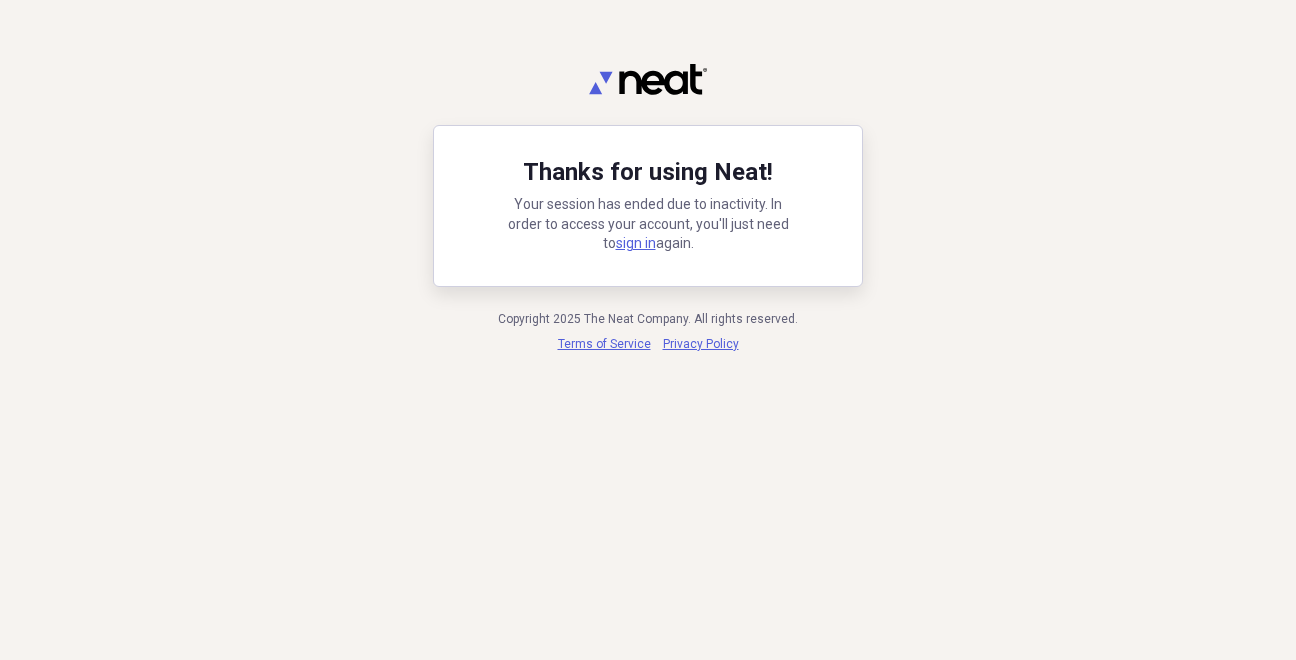 scroll, scrollTop: 0, scrollLeft: 0, axis: both 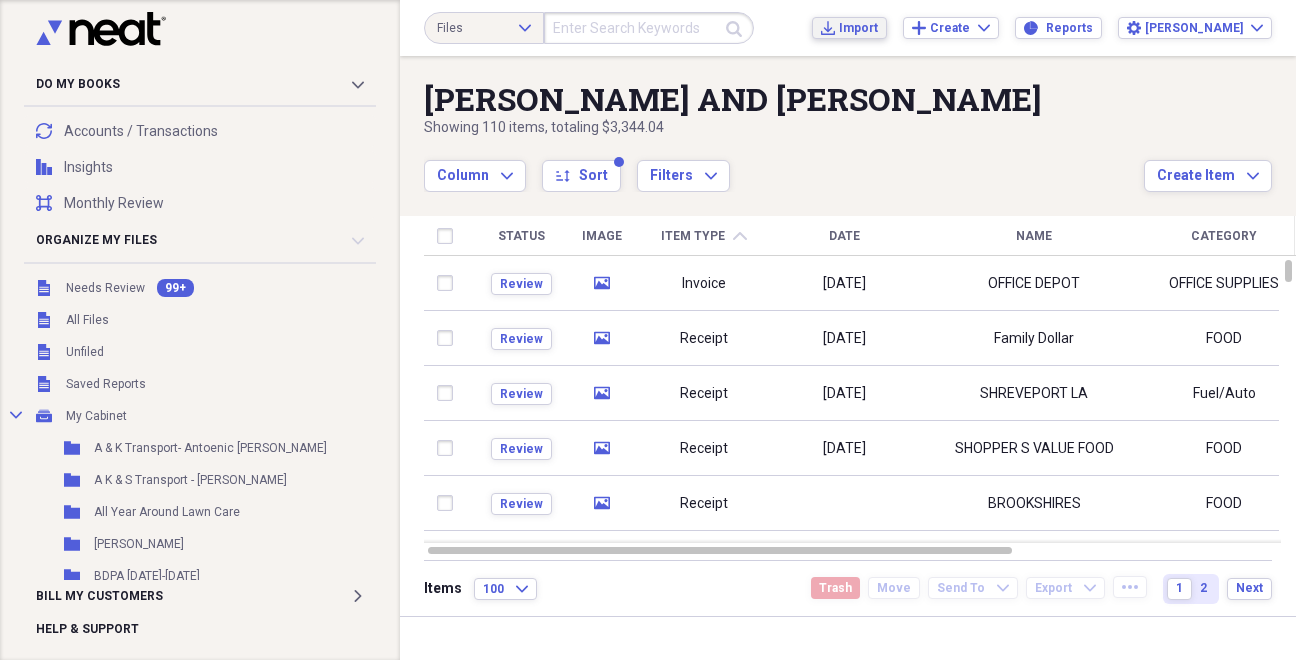 click on "Import" at bounding box center (858, 28) 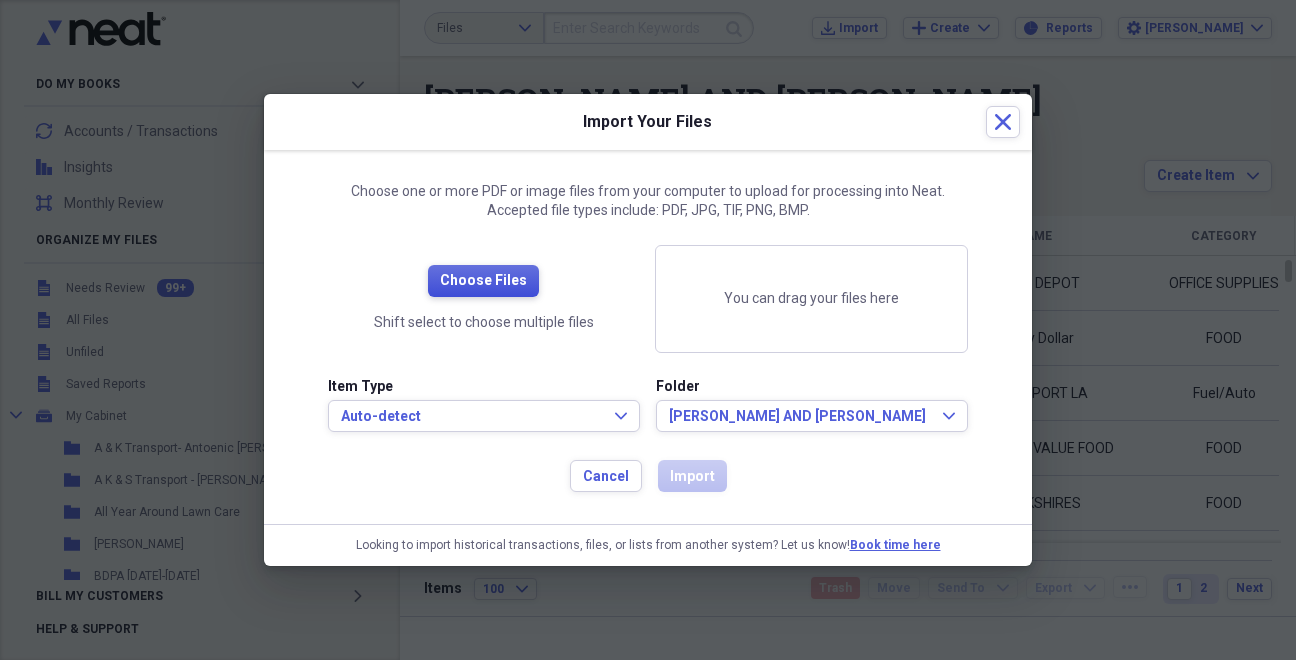 click on "Choose Files" at bounding box center [483, 281] 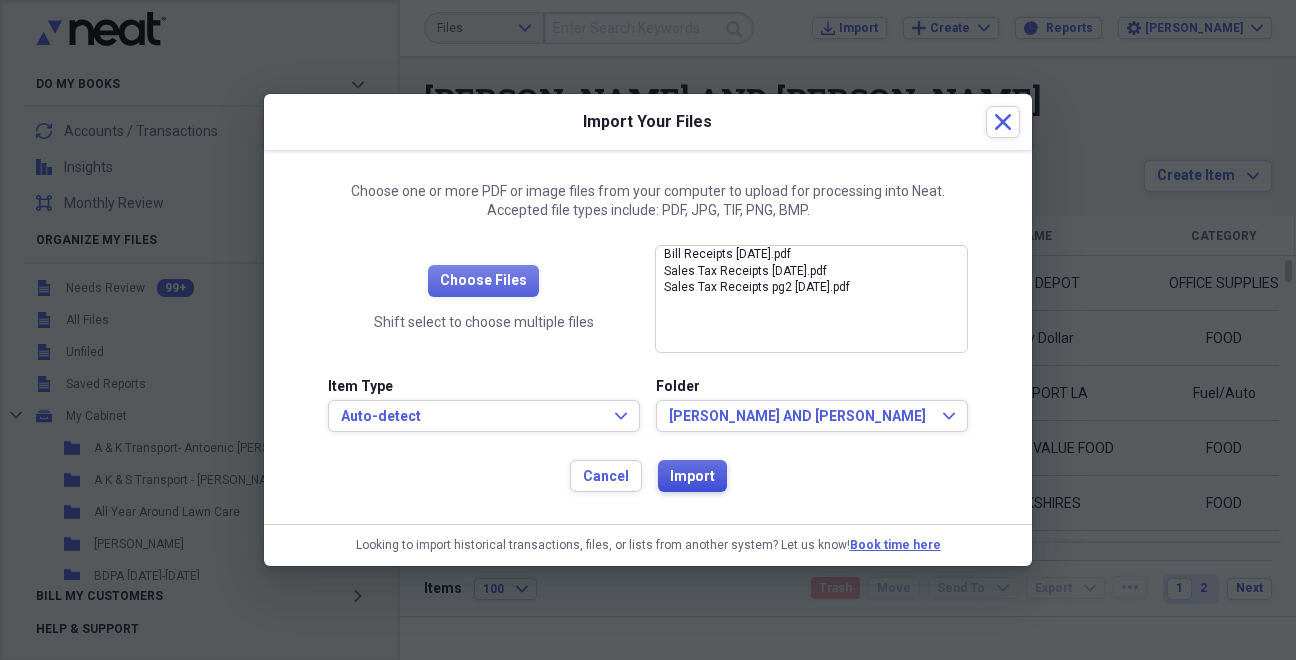 click on "Import" at bounding box center [692, 477] 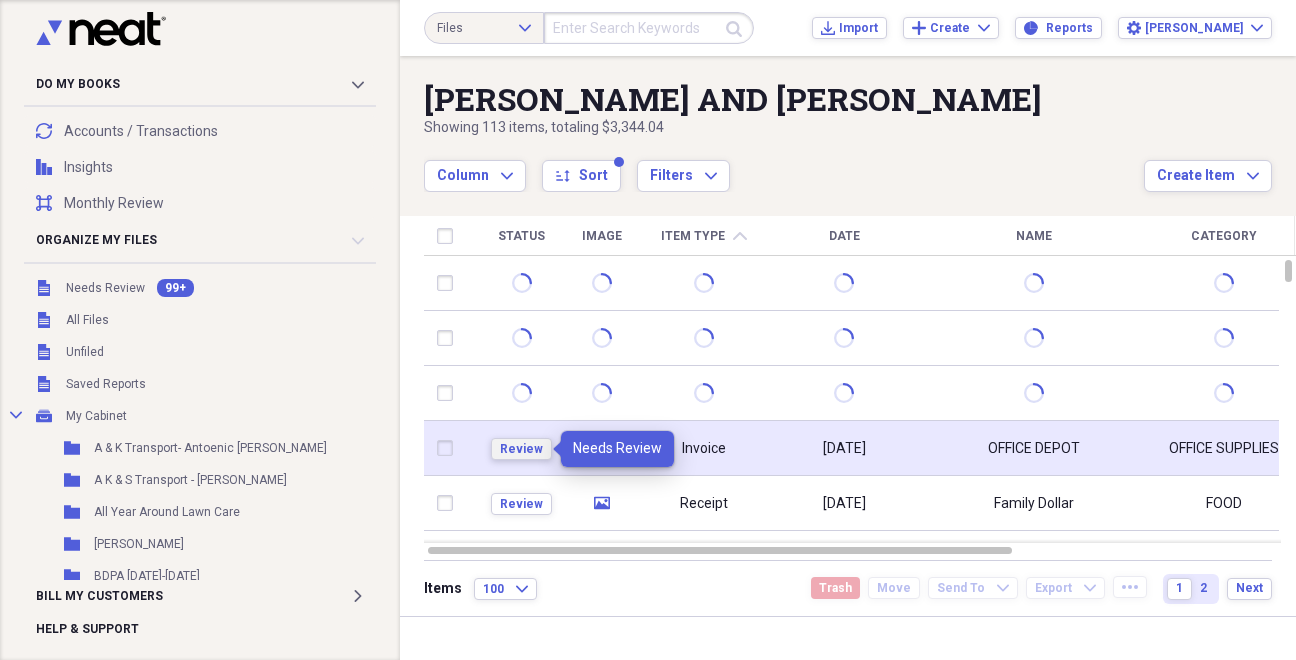 click on "Review" at bounding box center [521, 449] 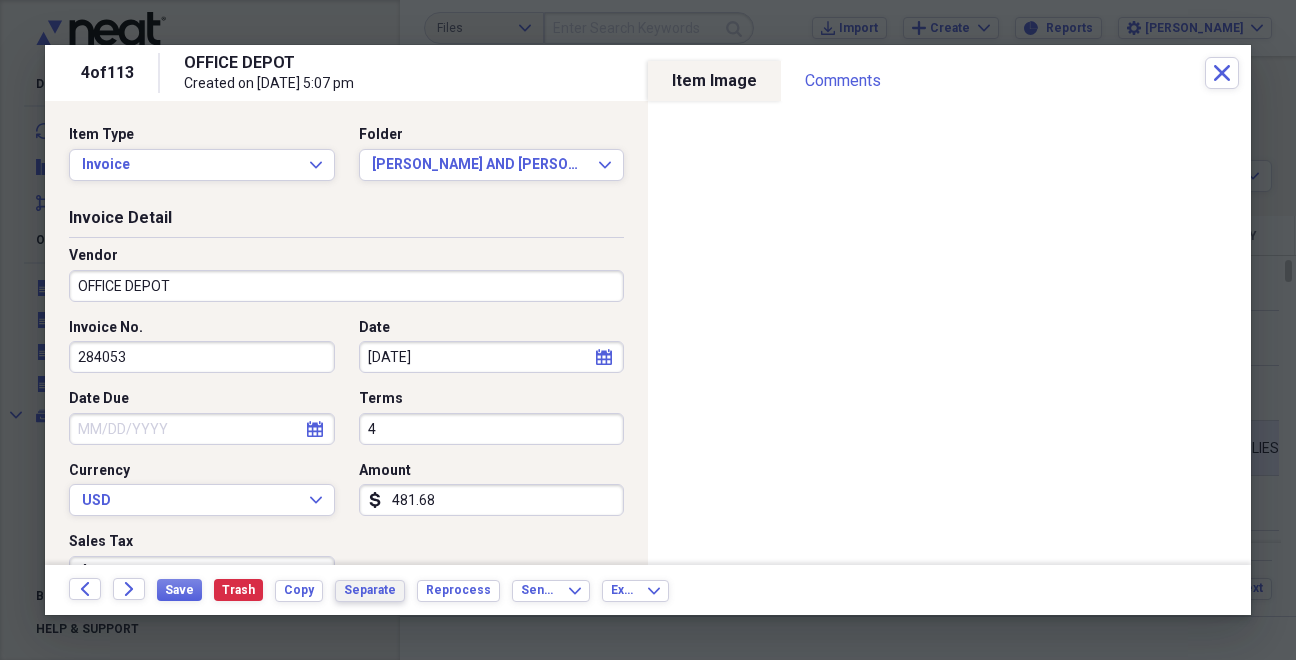 click on "Separate" at bounding box center (370, 590) 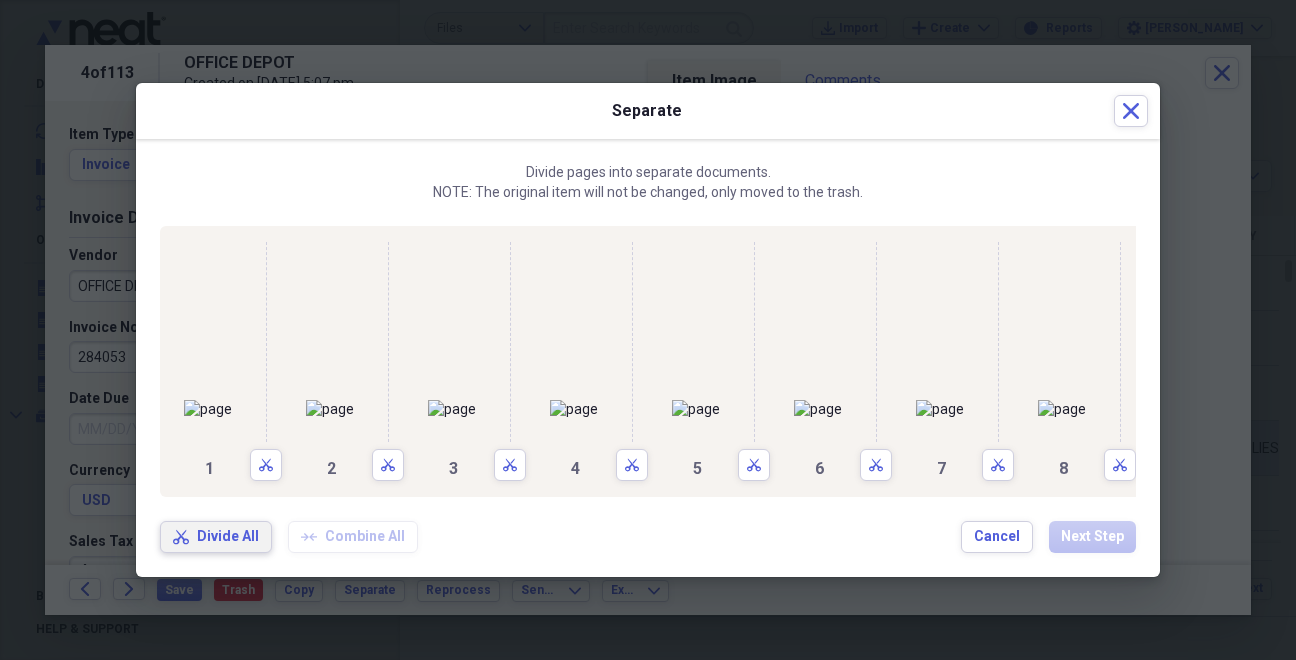 click on "Divide All" at bounding box center (228, 537) 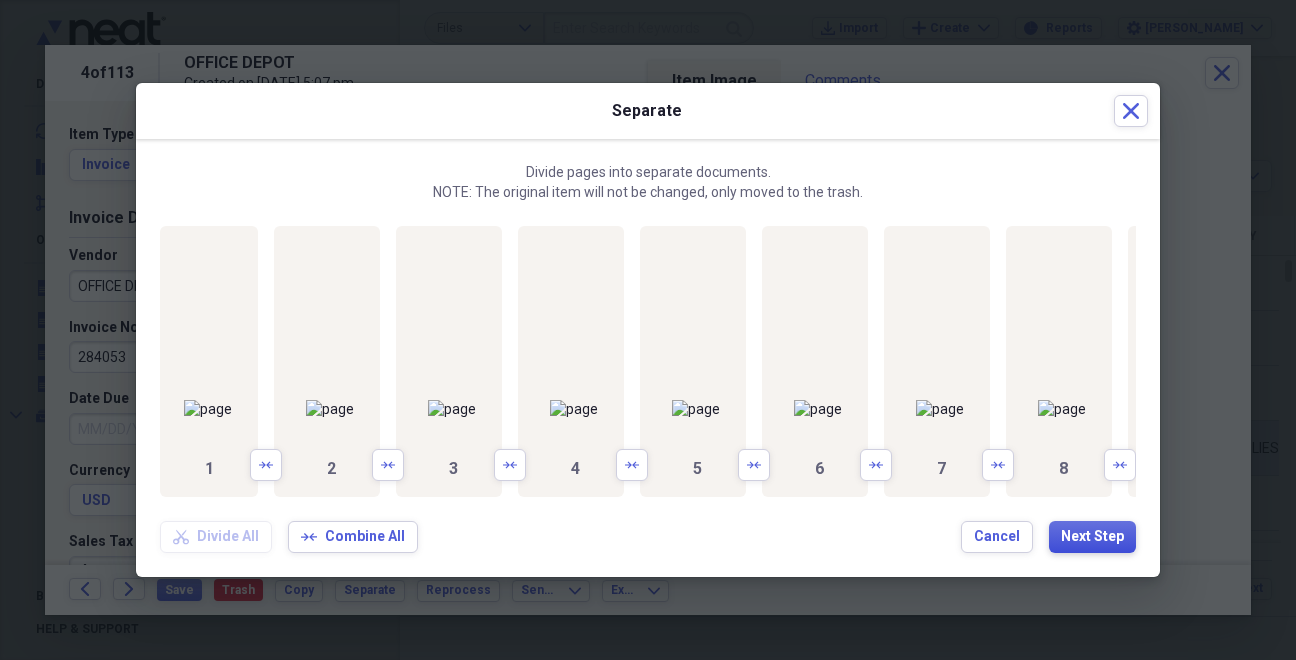 click on "Next Step" at bounding box center [1092, 537] 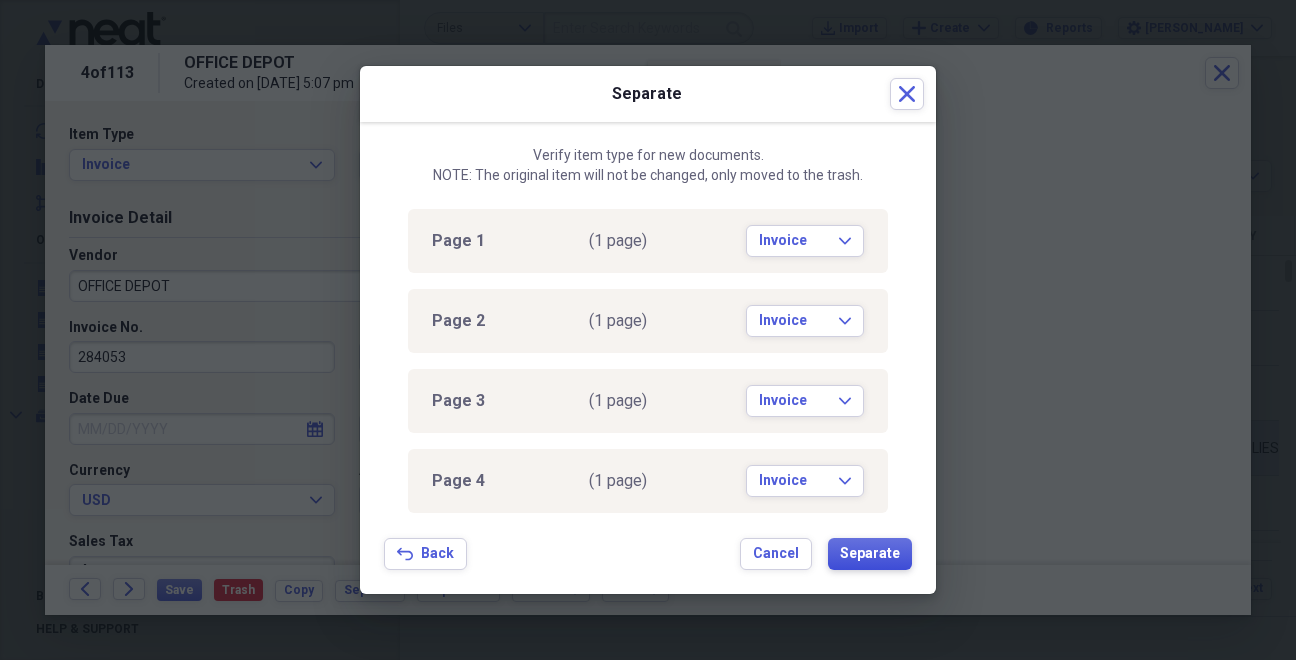 click on "Separate" at bounding box center (870, 554) 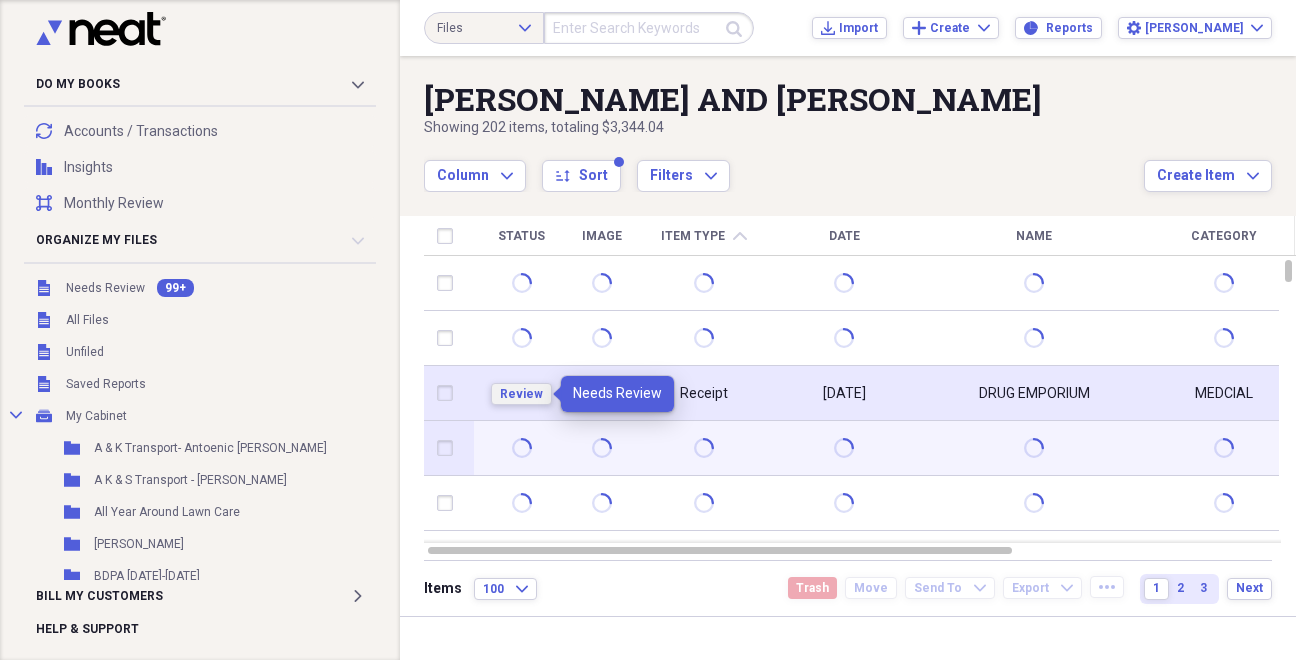 click on "Review" at bounding box center (521, 394) 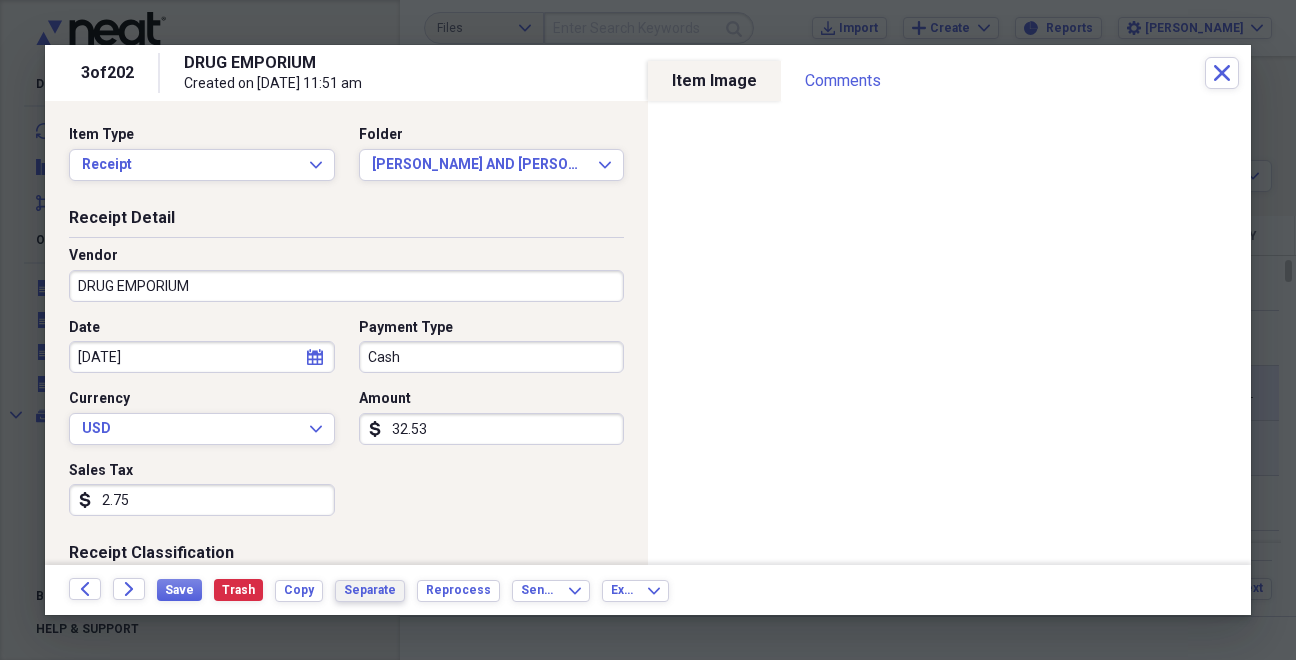 click on "Separate" at bounding box center [370, 590] 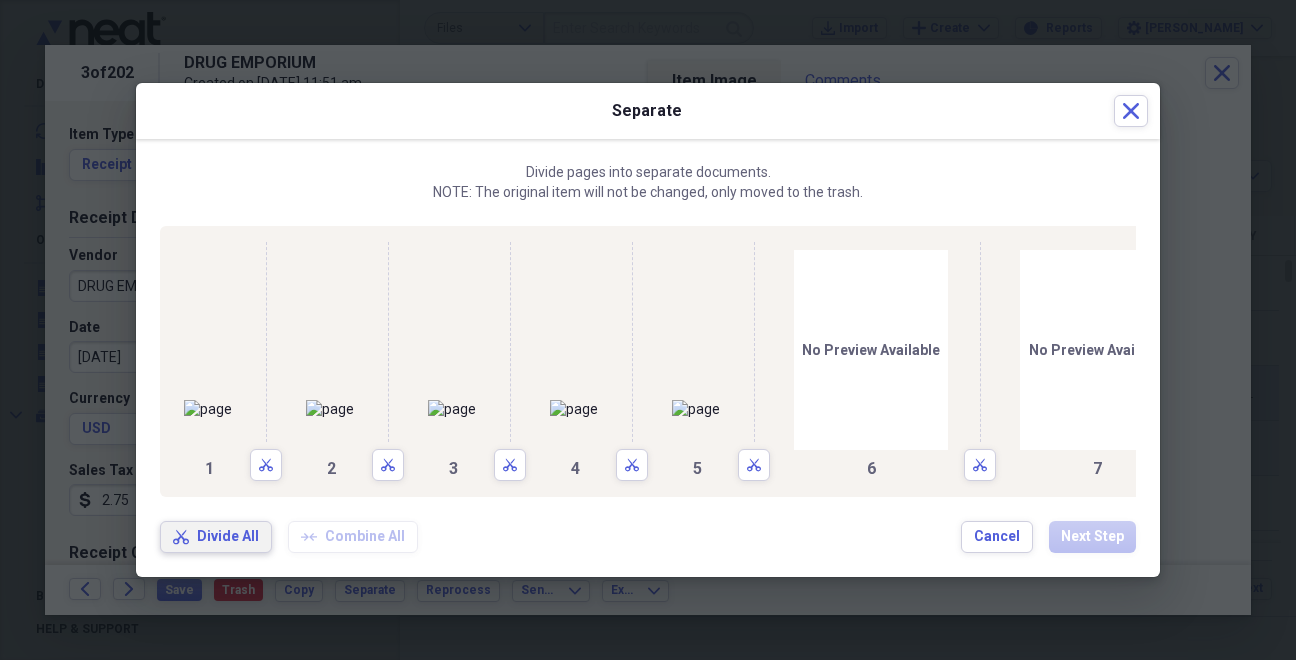 click on "Divide All" at bounding box center (228, 537) 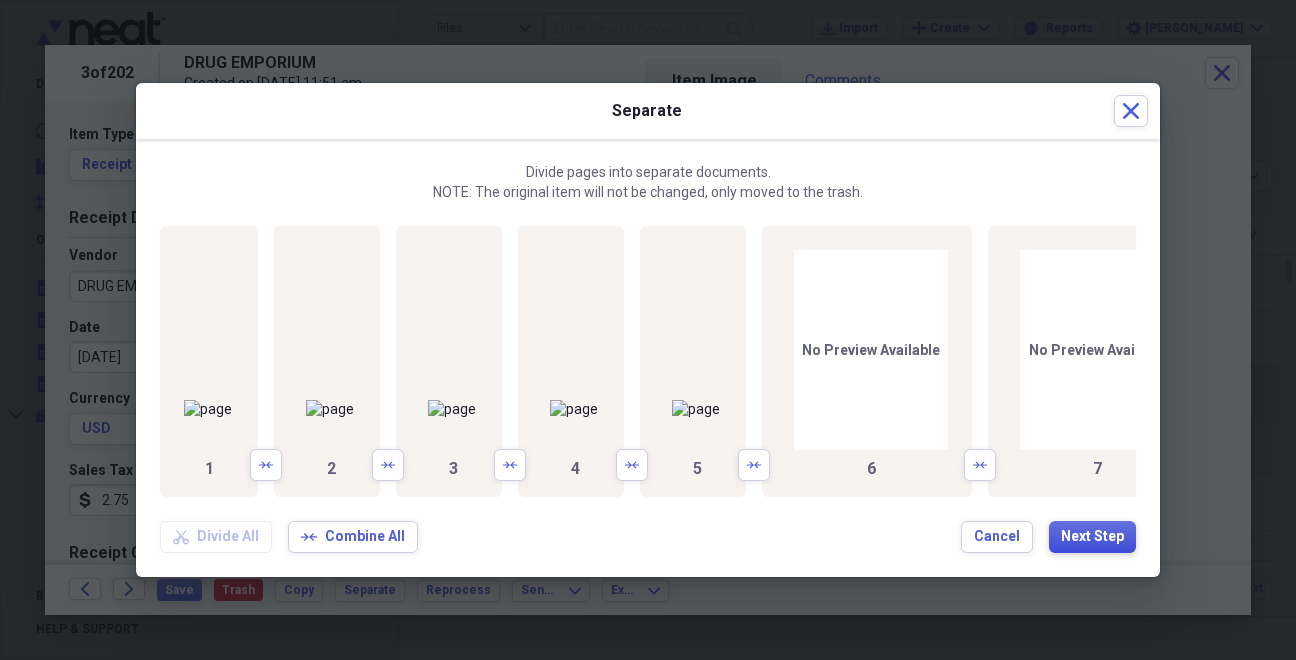click on "Next Step" at bounding box center (1092, 537) 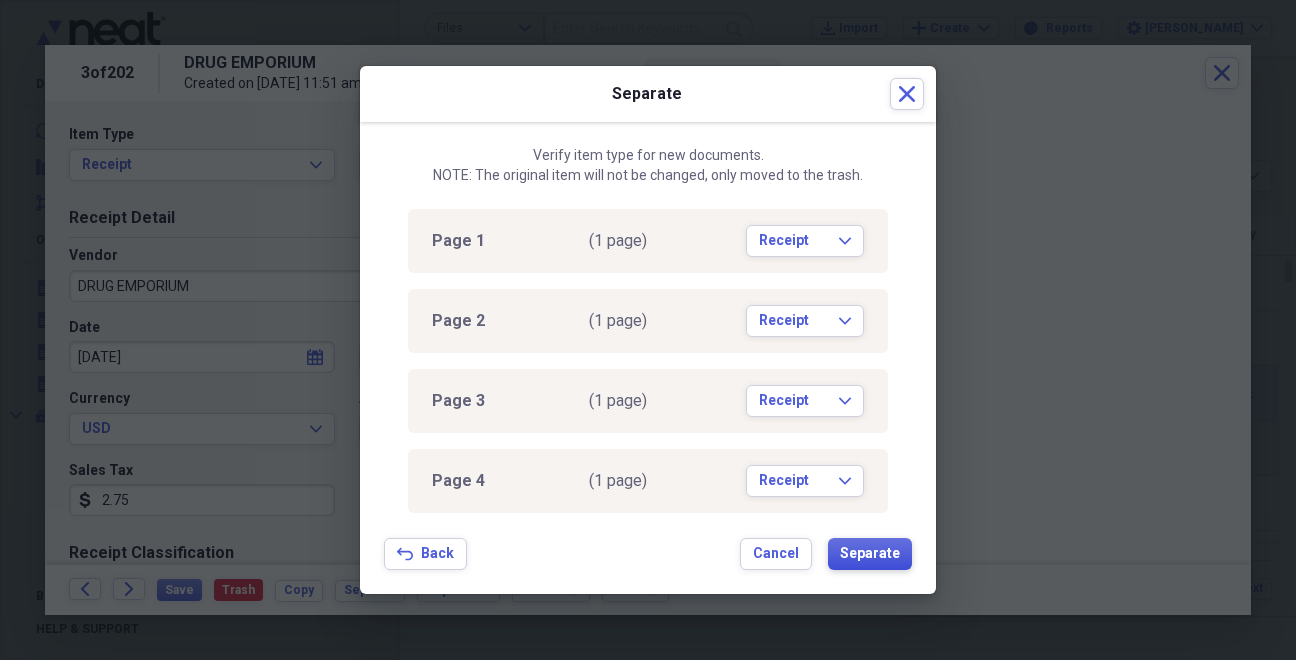 click on "Separate" at bounding box center (870, 554) 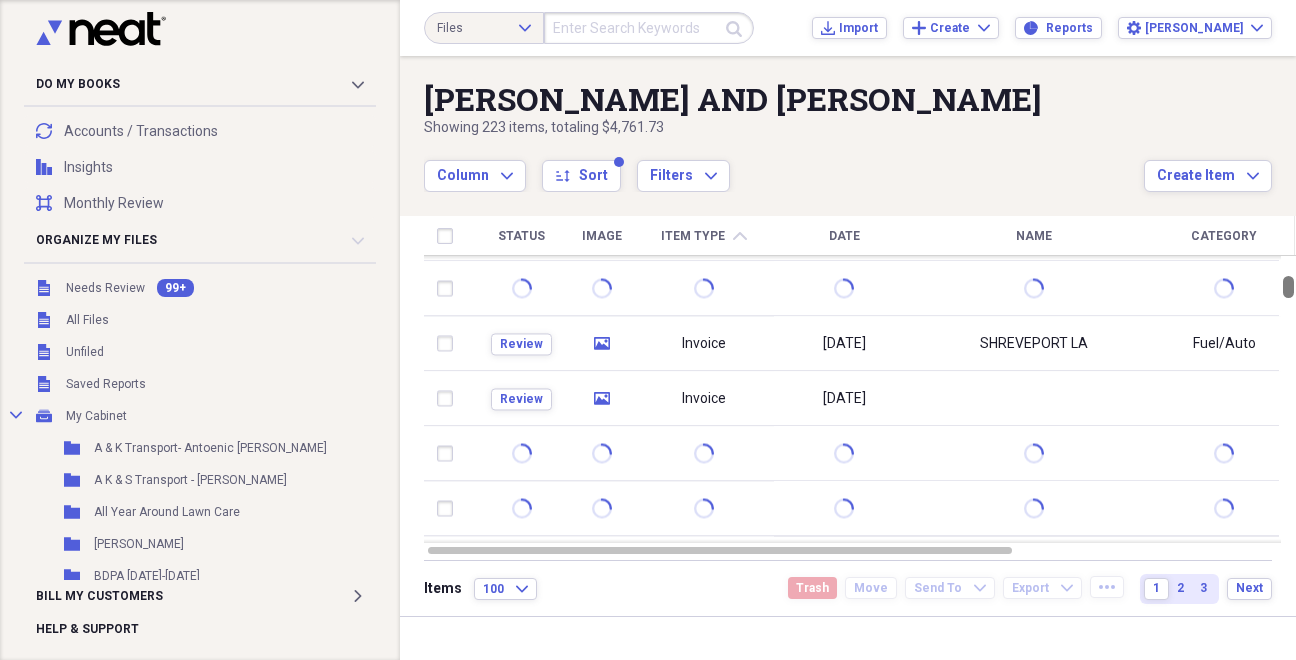 drag, startPoint x: 1288, startPoint y: 265, endPoint x: 1293, endPoint y: 281, distance: 16.763054 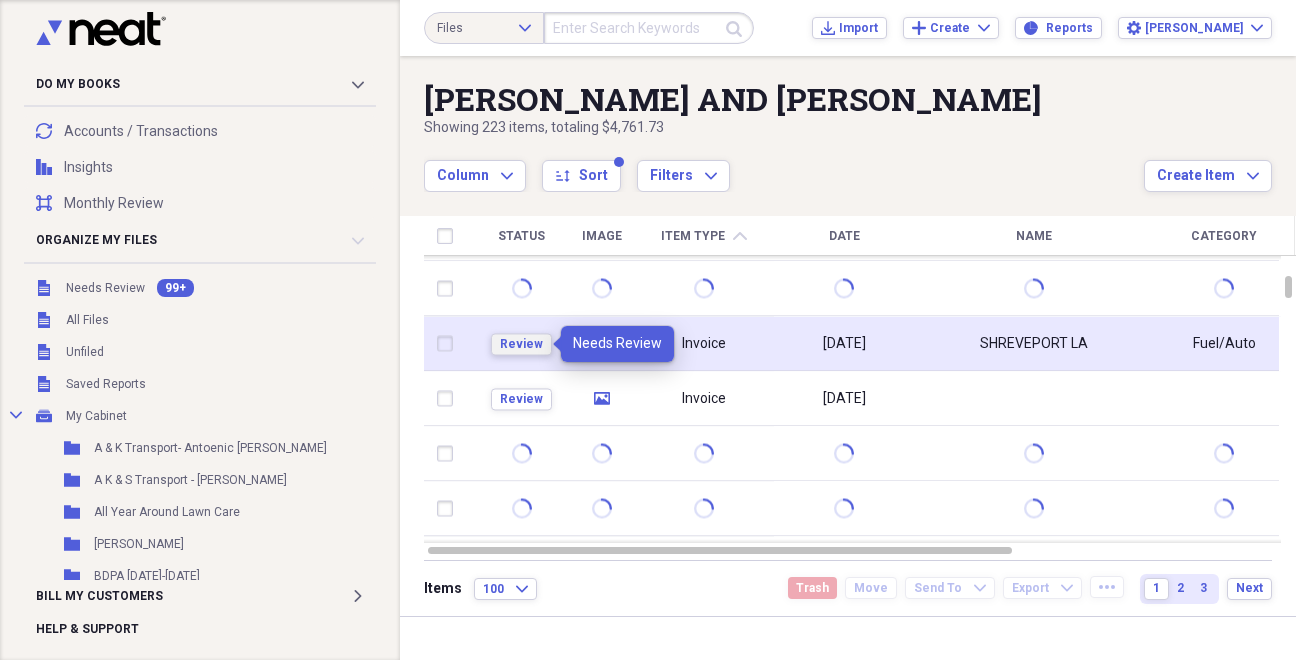 click on "Review" at bounding box center (521, 344) 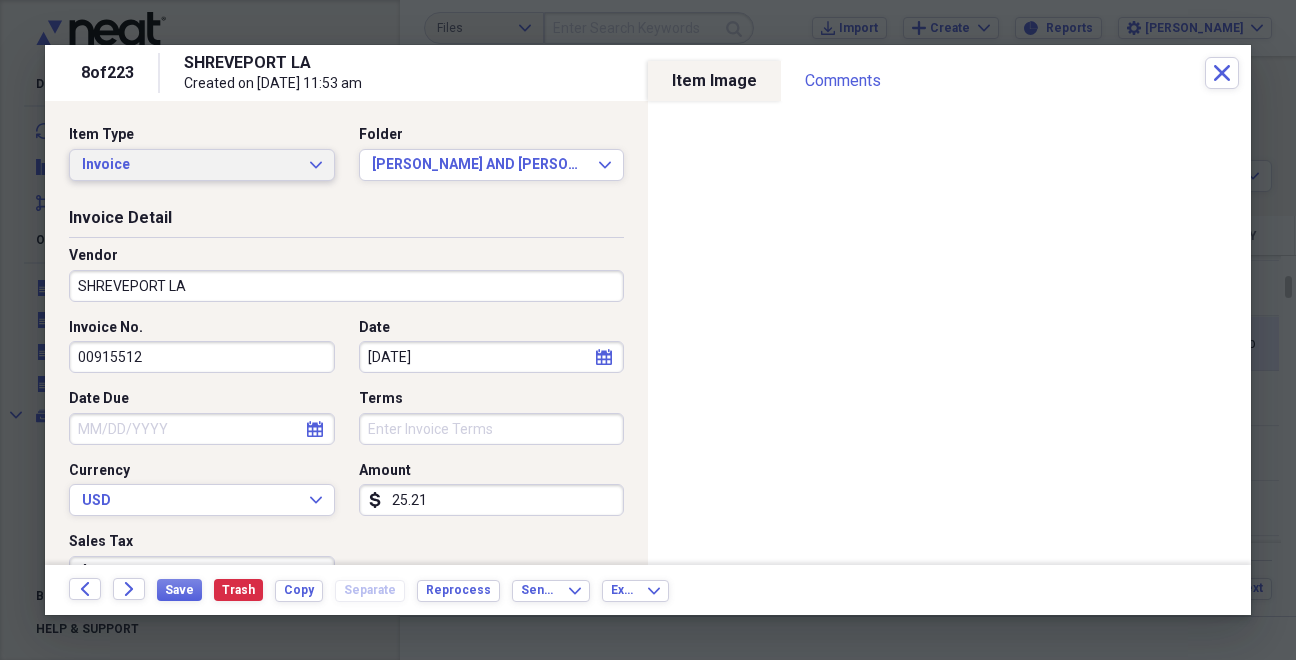 click on "Expand" 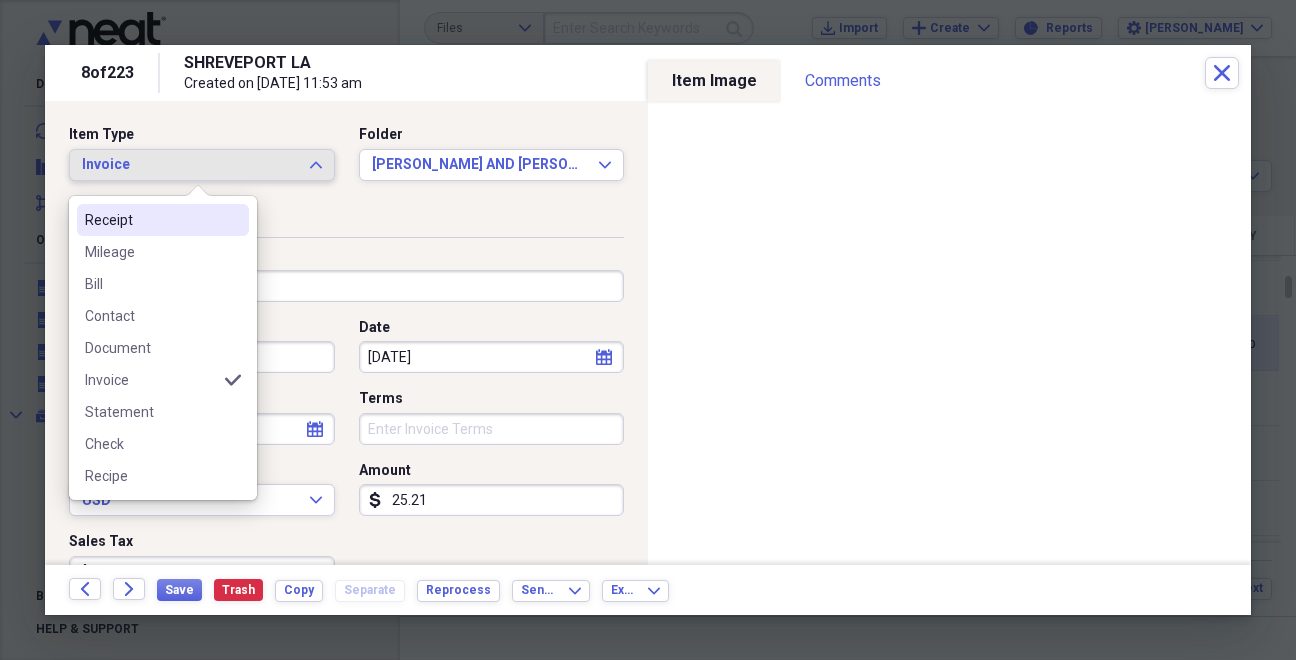 click on "Receipt" at bounding box center (151, 220) 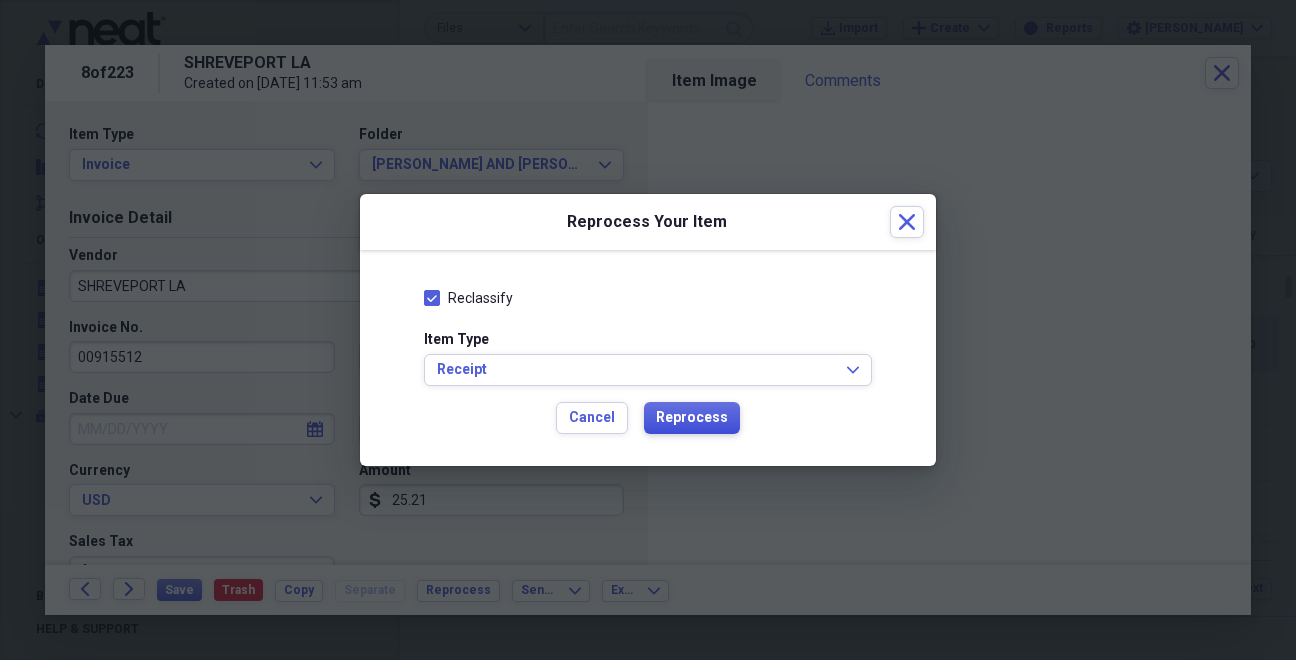 click on "Reprocess" at bounding box center [692, 418] 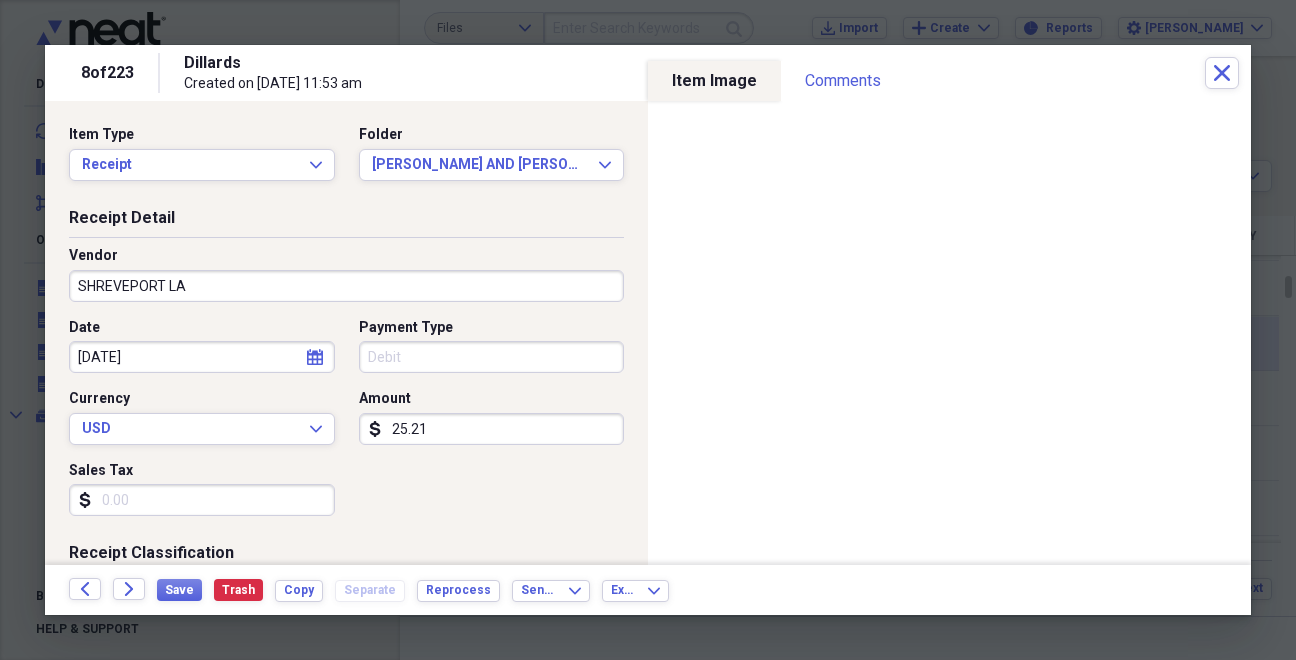 type on "Dillards" 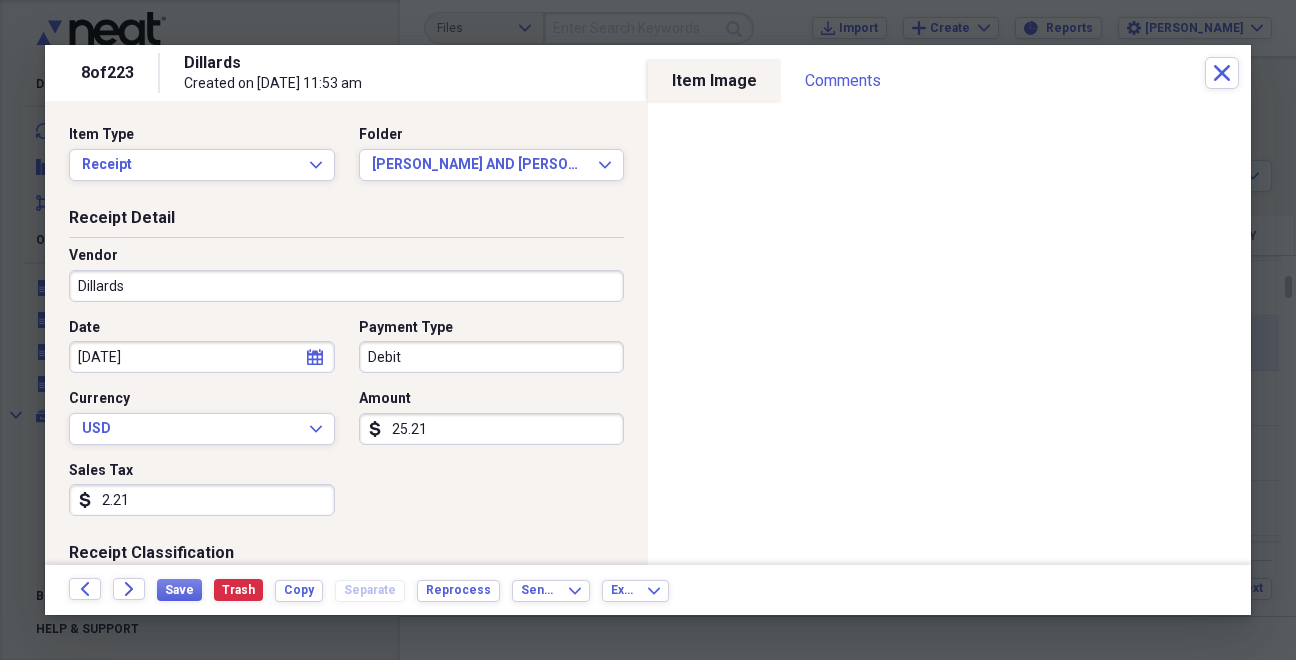click on "2.21" at bounding box center [202, 500] 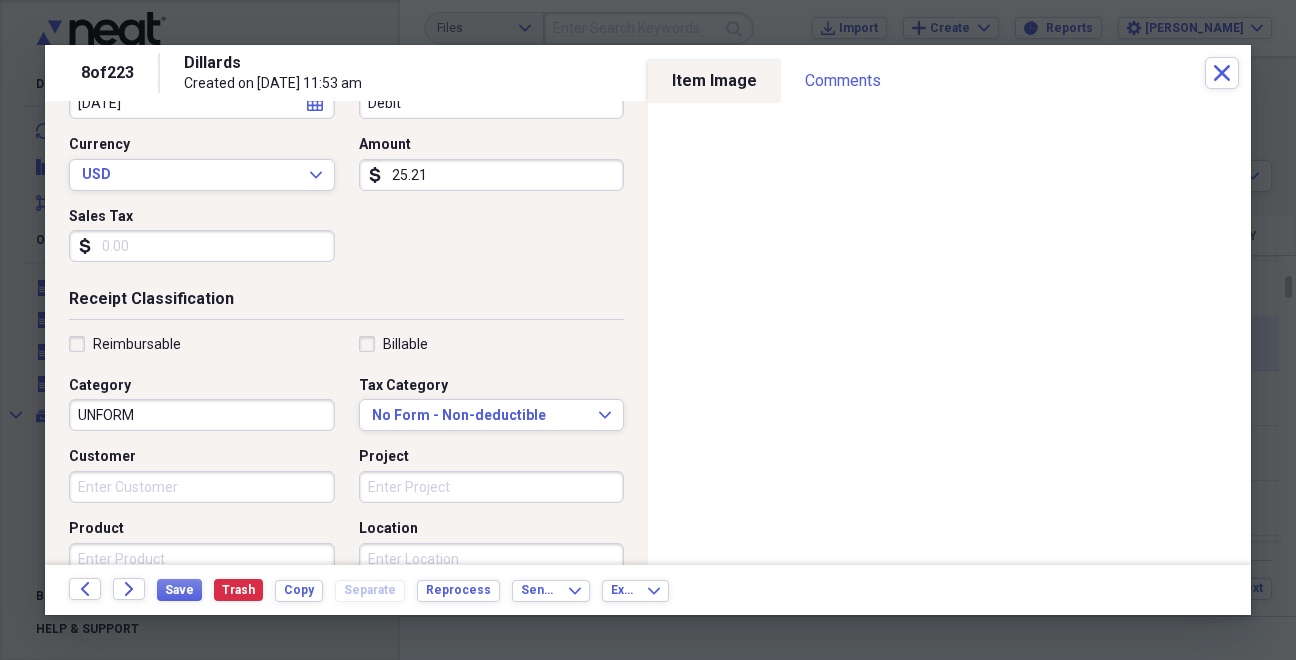 scroll, scrollTop: 259, scrollLeft: 0, axis: vertical 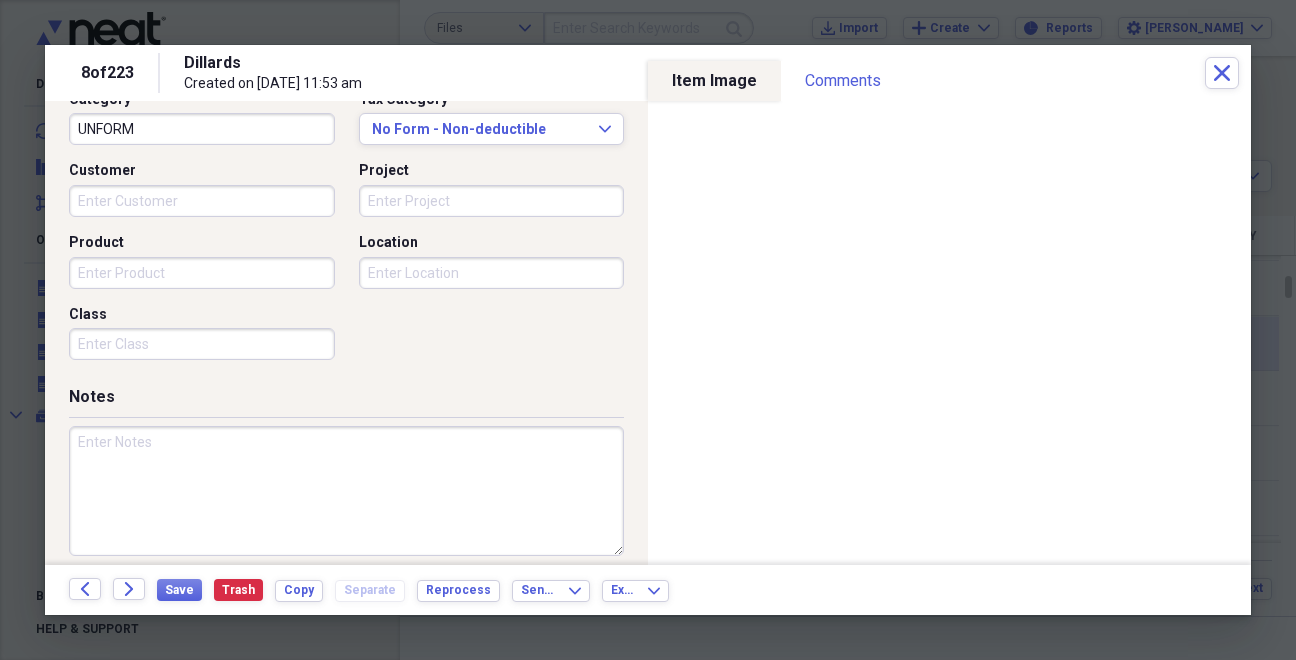 type 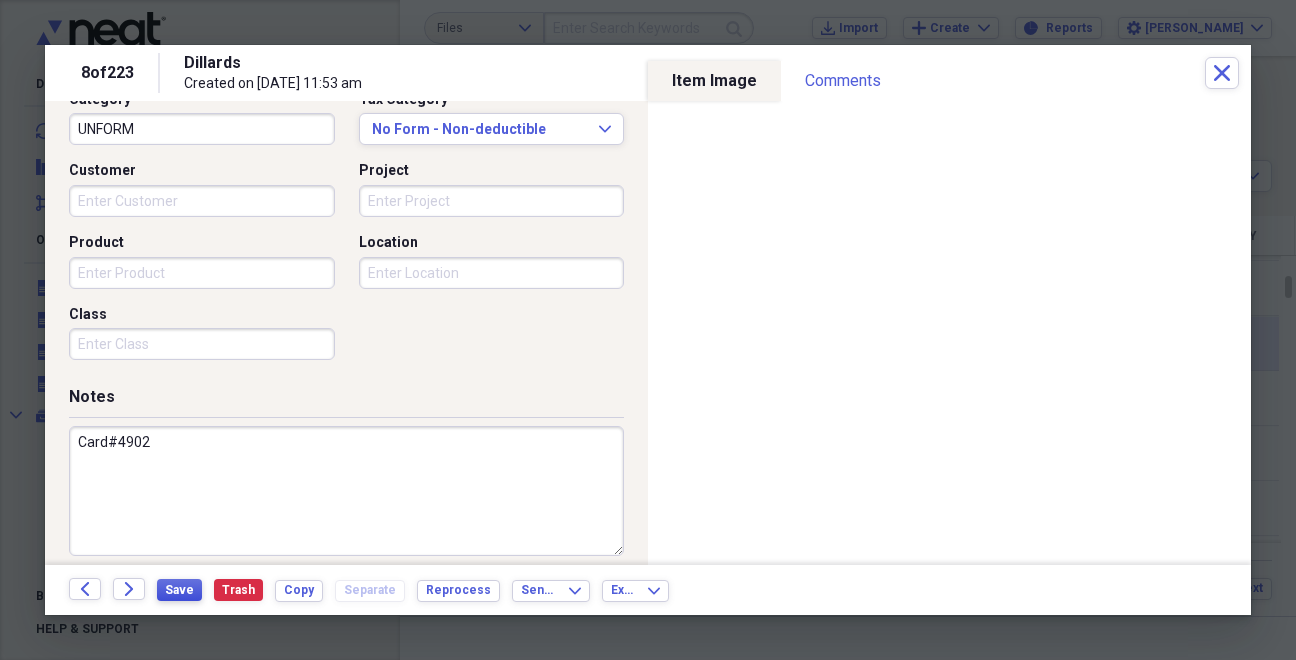 type on "Card#4902" 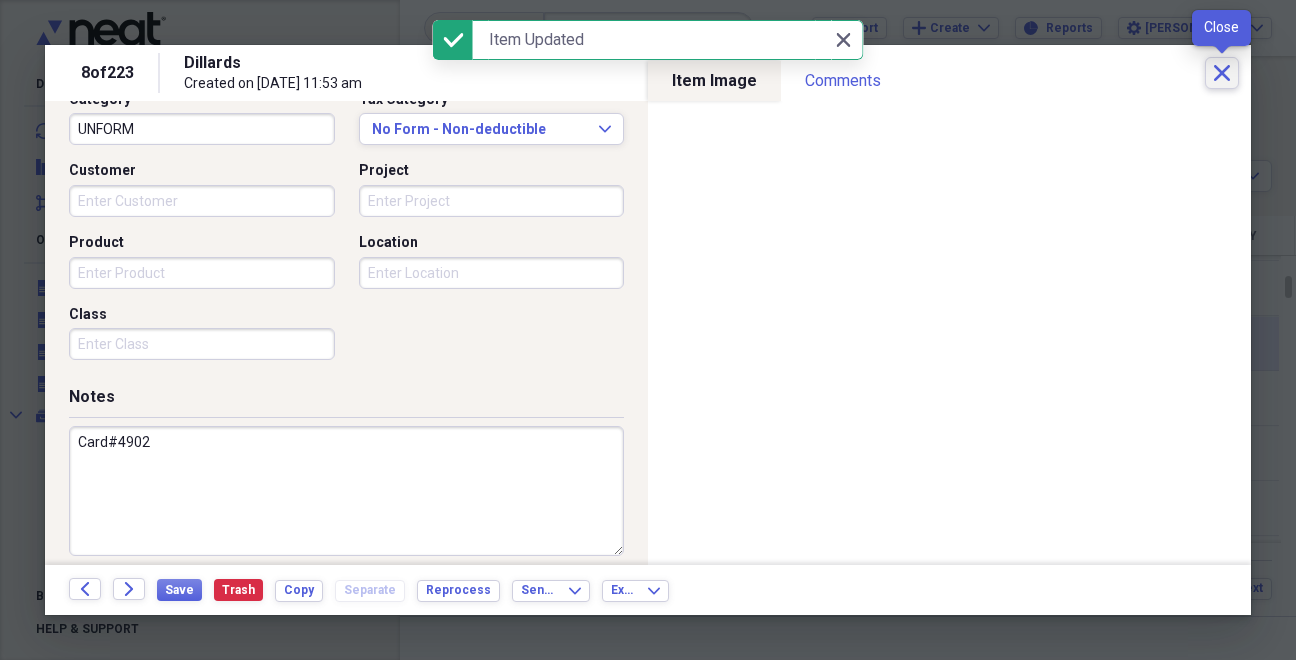 click 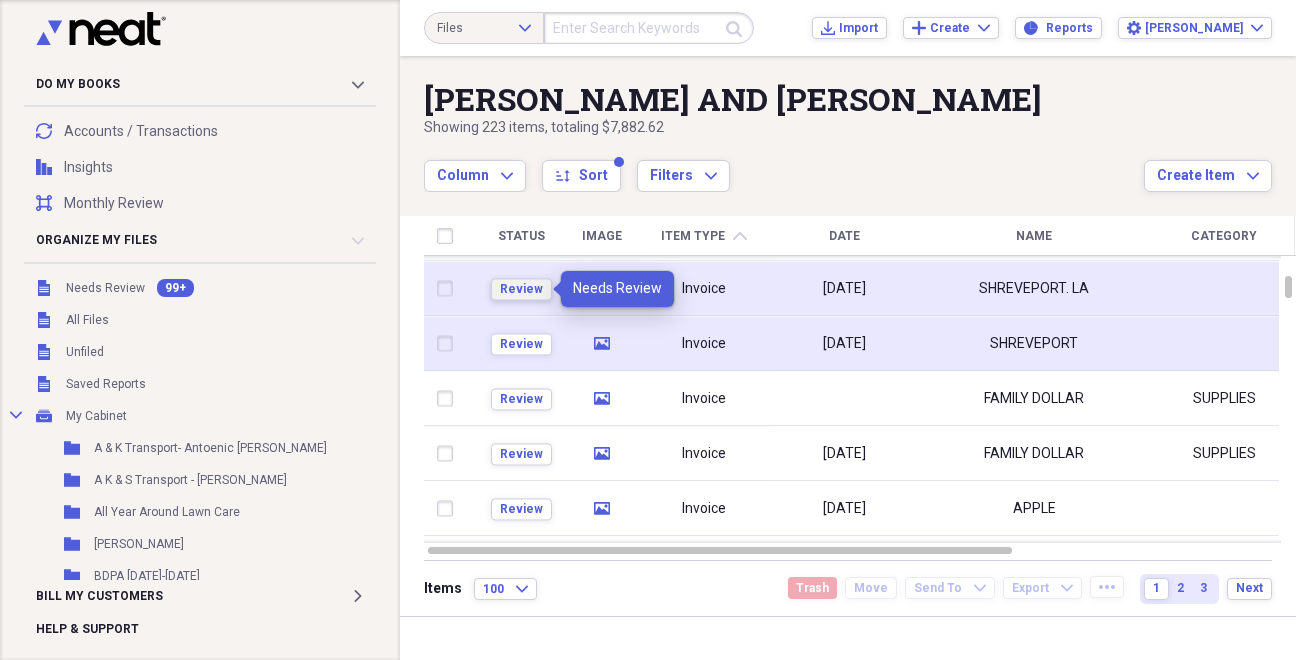 click on "Review" at bounding box center [521, 289] 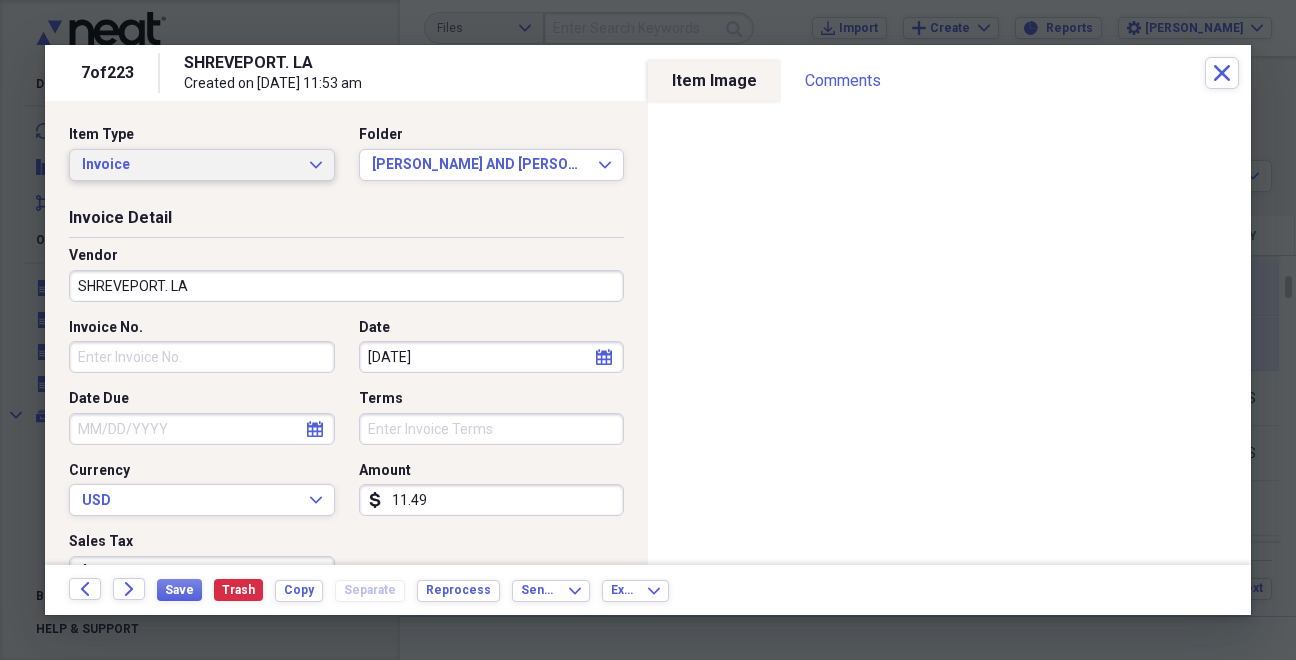click on "Expand" 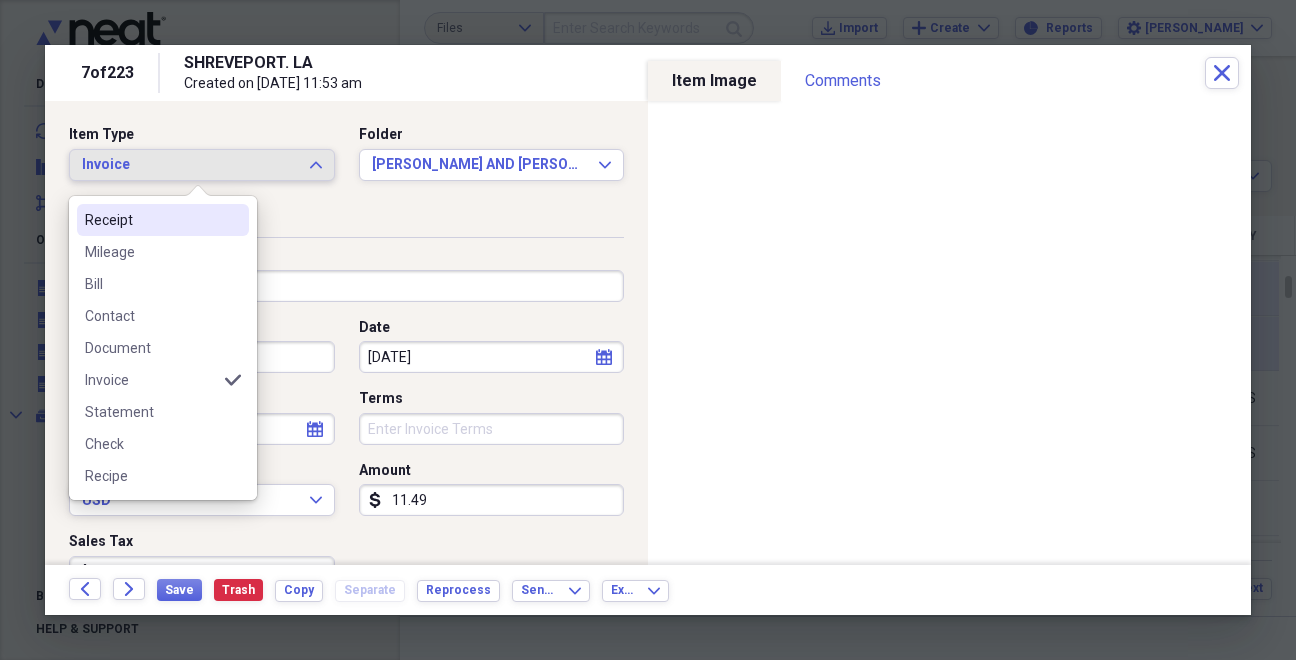 click on "Receipt" at bounding box center [151, 220] 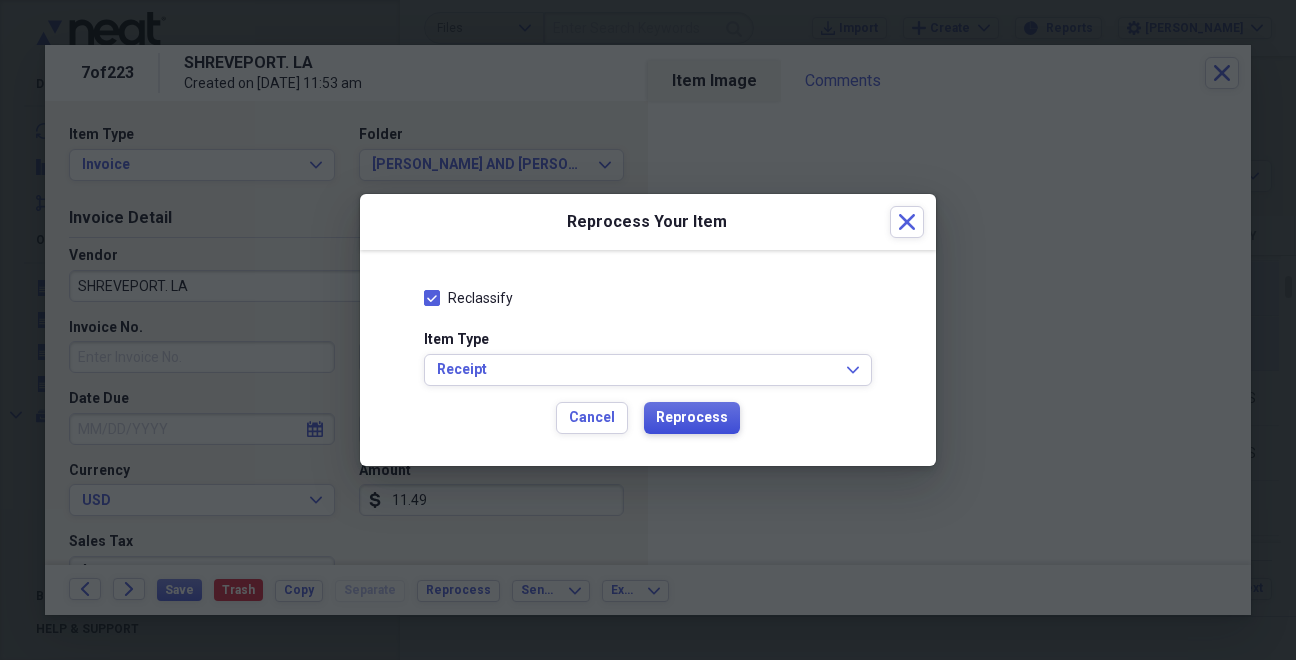 click on "Reprocess" at bounding box center [692, 418] 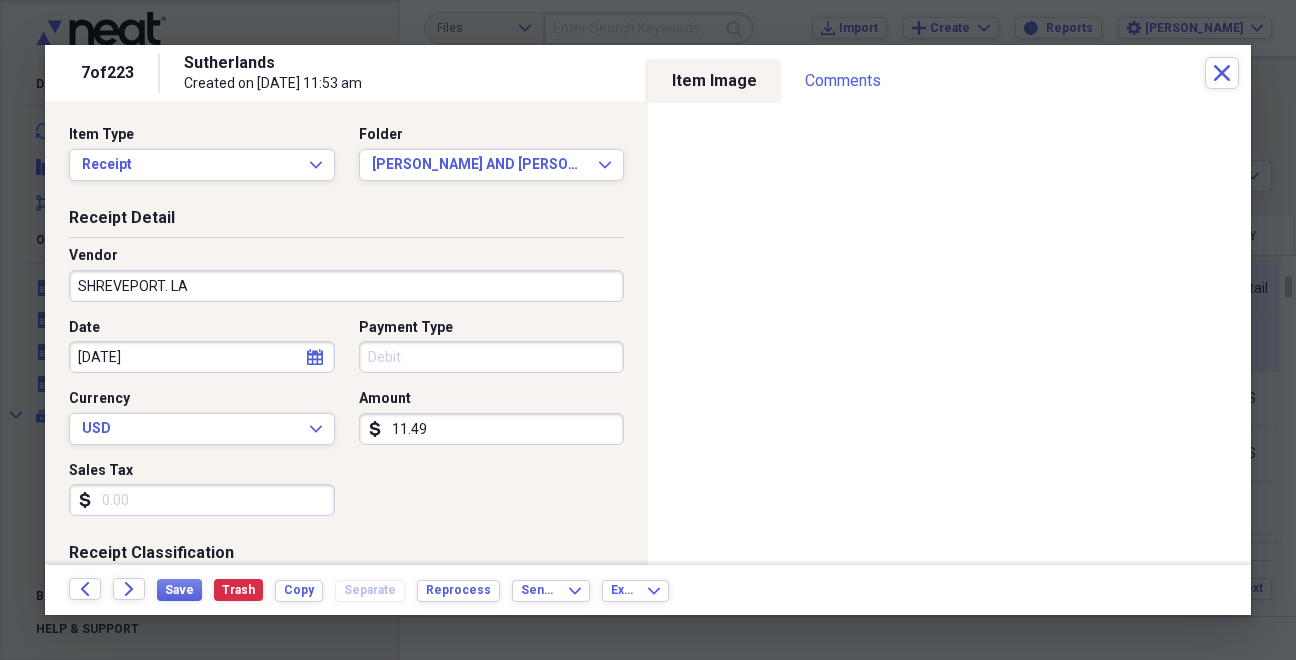 type on "Sutherlands" 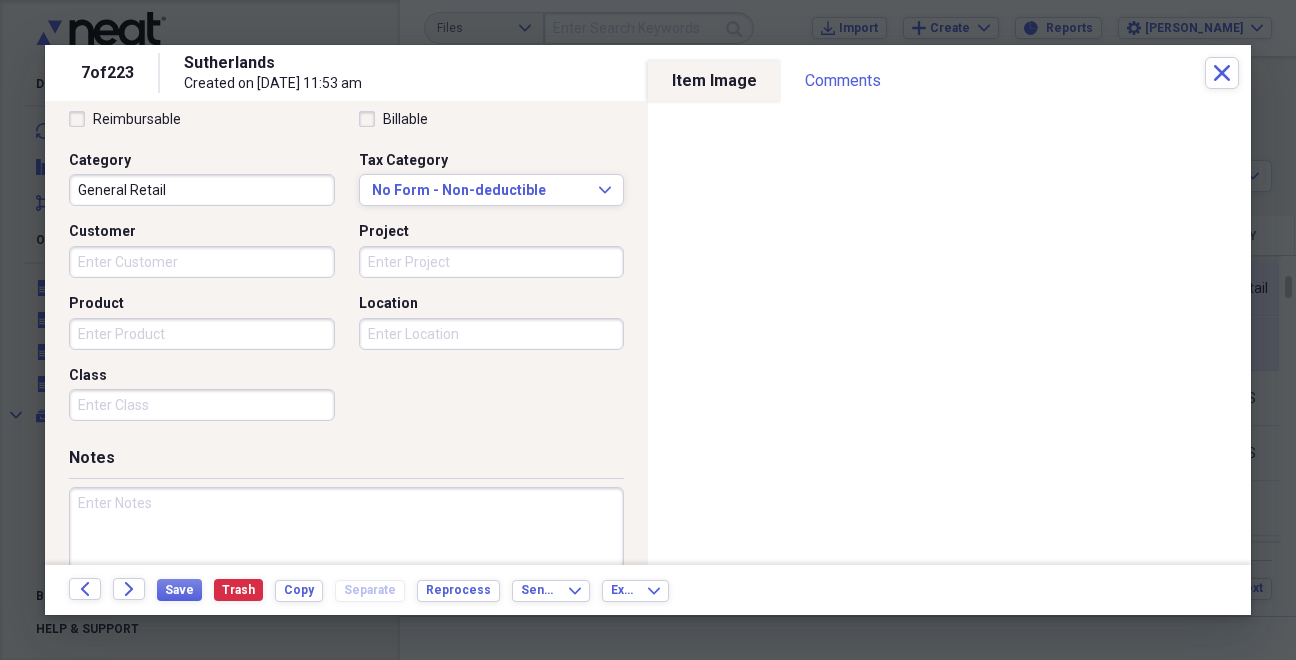 scroll, scrollTop: 550, scrollLeft: 0, axis: vertical 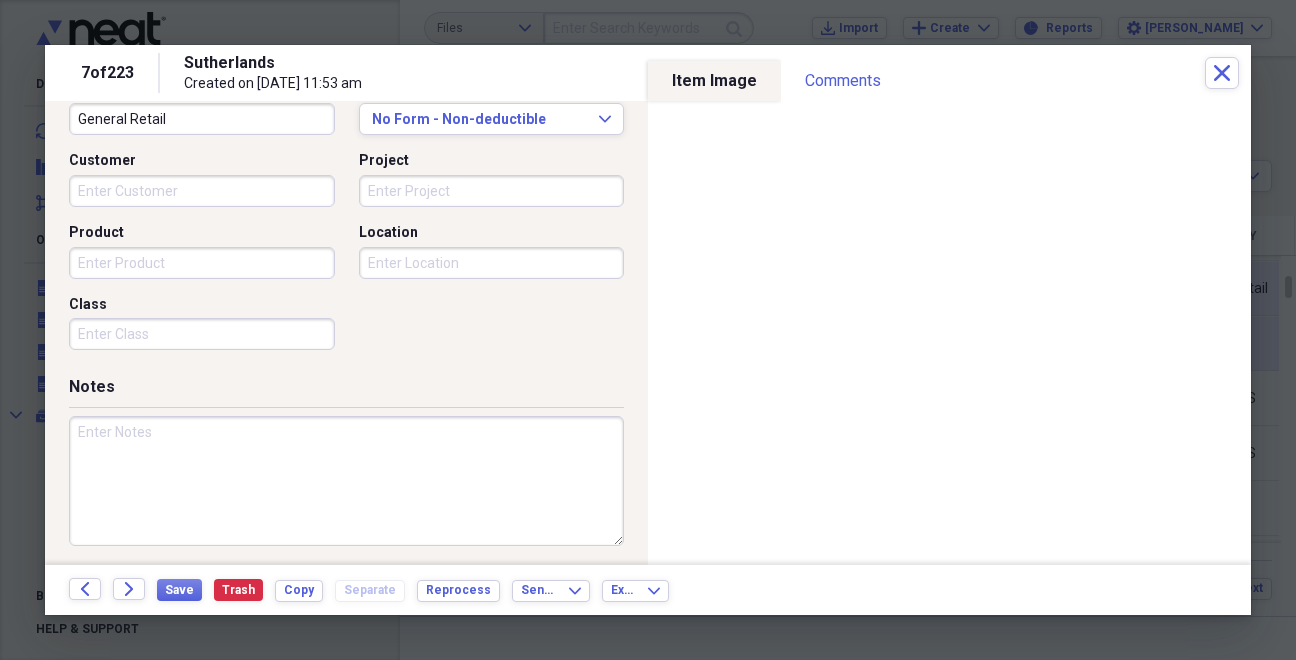 click at bounding box center (346, 481) 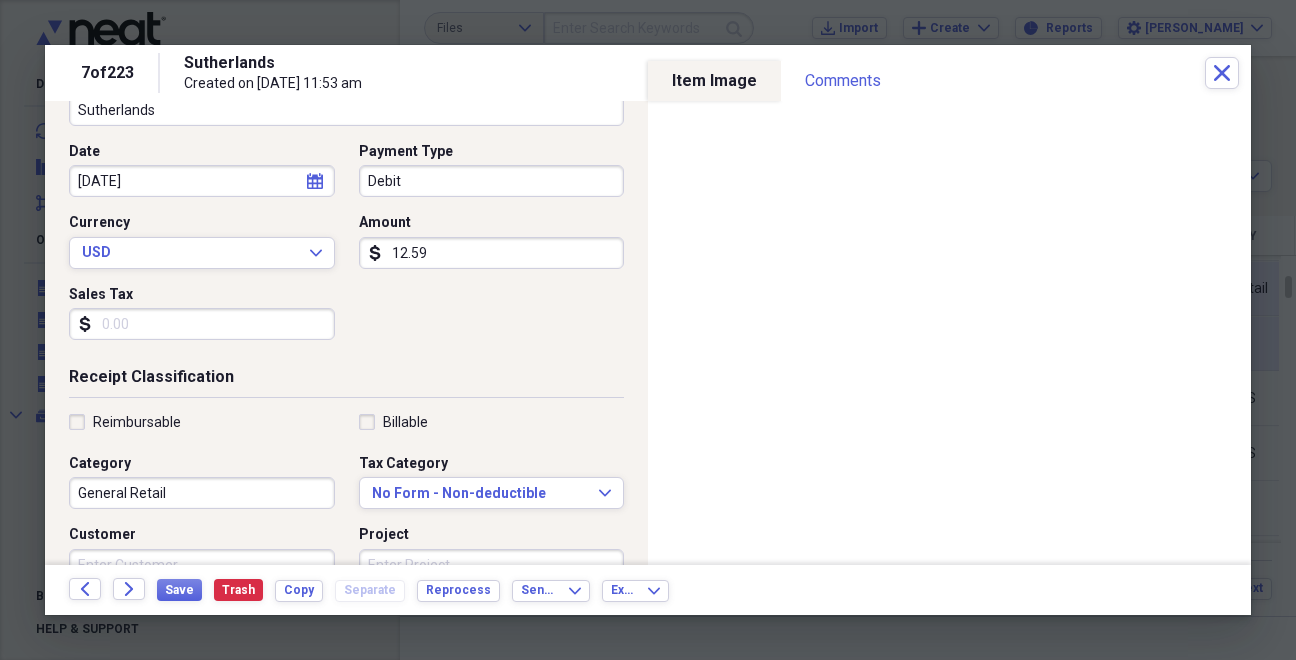 scroll, scrollTop: 127, scrollLeft: 0, axis: vertical 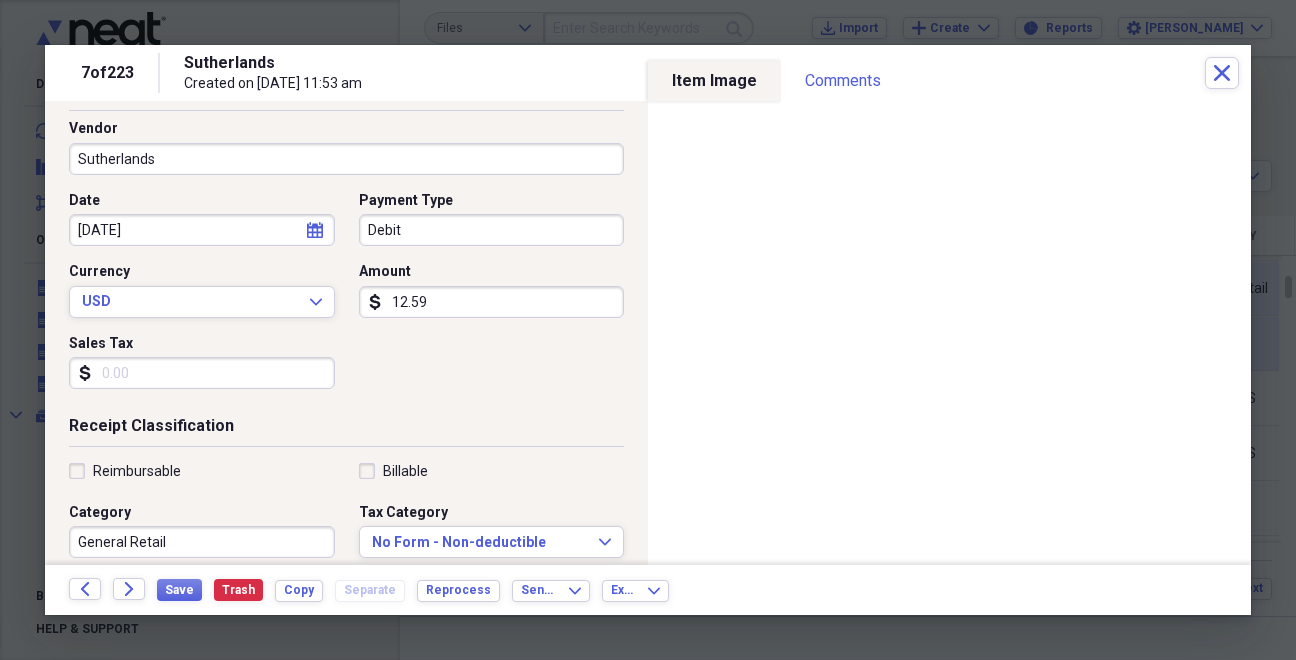 type on "#9828" 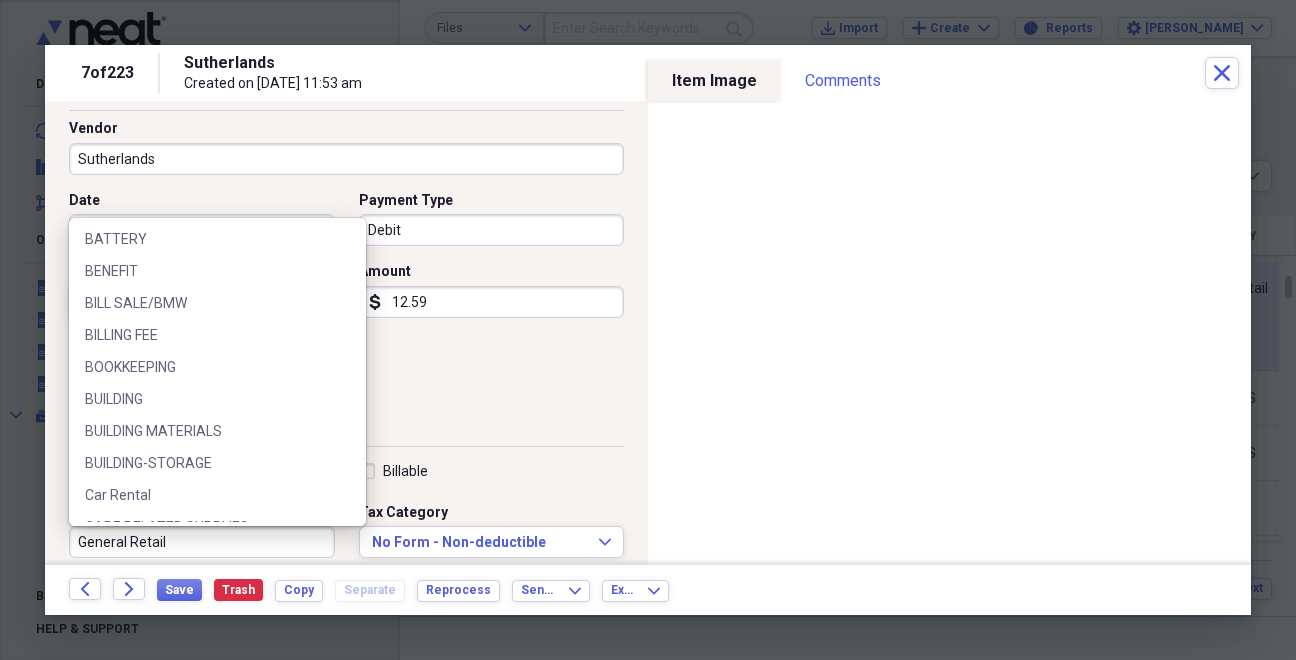 scroll, scrollTop: 441, scrollLeft: 0, axis: vertical 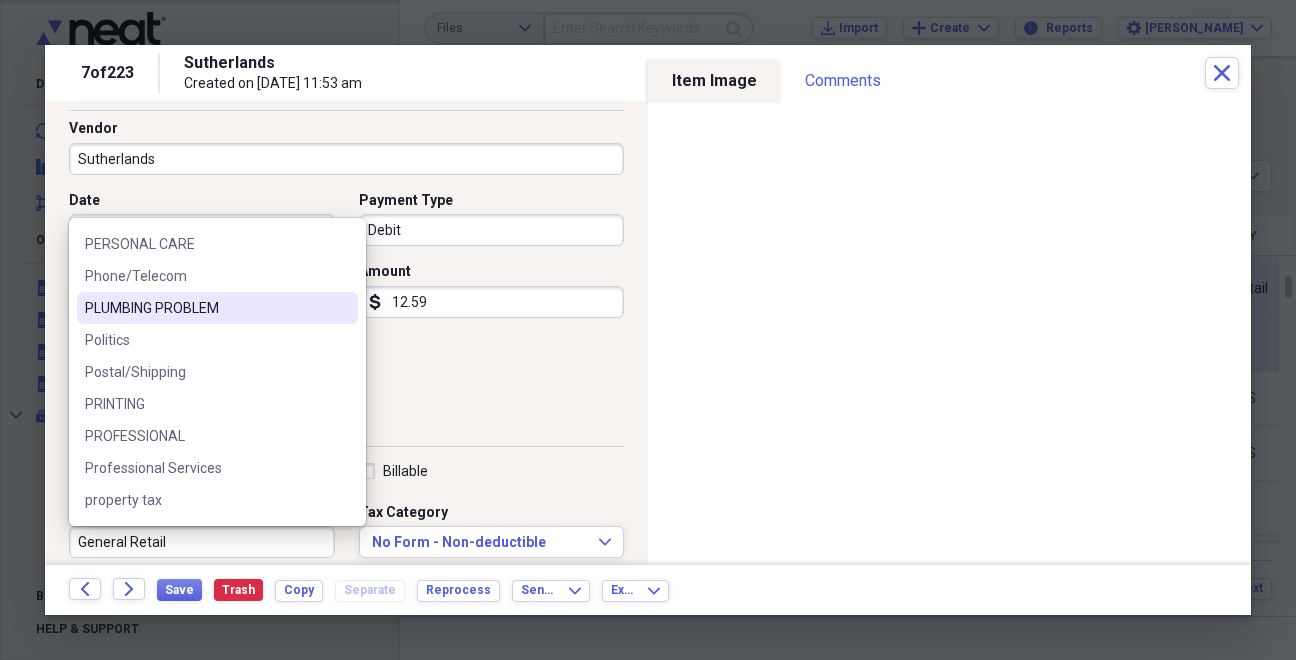 click on "PLUMBING PROBLEM" at bounding box center [205, 308] 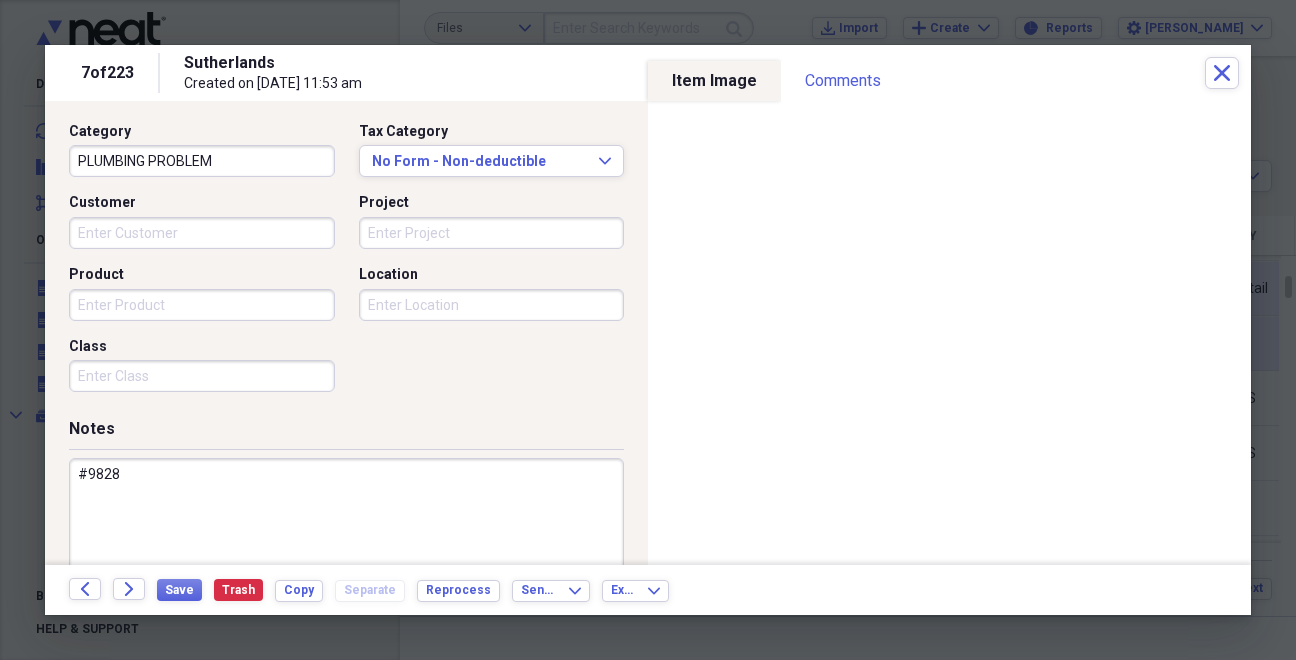 scroll, scrollTop: 535, scrollLeft: 0, axis: vertical 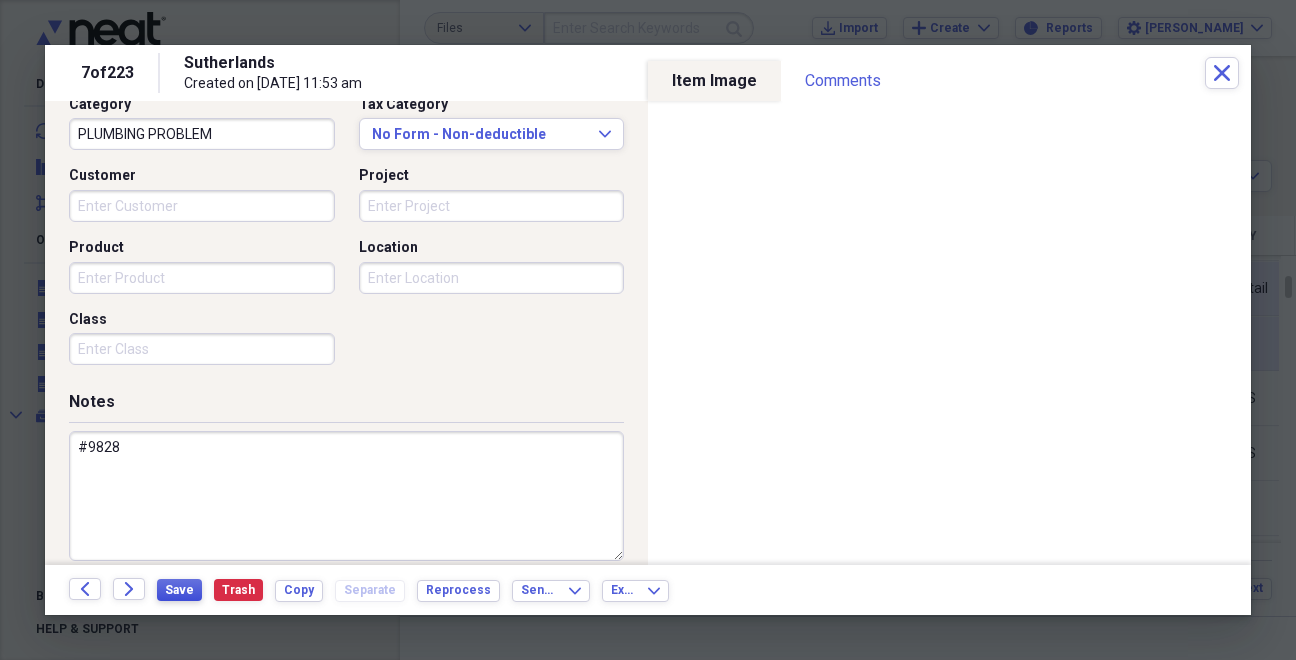 click on "Save" at bounding box center [179, 590] 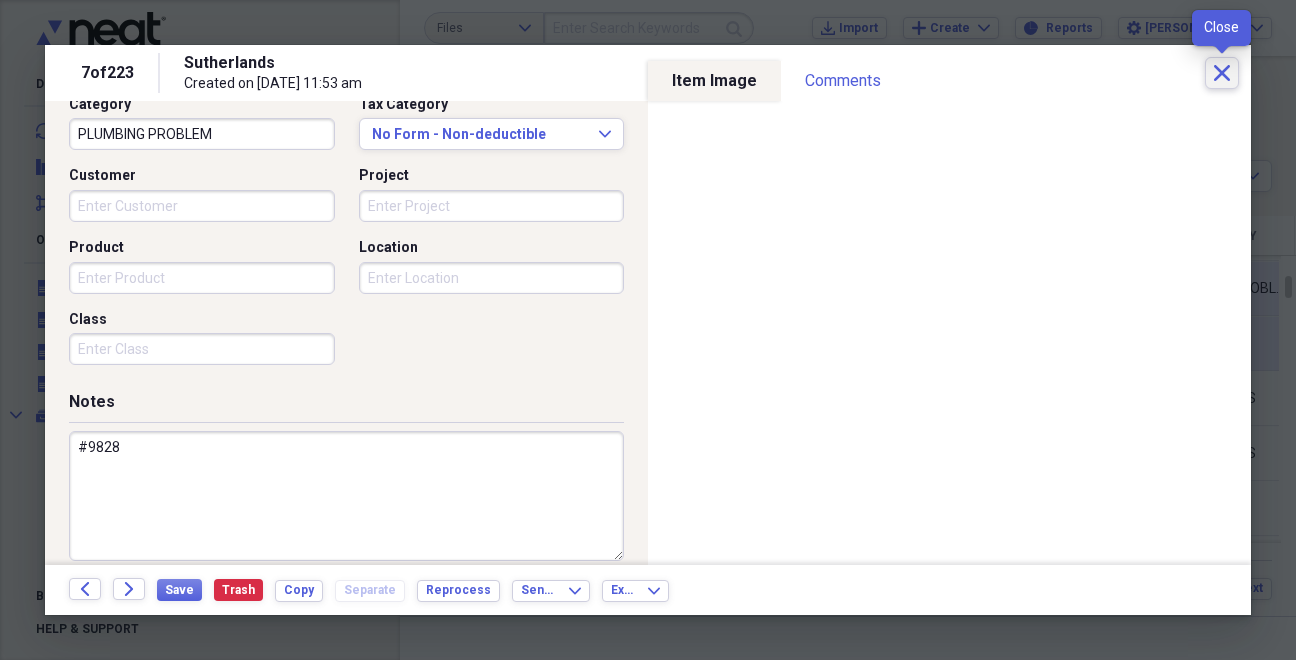 click on "Close" 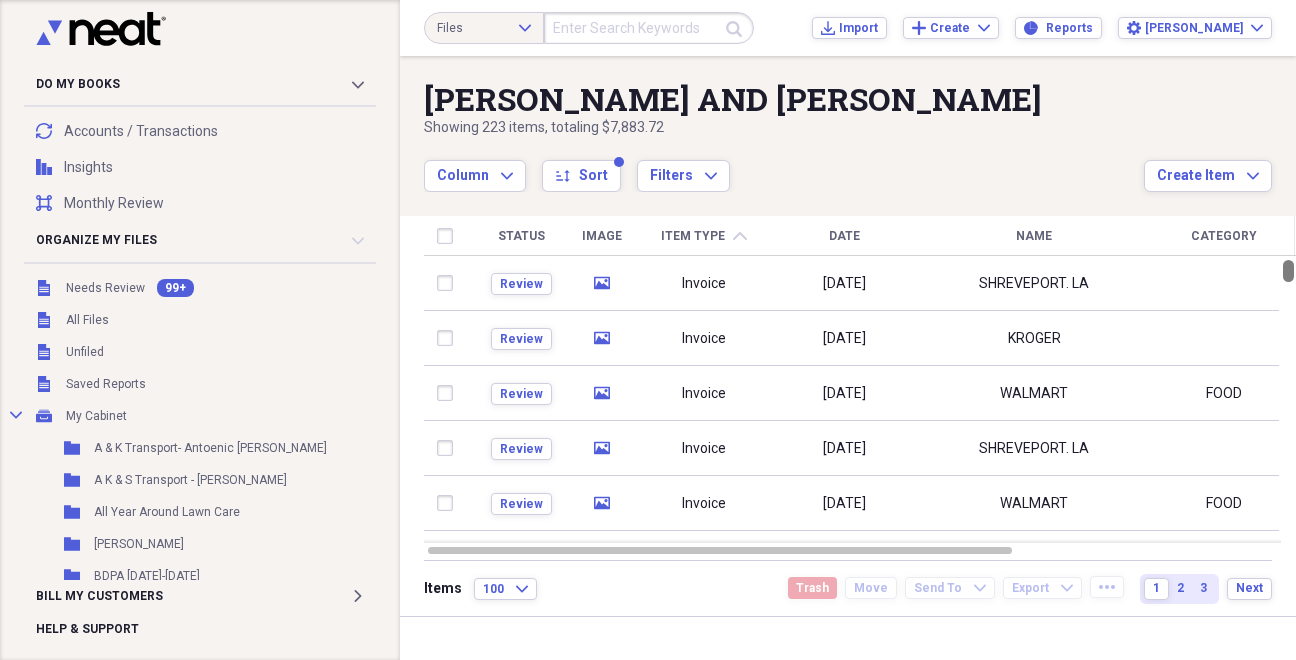 drag, startPoint x: 1290, startPoint y: 283, endPoint x: 1283, endPoint y: 256, distance: 27.89265 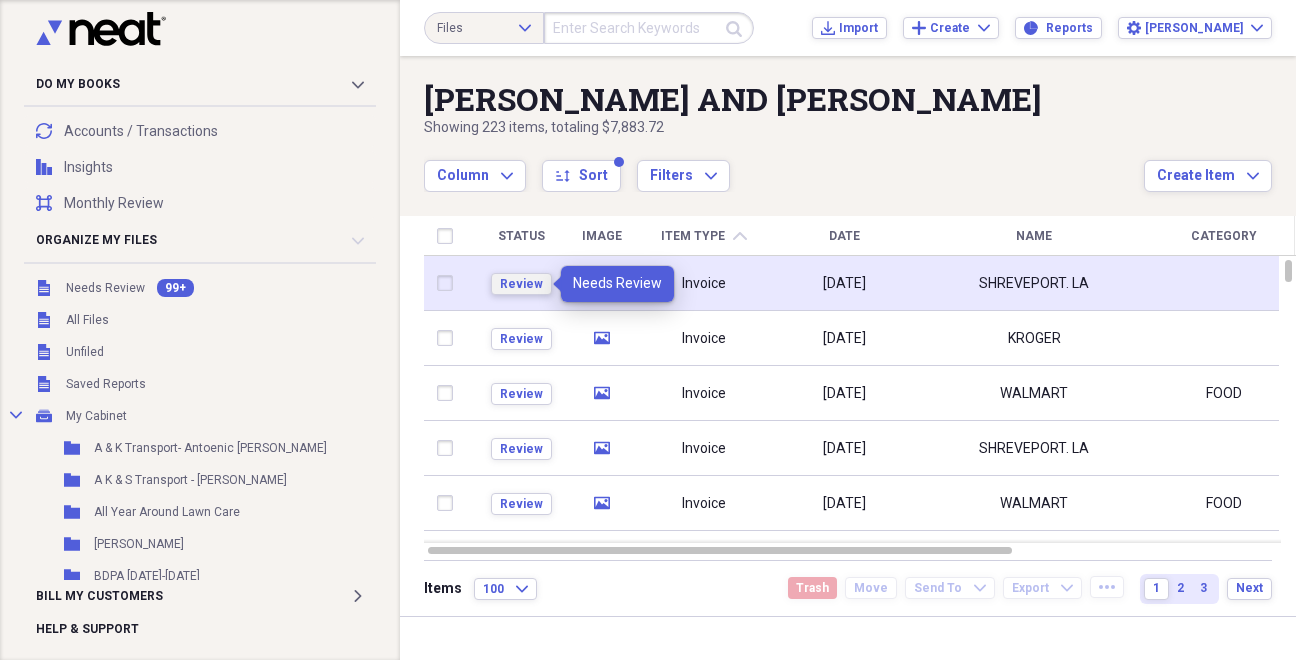 click on "Review" at bounding box center [521, 284] 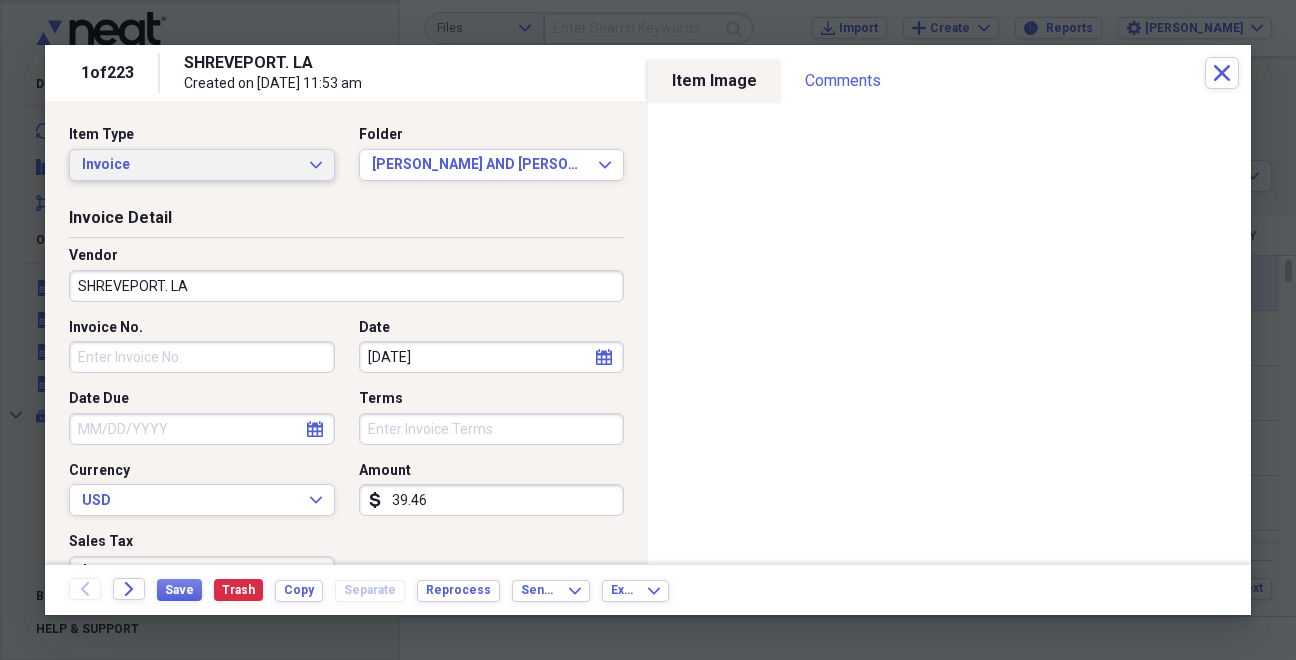 click on "Expand" 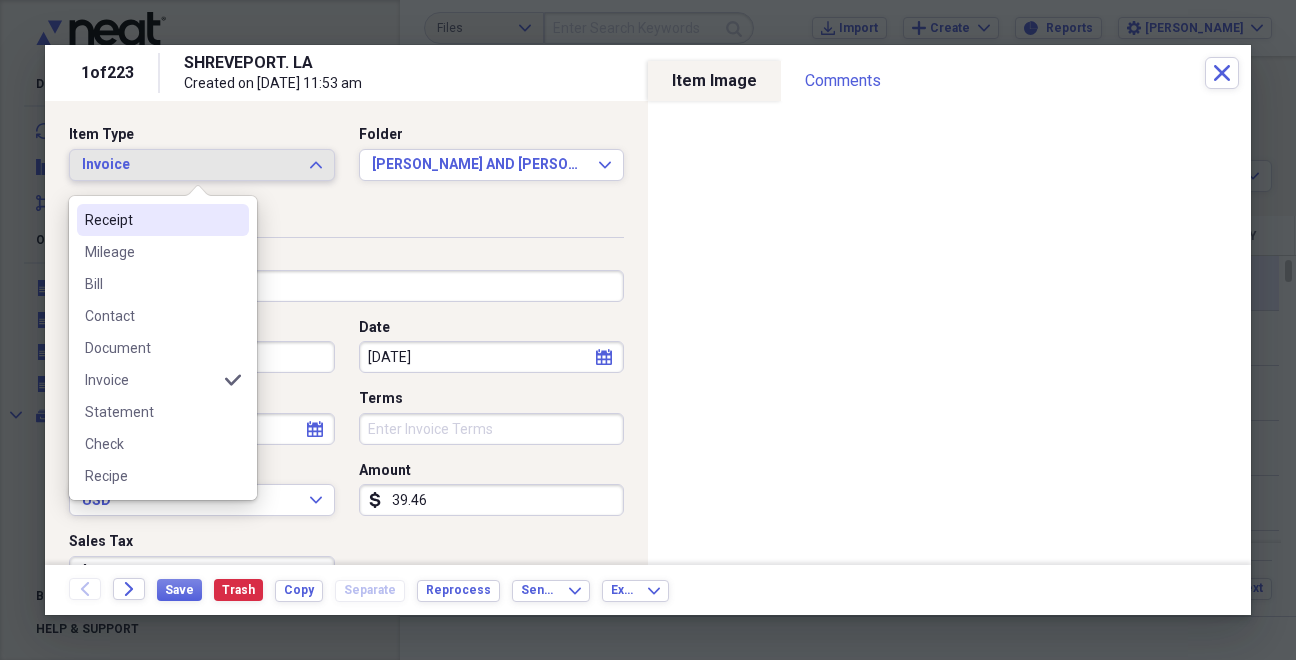 click on "Receipt" at bounding box center [151, 220] 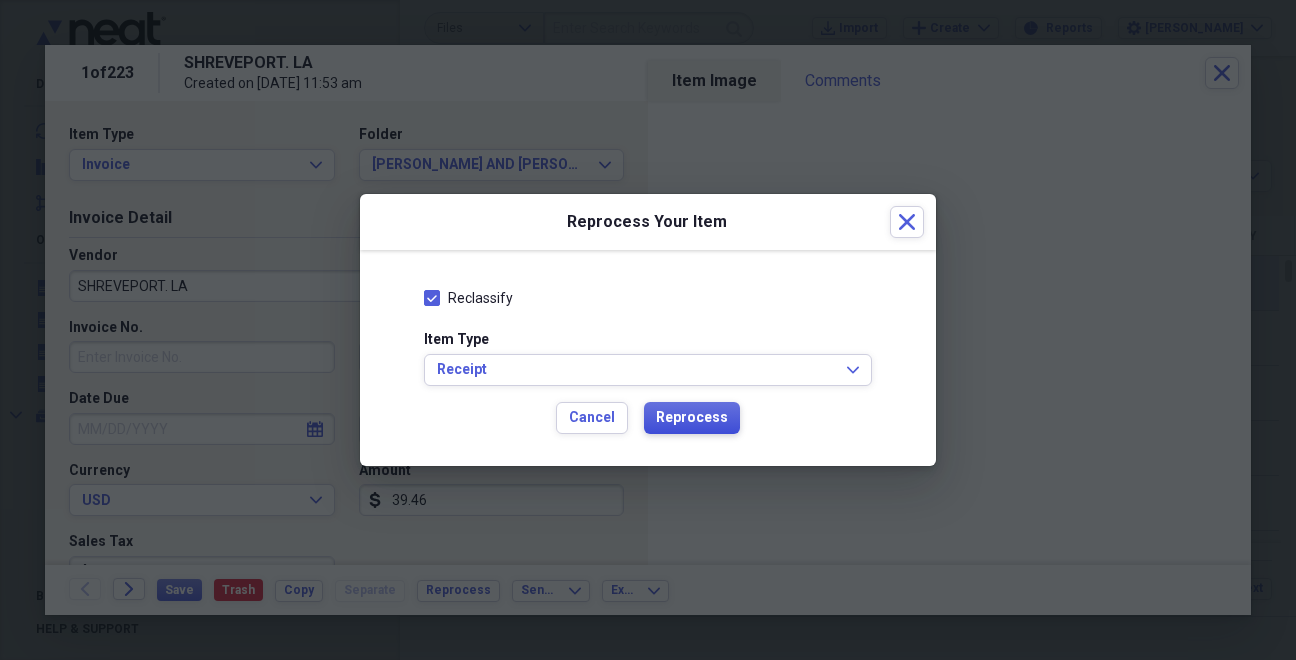click on "Reprocess" at bounding box center [692, 418] 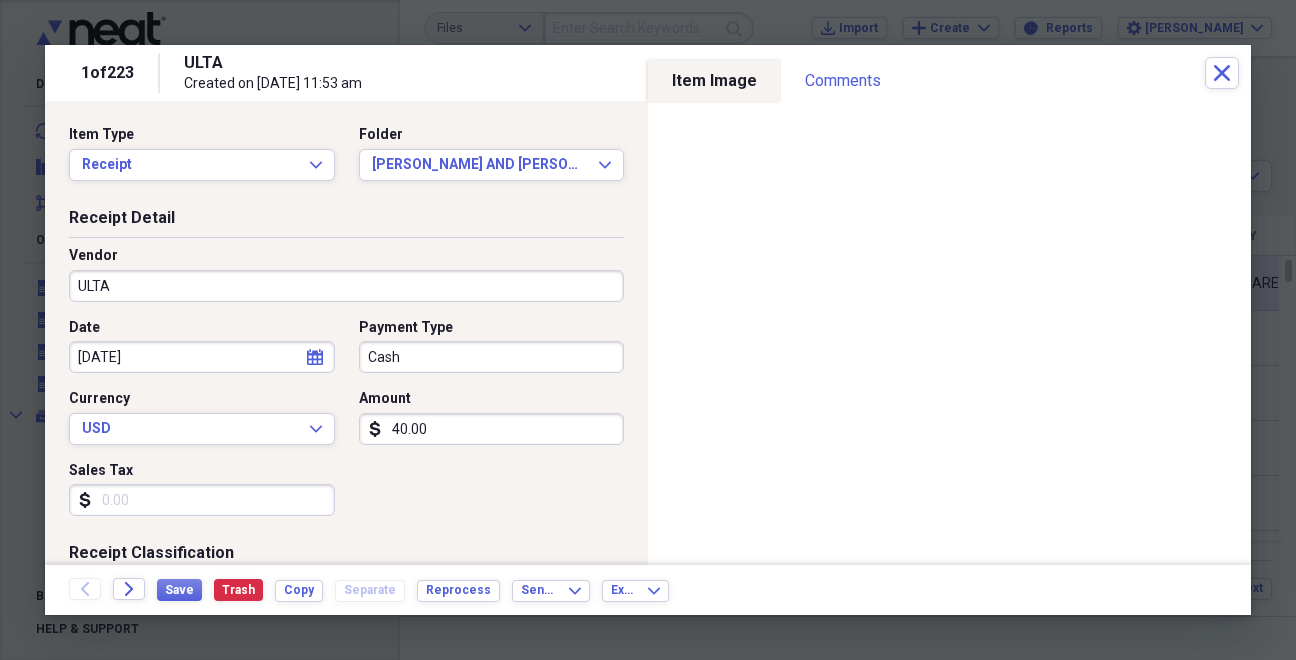 type on "ULTA" 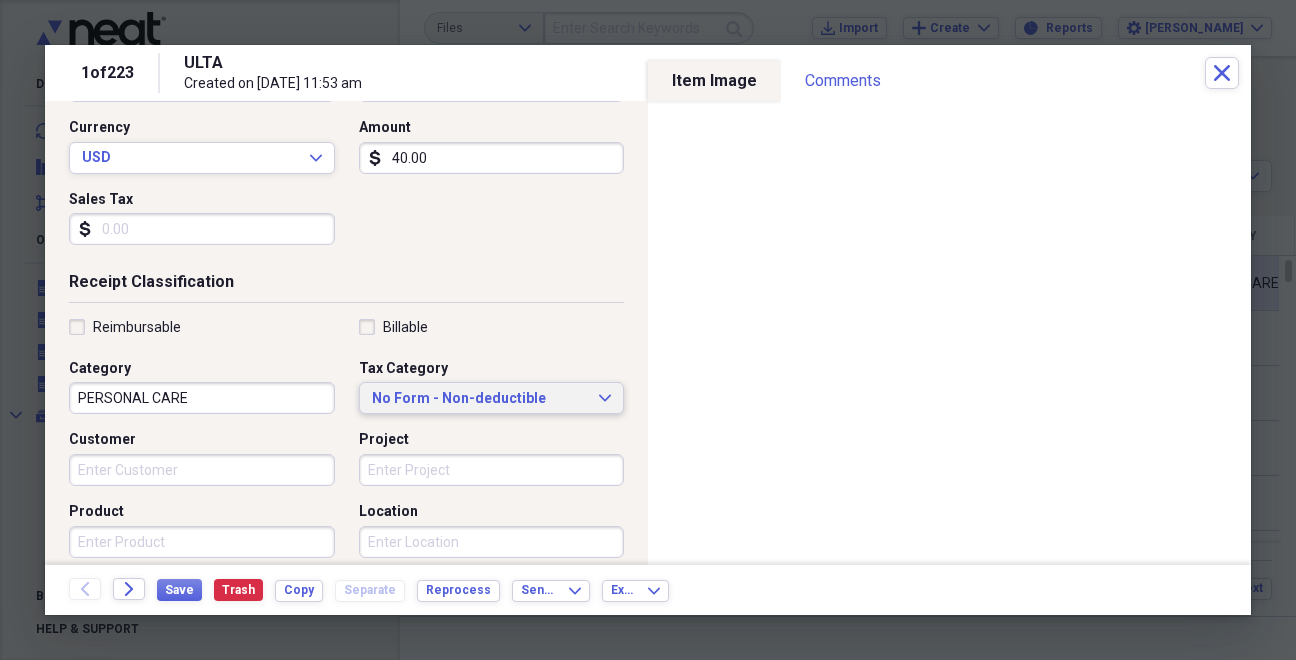 scroll, scrollTop: 281, scrollLeft: 0, axis: vertical 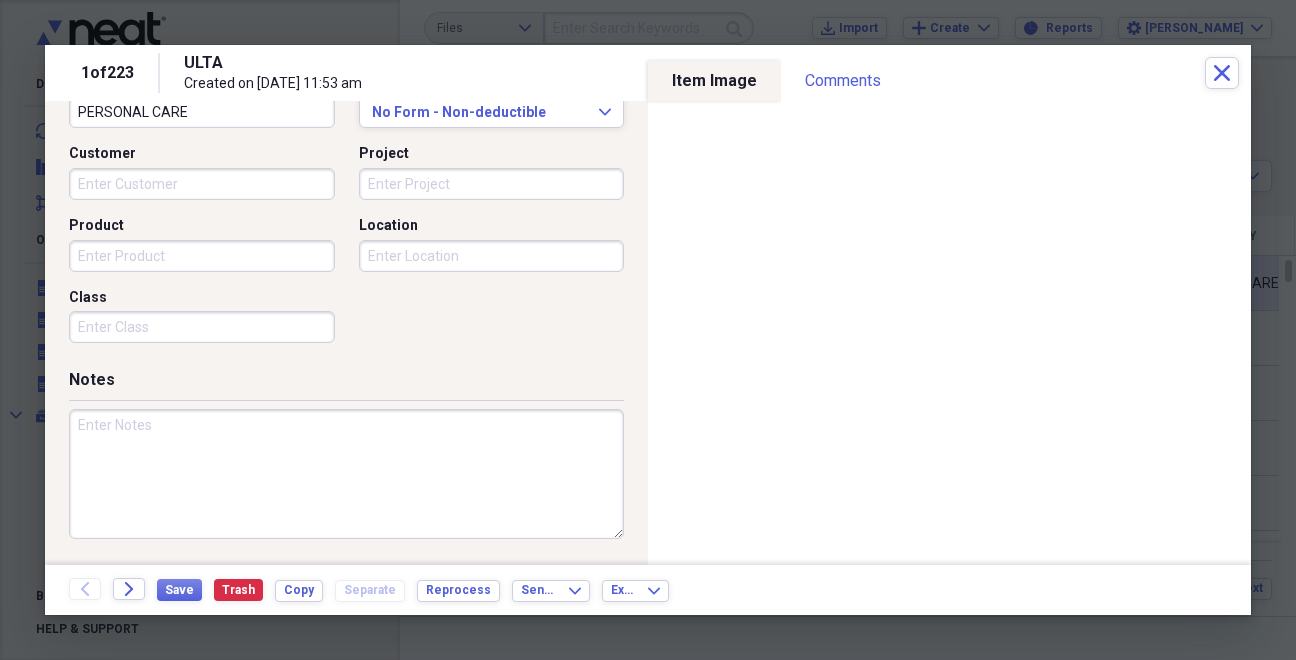 click at bounding box center (346, 474) 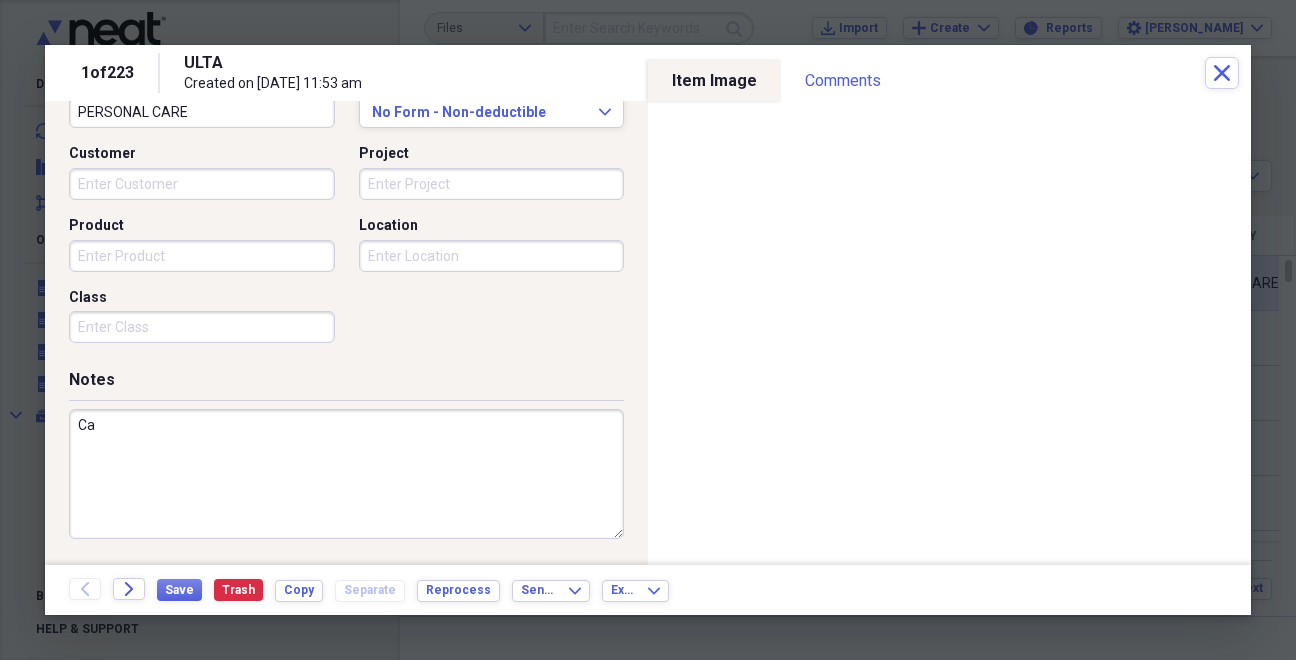 type on "C" 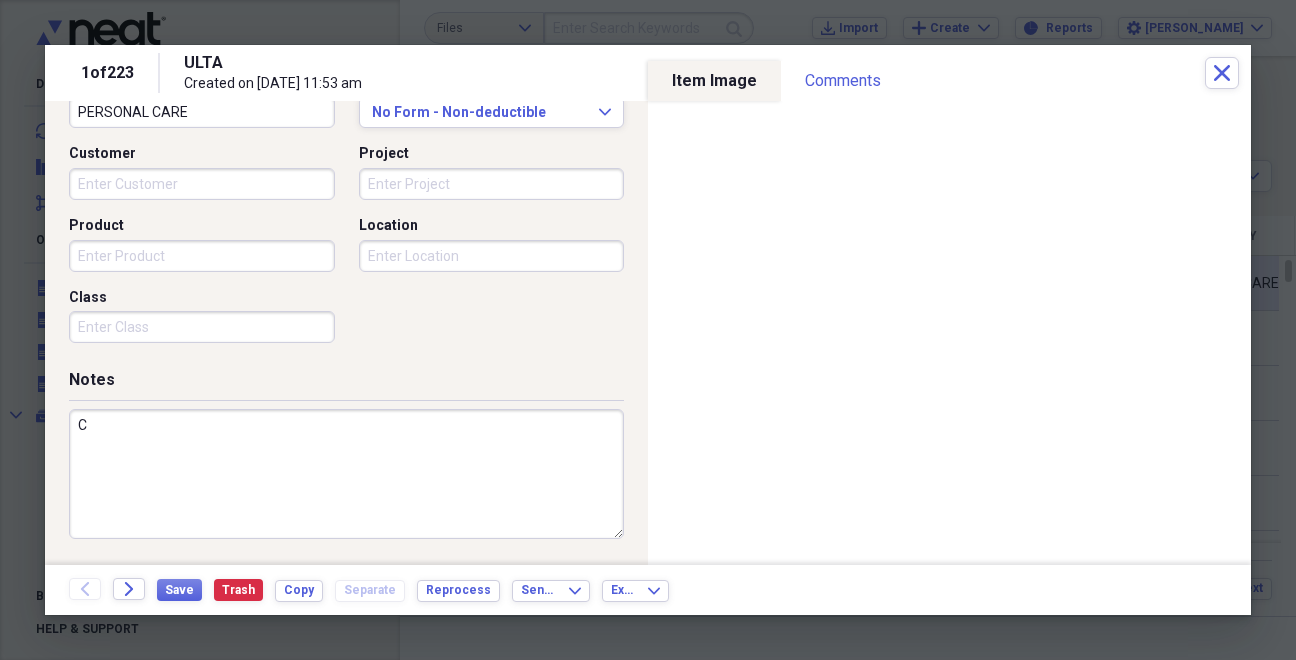 type 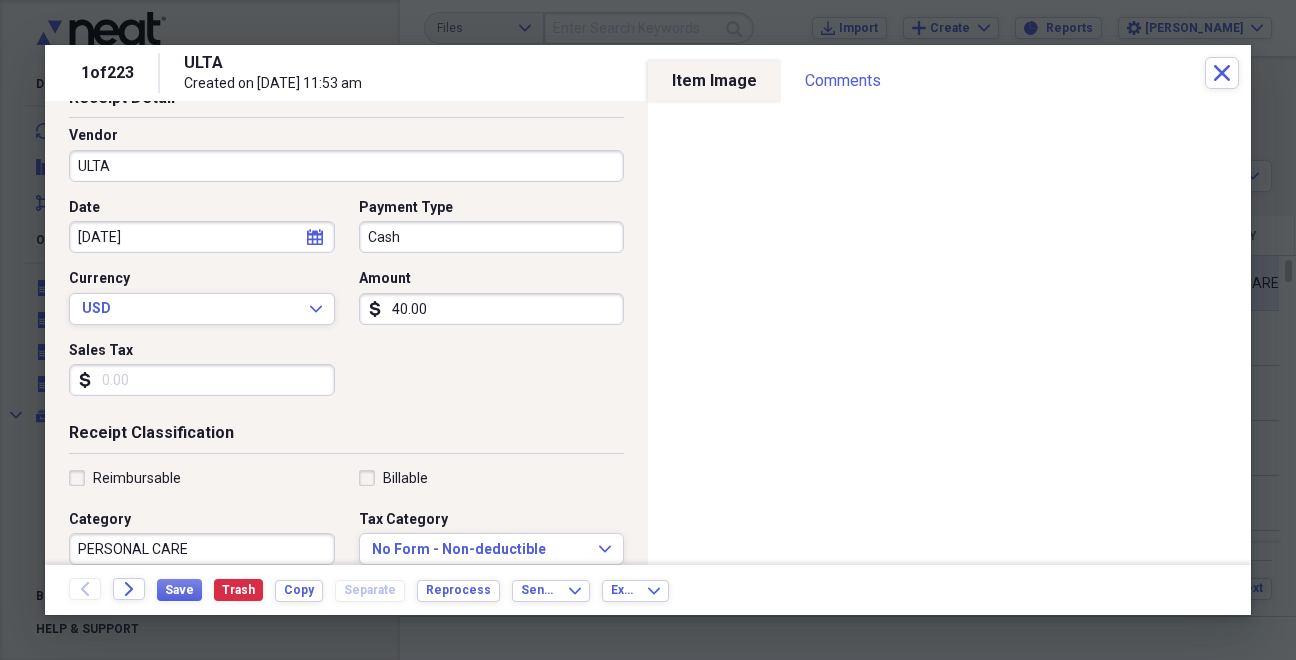 scroll, scrollTop: 115, scrollLeft: 0, axis: vertical 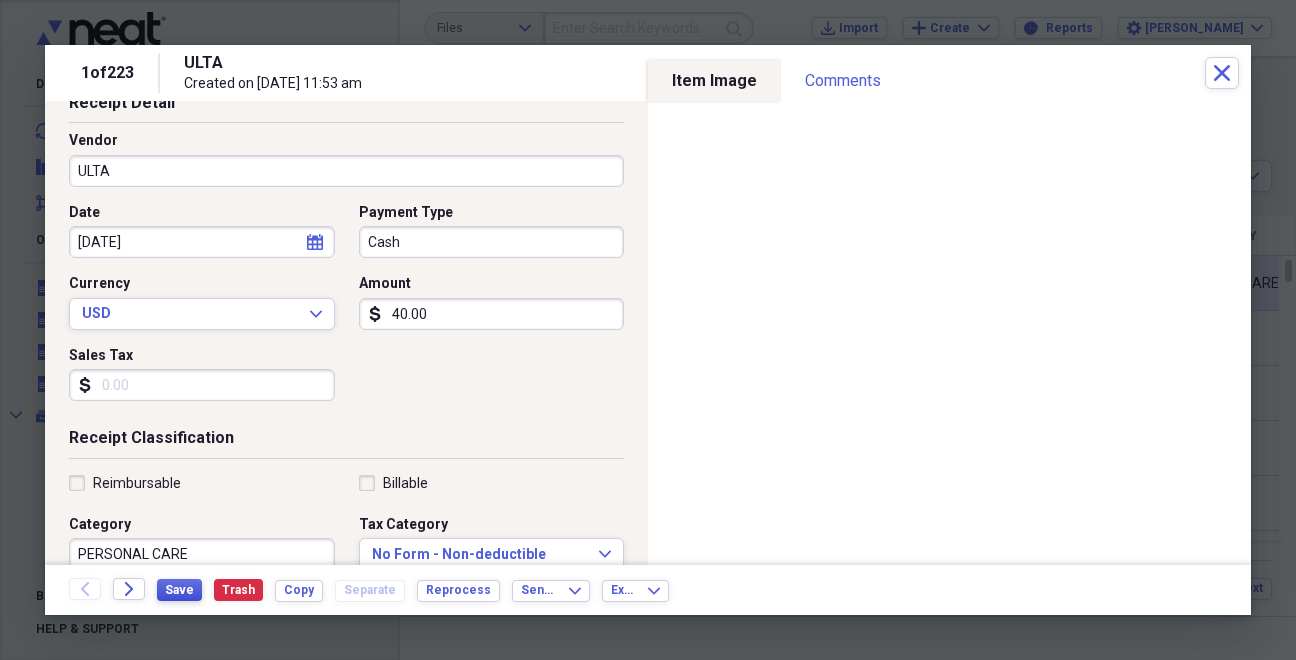 click on "Save" at bounding box center [179, 590] 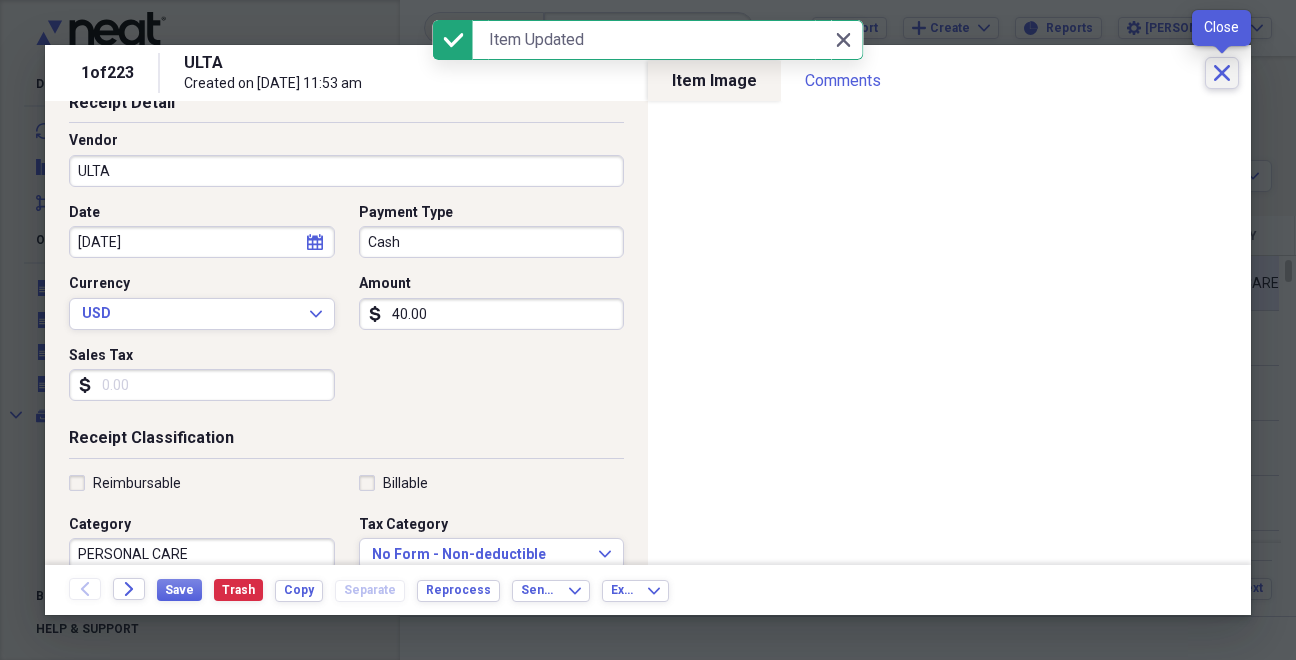 click on "Close" 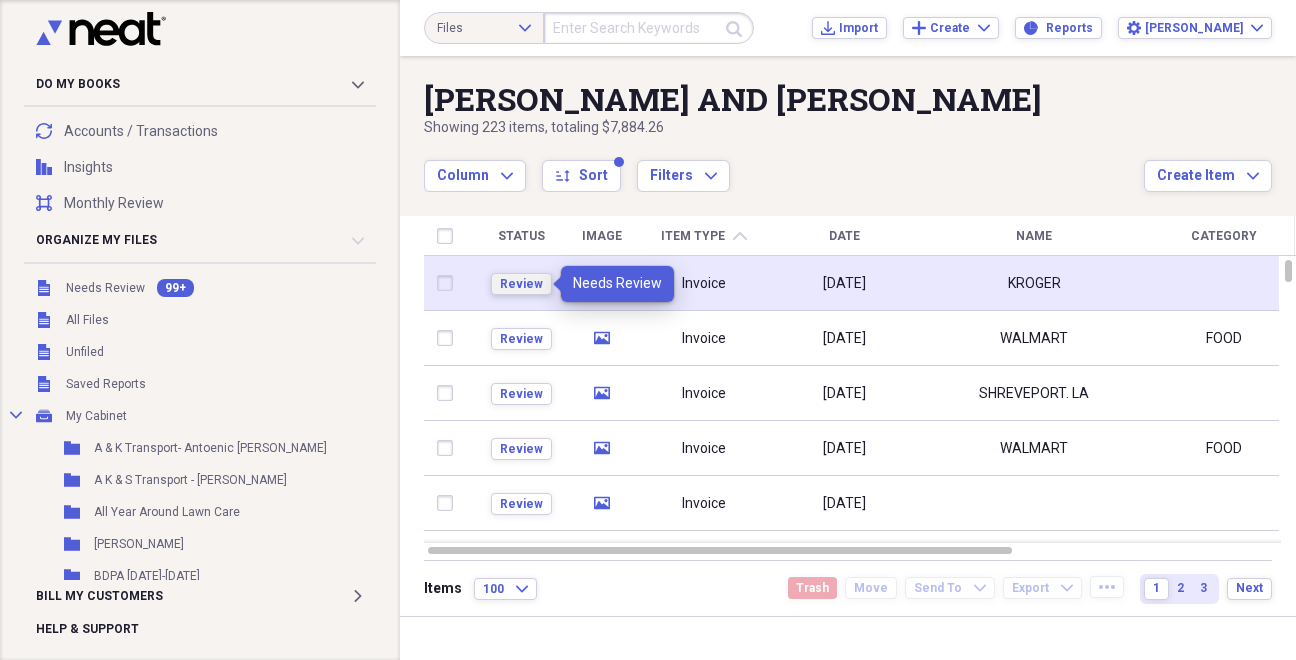 click on "Review" at bounding box center [521, 284] 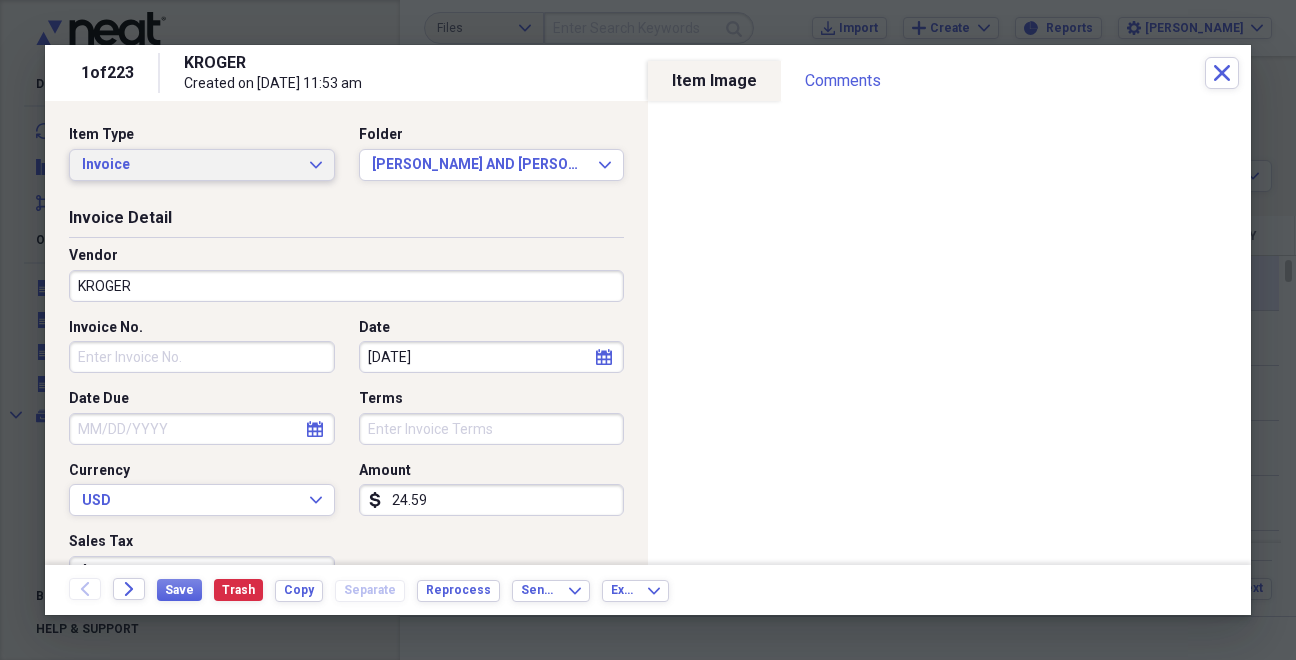 click 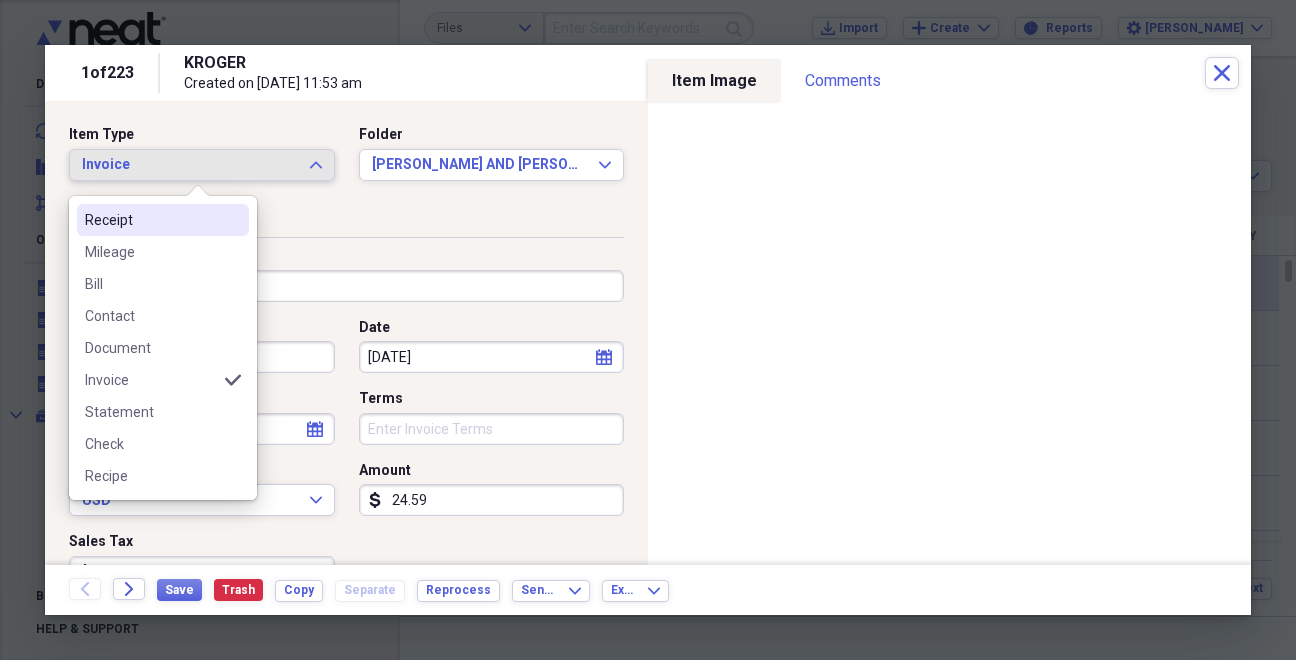 click on "Receipt" at bounding box center [163, 220] 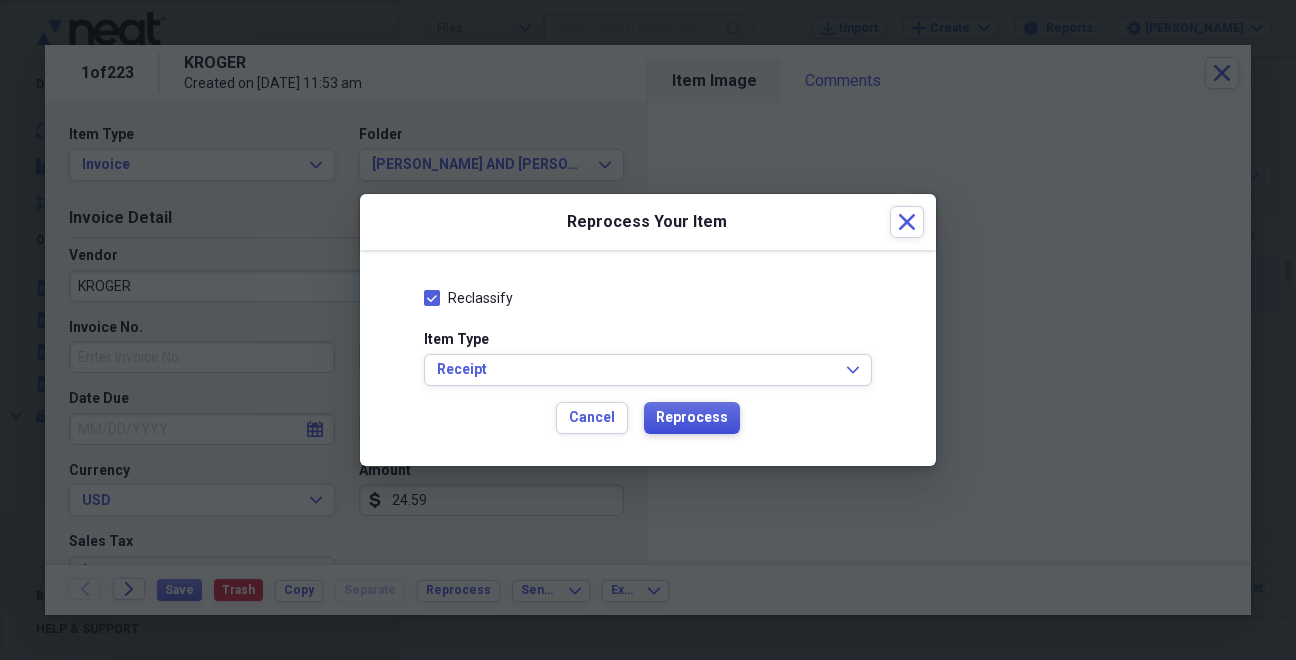 click on "Reprocess" at bounding box center [692, 418] 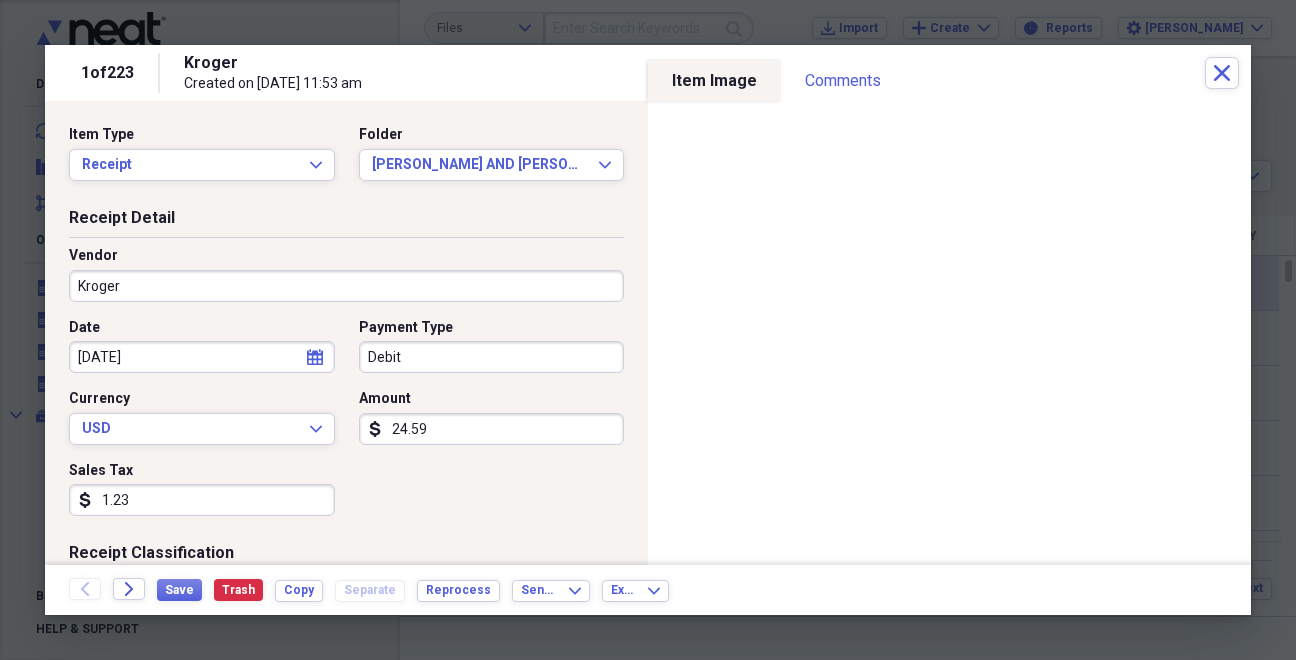 type on "Kroger" 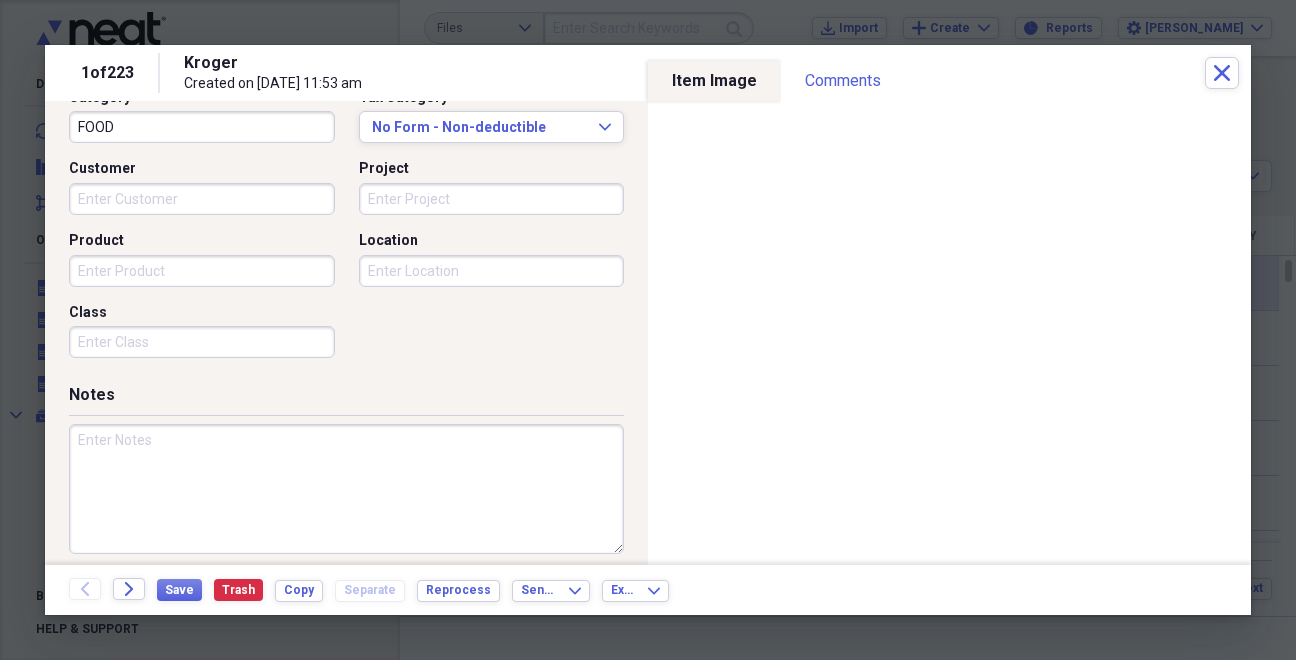 scroll, scrollTop: 557, scrollLeft: 0, axis: vertical 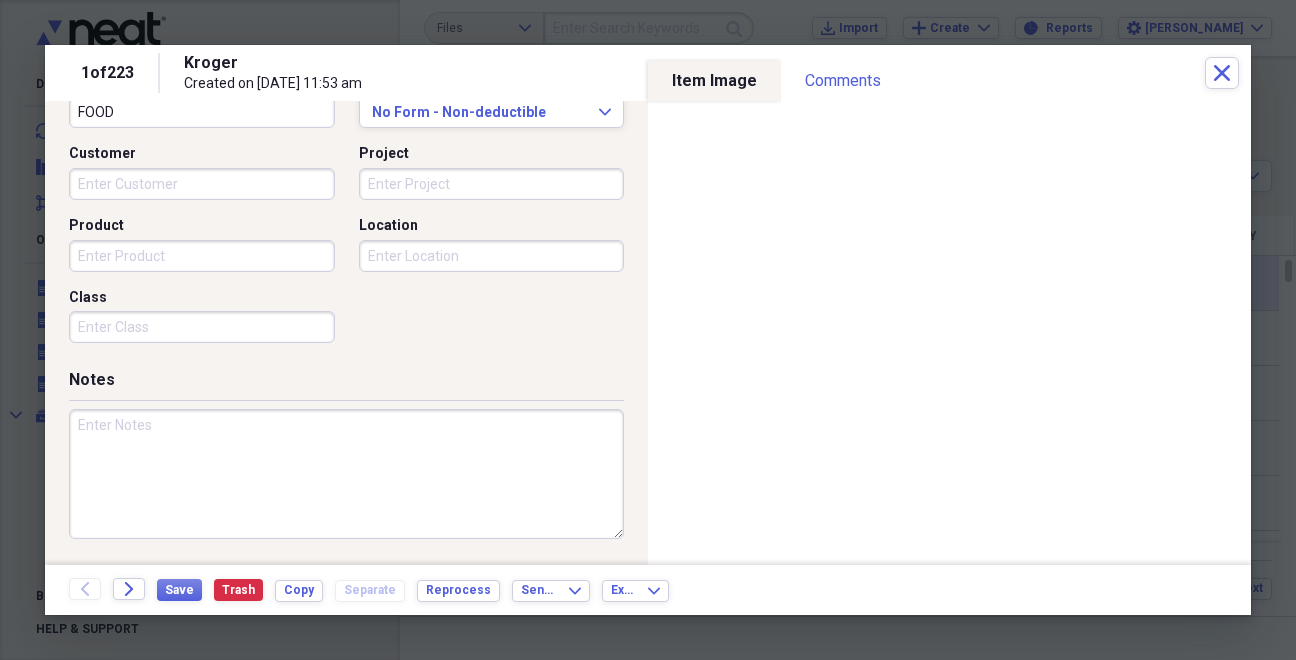 type 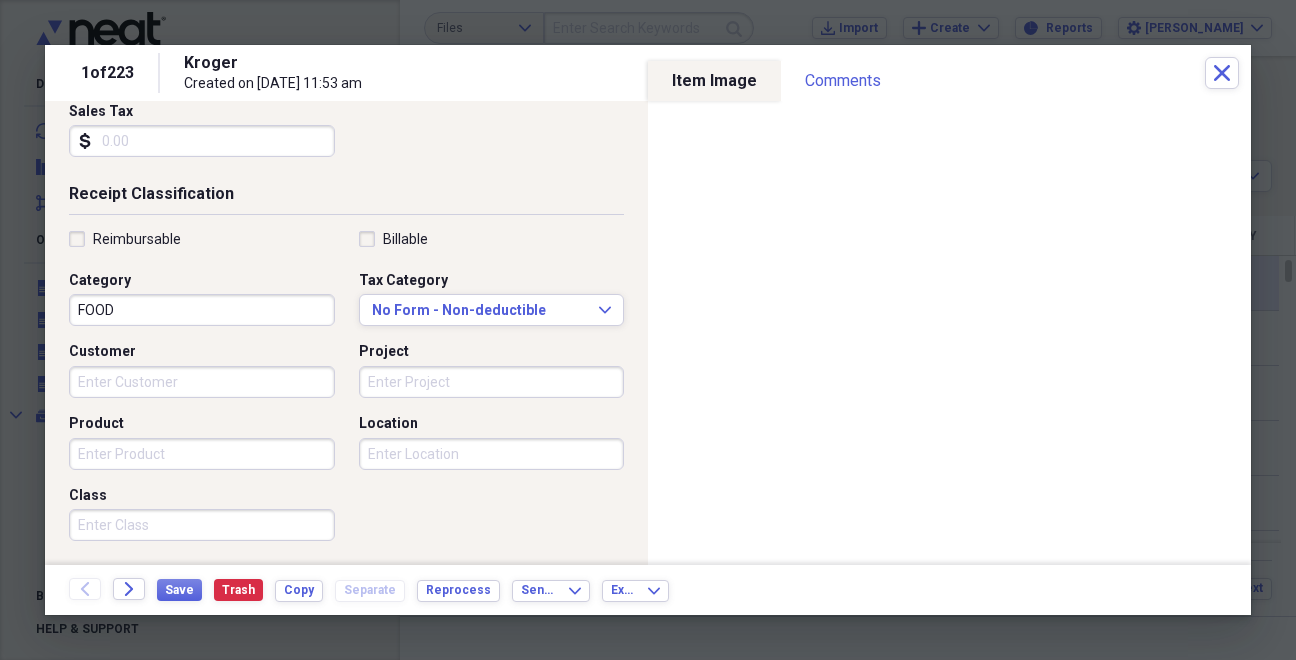 scroll, scrollTop: 362, scrollLeft: 0, axis: vertical 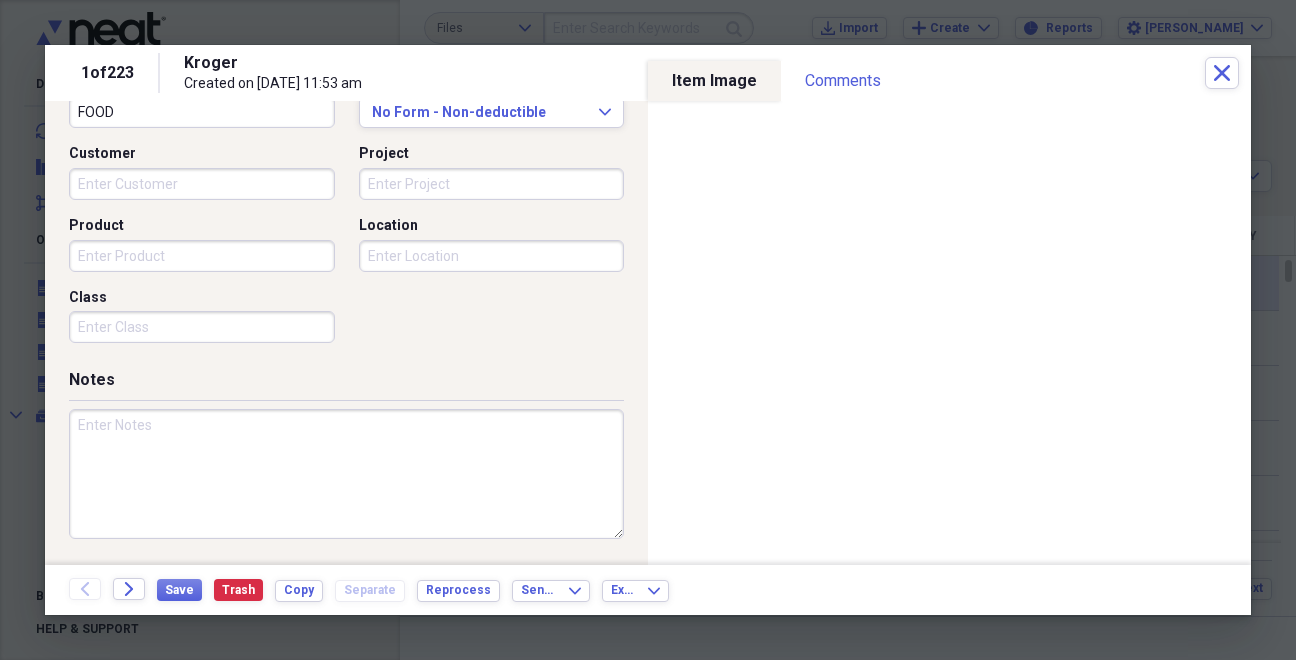 click at bounding box center [346, 474] 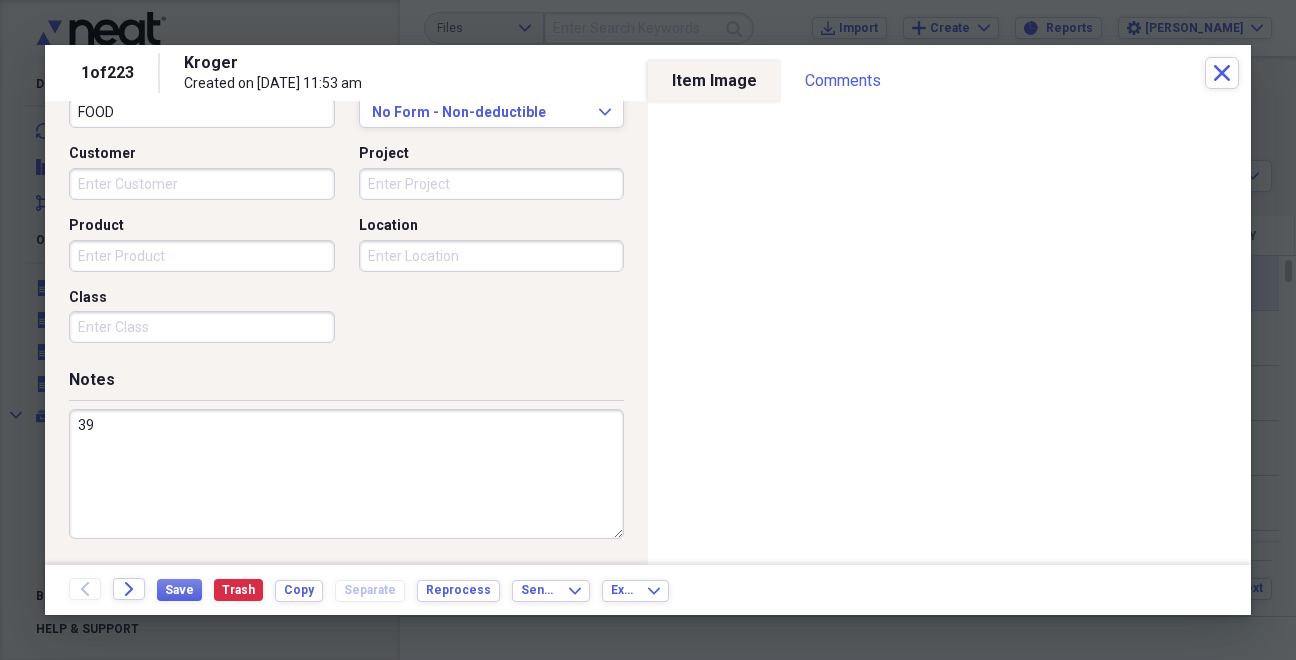 type on "3" 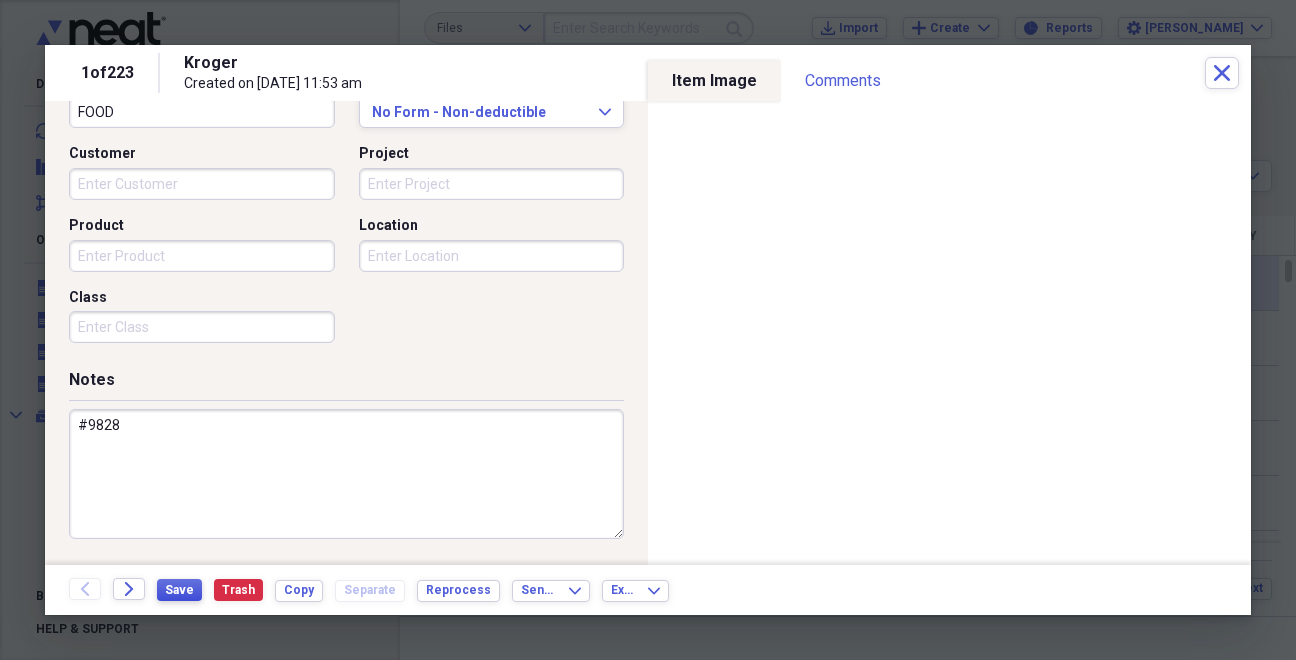 type on "#9828" 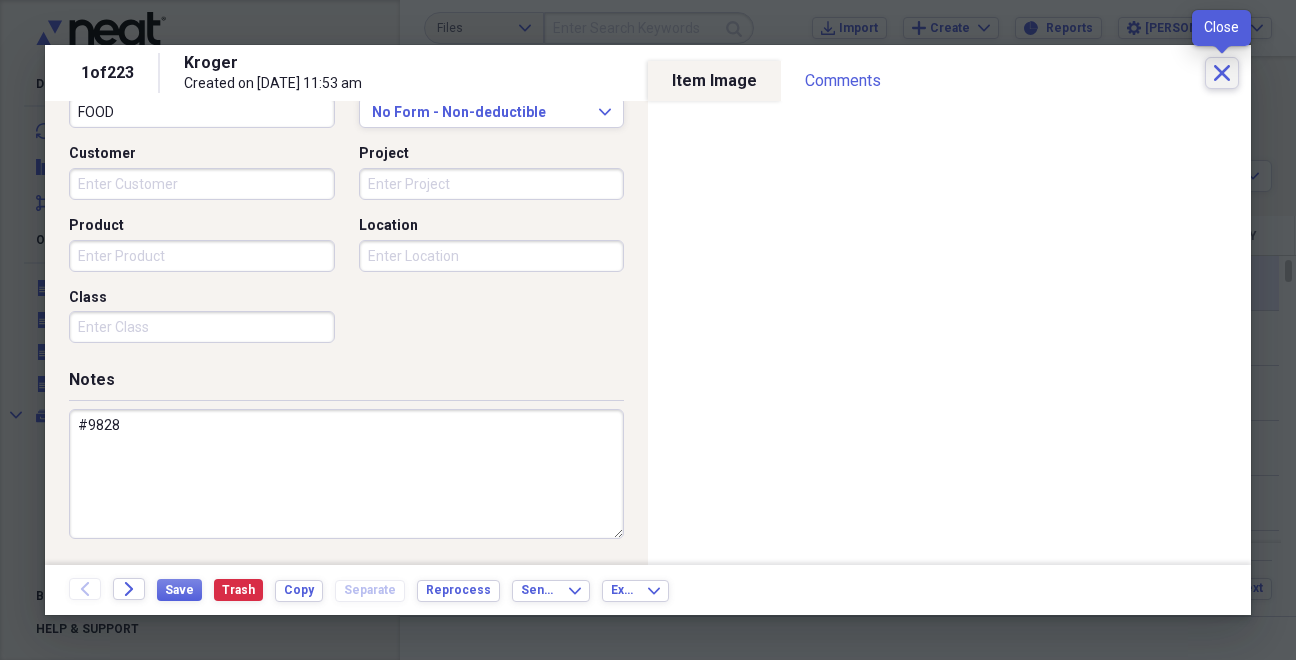 click on "Close" 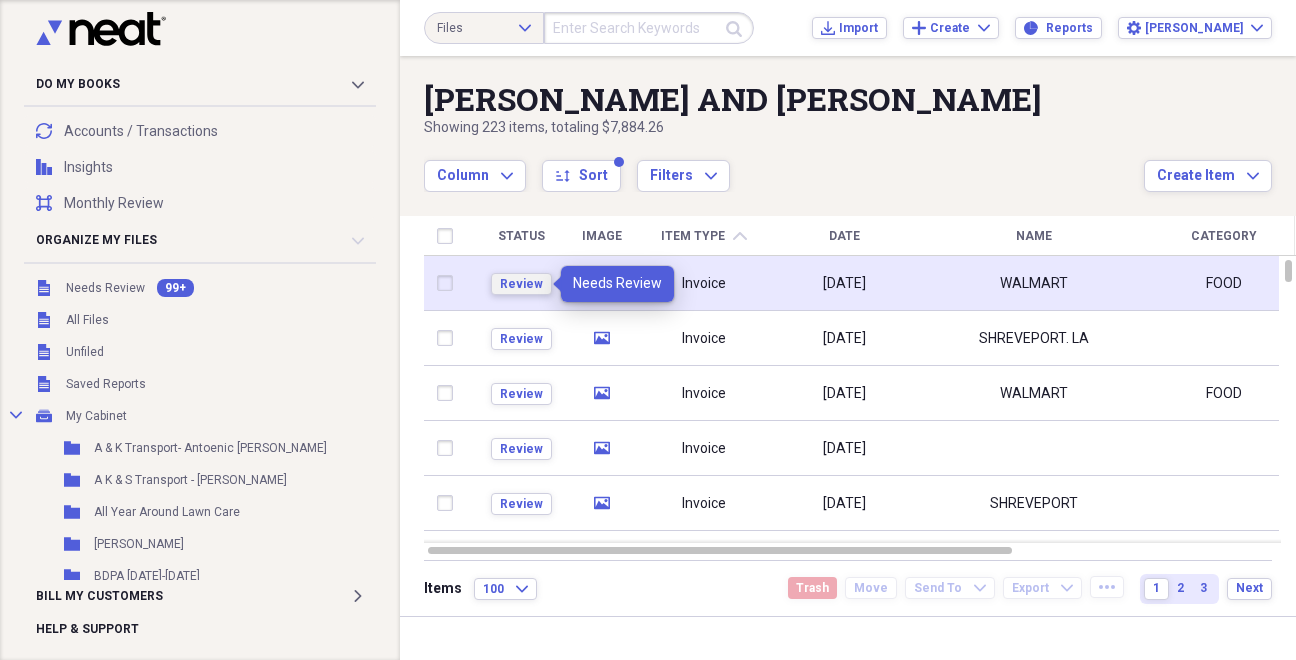 click on "Review" at bounding box center (521, 284) 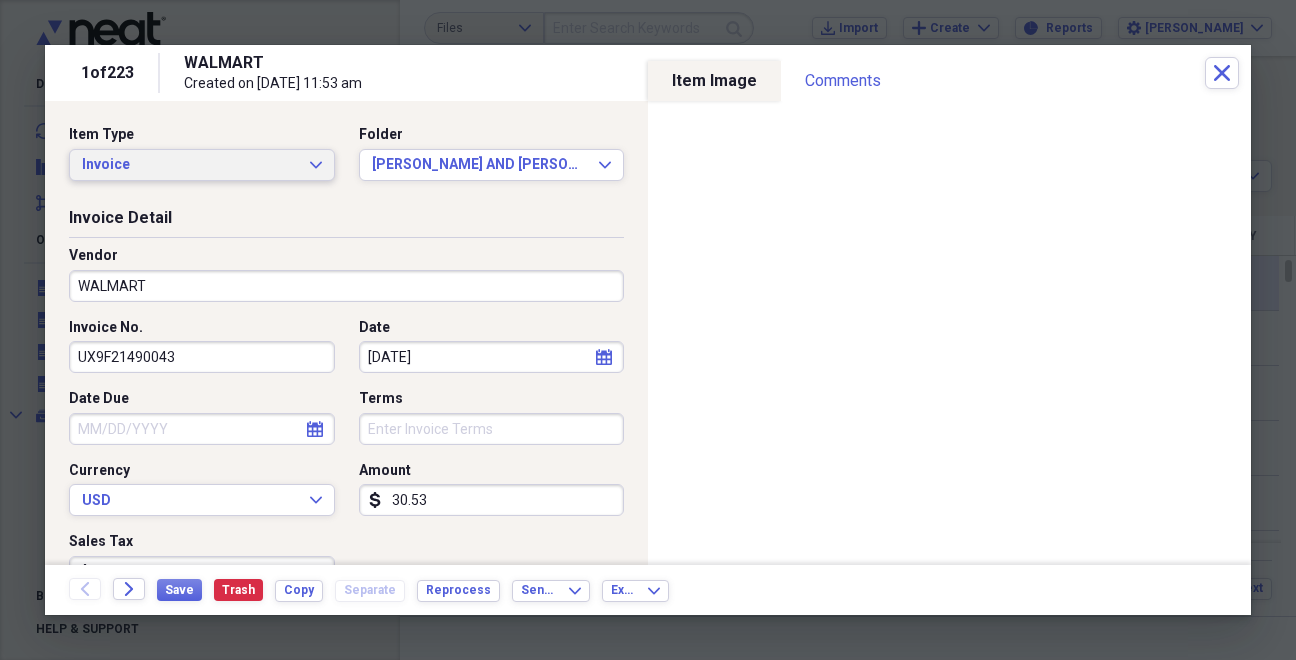 click on "Invoice Expand" at bounding box center (202, 165) 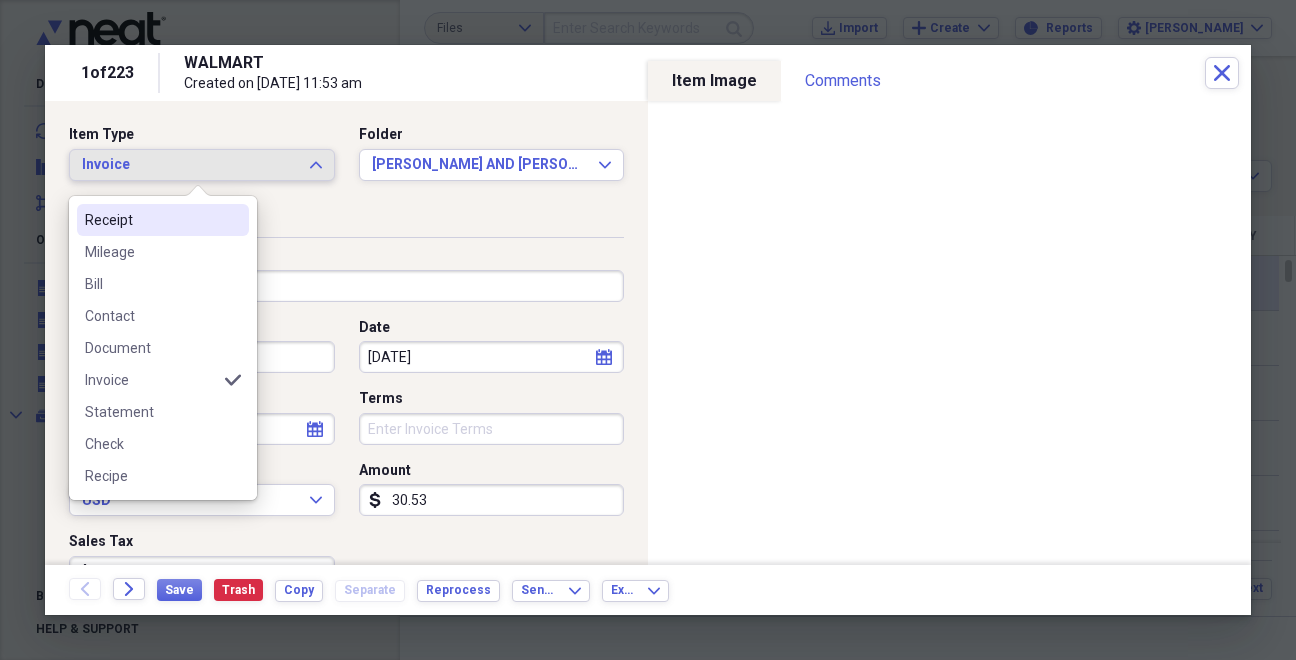 click on "Receipt" at bounding box center (151, 220) 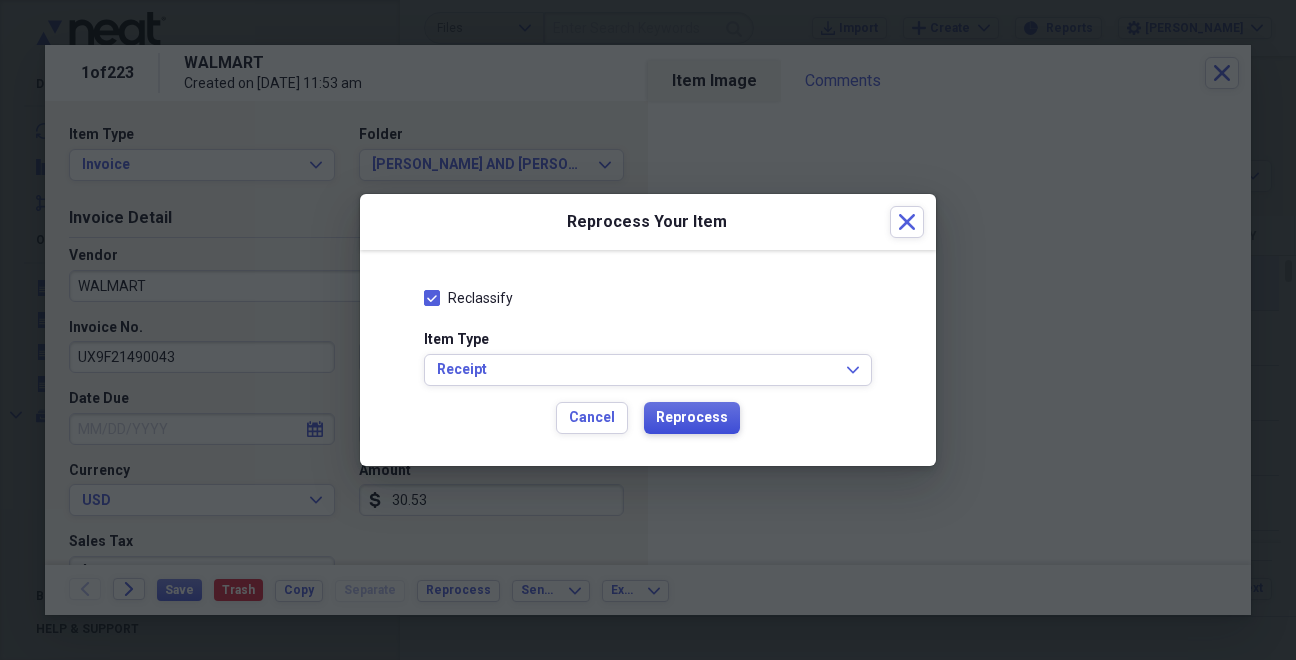 click on "Reprocess" at bounding box center (692, 418) 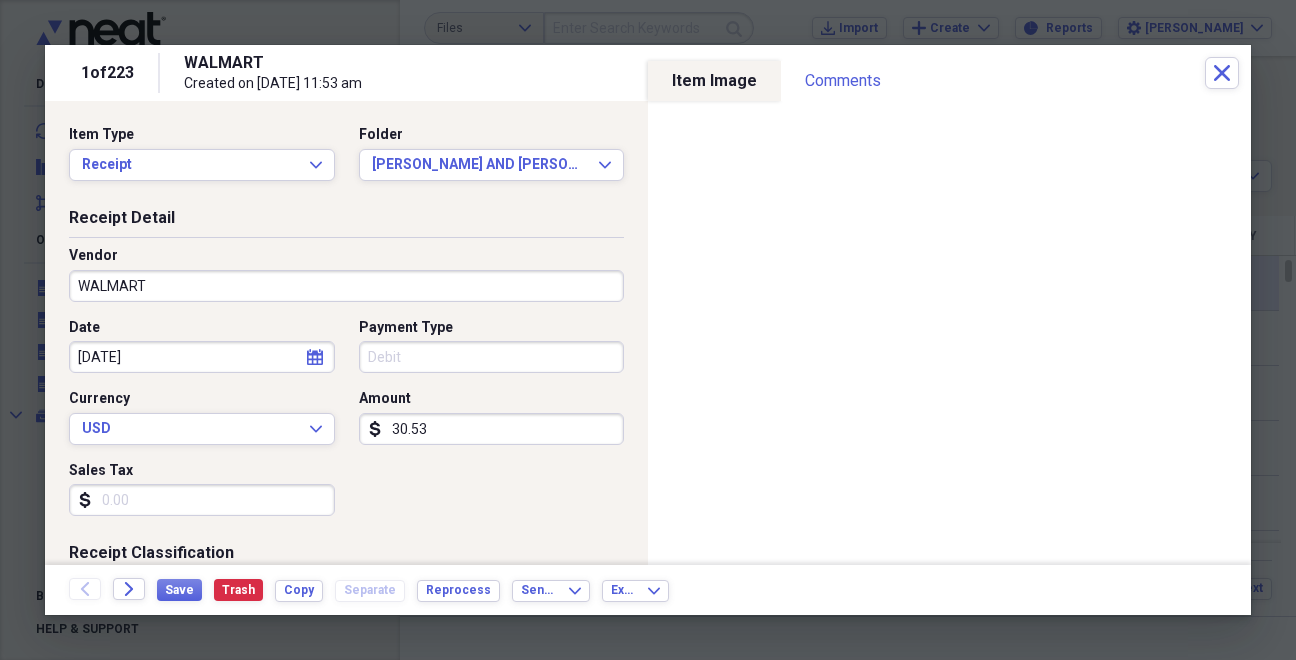 type on "Debit" 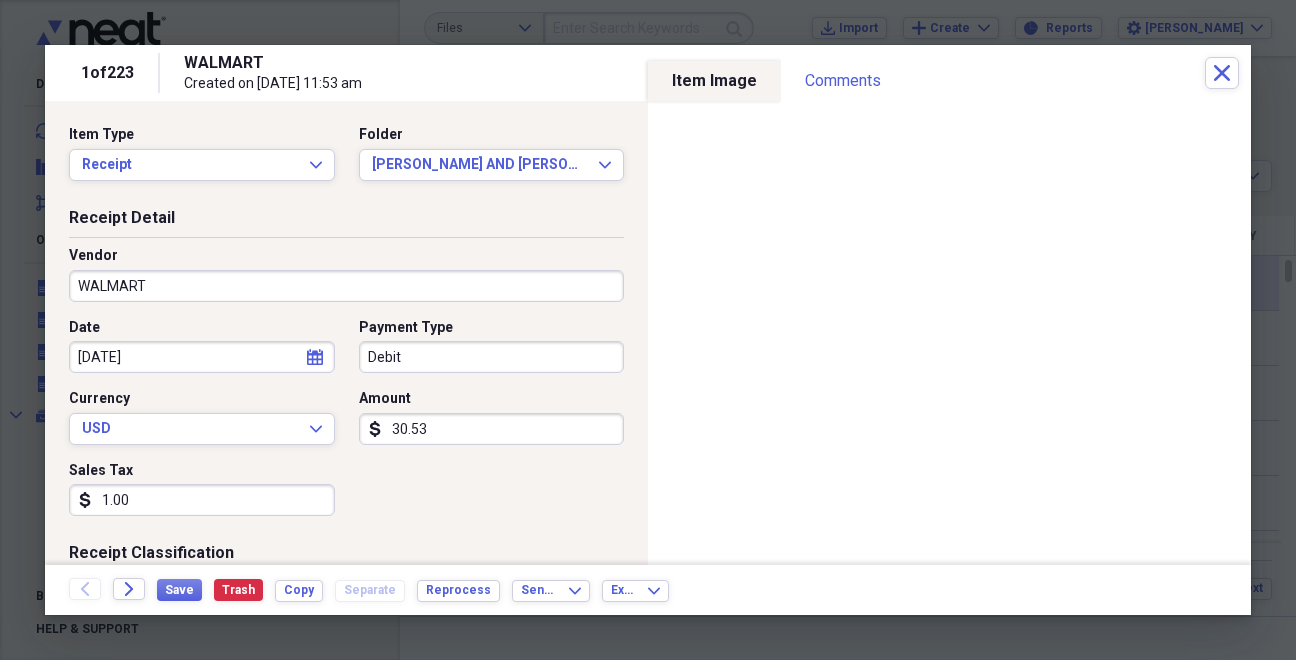 click on "1.00" at bounding box center (202, 500) 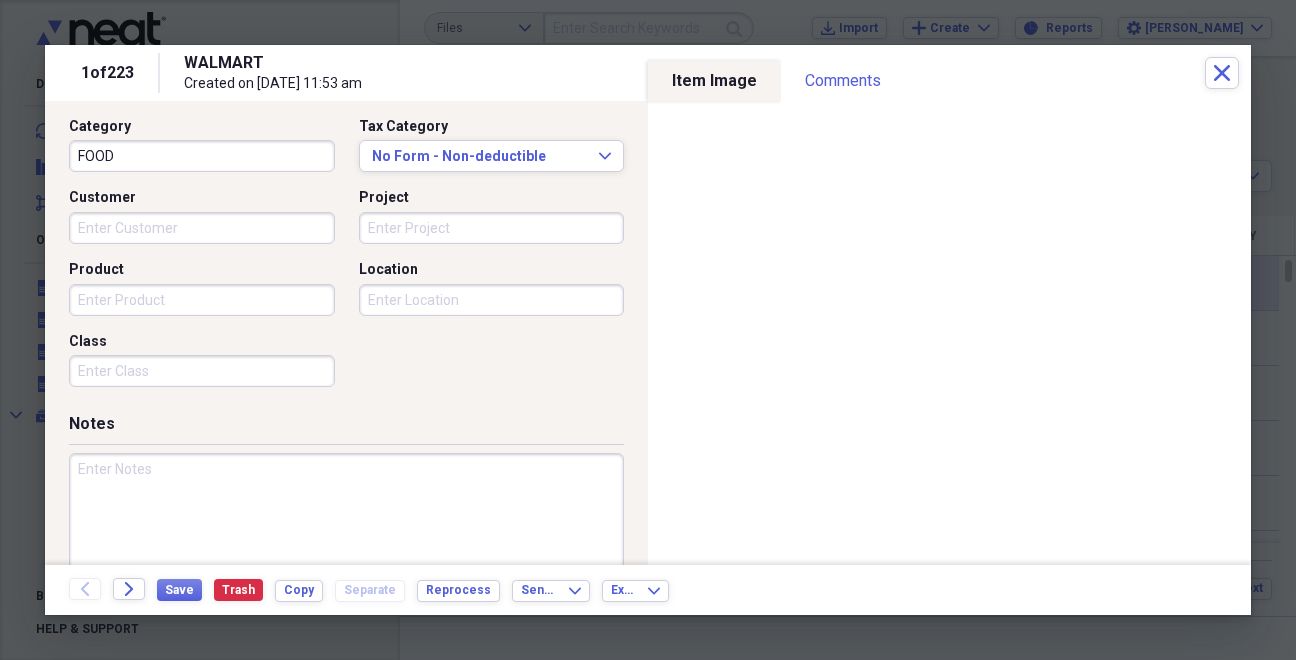 scroll, scrollTop: 518, scrollLeft: 0, axis: vertical 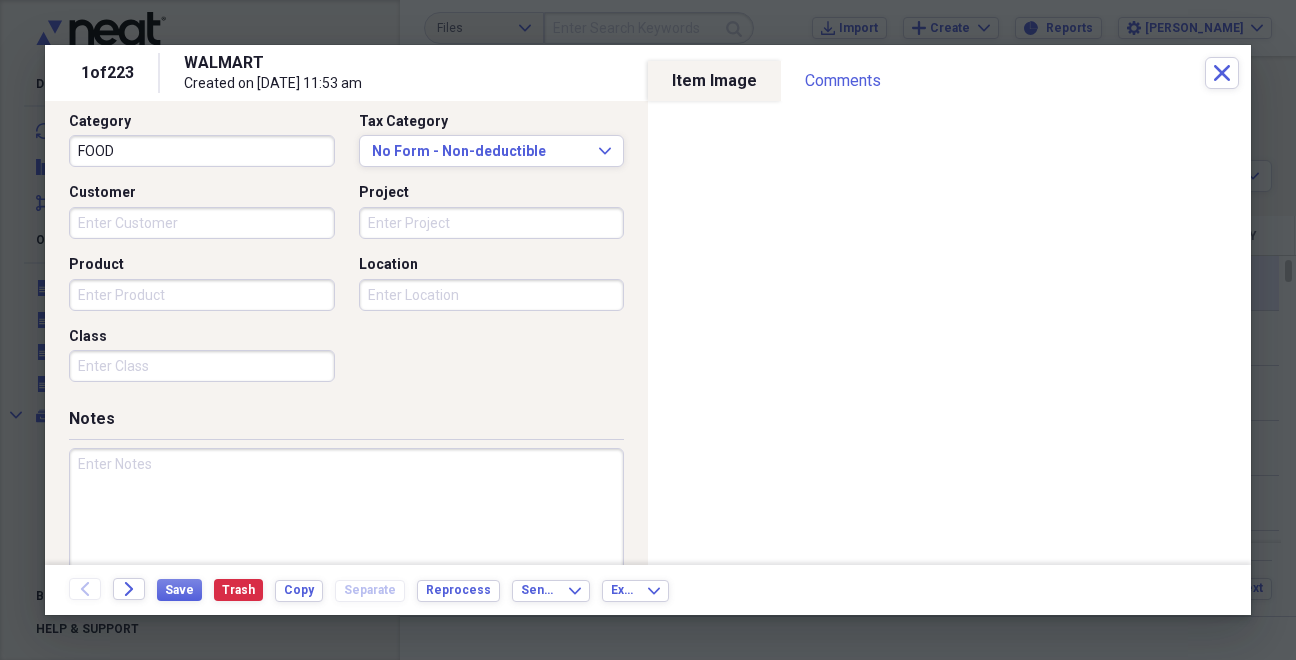 type 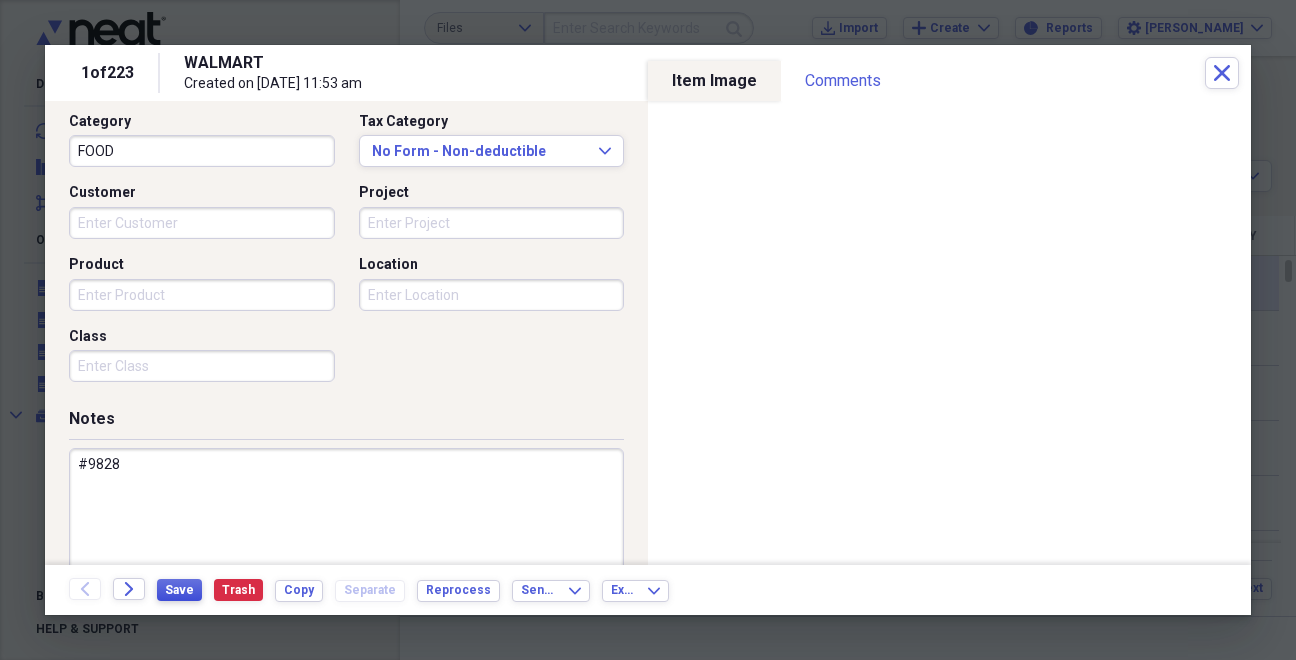 type on "#9828" 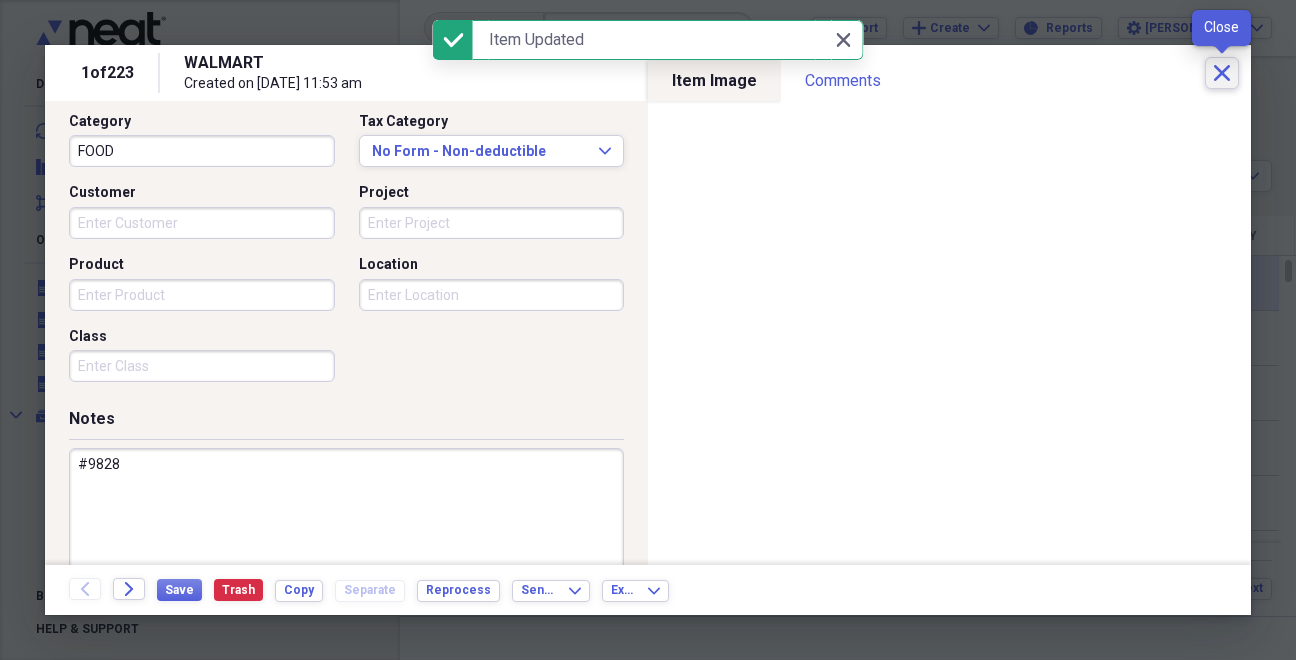 click on "Close" 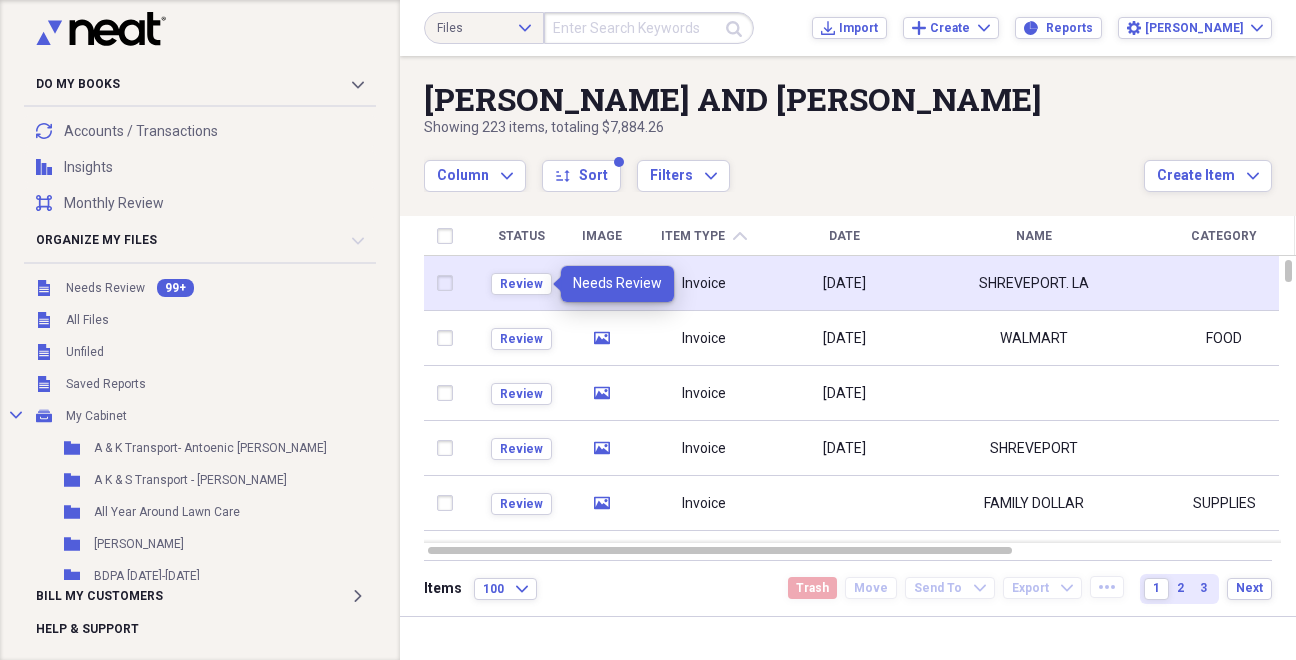 click on "Review" at bounding box center (521, 283) 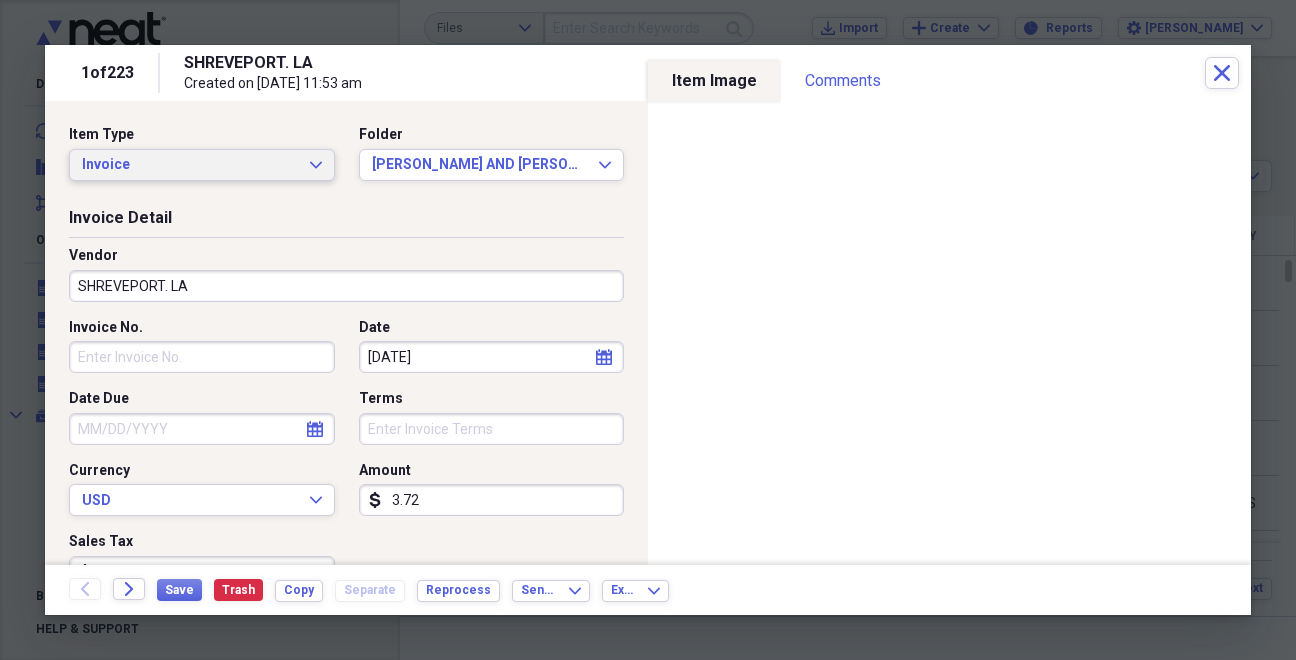 click on "Invoice Expand" at bounding box center [202, 165] 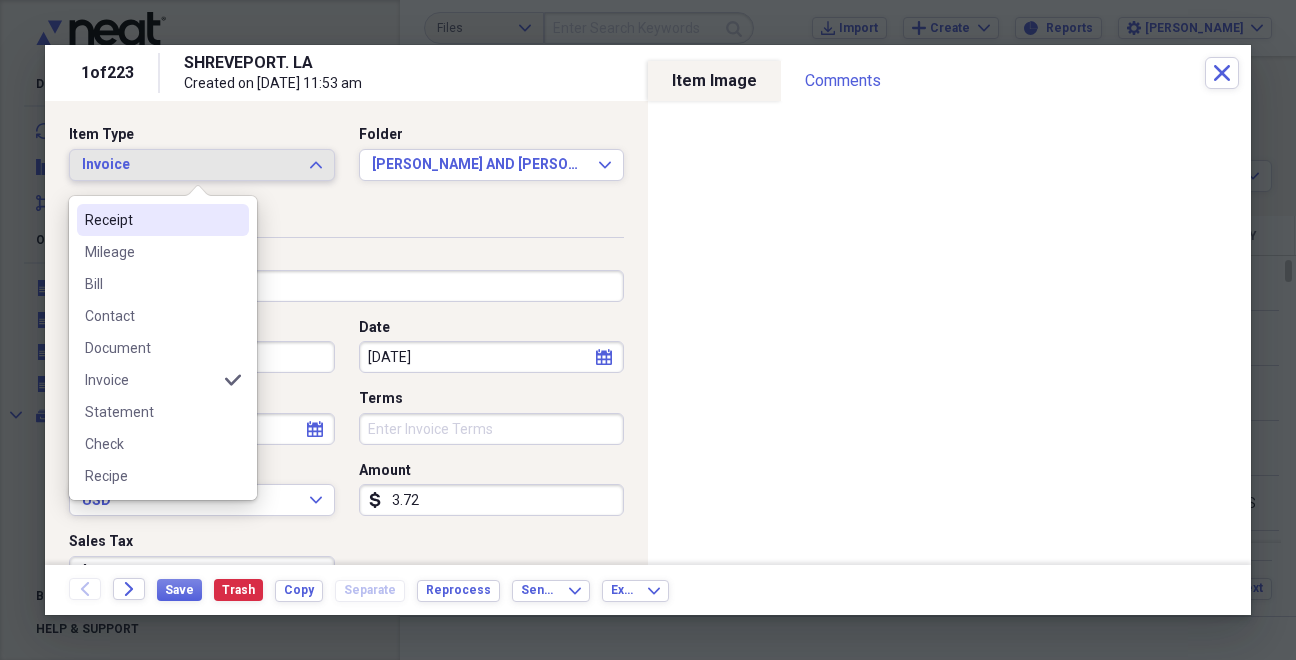 click on "Receipt" at bounding box center (151, 220) 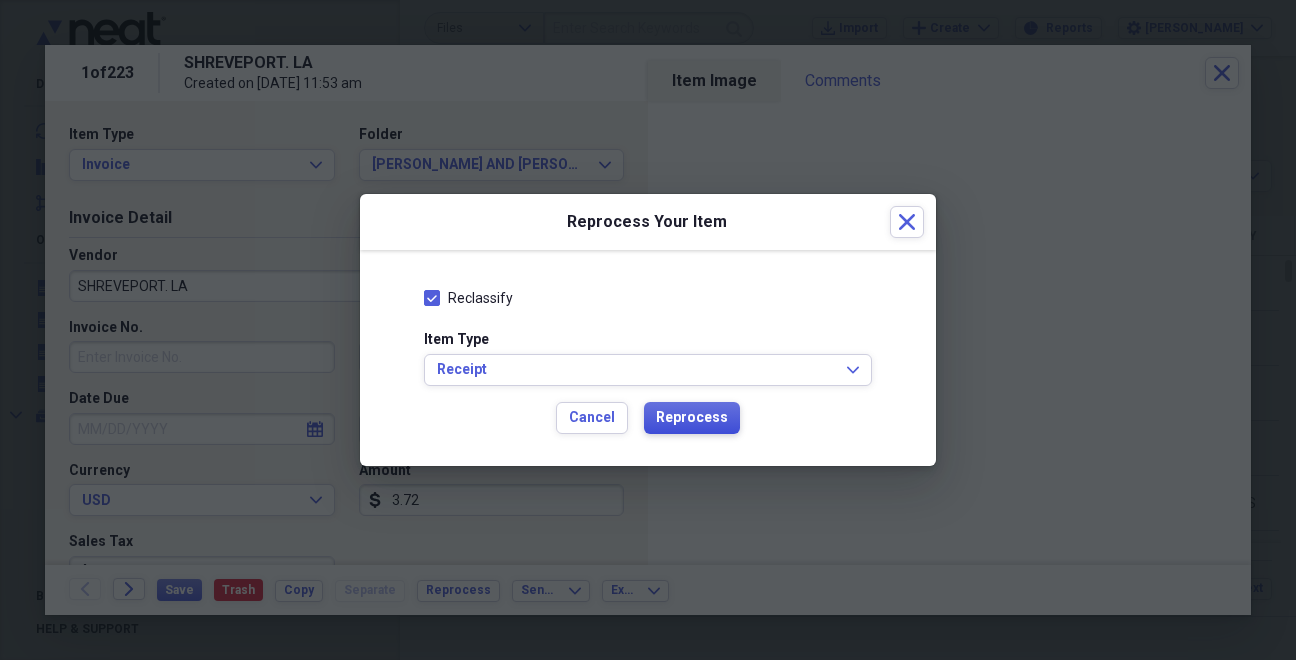 click on "Reprocess" at bounding box center (692, 418) 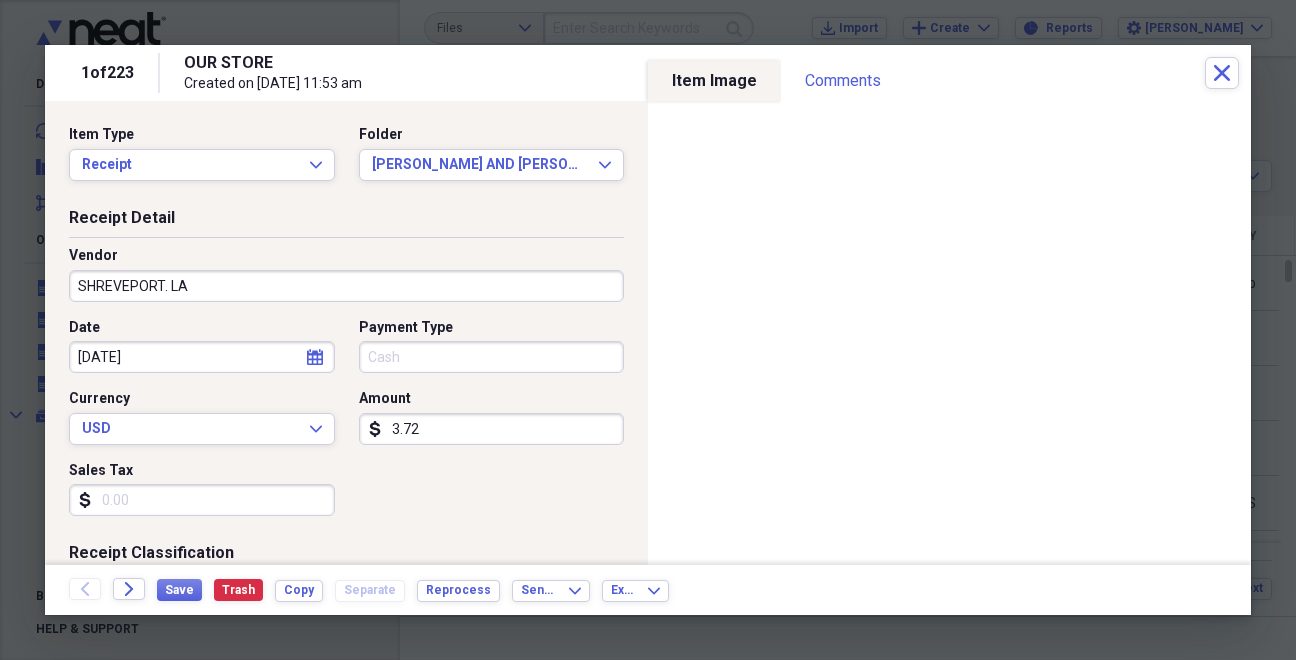 type on "OUR STORE" 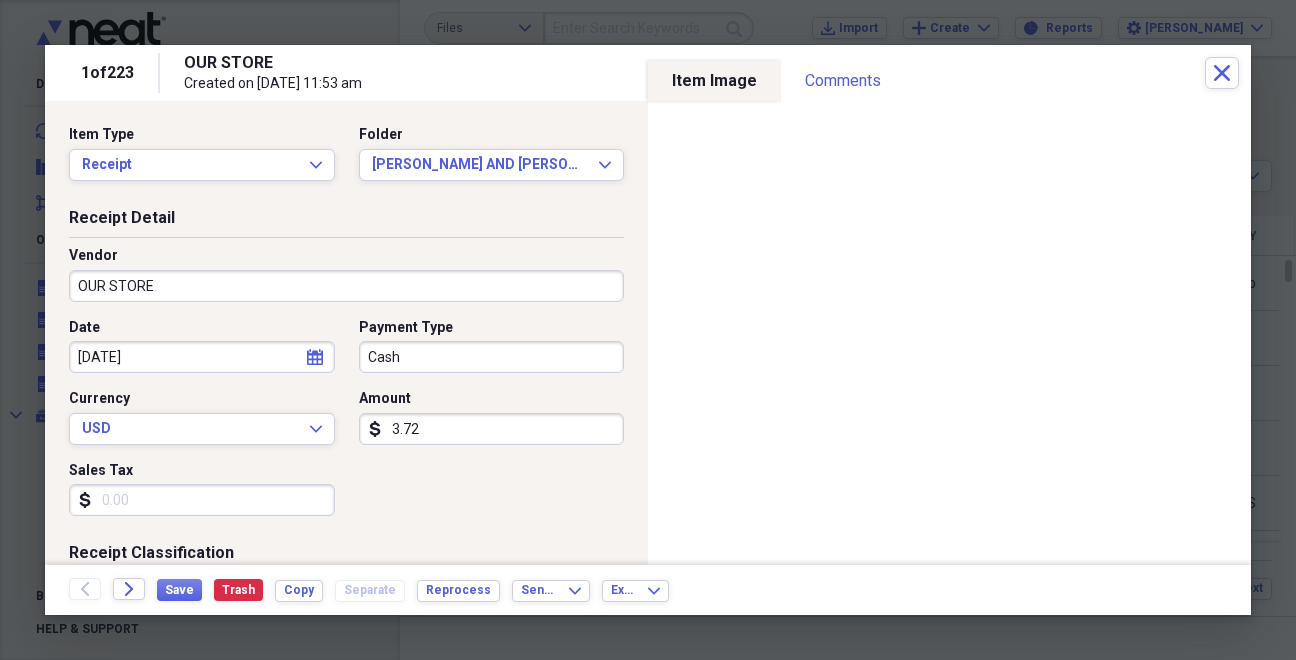type on "3.72" 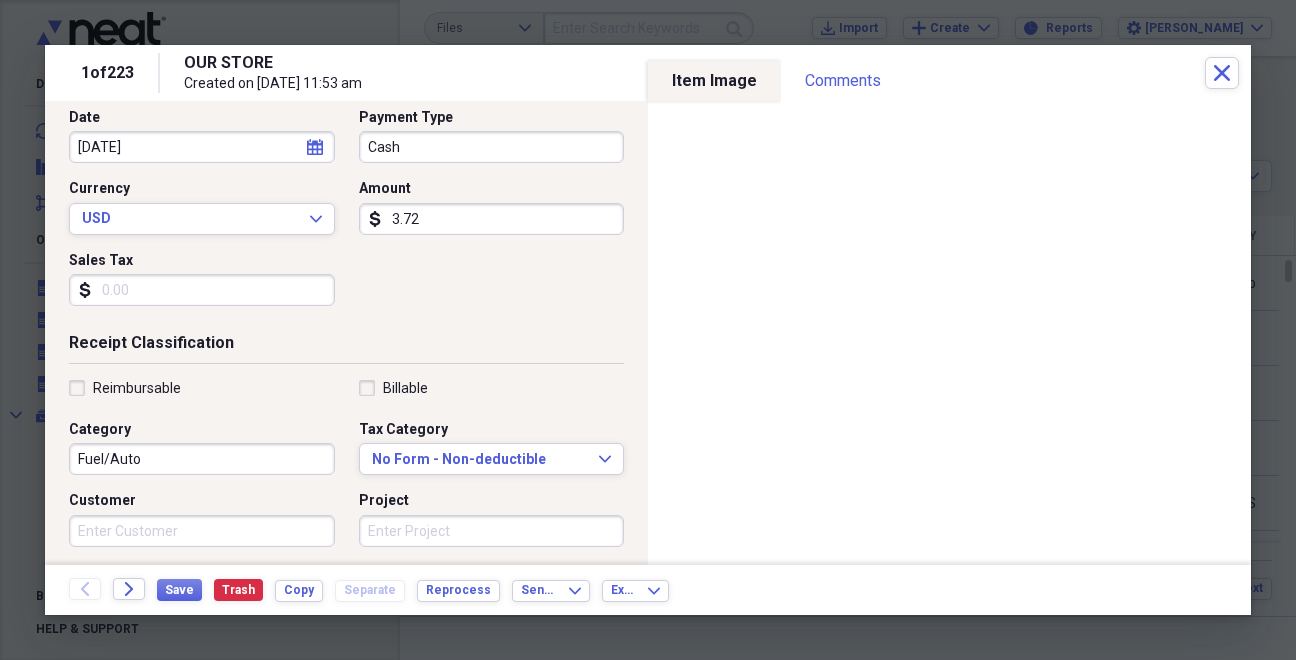 scroll, scrollTop: 213, scrollLeft: 0, axis: vertical 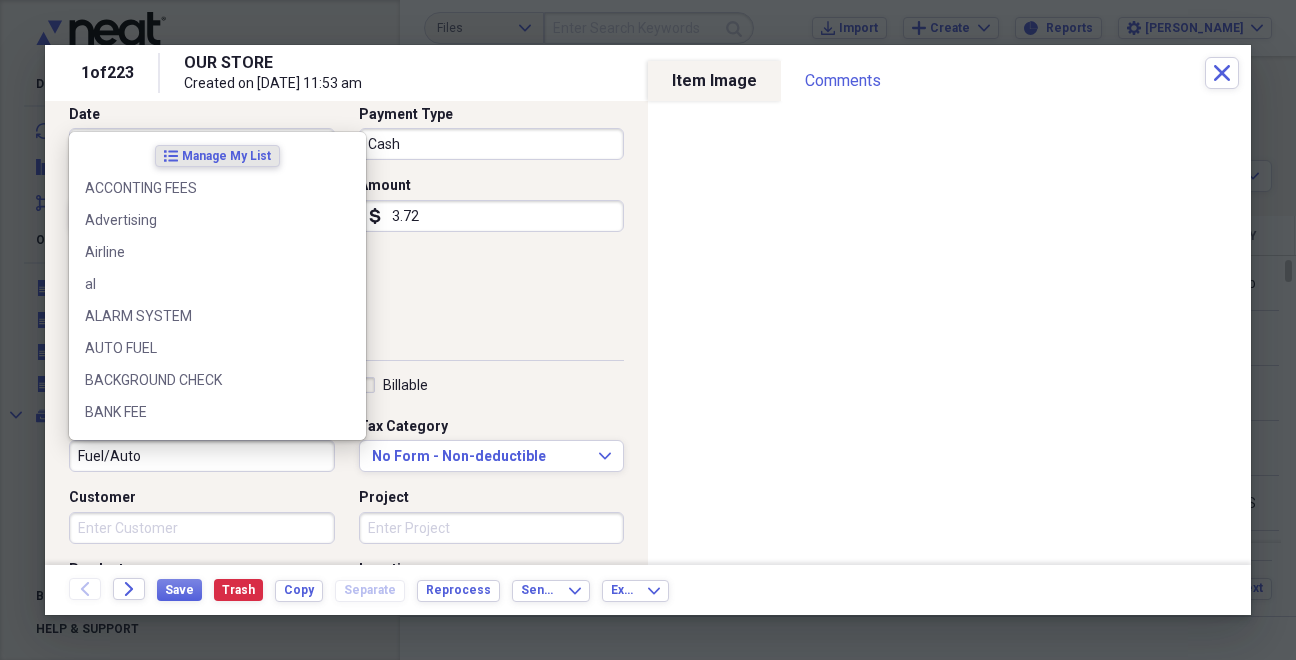 click on "Fuel/Auto" at bounding box center [202, 456] 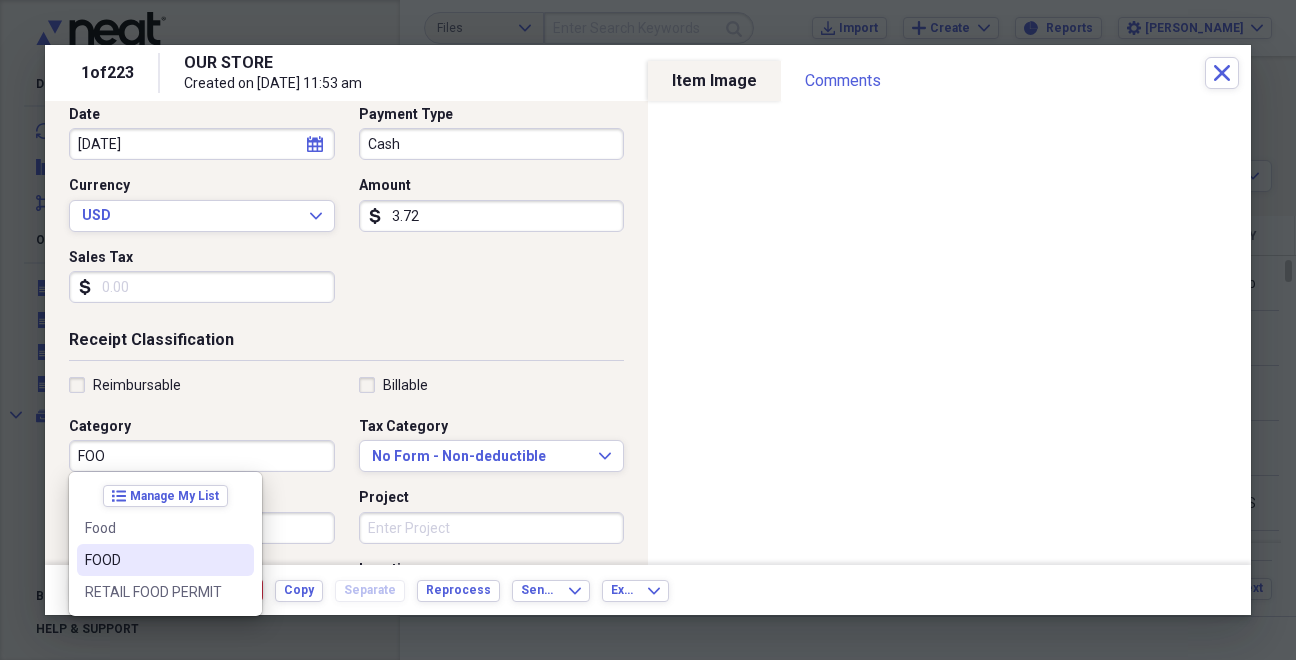 click on "FOOD" at bounding box center [153, 560] 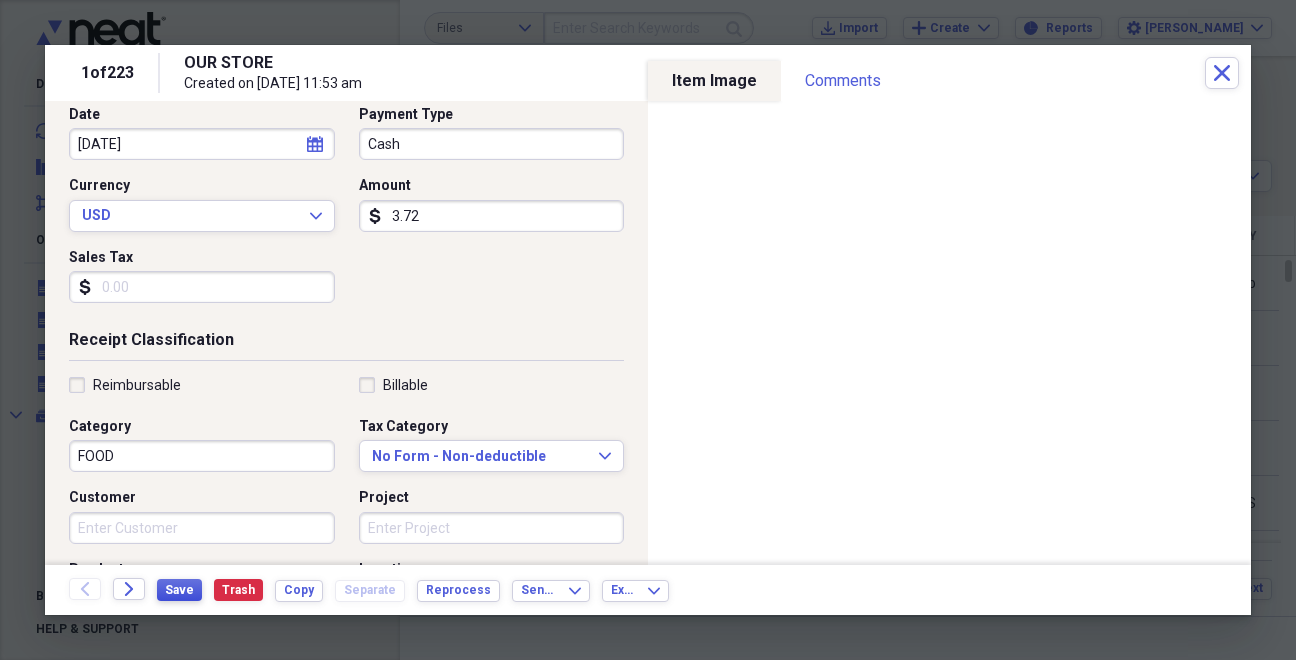 click on "Save" at bounding box center (179, 590) 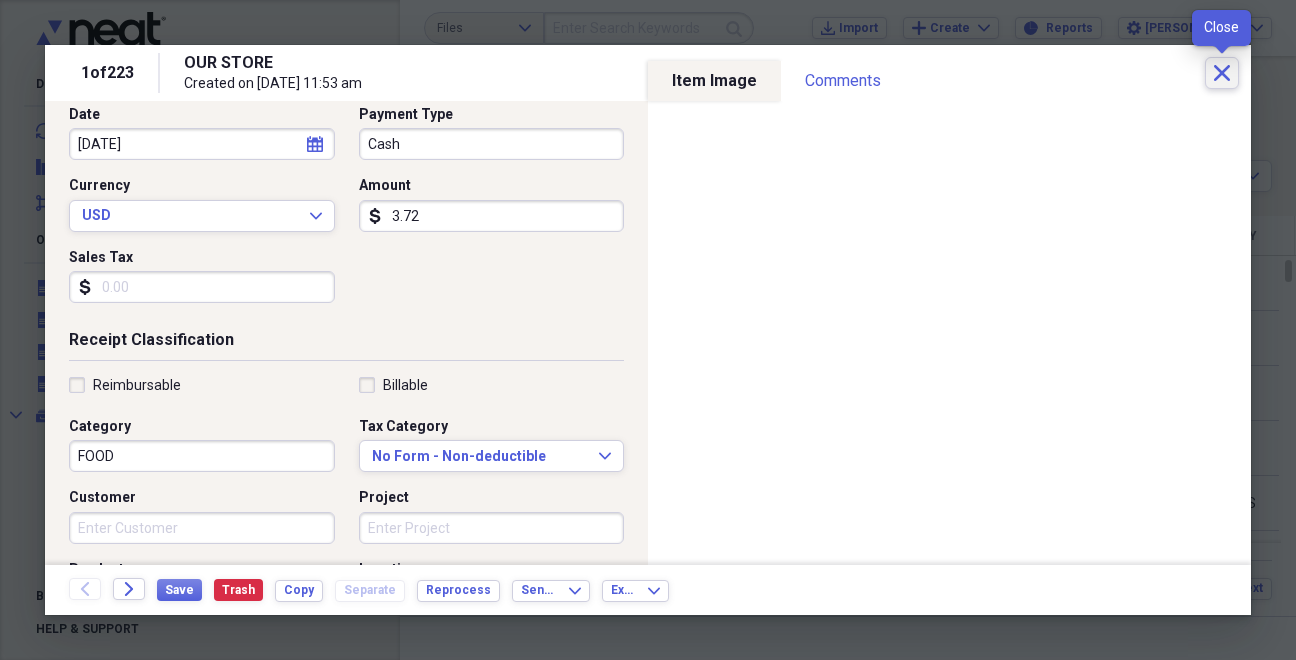 click on "Close" at bounding box center (1222, 73) 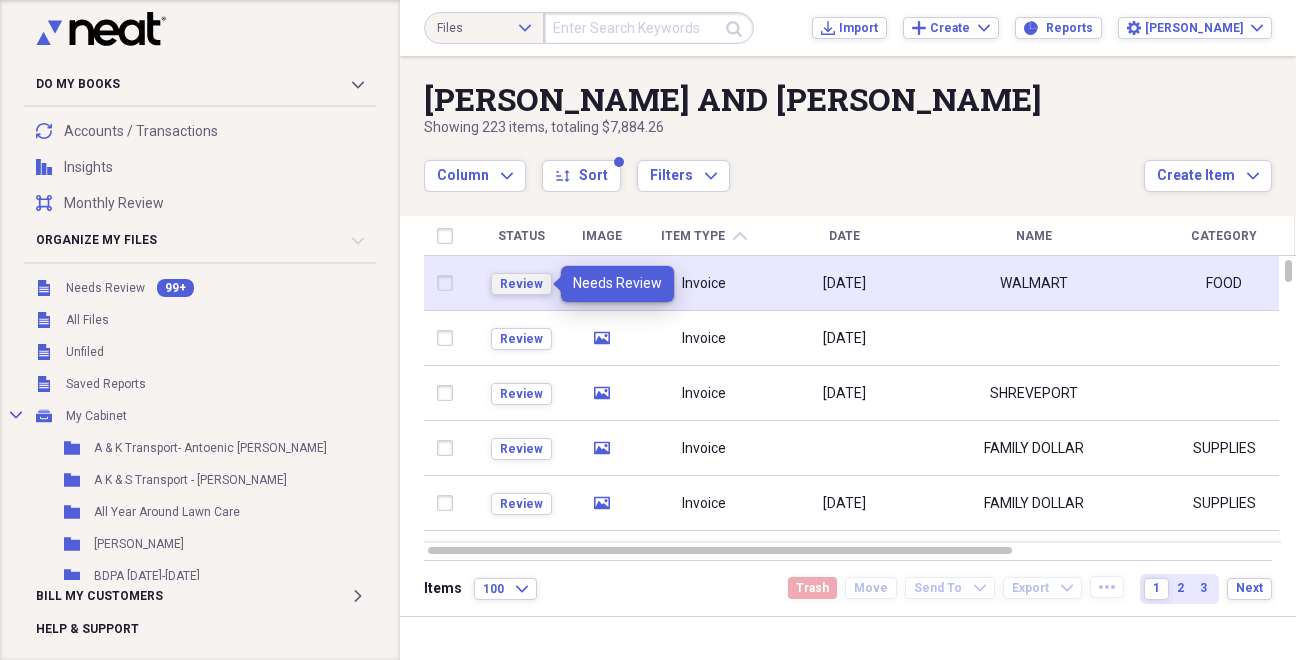 click on "Review" at bounding box center (521, 284) 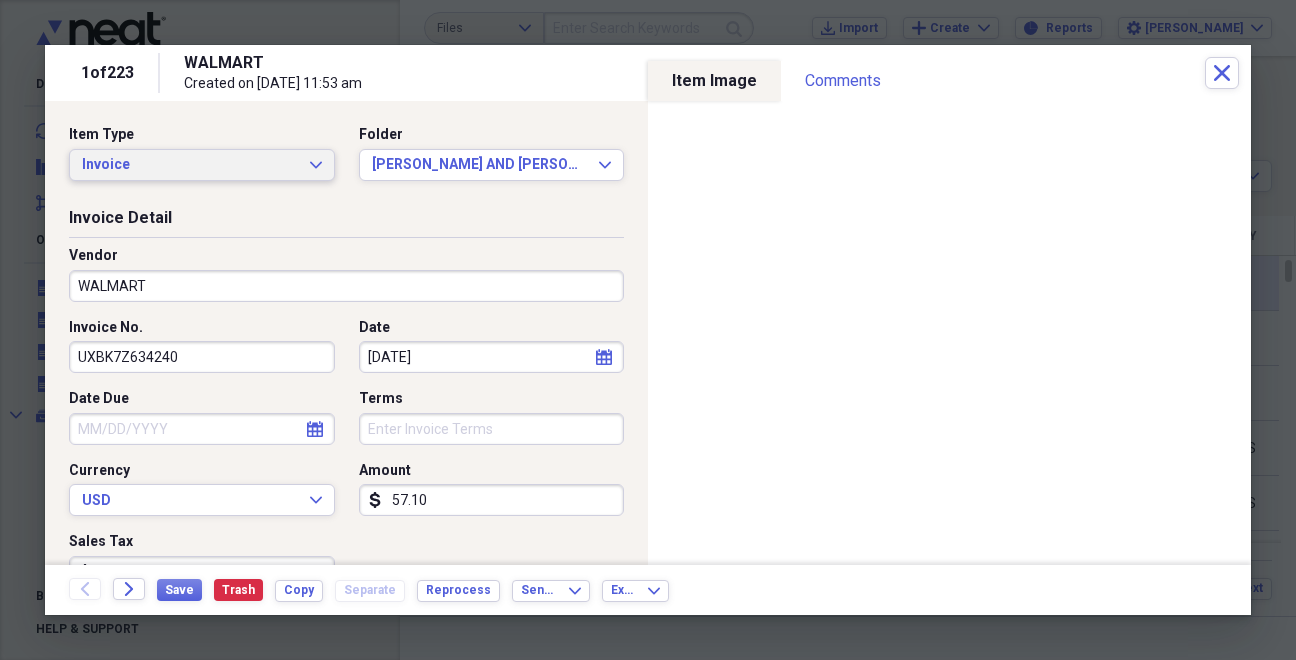 click on "Invoice Expand" at bounding box center [202, 165] 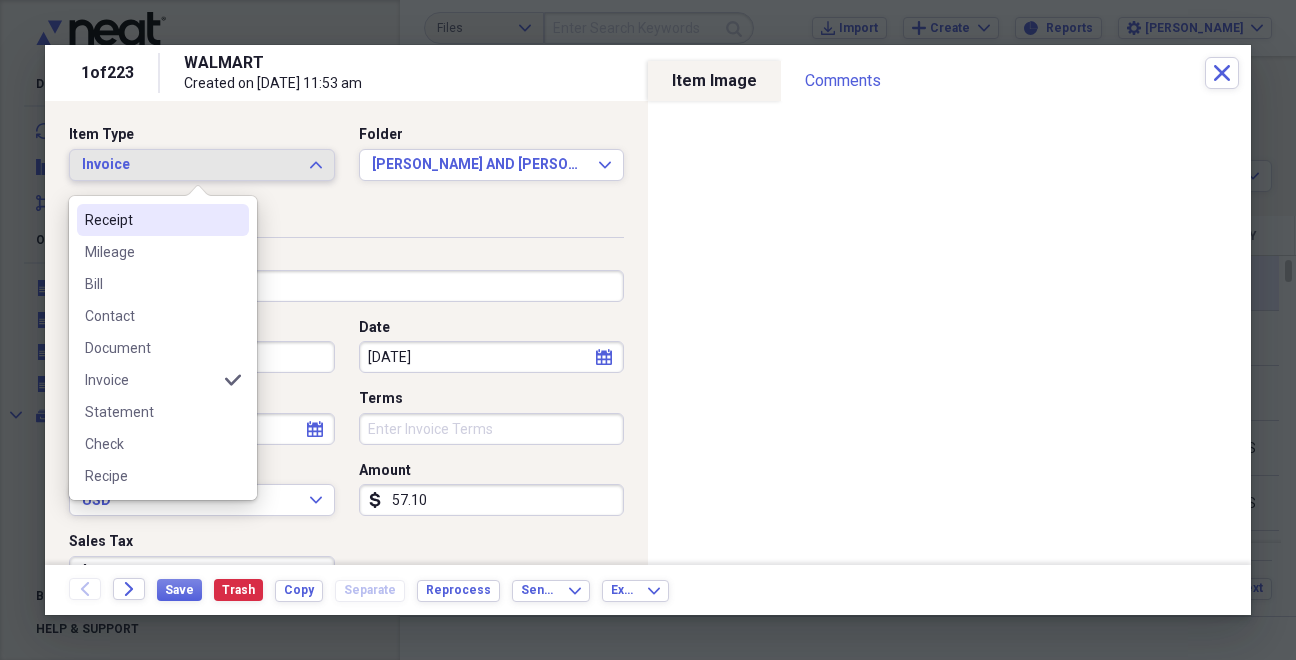 click on "Receipt" at bounding box center [151, 220] 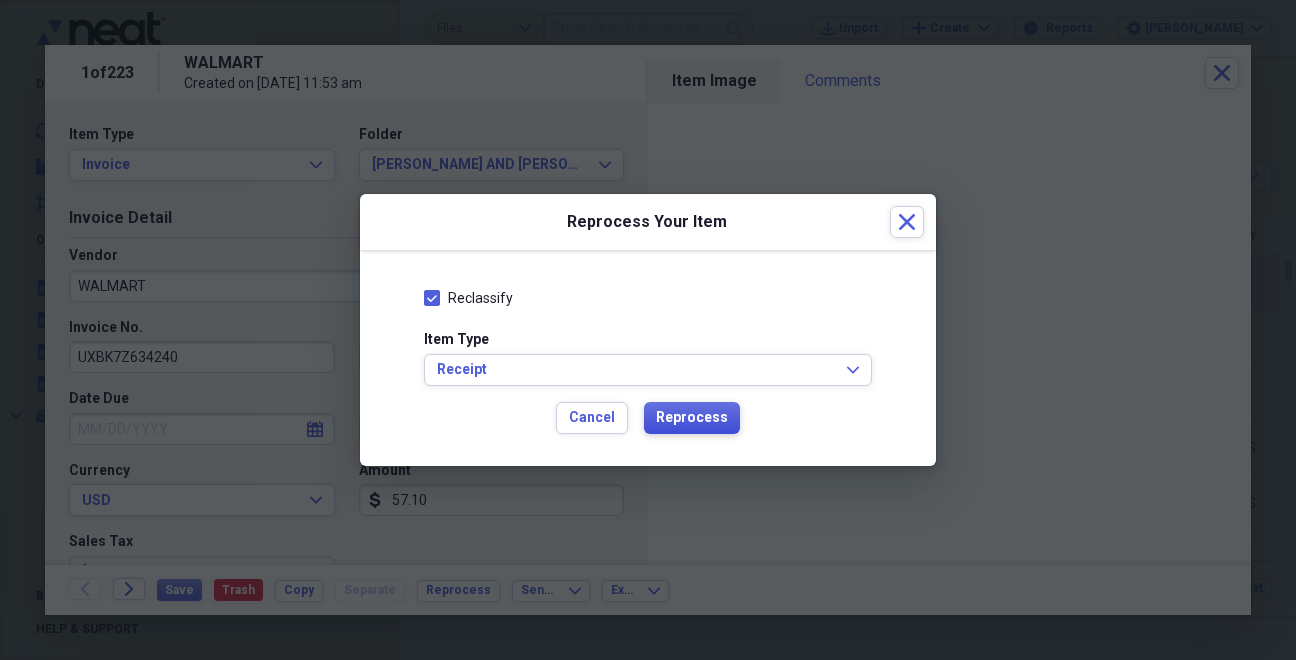 click on "Reprocess" at bounding box center [692, 418] 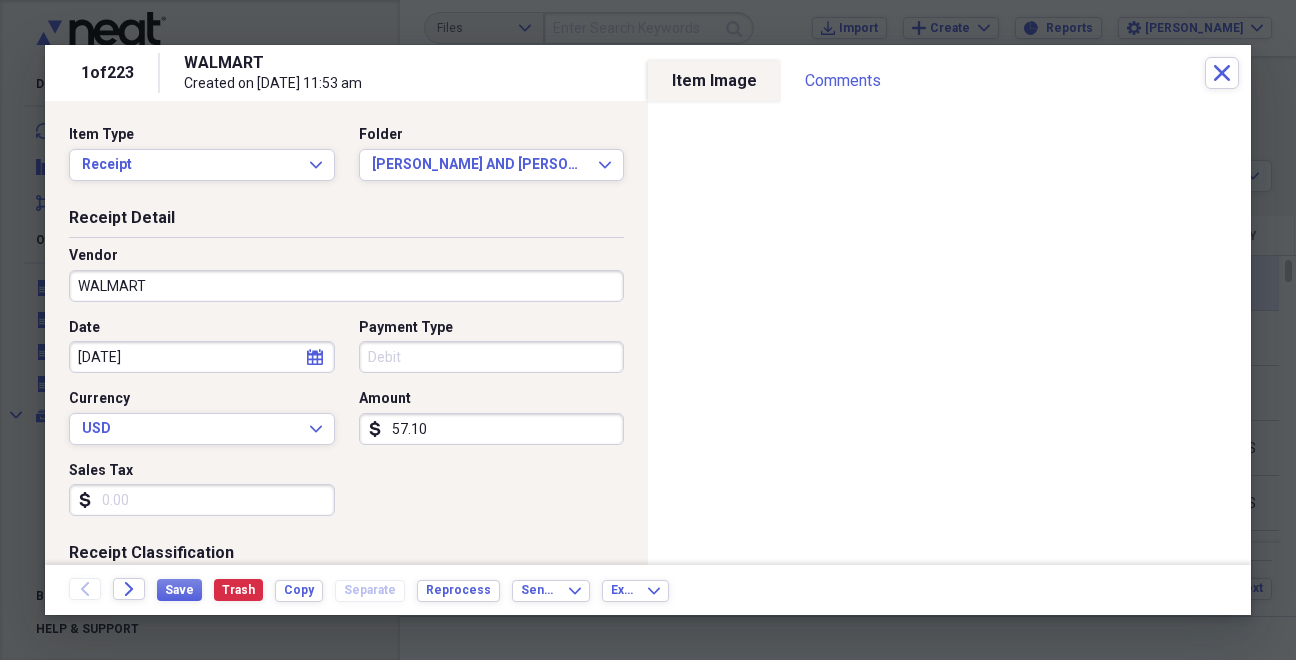 type on "Debit" 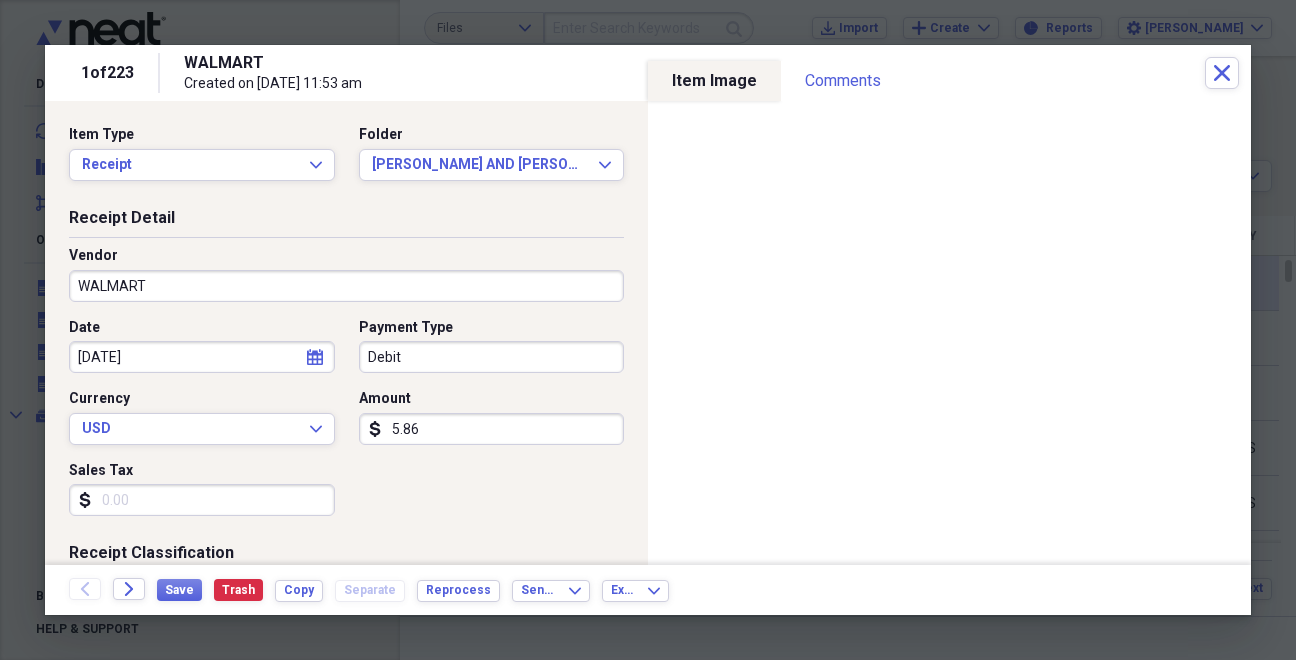 click on "5.86" at bounding box center (492, 429) 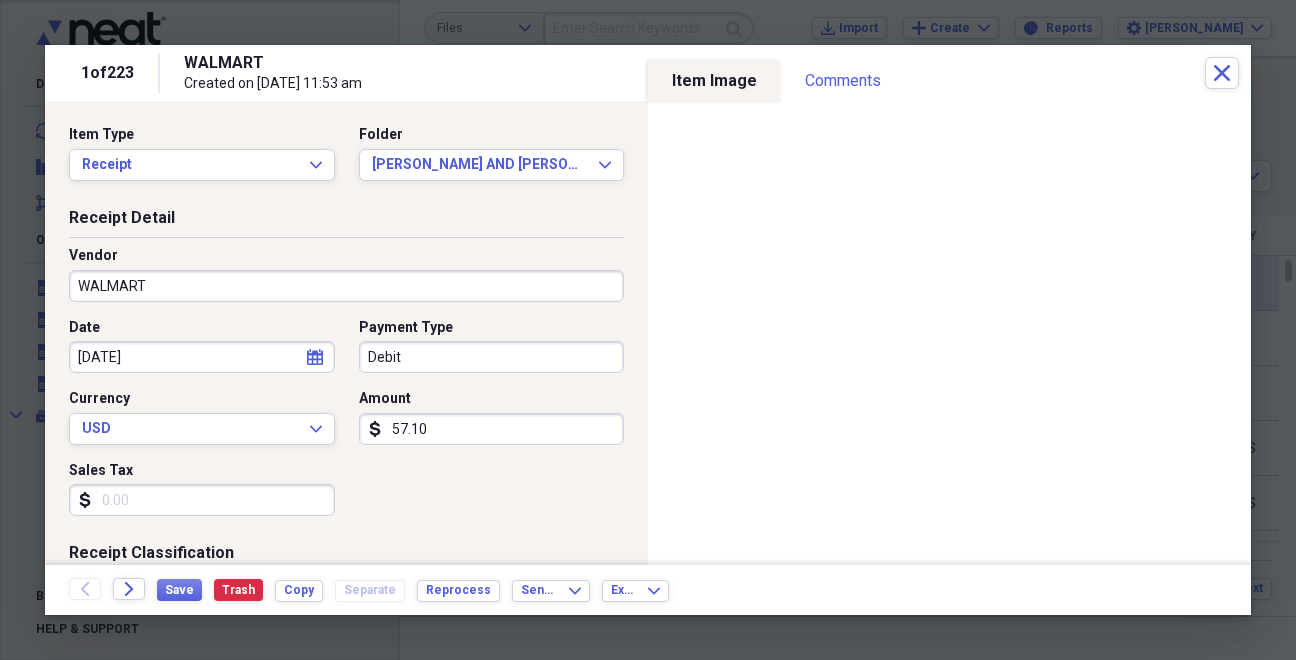 type on "57.10" 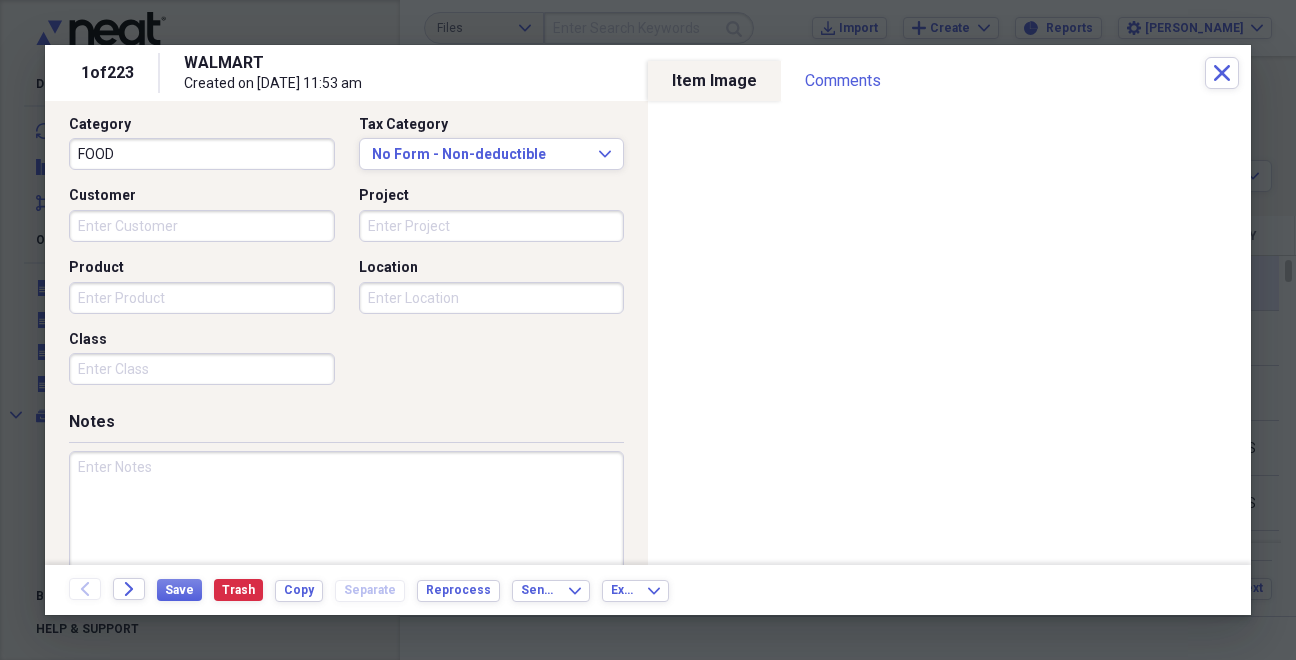 scroll, scrollTop: 557, scrollLeft: 0, axis: vertical 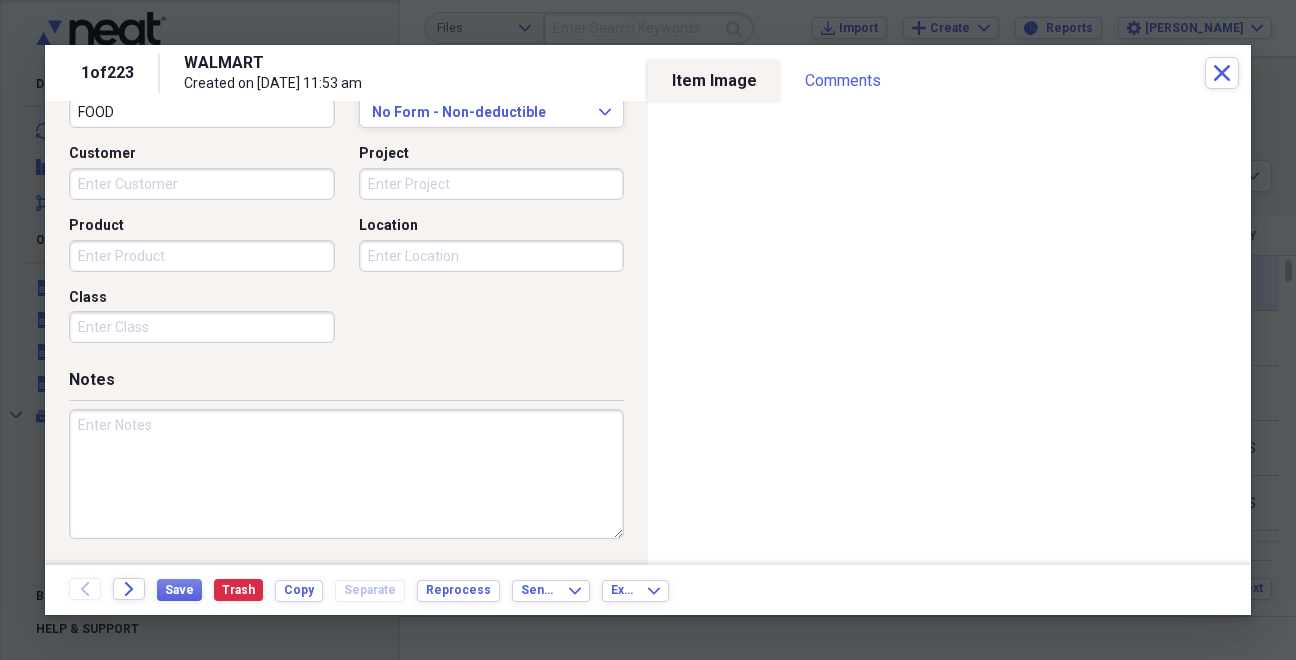 click at bounding box center [346, 474] 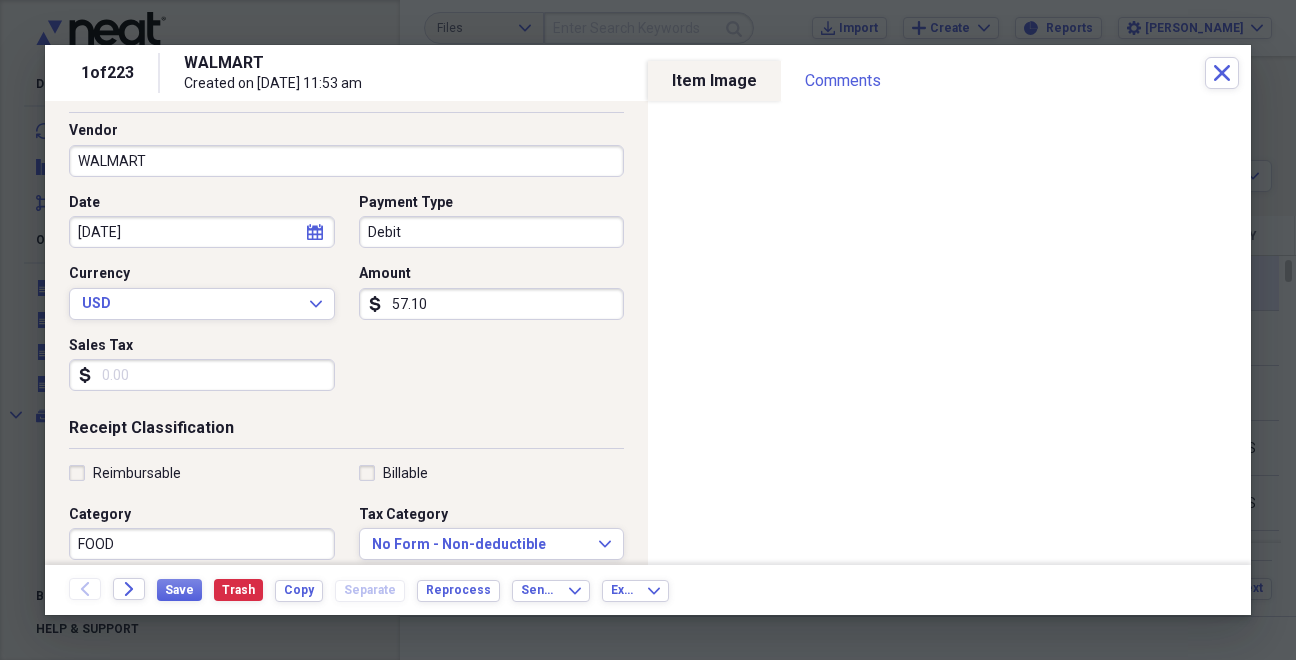 scroll, scrollTop: 86, scrollLeft: 0, axis: vertical 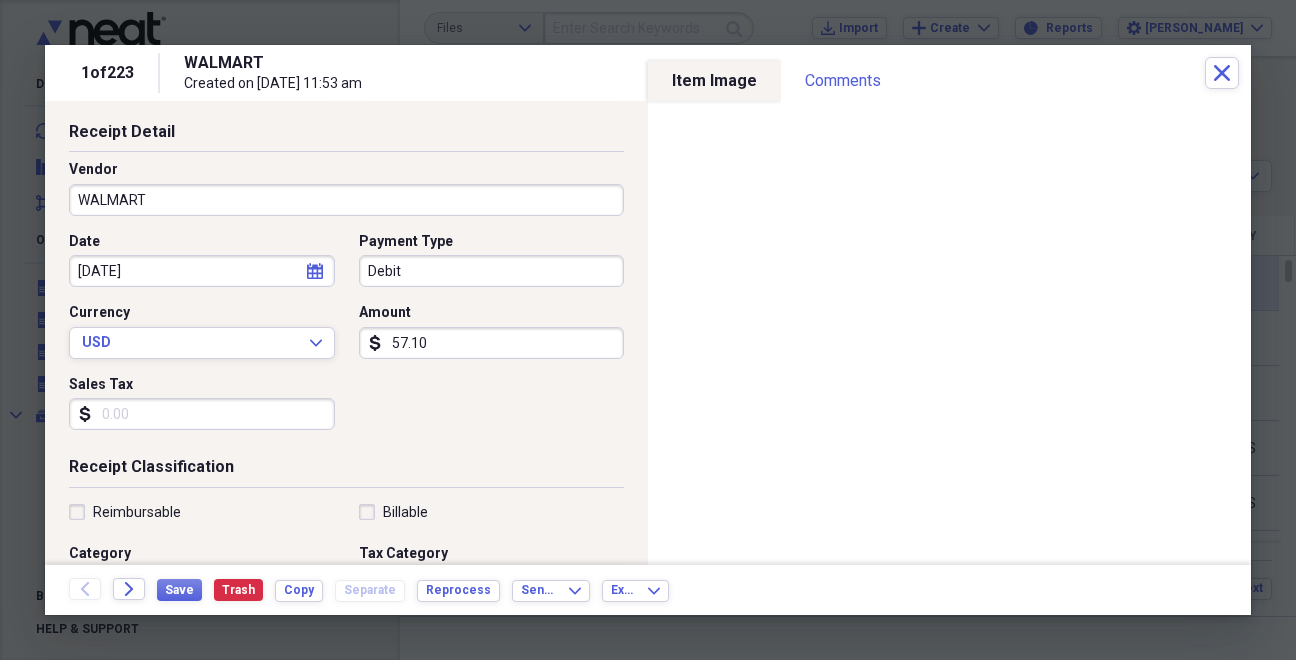 type on "#9828" 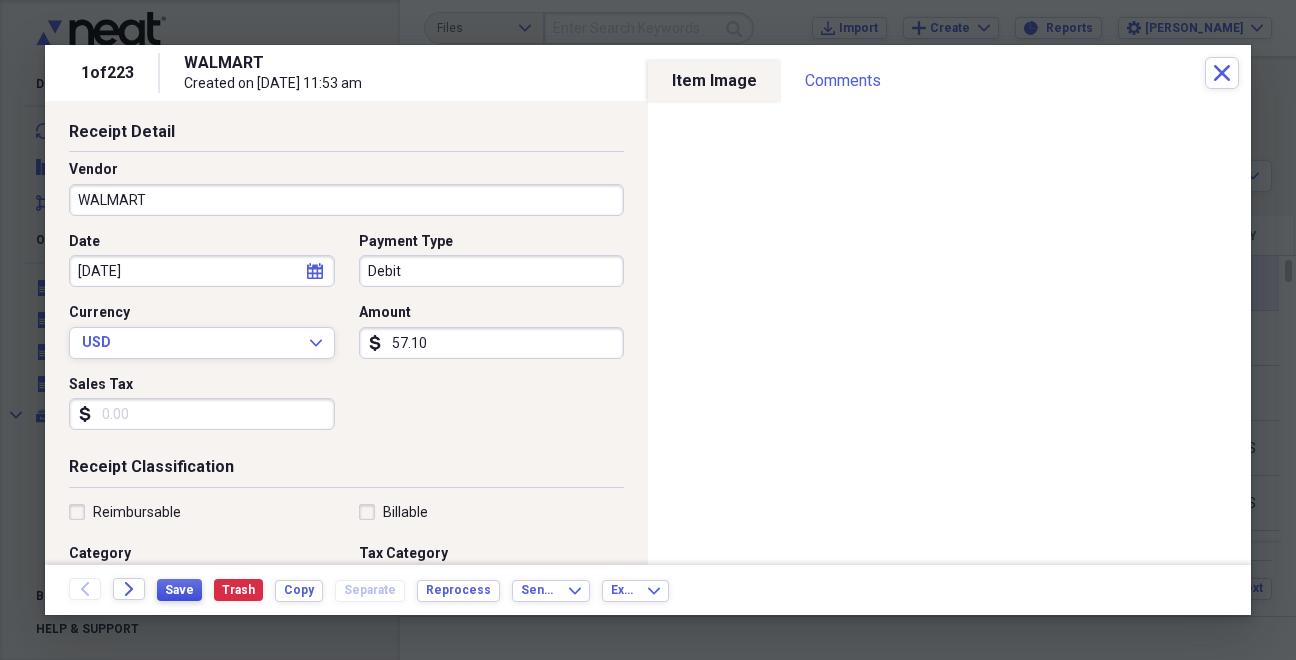 click on "Save" at bounding box center [179, 590] 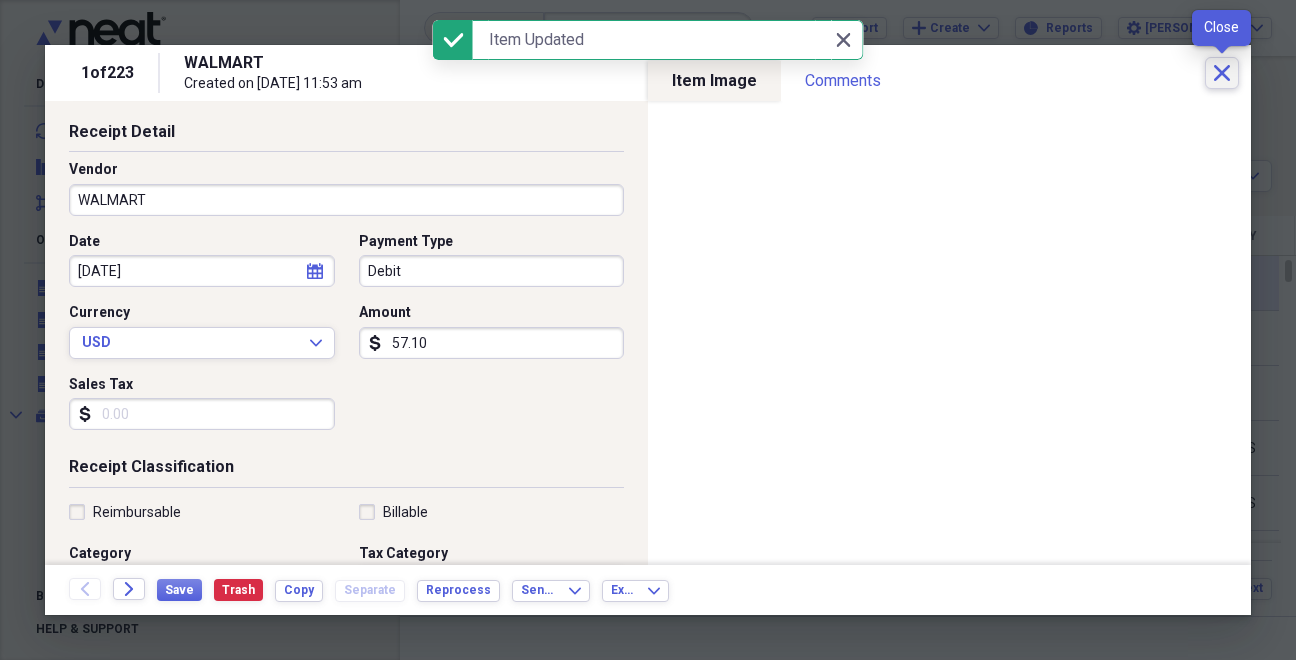 click on "Close" 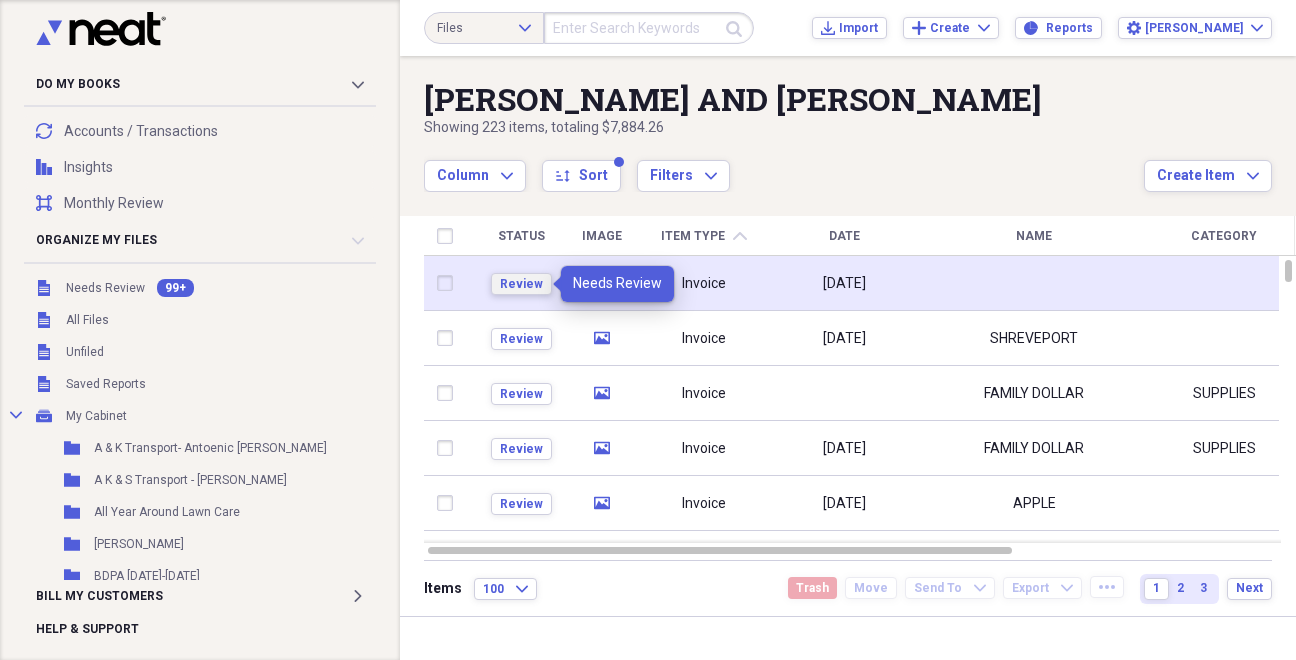click on "Review" at bounding box center [521, 284] 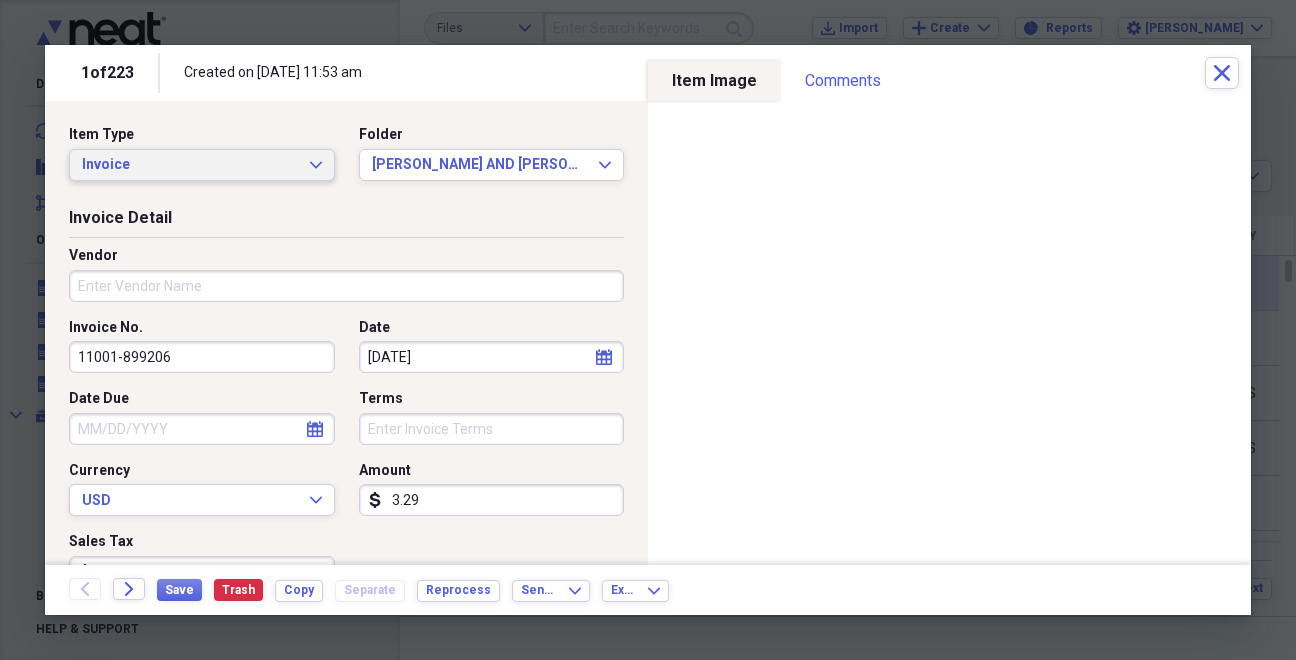 click on "Expand" 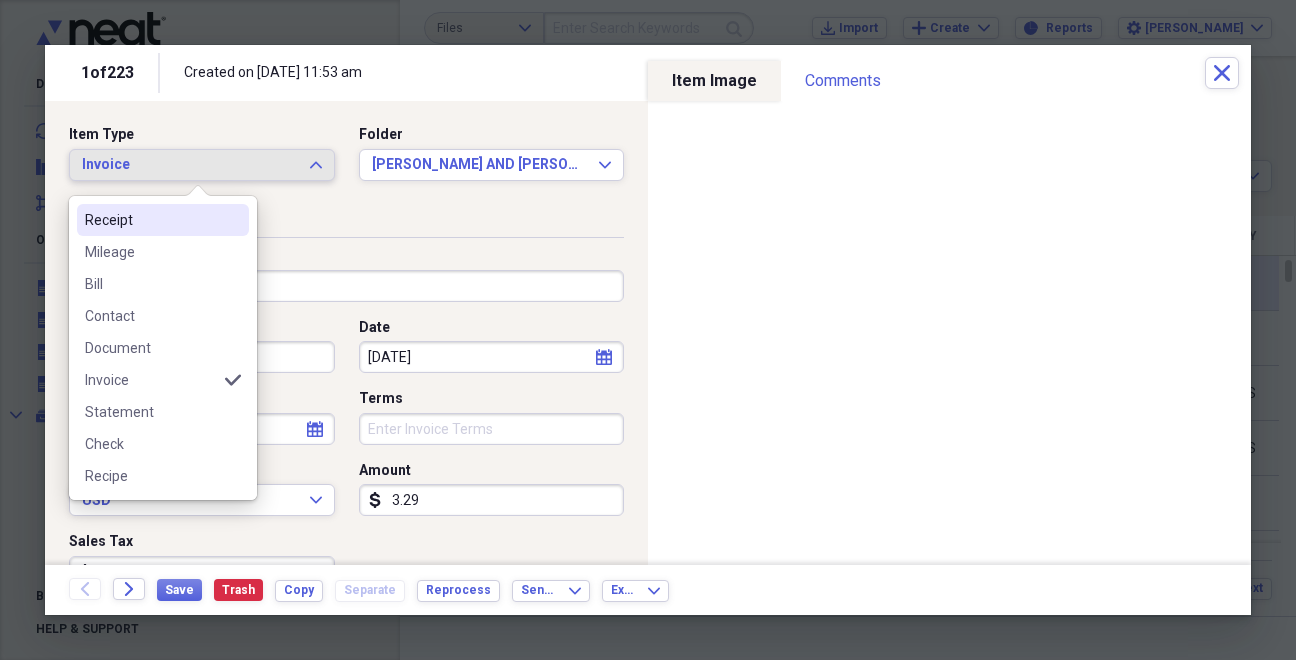 click on "Receipt" at bounding box center (151, 220) 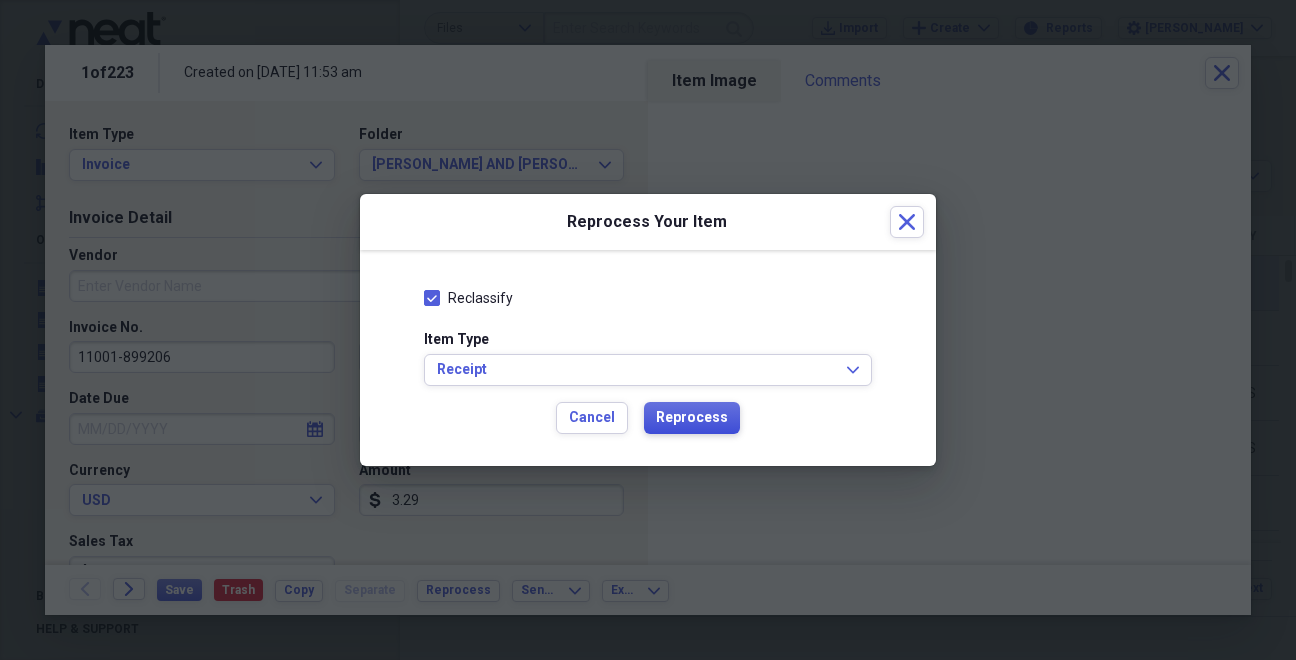 click on "Reprocess" at bounding box center [692, 418] 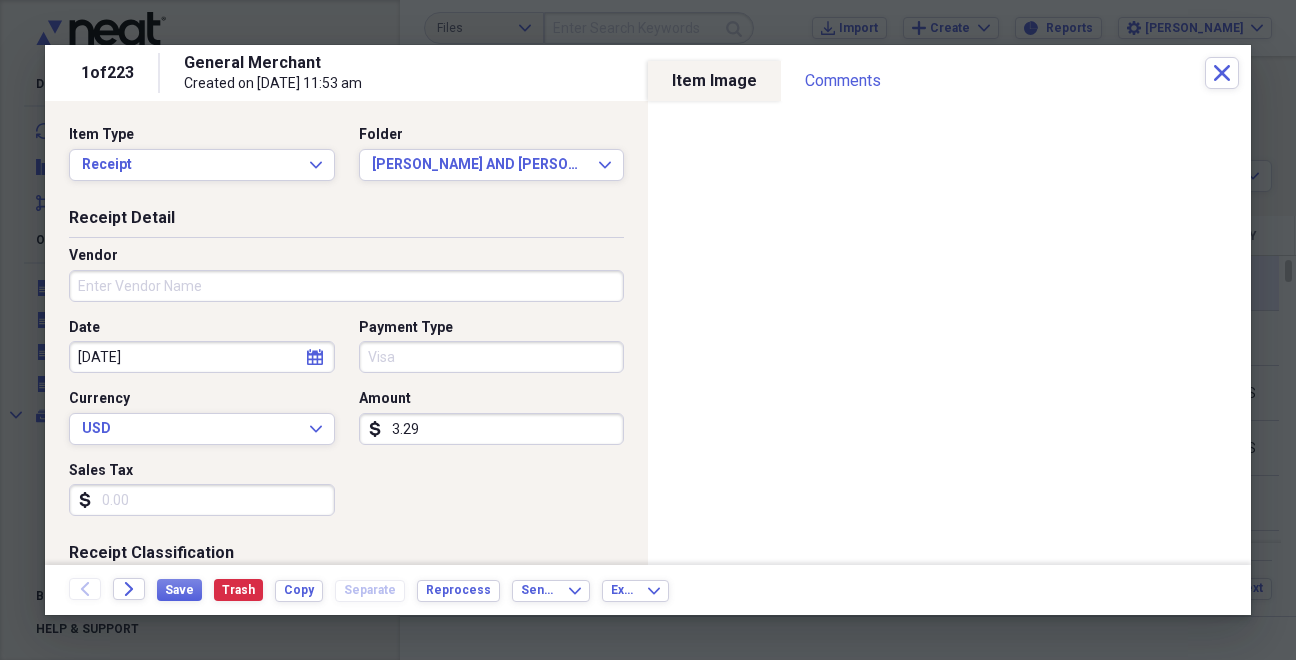 type on "General Merchant" 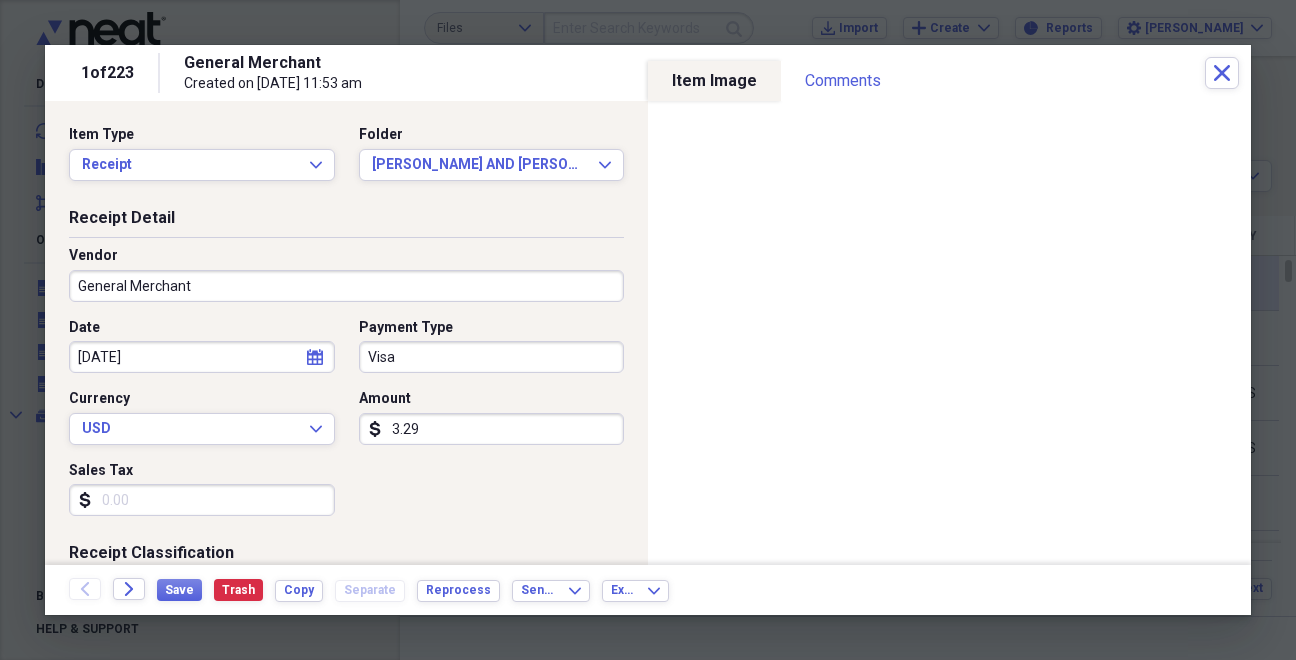 click on "General Merchant" at bounding box center (346, 286) 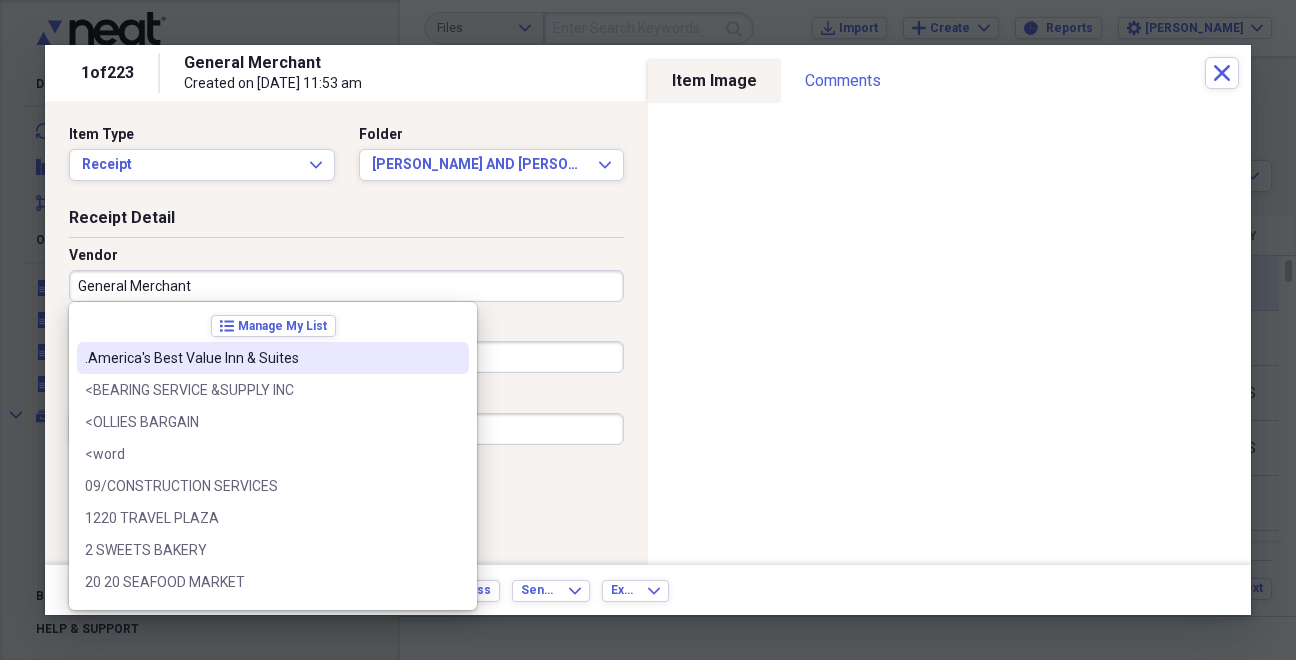 click on "Vendor General [PERSON_NAME]" at bounding box center [346, 282] 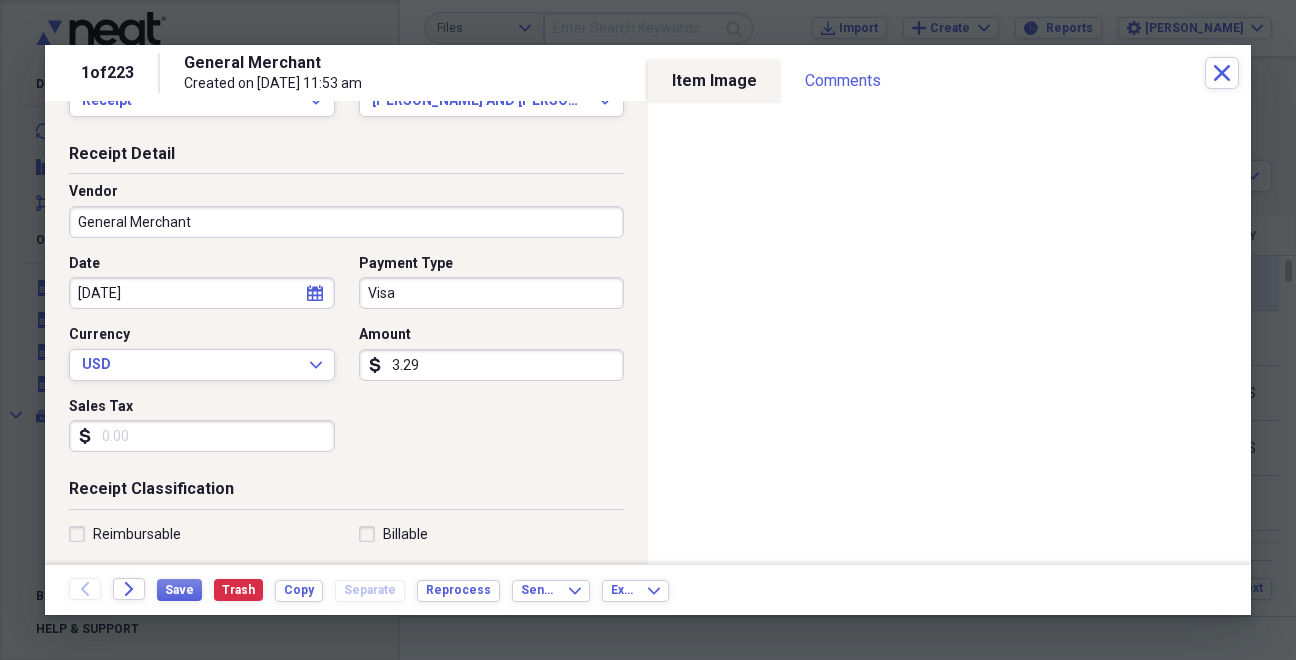 scroll, scrollTop: 0, scrollLeft: 0, axis: both 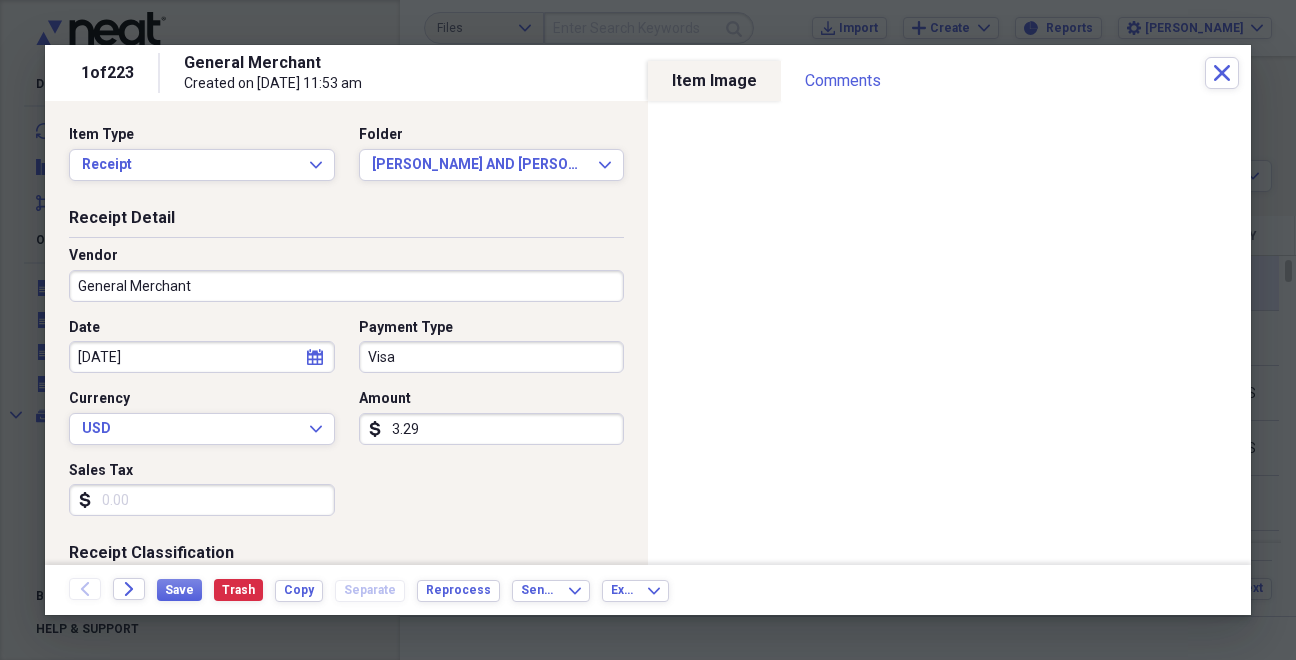 click on "General Merchant" at bounding box center (346, 286) 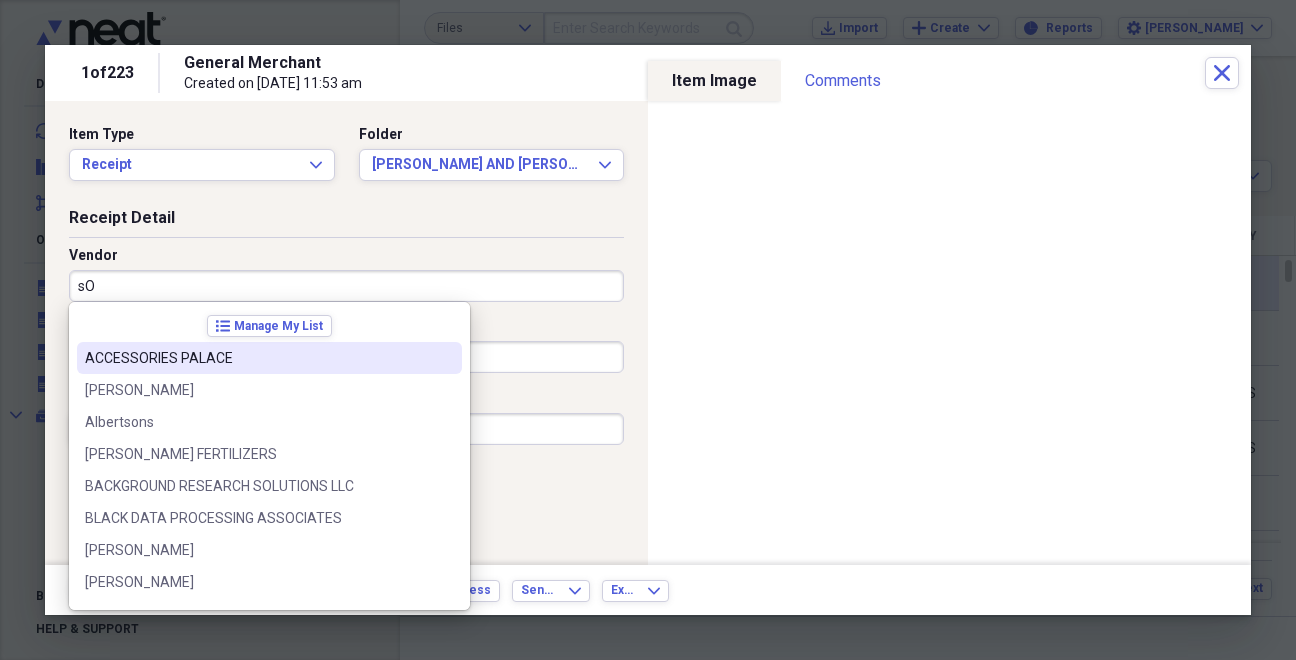 type on "s" 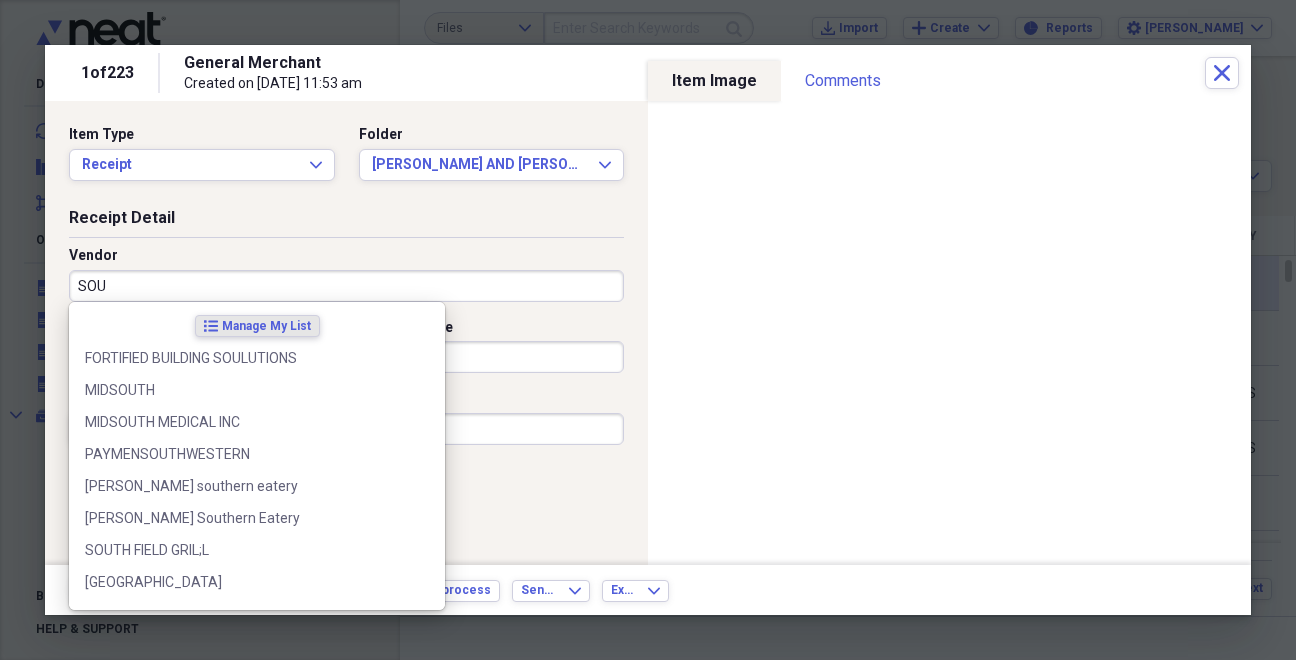type on "SOU" 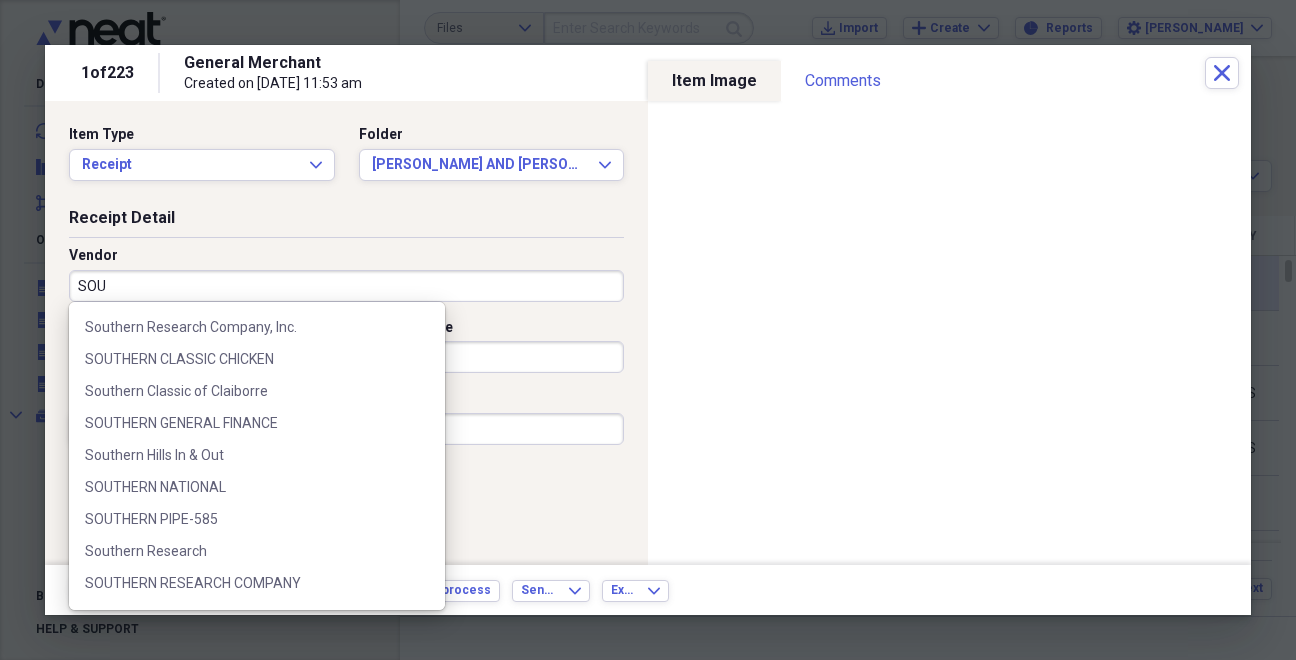 scroll, scrollTop: 298, scrollLeft: 0, axis: vertical 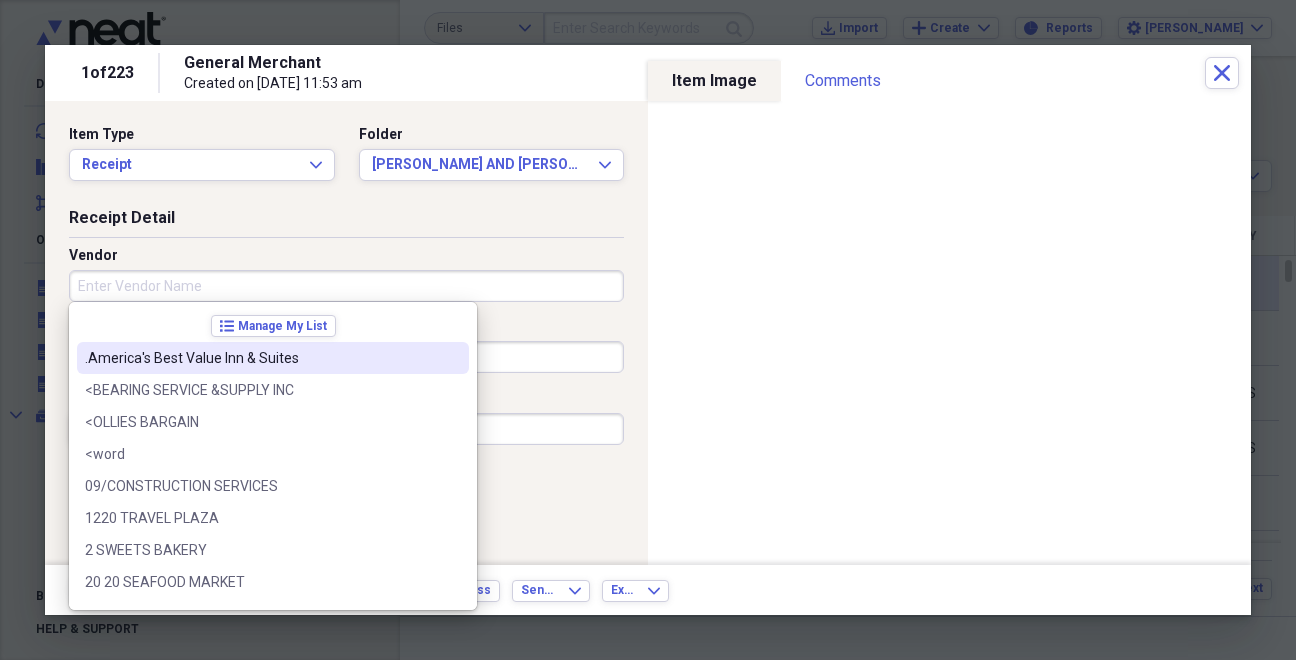 click on "Payment Type" at bounding box center [492, 328] 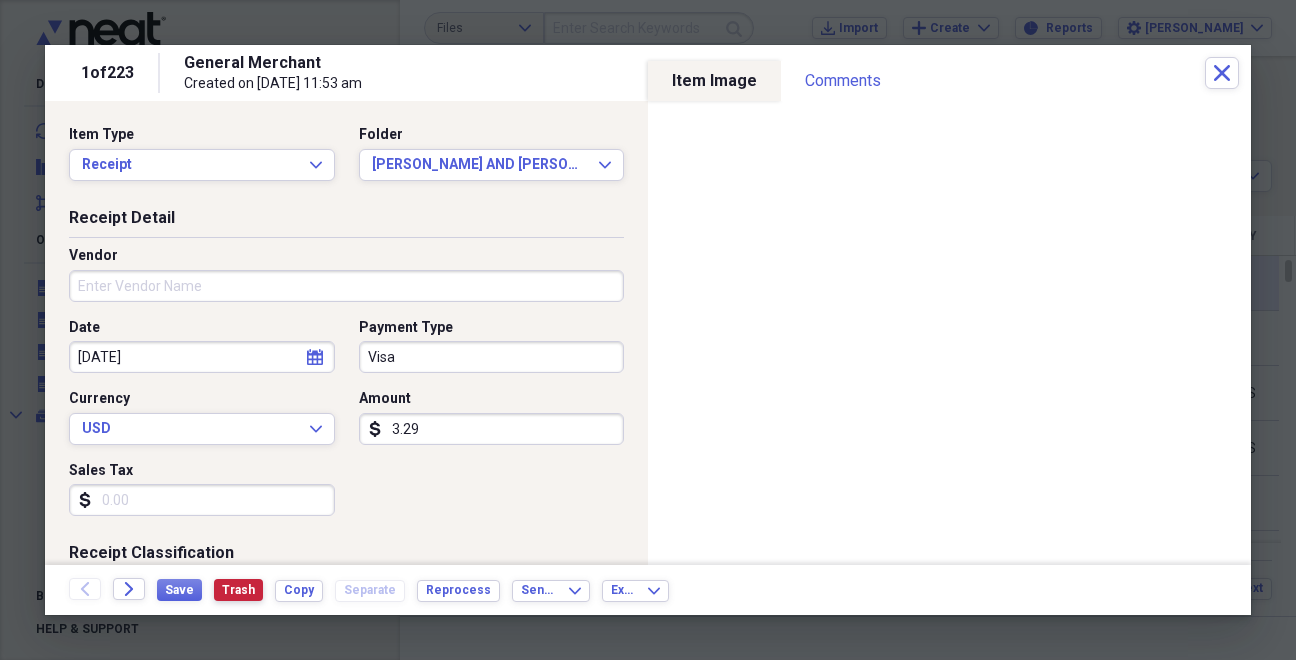 click on "Trash" at bounding box center [238, 590] 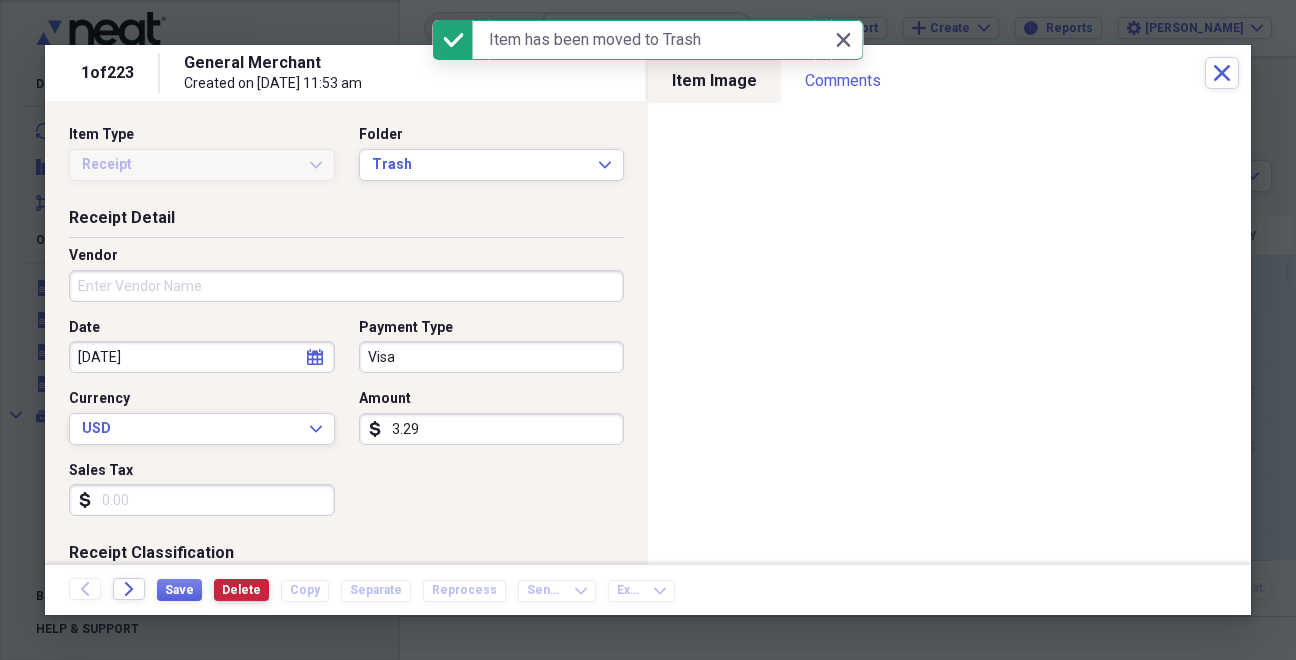 type on "General Merchant" 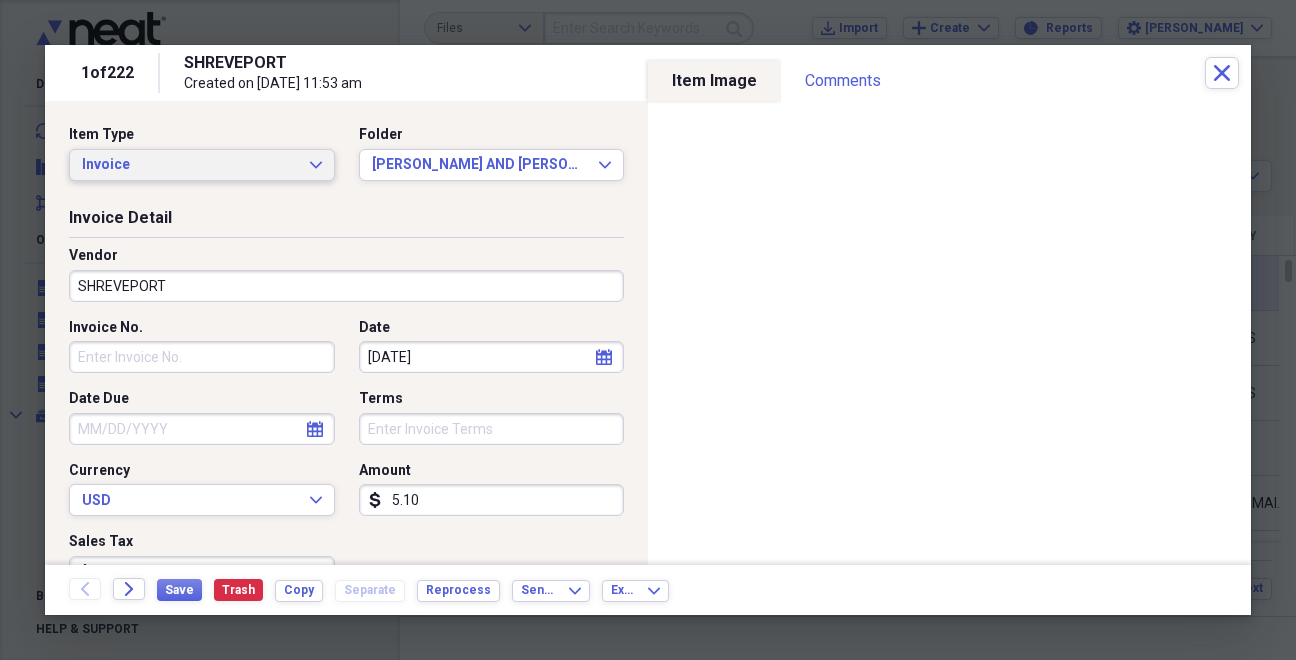 click on "Expand" 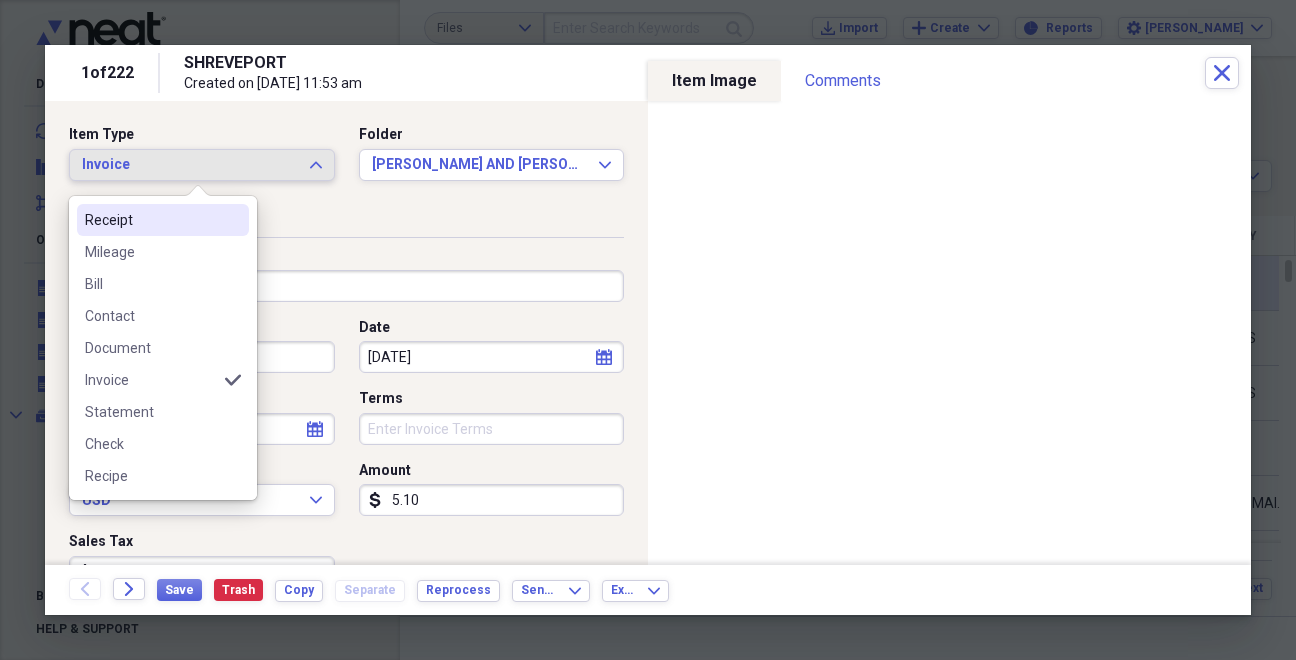 click on "Receipt" at bounding box center (151, 220) 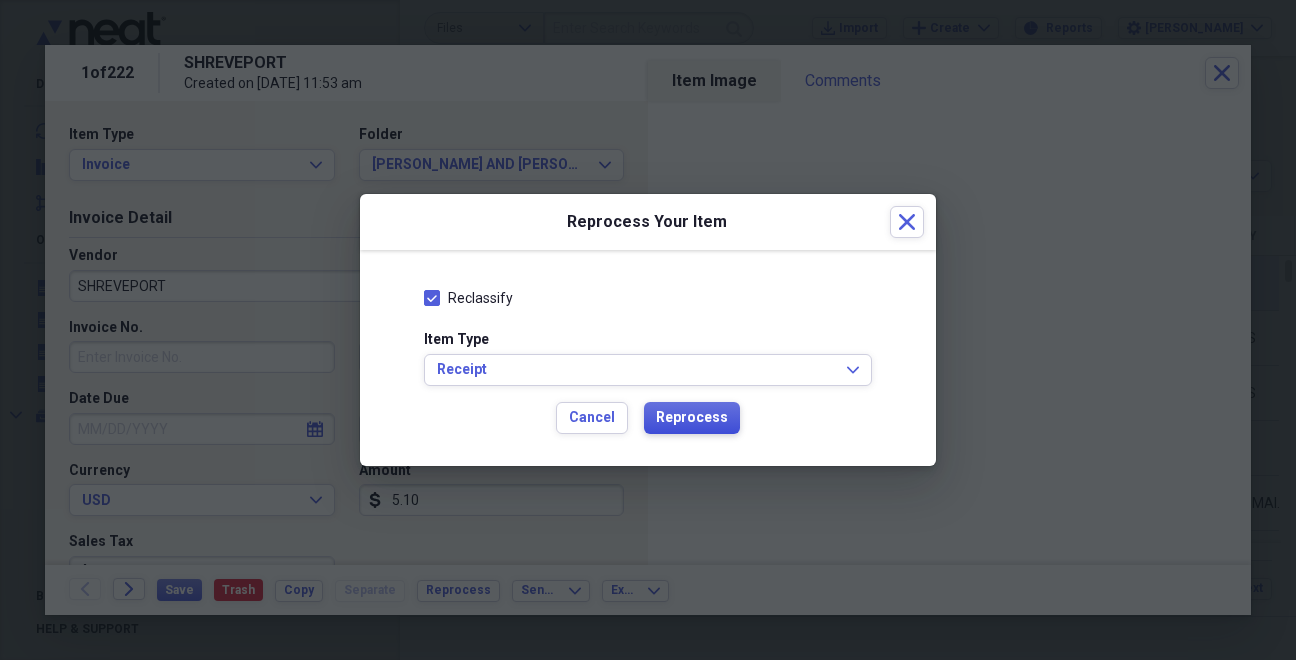click on "Reprocess" at bounding box center (692, 418) 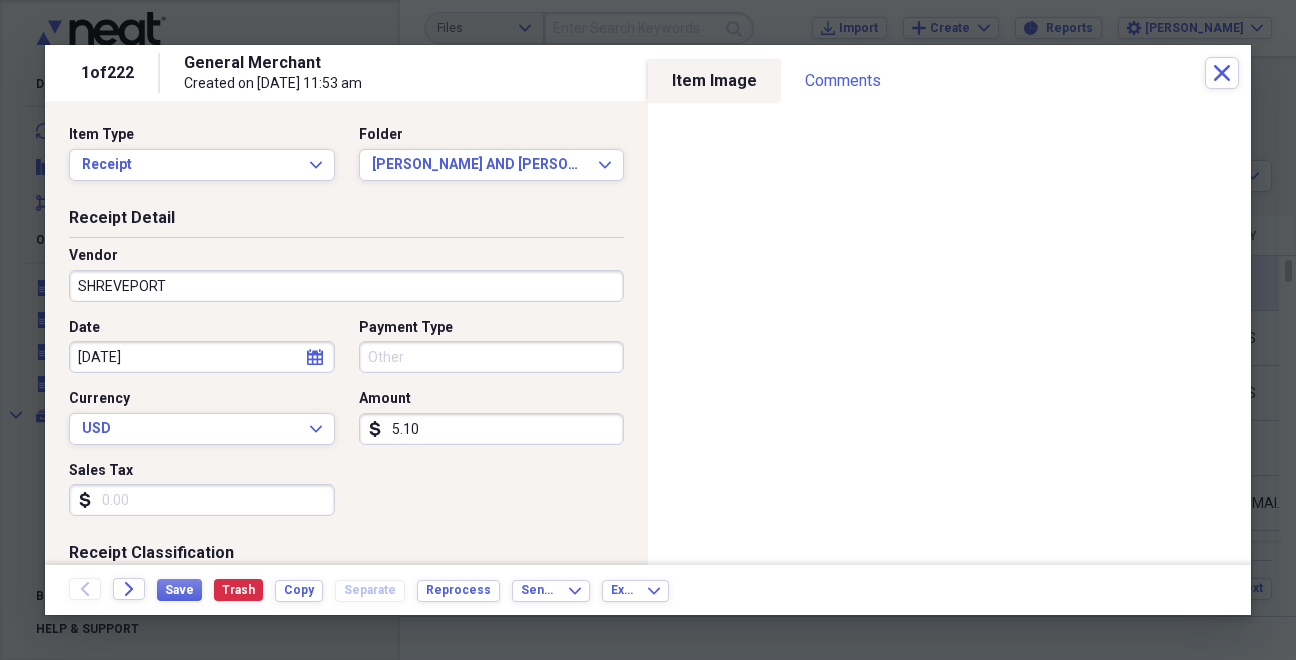 type on "General Merchant" 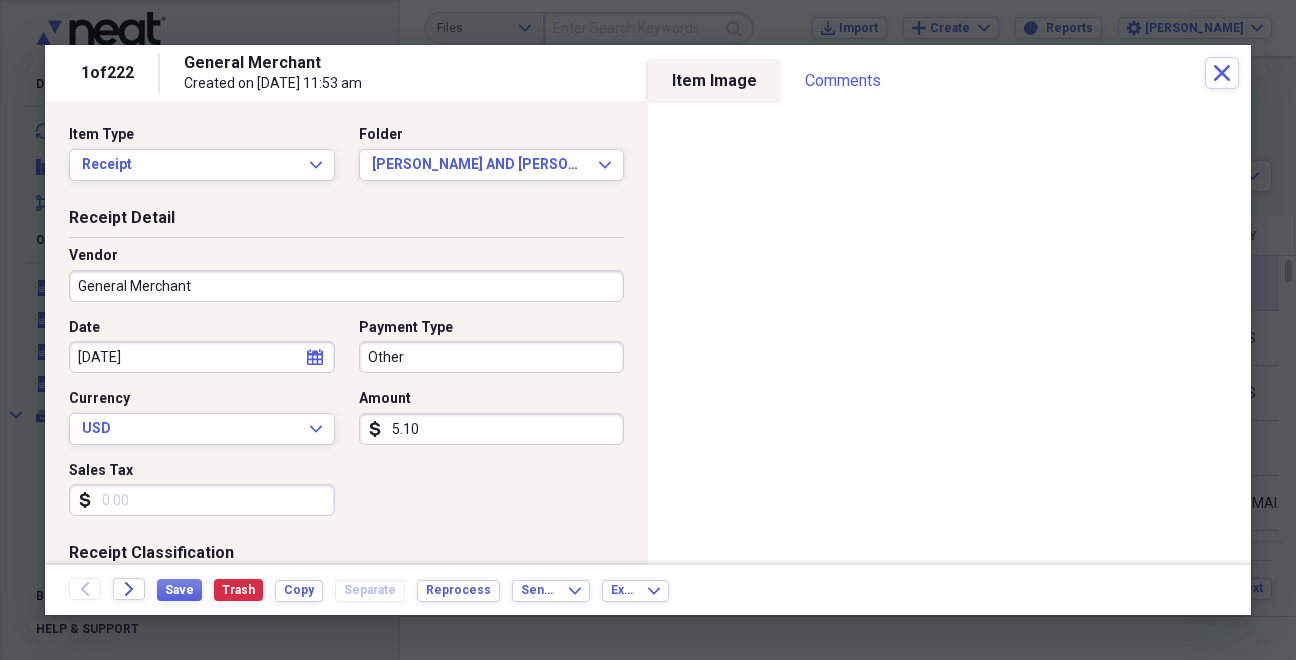 click on "General Merchant" at bounding box center (346, 286) 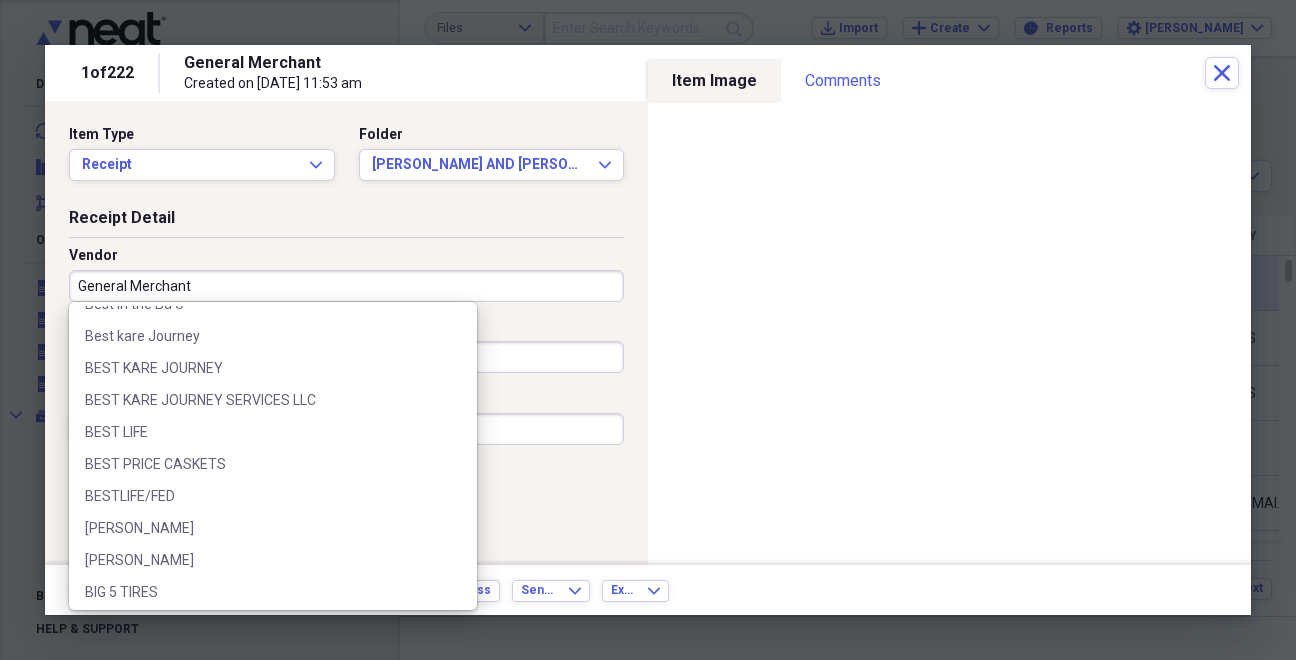 scroll, scrollTop: 5025, scrollLeft: 0, axis: vertical 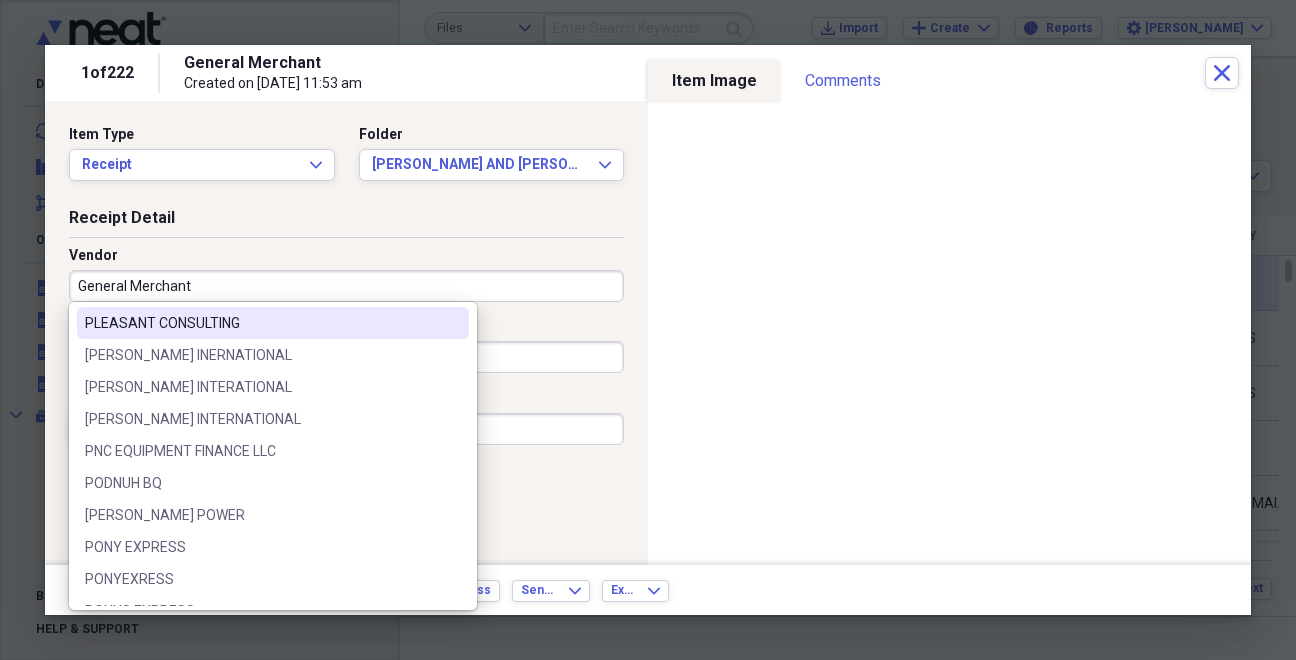click on "General Merchant" at bounding box center [346, 286] 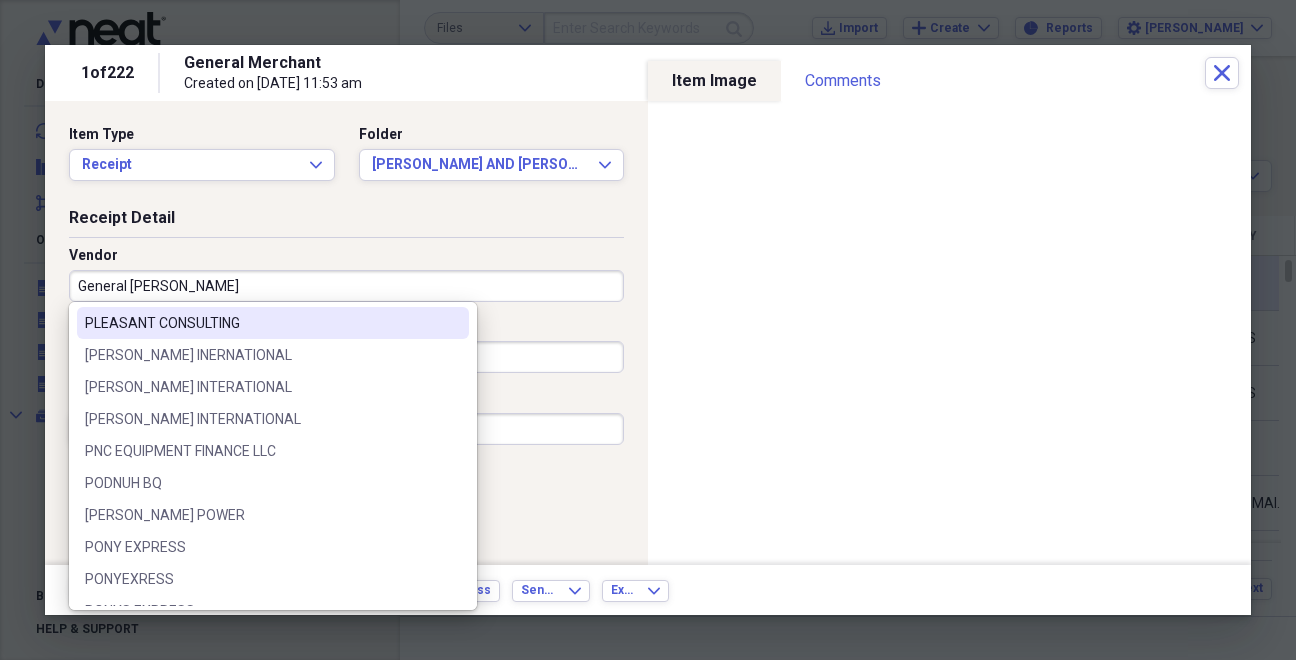 scroll, scrollTop: 0, scrollLeft: 0, axis: both 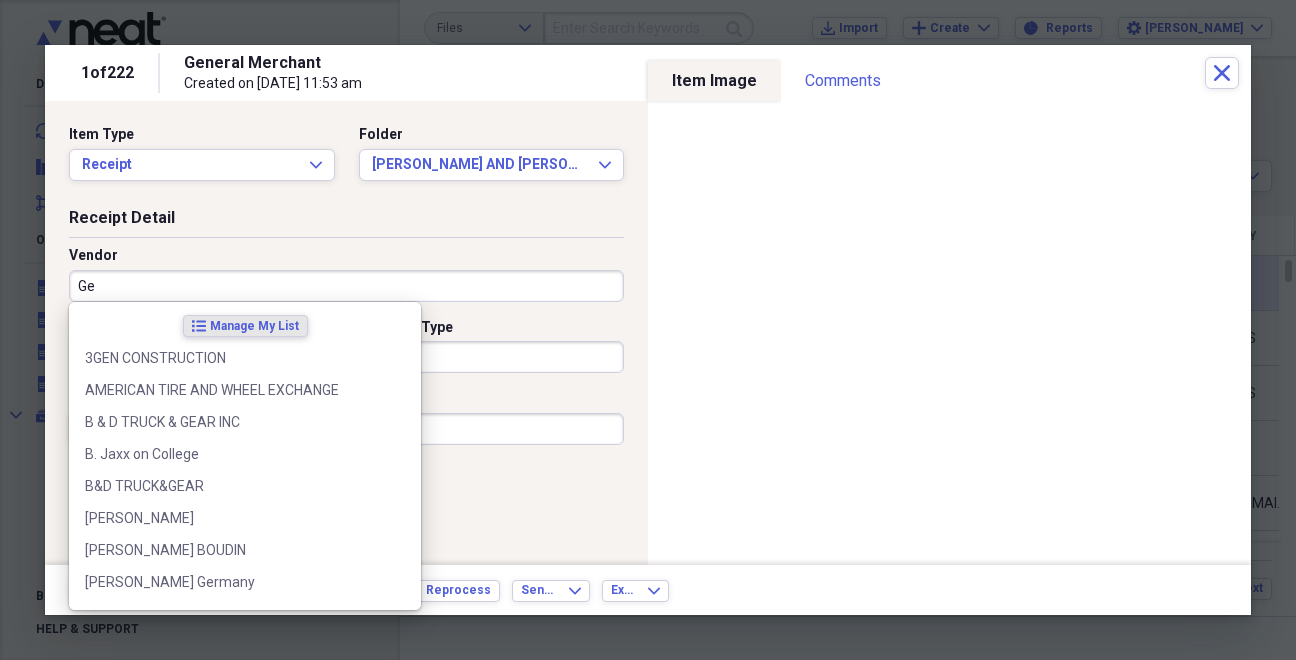 type on "G" 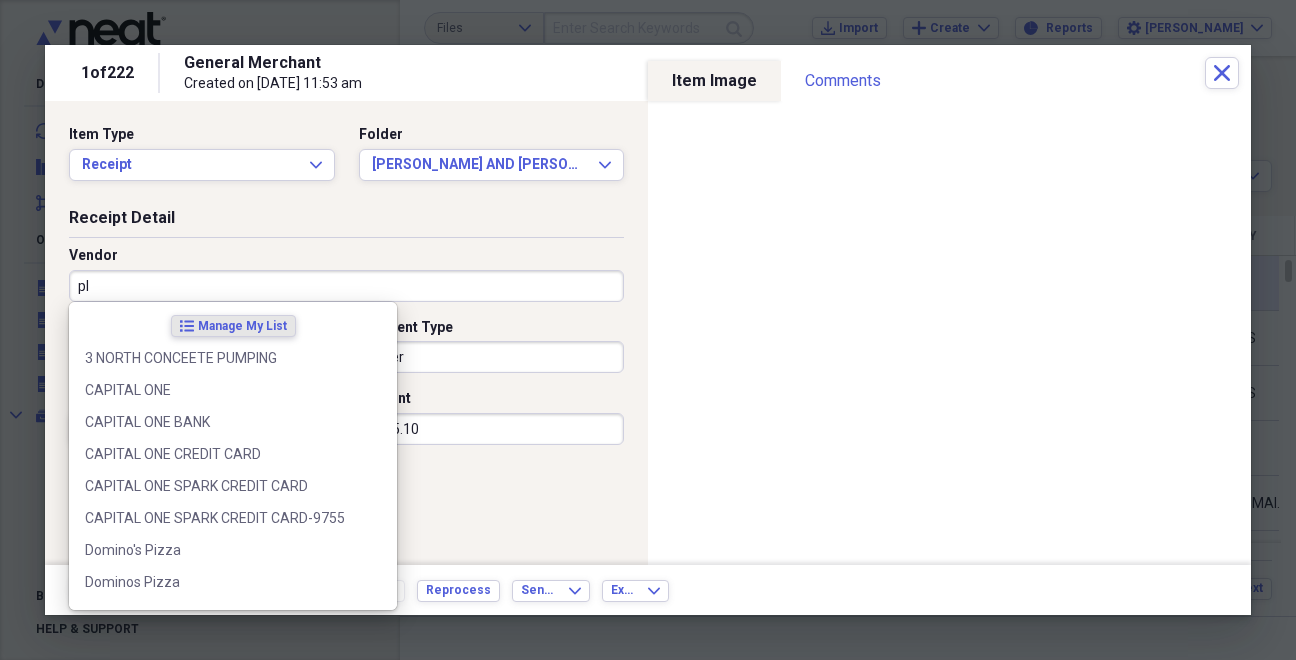 type on "p" 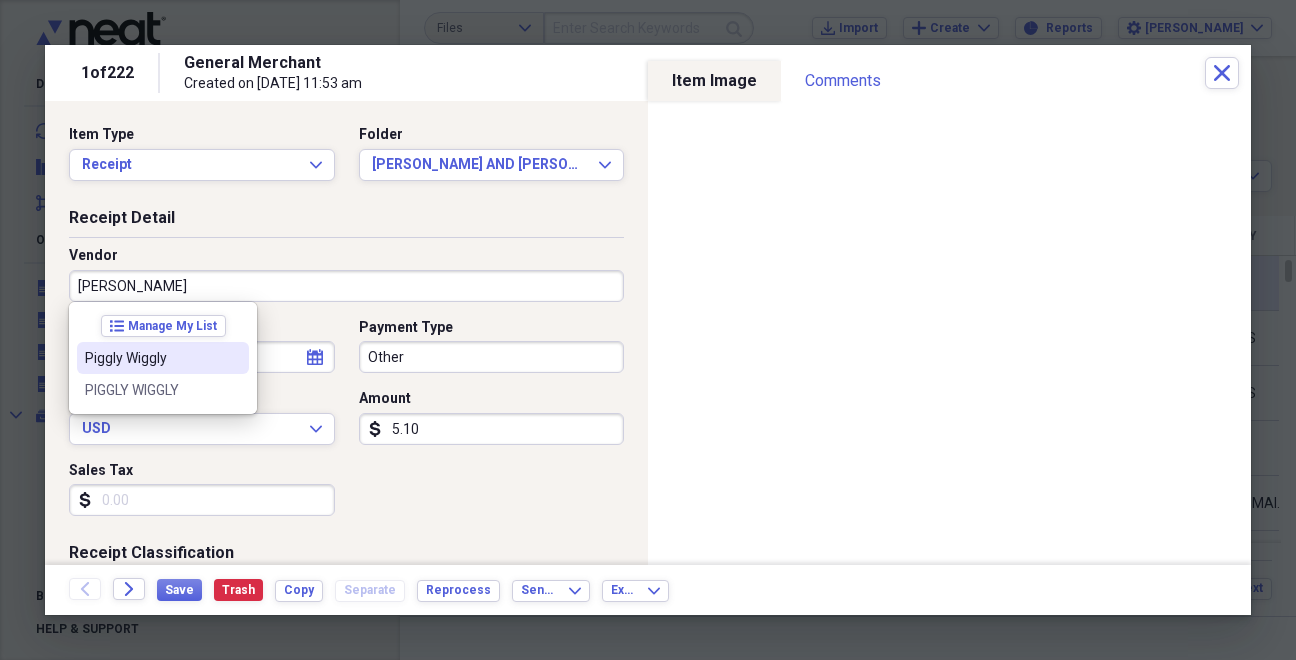 click on "Piggly Wiggly" at bounding box center [151, 358] 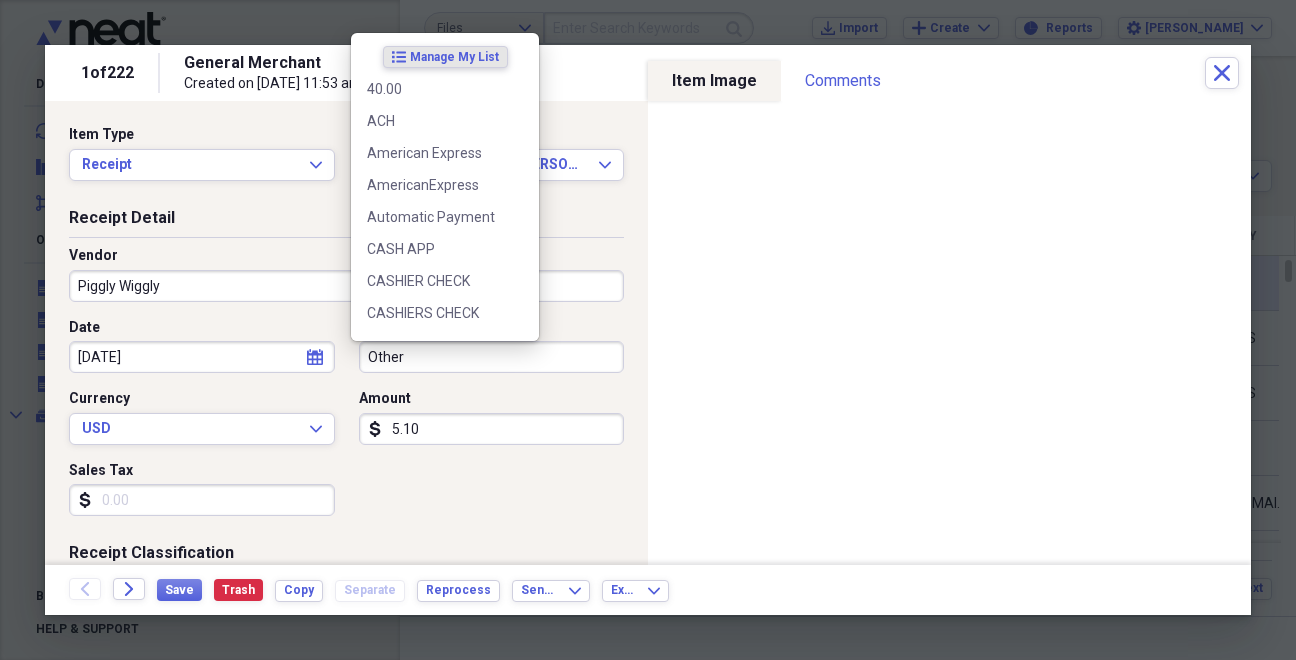 click on "Other" at bounding box center (492, 357) 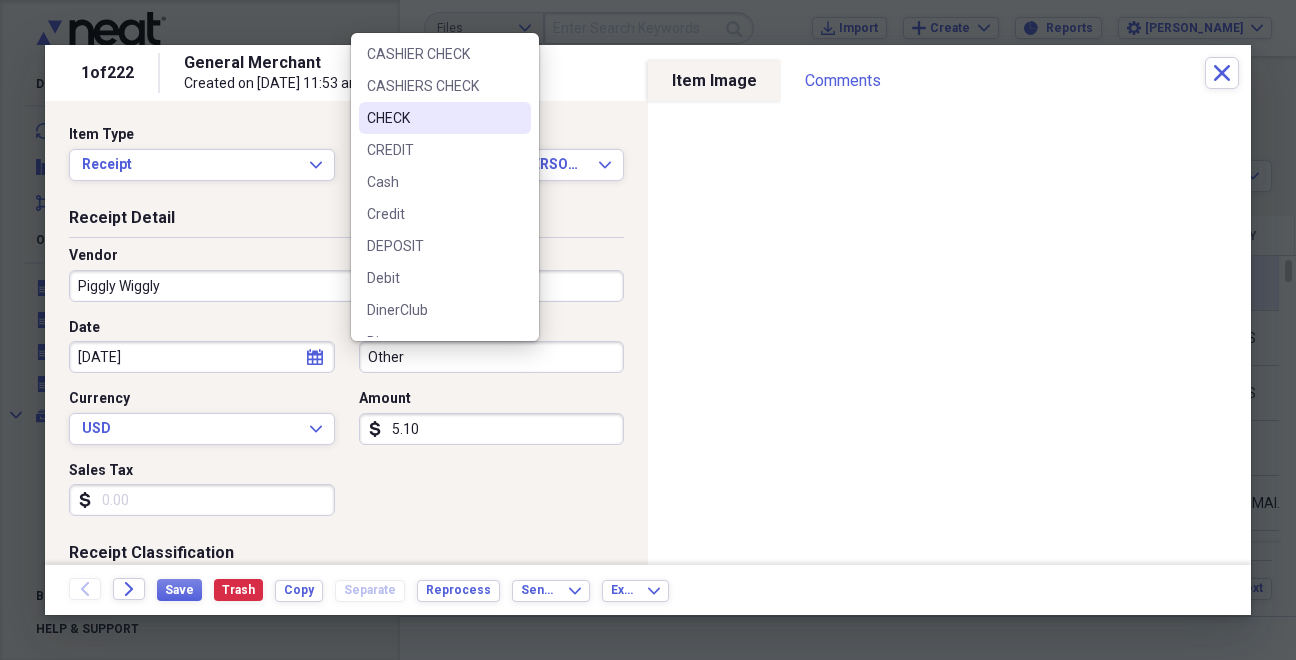 scroll, scrollTop: 361, scrollLeft: 0, axis: vertical 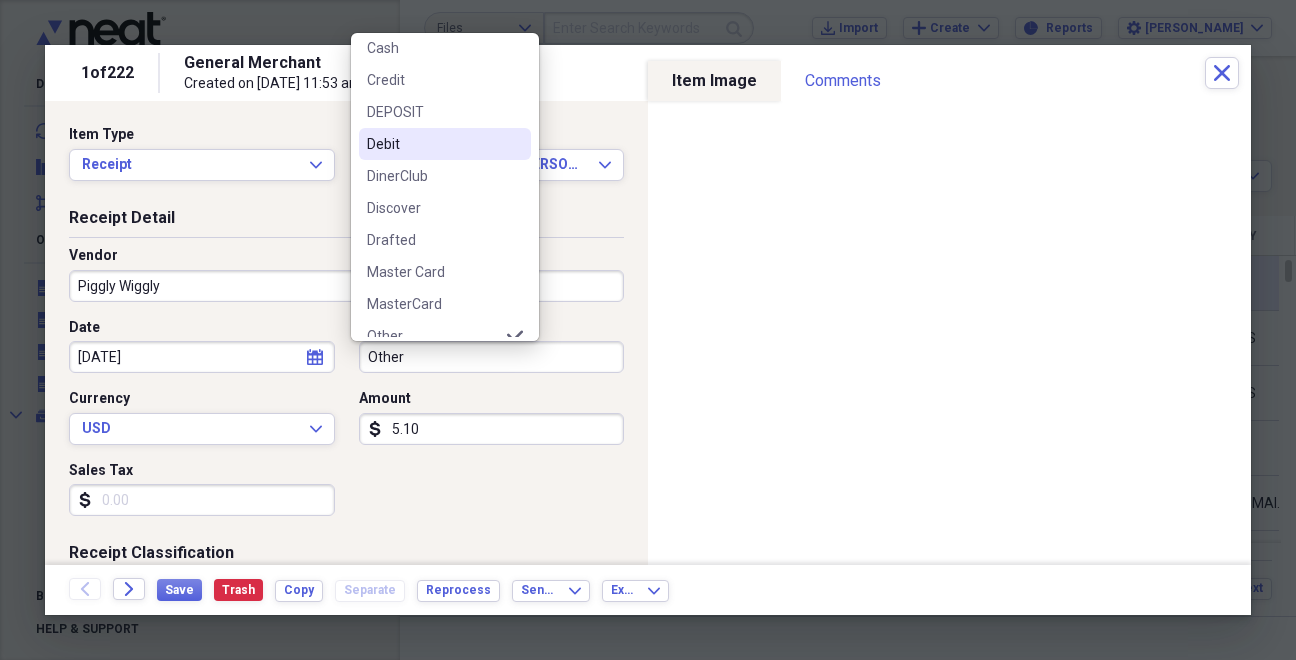 click on "Debit" at bounding box center [433, 144] 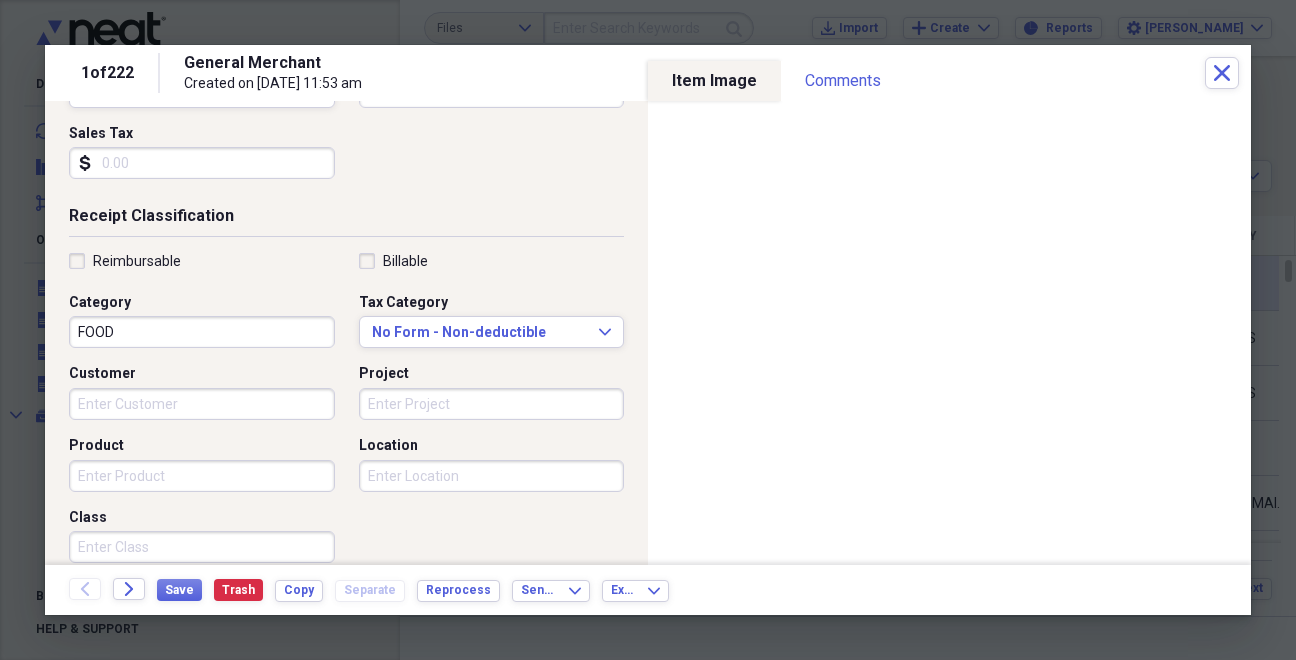 scroll, scrollTop: 462, scrollLeft: 0, axis: vertical 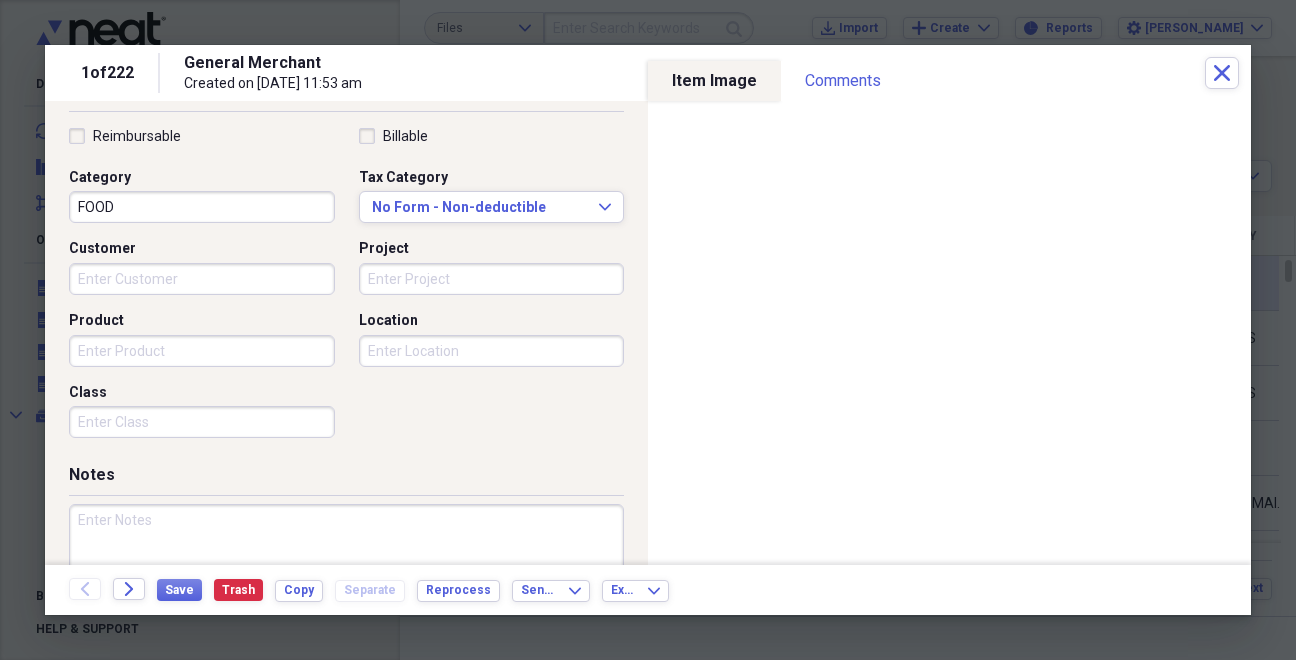 drag, startPoint x: 171, startPoint y: 548, endPoint x: 168, endPoint y: 537, distance: 11.401754 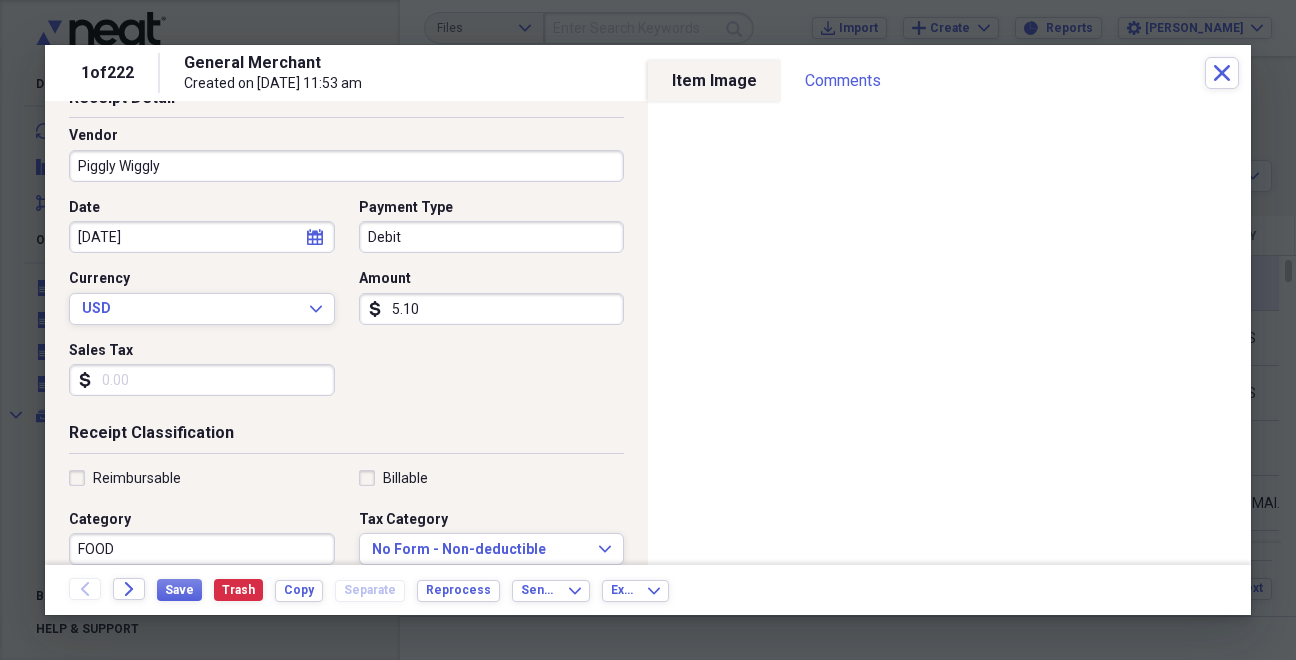 scroll, scrollTop: 129, scrollLeft: 0, axis: vertical 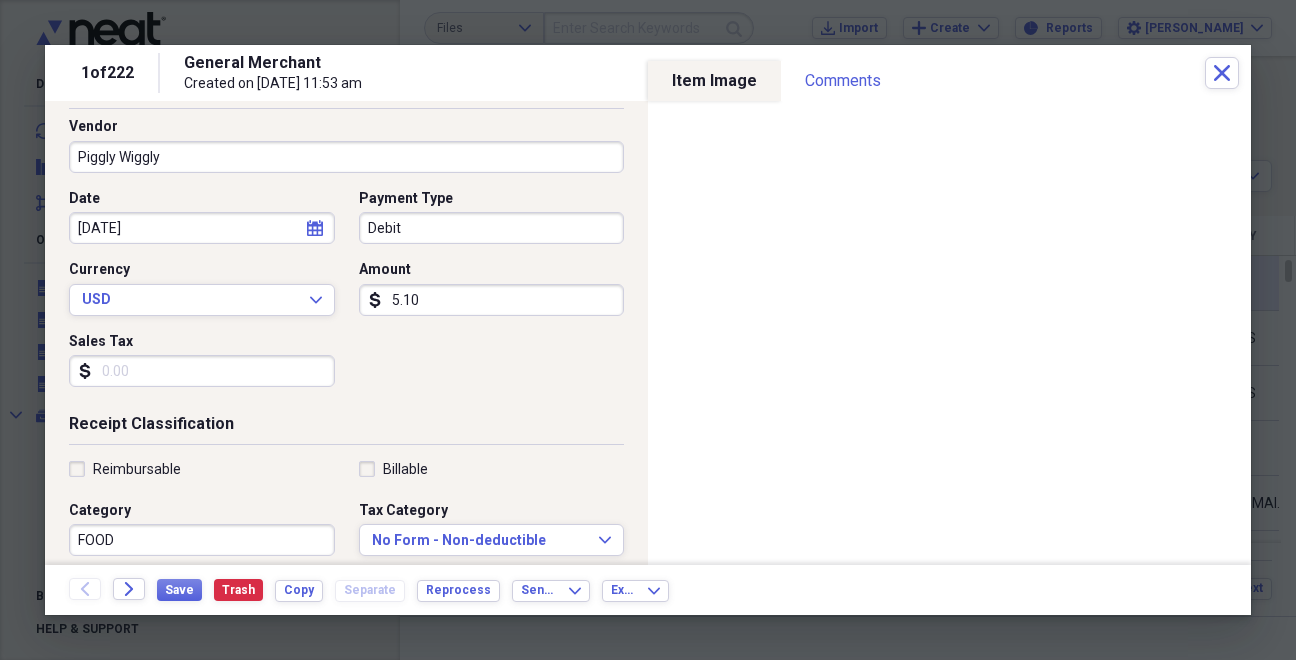 type on "#9828" 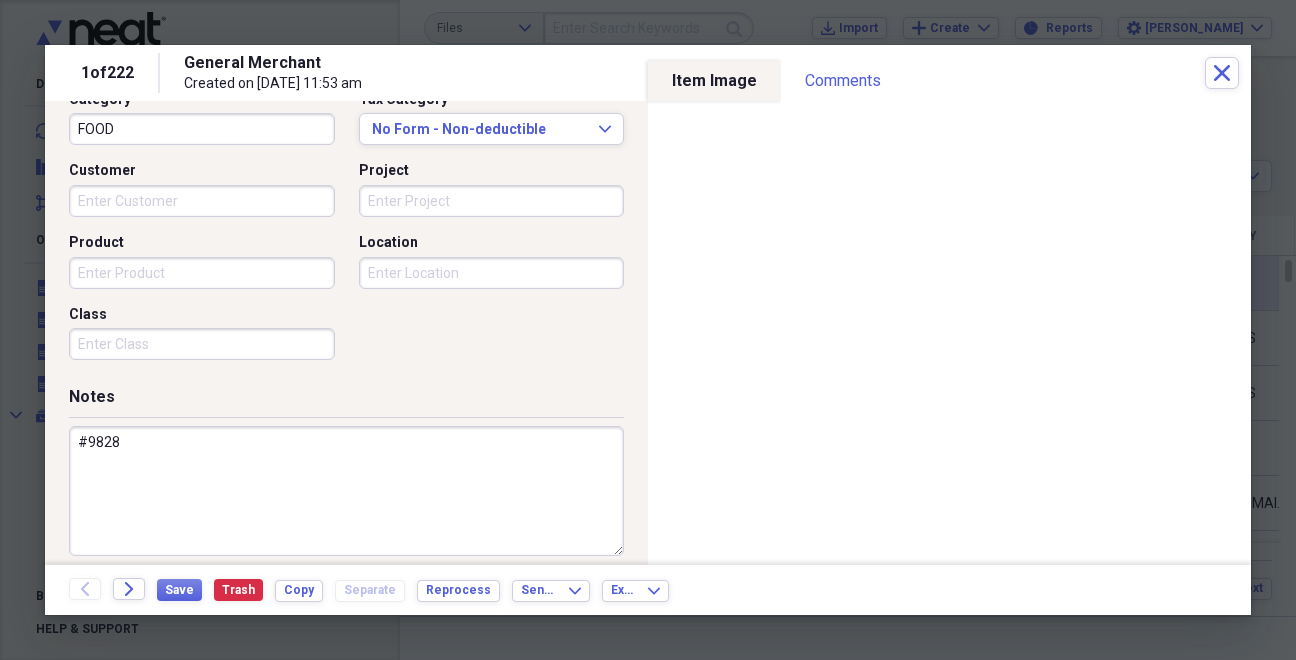 scroll, scrollTop: 557, scrollLeft: 0, axis: vertical 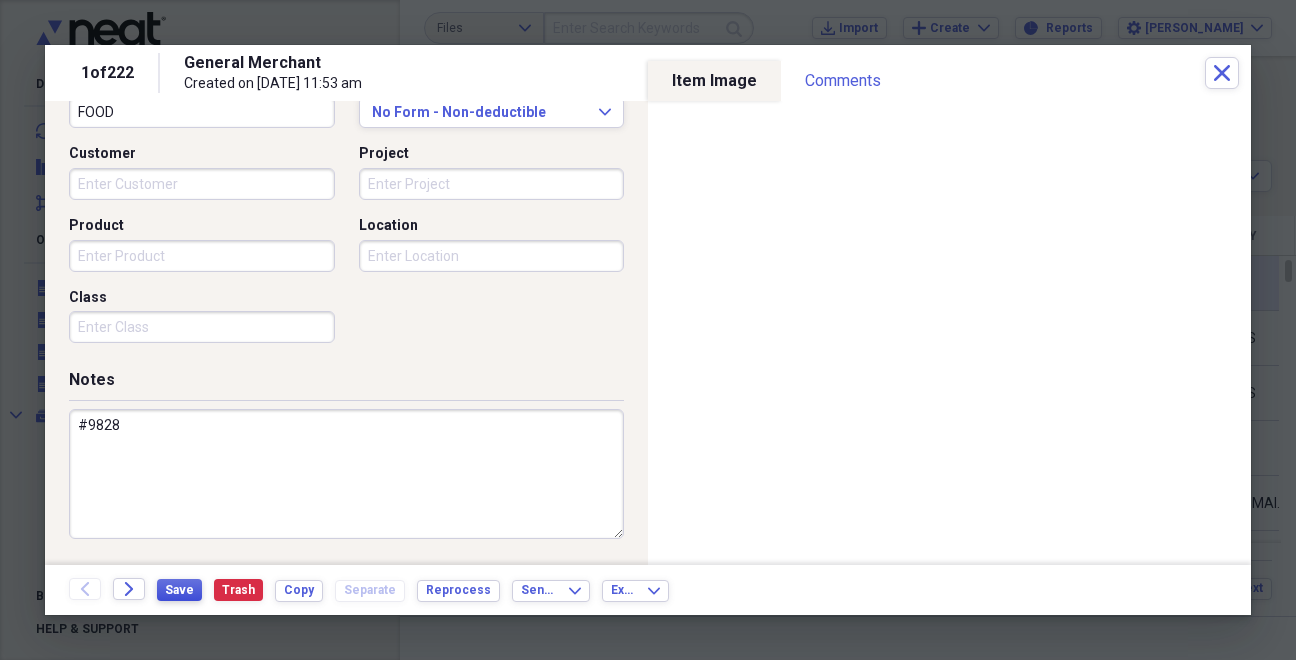 click on "Save" at bounding box center [179, 590] 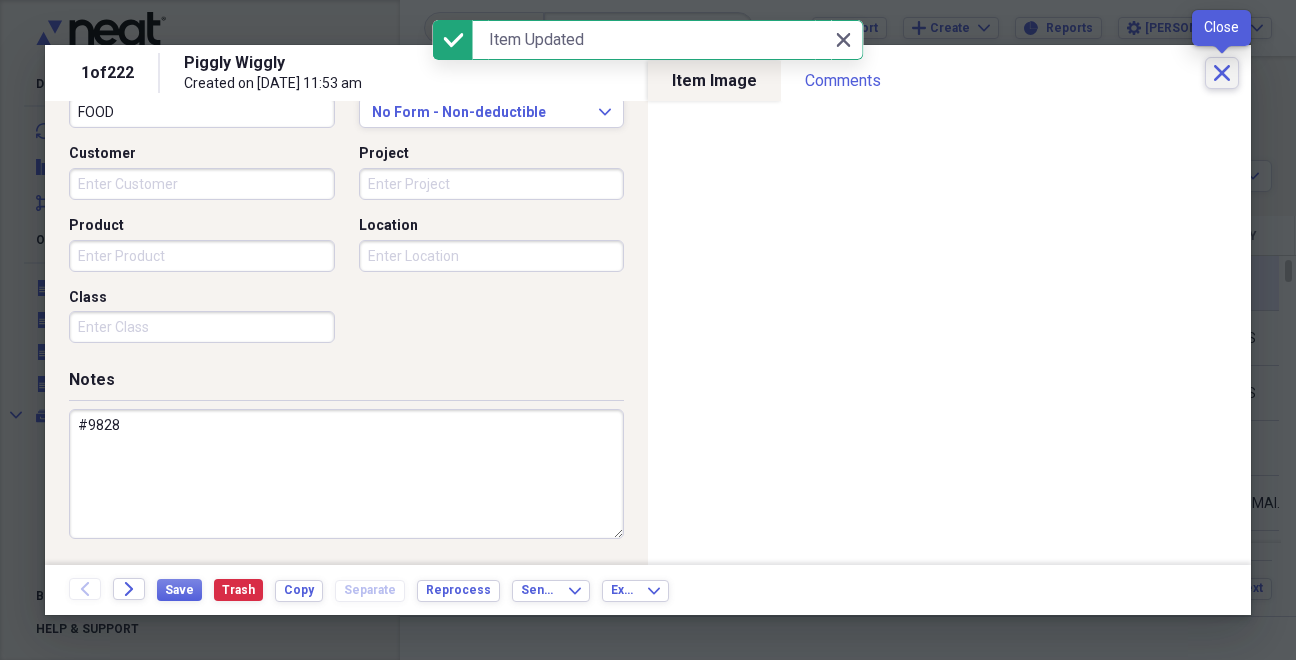 click on "Close" 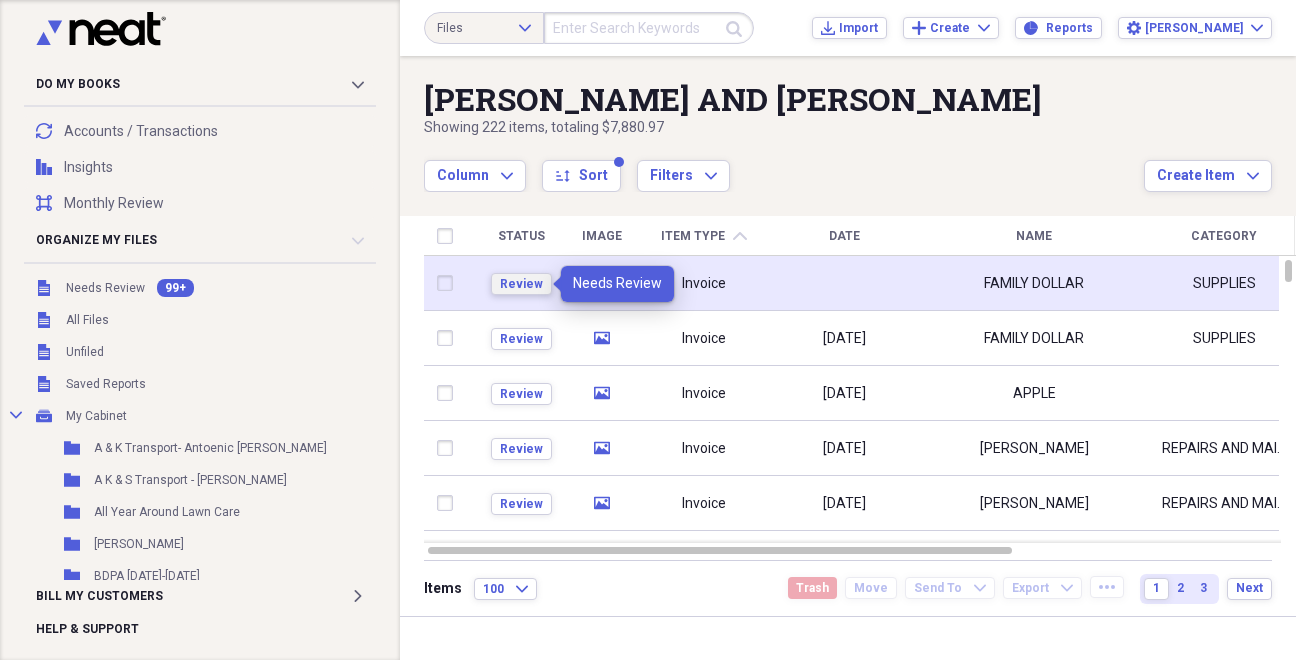 click on "Review" at bounding box center [521, 284] 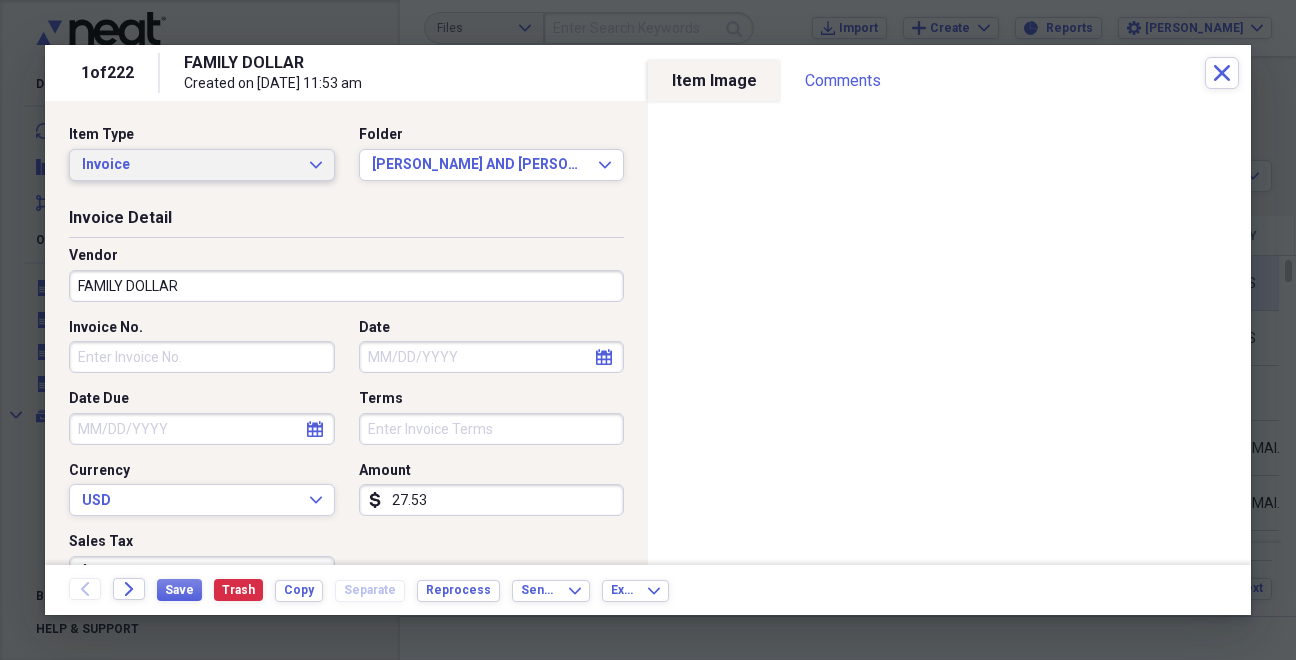 click on "Invoice Expand" at bounding box center [202, 165] 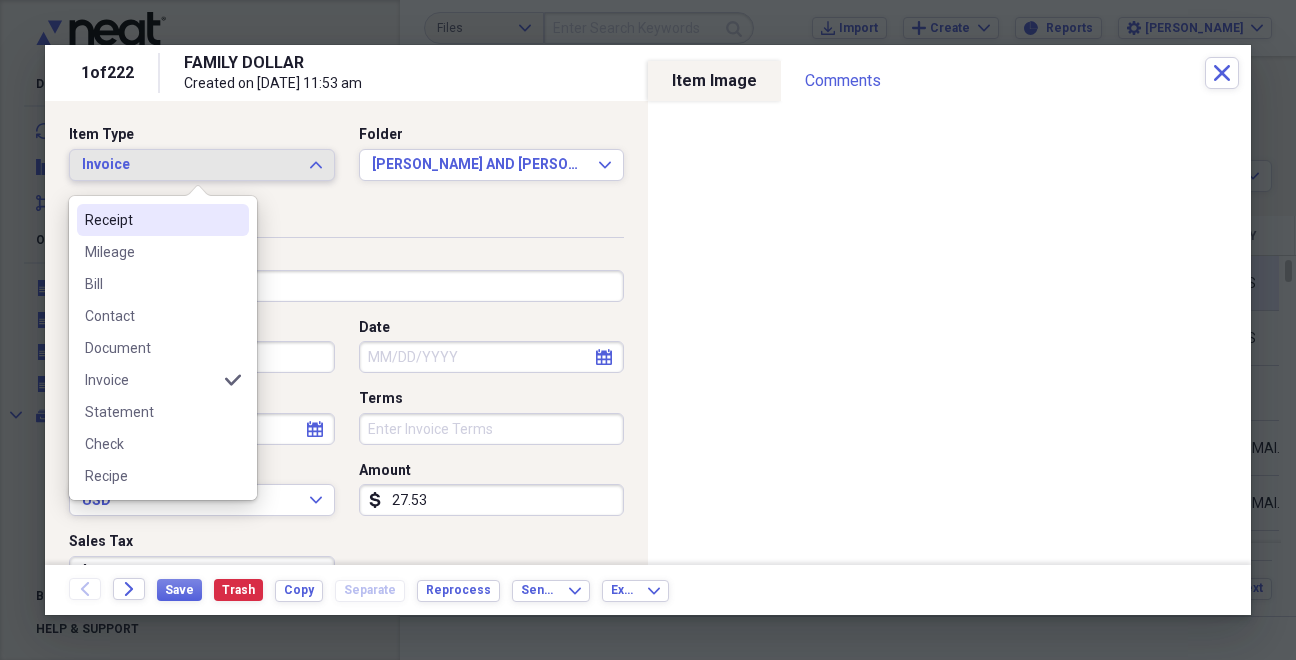 click on "Receipt" at bounding box center [151, 220] 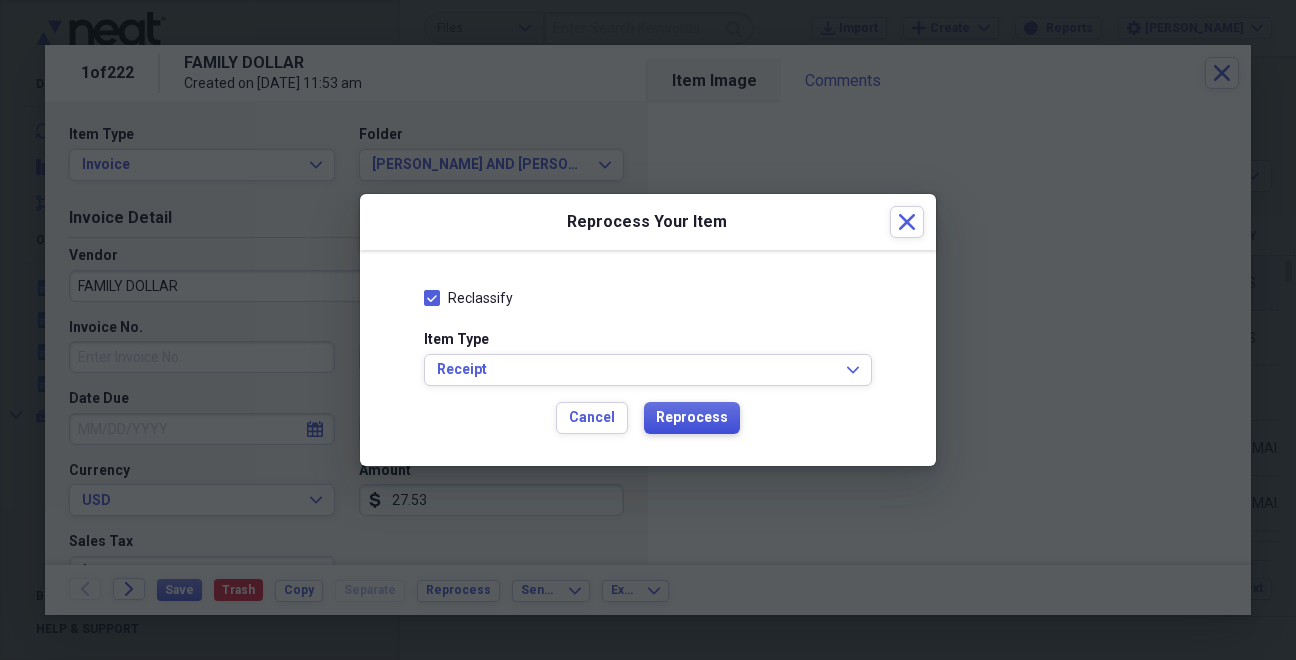 click on "Reprocess" at bounding box center [692, 418] 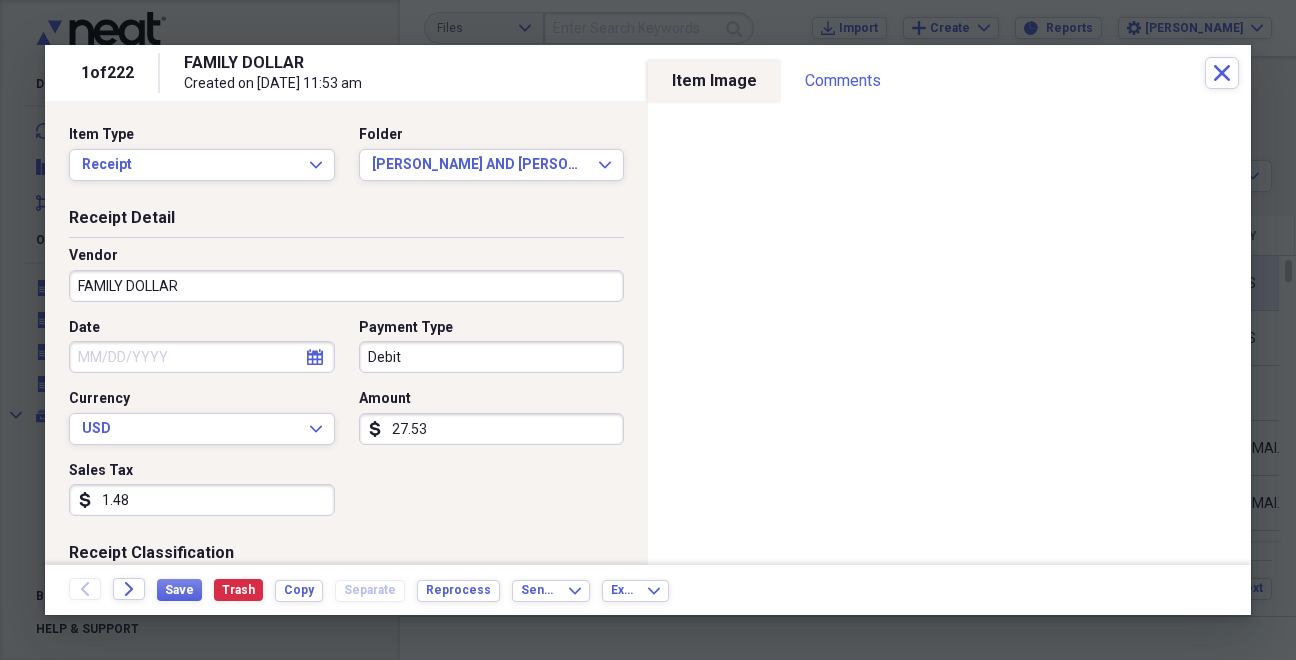 type on "Debit" 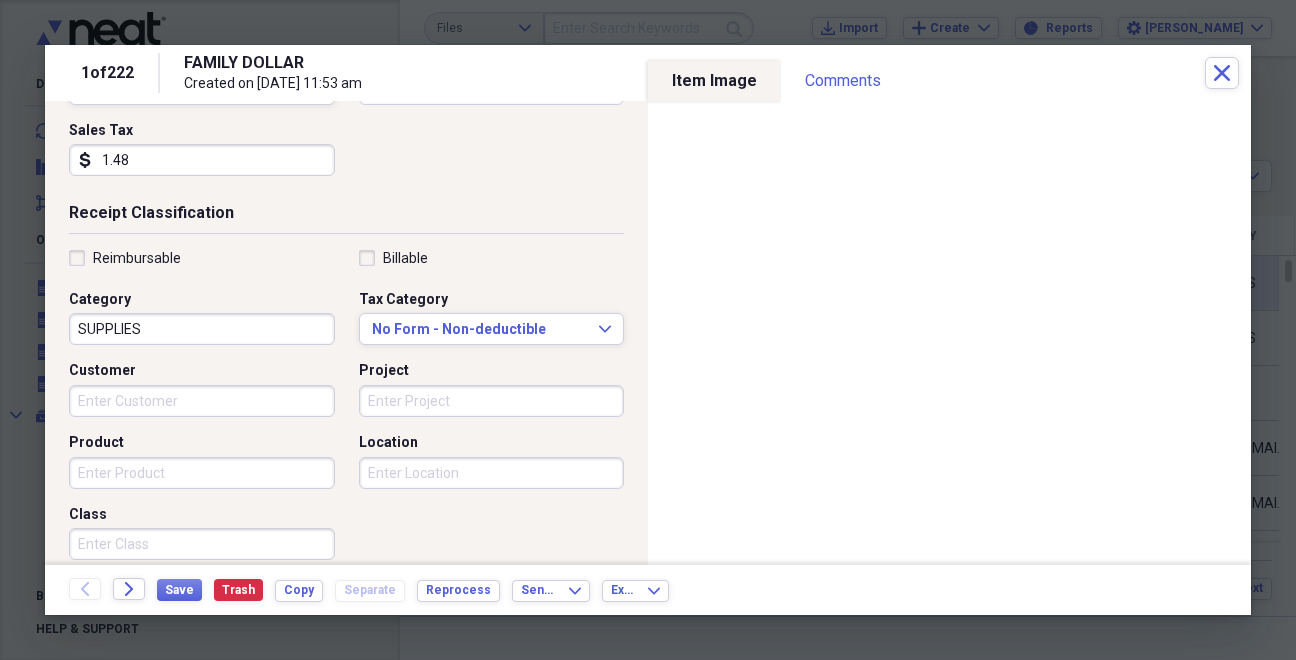 scroll, scrollTop: 557, scrollLeft: 0, axis: vertical 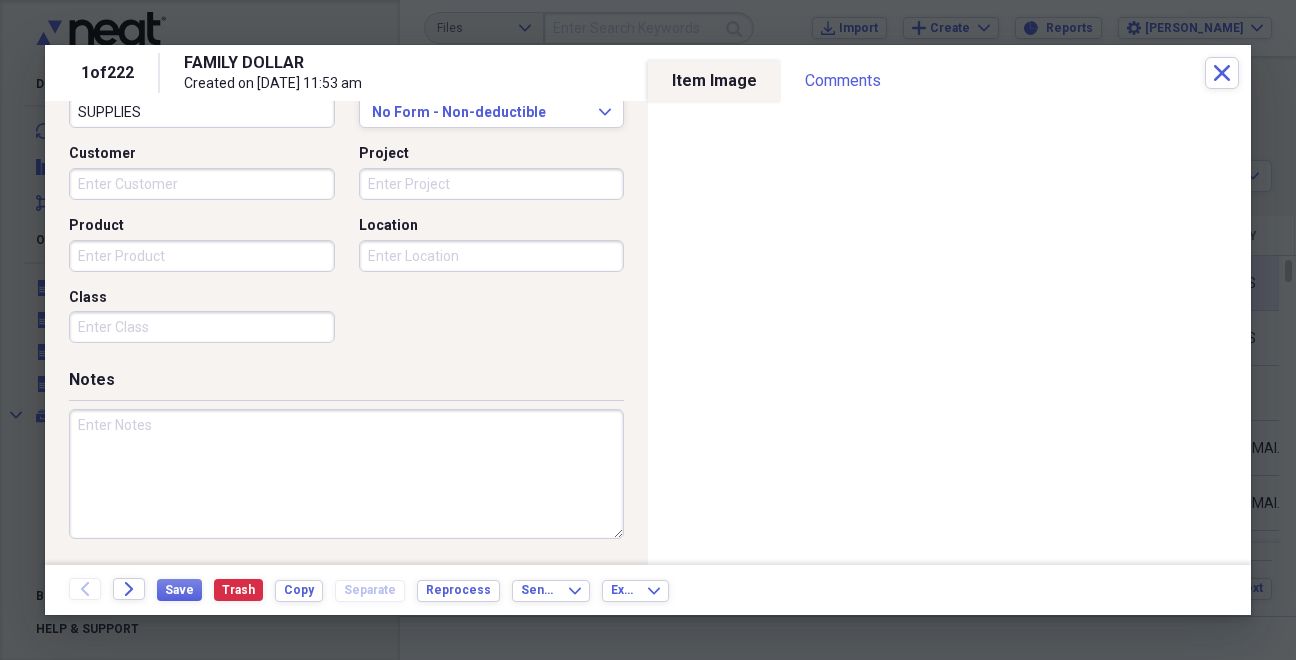click at bounding box center (346, 474) 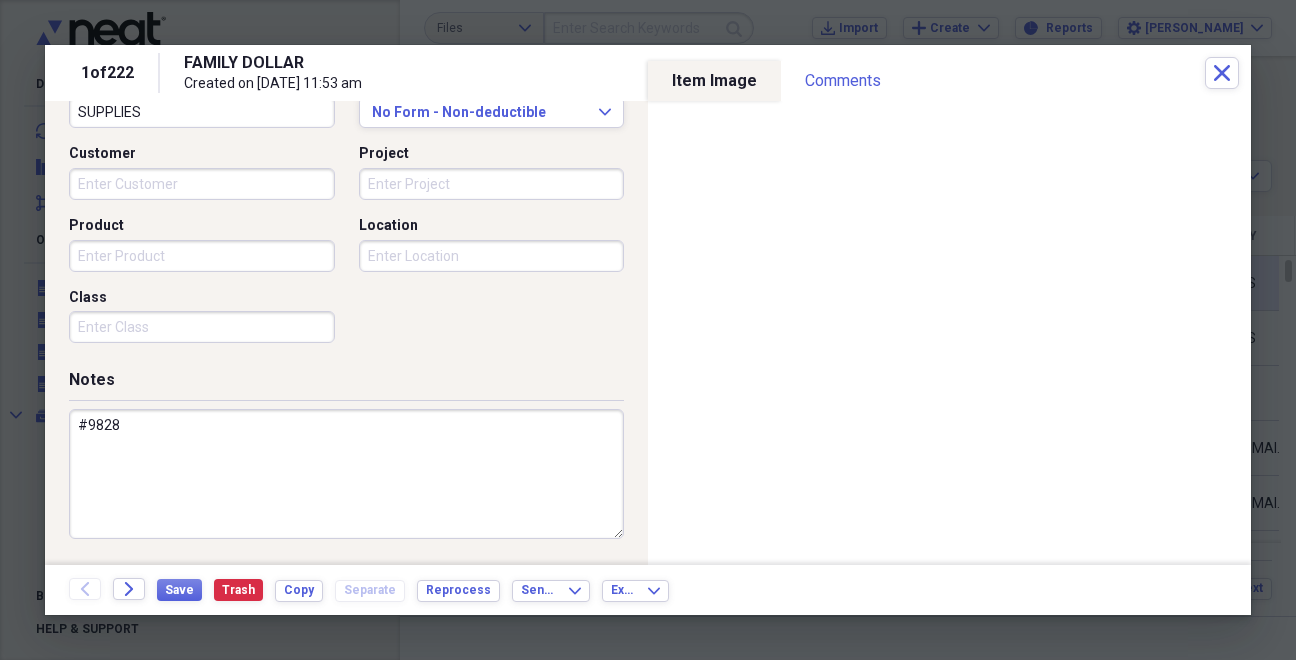 drag, startPoint x: 116, startPoint y: 423, endPoint x: 73, endPoint y: 422, distance: 43.011627 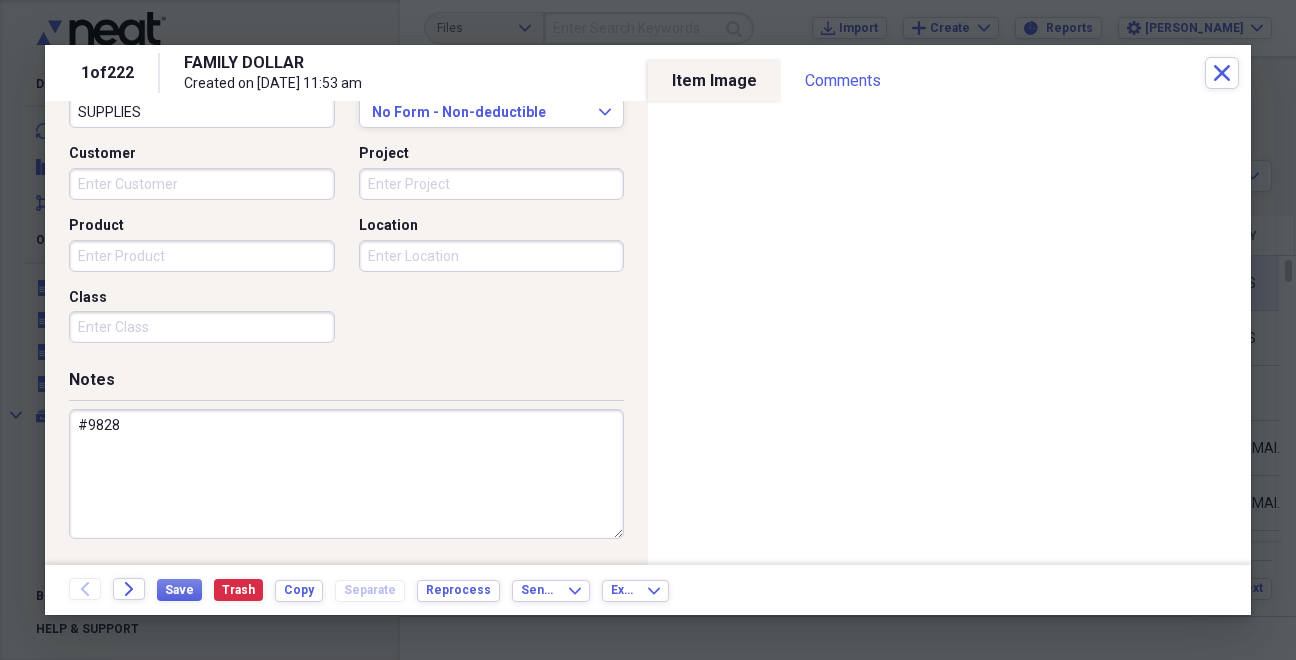 click on "#9828" at bounding box center [346, 474] 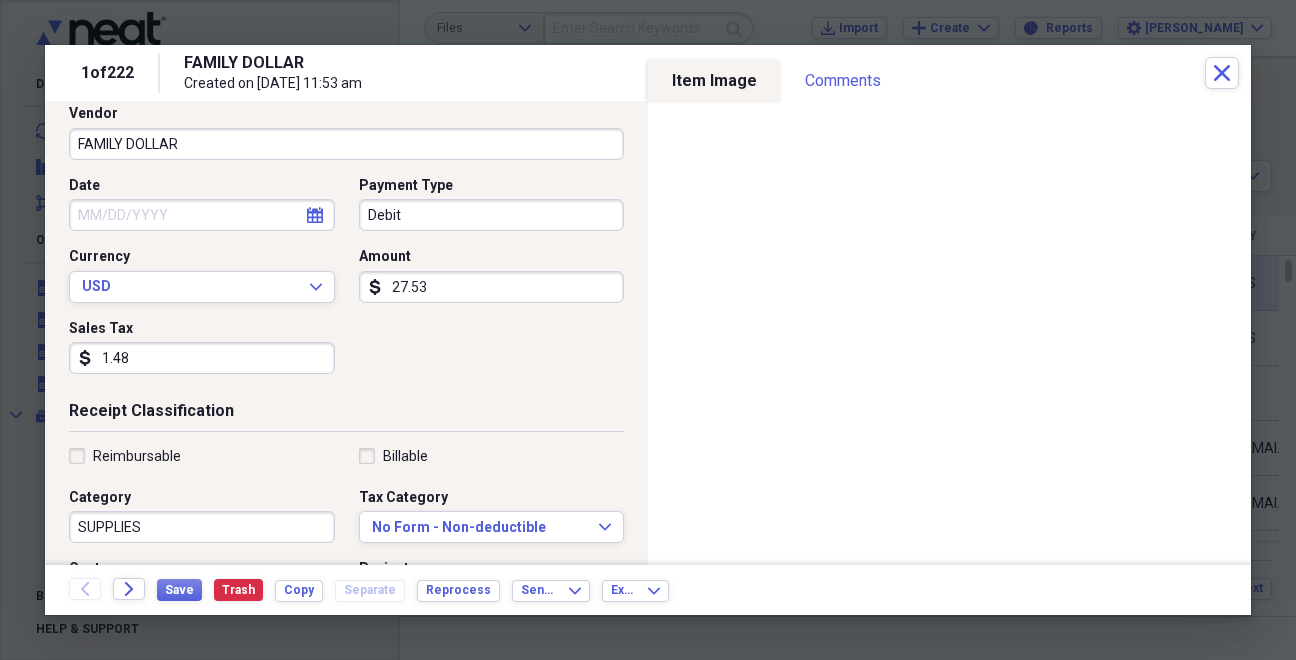 scroll, scrollTop: 127, scrollLeft: 0, axis: vertical 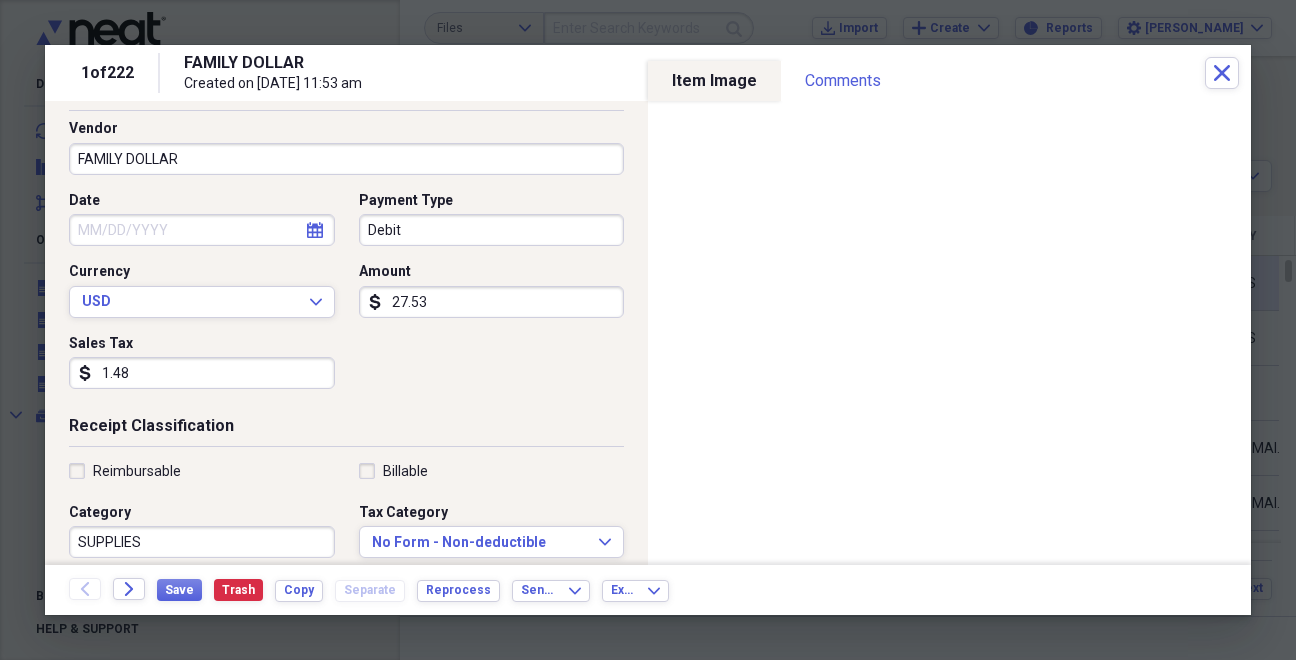 type on "#9828" 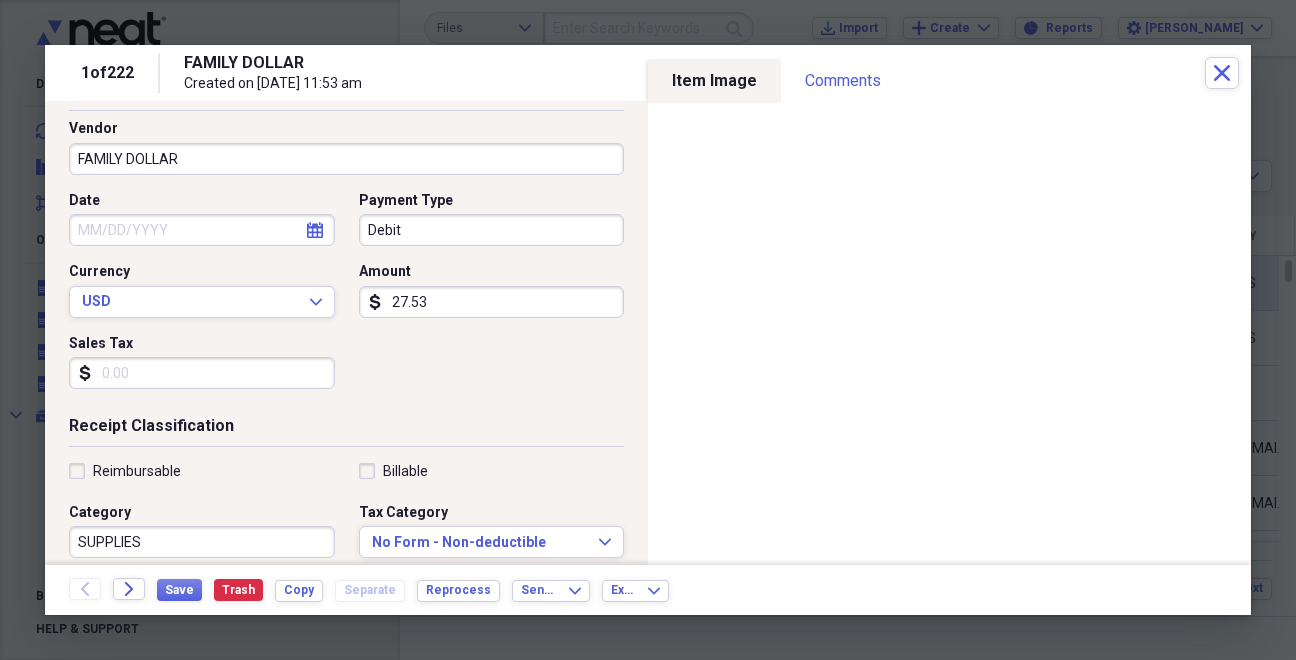 type 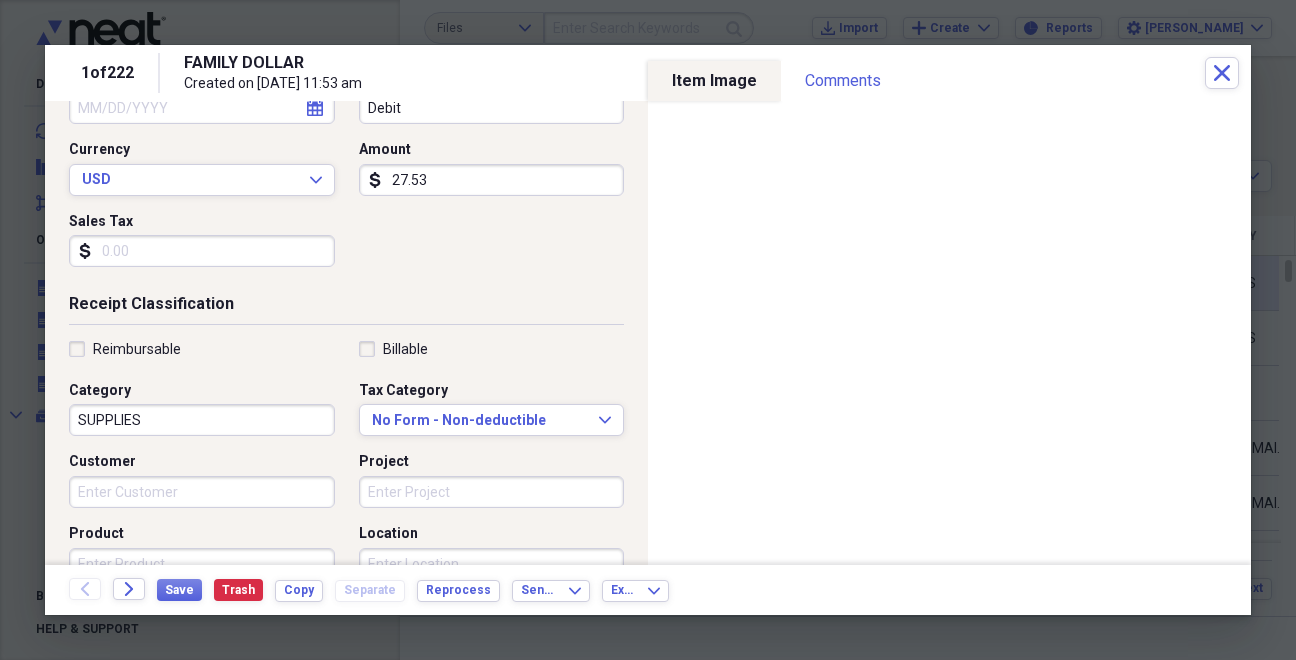 scroll, scrollTop: 254, scrollLeft: 0, axis: vertical 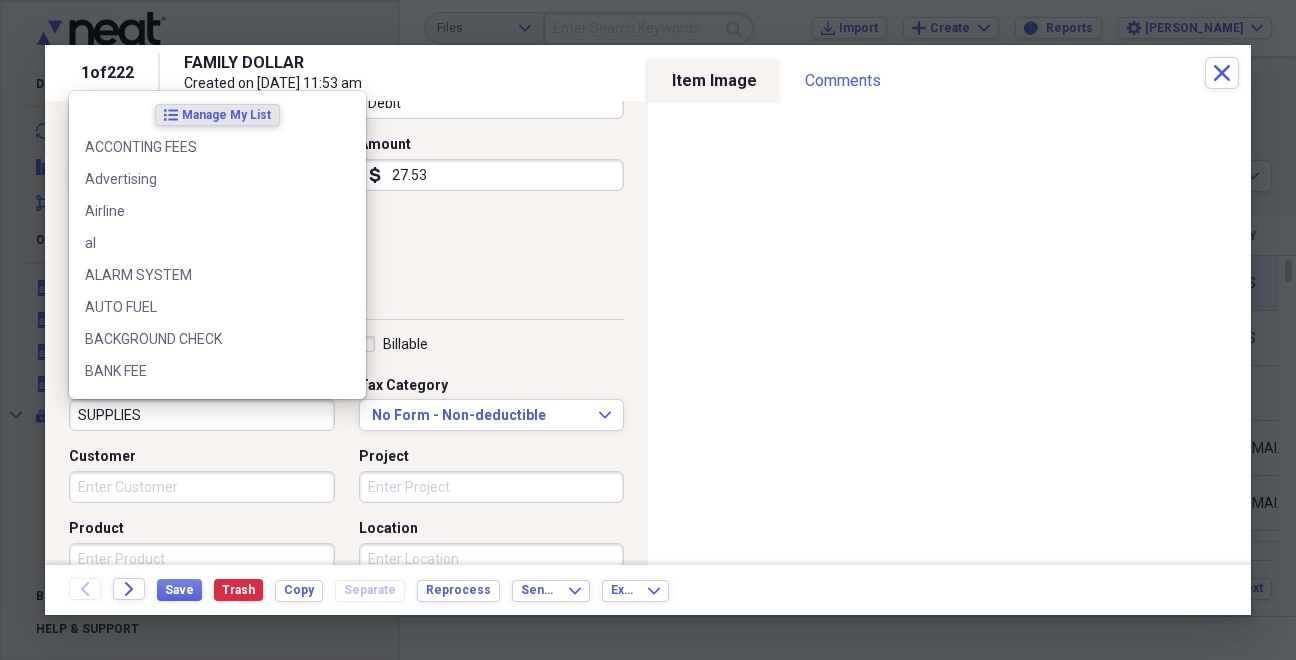 click on "SUPPLIES" at bounding box center (202, 415) 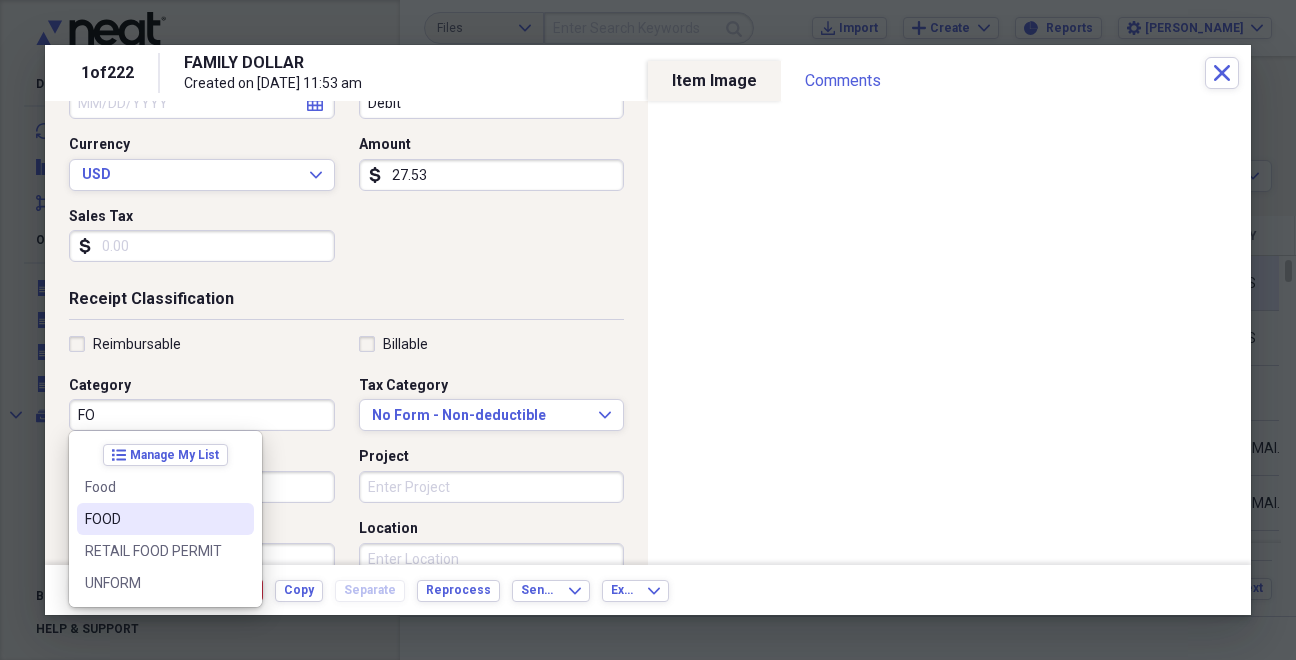 click on "FOOD" at bounding box center (153, 519) 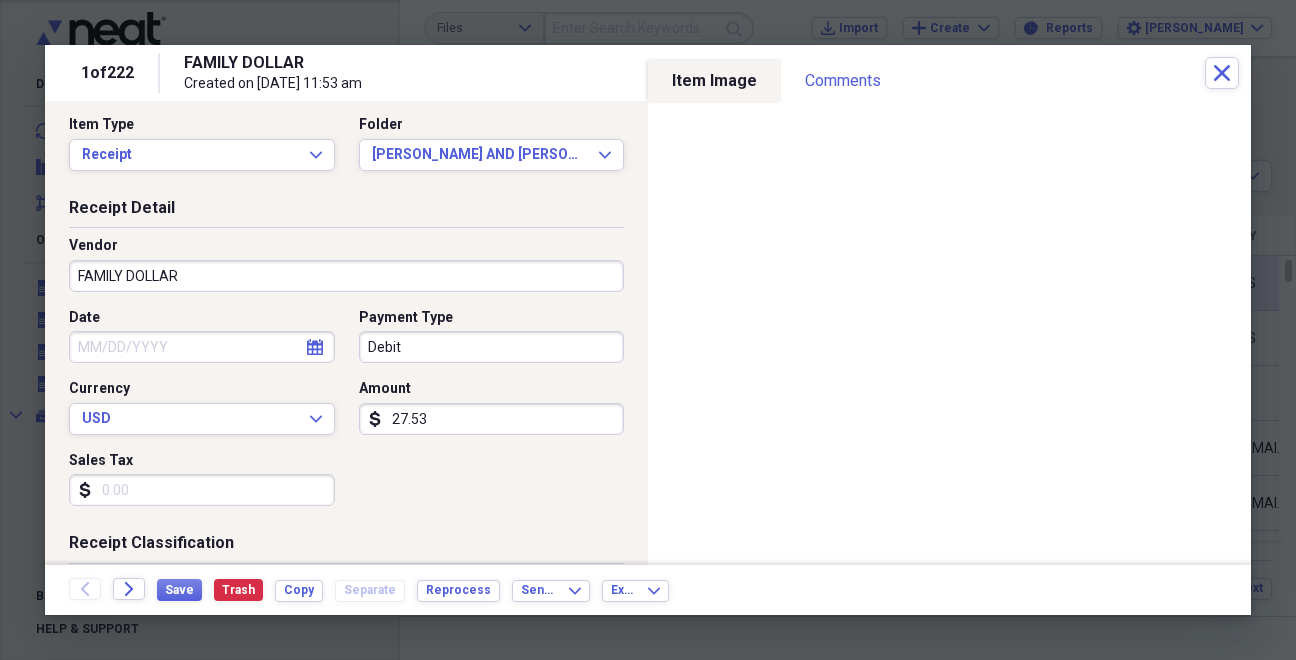 scroll, scrollTop: 5, scrollLeft: 0, axis: vertical 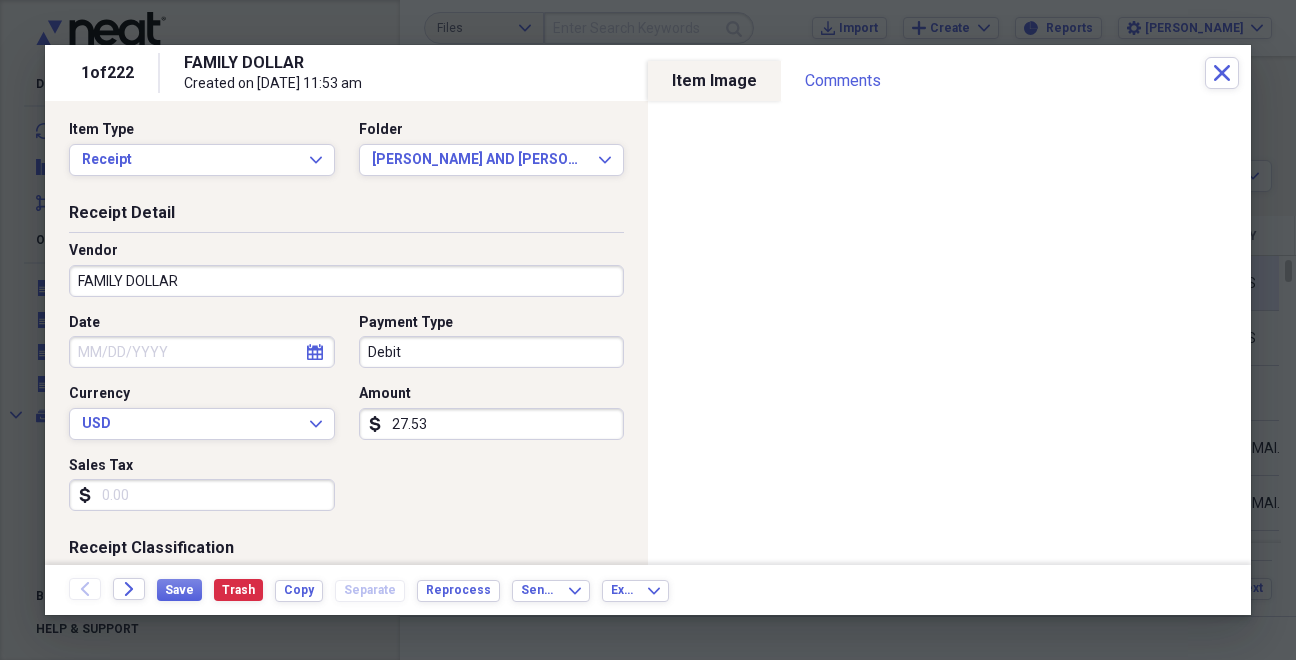 click on "calendar" 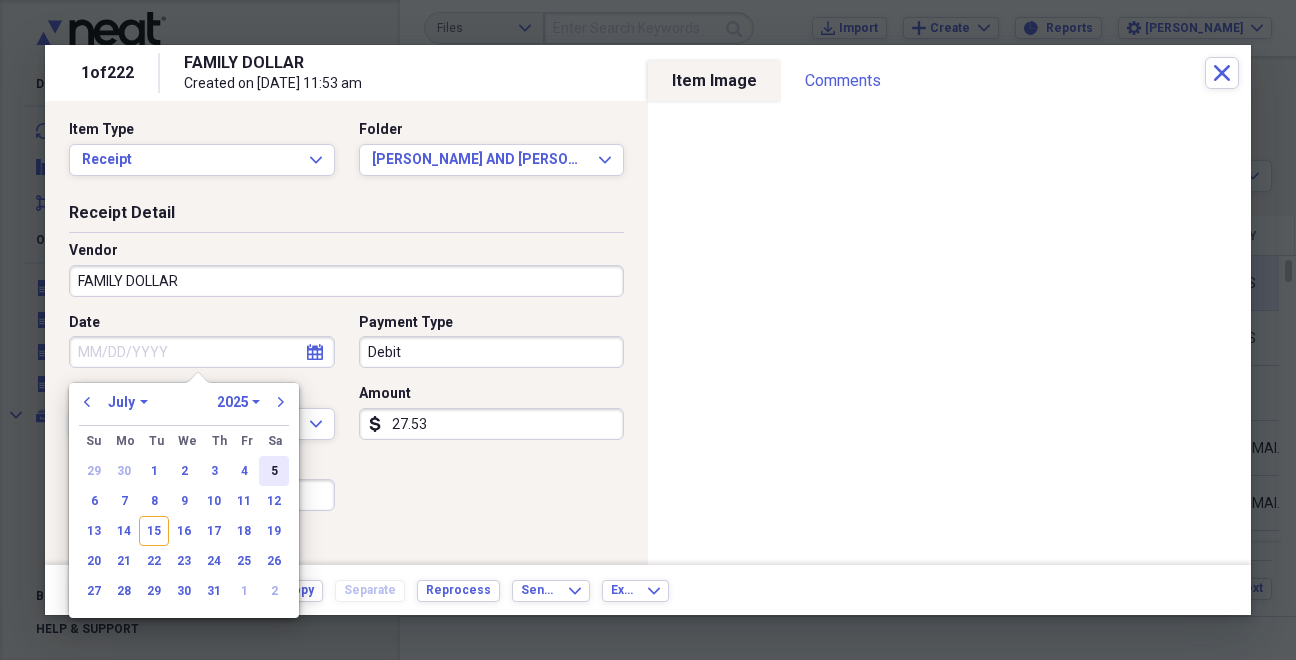 click on "5" at bounding box center (274, 471) 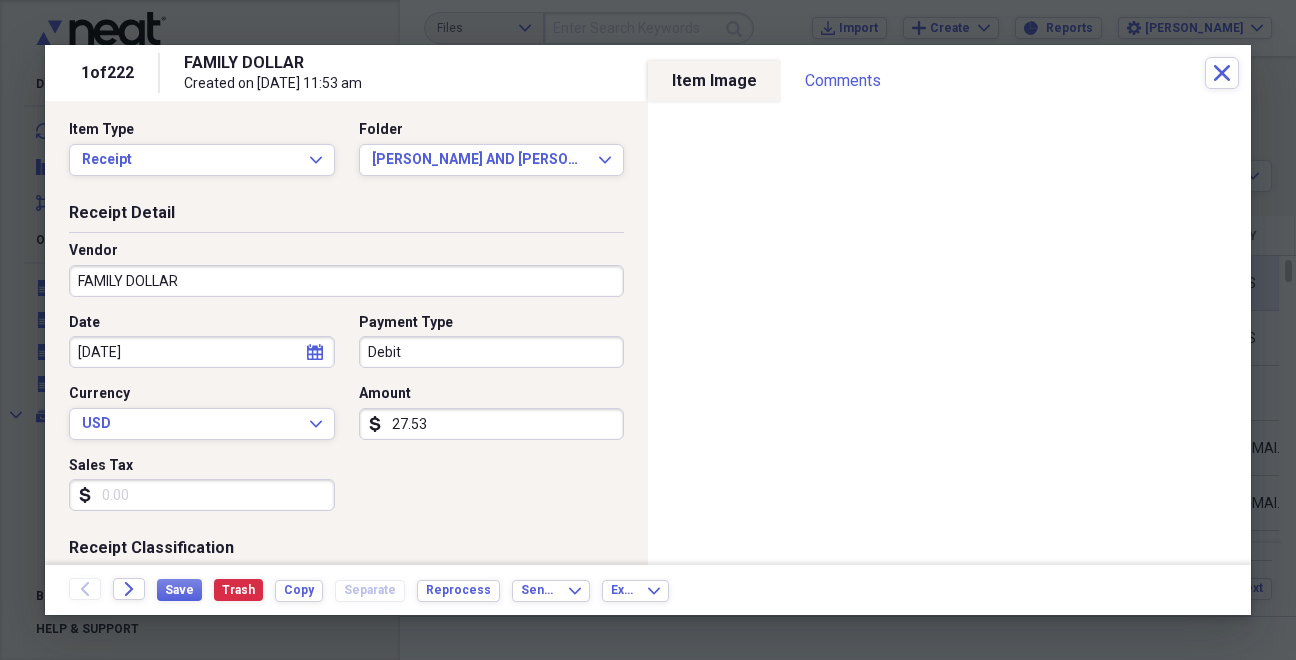 click on "[DATE]" at bounding box center (202, 352) 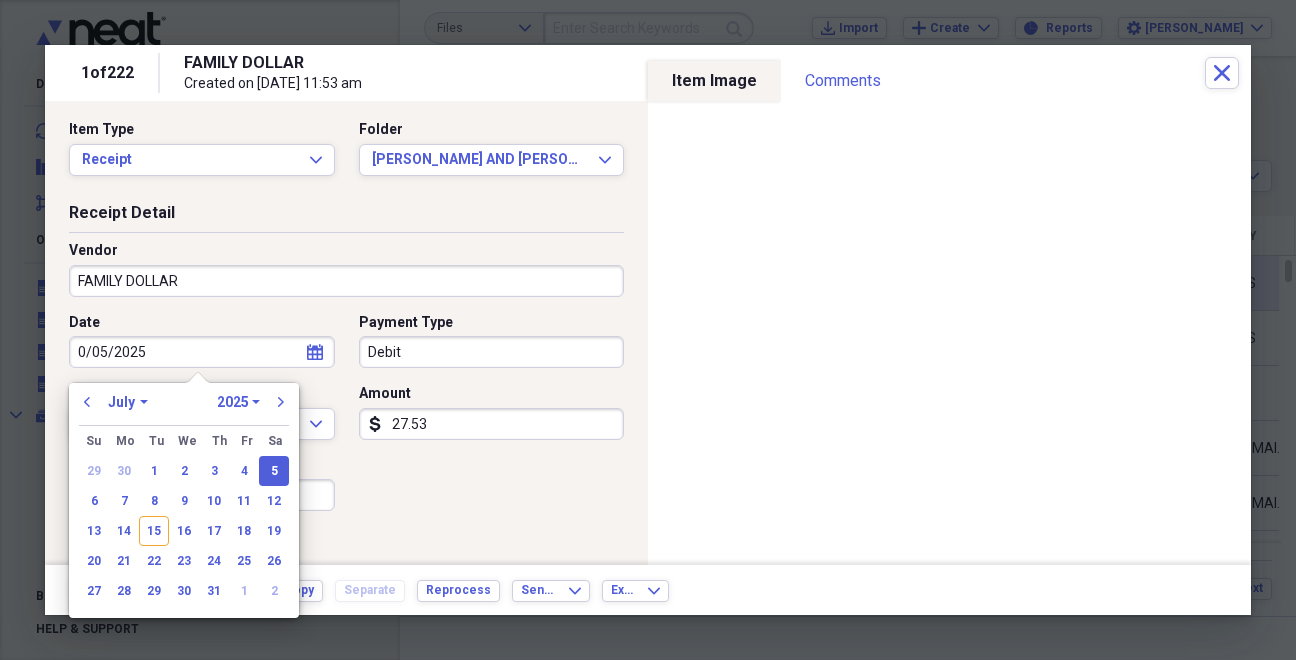 type on "[DATE]" 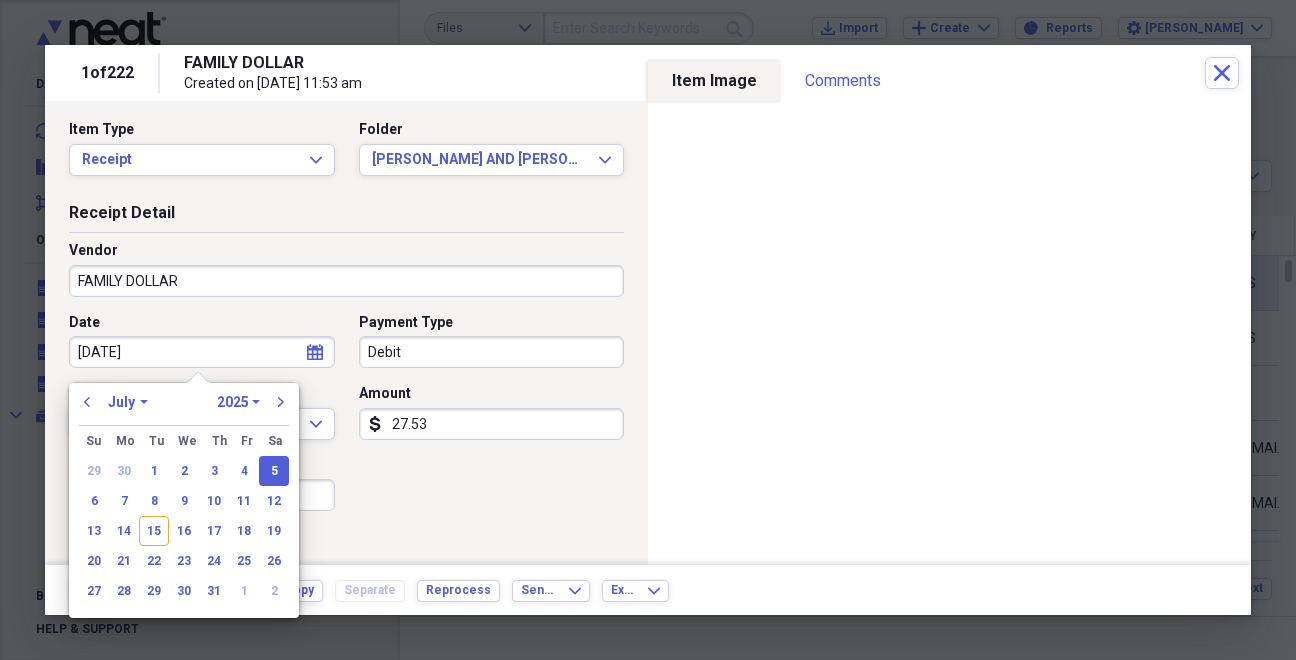 select on "4" 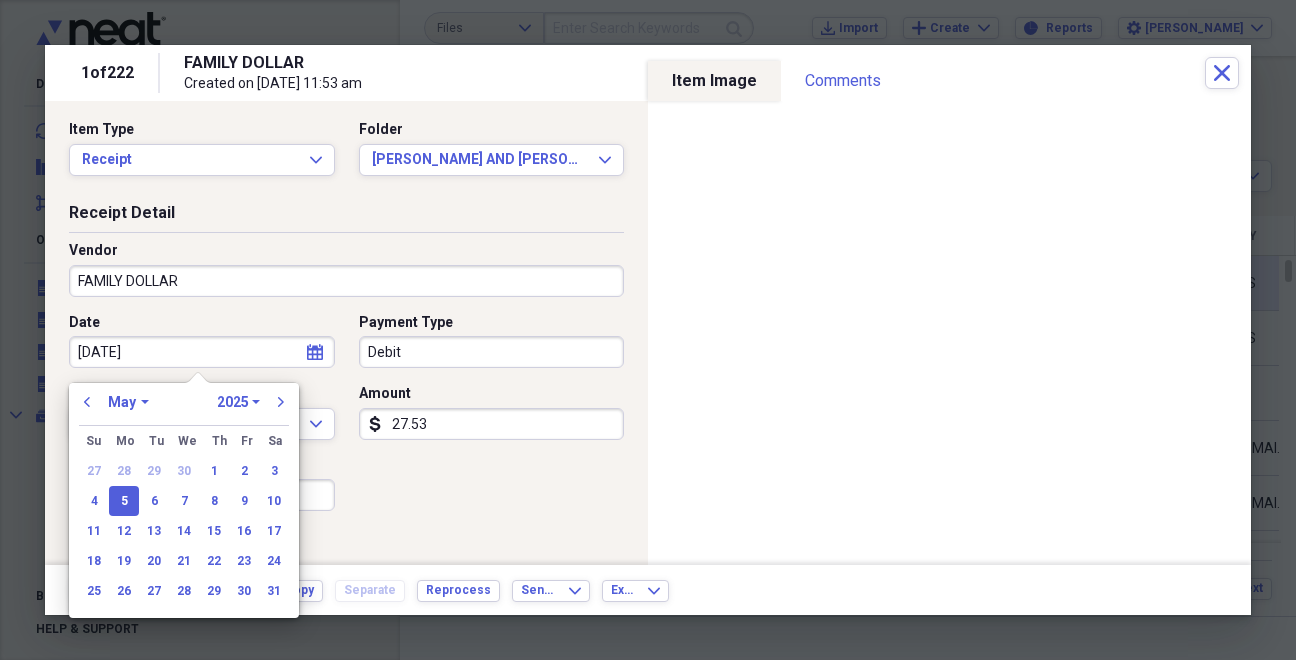 type on "[DATE]" 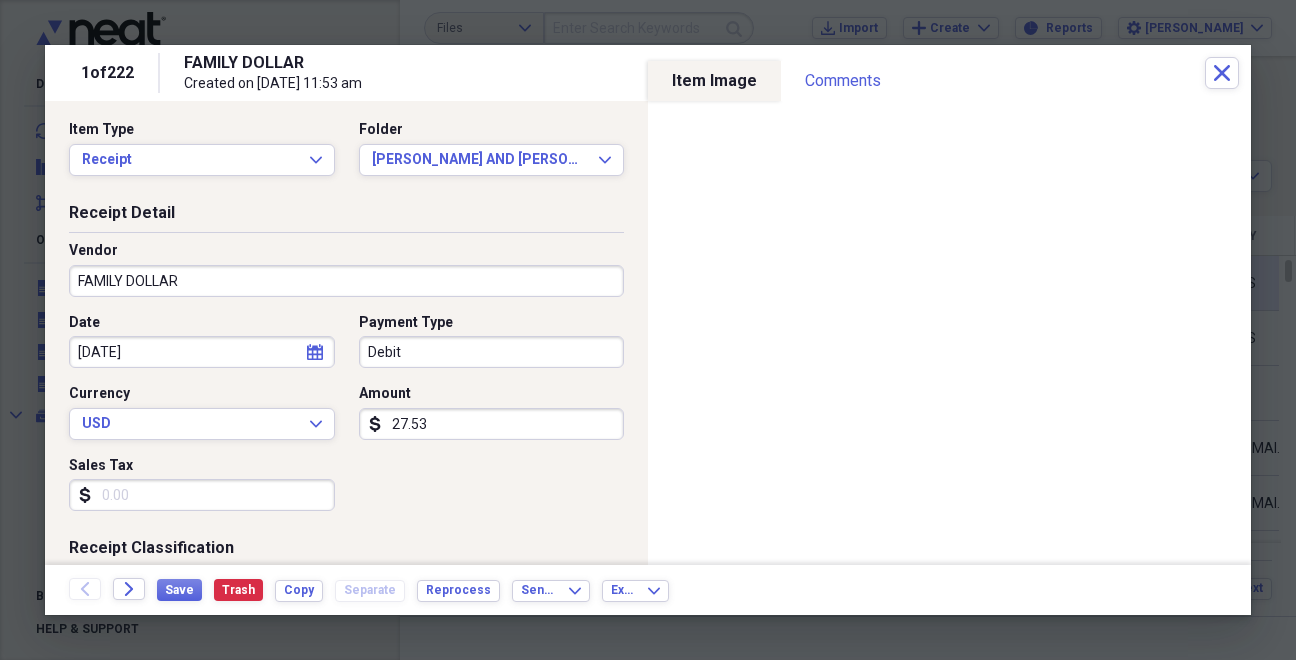 click on "Date [DATE] calendar Calendar Payment Type Debit Currency USD Expand Amount dollar-sign 27.53 Sales Tax dollar-sign" at bounding box center (346, 420) 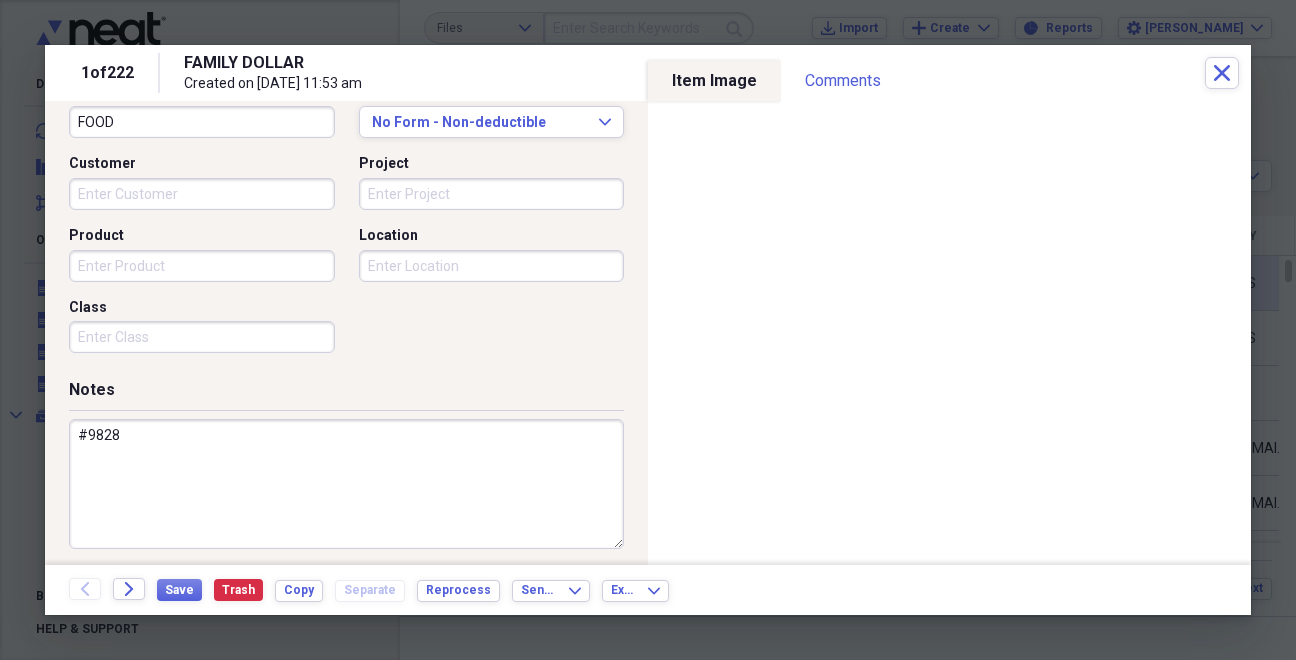 scroll, scrollTop: 557, scrollLeft: 0, axis: vertical 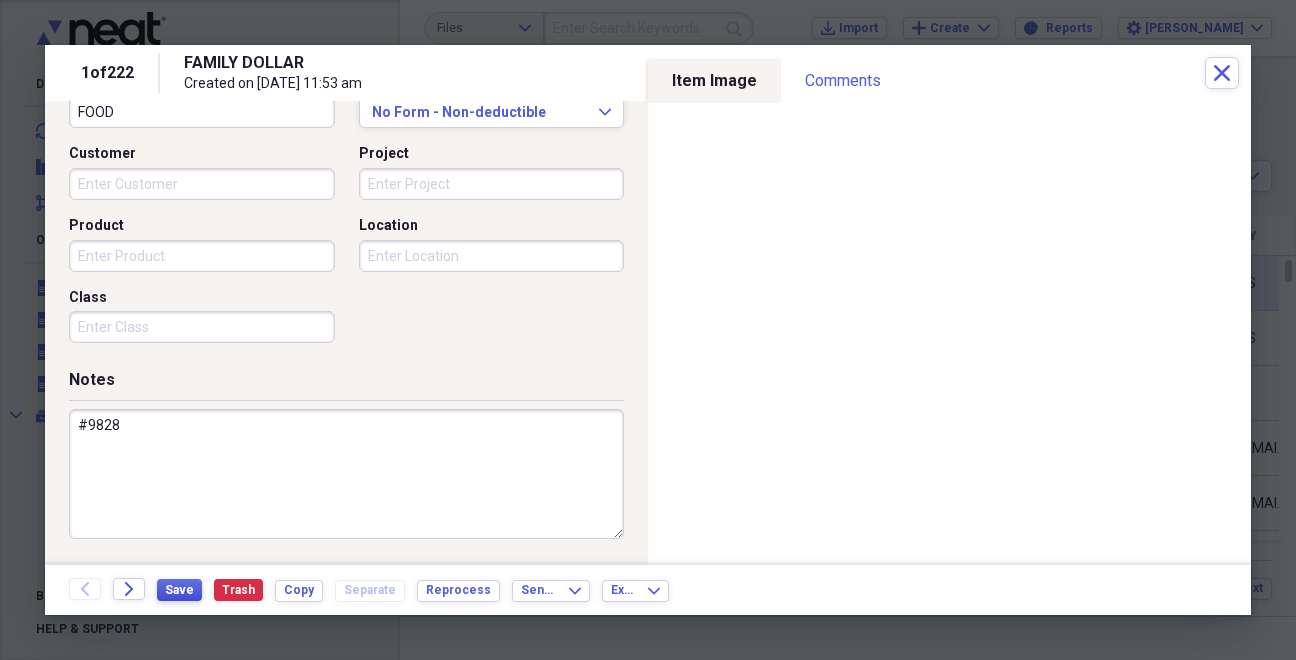 click on "Save" at bounding box center (179, 590) 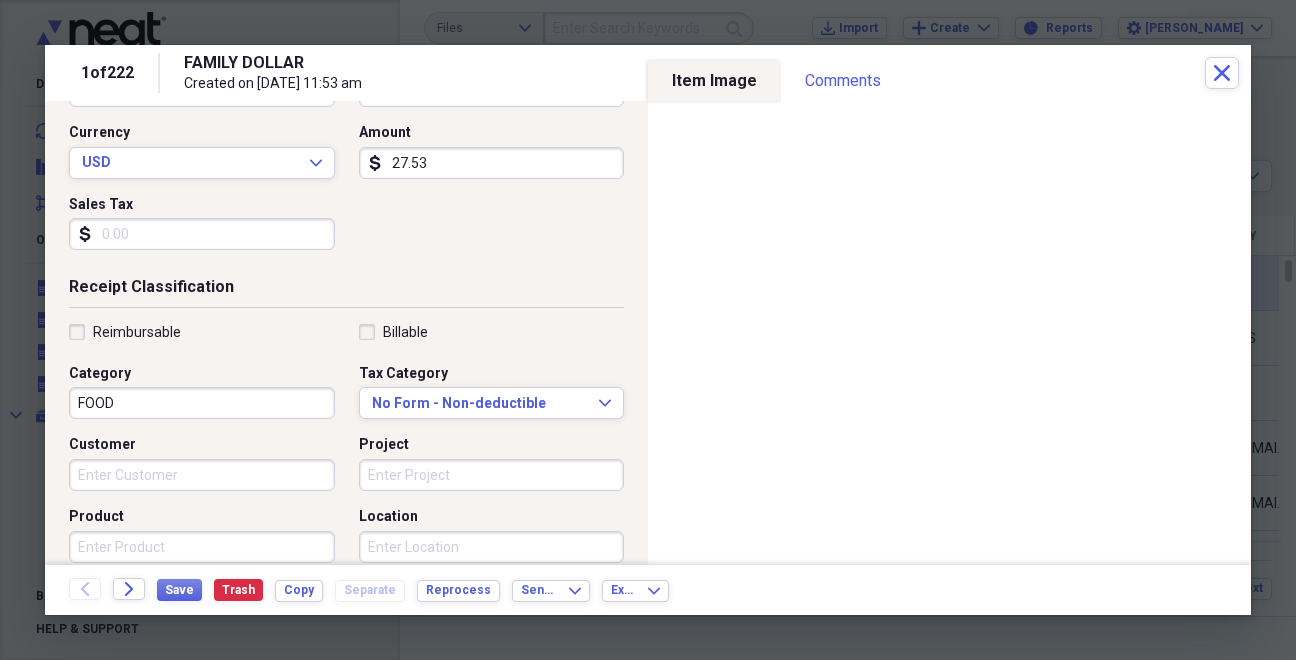 scroll, scrollTop: 298, scrollLeft: 0, axis: vertical 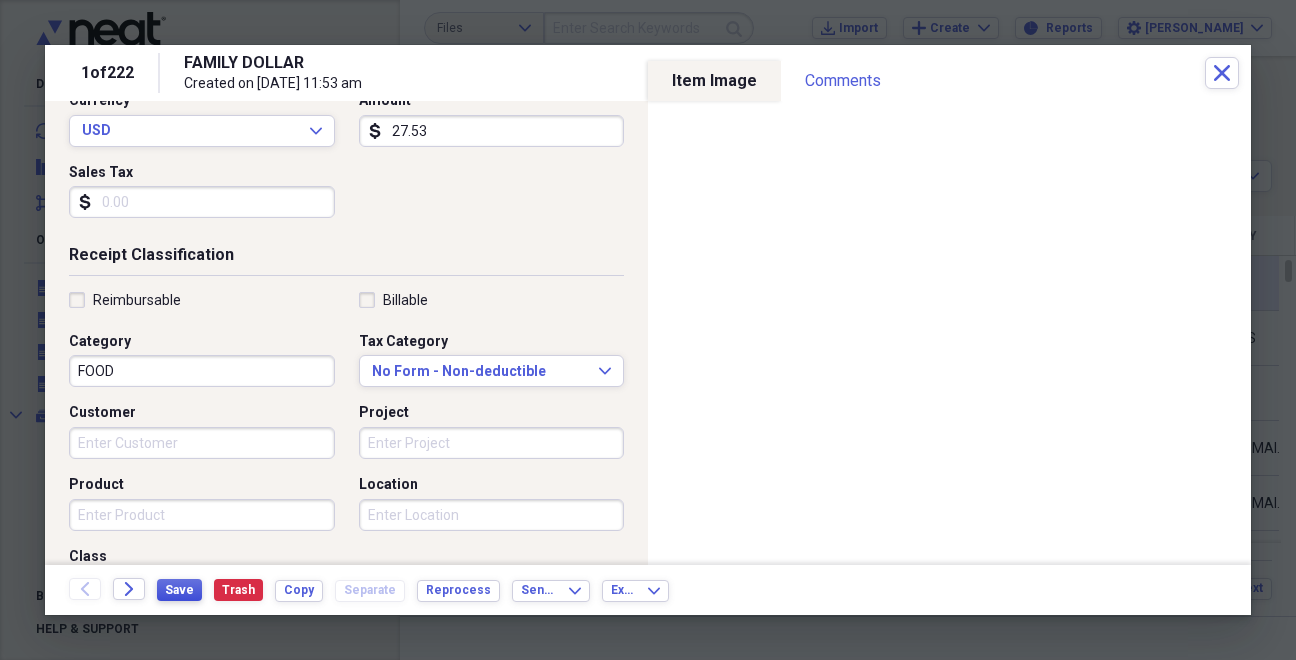 click on "Save" at bounding box center [179, 590] 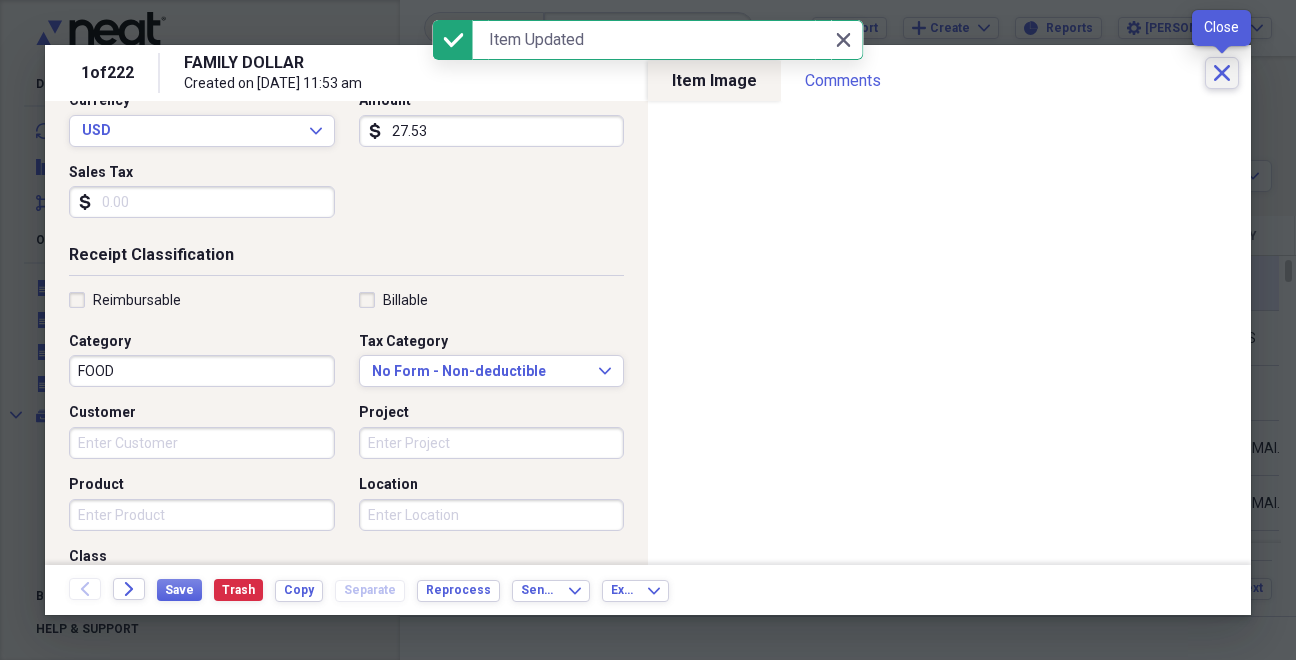 click 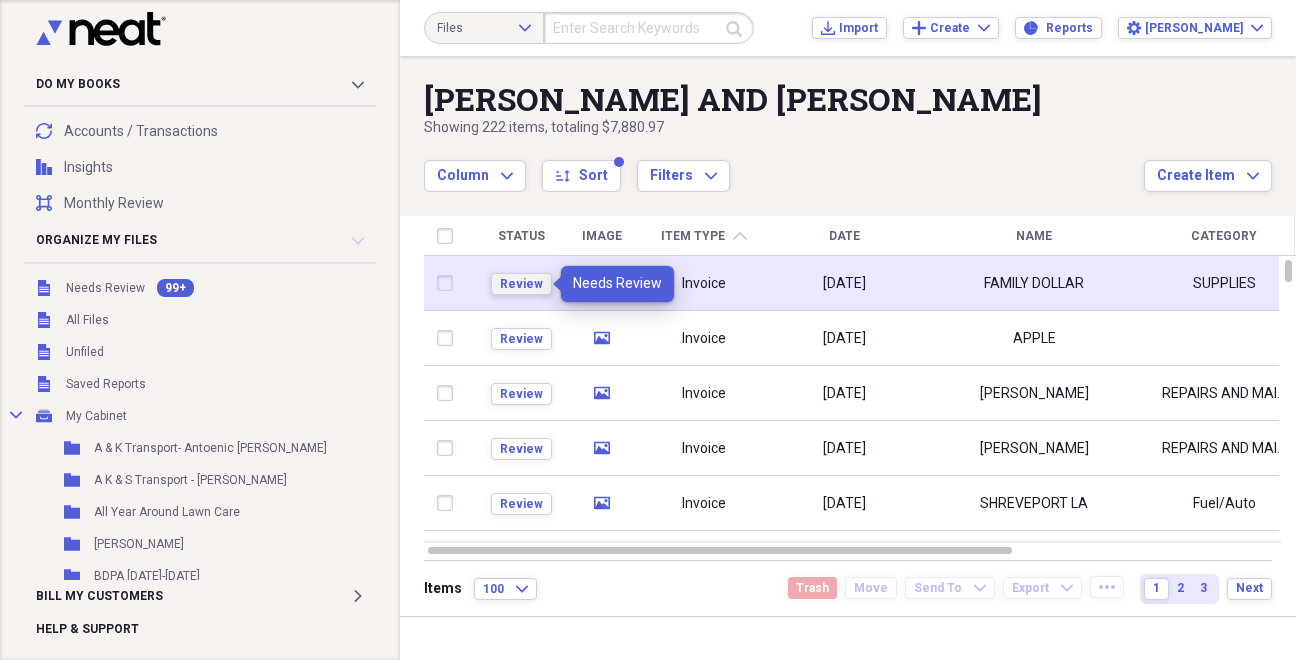 click on "Review" at bounding box center (521, 284) 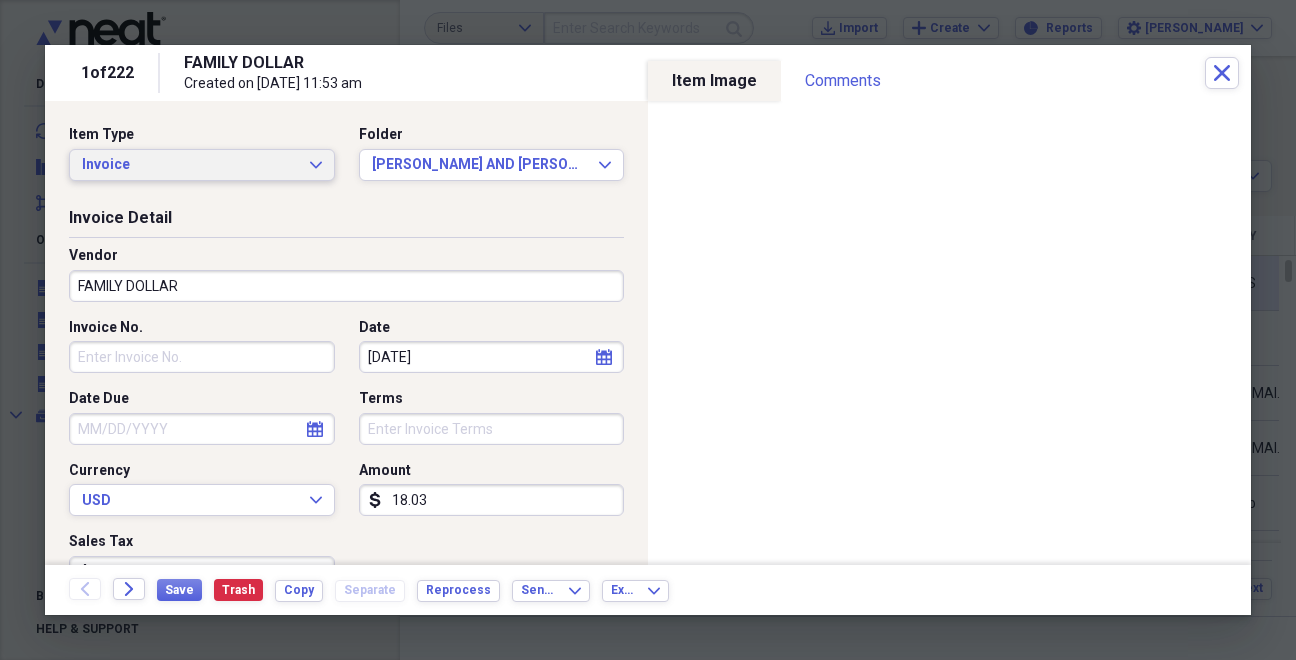 click 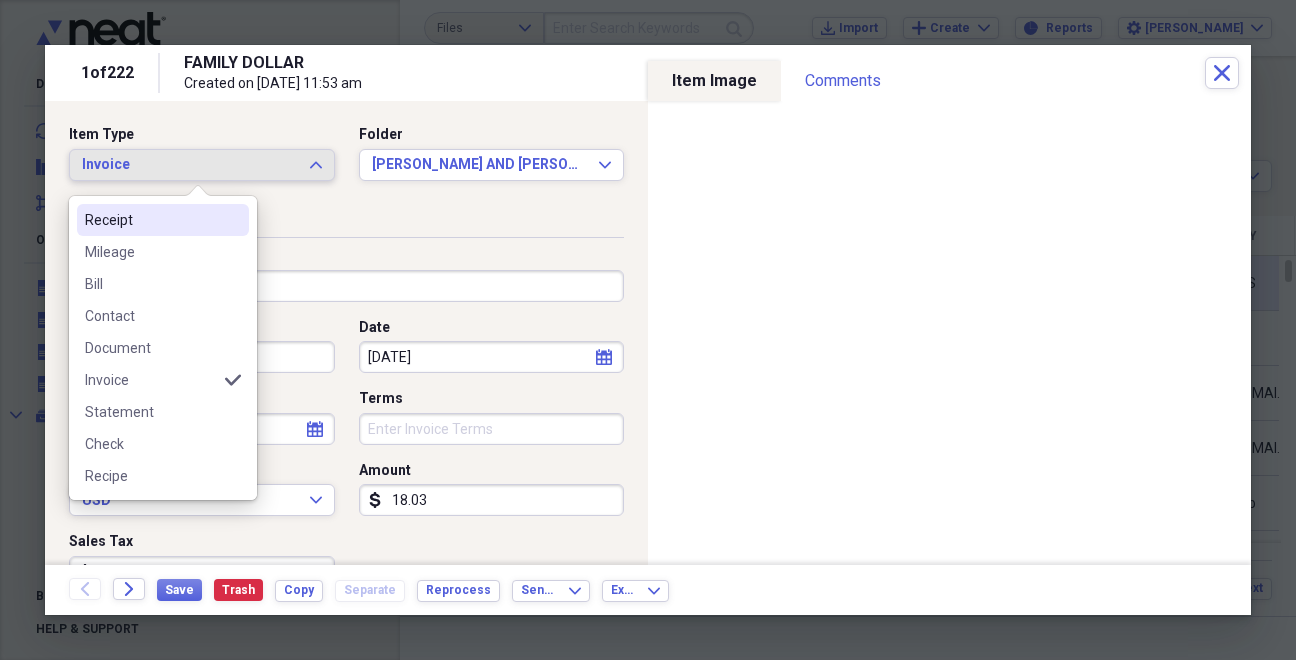 click on "Receipt" at bounding box center [151, 220] 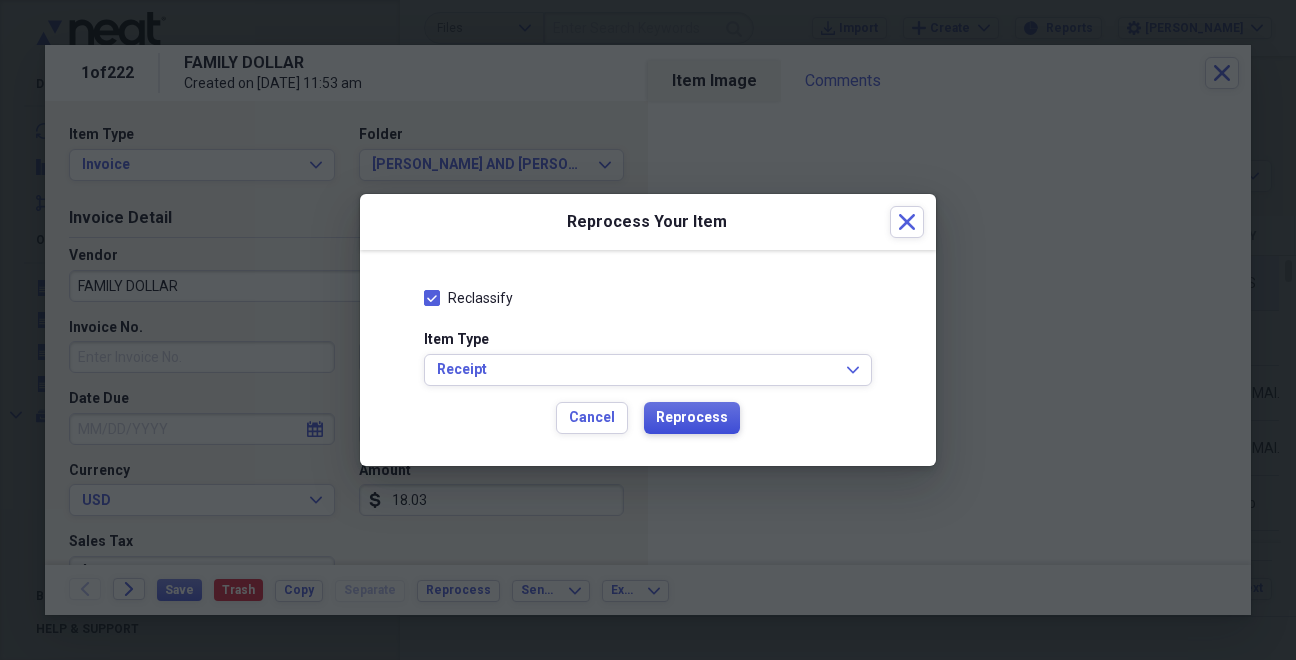 click on "Reprocess" at bounding box center (692, 418) 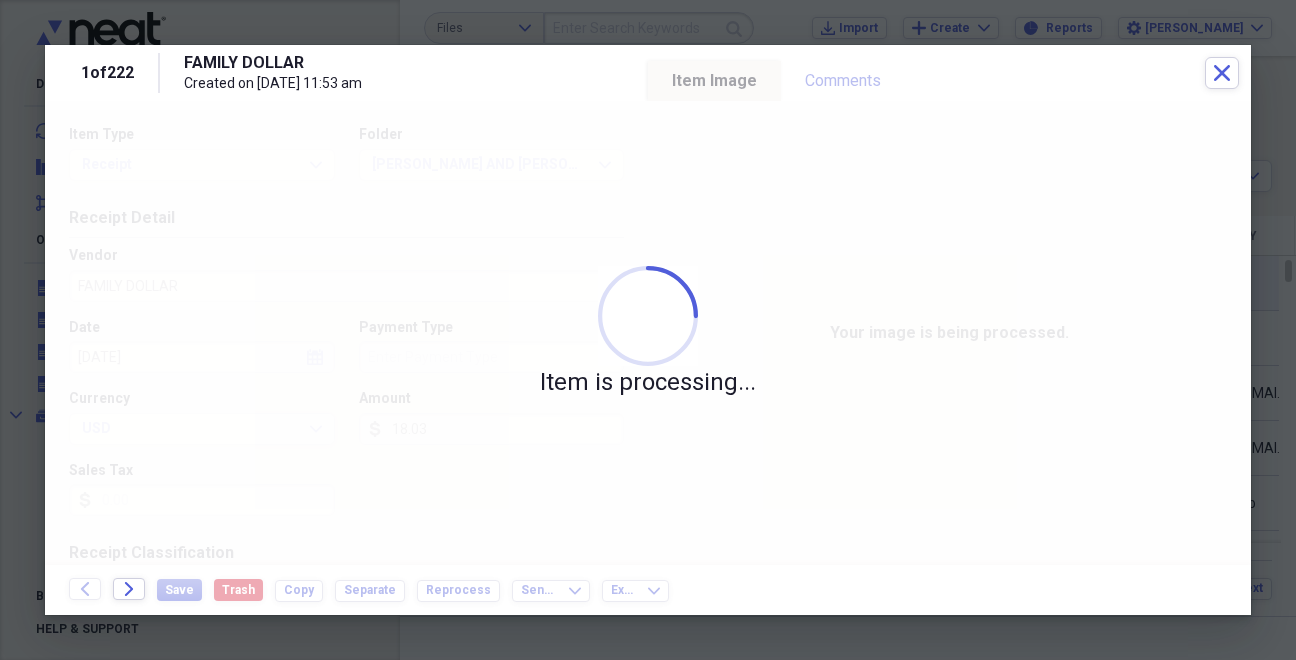 type on "Debit" 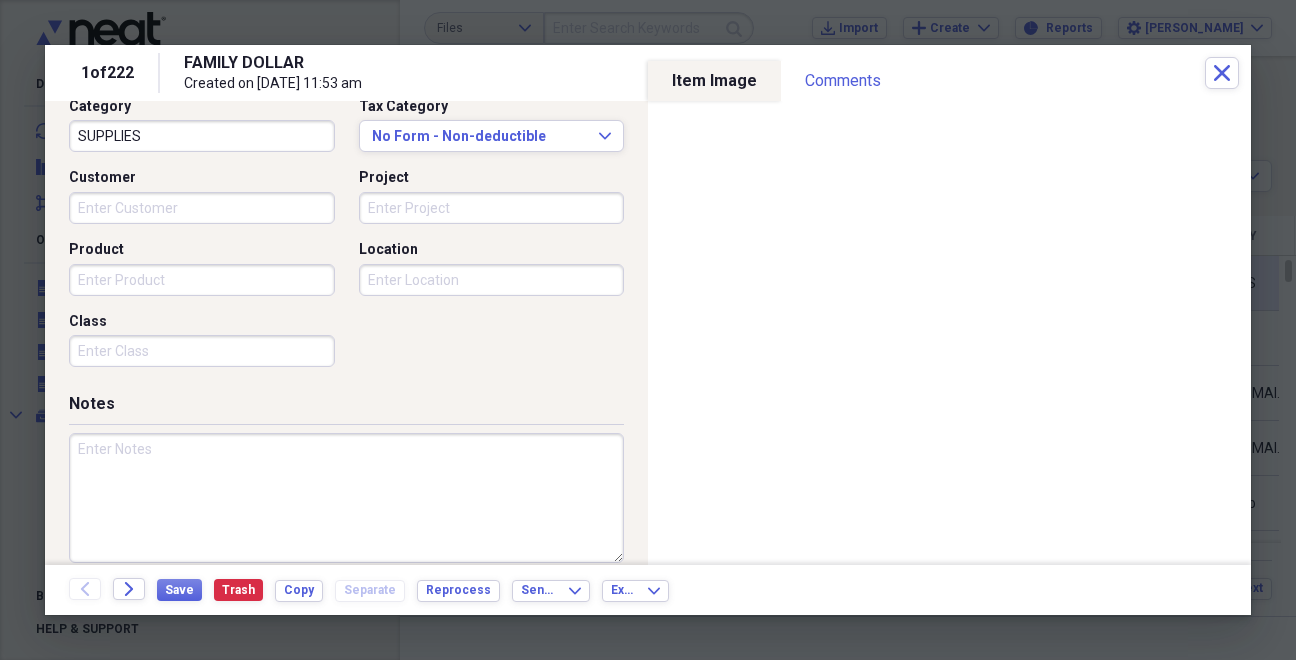 scroll, scrollTop: 557, scrollLeft: 0, axis: vertical 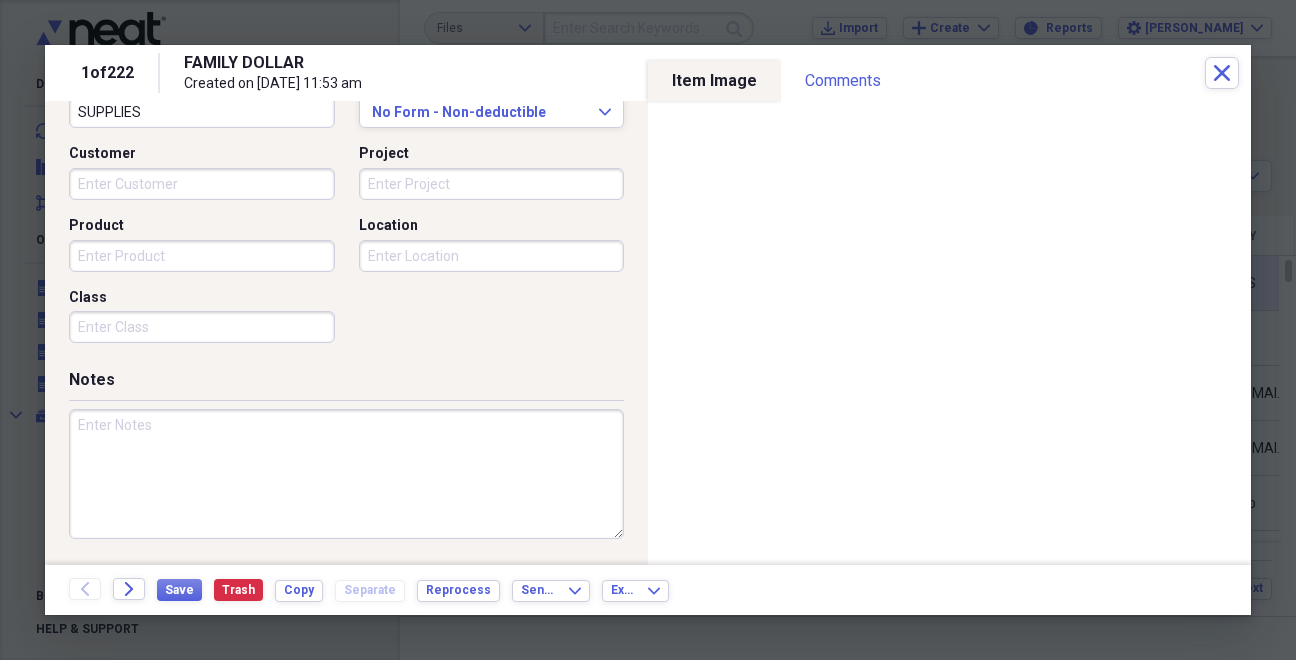 paste on "#9828" 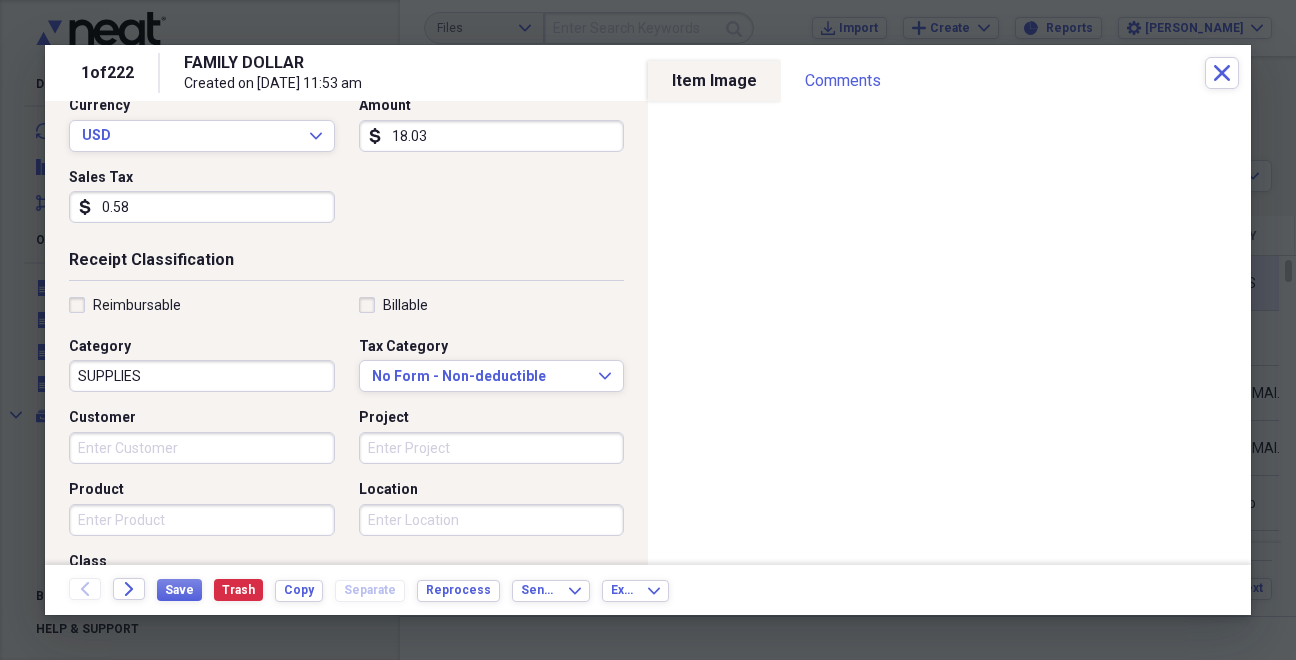 scroll, scrollTop: 266, scrollLeft: 0, axis: vertical 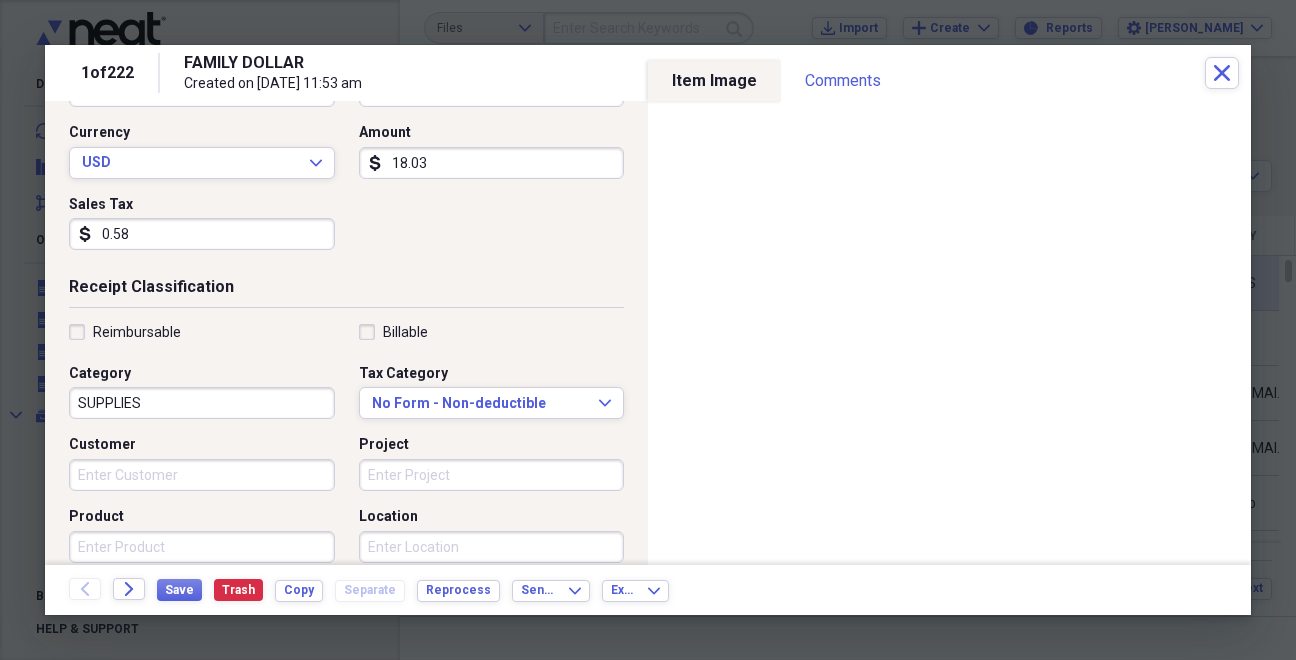 type on "#9828" 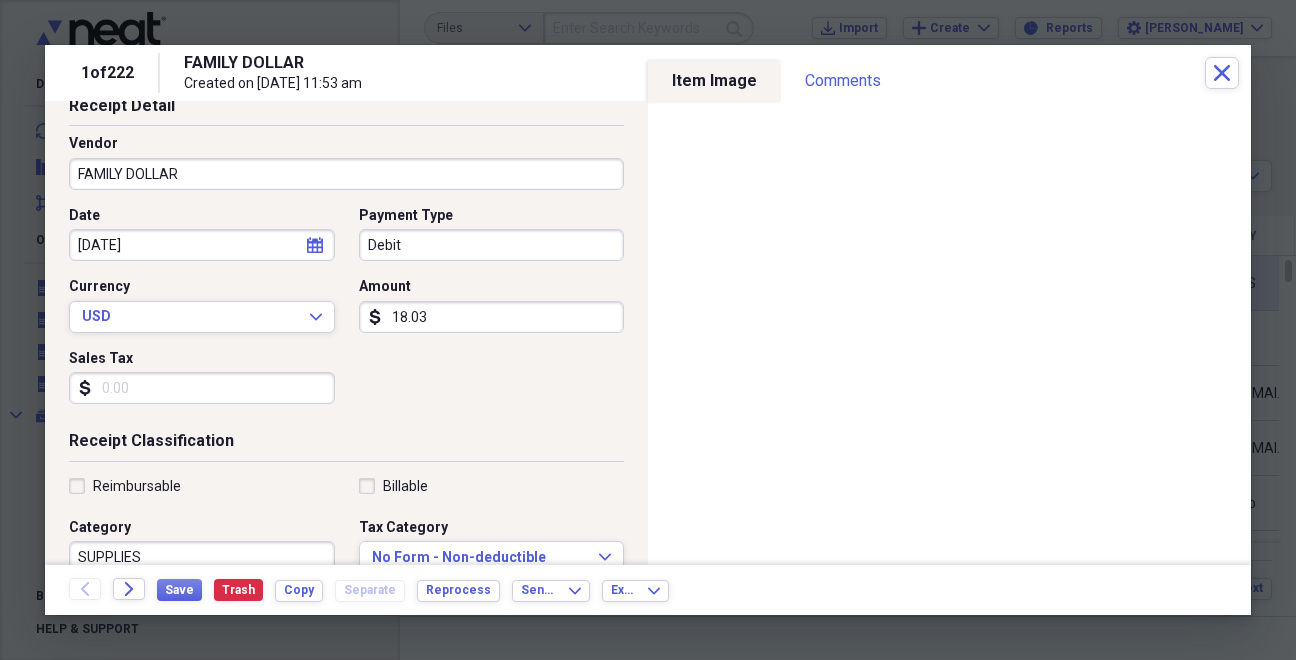scroll, scrollTop: 110, scrollLeft: 0, axis: vertical 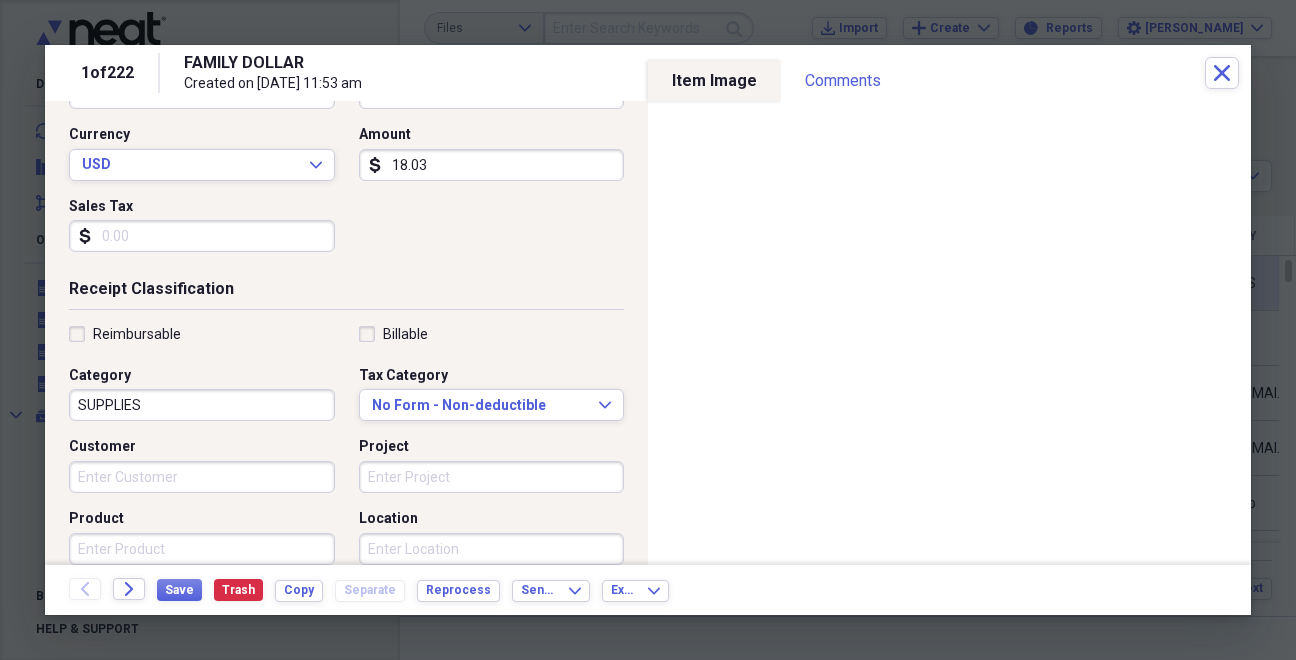 type 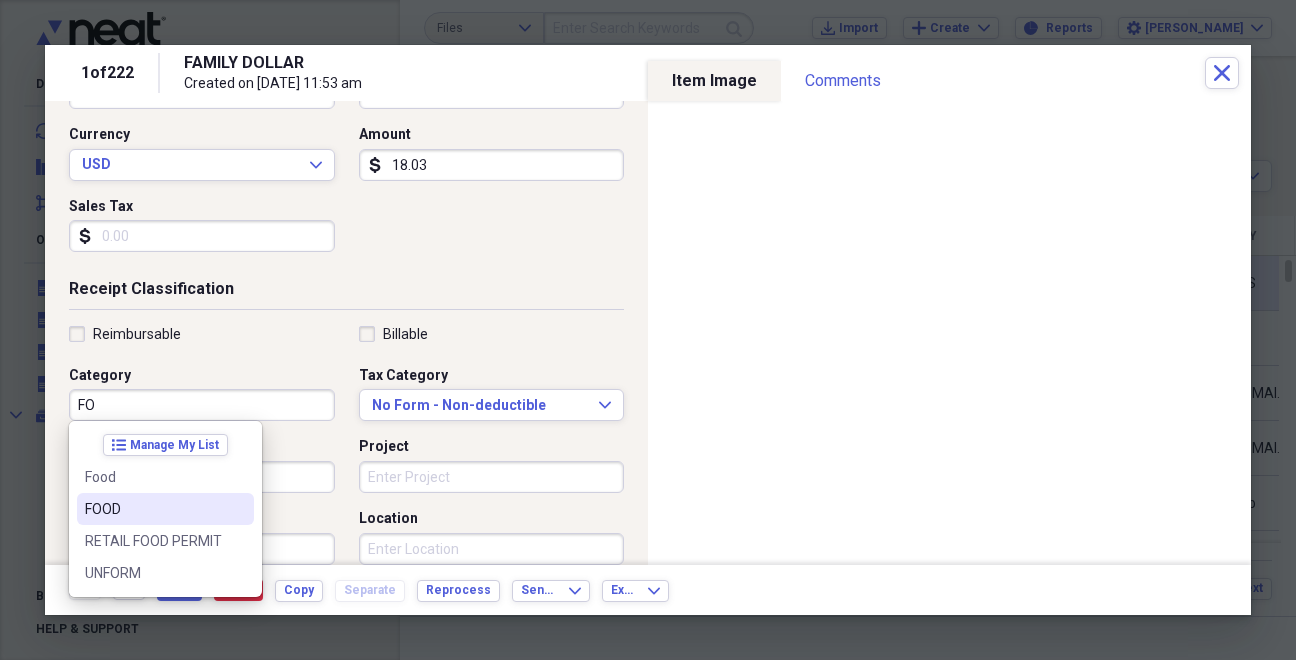 click on "FOOD" at bounding box center (153, 509) 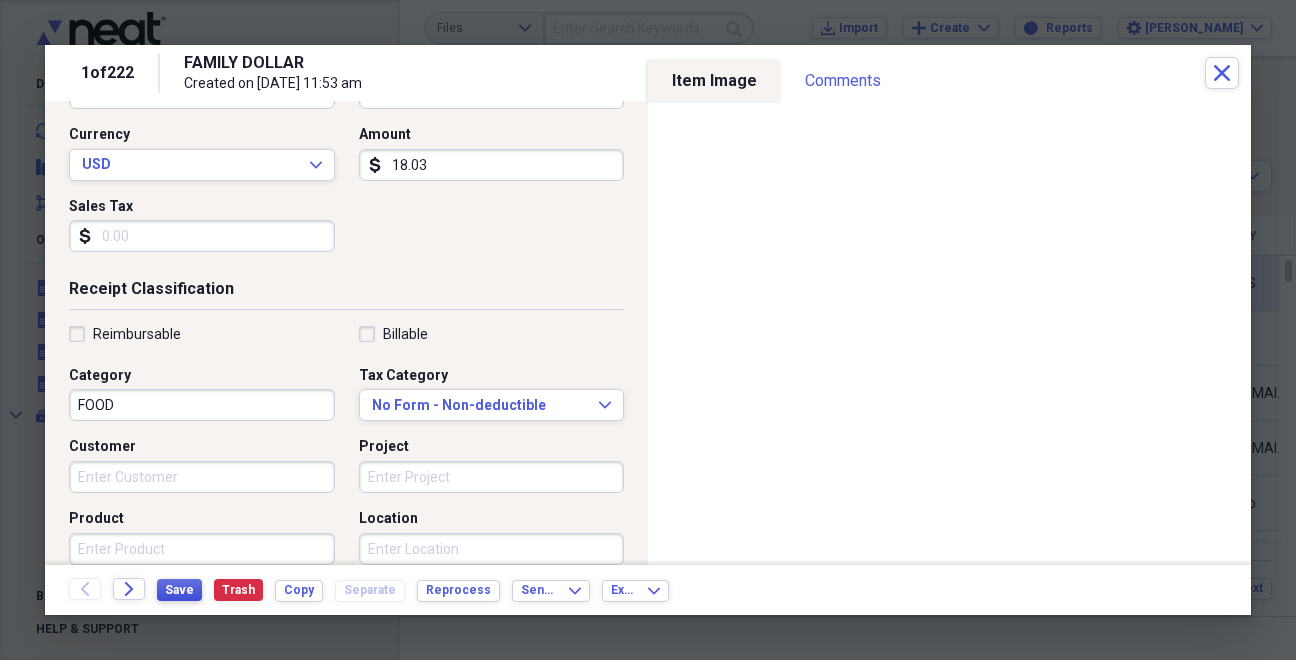 click on "Save" at bounding box center [179, 590] 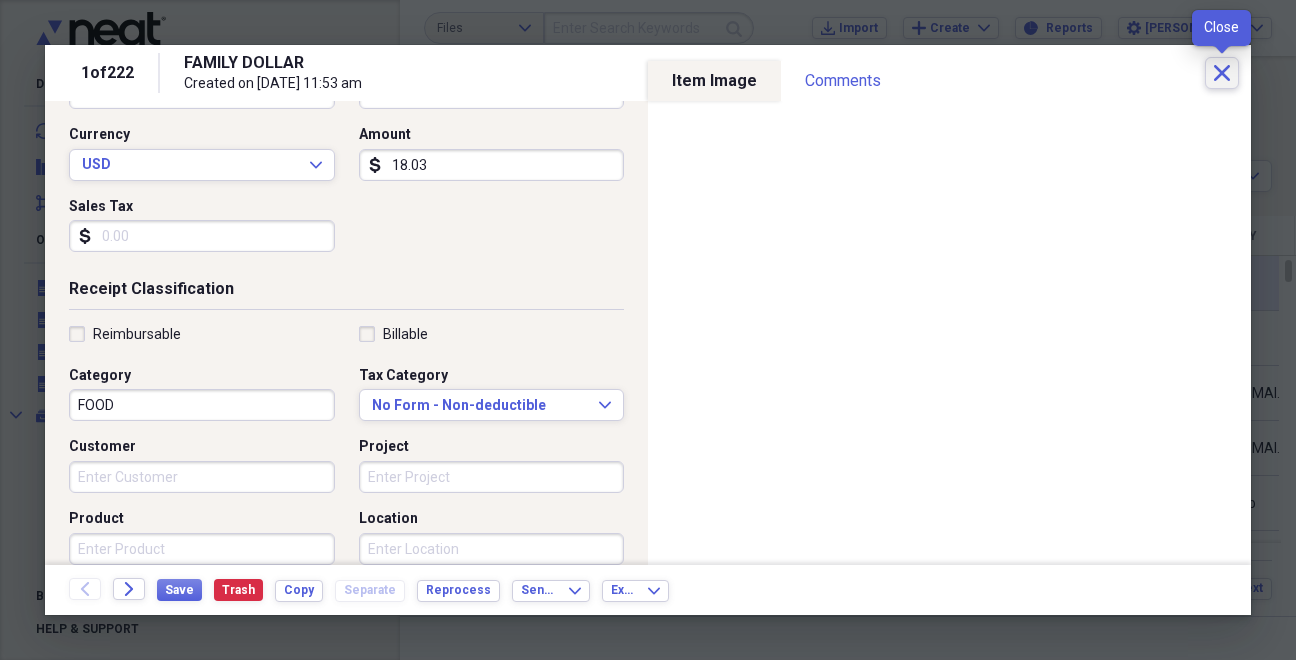 click on "Close" 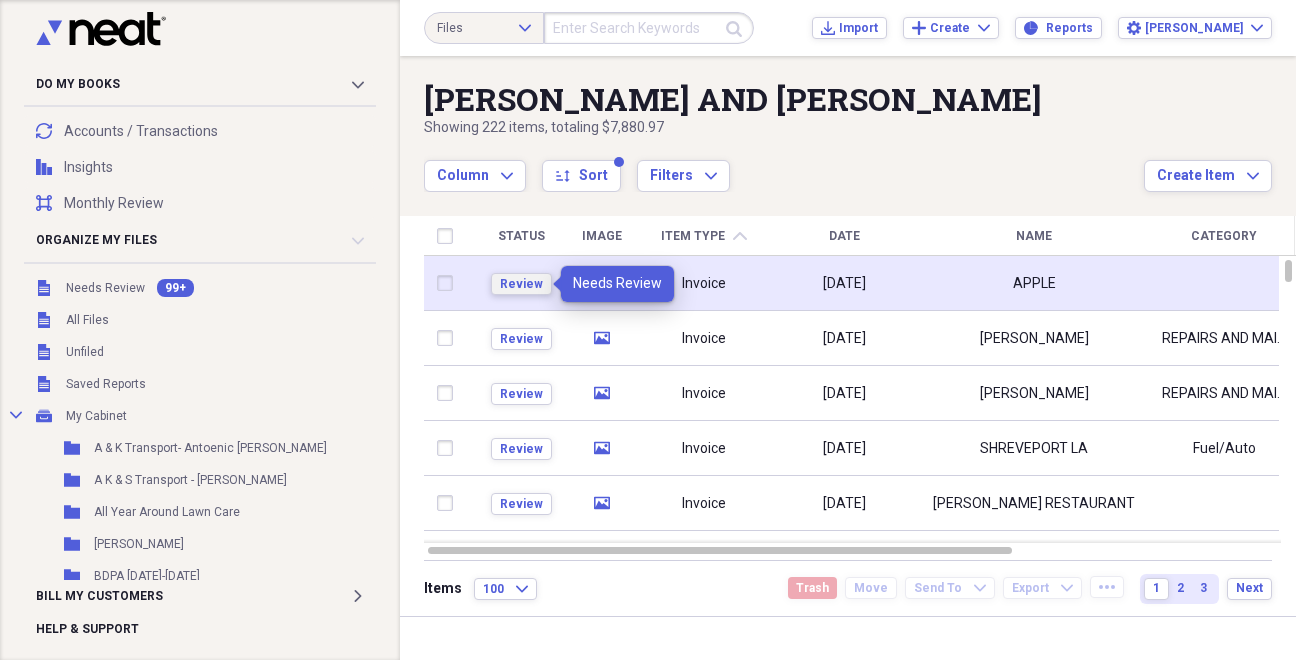 click on "Review" at bounding box center [521, 284] 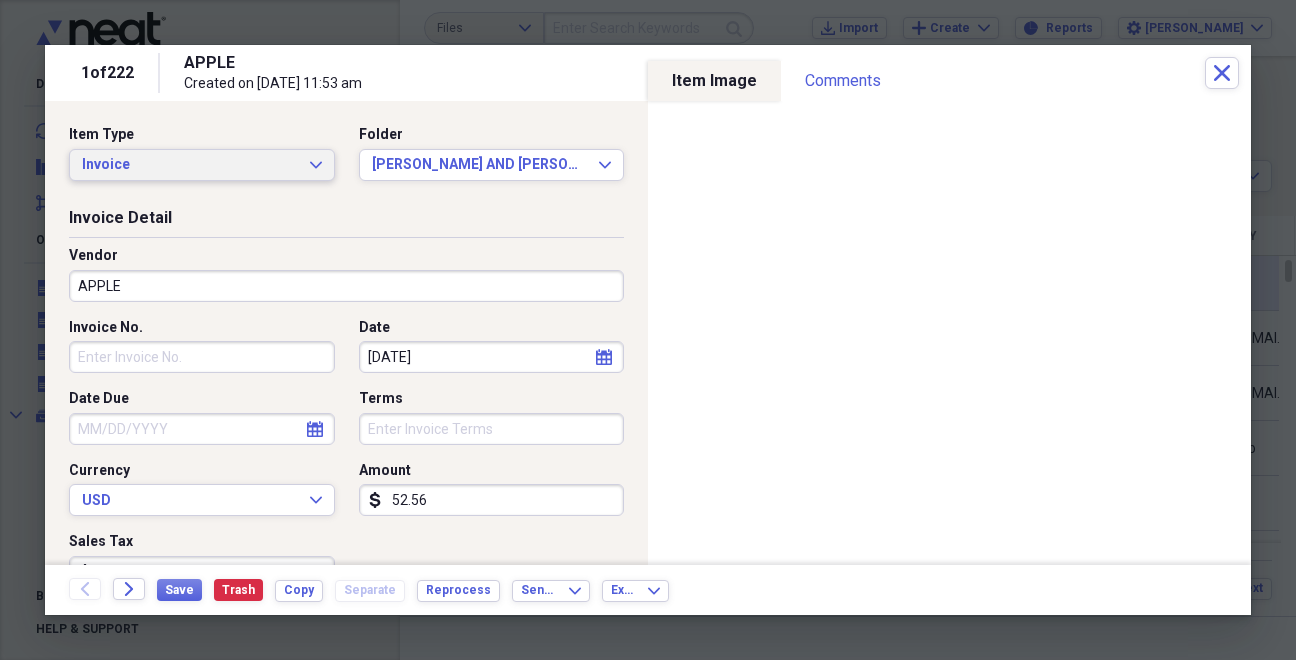 click on "Expand" 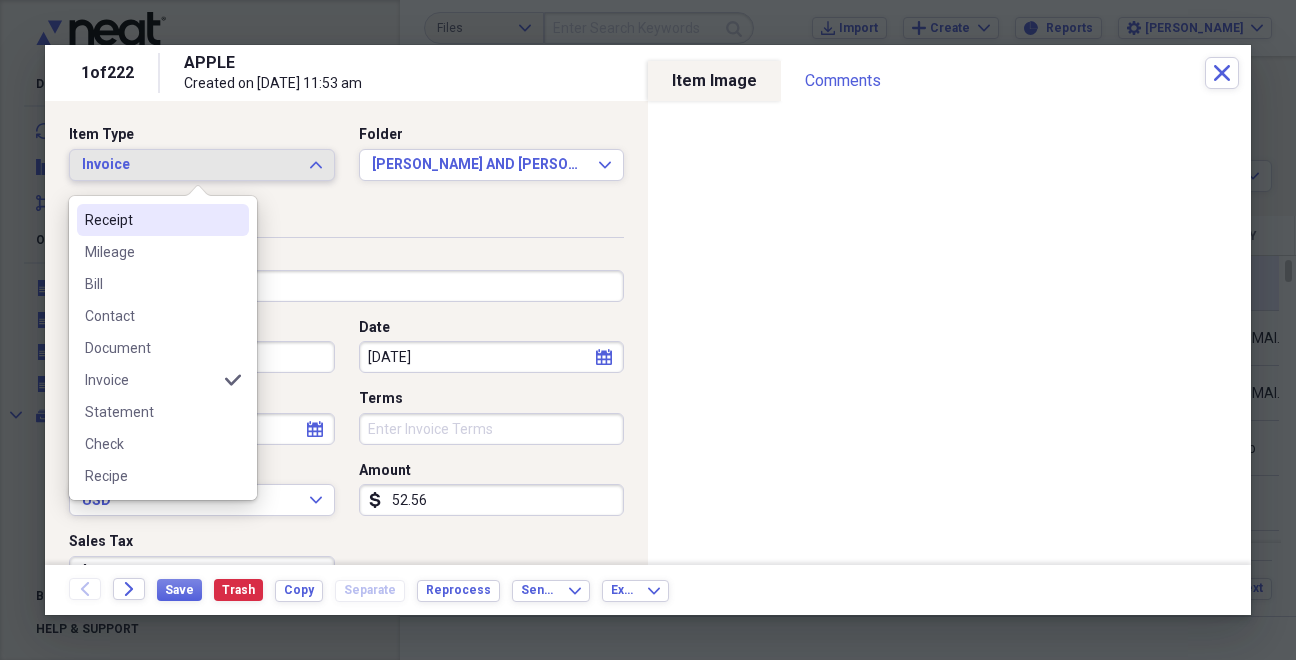 click on "Receipt" at bounding box center [151, 220] 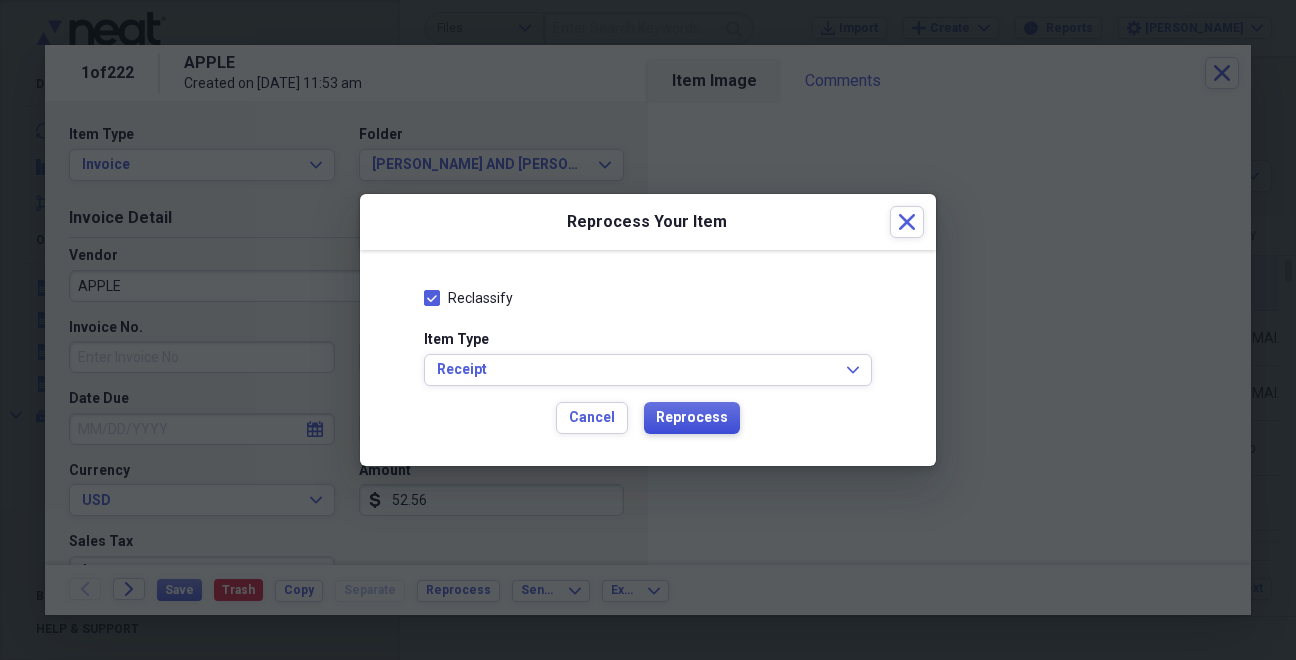 click on "Reprocess" at bounding box center [692, 418] 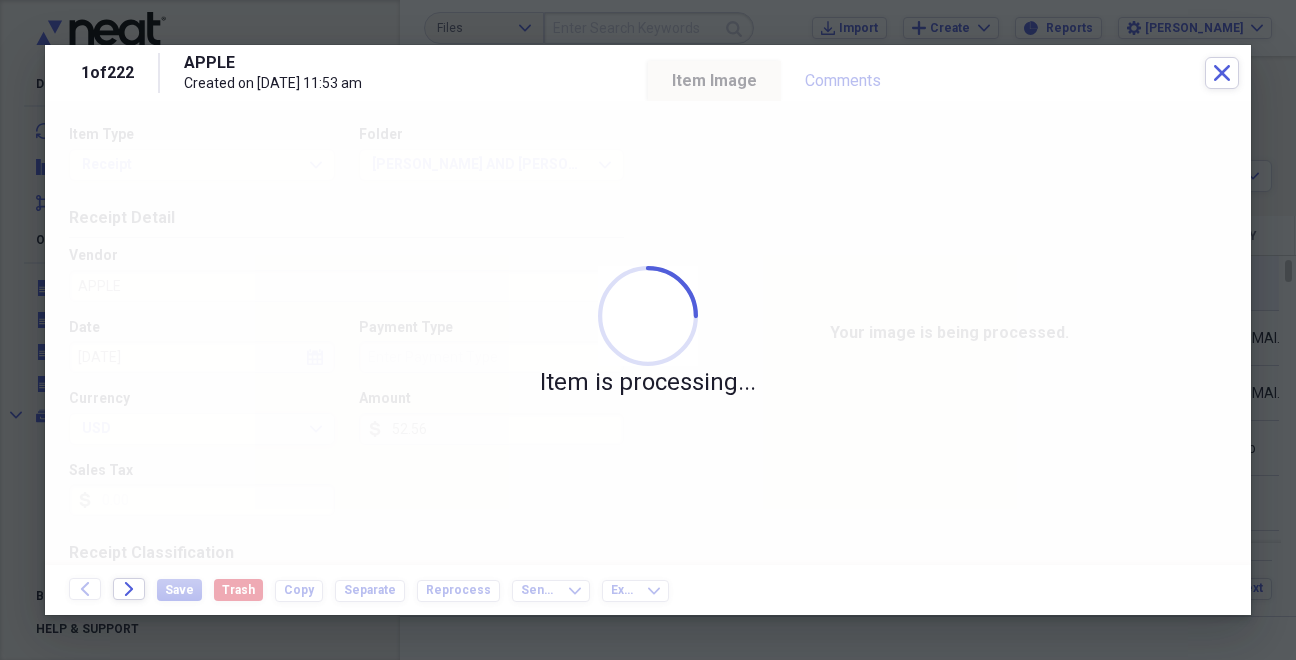 type on "[GEOGRAPHIC_DATA]" 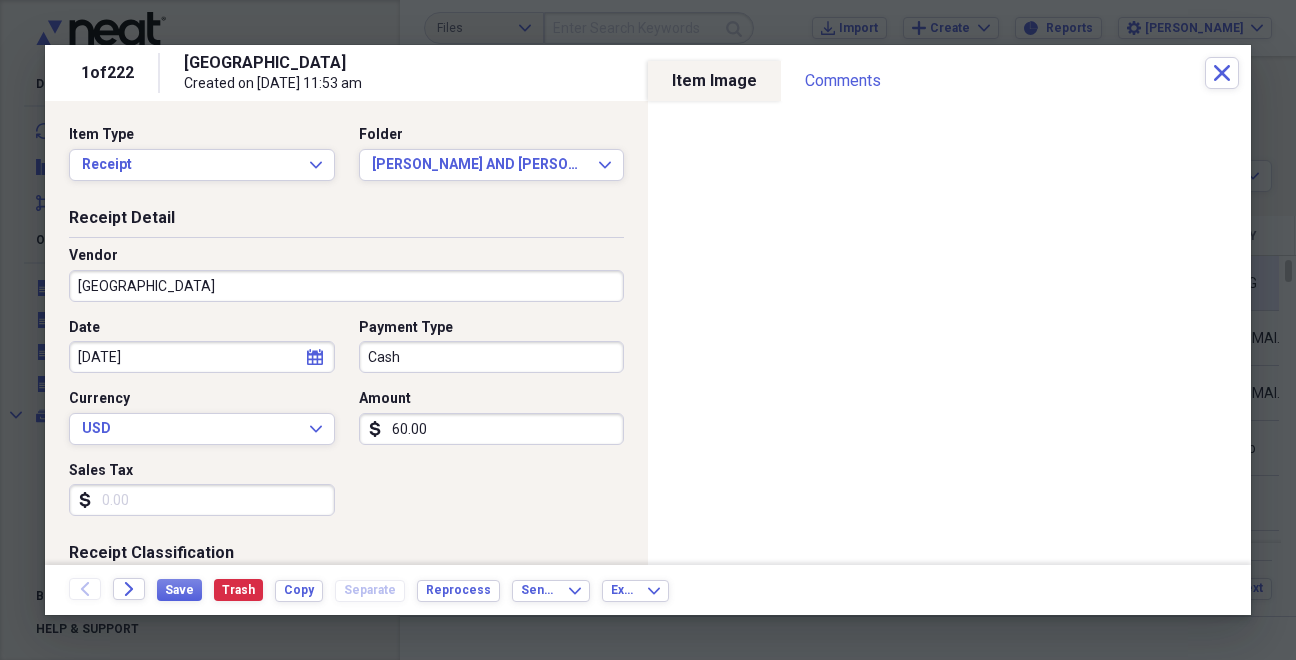 click on "60.00" at bounding box center [492, 429] 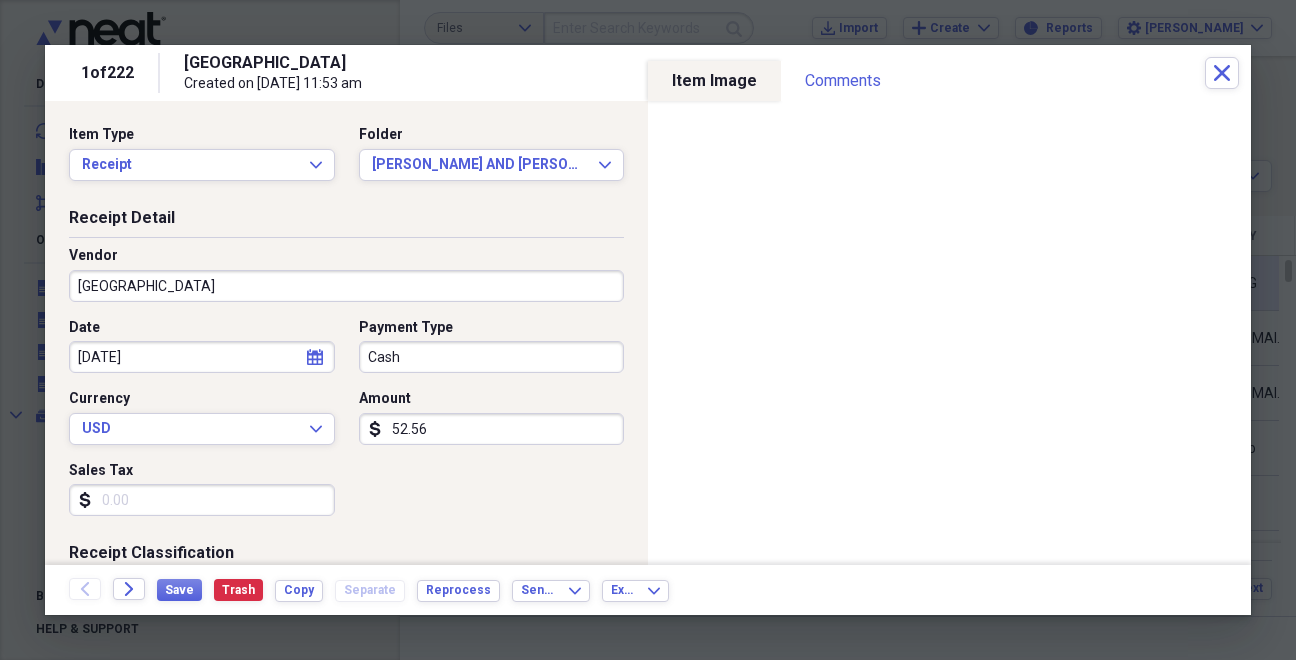 type on "52.56" 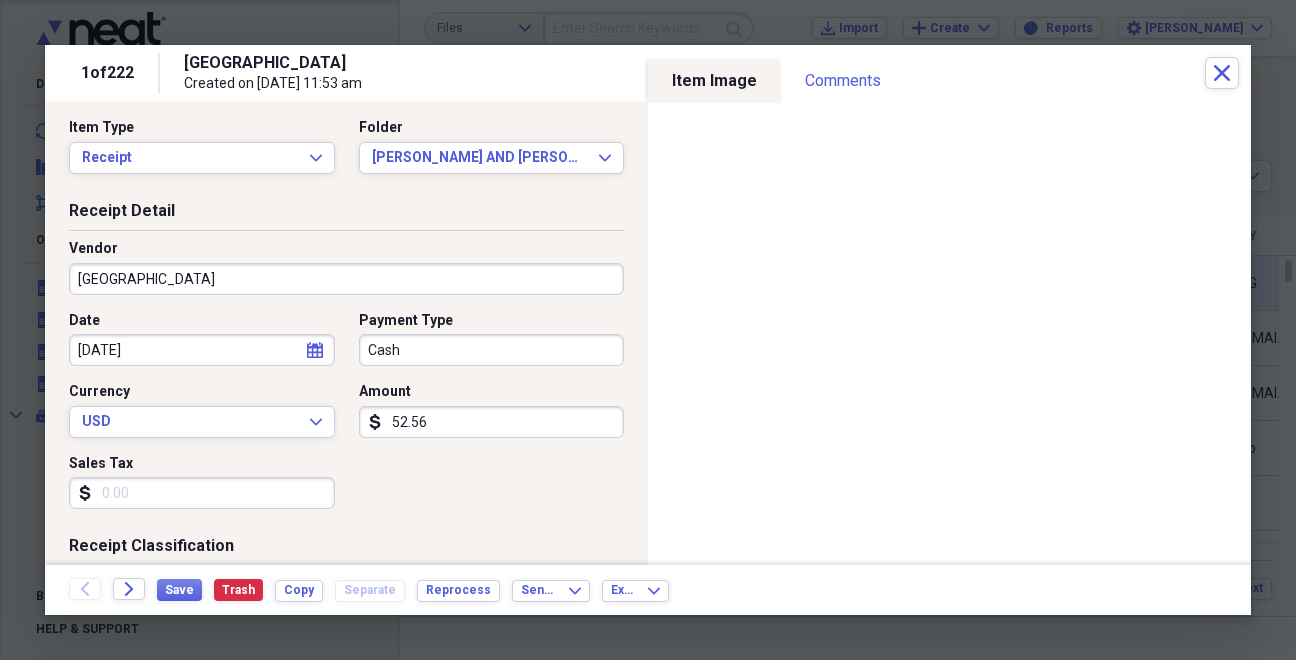 scroll, scrollTop: 0, scrollLeft: 0, axis: both 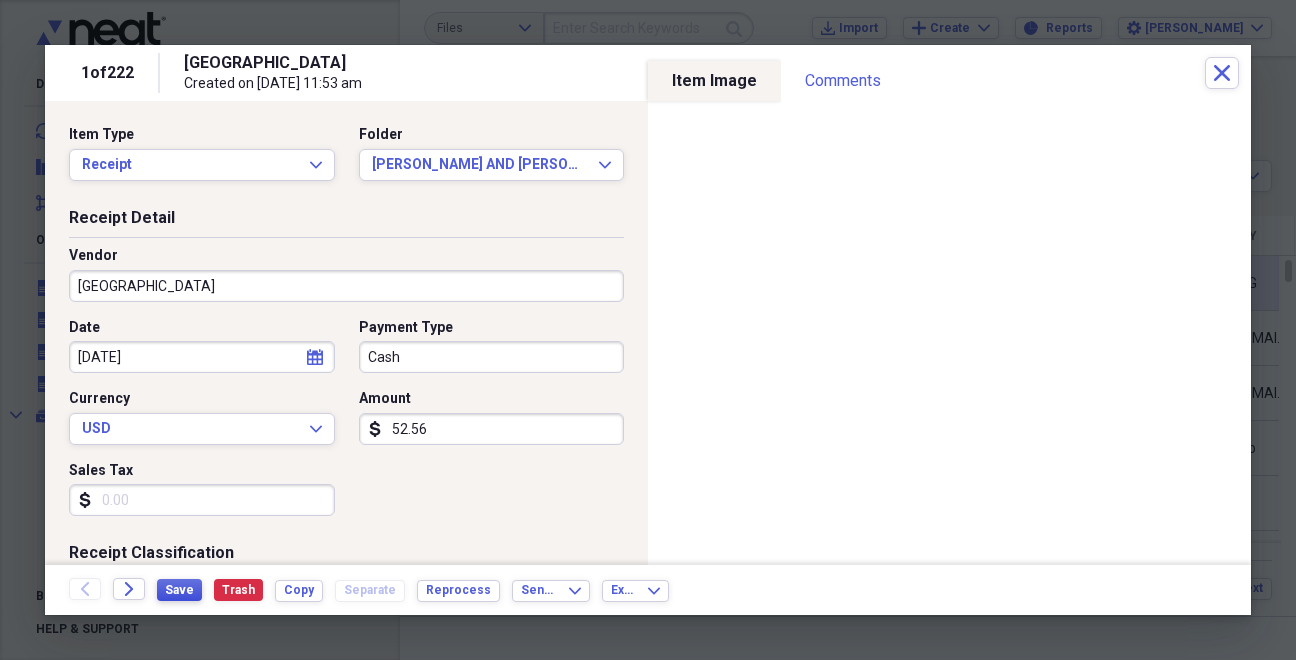 click on "Save" at bounding box center (179, 590) 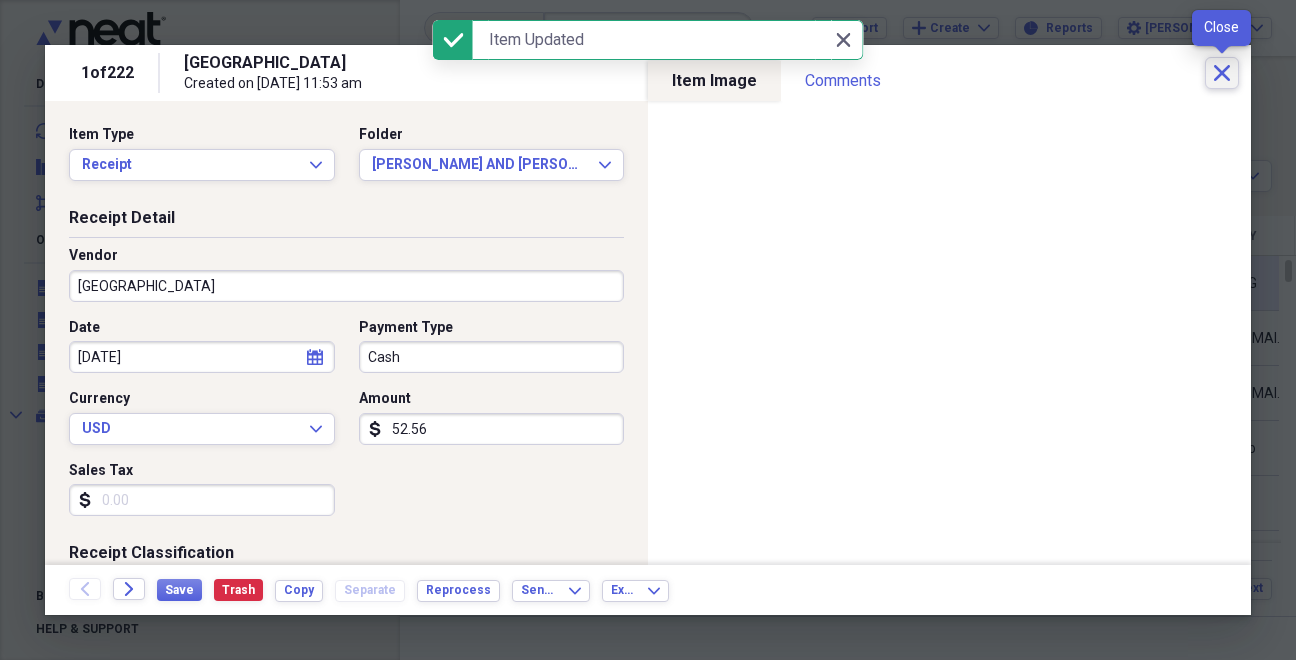 click 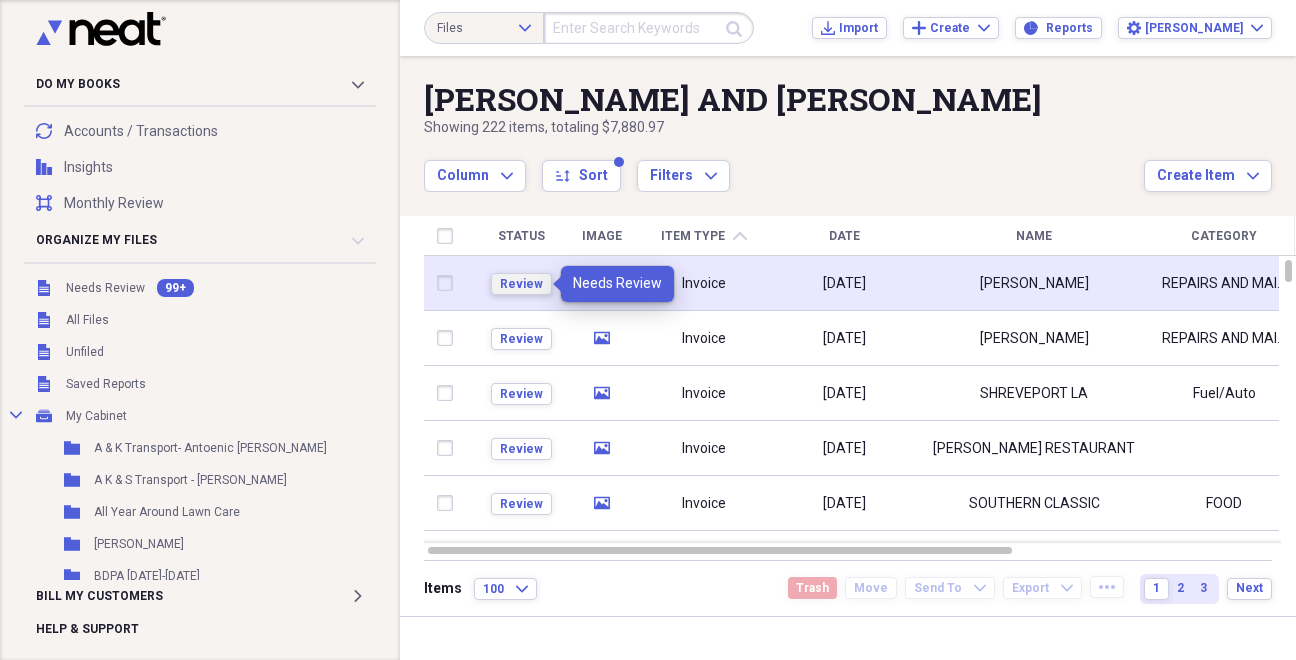 click on "Review" at bounding box center [521, 284] 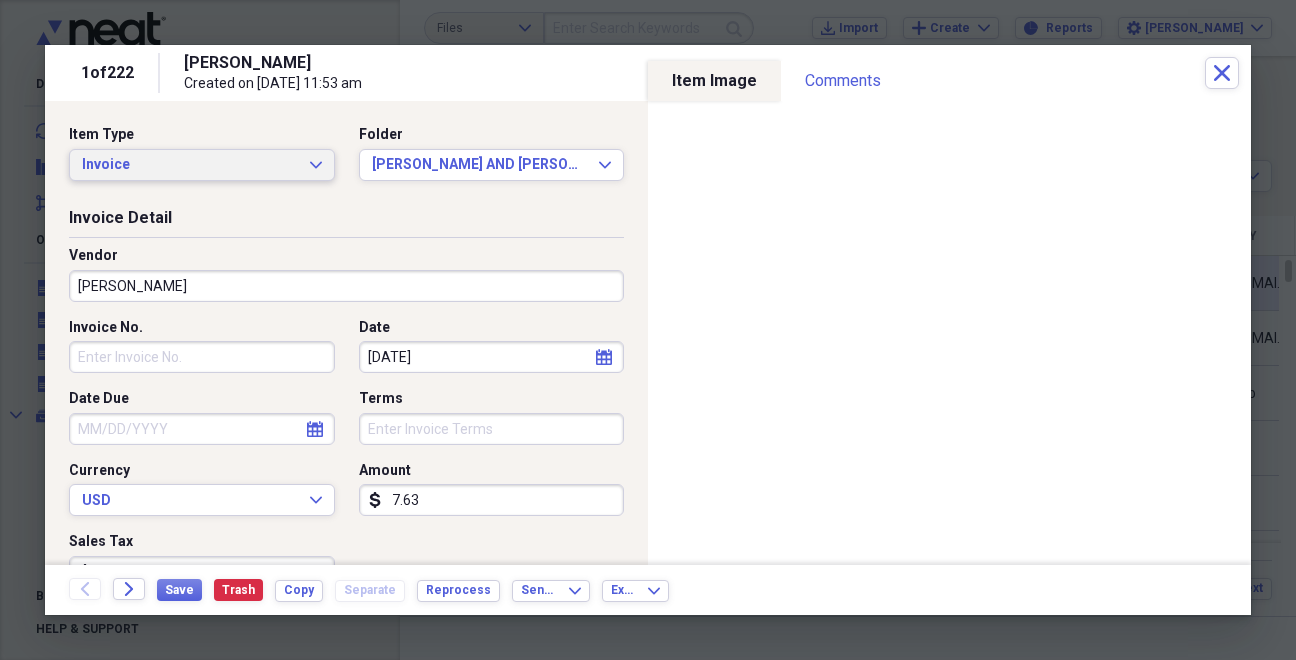 click on "Expand" 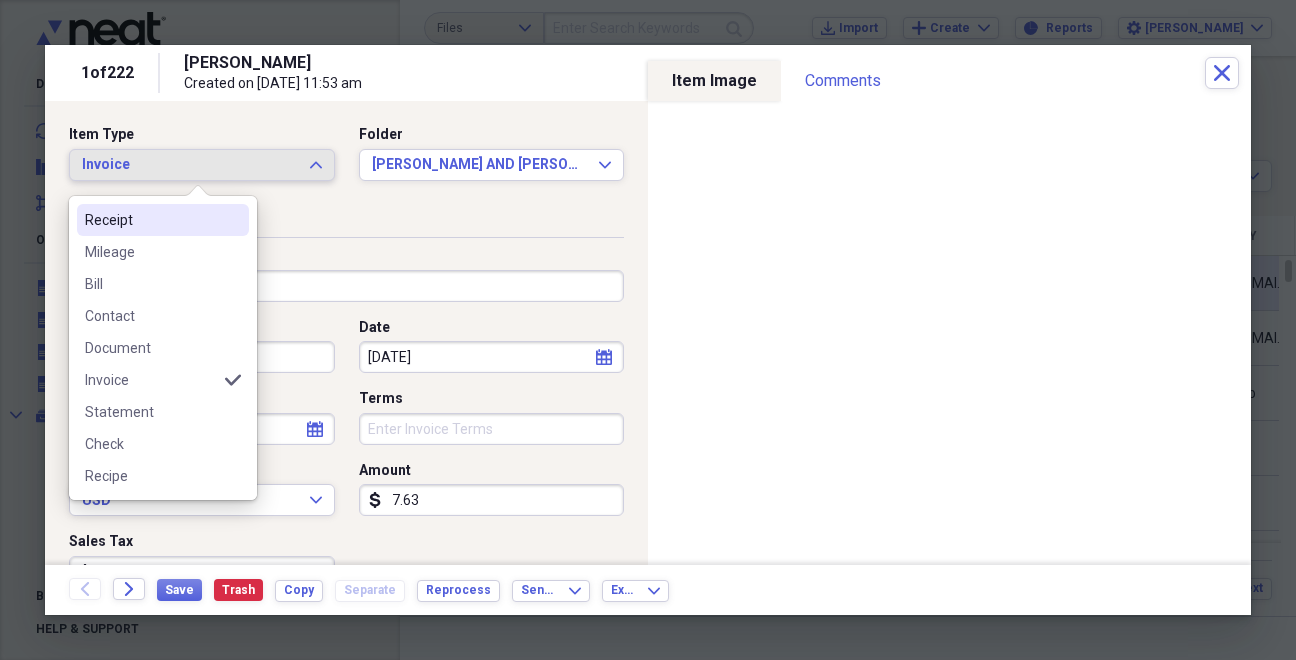 click on "Receipt" at bounding box center [151, 220] 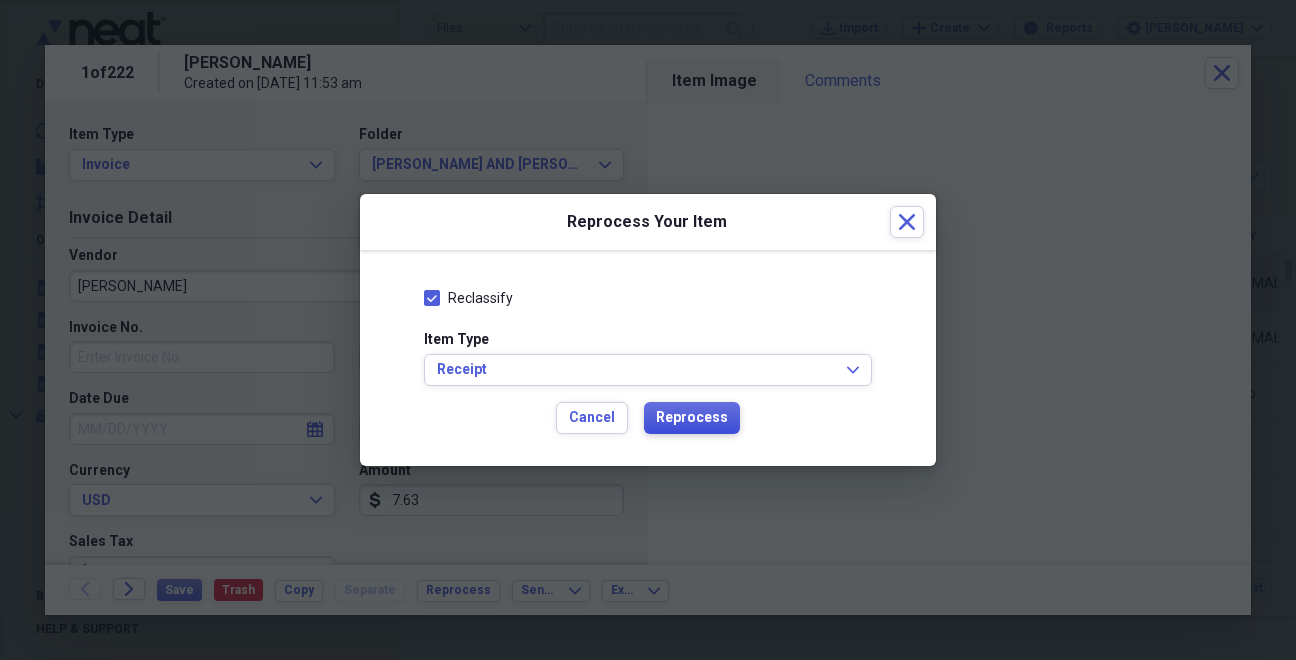 click on "Reprocess" at bounding box center [692, 418] 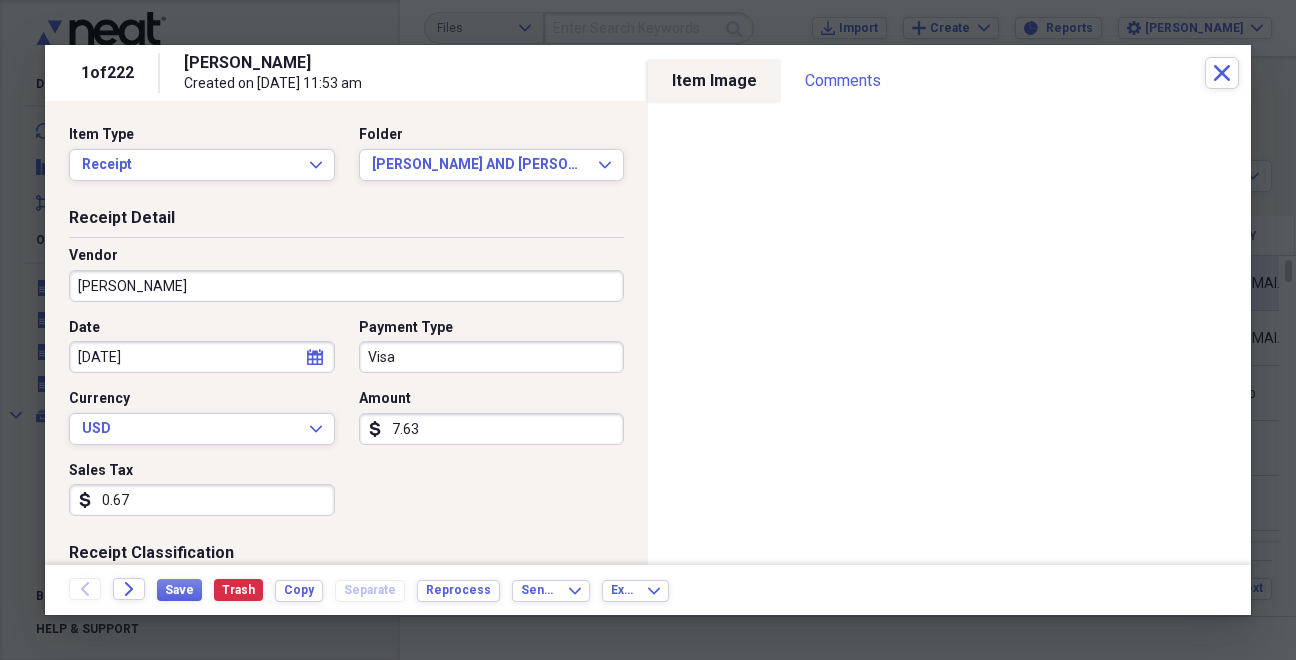 type on "Visa" 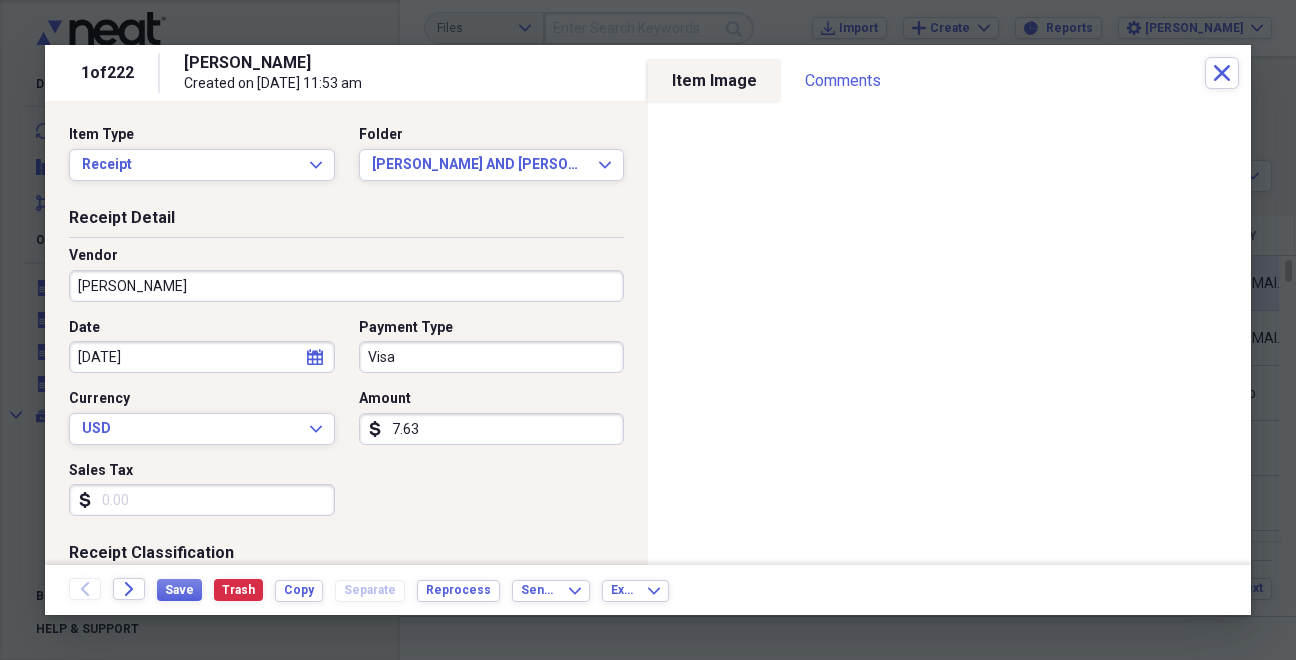 type 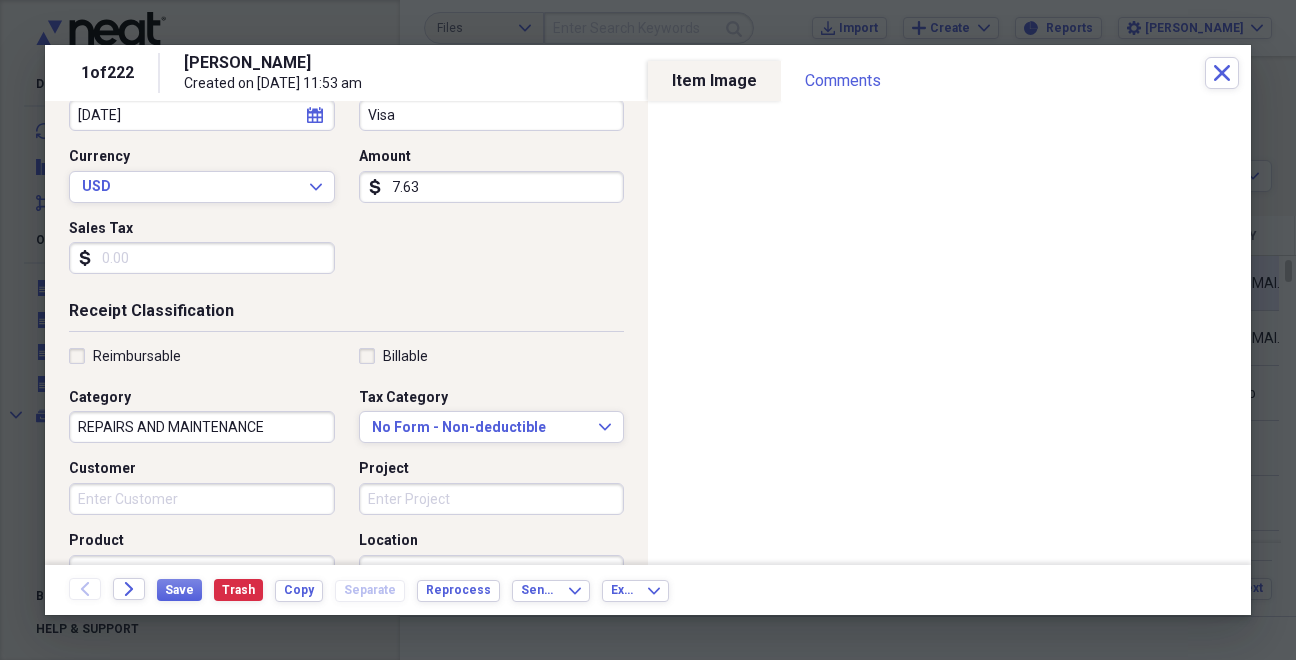 scroll, scrollTop: 247, scrollLeft: 0, axis: vertical 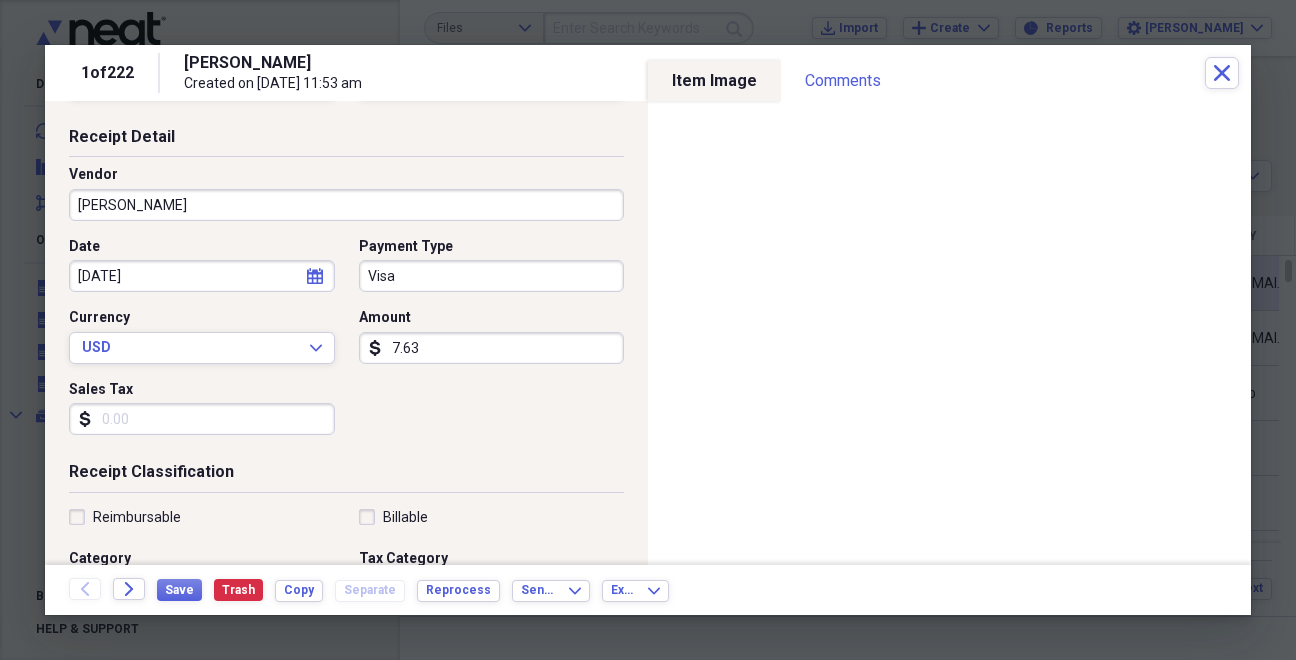 click on "Visa" at bounding box center [492, 276] 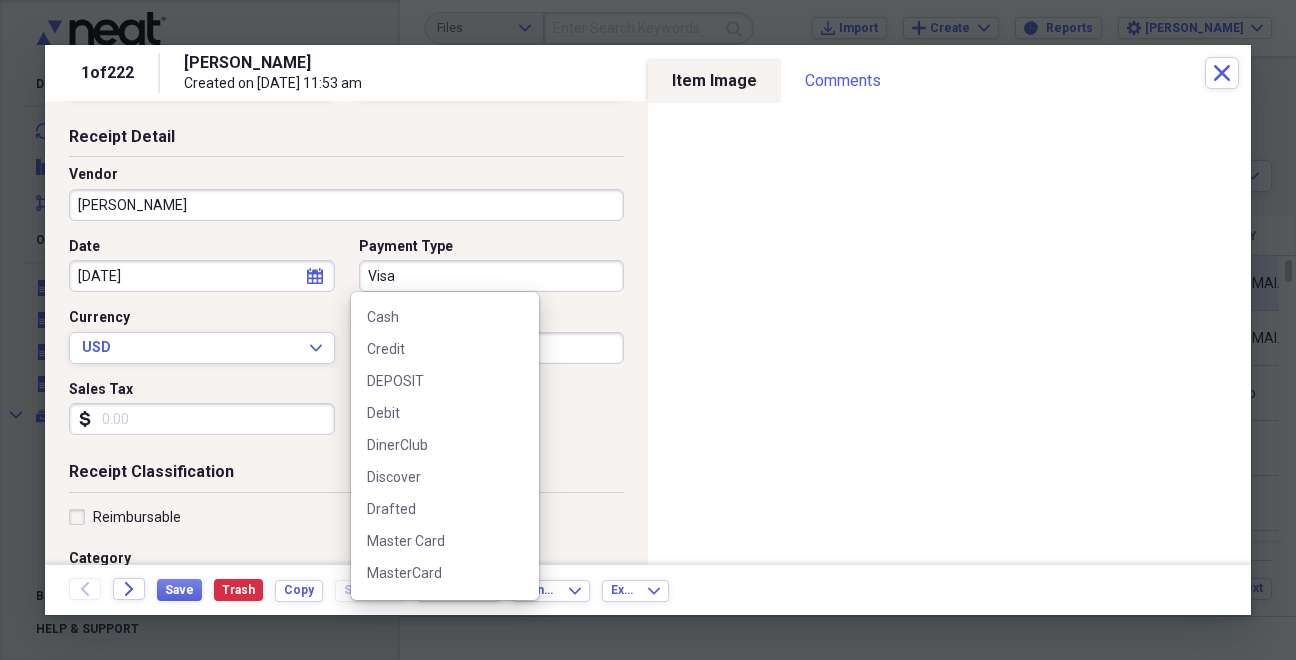 scroll, scrollTop: 354, scrollLeft: 0, axis: vertical 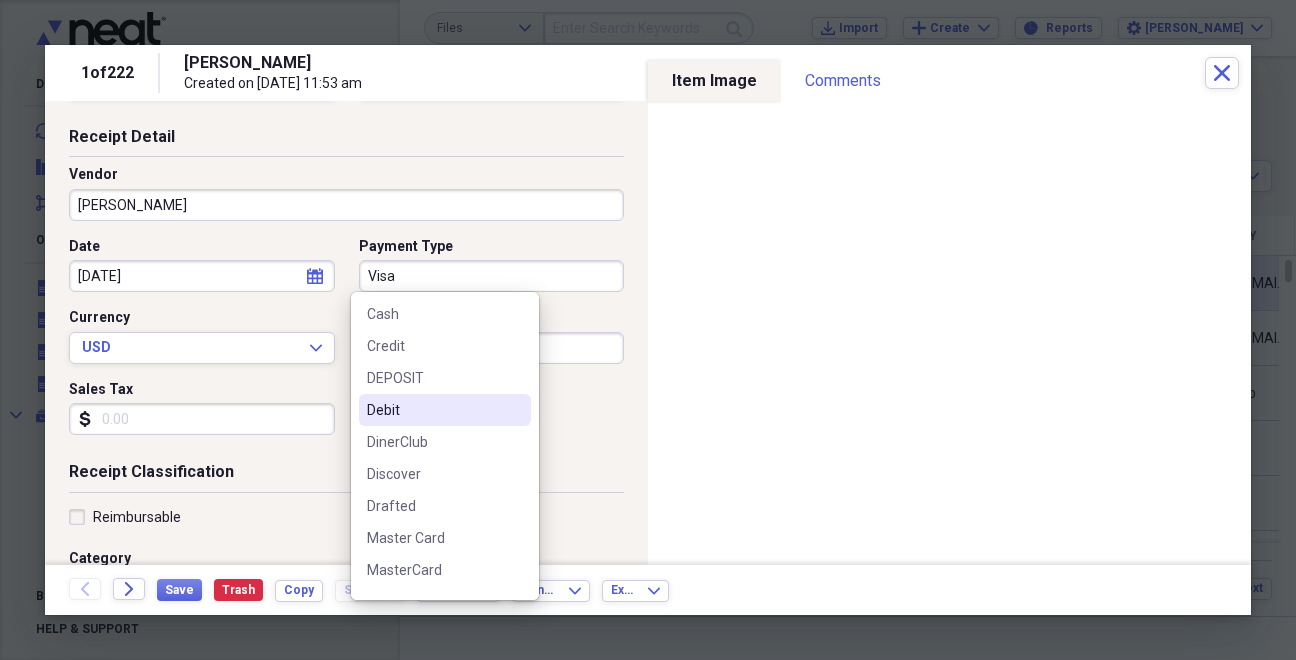 click on "Debit" at bounding box center [433, 410] 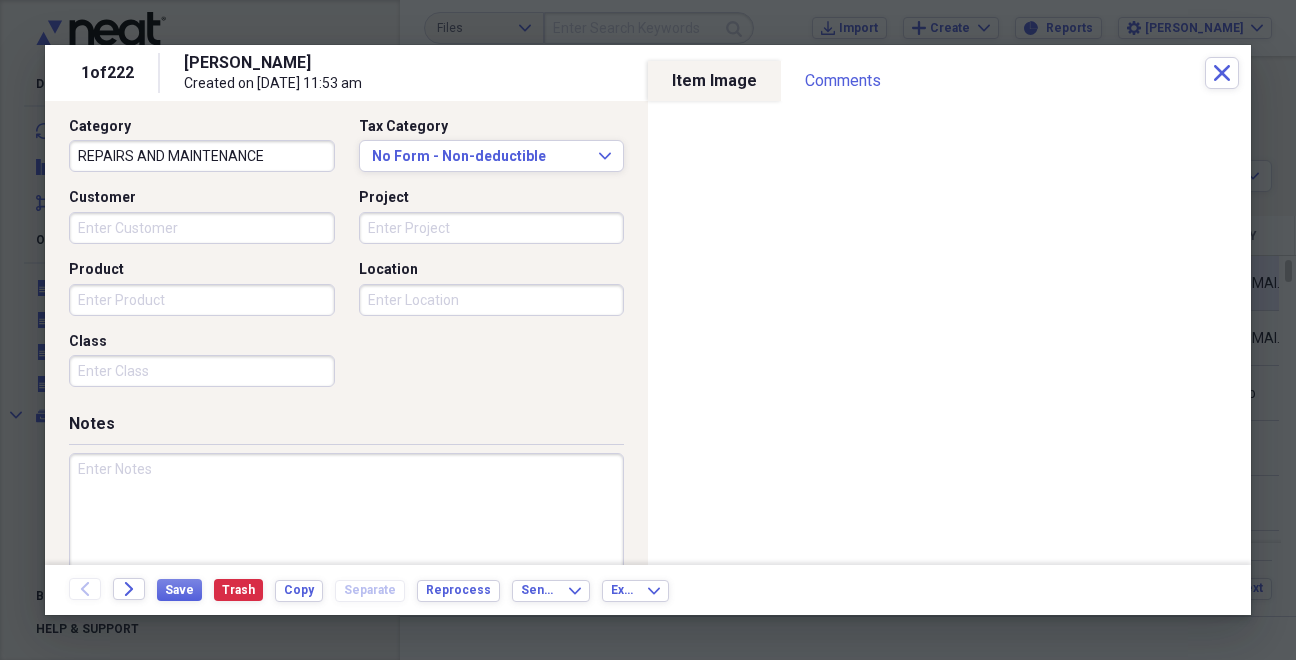 scroll, scrollTop: 557, scrollLeft: 0, axis: vertical 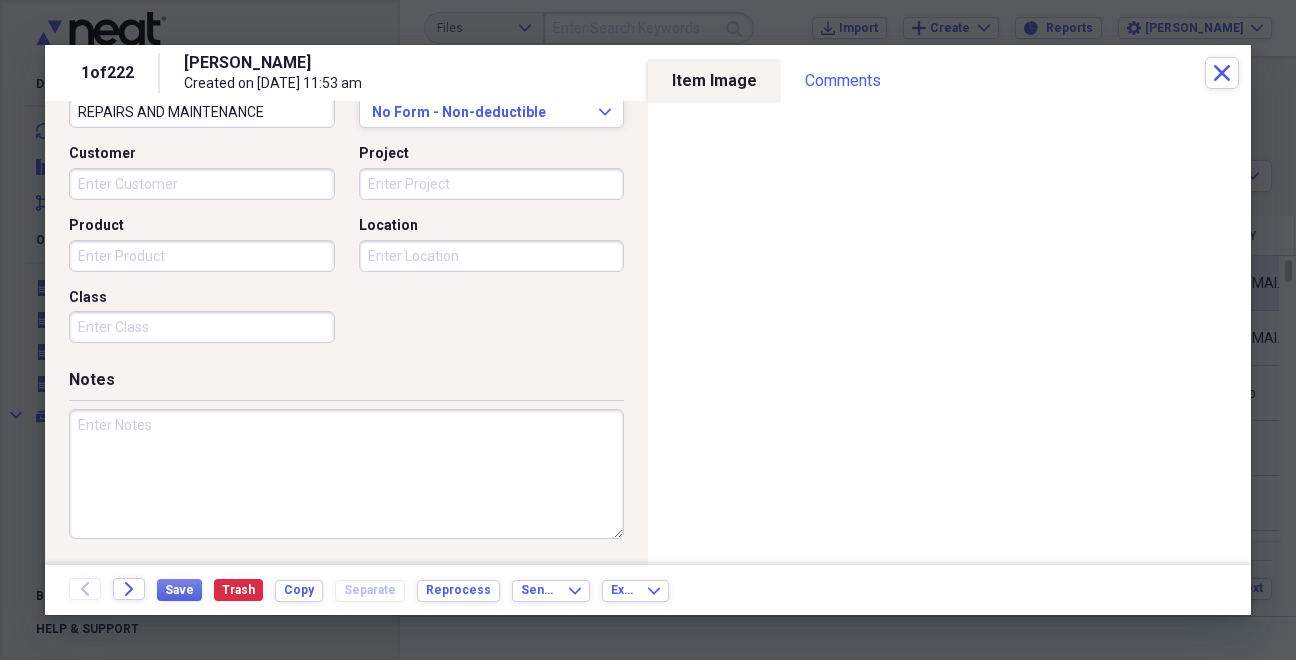paste on "#9828" 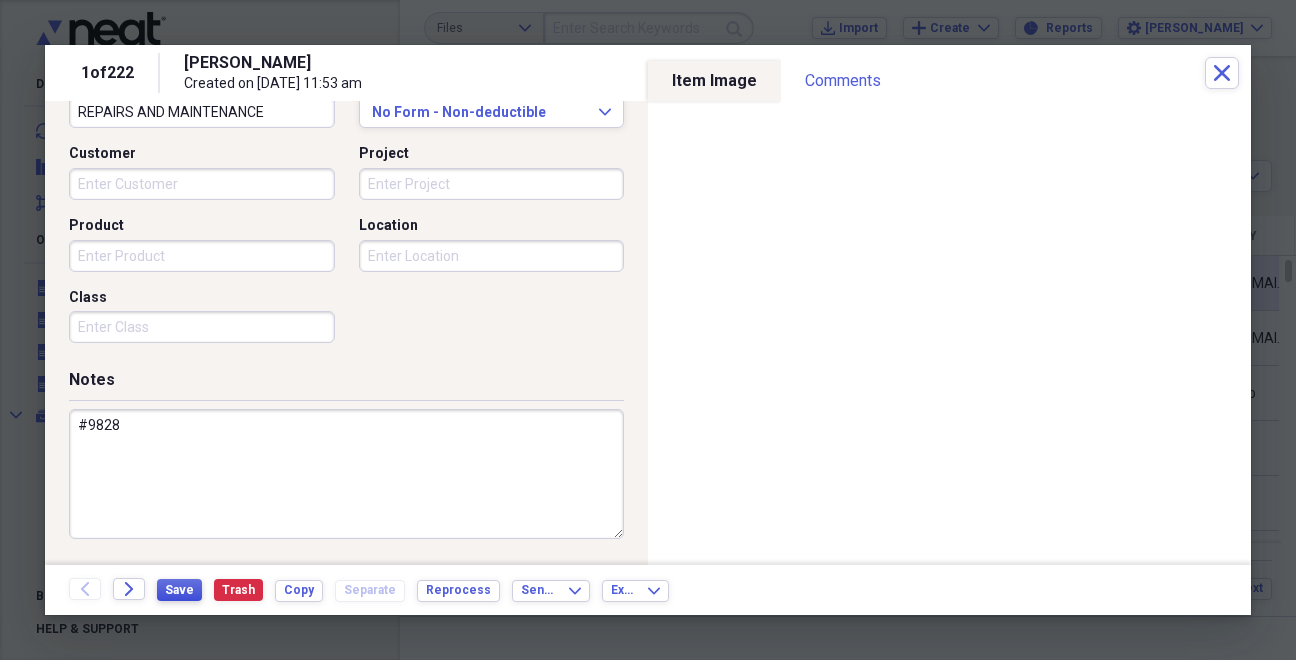 type on "#9828" 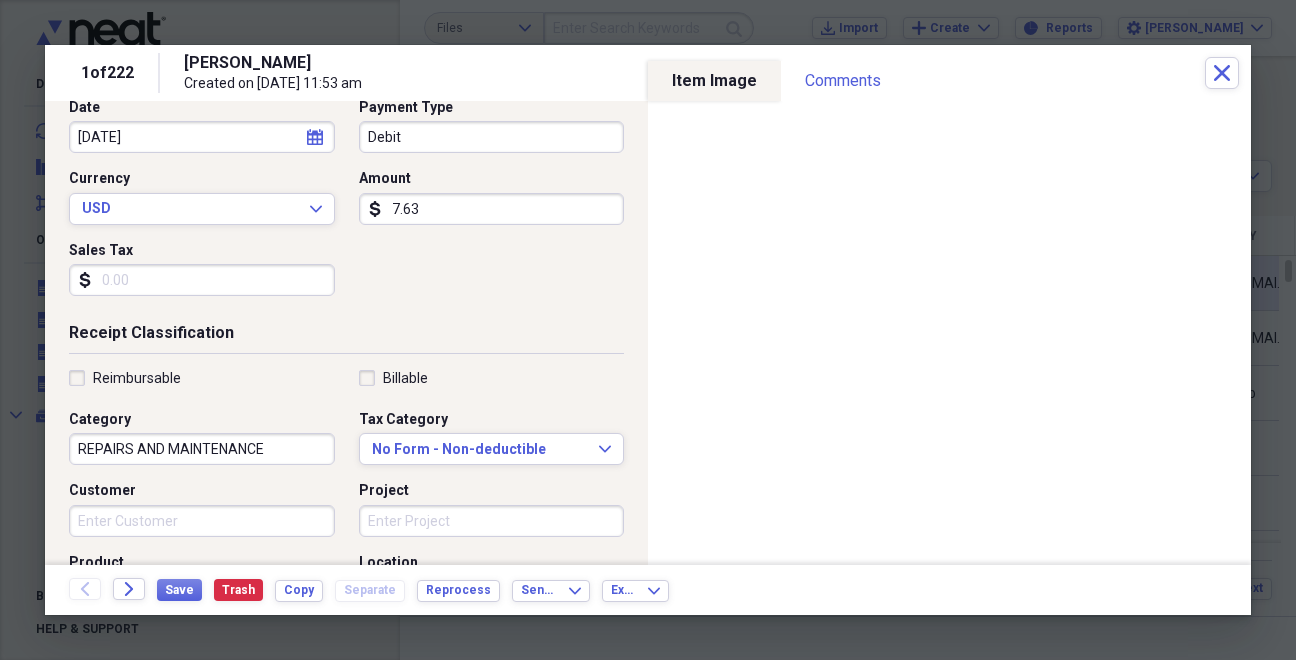scroll, scrollTop: 54, scrollLeft: 0, axis: vertical 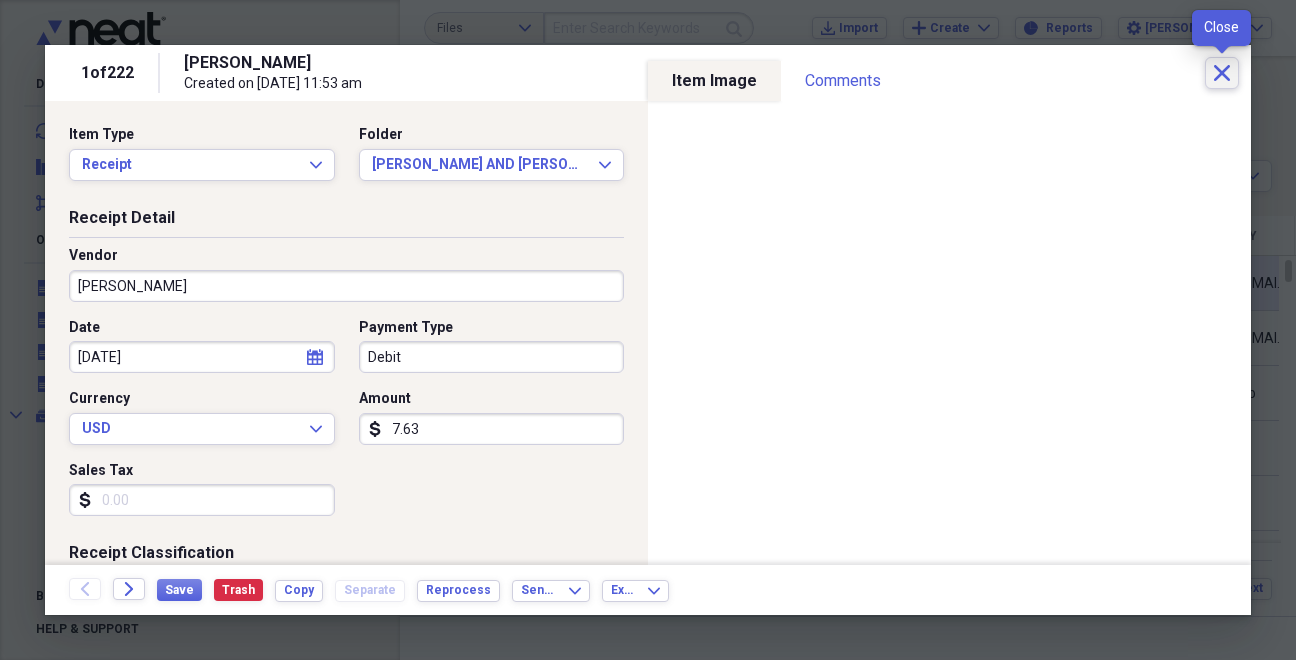 click on "Close" 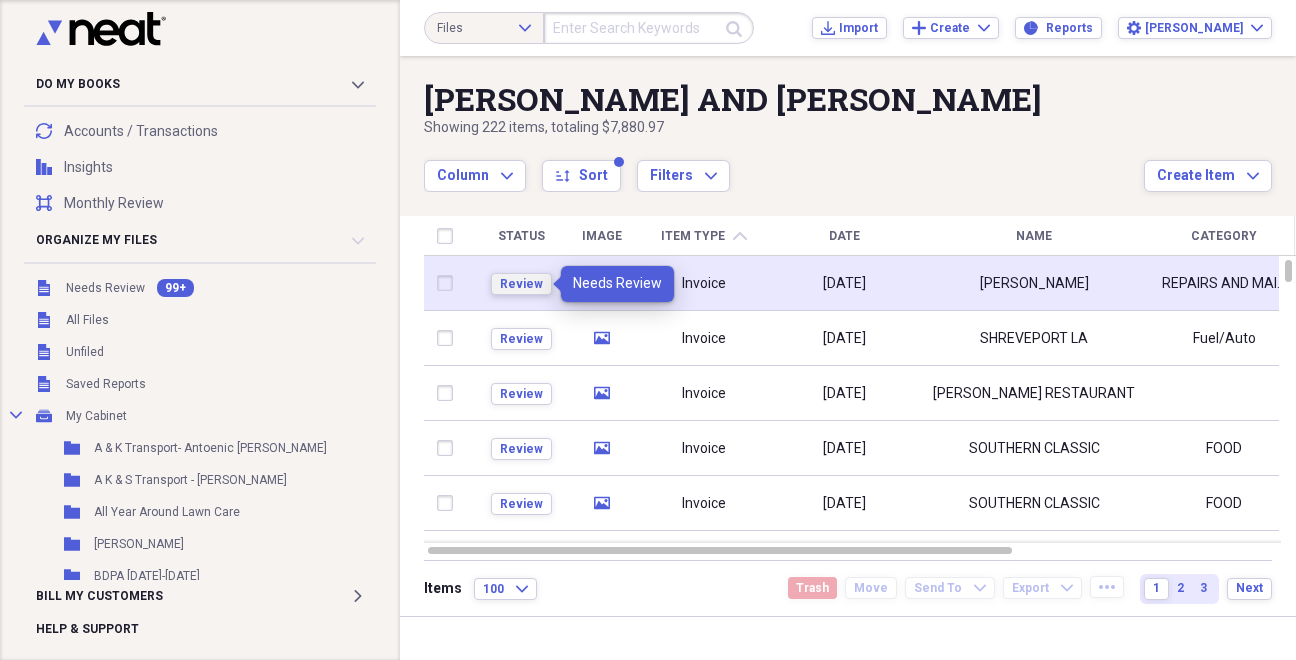 click on "Review" at bounding box center [521, 284] 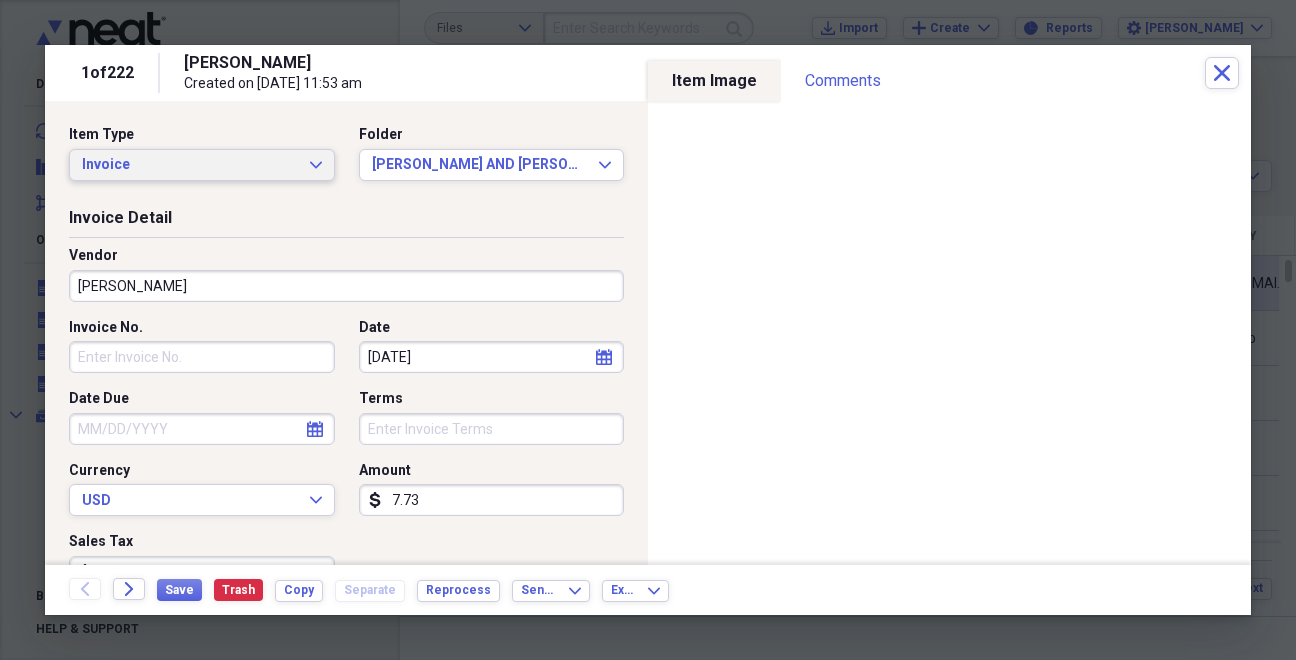 click on "Expand" 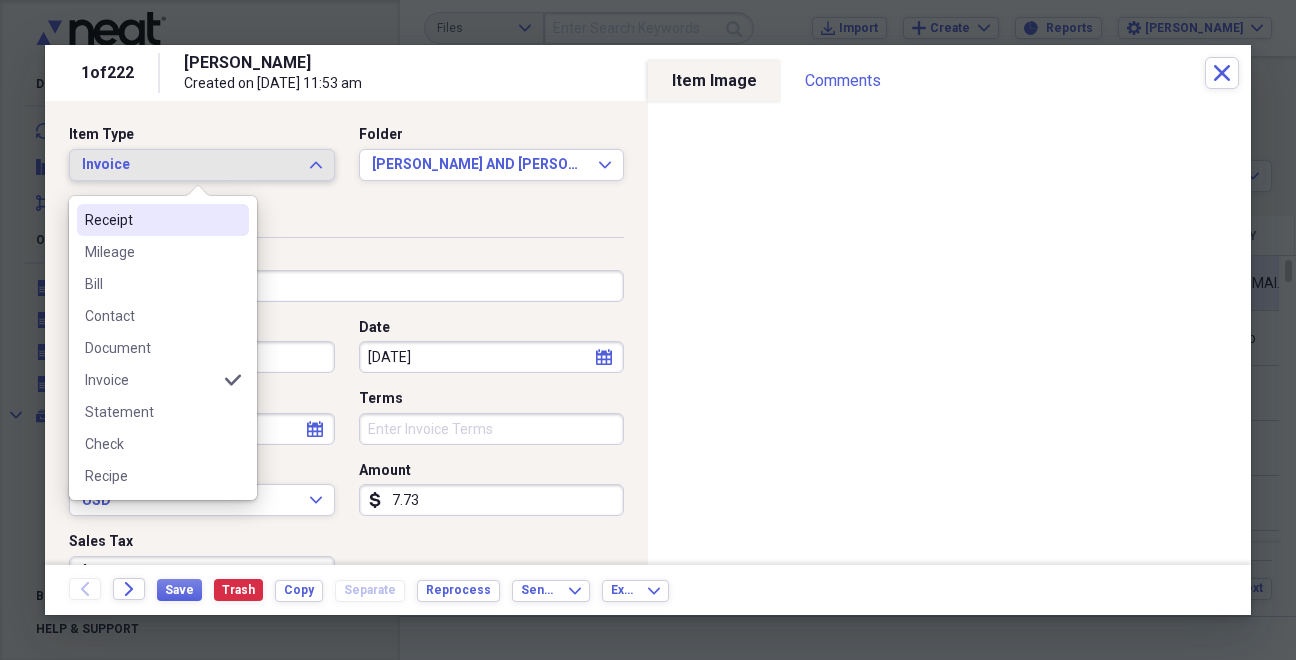 click on "Receipt" at bounding box center (151, 220) 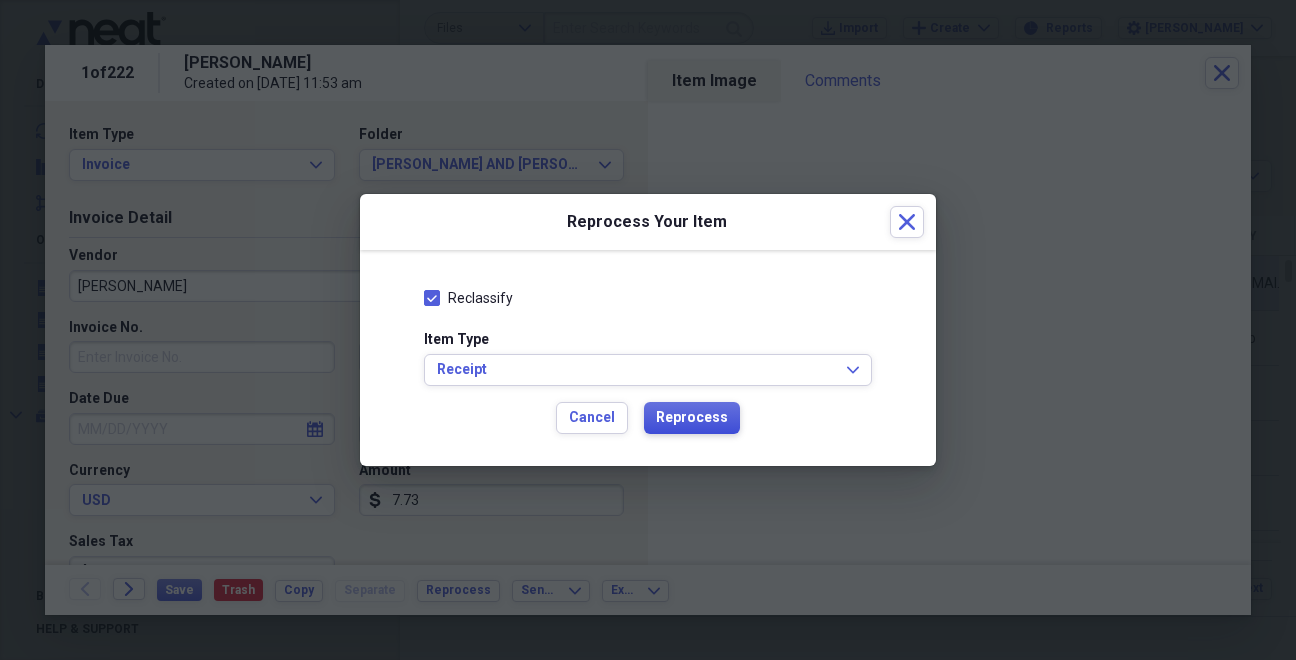 click on "Reprocess" at bounding box center [692, 418] 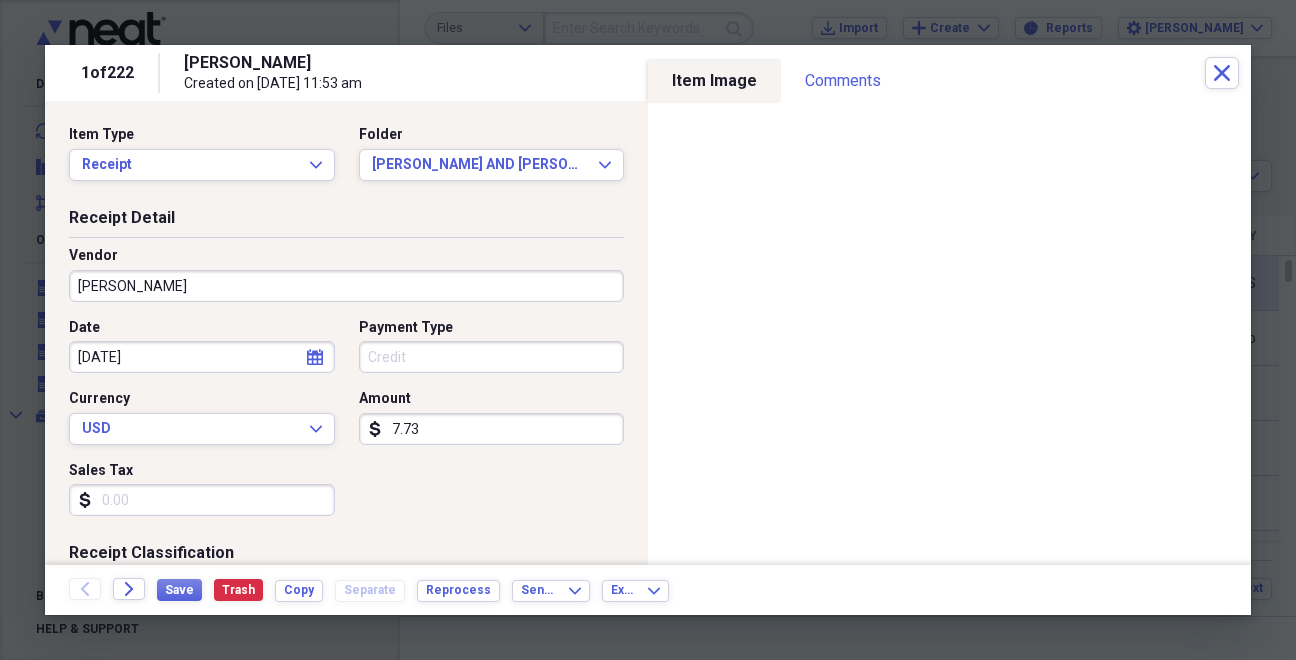 type on "[PERSON_NAME]" 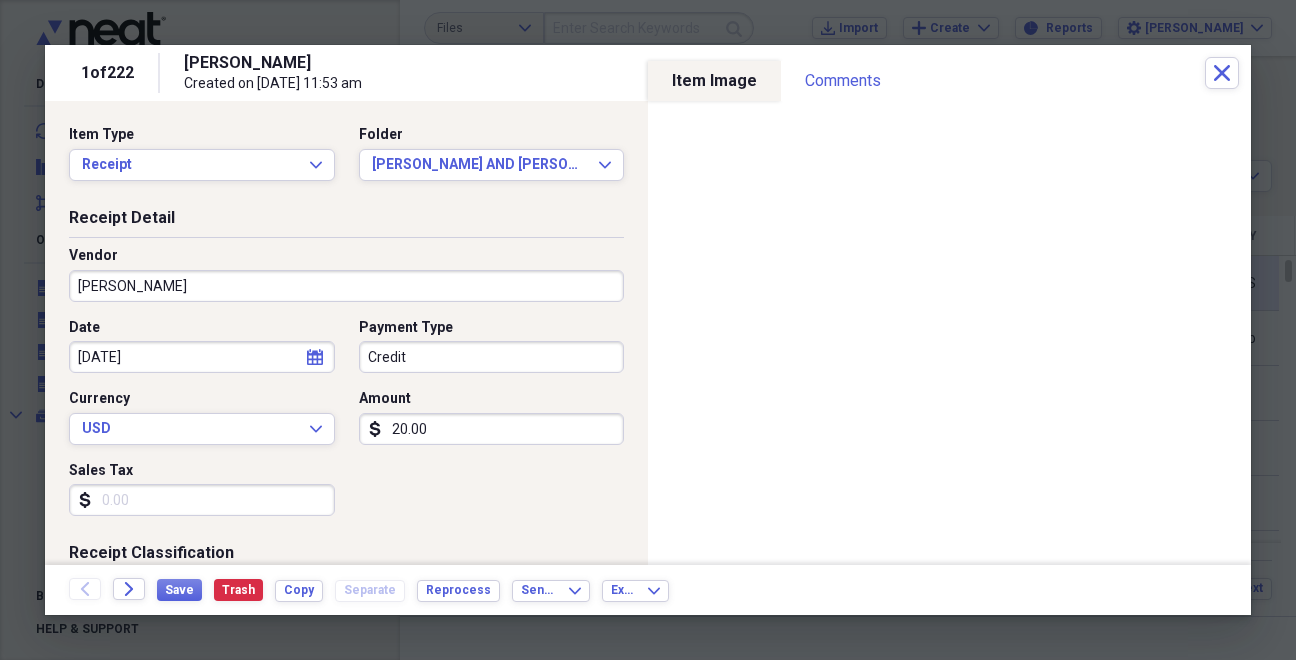 click on "20.00" at bounding box center (492, 429) 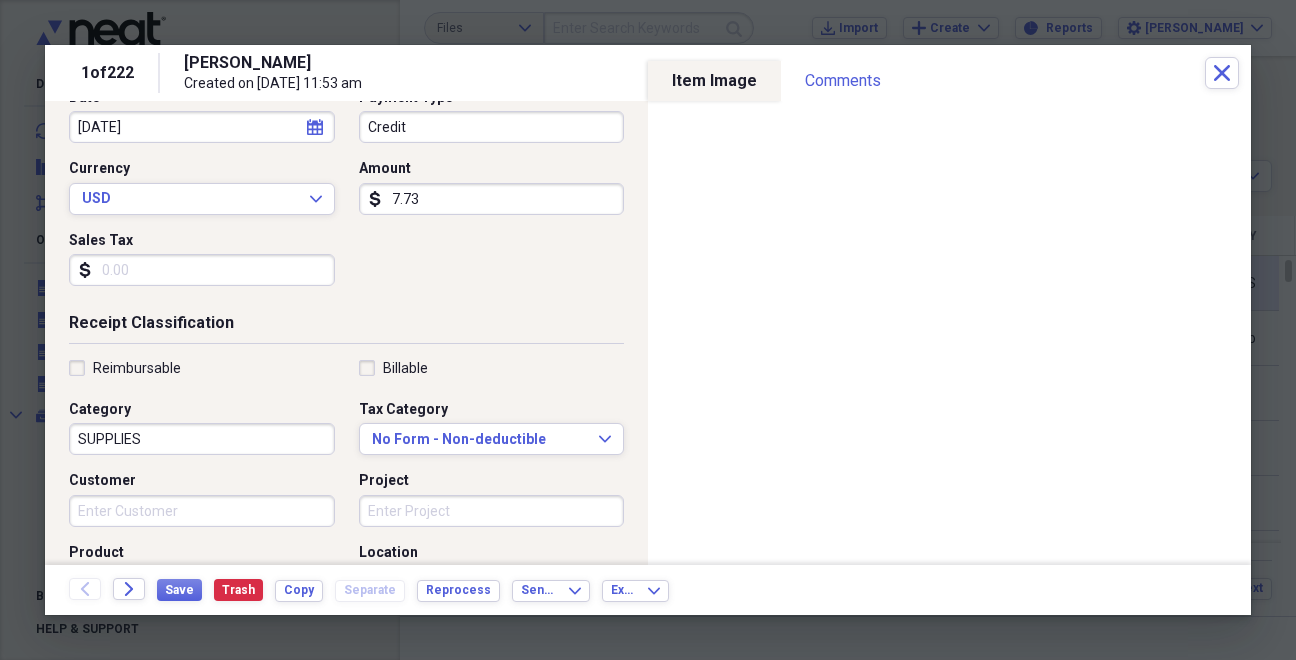 scroll, scrollTop: 235, scrollLeft: 0, axis: vertical 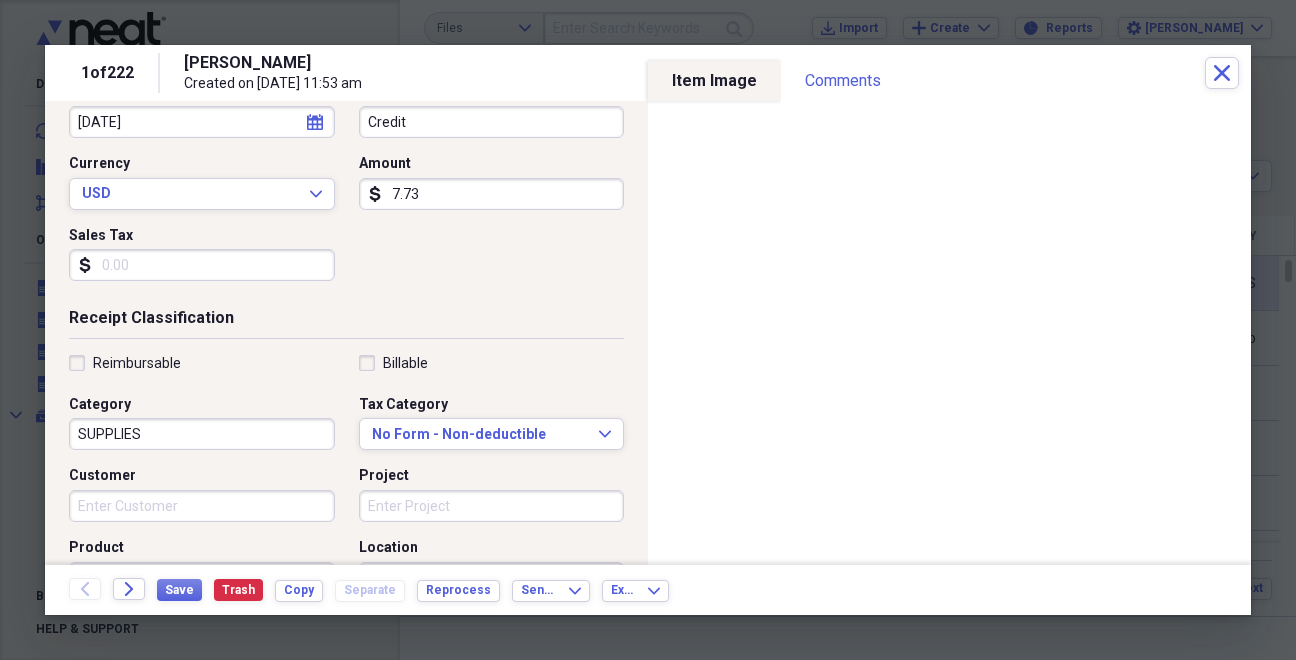 type on "7.73" 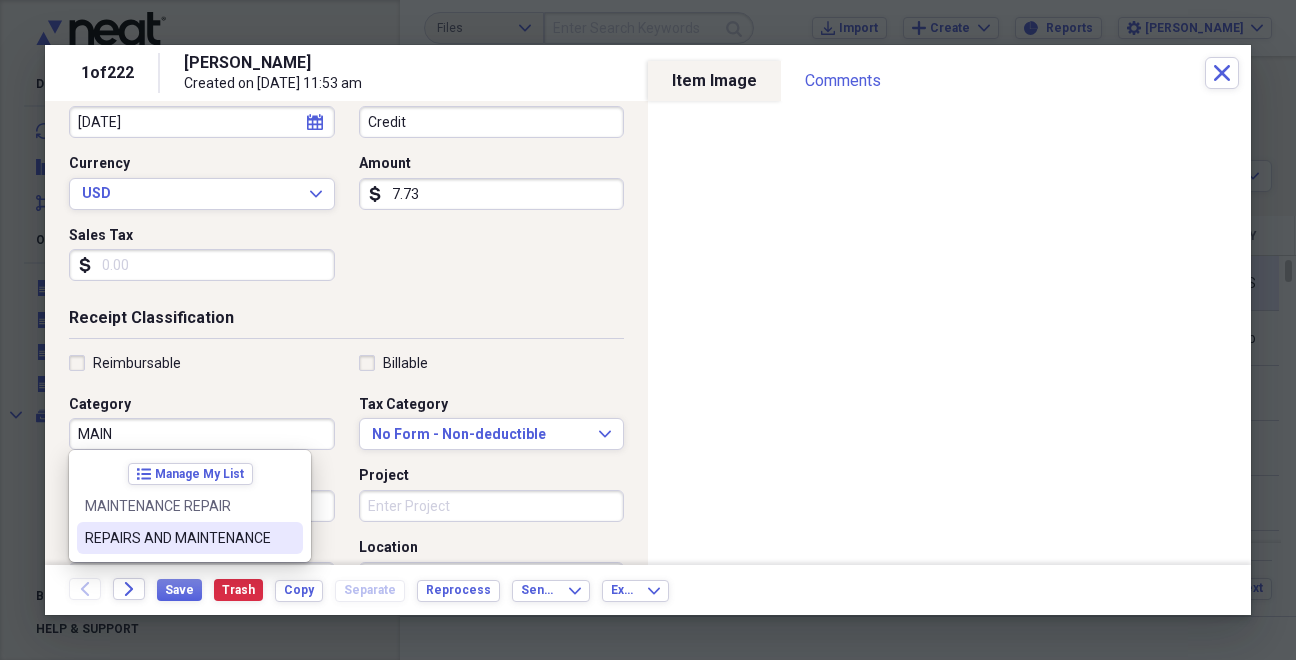 click on "REPAIRS AND MAINTENANCE" at bounding box center [178, 538] 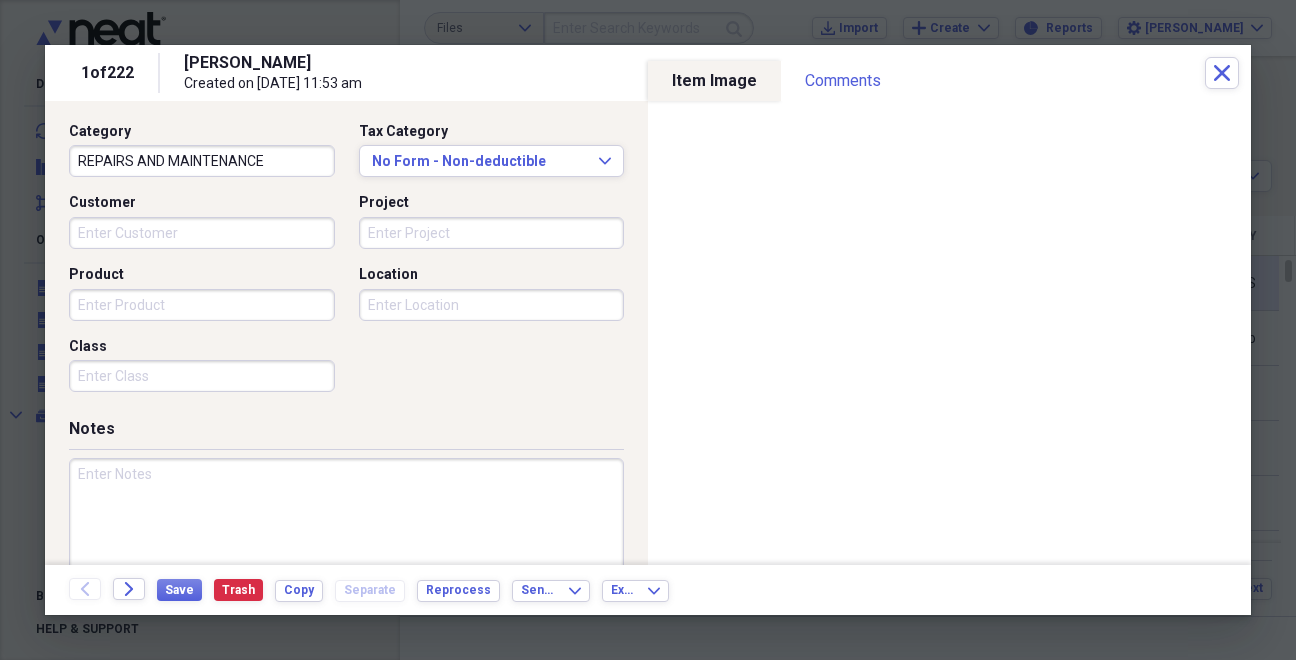 scroll, scrollTop: 528, scrollLeft: 0, axis: vertical 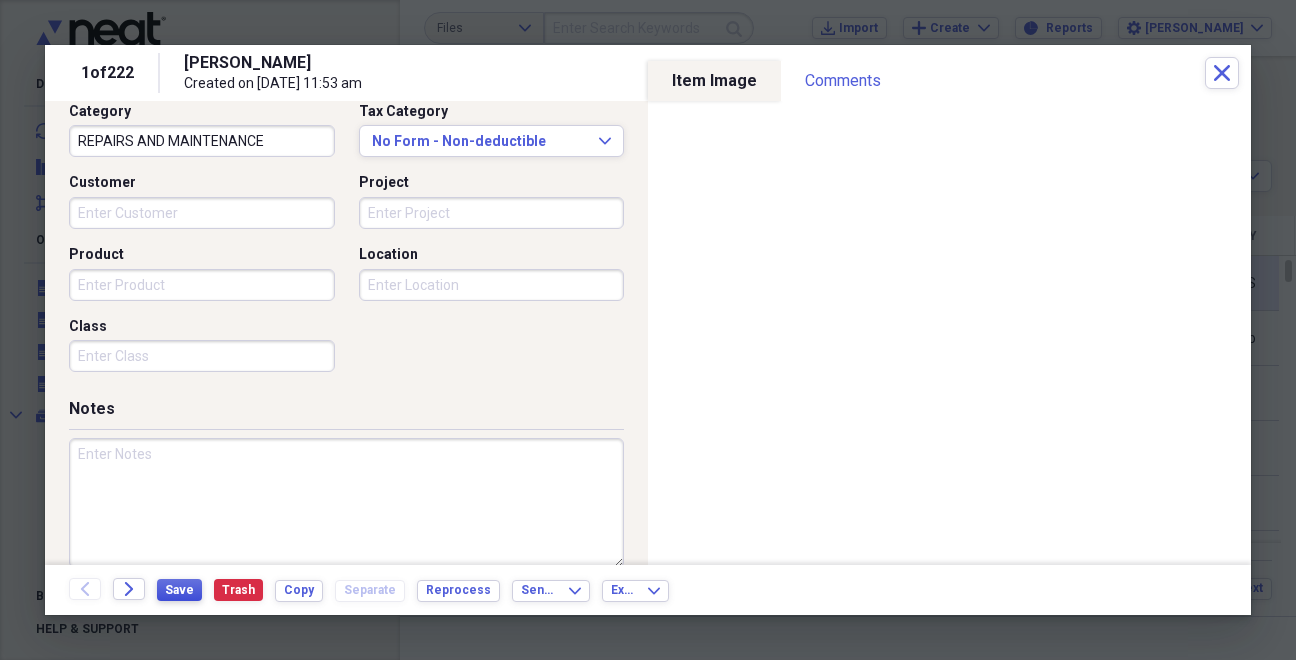 click on "Save" at bounding box center (179, 590) 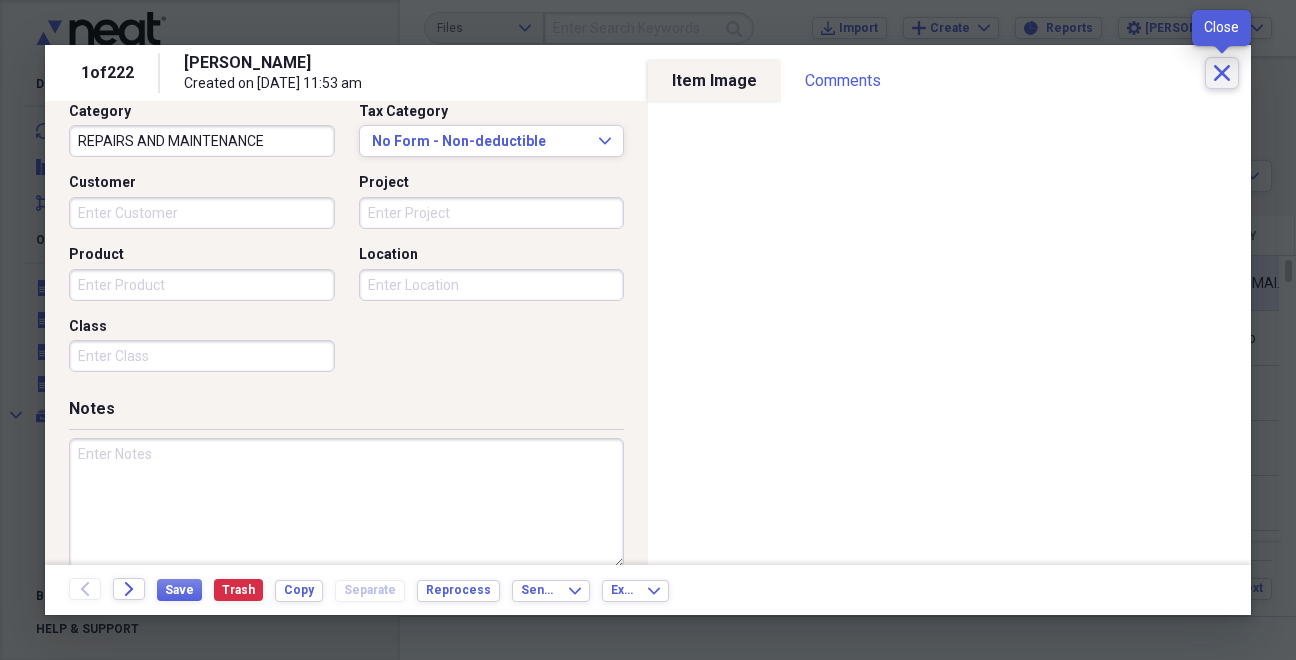 click on "Close" 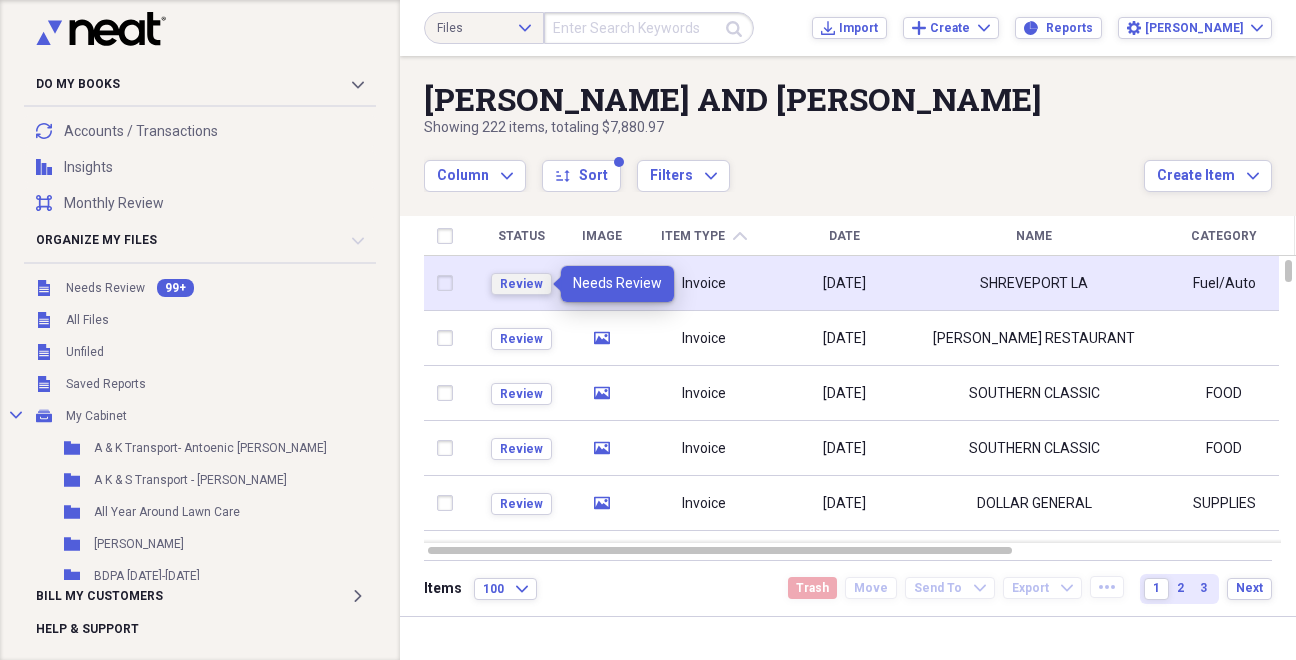 click on "Review" at bounding box center (521, 284) 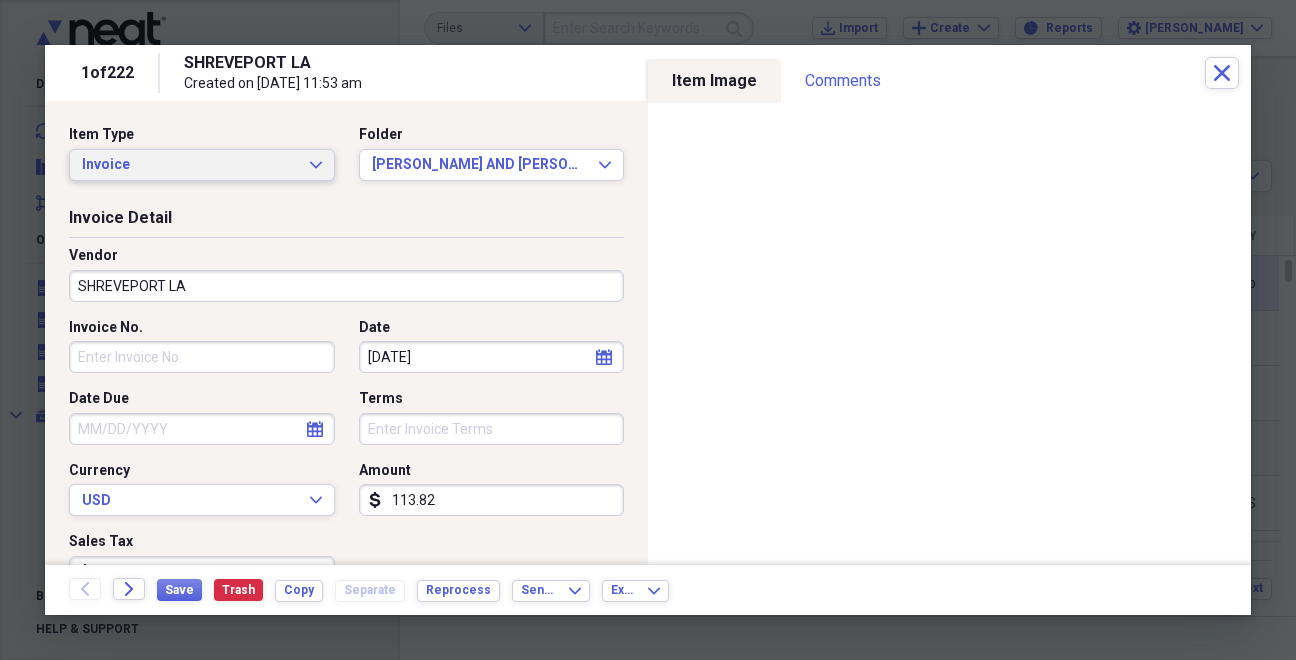 click on "Expand" 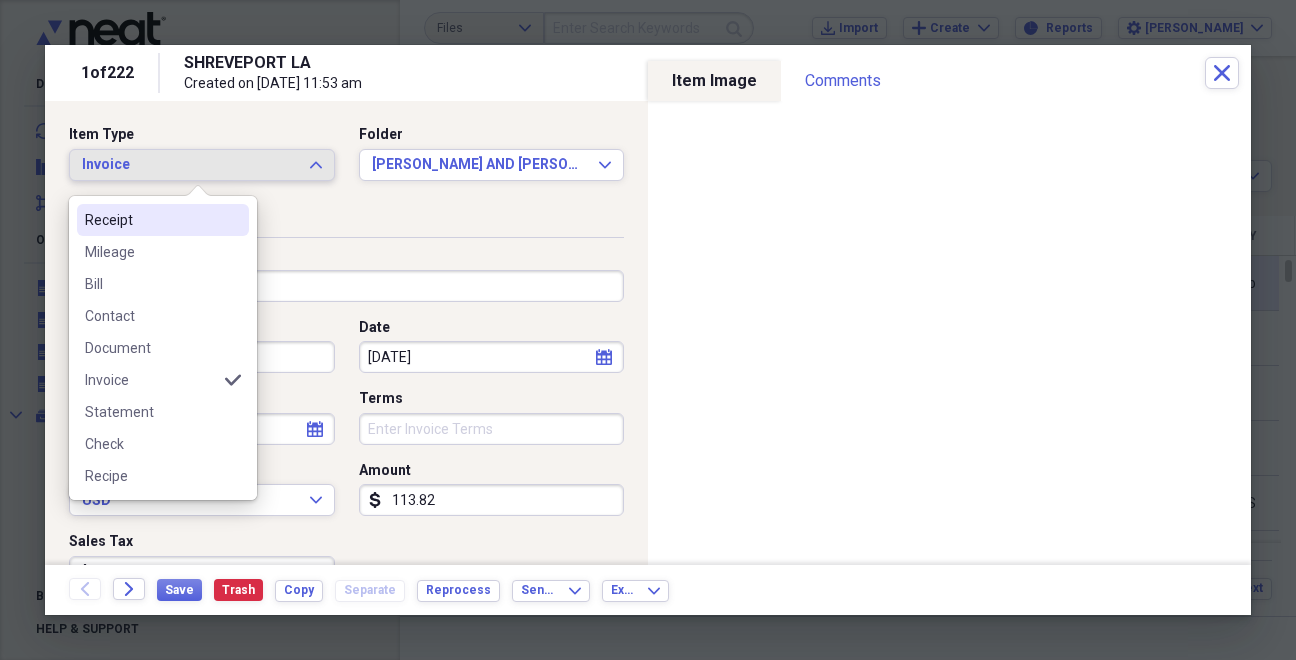 click on "Receipt" at bounding box center [151, 220] 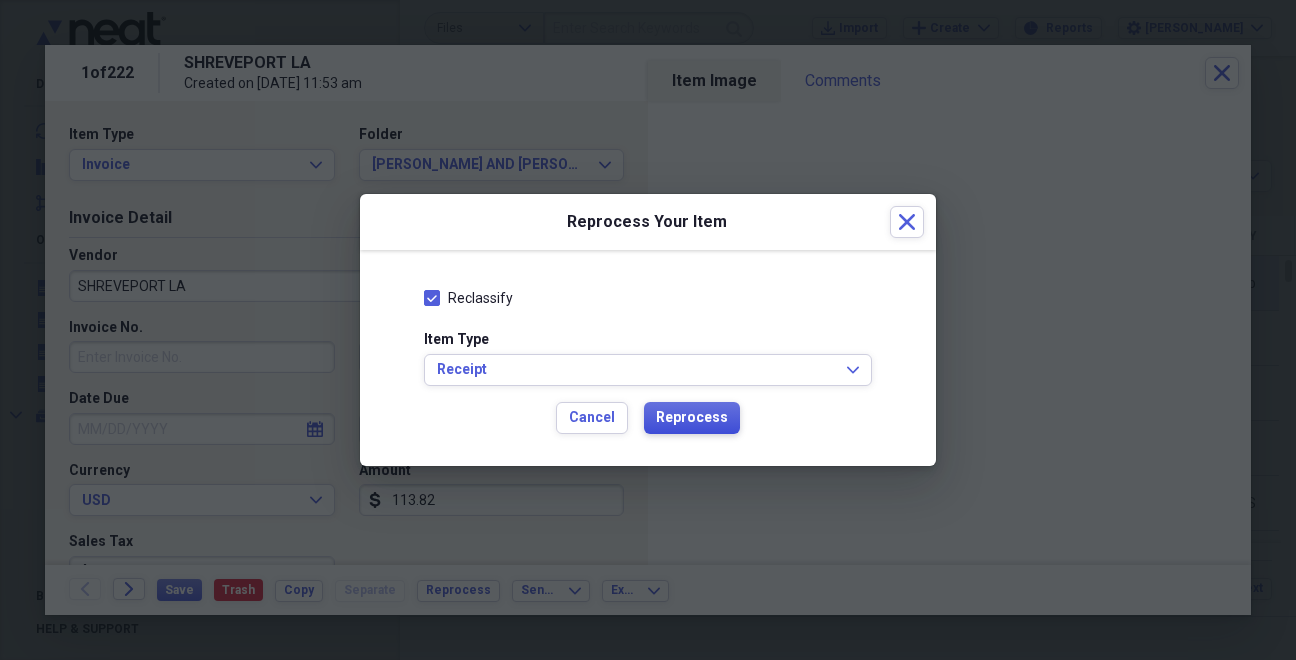 click on "Reprocess" at bounding box center [692, 418] 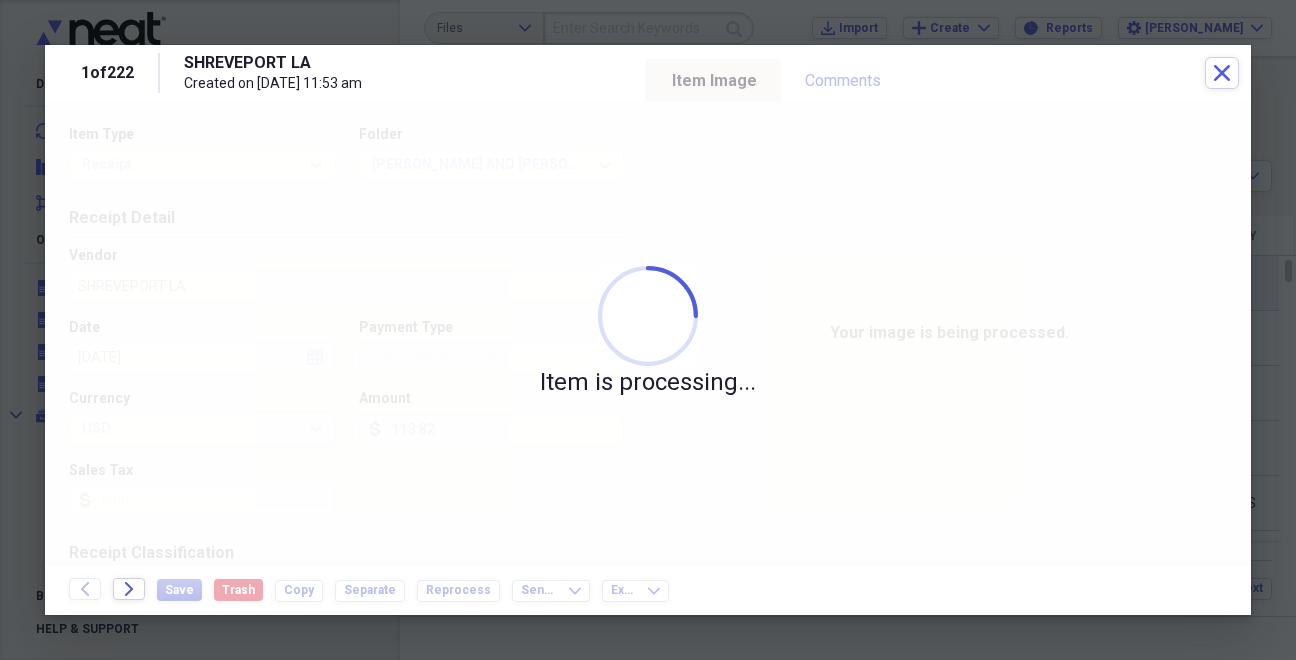 type on "Home Depot" 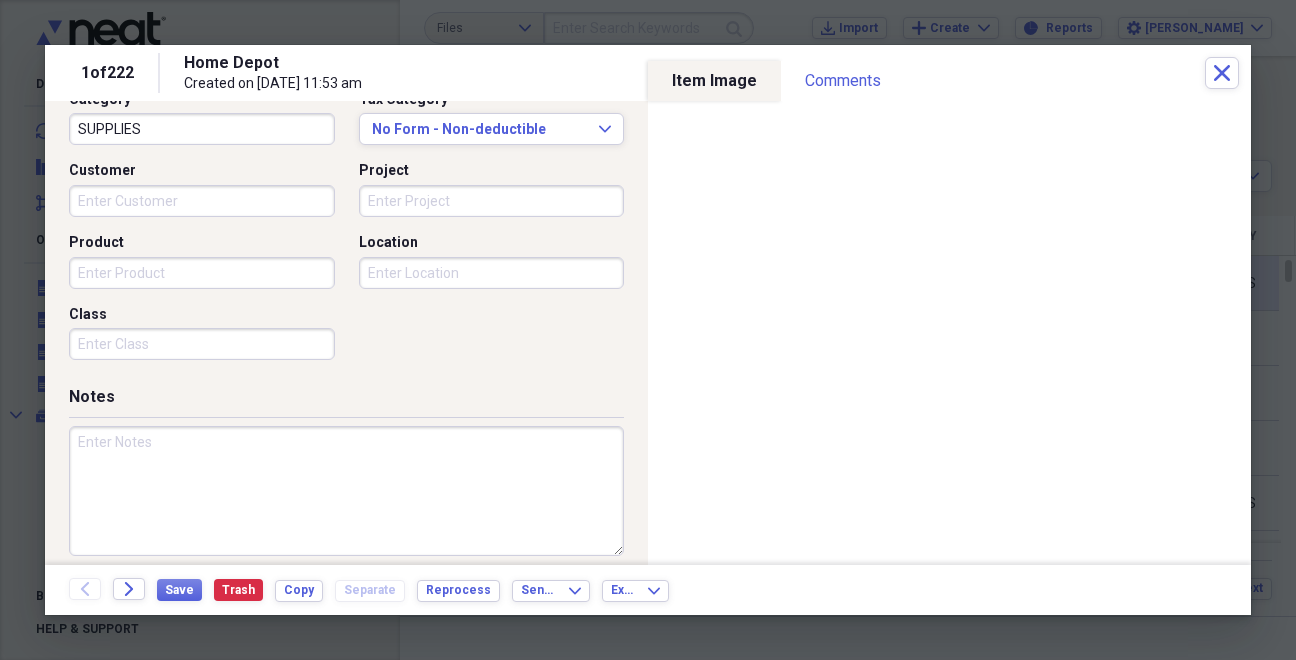 scroll, scrollTop: 557, scrollLeft: 0, axis: vertical 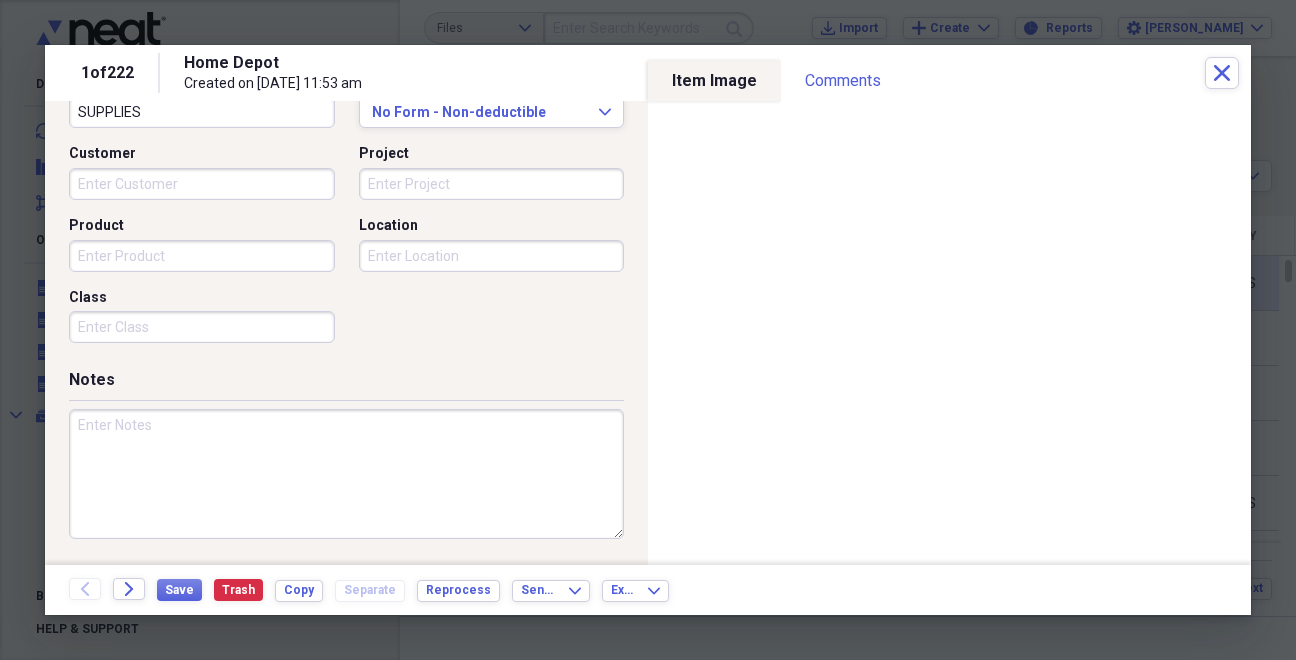 paste on "#9828" 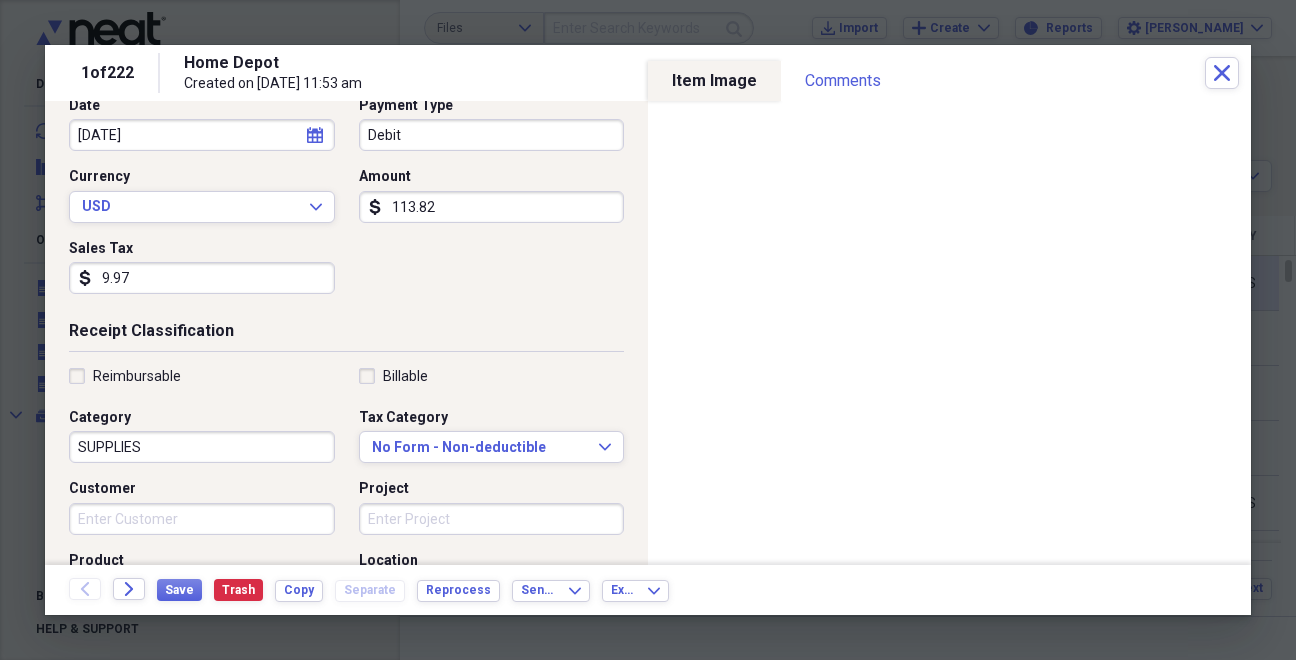 scroll, scrollTop: 198, scrollLeft: 0, axis: vertical 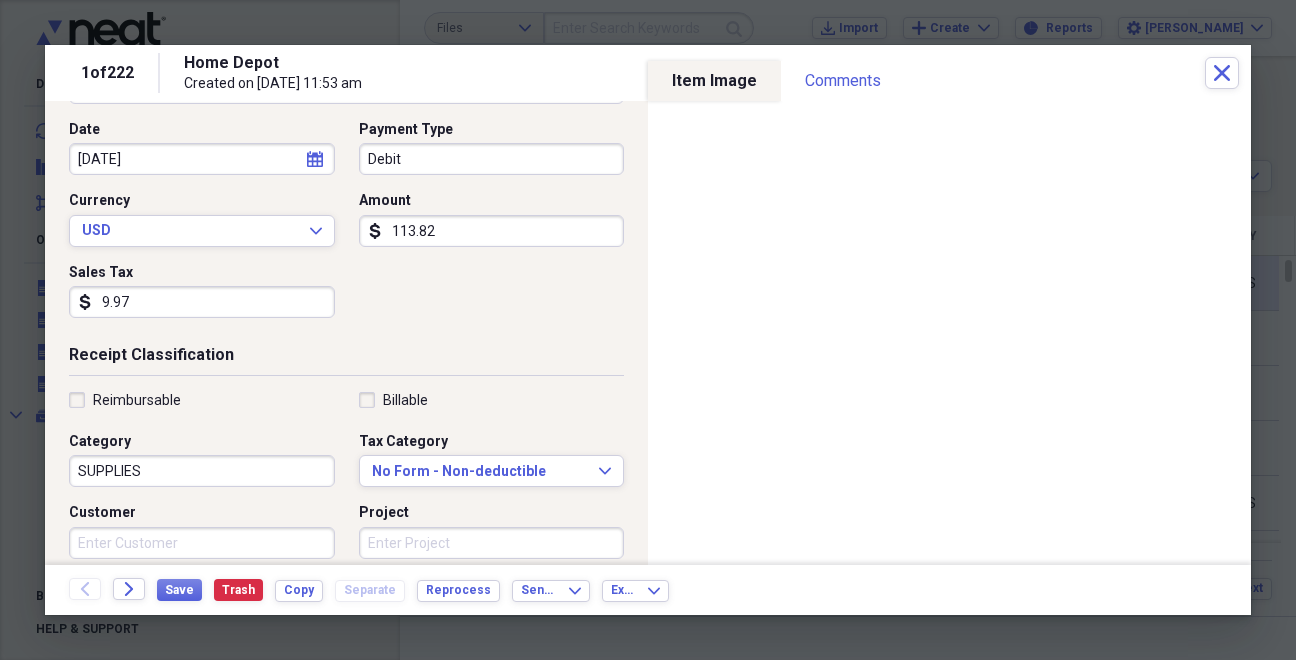 type on "#9828" 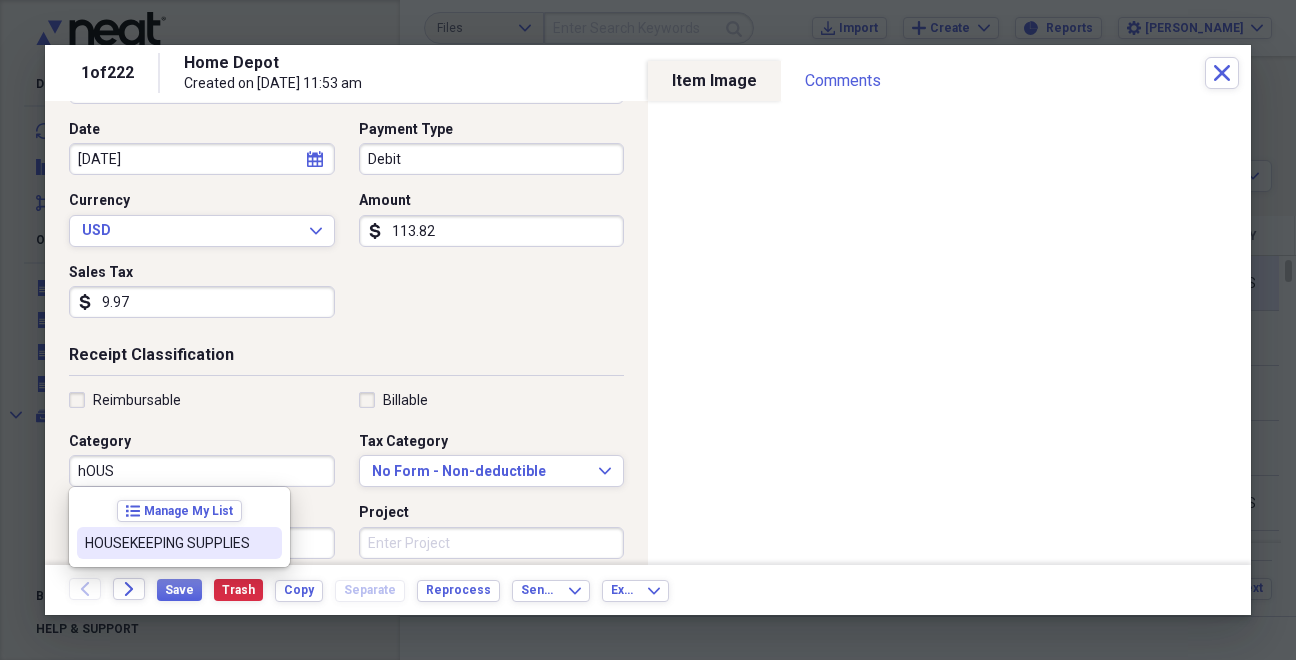 click on "HOUSEKEEPING SUPPLIES" at bounding box center (167, 543) 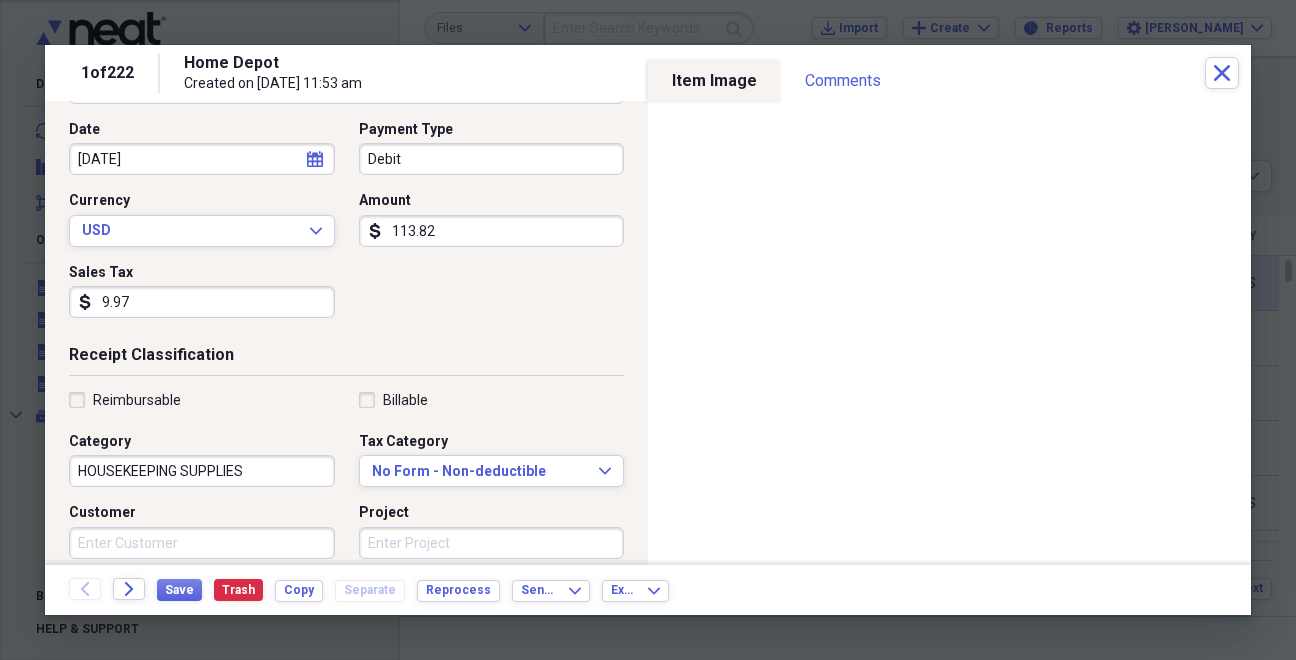 click on "9.97" at bounding box center (202, 302) 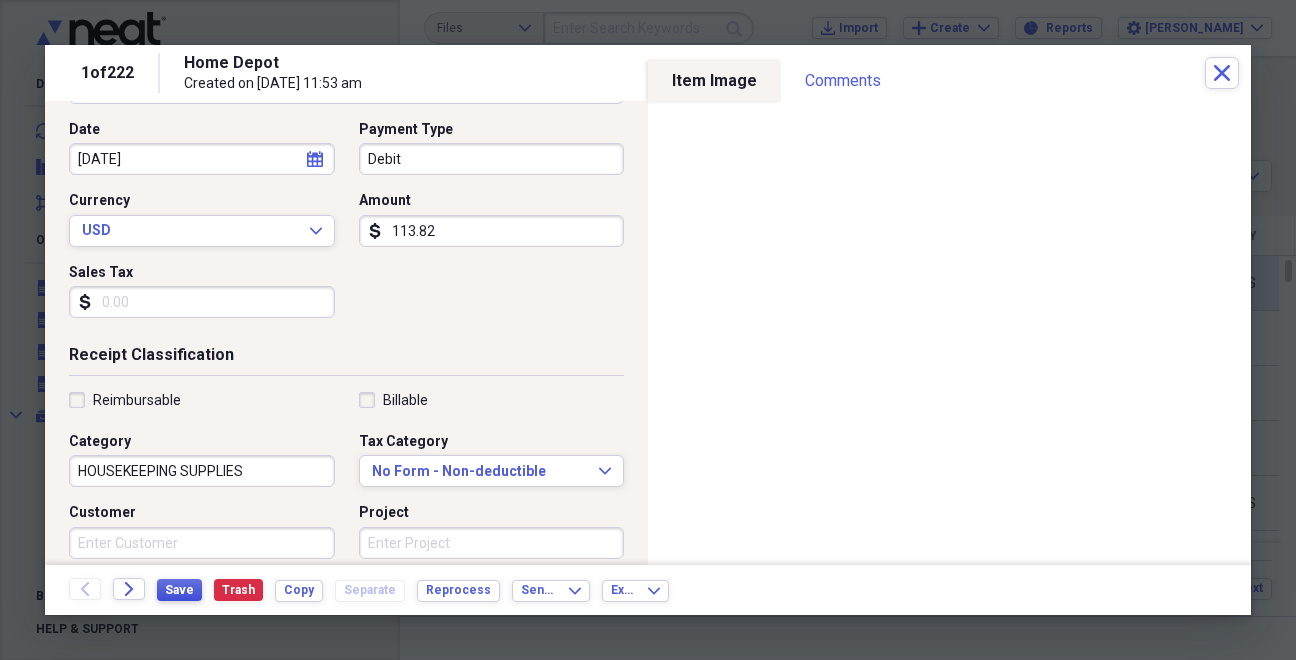 type 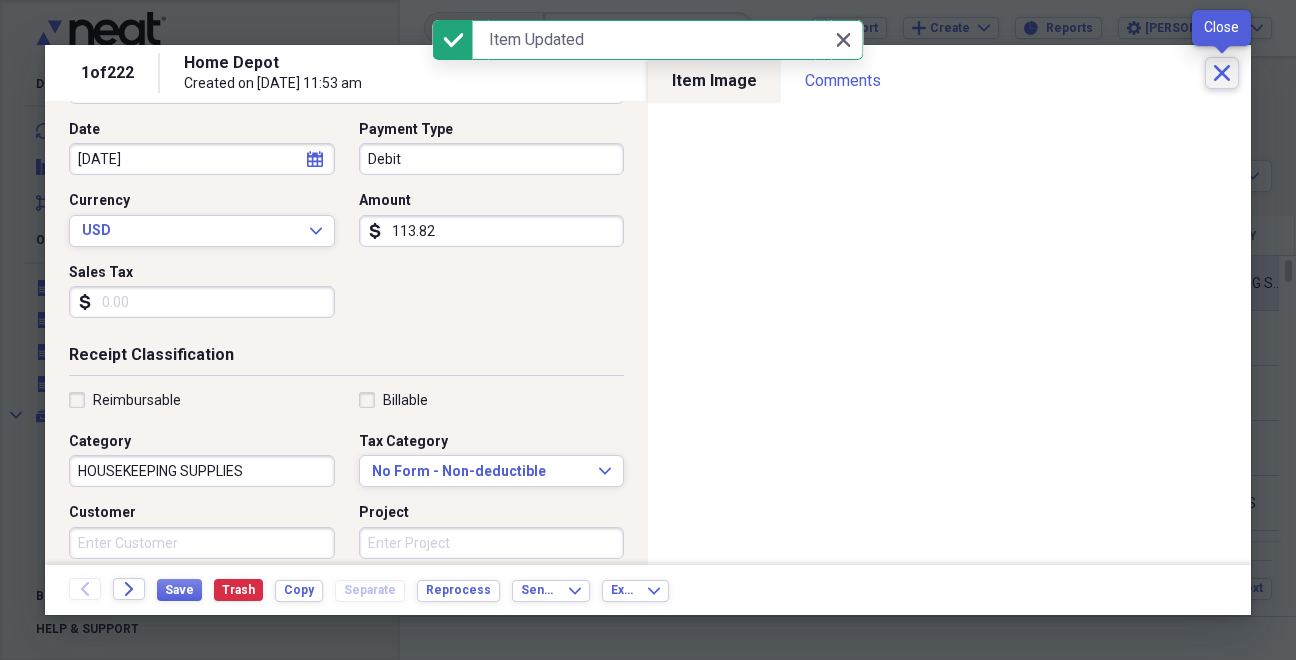 click on "Close" 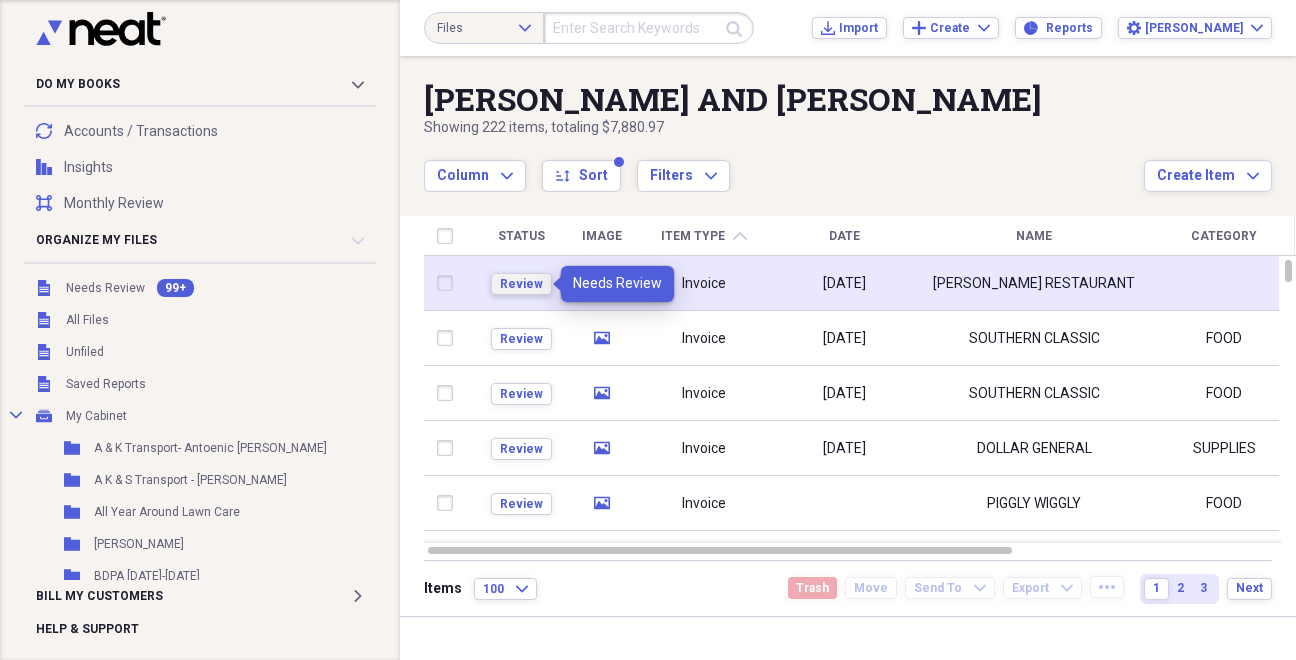 click on "Review" at bounding box center (521, 284) 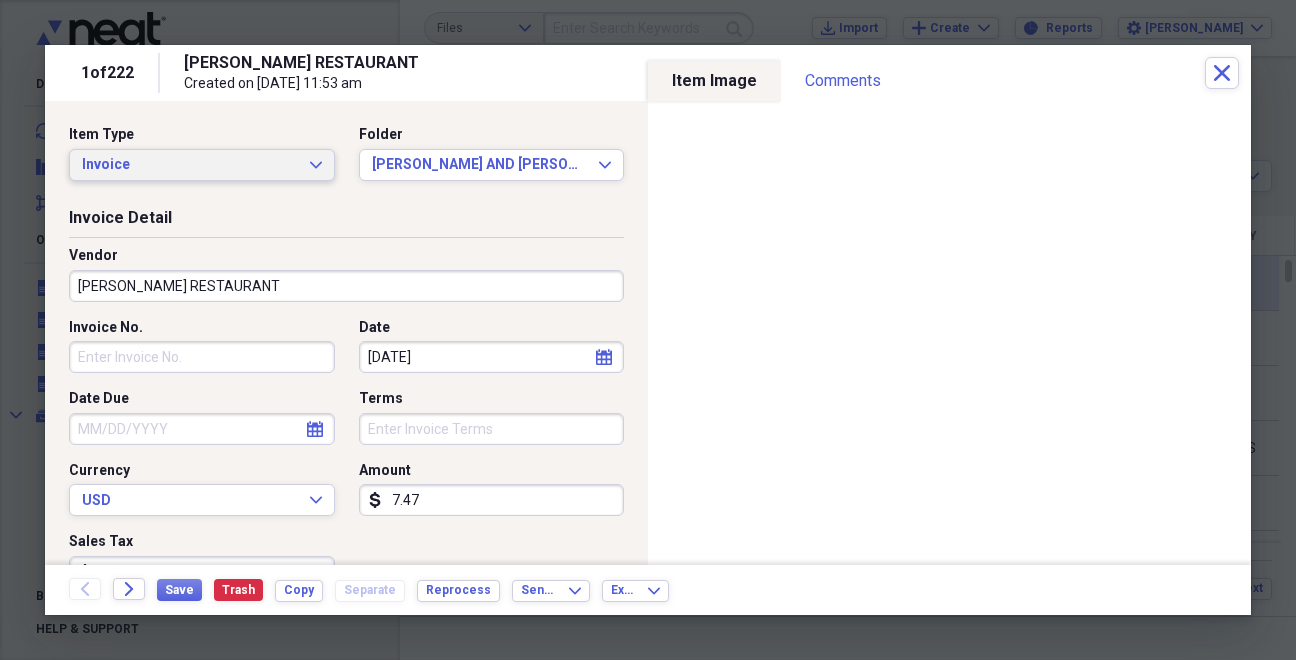 click on "Expand" 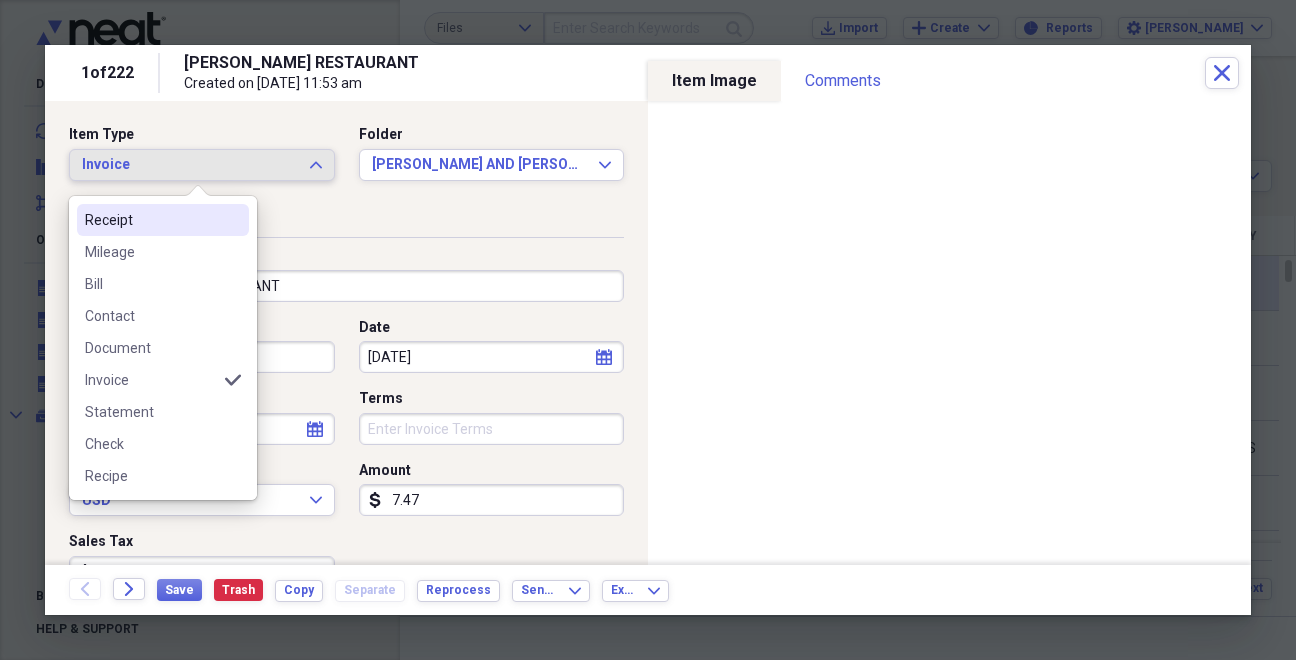 click on "Receipt" at bounding box center (151, 220) 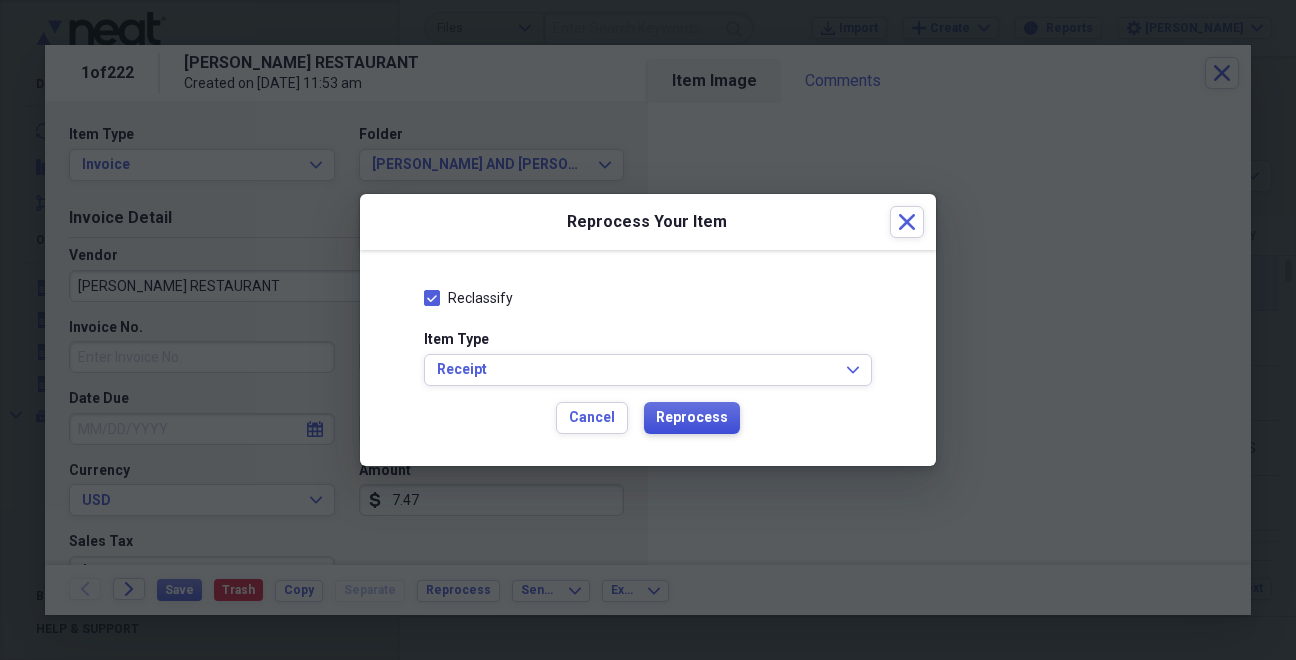 click on "Reprocess" at bounding box center (692, 418) 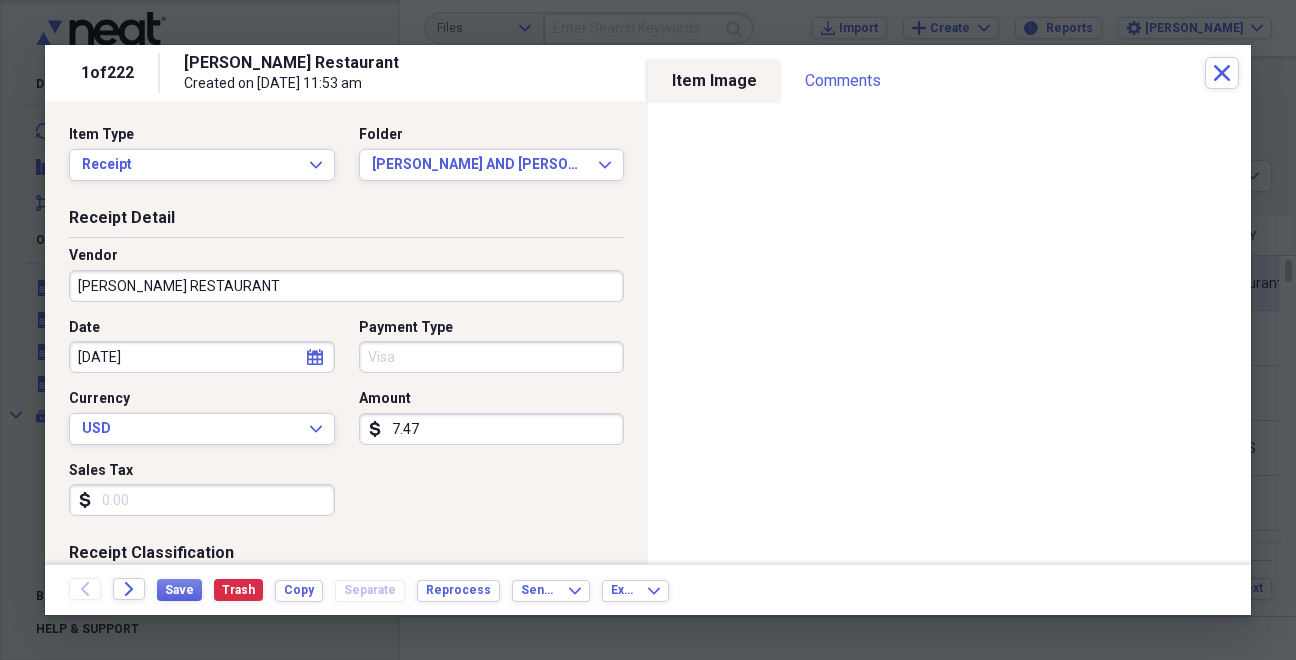 type on "[PERSON_NAME] Restaurant" 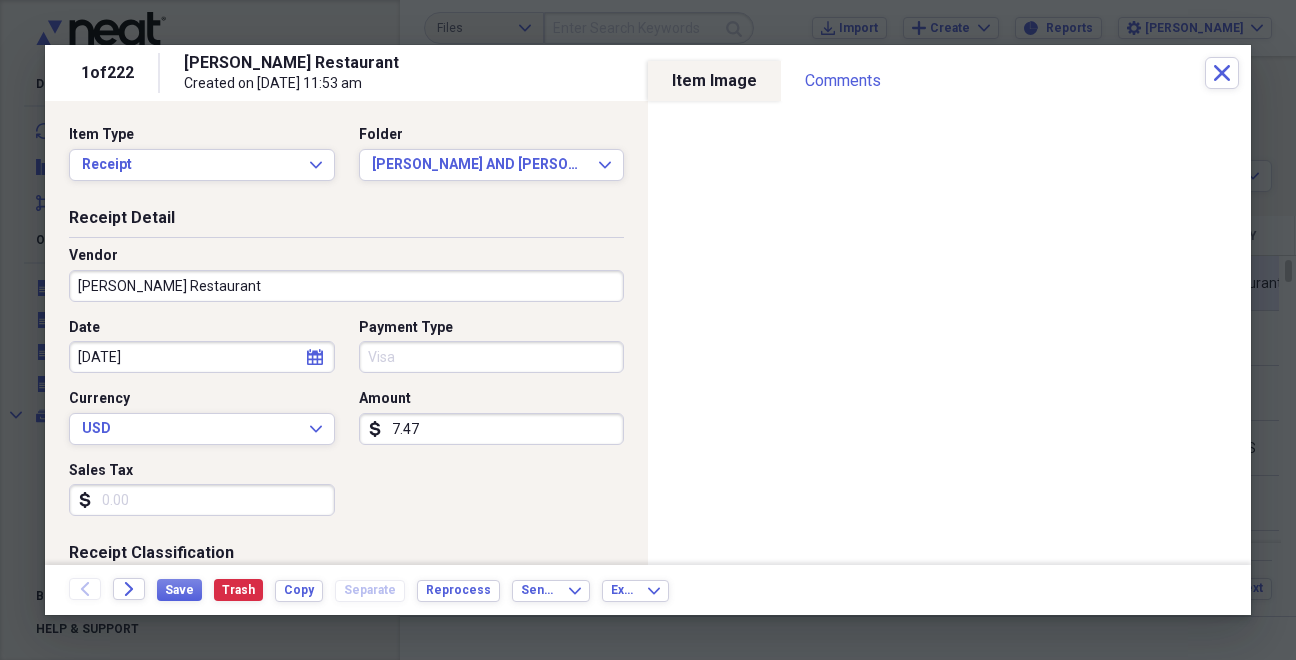 type on "Visa" 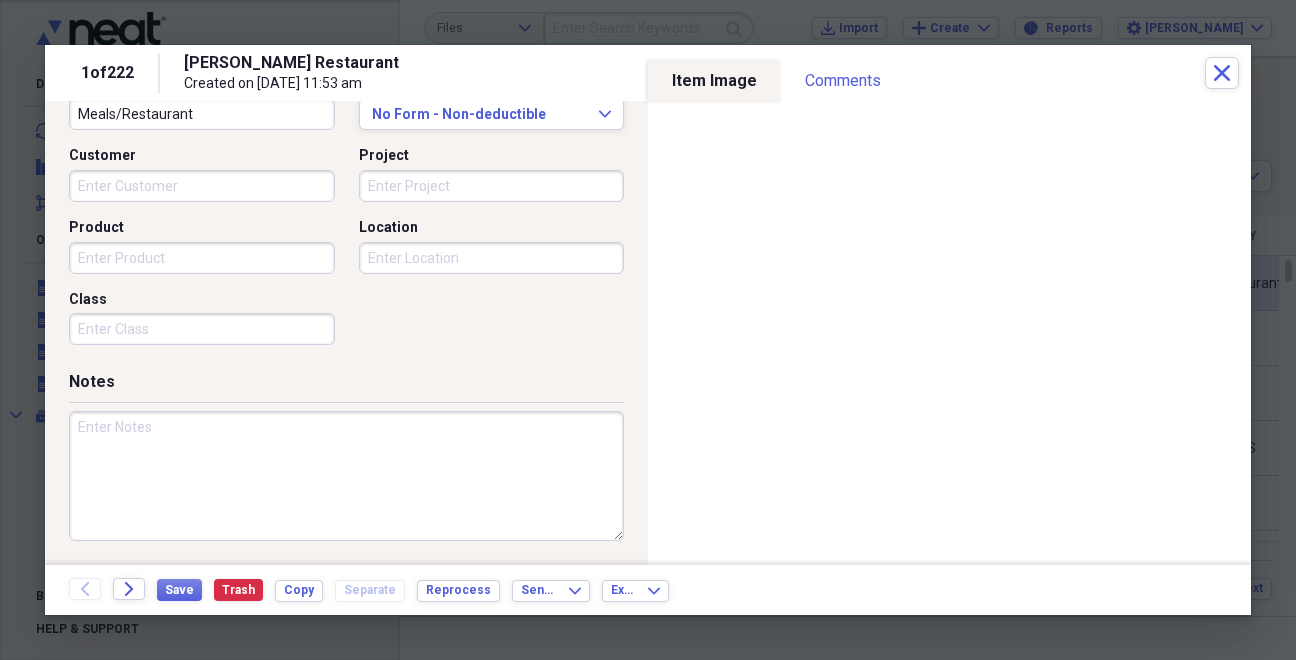 scroll, scrollTop: 557, scrollLeft: 0, axis: vertical 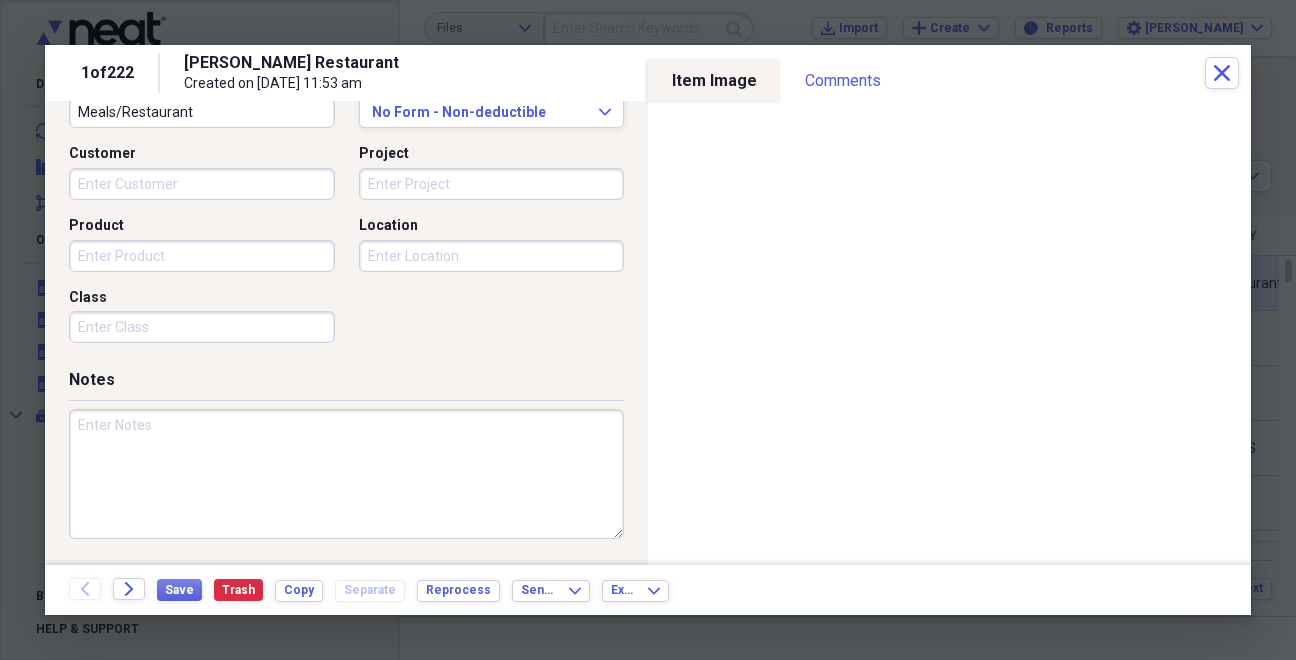 paste on "#9828" 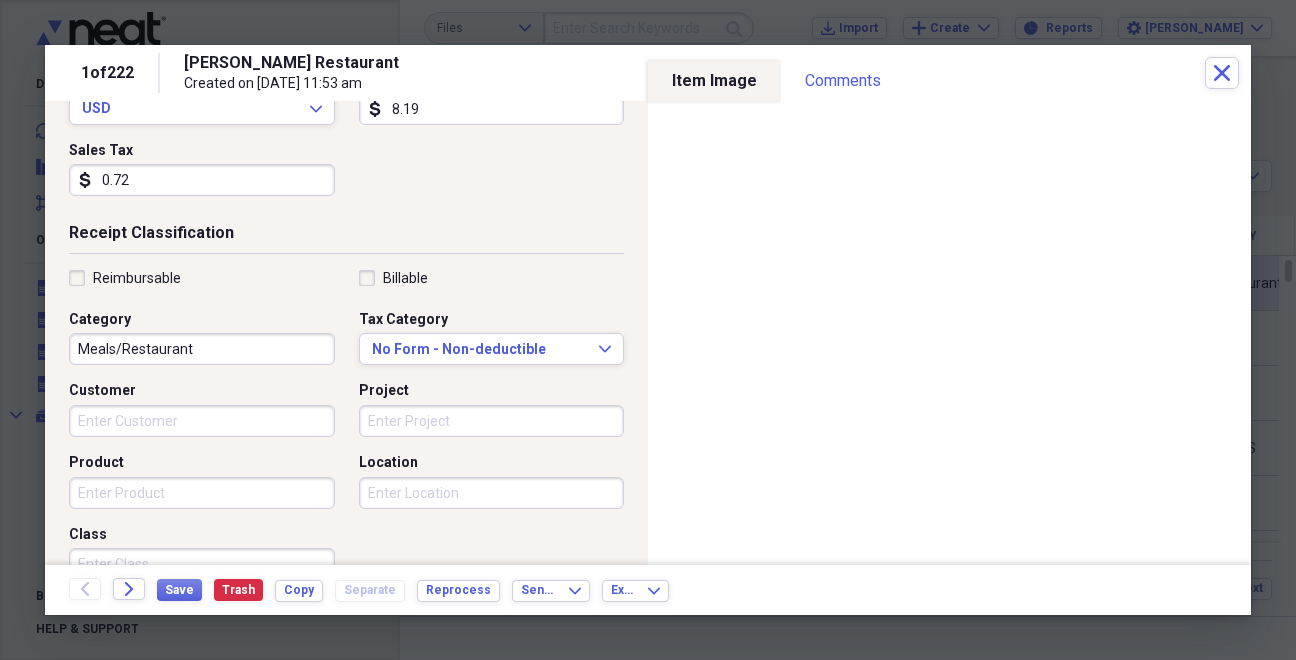 scroll, scrollTop: 300, scrollLeft: 0, axis: vertical 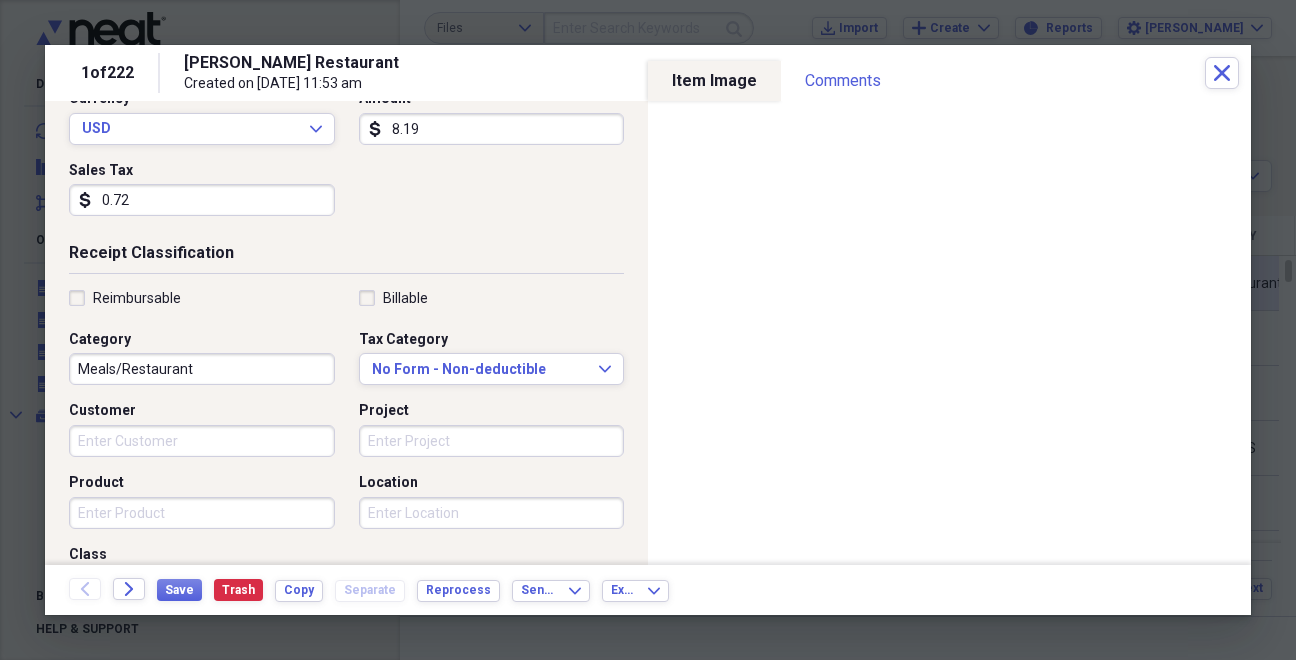 type on "#9828" 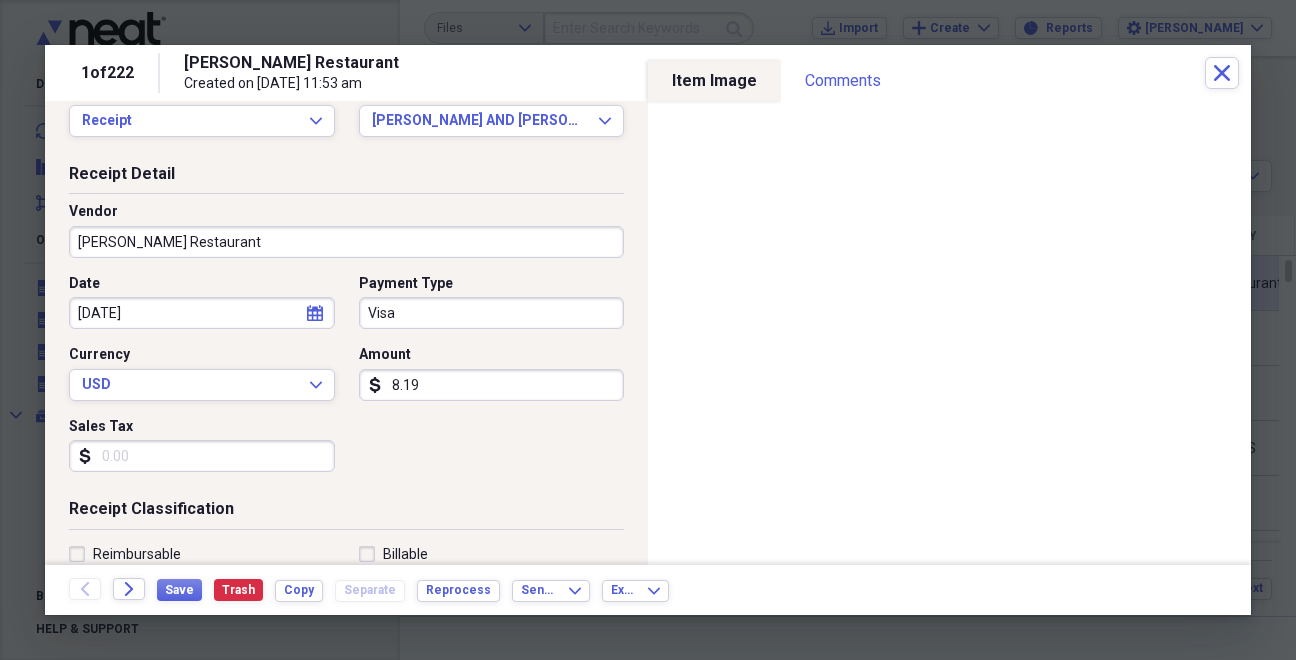 scroll, scrollTop: 42, scrollLeft: 0, axis: vertical 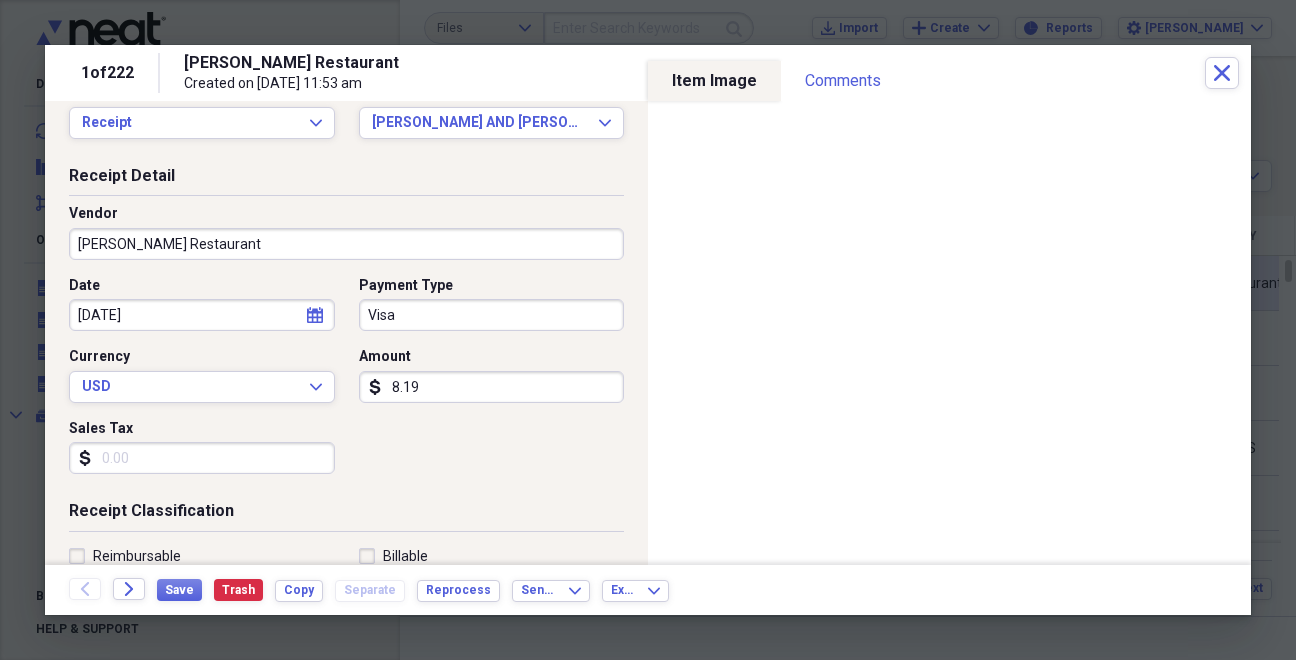 type 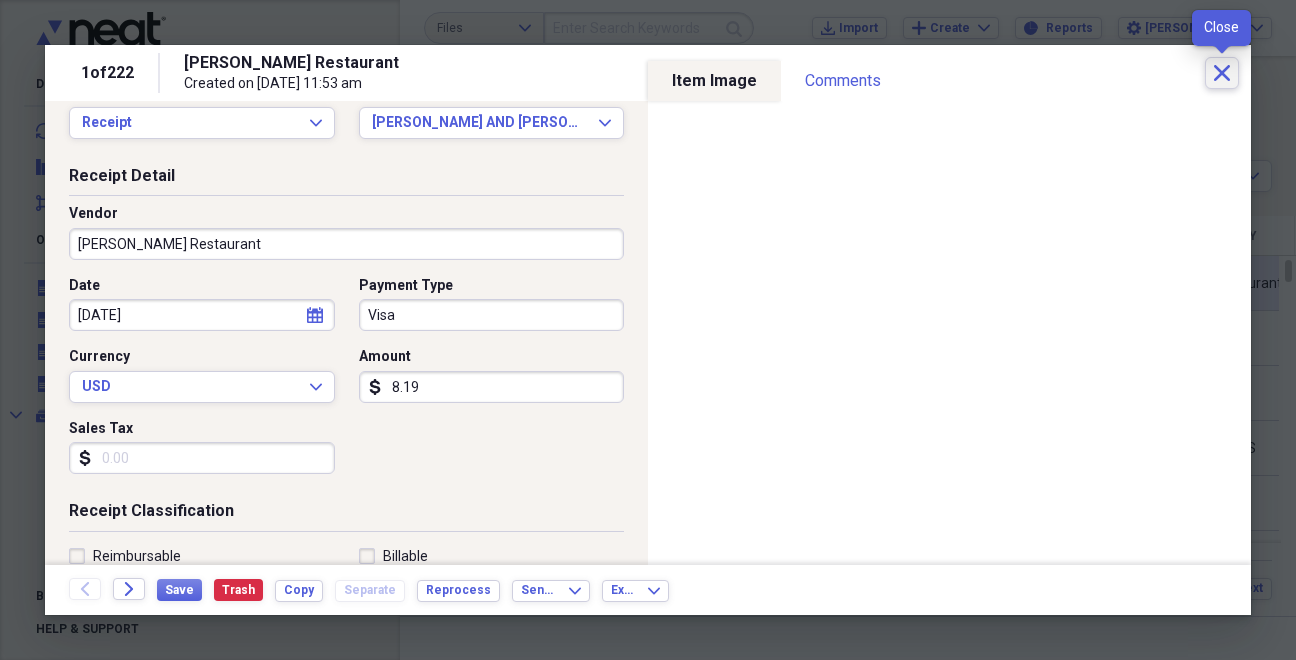click 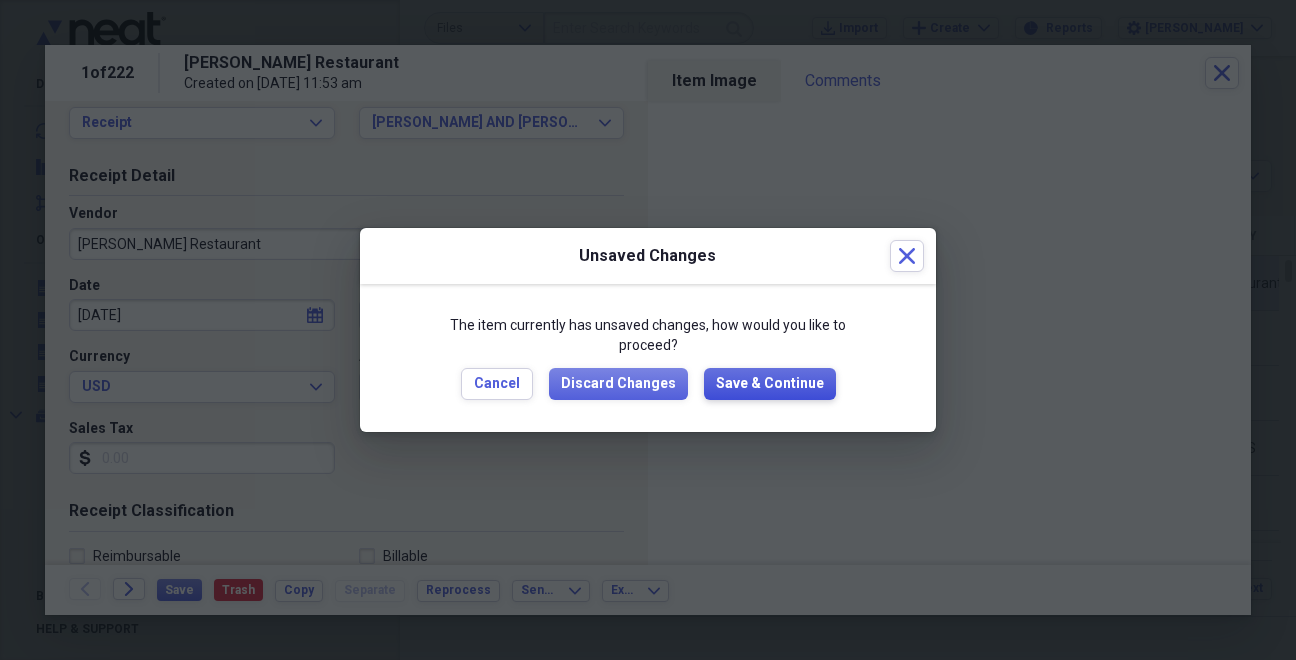click on "Save & Continue" at bounding box center (770, 384) 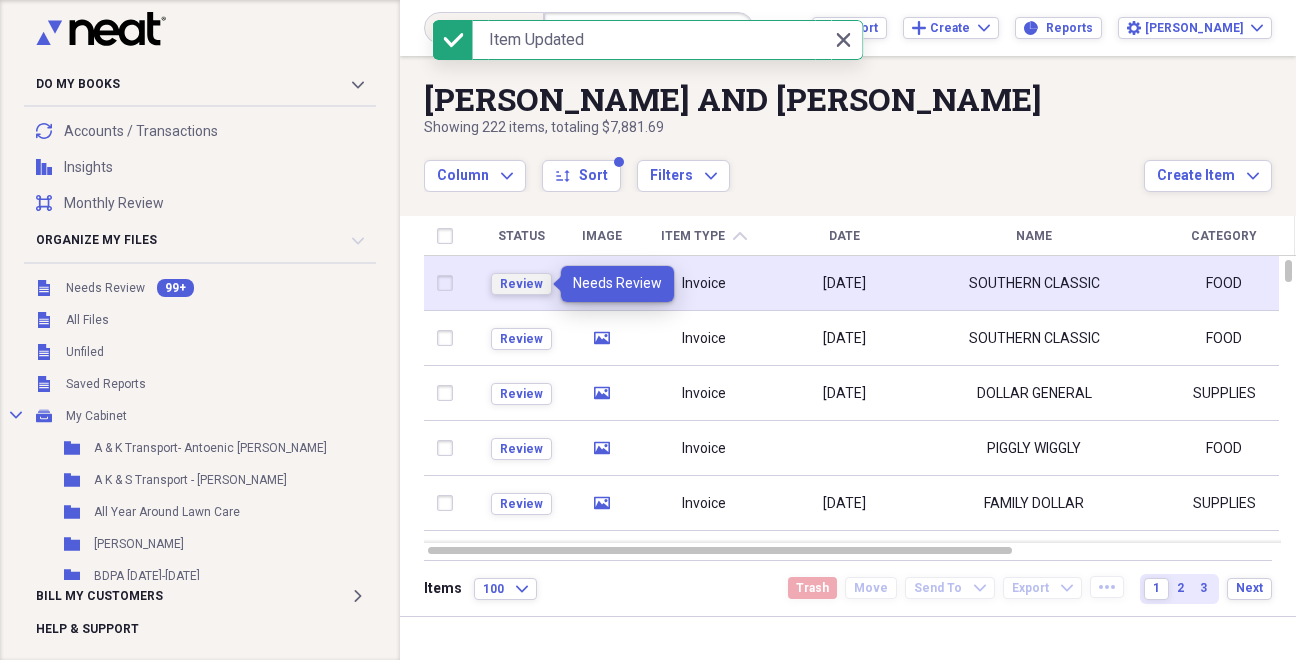 click on "Review" at bounding box center (521, 284) 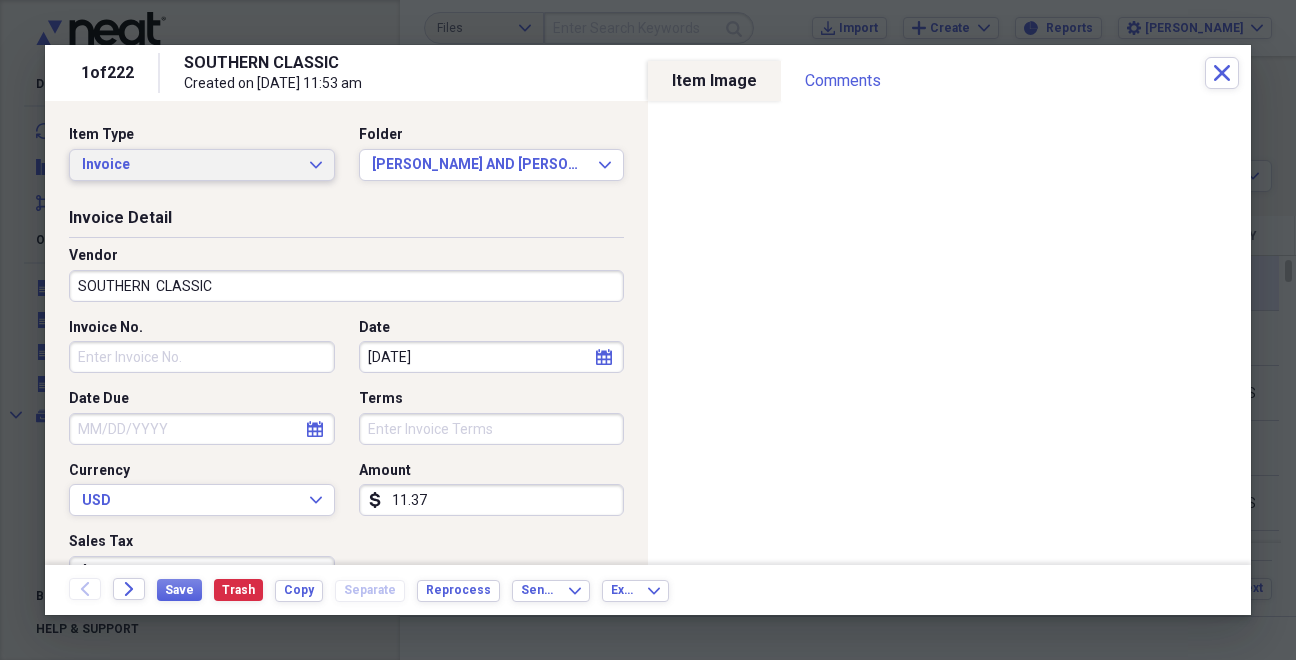 click on "Expand" 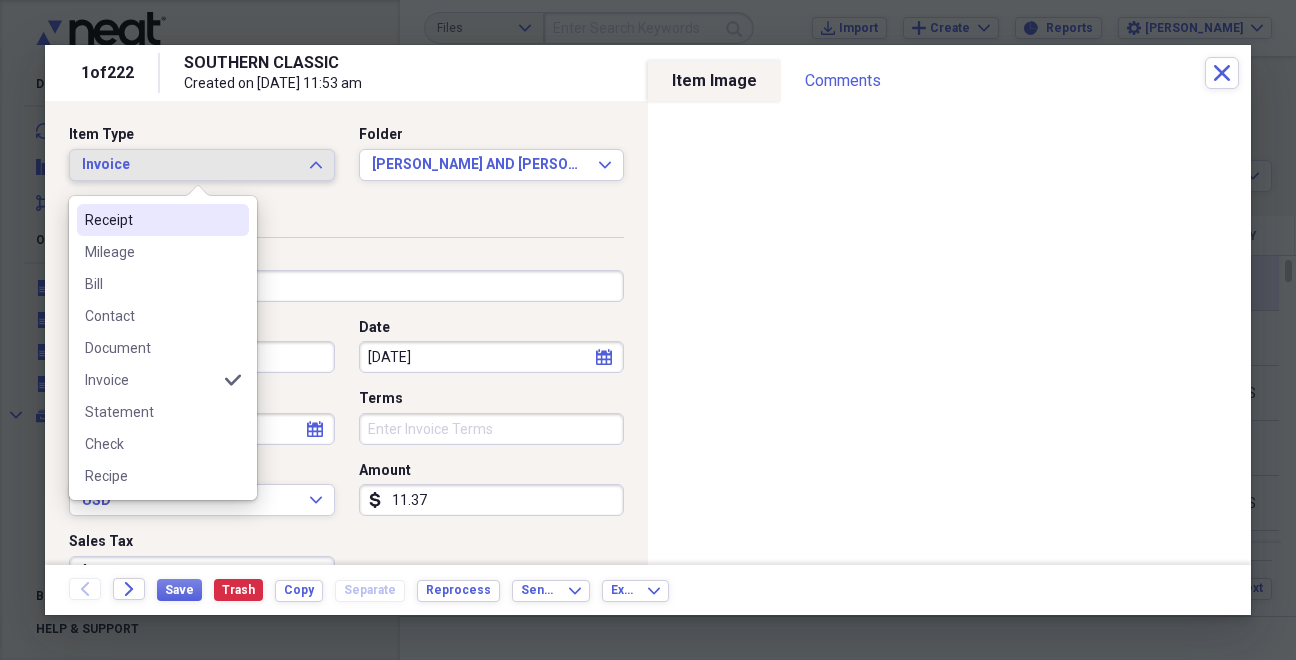click on "Receipt" at bounding box center [151, 220] 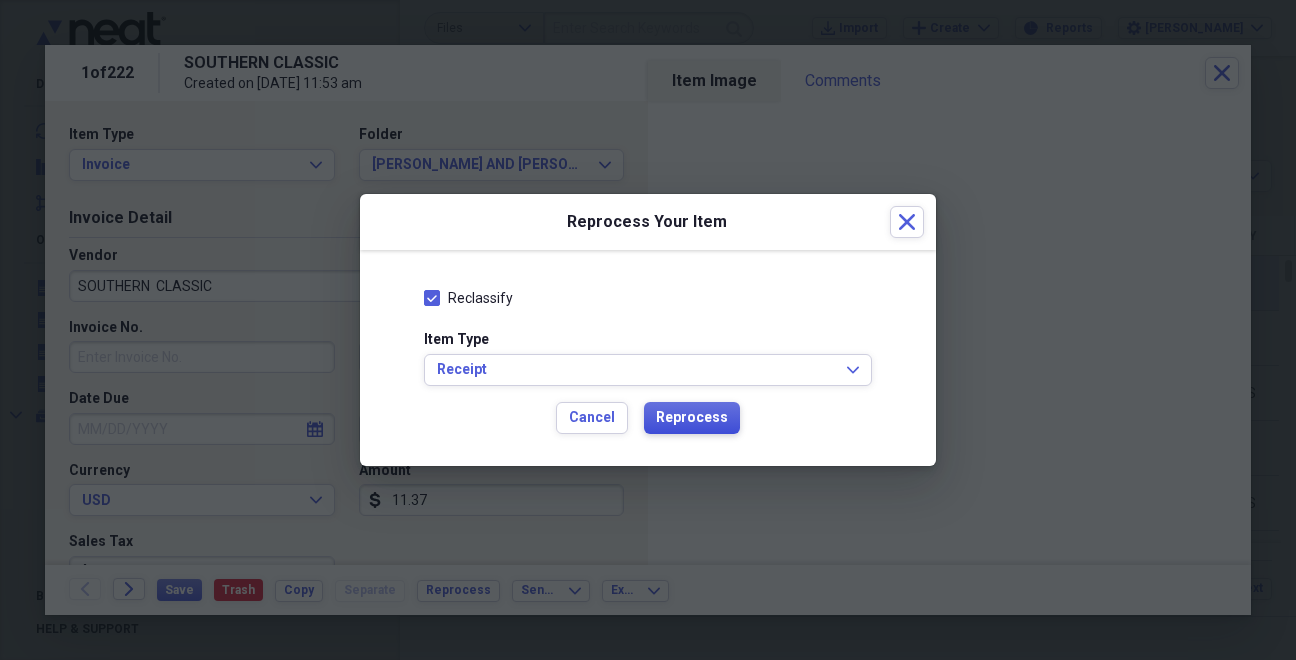 click on "Reprocess" at bounding box center [692, 418] 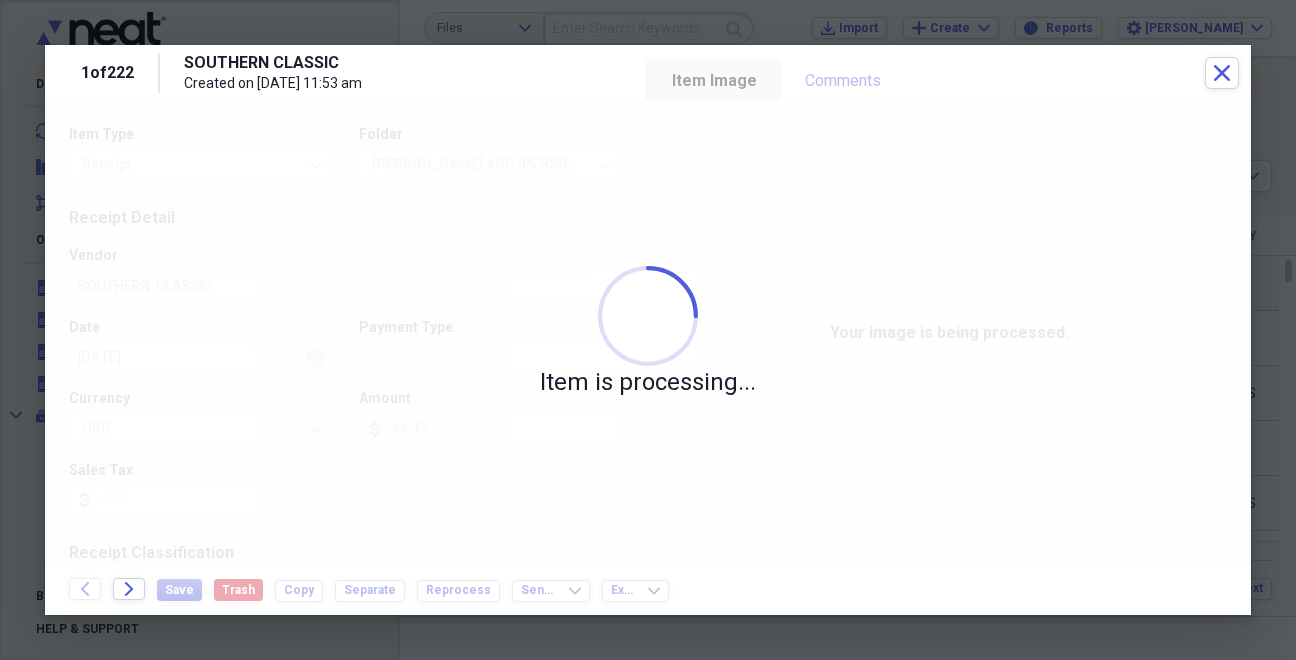 type on "SOUTHERN CLASSIC CHICKEN" 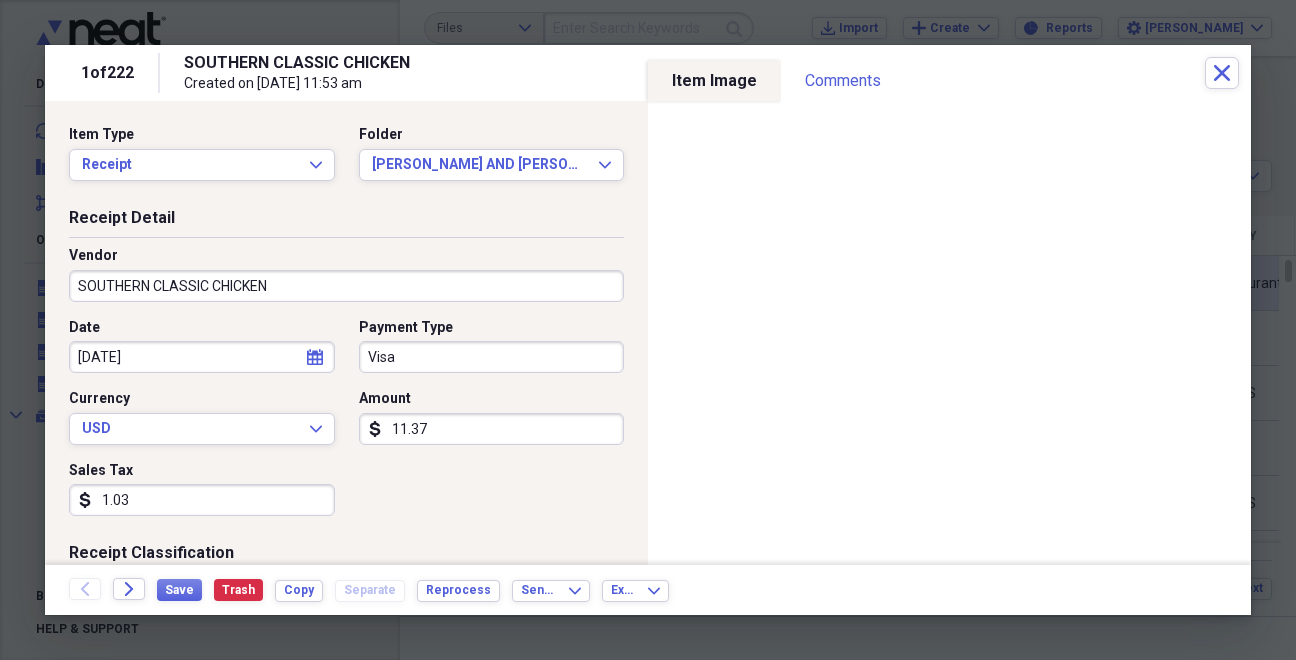 click on "1.03" at bounding box center (202, 500) 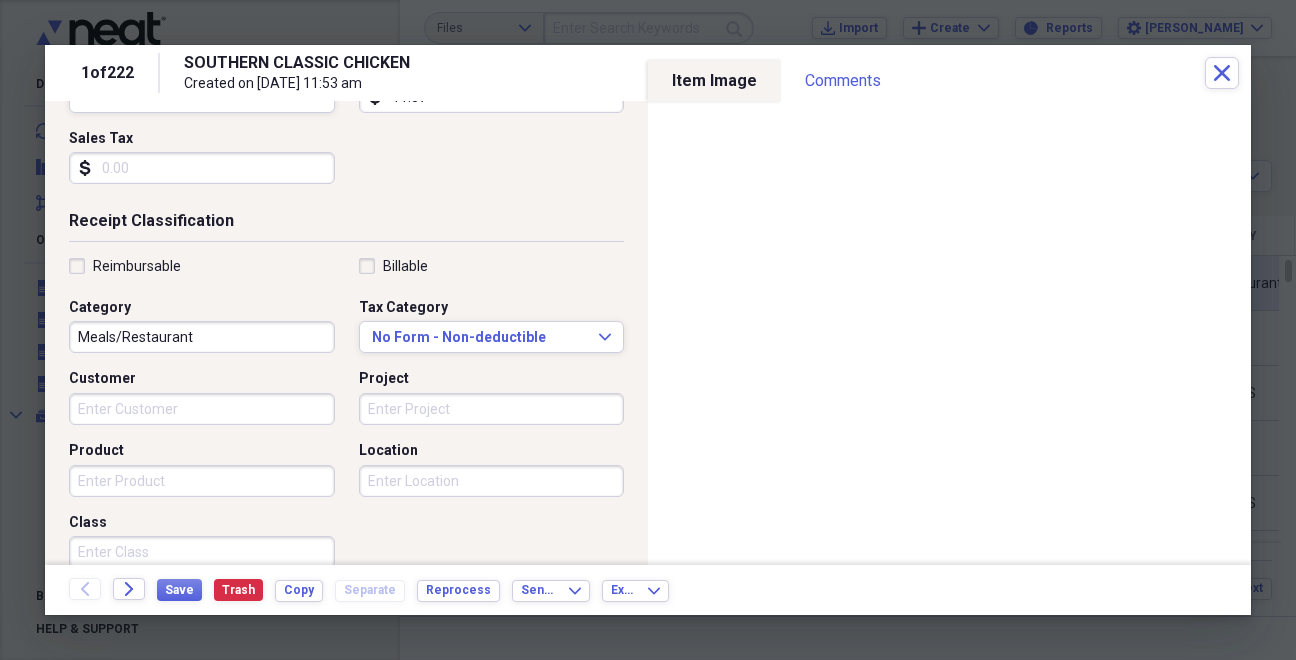 scroll, scrollTop: 335, scrollLeft: 0, axis: vertical 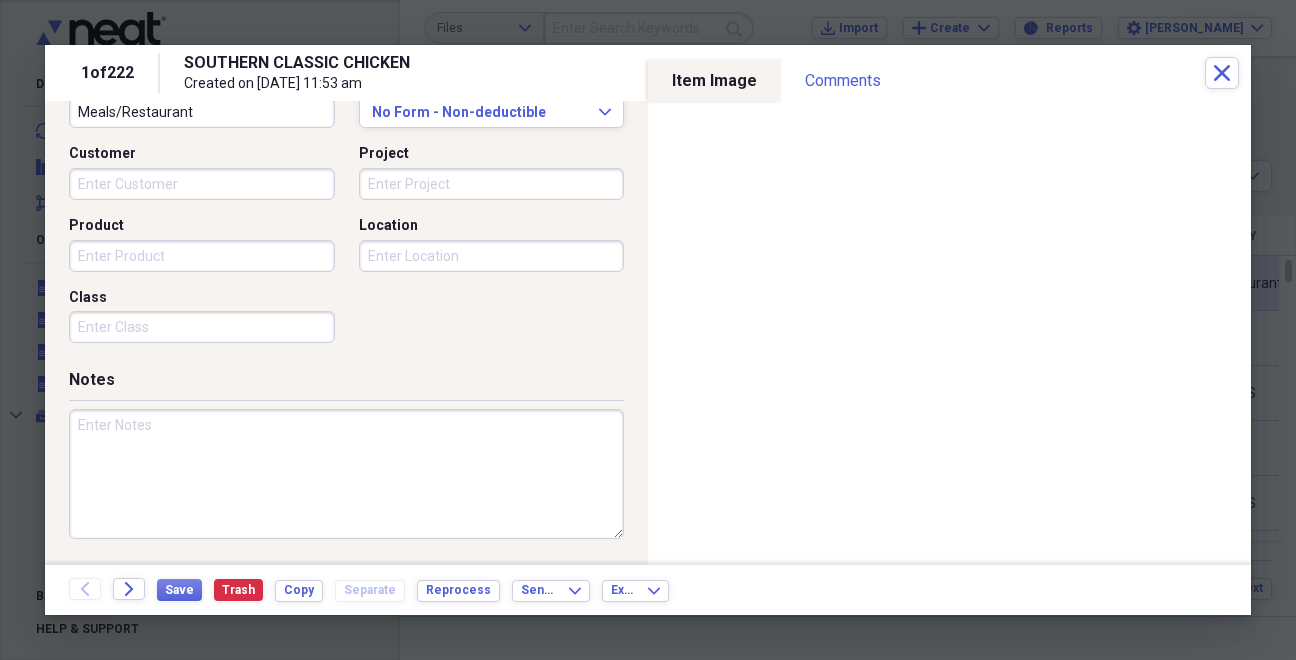 type 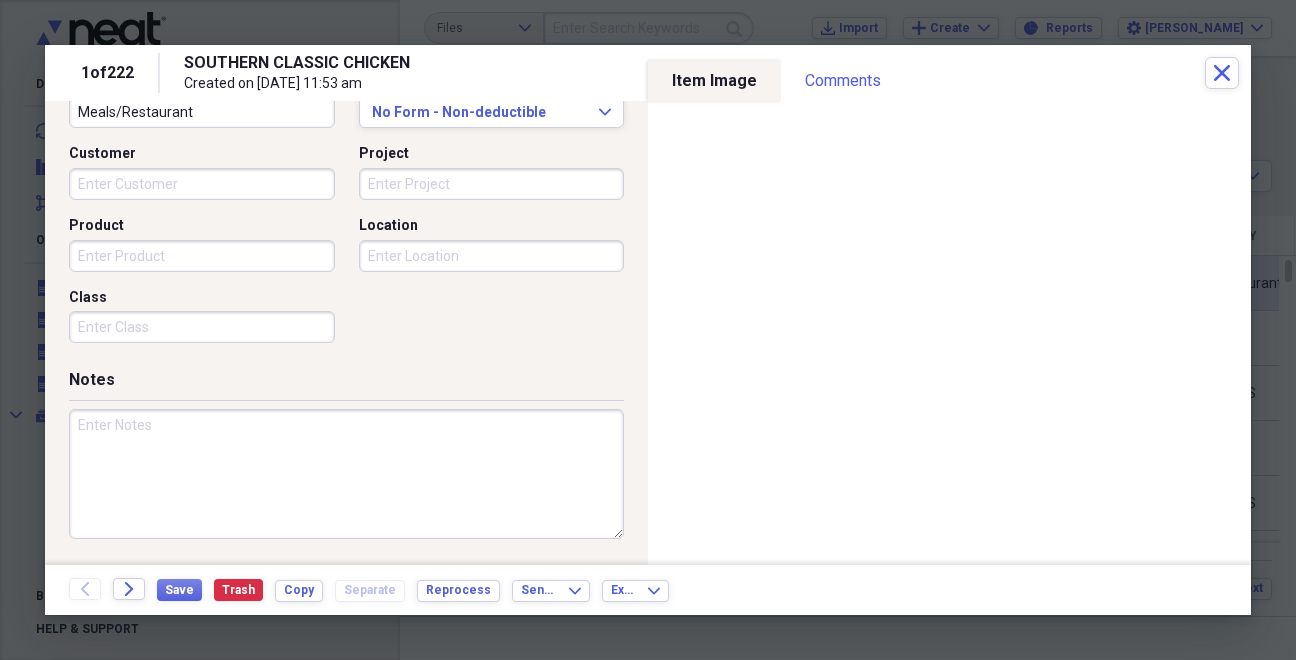 paste on "#9828" 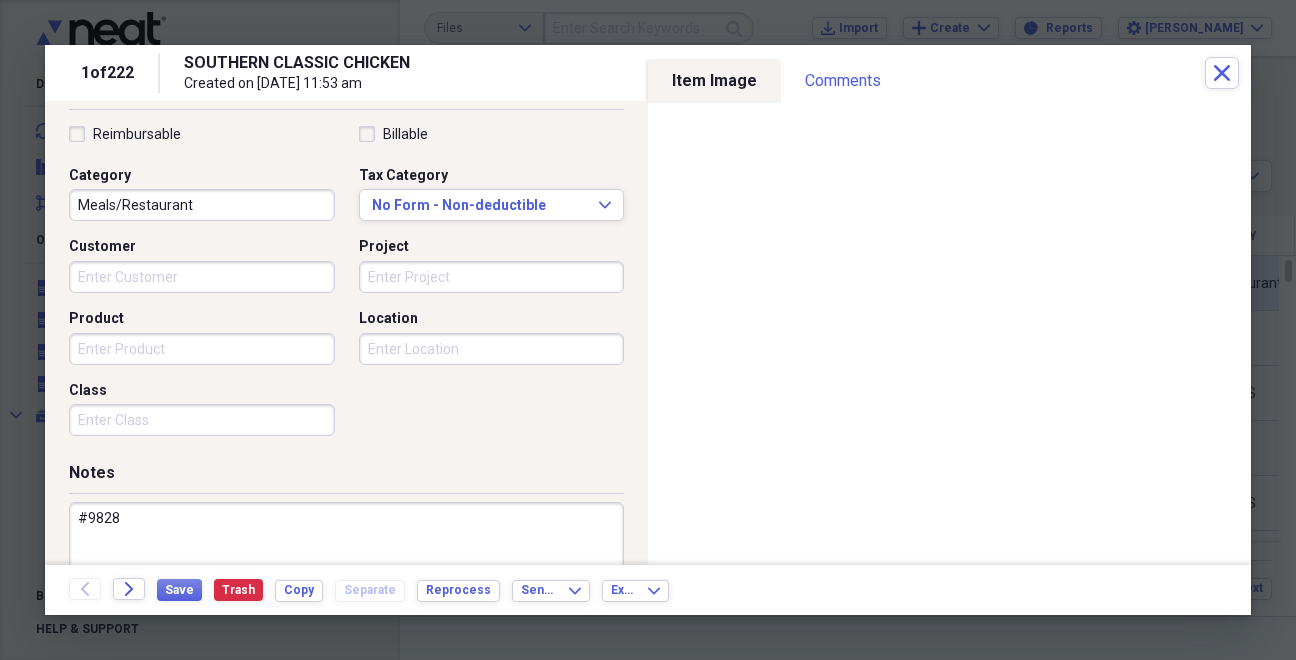 scroll, scrollTop: 557, scrollLeft: 0, axis: vertical 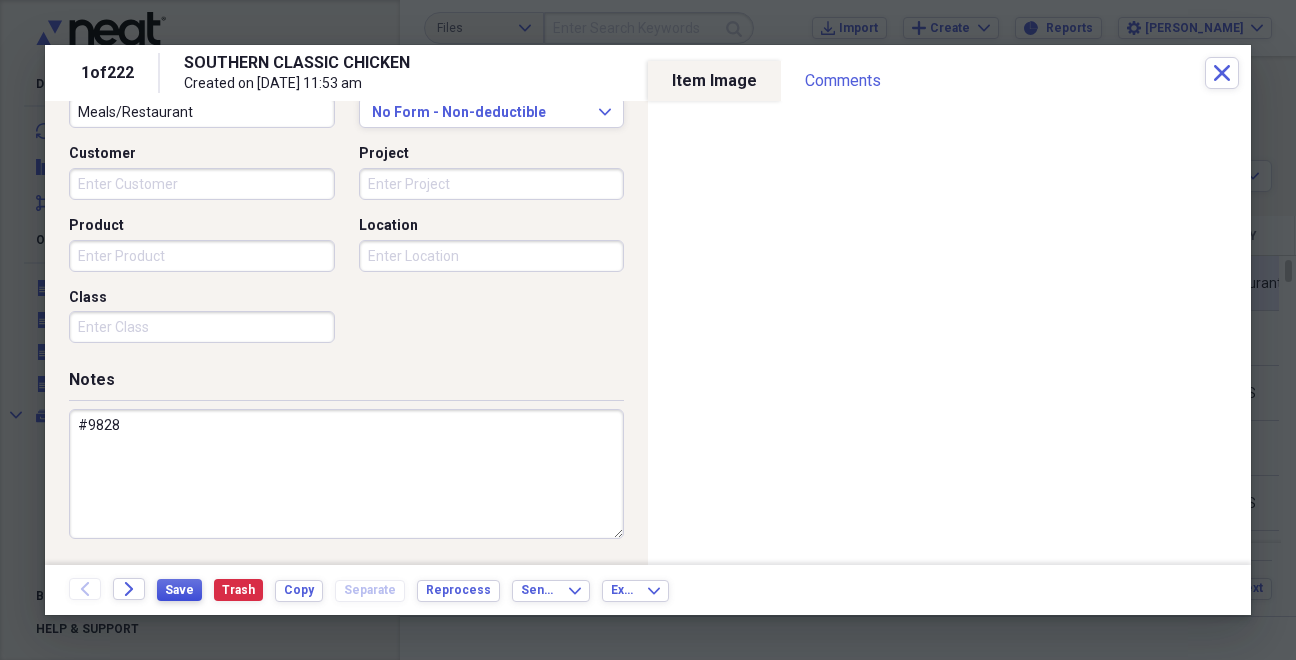 type on "#9828" 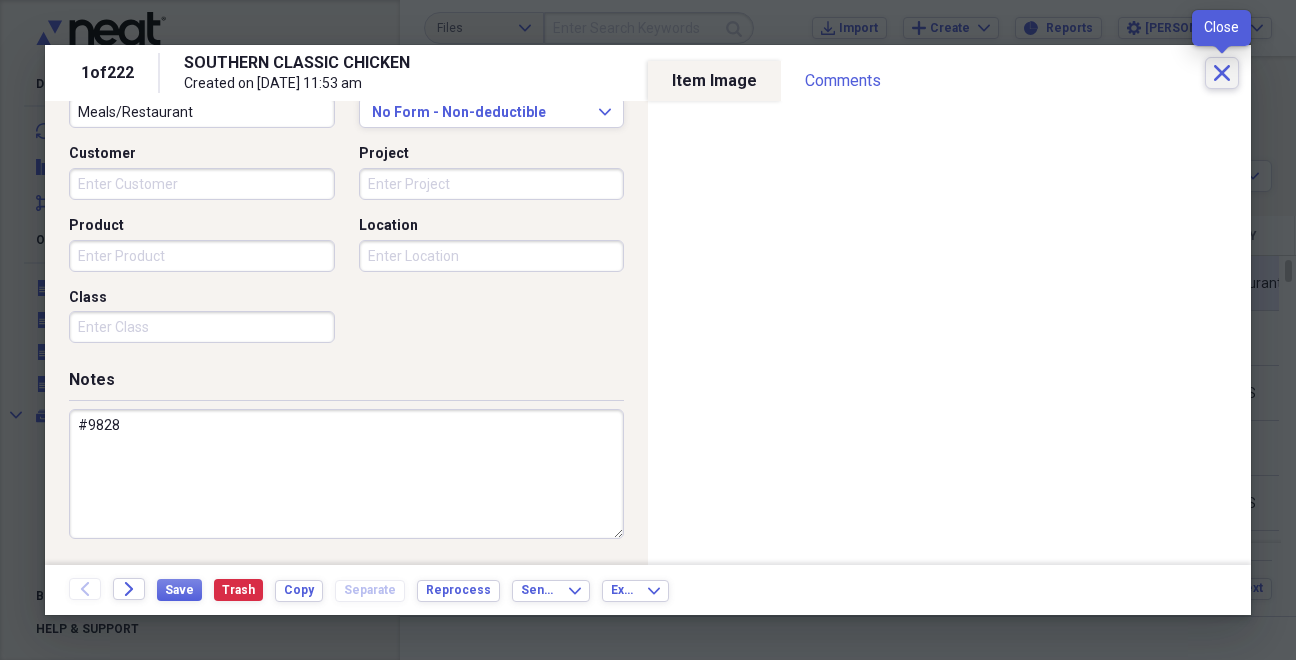 click on "Close" 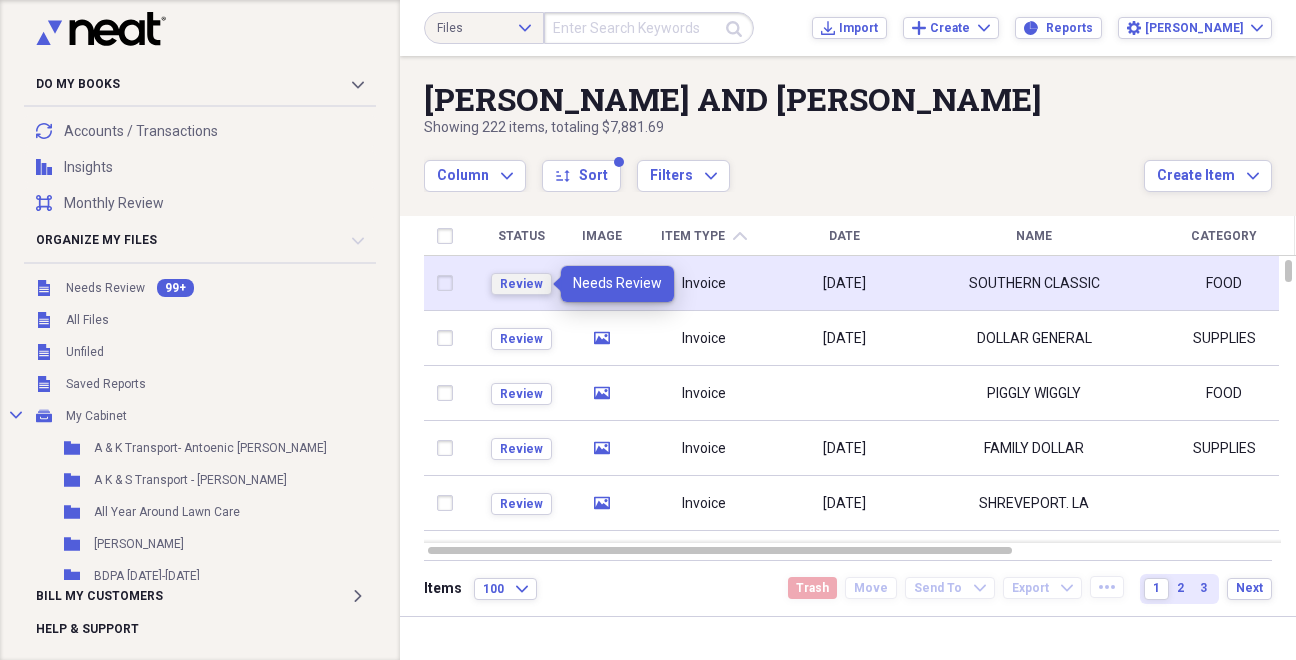 click on "Review" at bounding box center [521, 284] 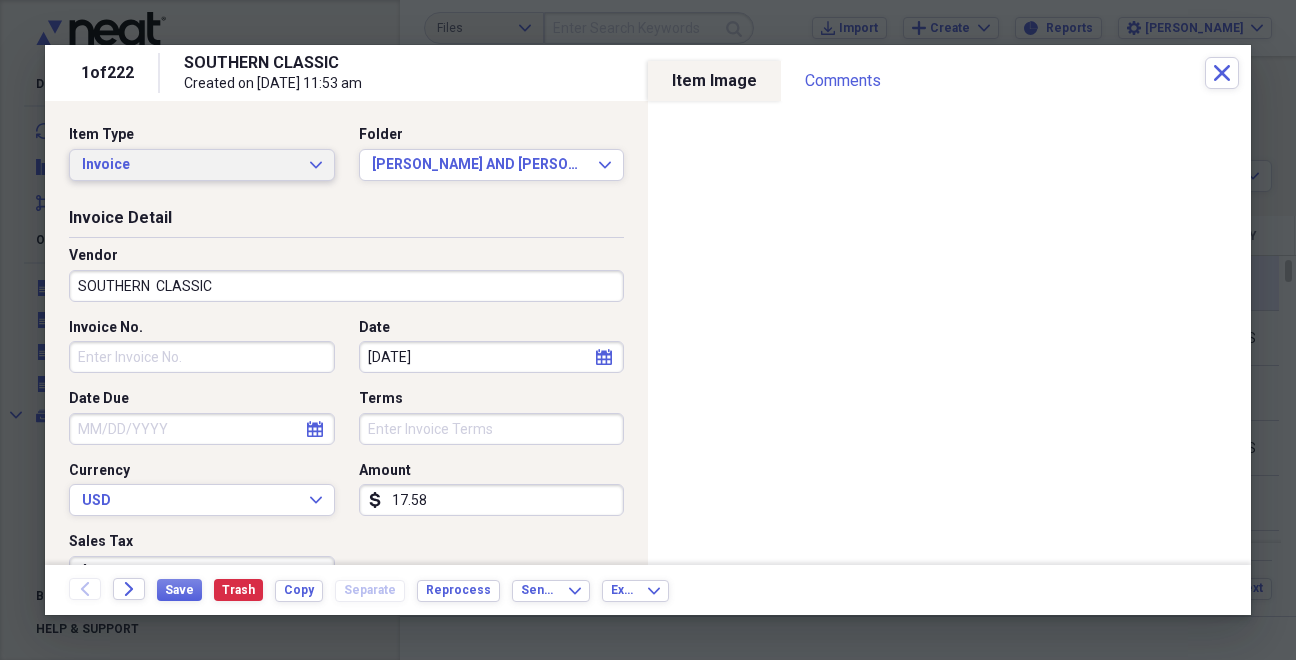 click on "Expand" 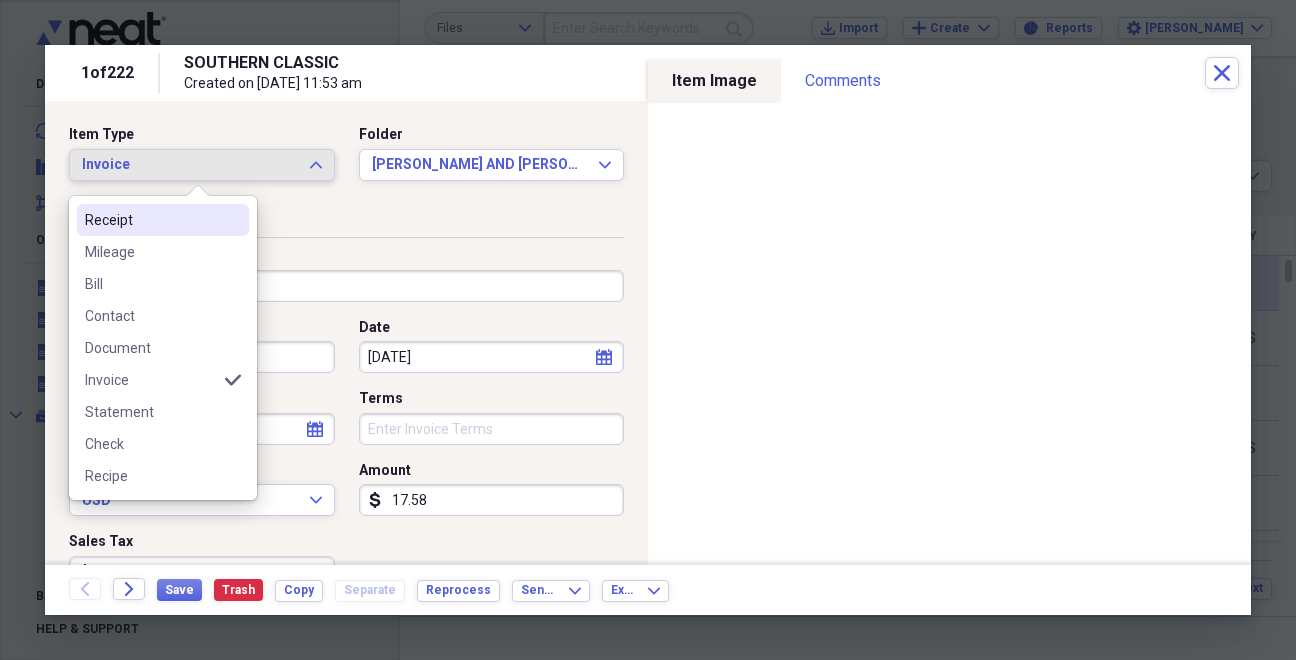 click on "Receipt" at bounding box center (151, 220) 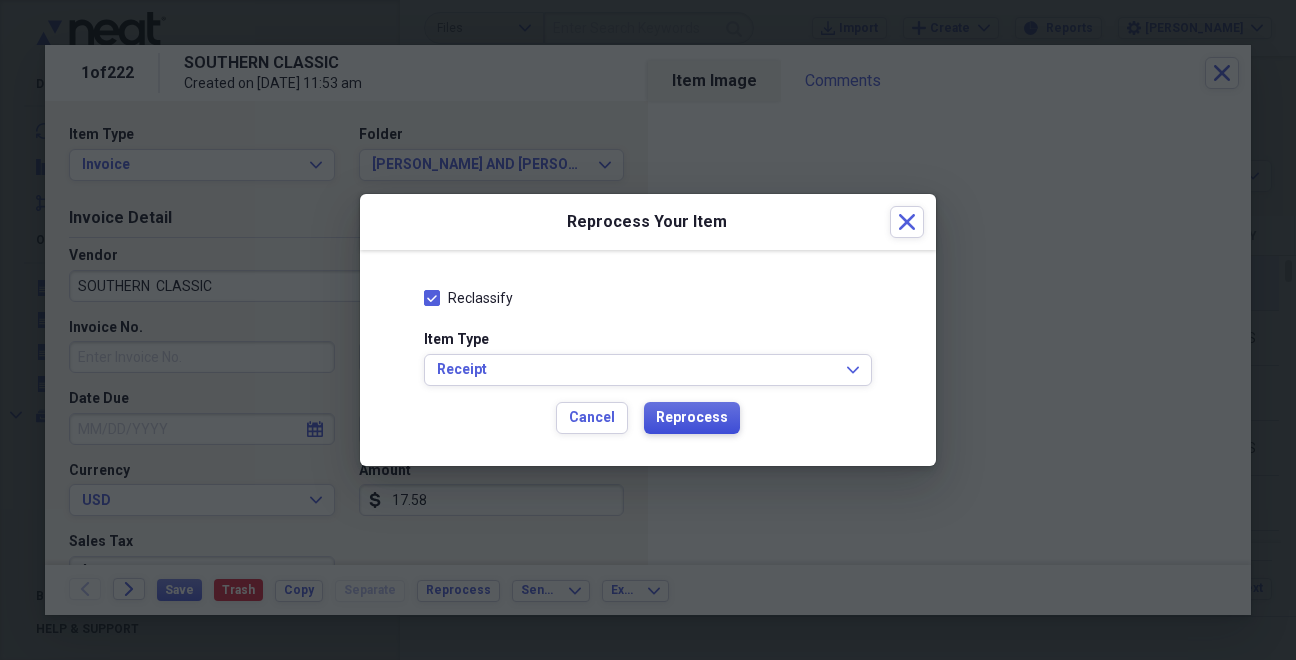click on "Reprocess" at bounding box center (692, 418) 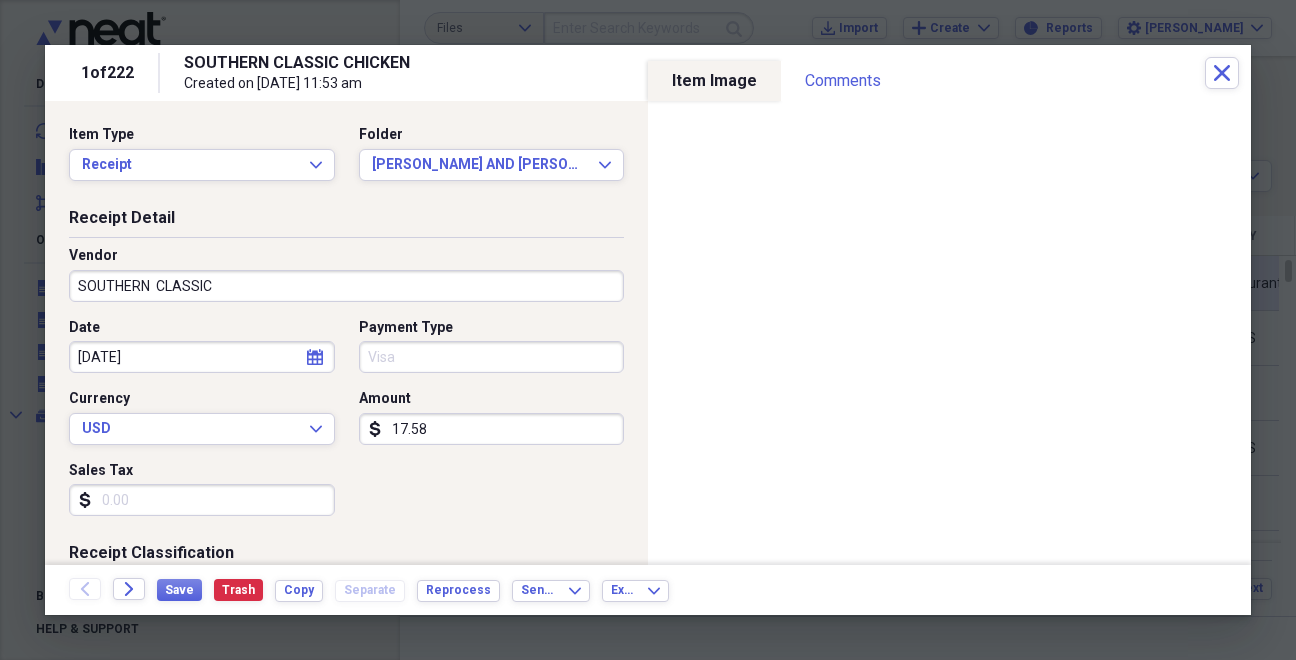 type on "SOUTHERN CLASSIC CHICKEN" 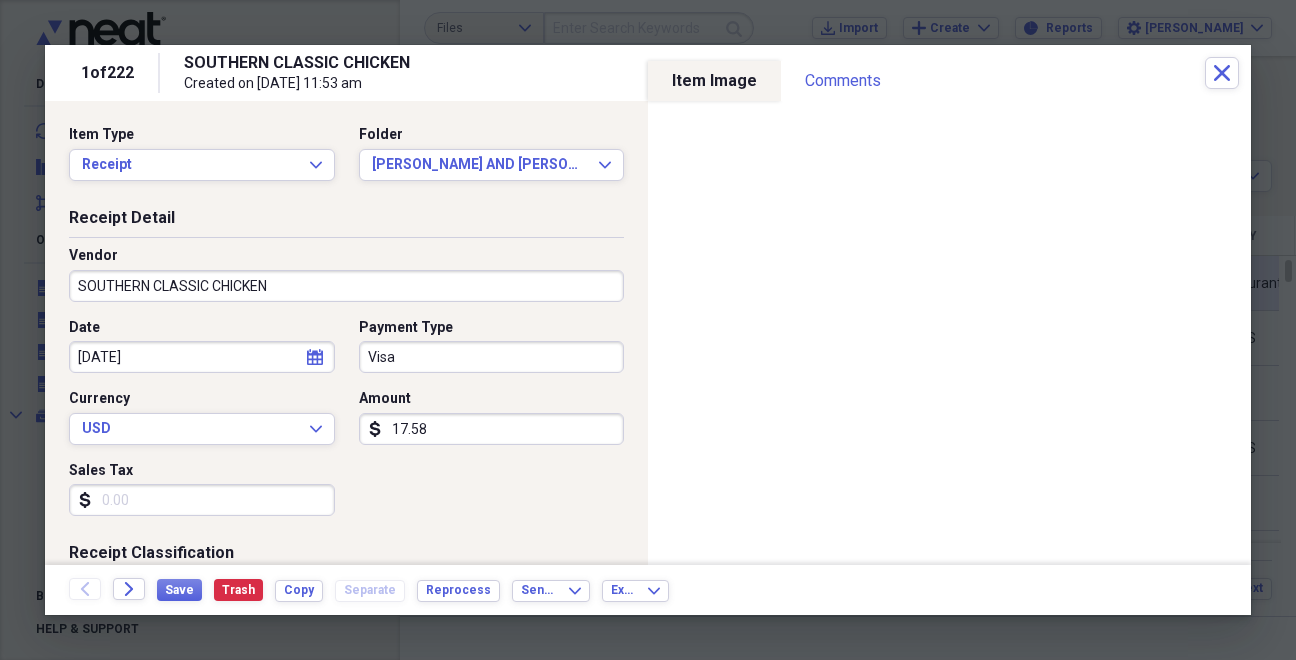 click on "17.58" at bounding box center (492, 429) 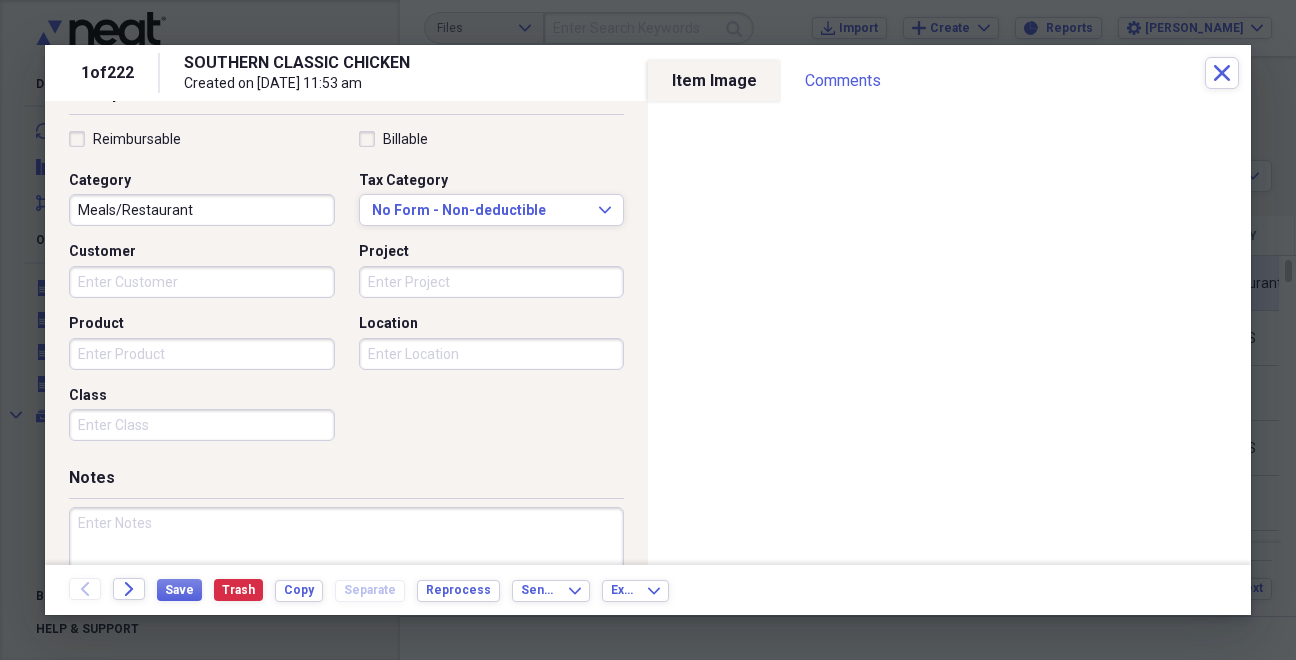 scroll, scrollTop: 462, scrollLeft: 0, axis: vertical 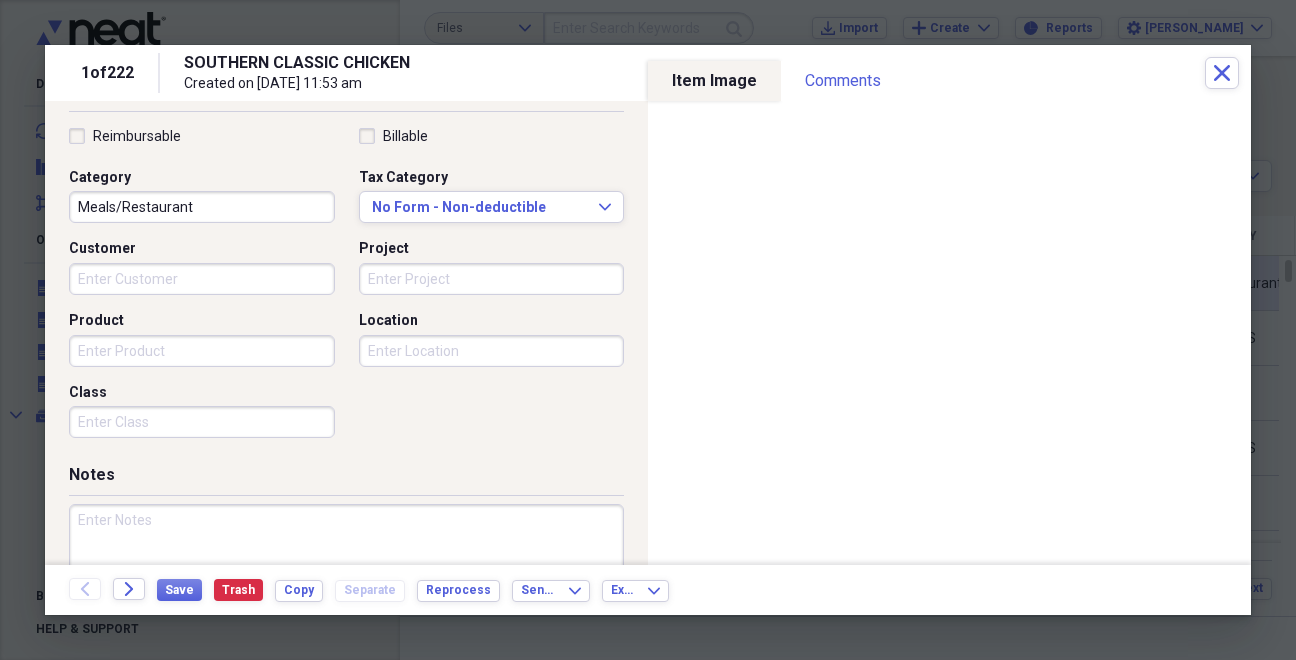 type on "19.27" 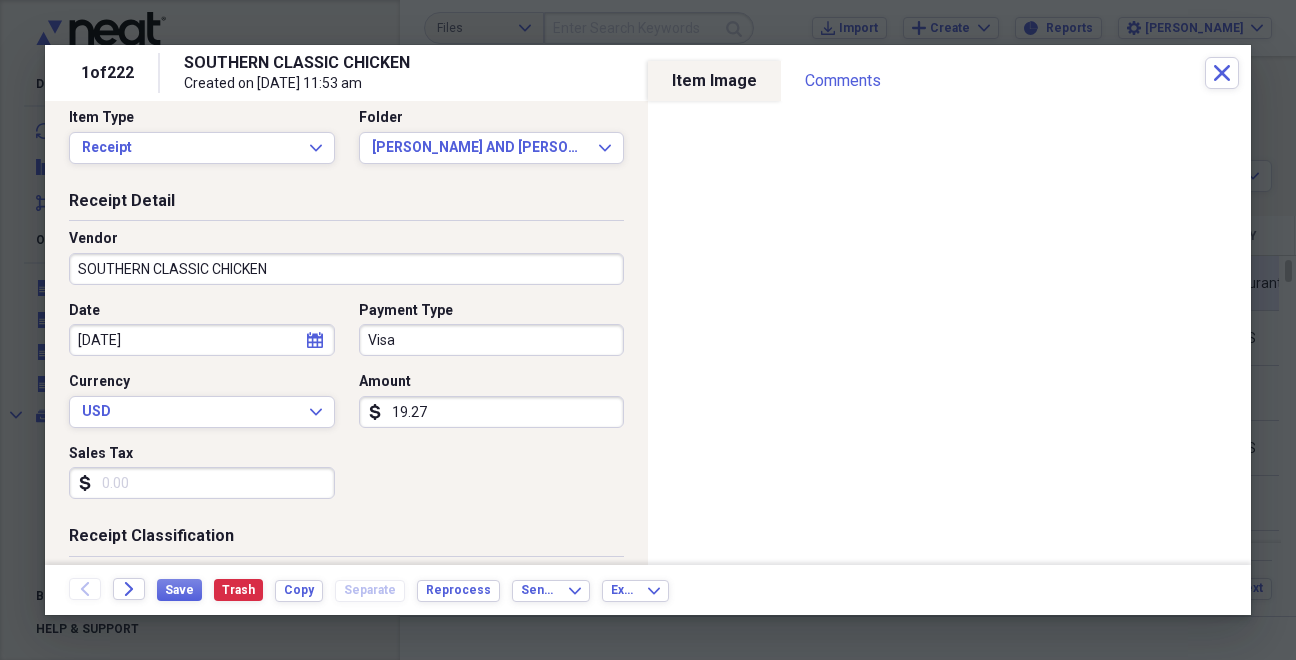 scroll, scrollTop: 0, scrollLeft: 0, axis: both 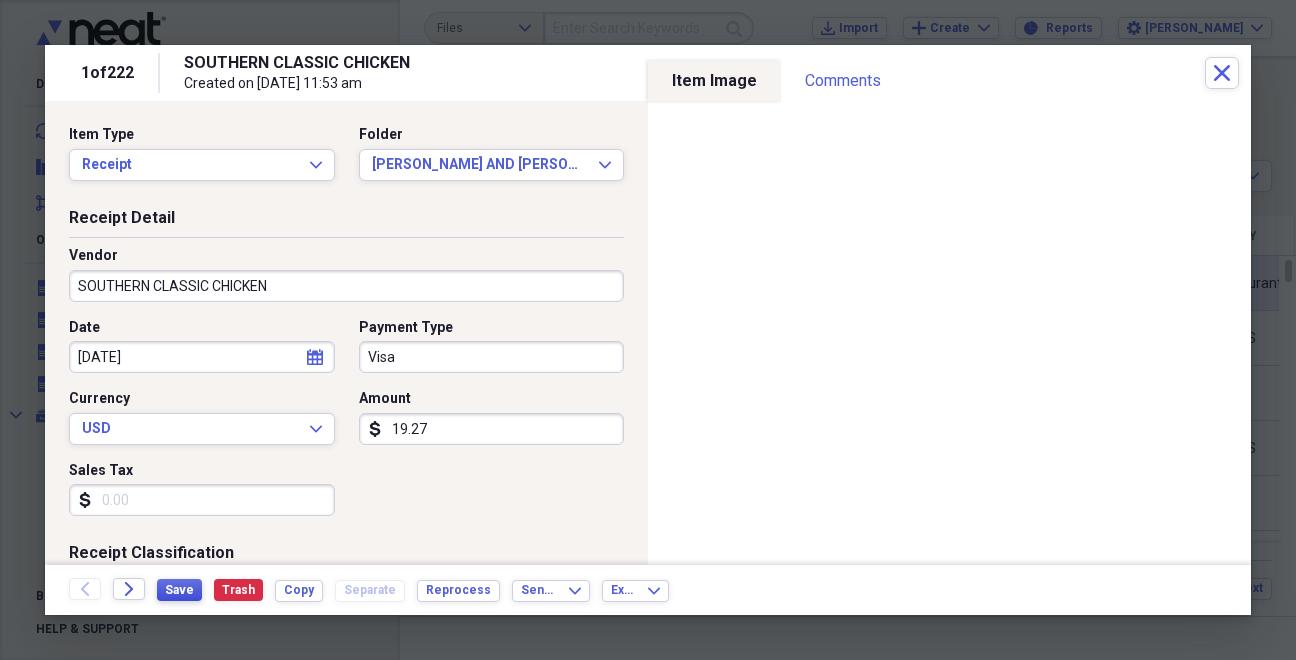 type on "#9828" 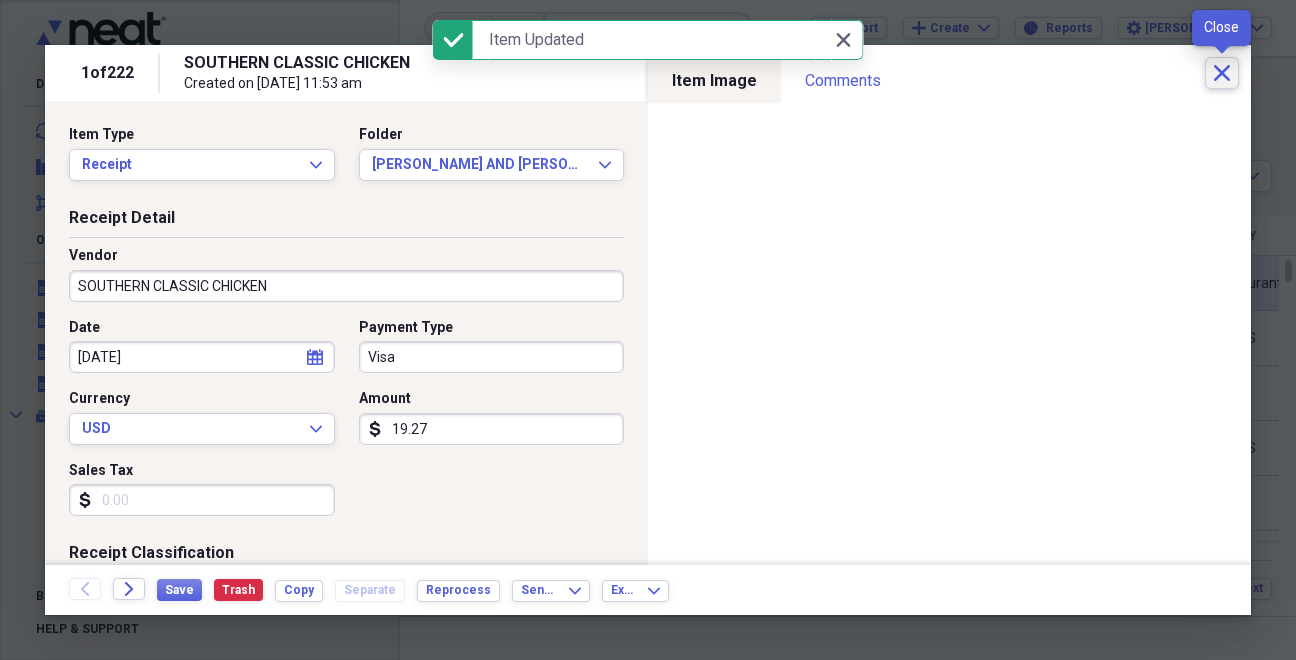 click on "Close" 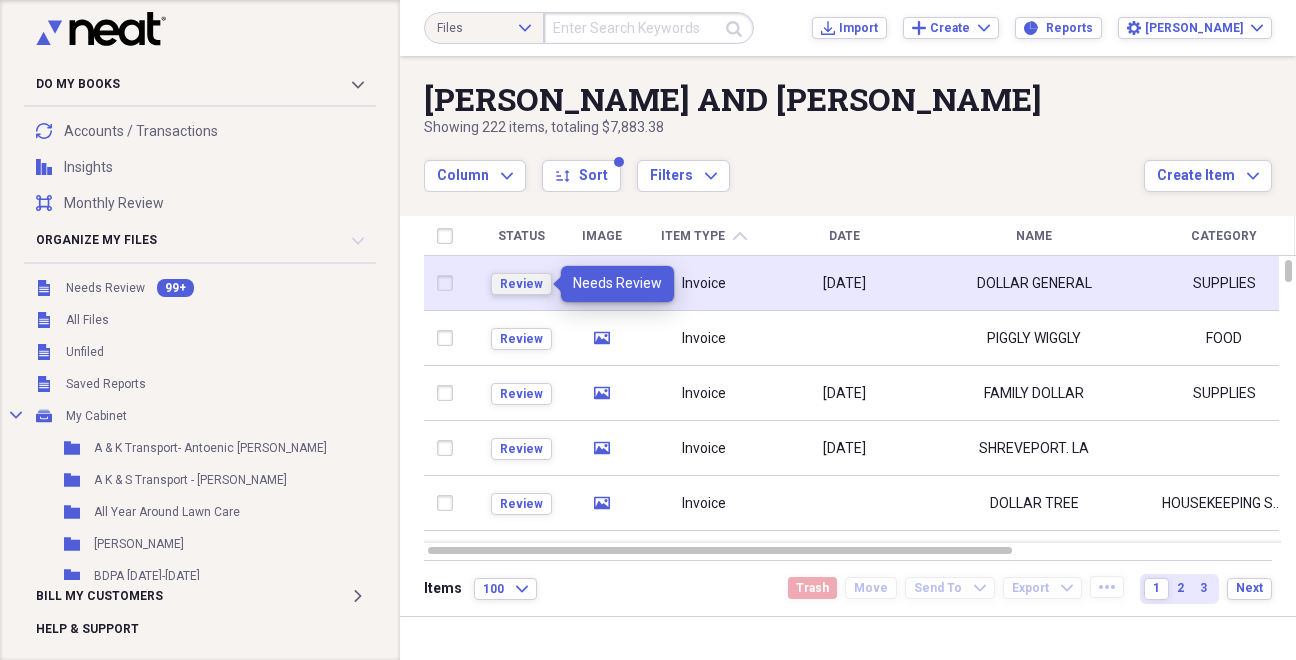 click on "Review" at bounding box center [521, 284] 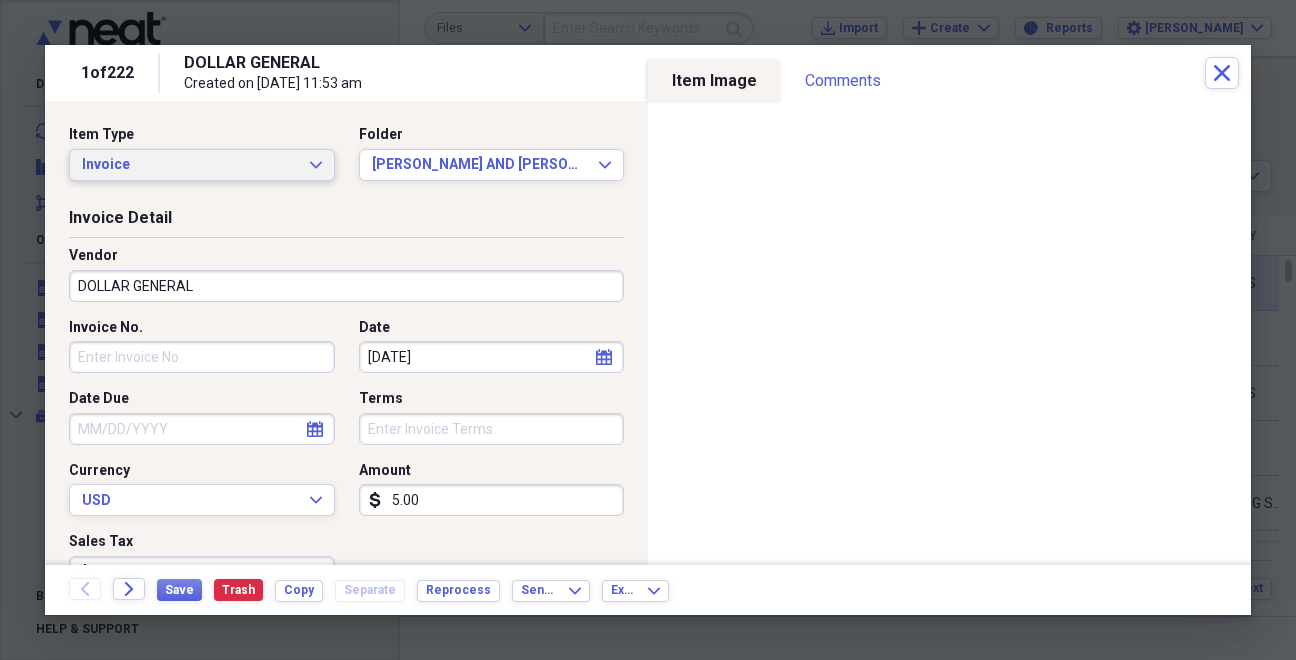 click on "Expand" 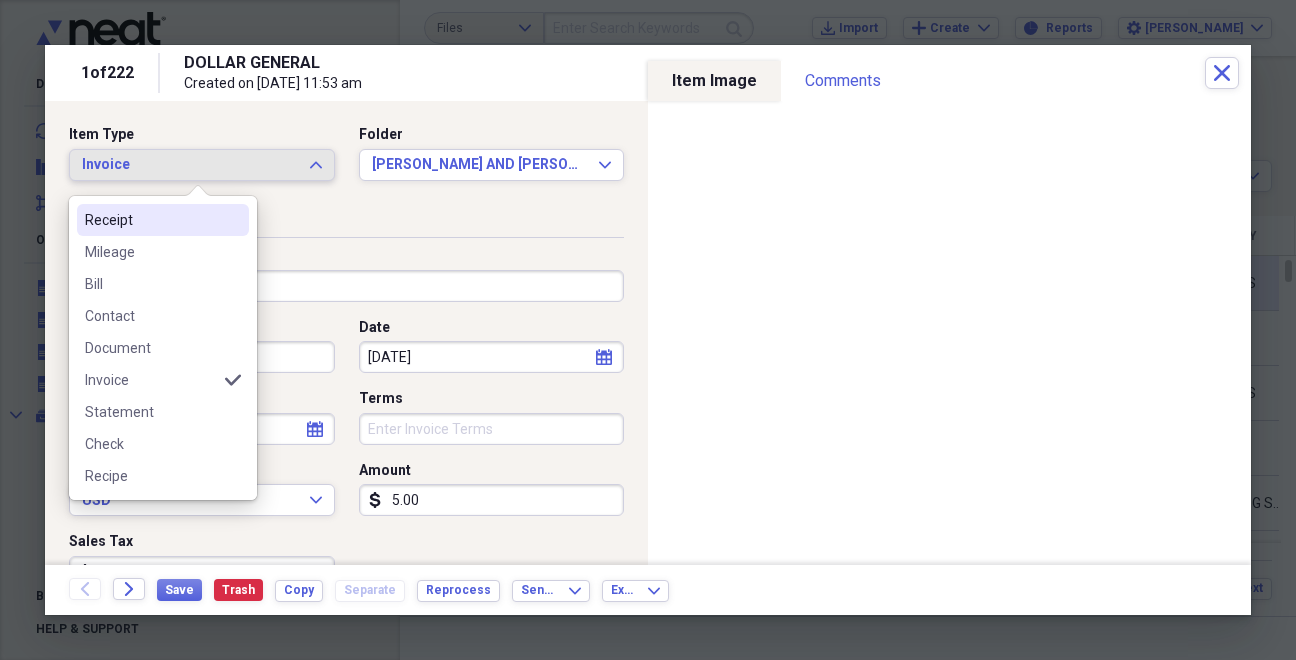 click on "Receipt" at bounding box center [151, 220] 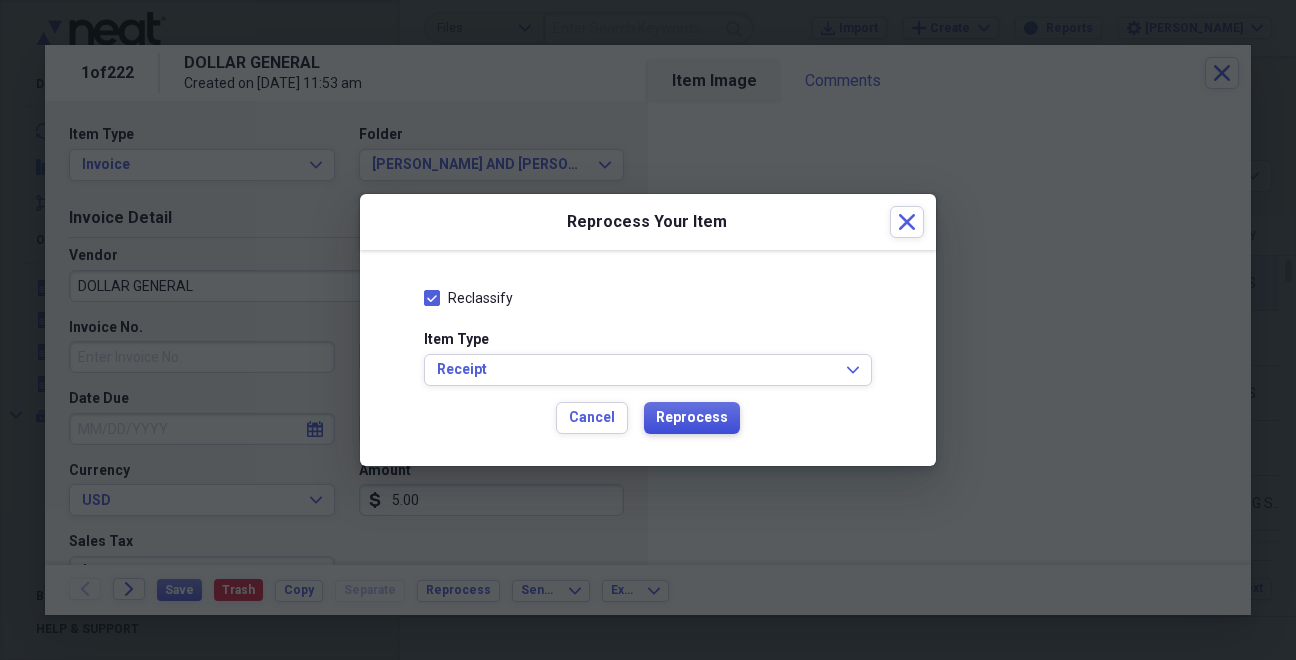 click on "Reprocess" at bounding box center [692, 418] 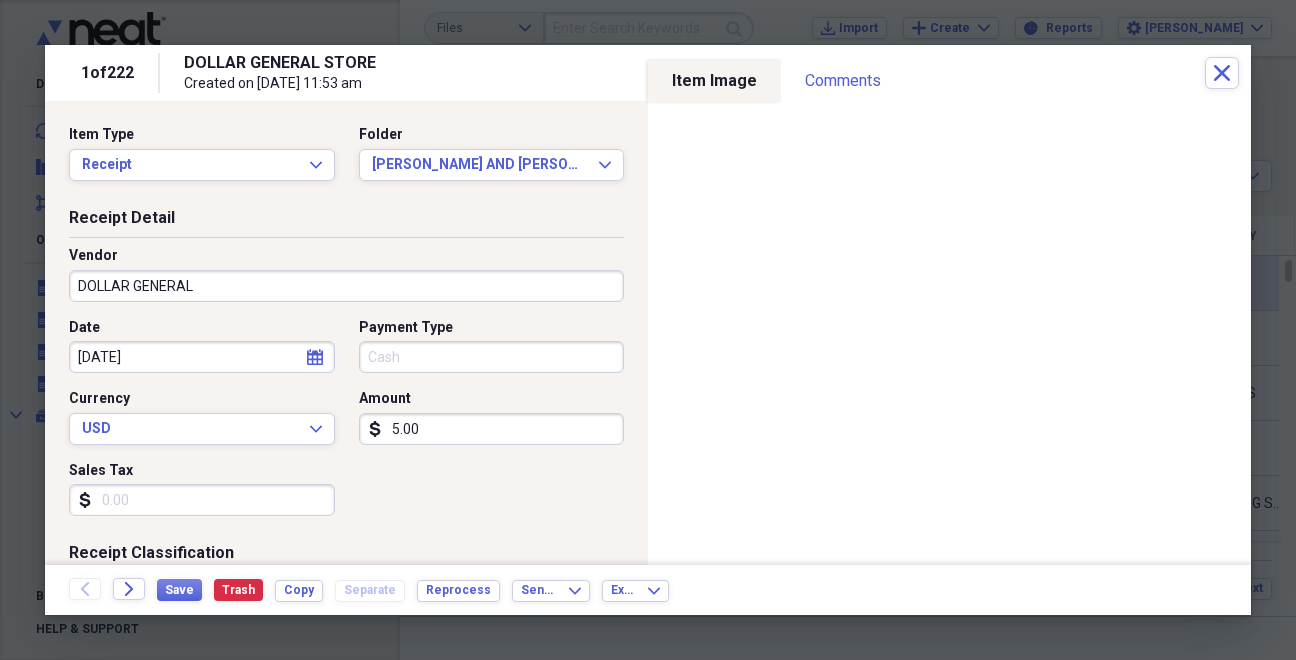 type on "DOLLAR GENERAL STORE" 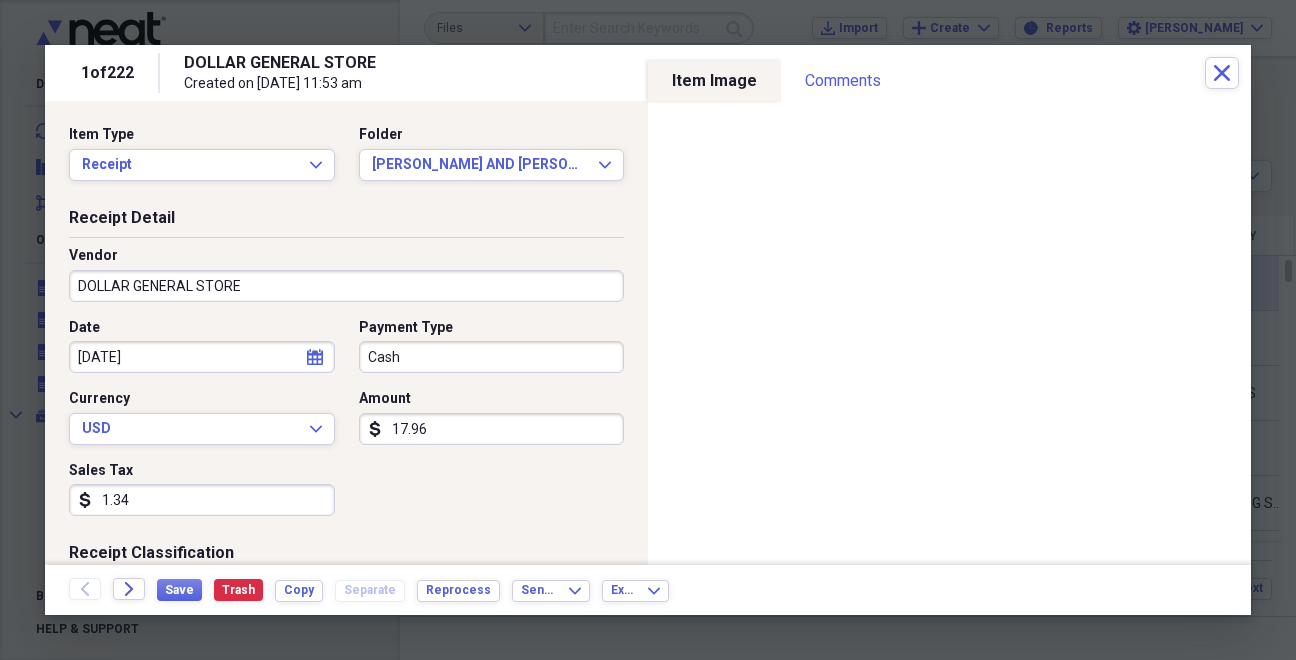 click on "1.34" at bounding box center (202, 500) 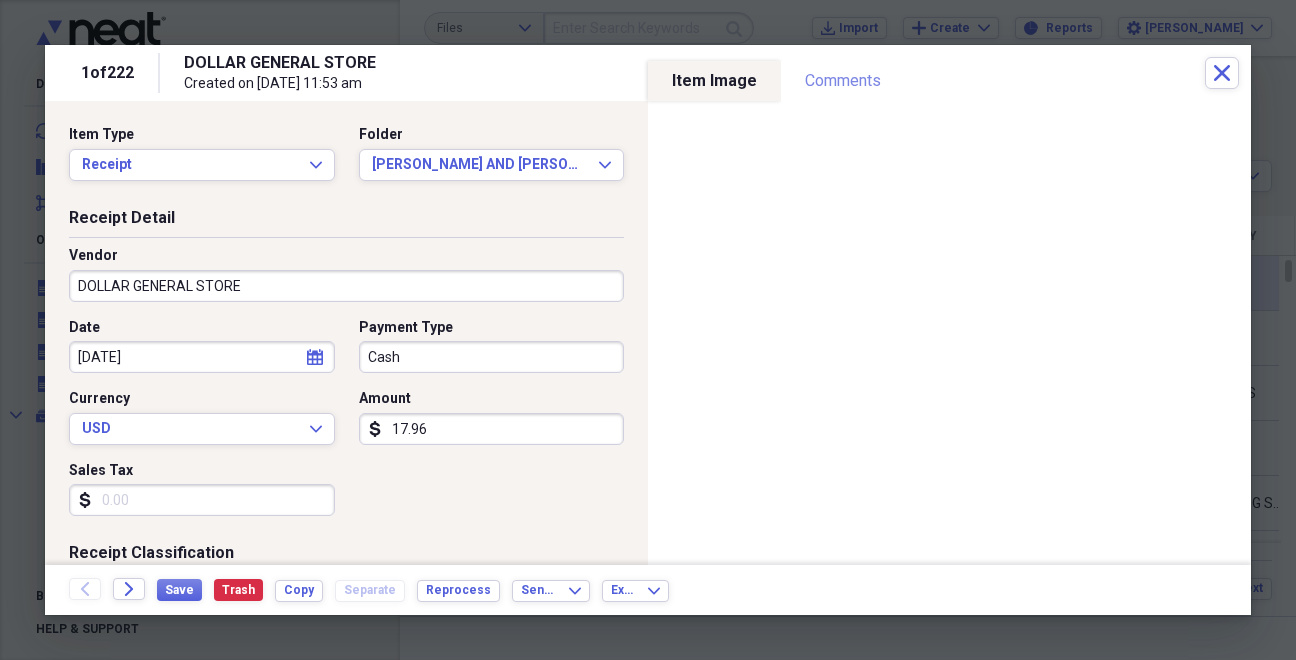 type 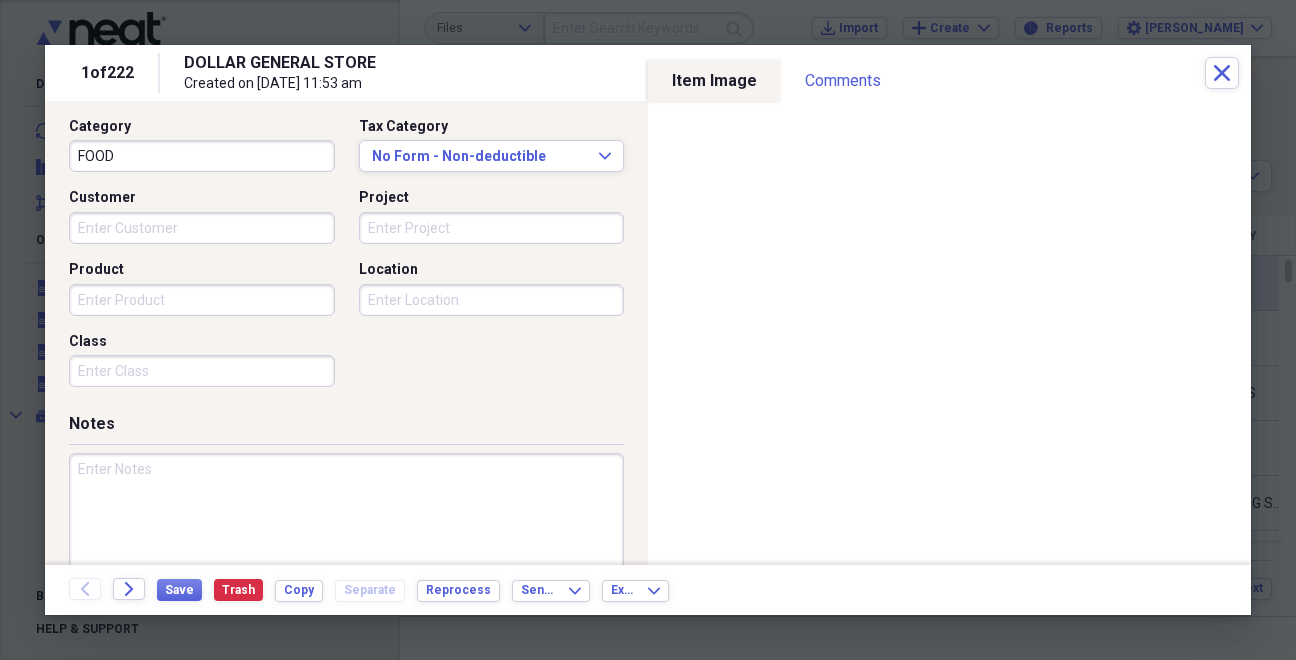 scroll, scrollTop: 557, scrollLeft: 0, axis: vertical 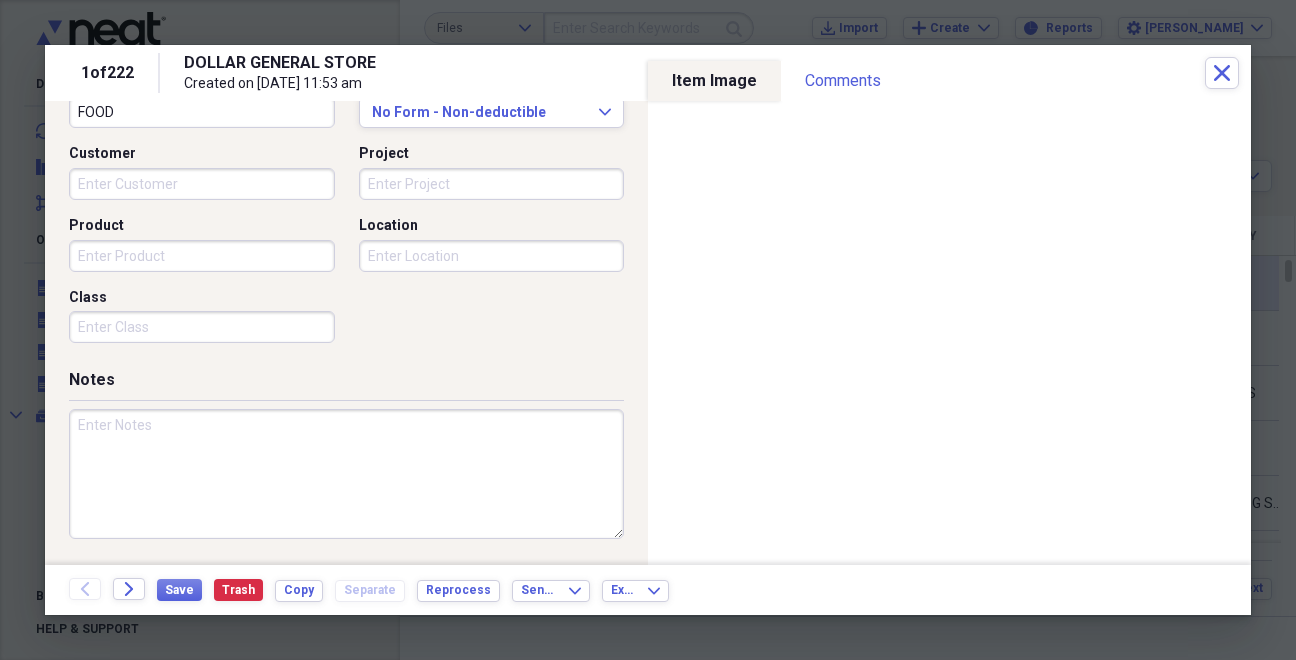 click at bounding box center (346, 474) 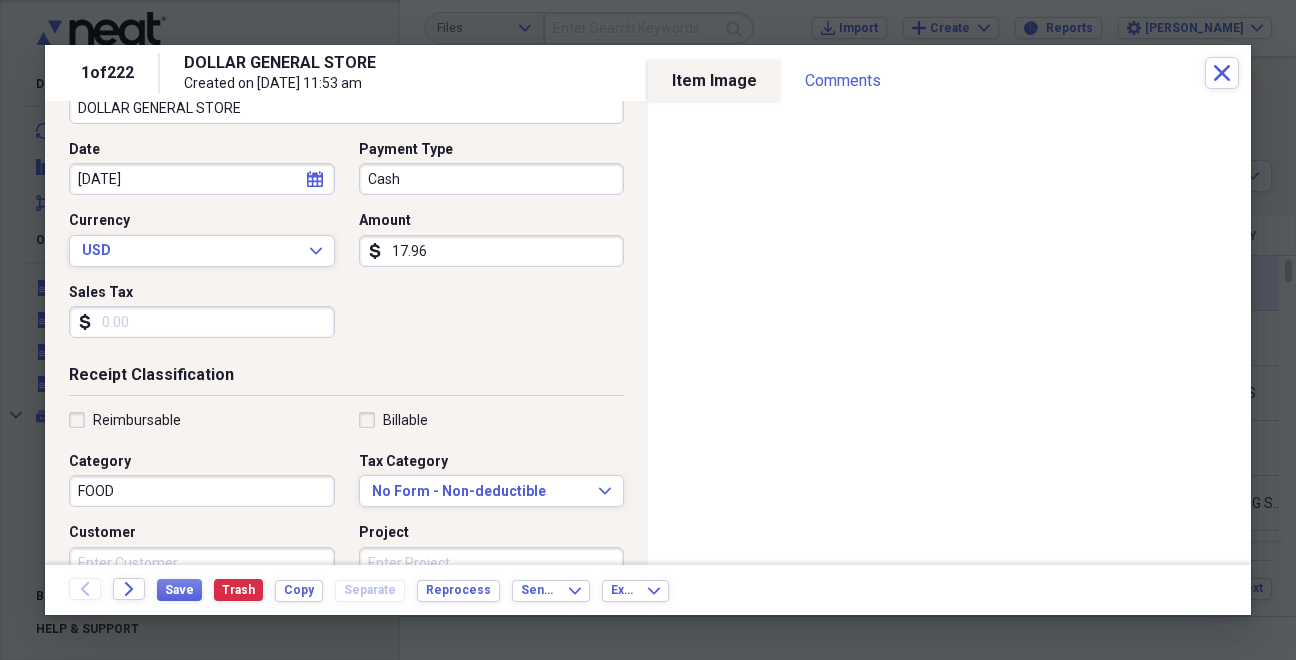 scroll, scrollTop: 176, scrollLeft: 0, axis: vertical 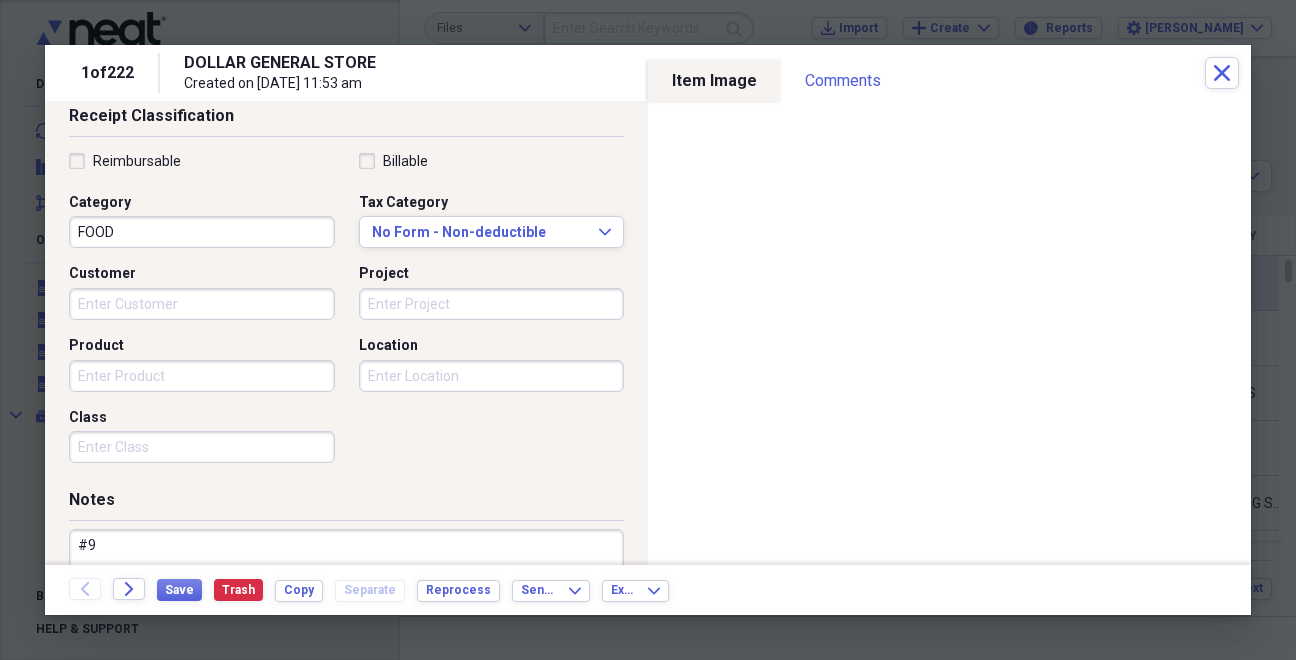 type on "#" 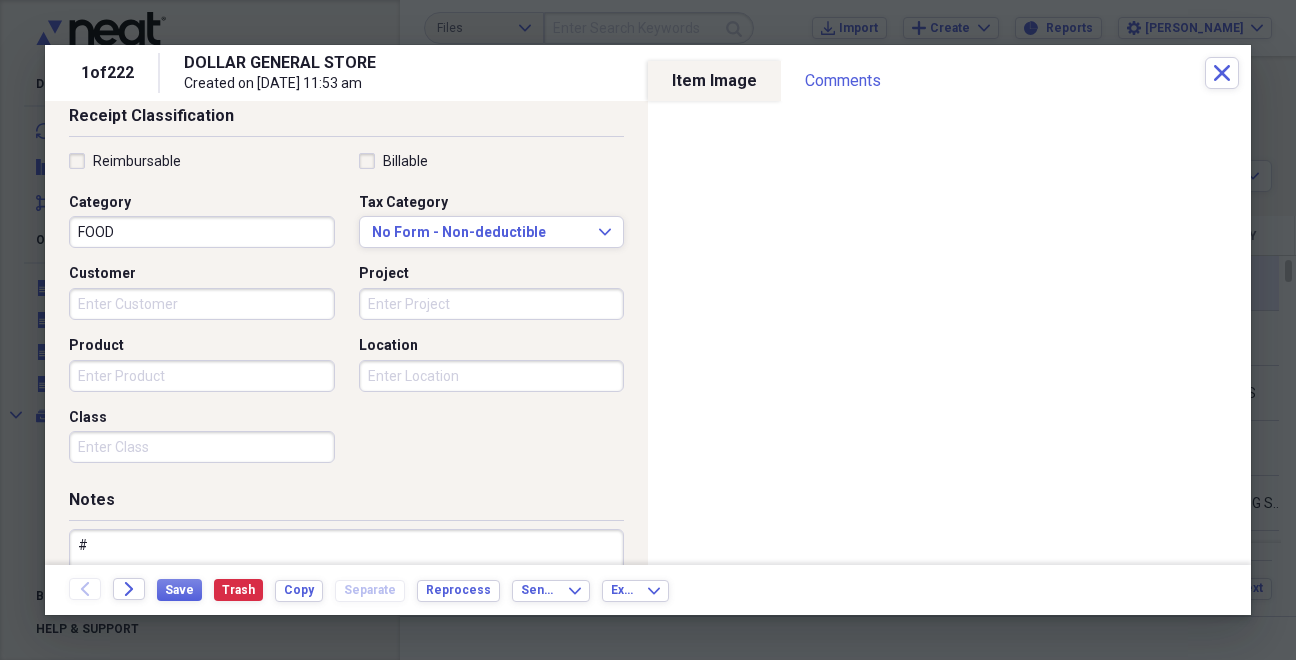 type 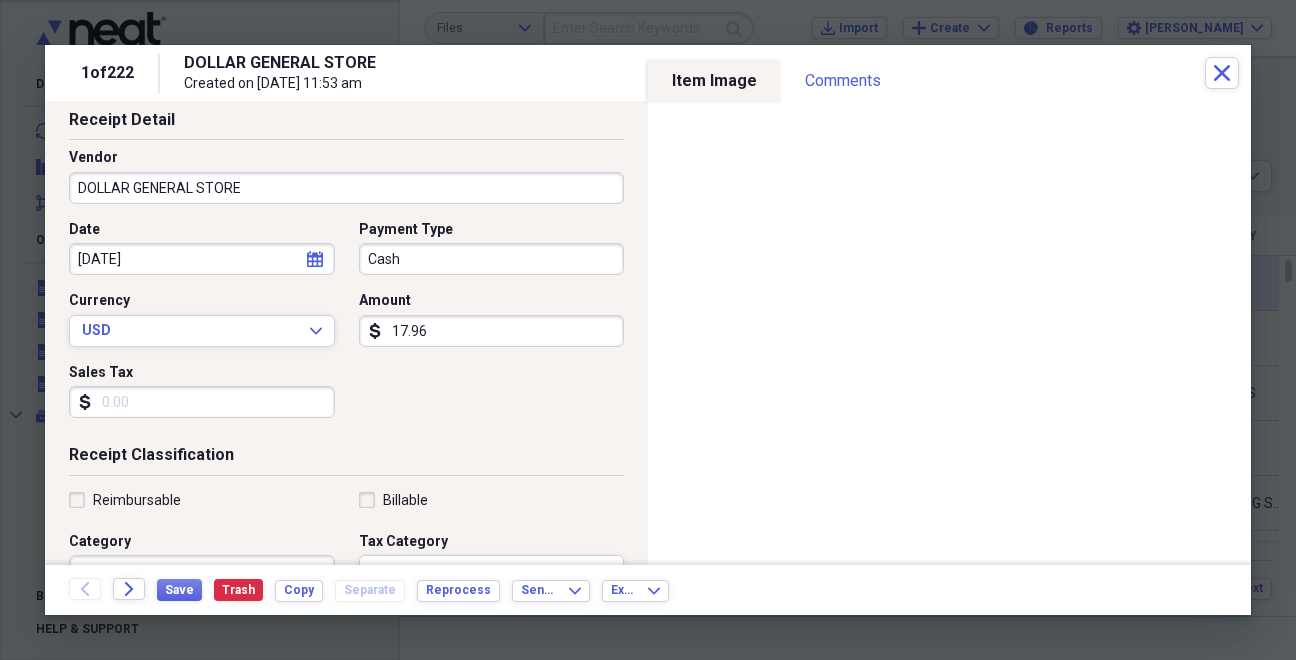 scroll, scrollTop: 95, scrollLeft: 0, axis: vertical 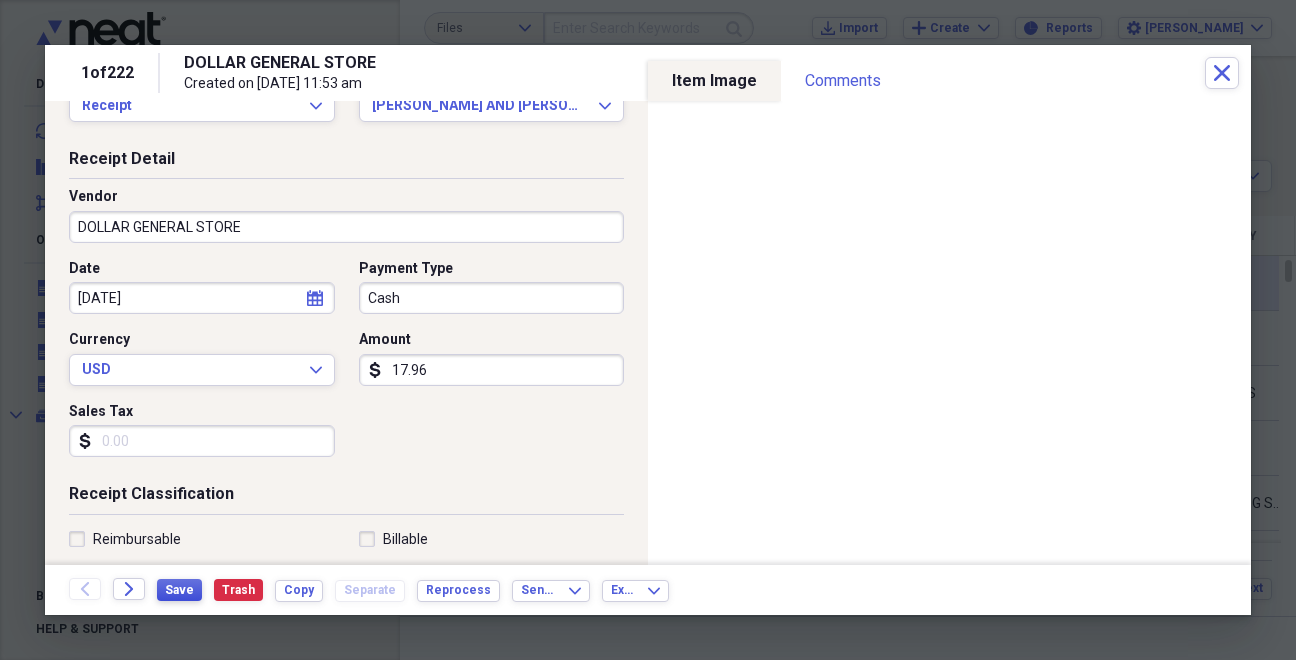 click on "Save" at bounding box center (179, 590) 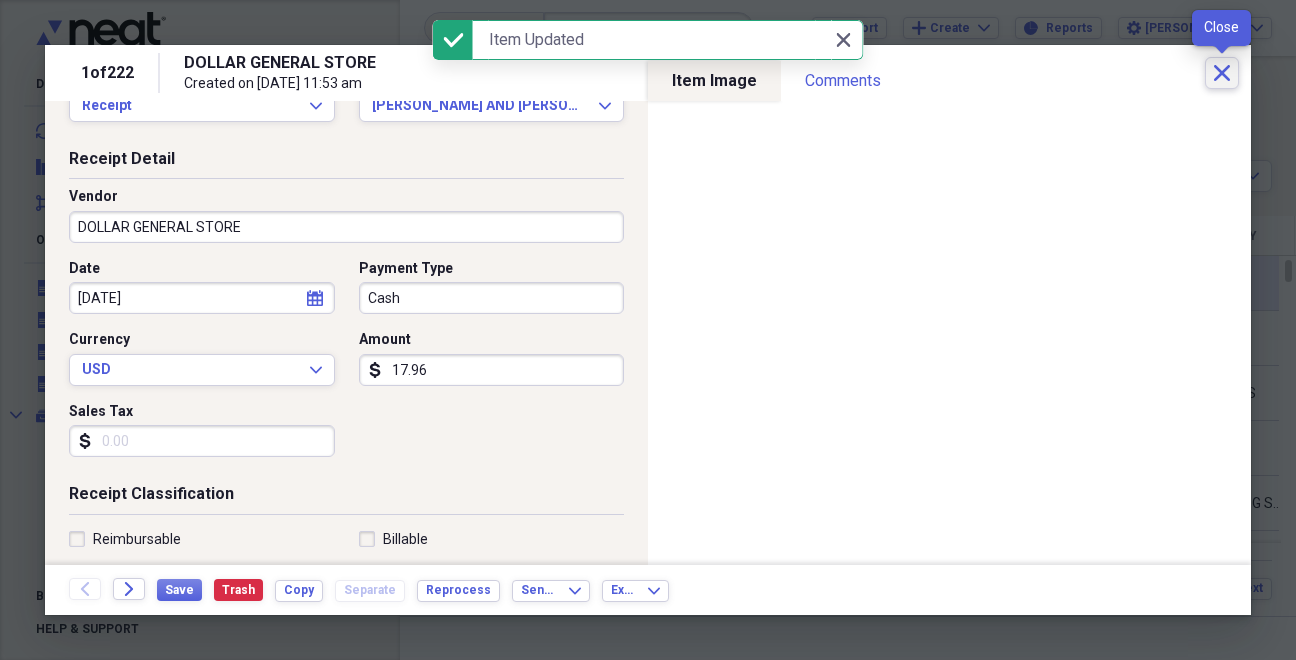 click 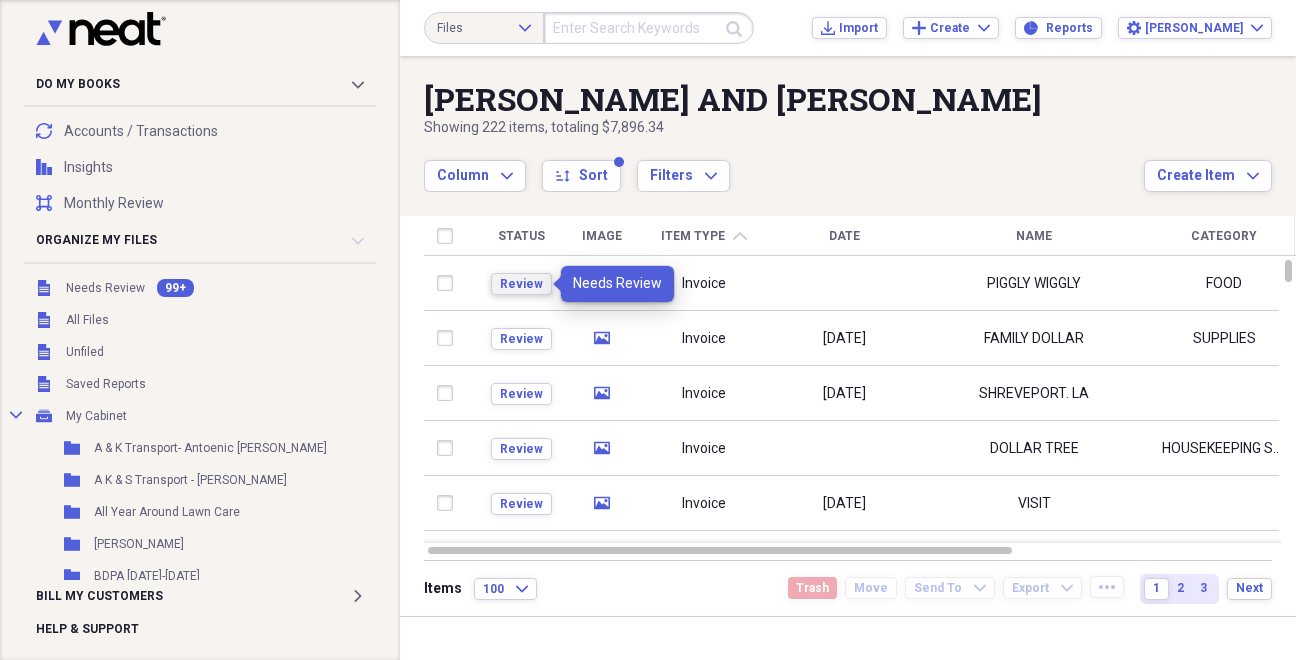click on "Review" at bounding box center [521, 284] 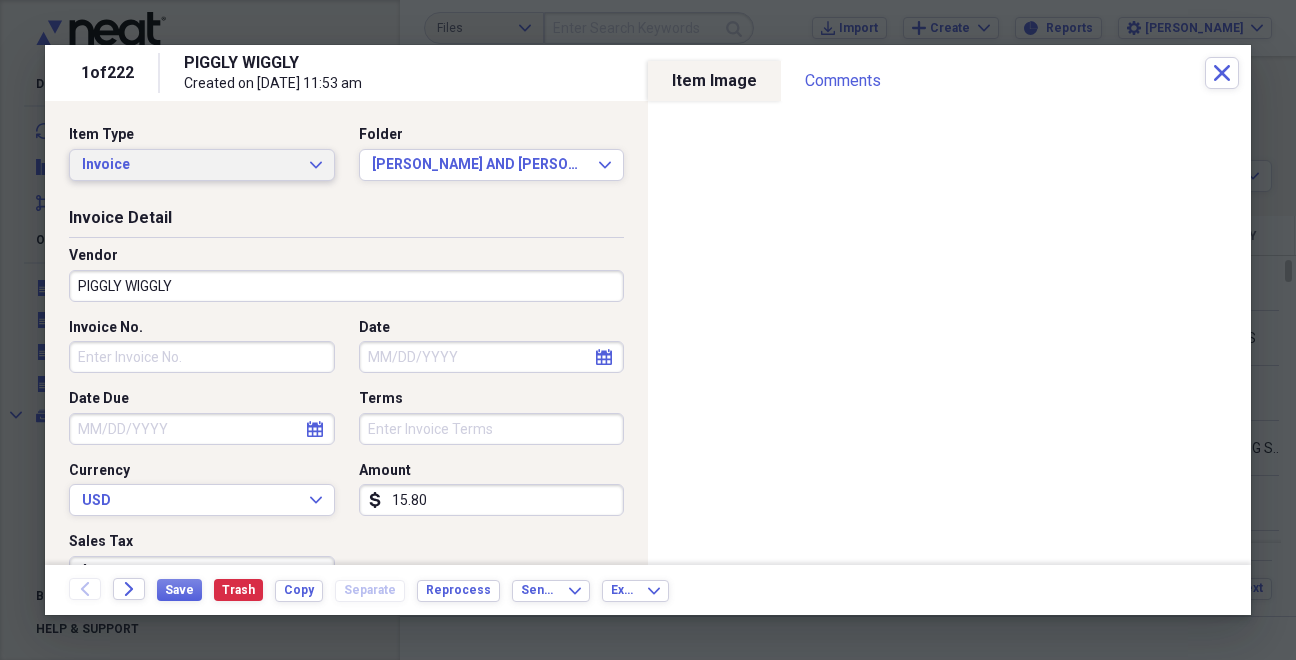 click on "Expand" 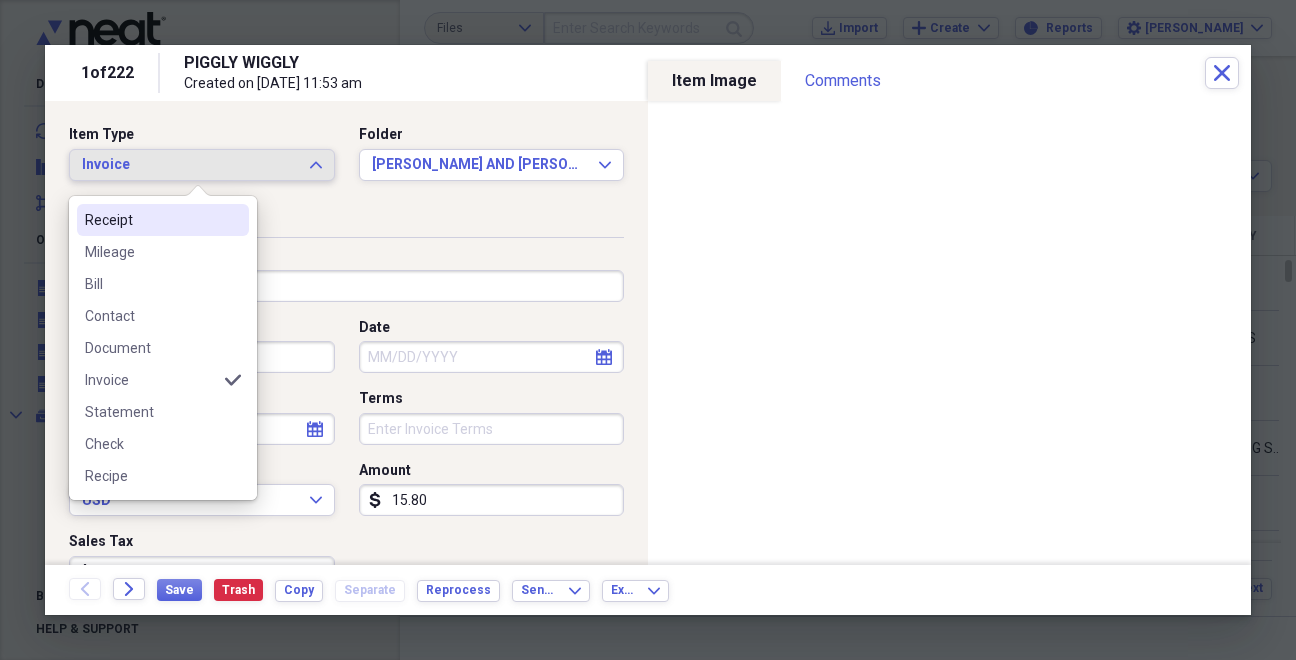 click on "Receipt" at bounding box center [151, 220] 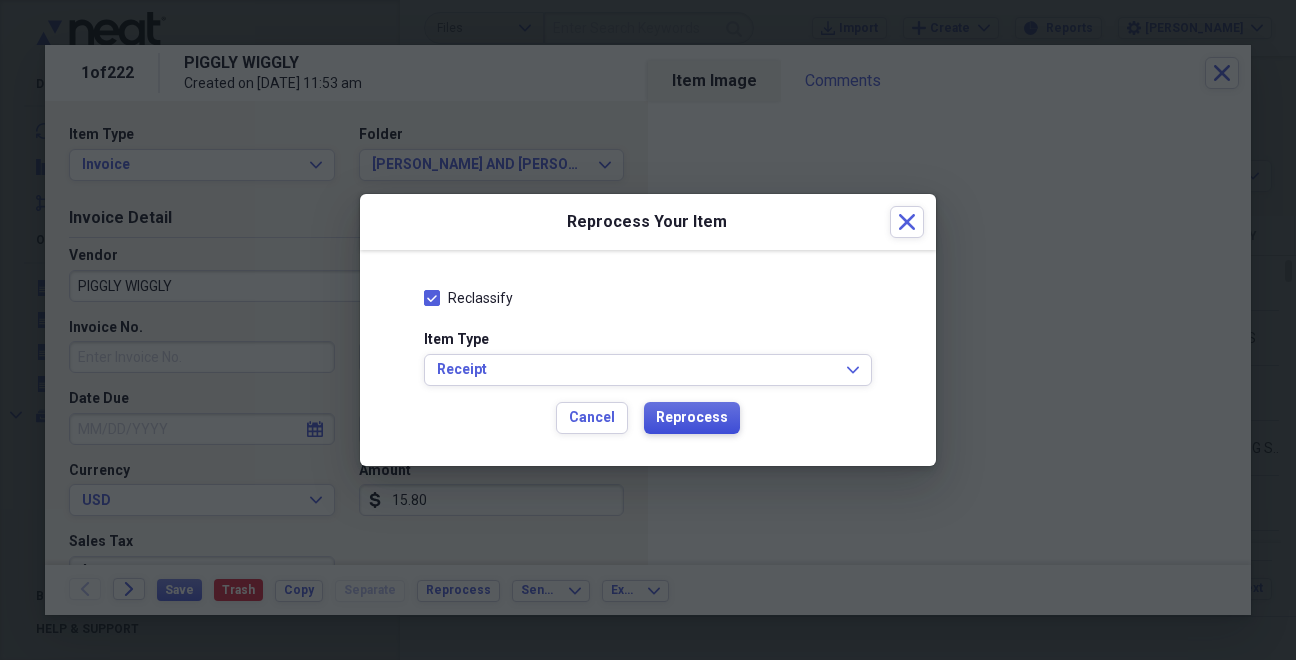 click on "Reprocess" at bounding box center [692, 418] 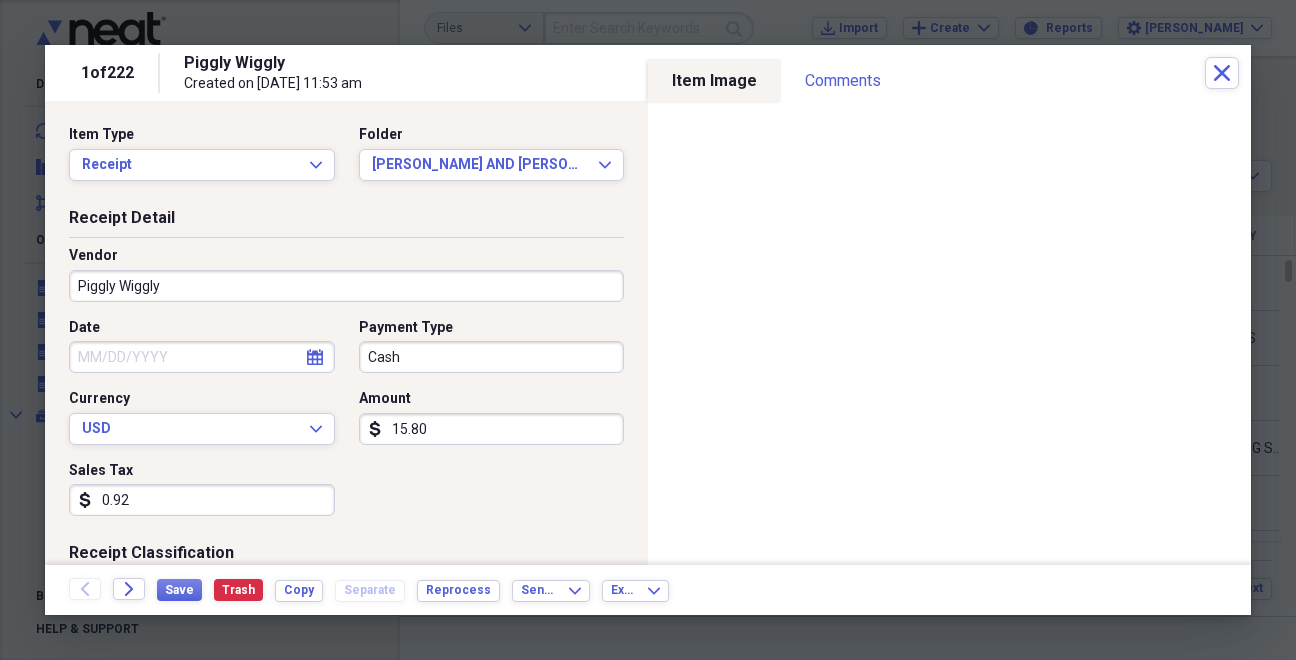 type on "Piggly Wiggly" 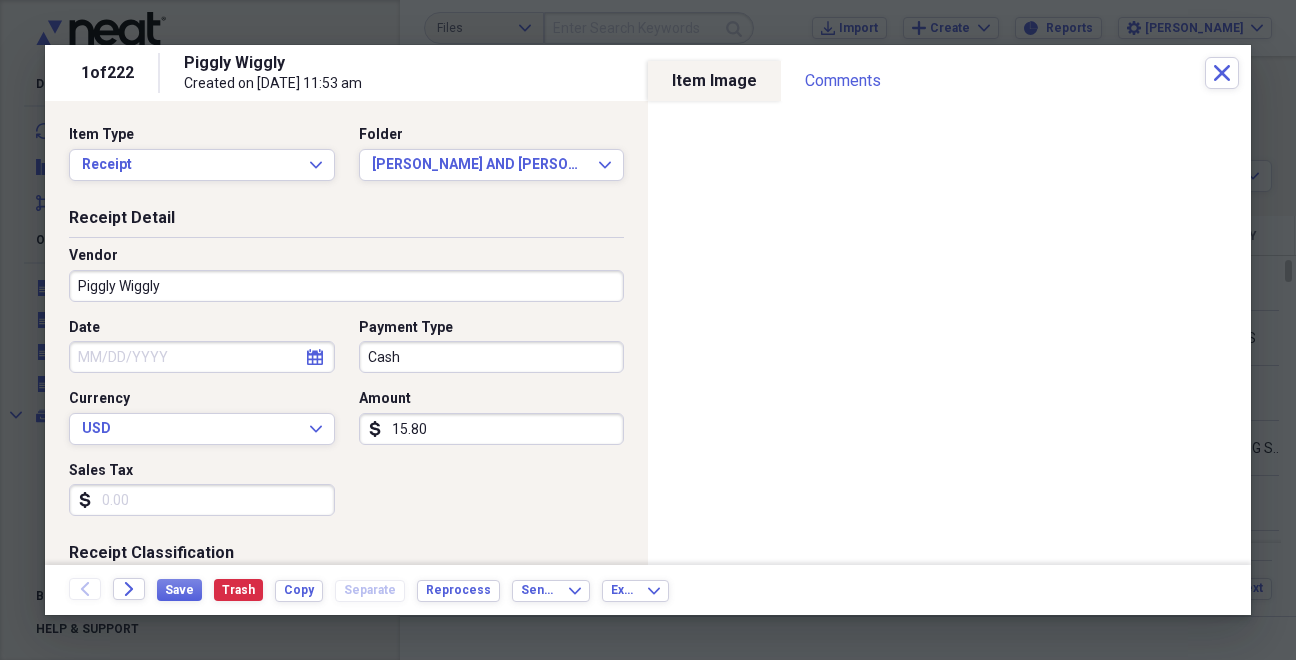 type 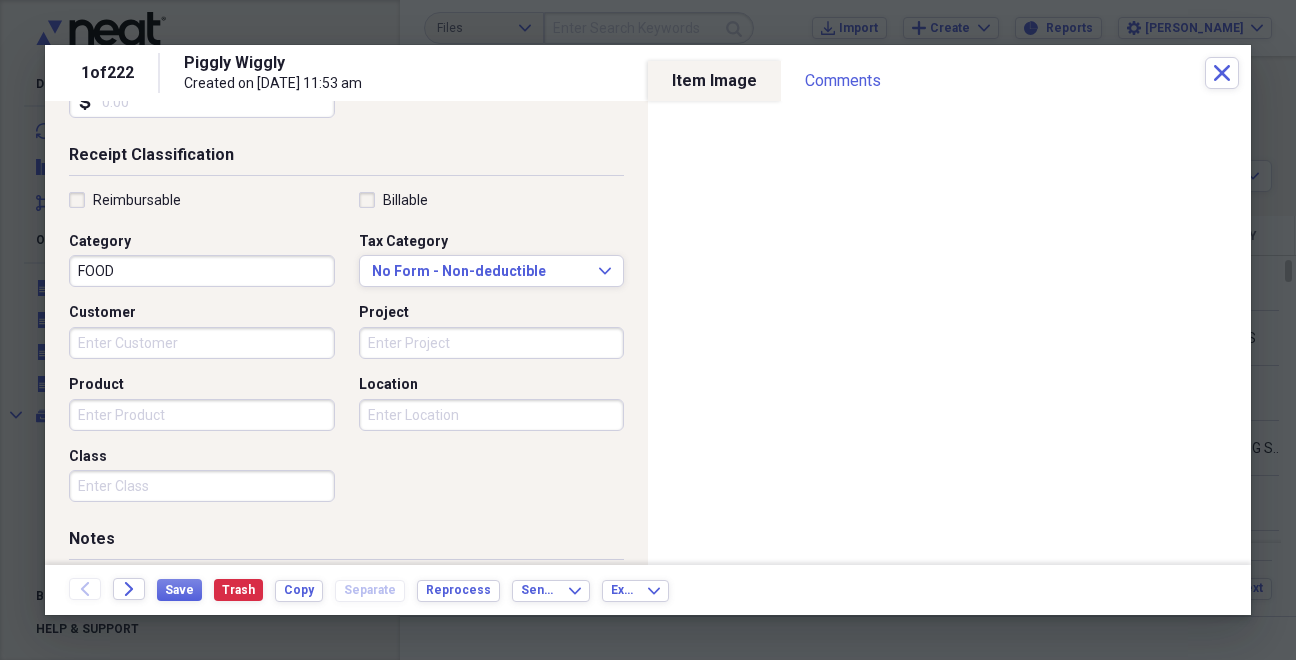 scroll, scrollTop: 476, scrollLeft: 0, axis: vertical 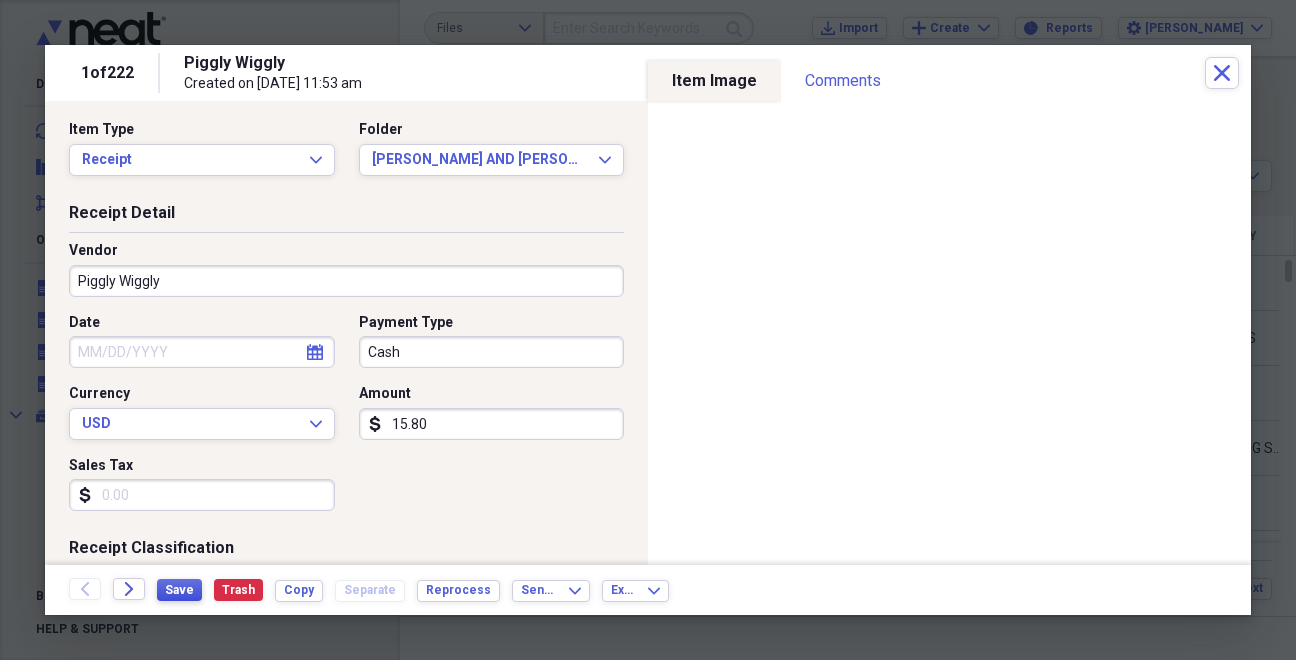 click on "Save" at bounding box center (179, 590) 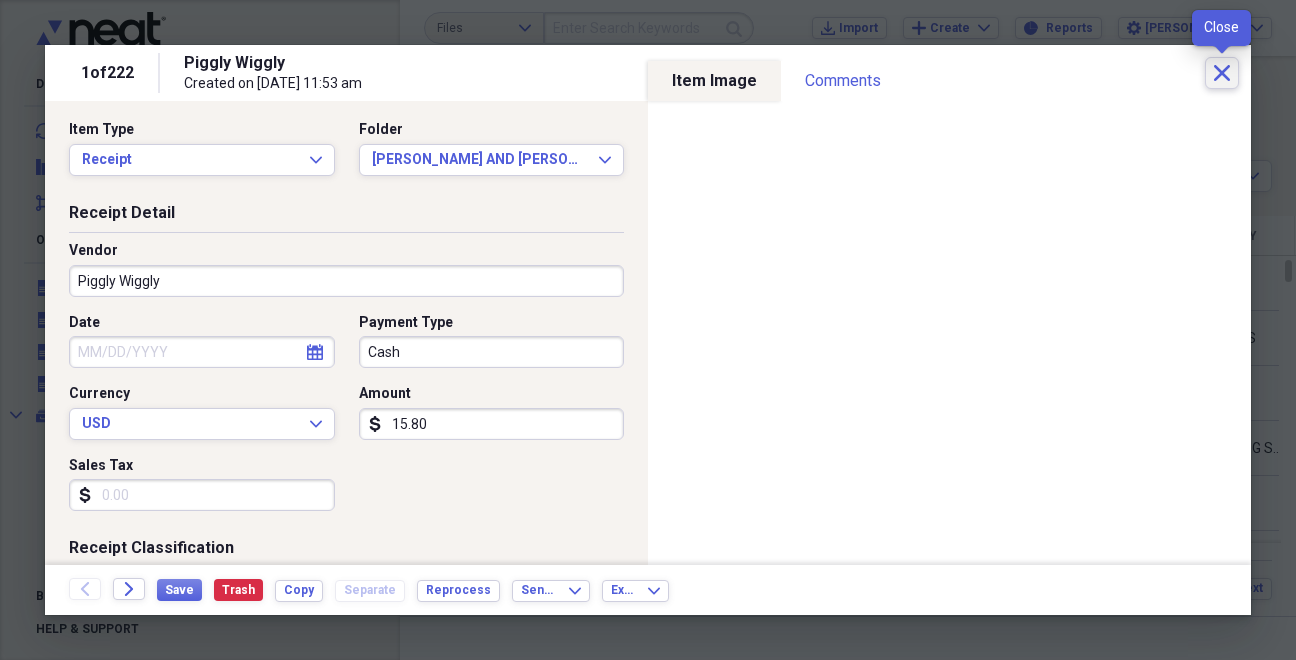 click 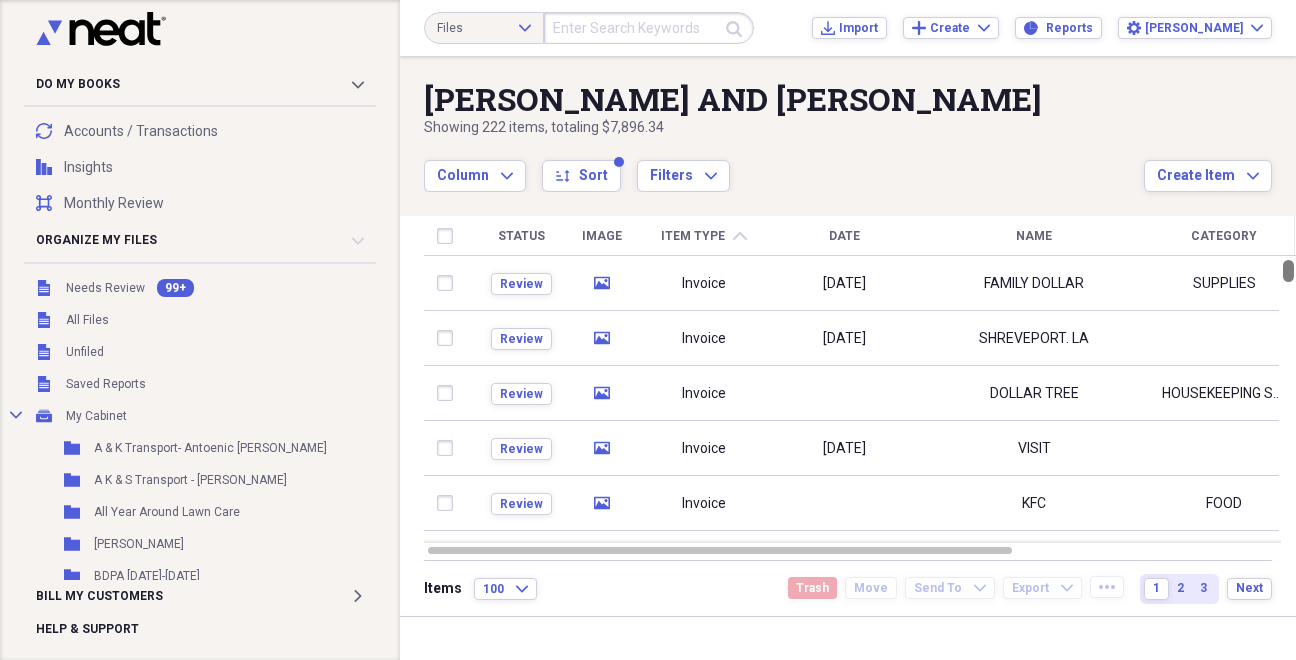 click at bounding box center (1288, 271) 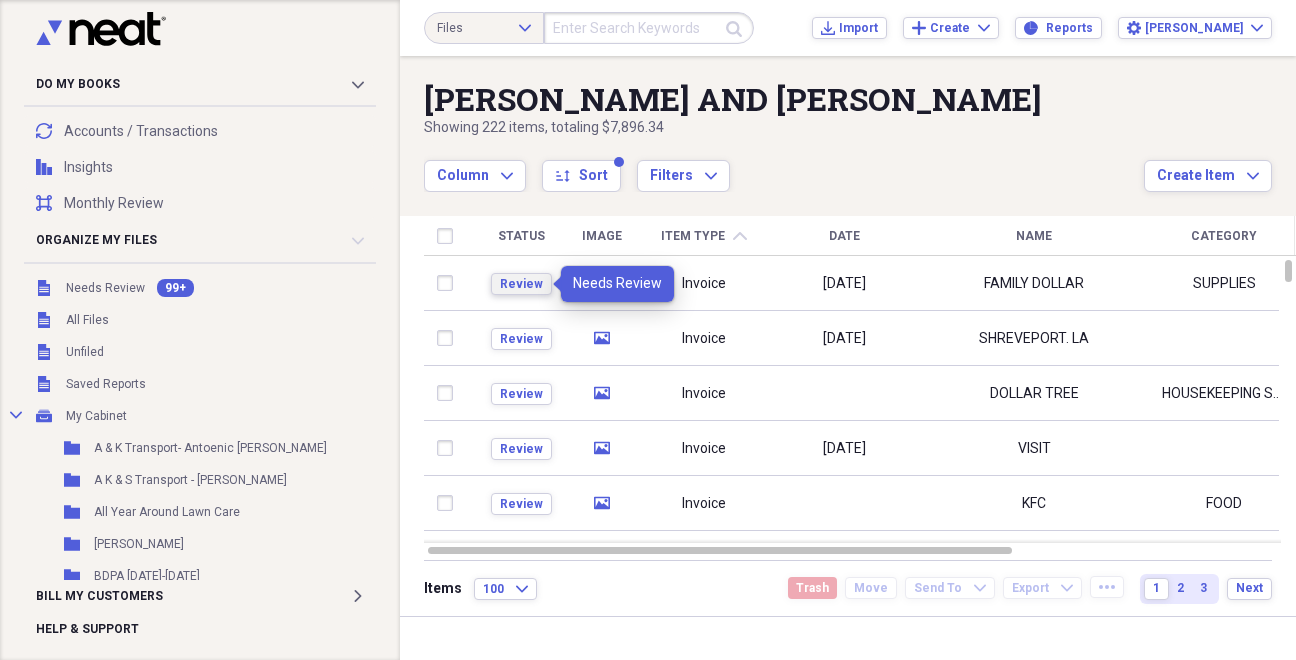 click on "Review" at bounding box center [521, 284] 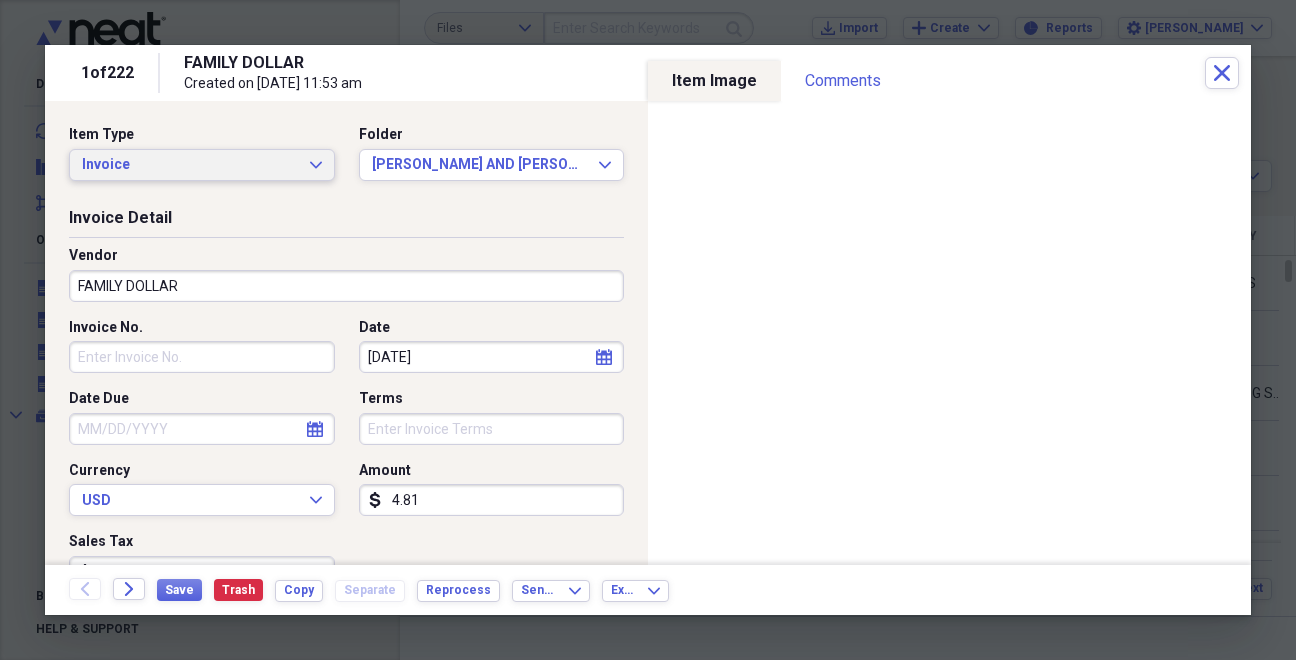 click on "Invoice Expand" at bounding box center (202, 165) 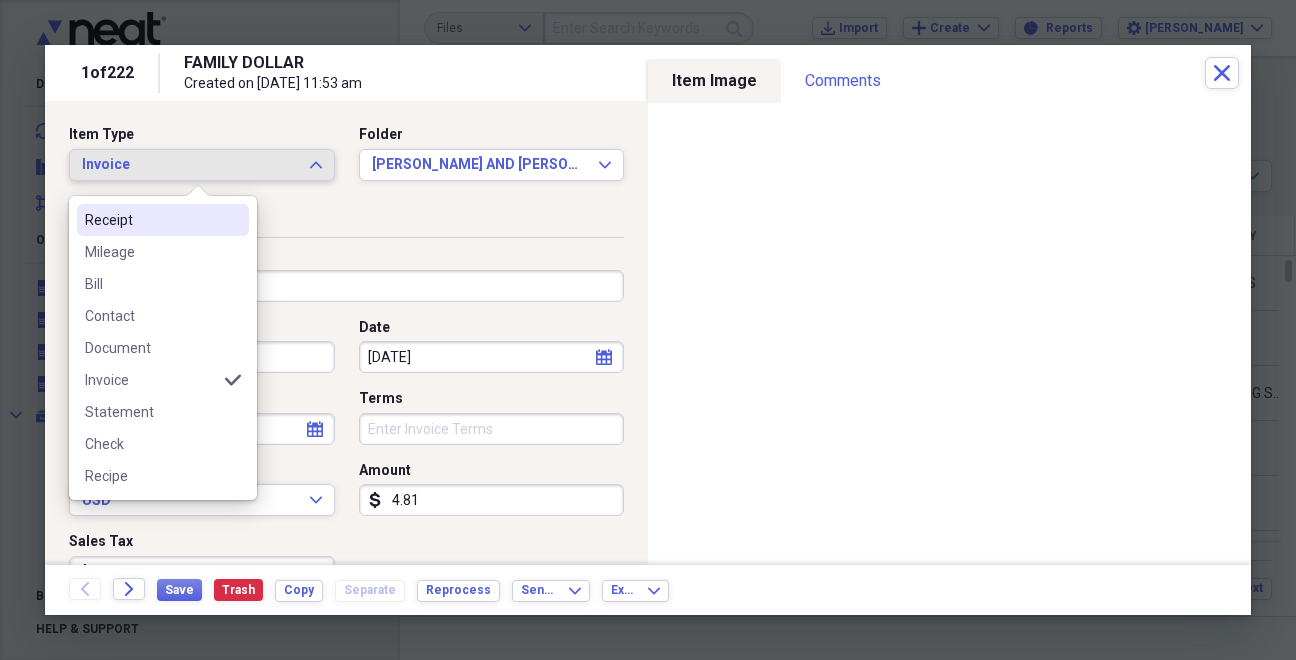 click on "Receipt" at bounding box center (151, 220) 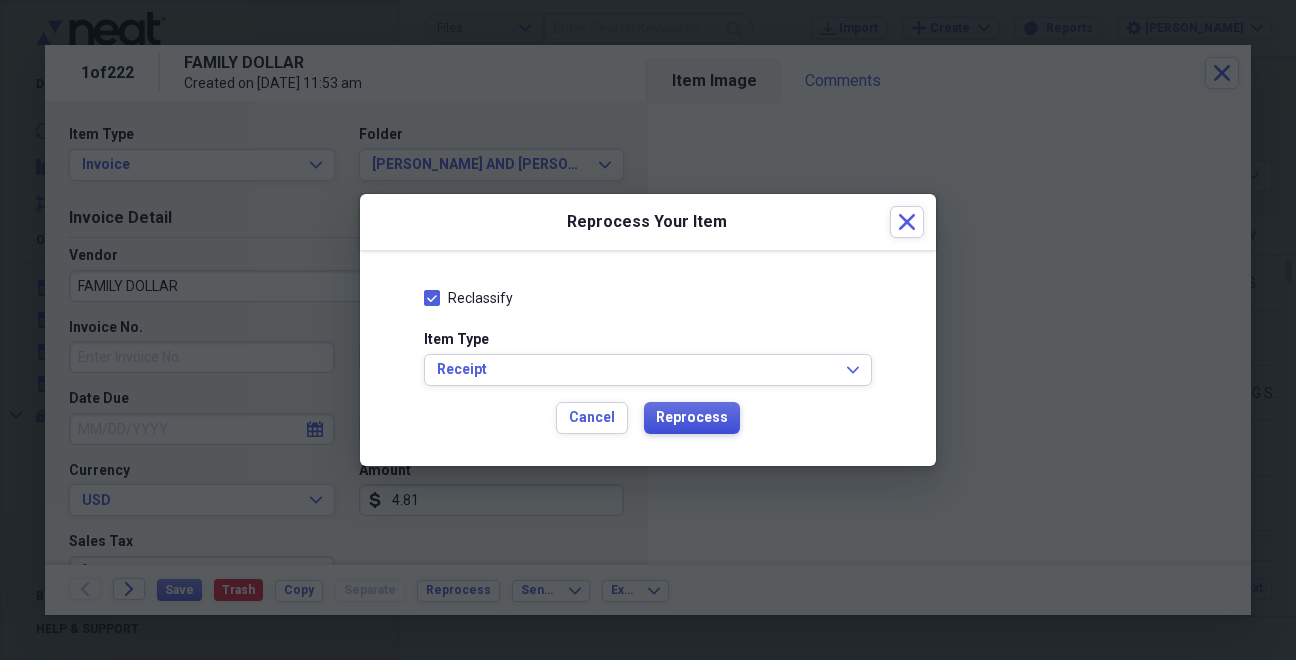 click on "Reprocess" at bounding box center (692, 418) 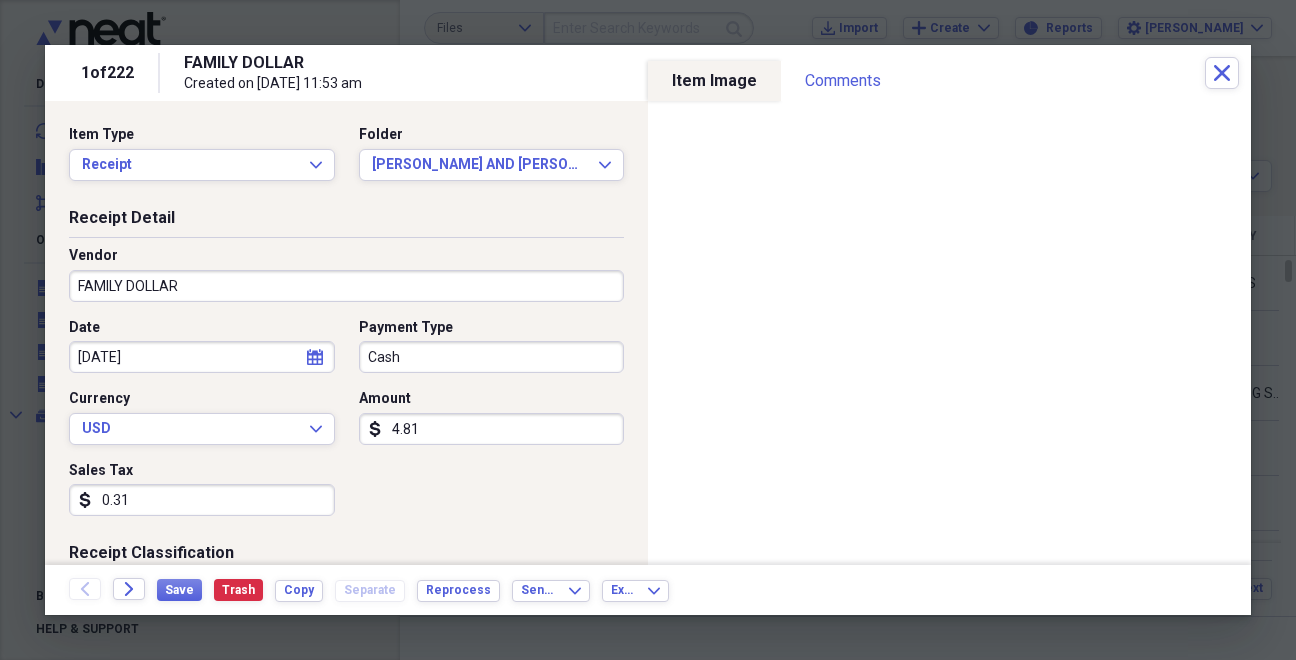 type on "Cash" 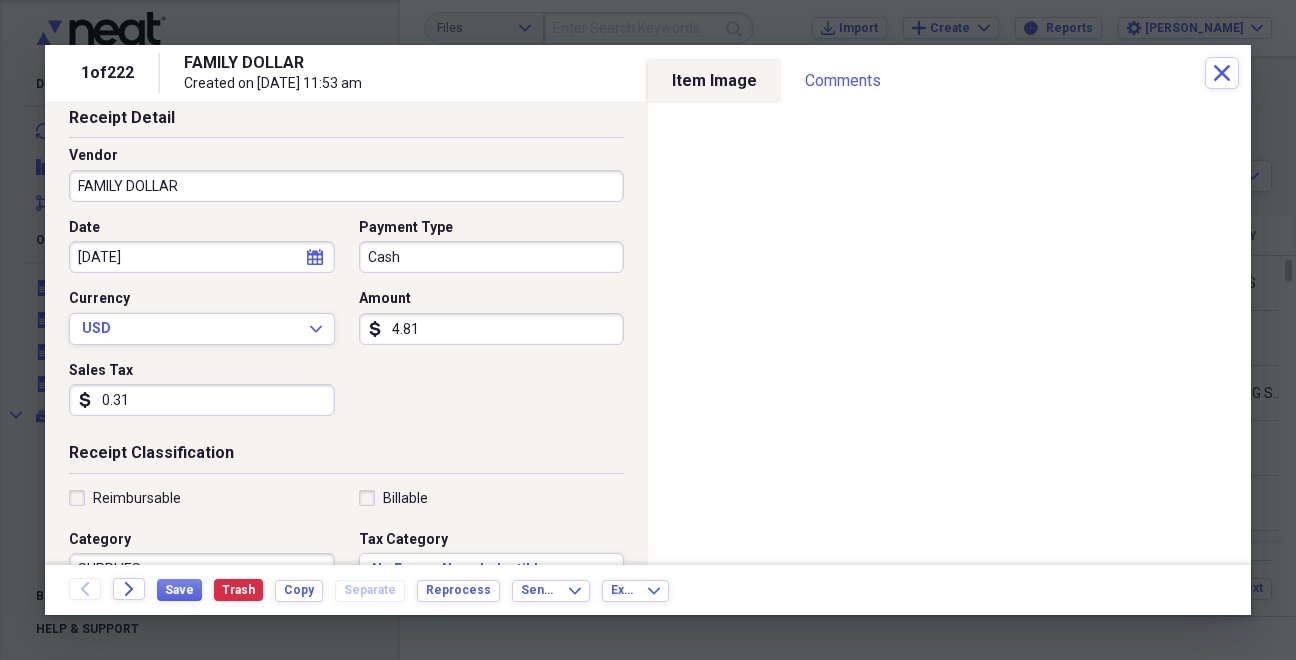 scroll, scrollTop: 122, scrollLeft: 0, axis: vertical 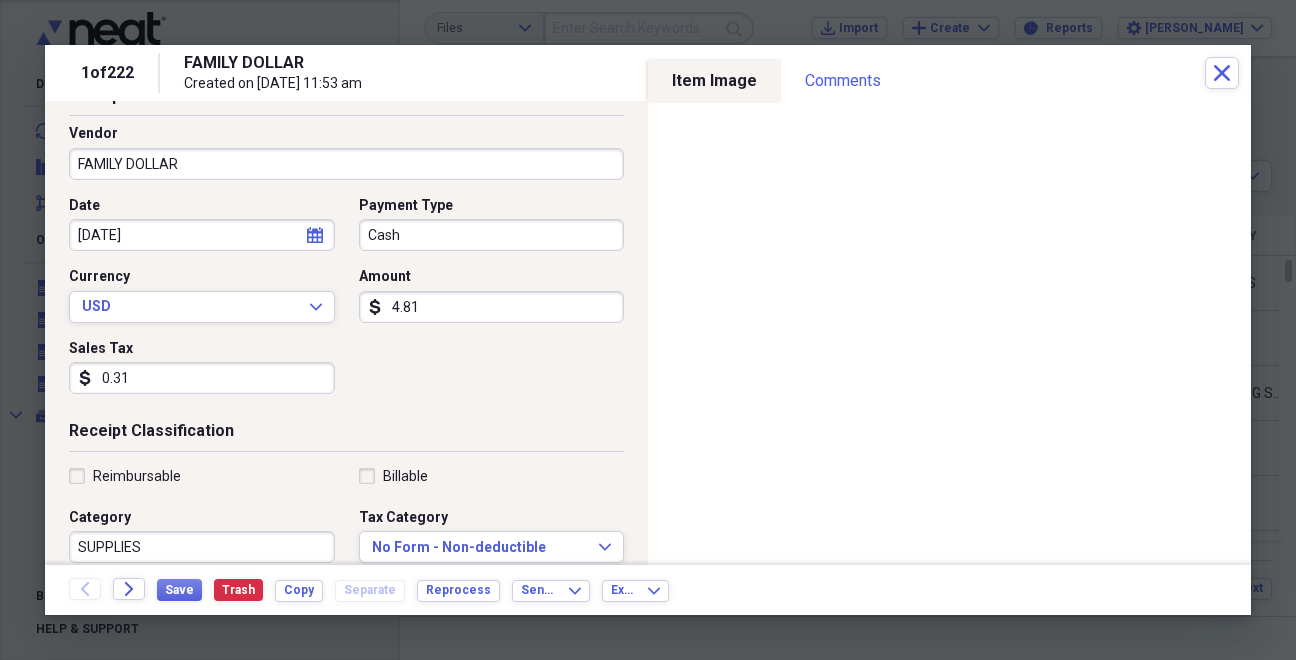 click on "0.31" at bounding box center (202, 378) 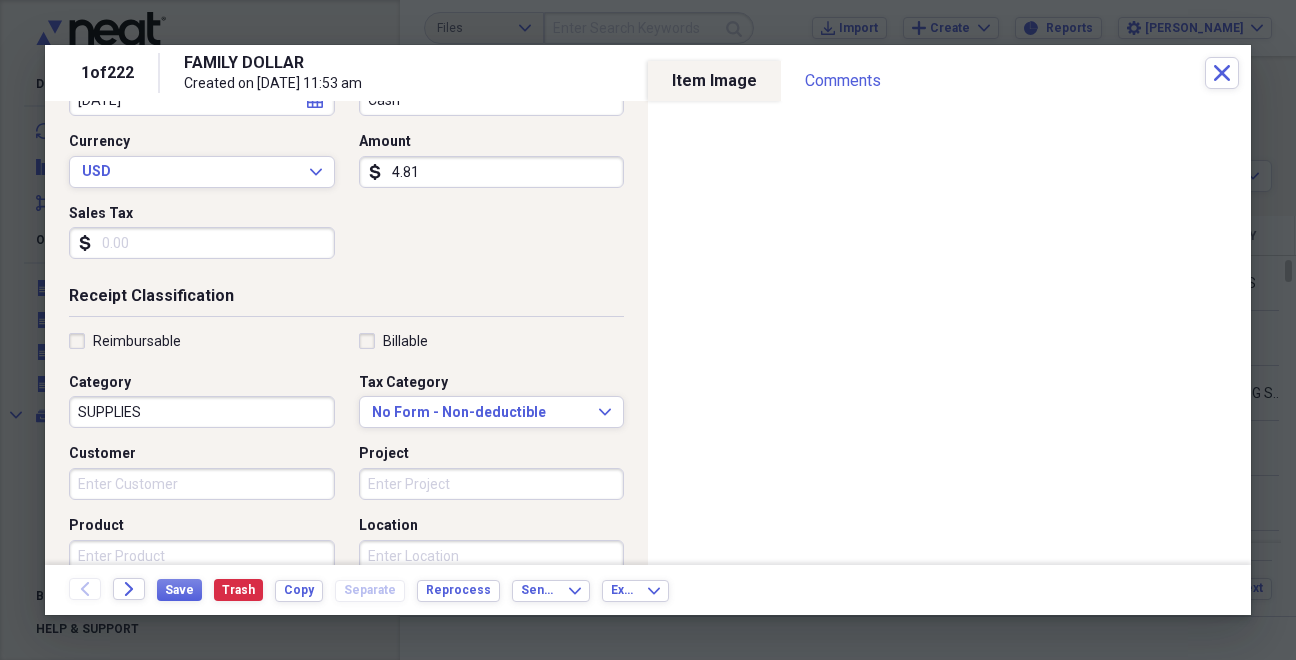 scroll, scrollTop: 359, scrollLeft: 0, axis: vertical 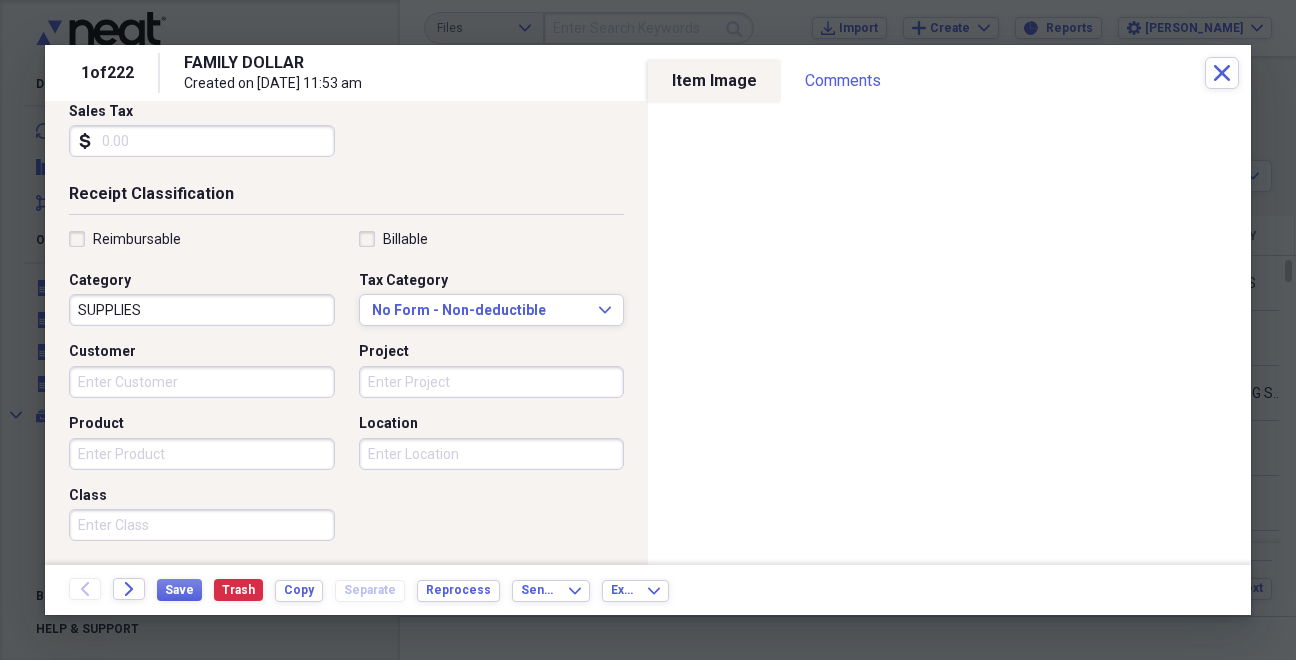 type 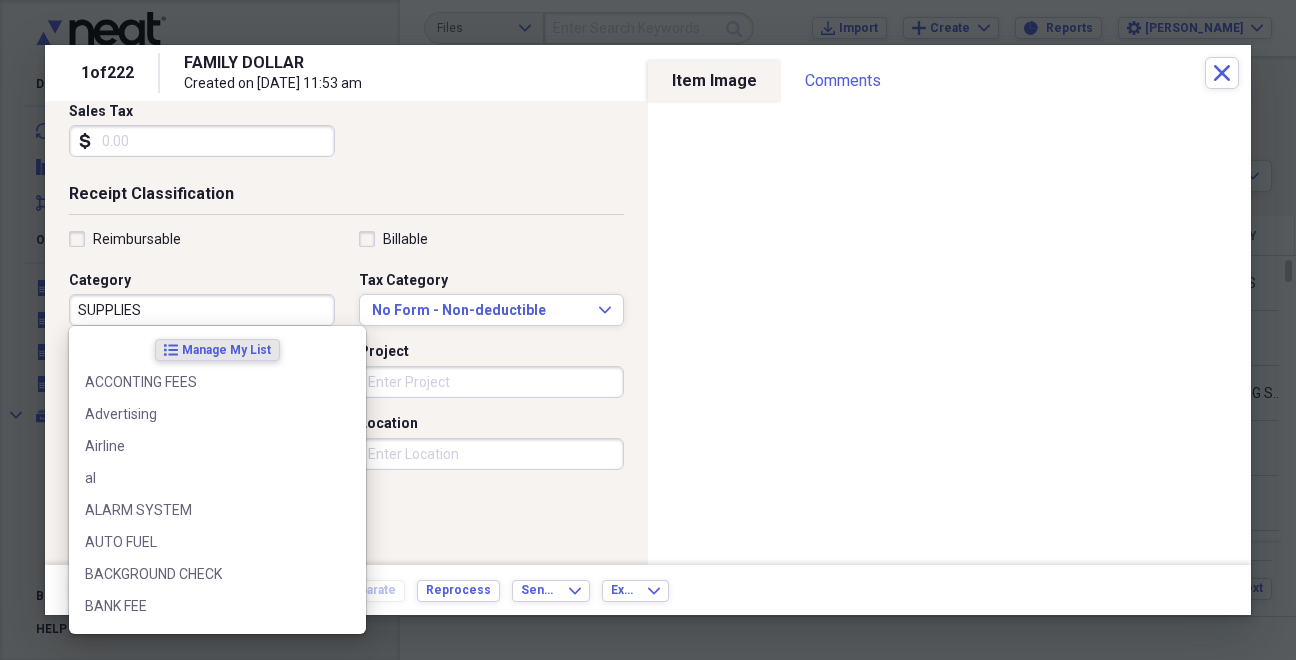 click on "SUPPLIES" at bounding box center [202, 310] 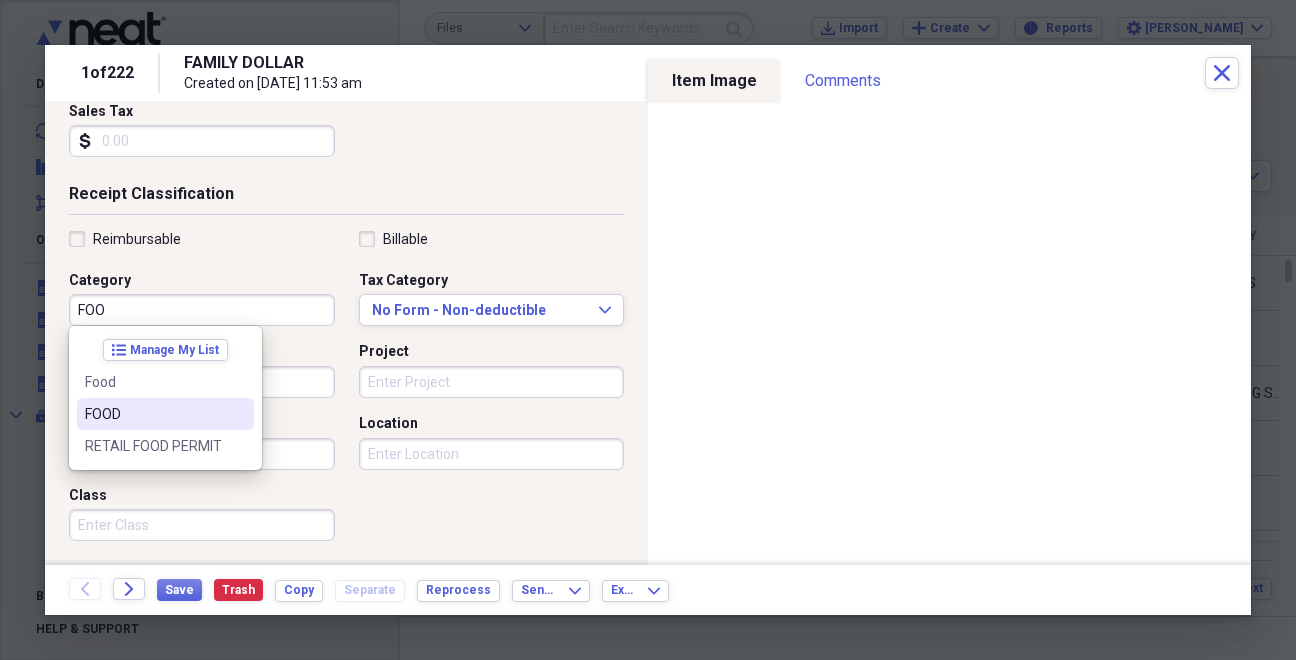 click on "FOOD" at bounding box center [165, 414] 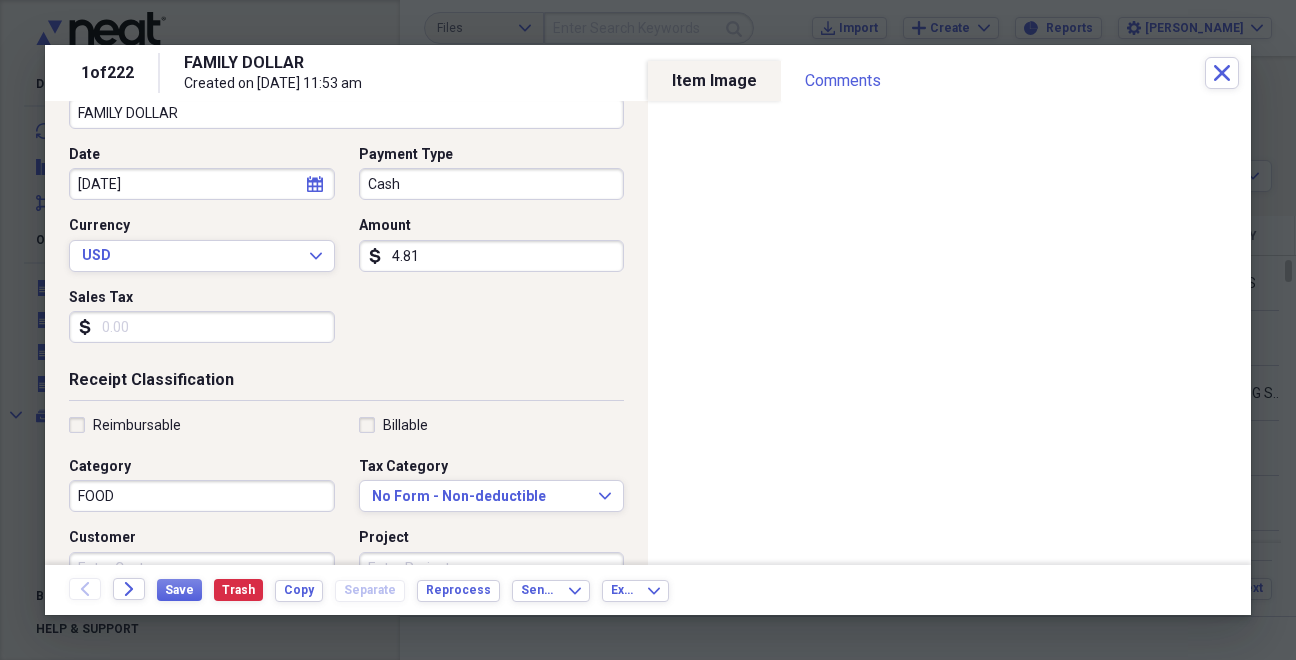 scroll, scrollTop: 161, scrollLeft: 0, axis: vertical 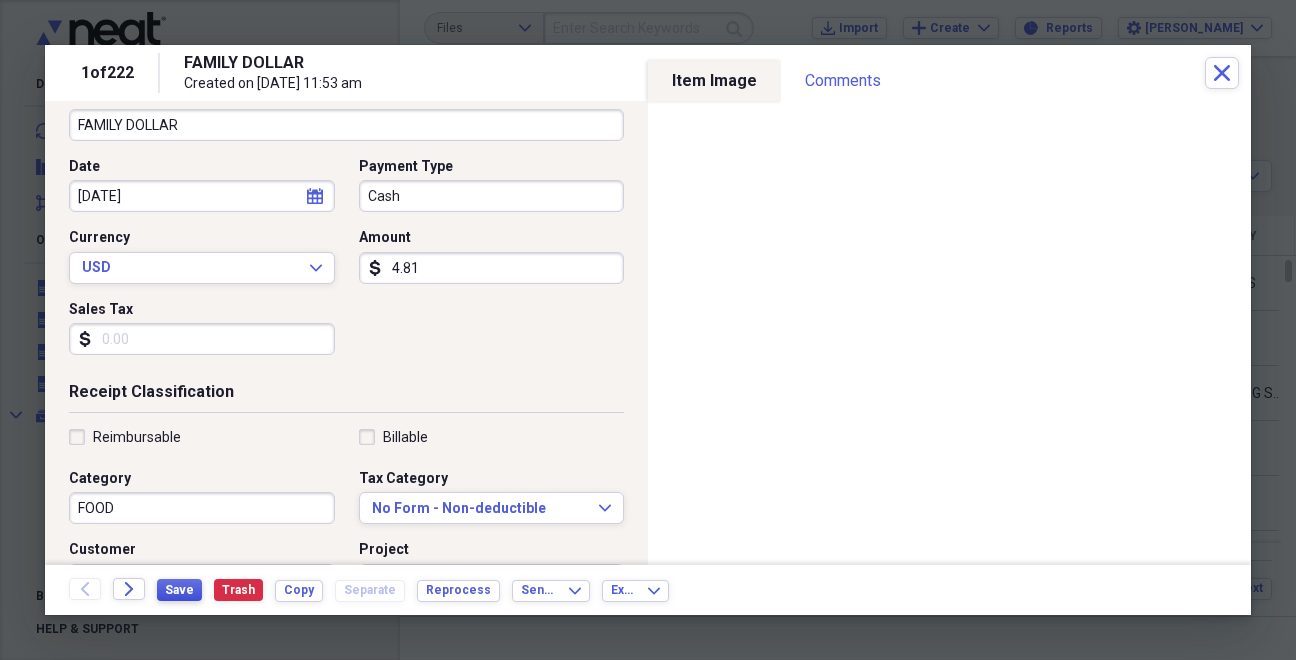 click on "Save" at bounding box center (179, 590) 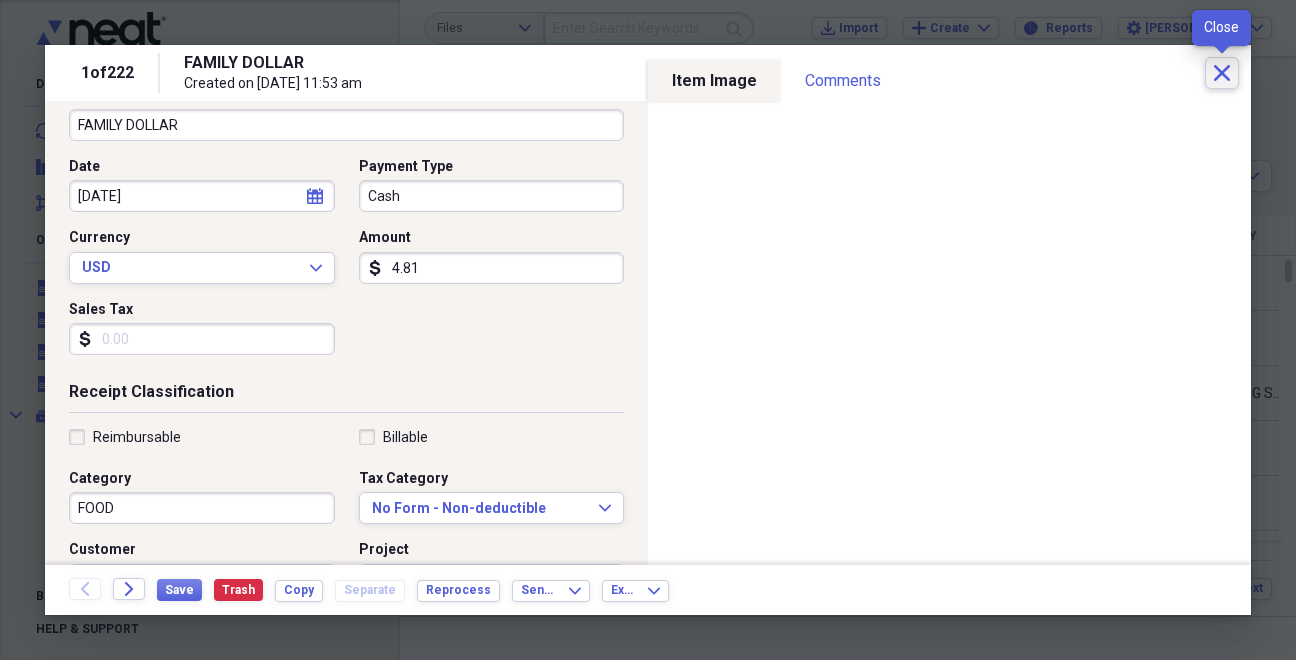 click on "Close" 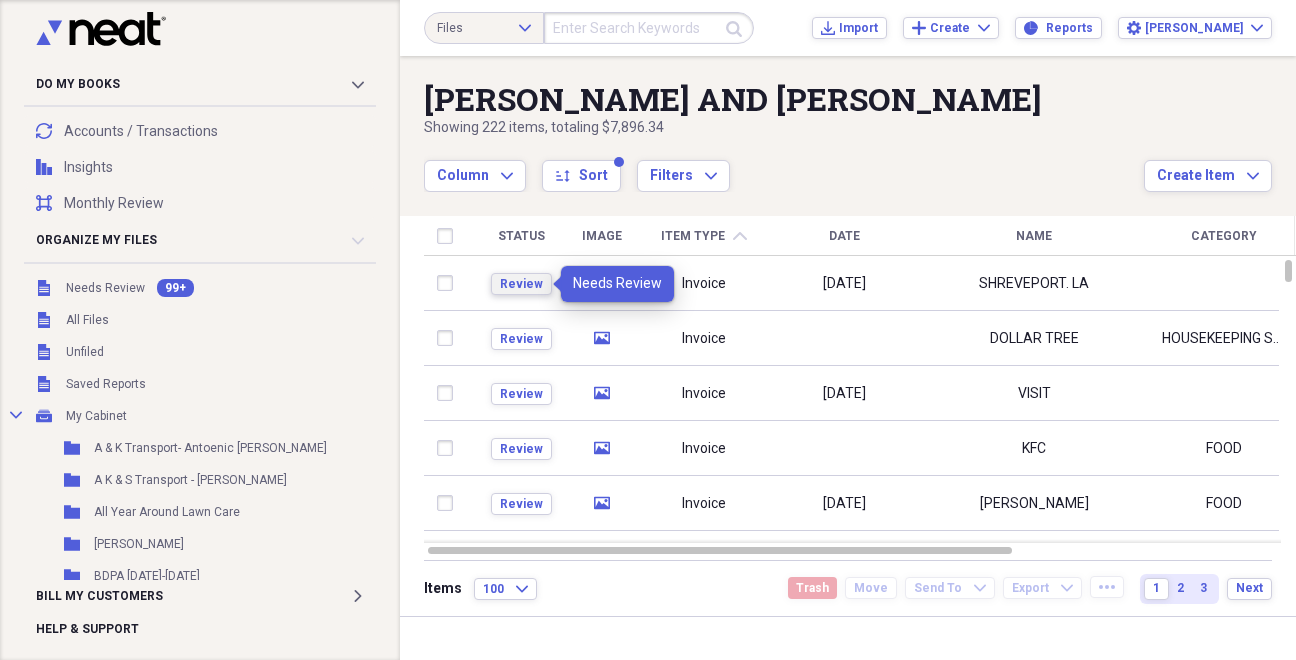 click on "Review" at bounding box center (521, 284) 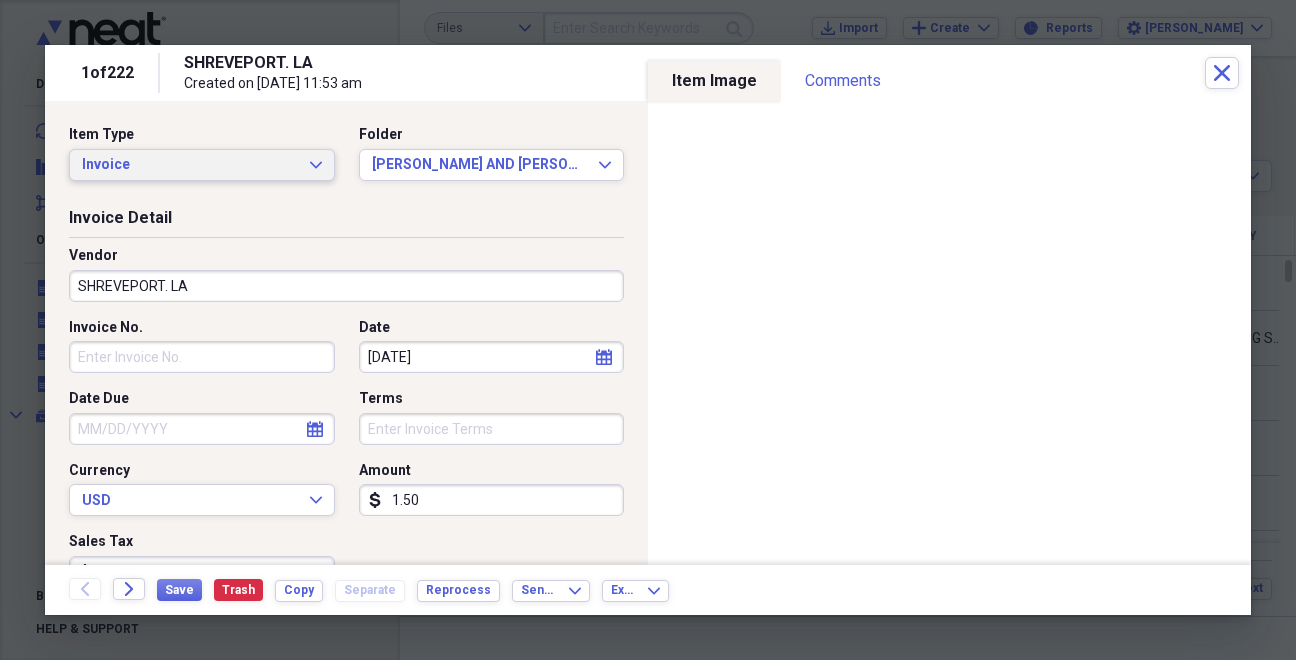 click on "Expand" 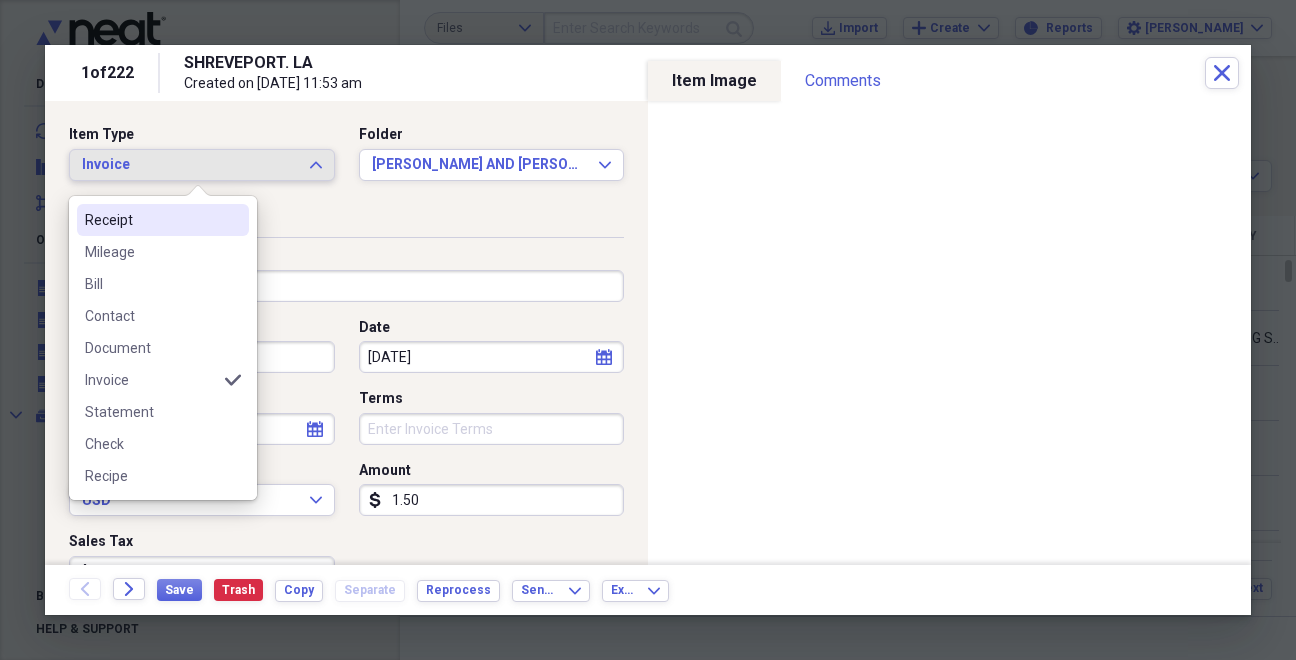 click on "Receipt" at bounding box center [151, 220] 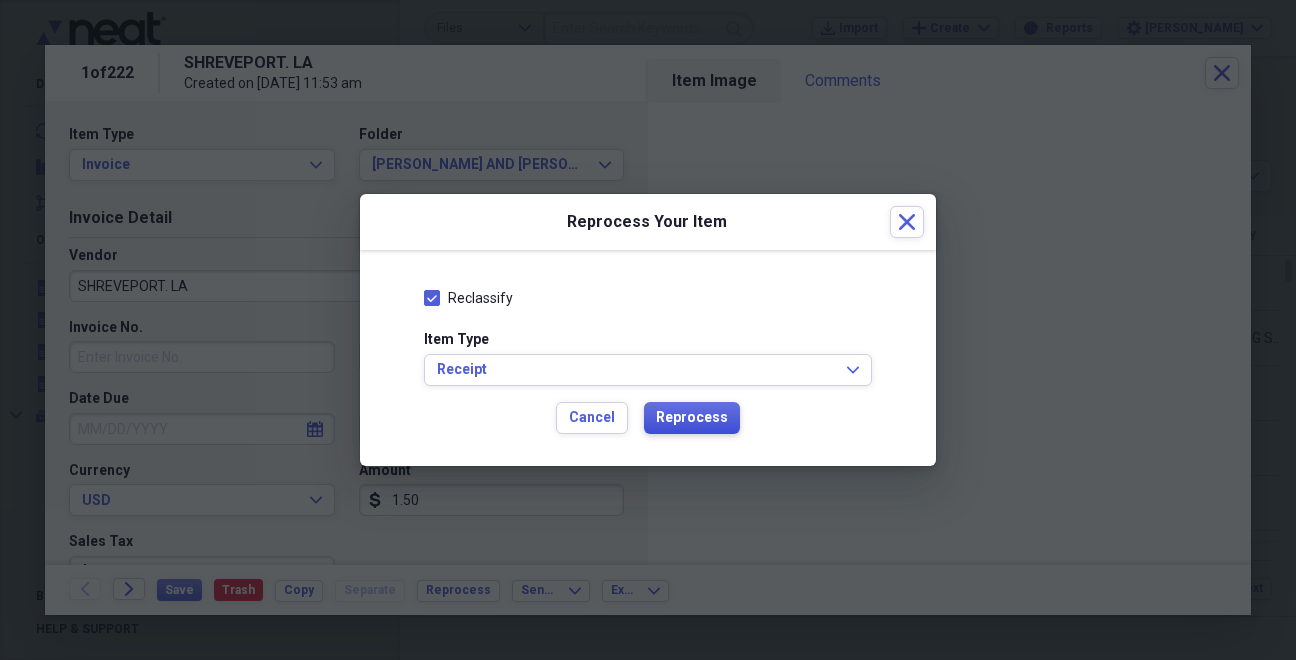 click on "Reprocess" at bounding box center [692, 418] 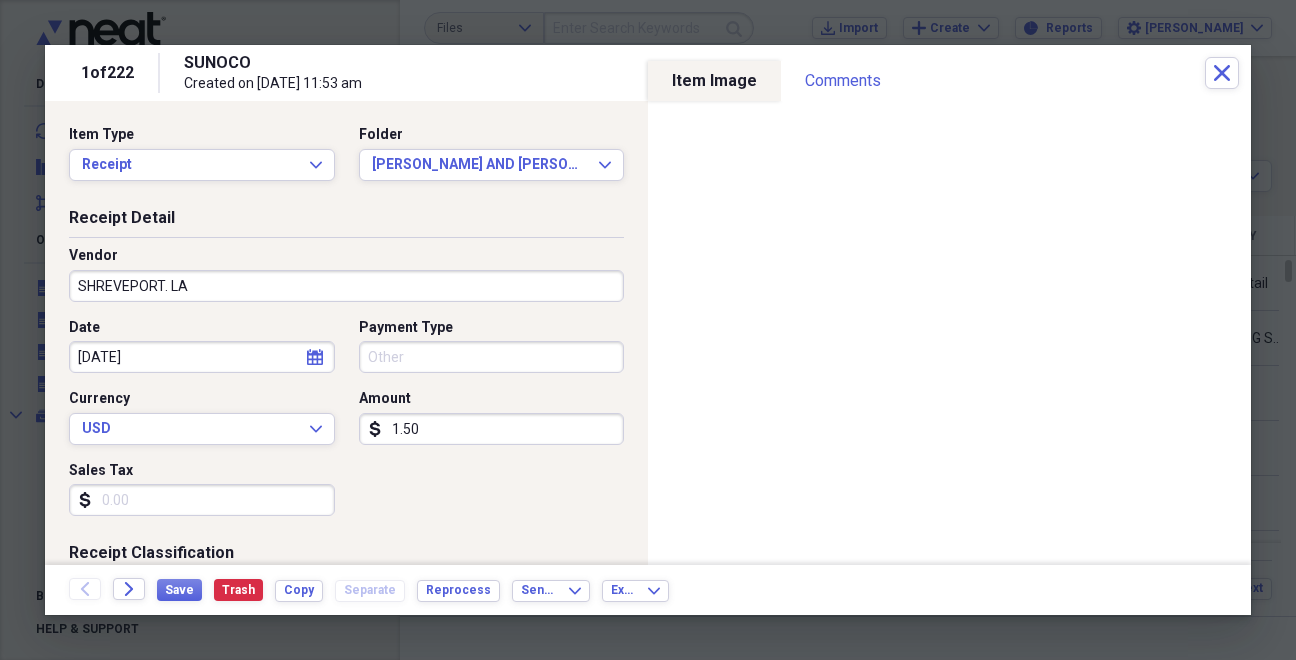 type on "SUNOCO" 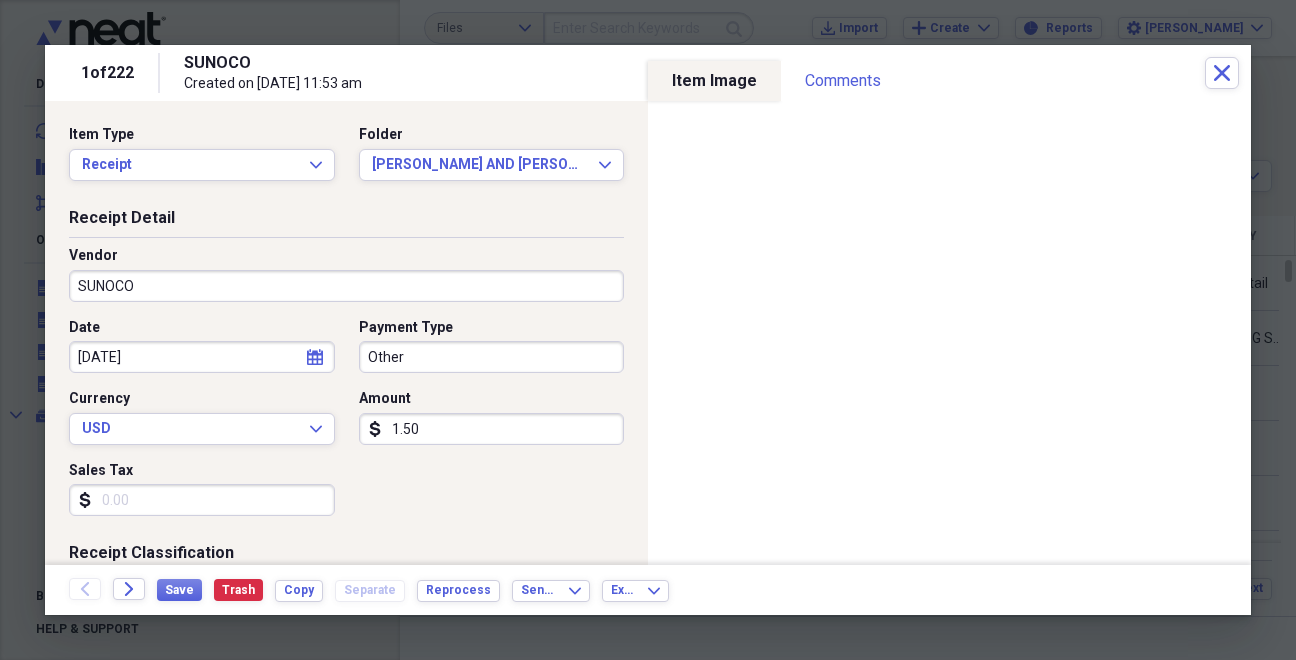 click on "SUNOCO" at bounding box center [346, 286] 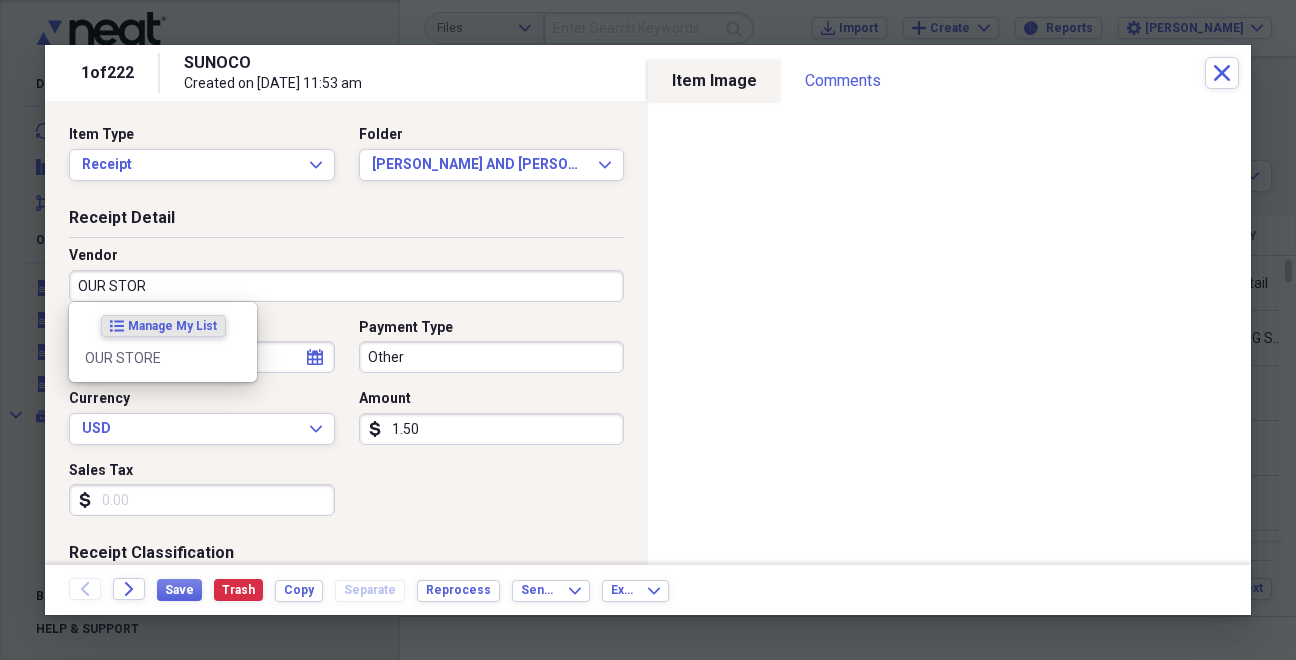 type on "OUR STORE" 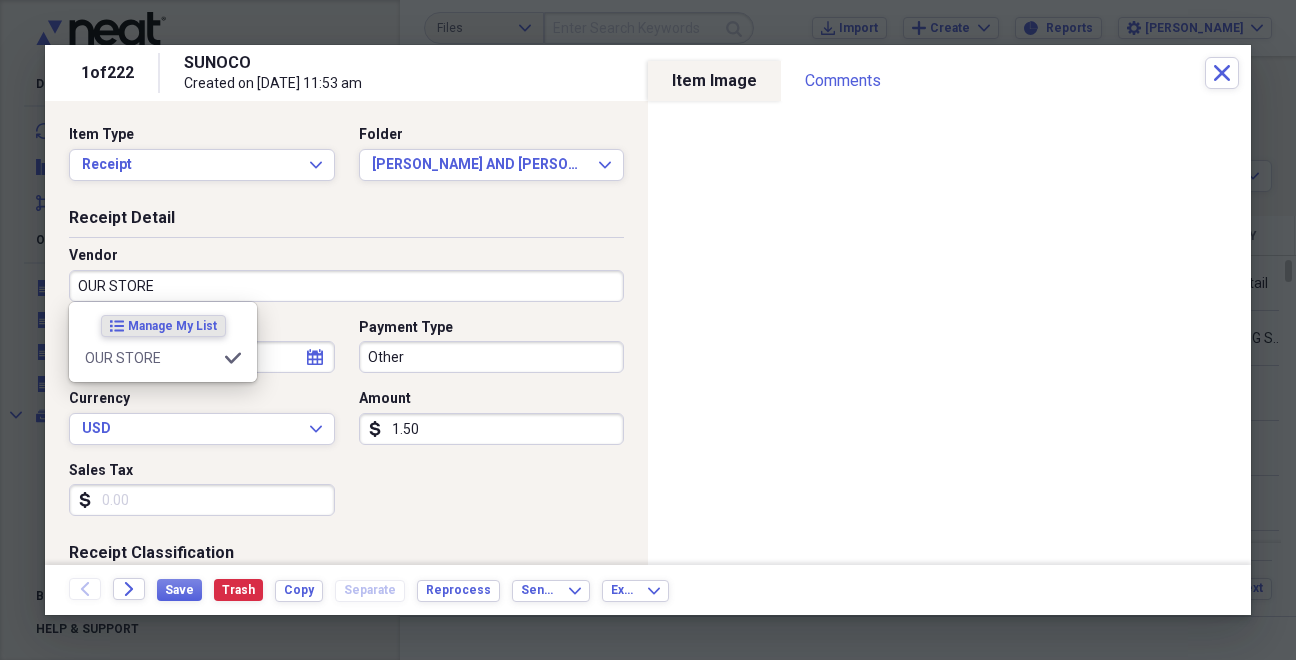 type on "Fuel/Auto" 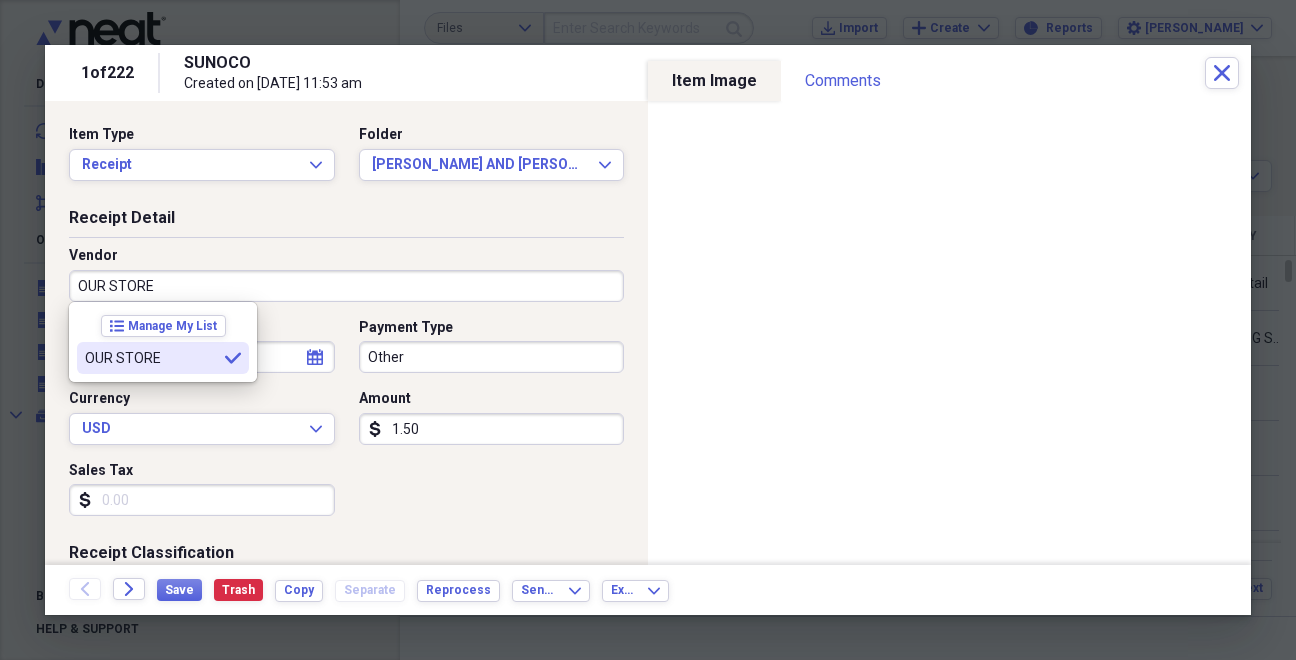 type on "OUR STORE" 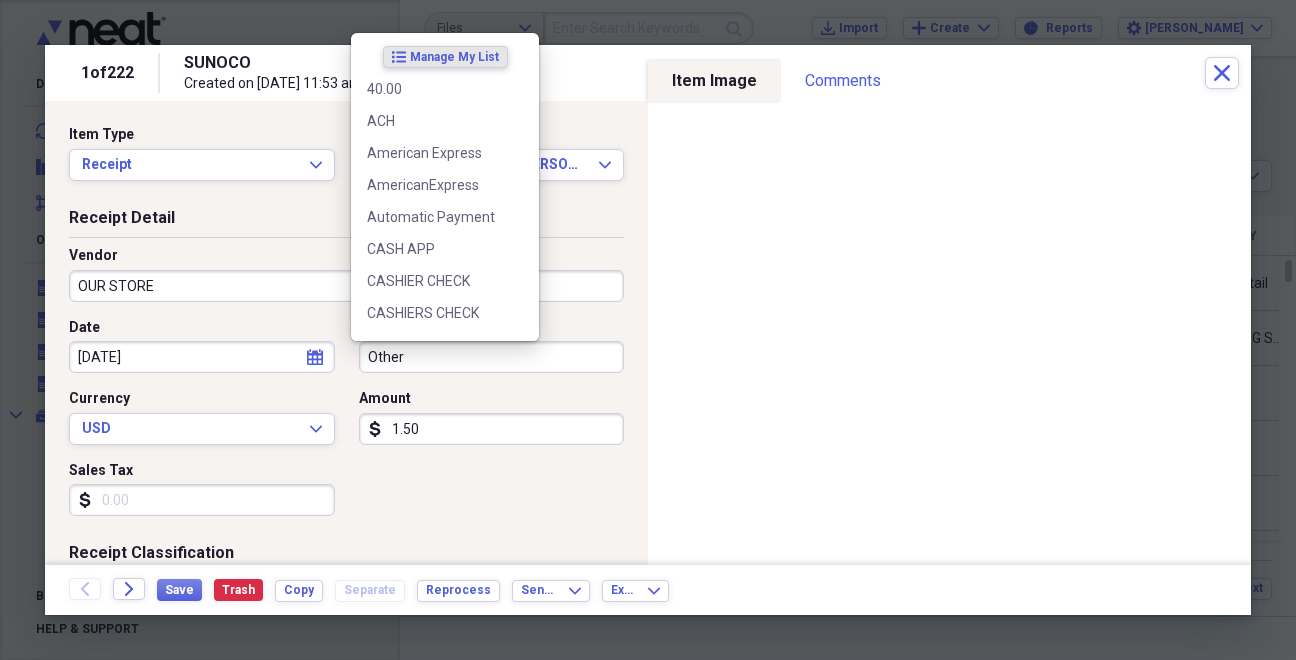 click on "Other" at bounding box center [492, 357] 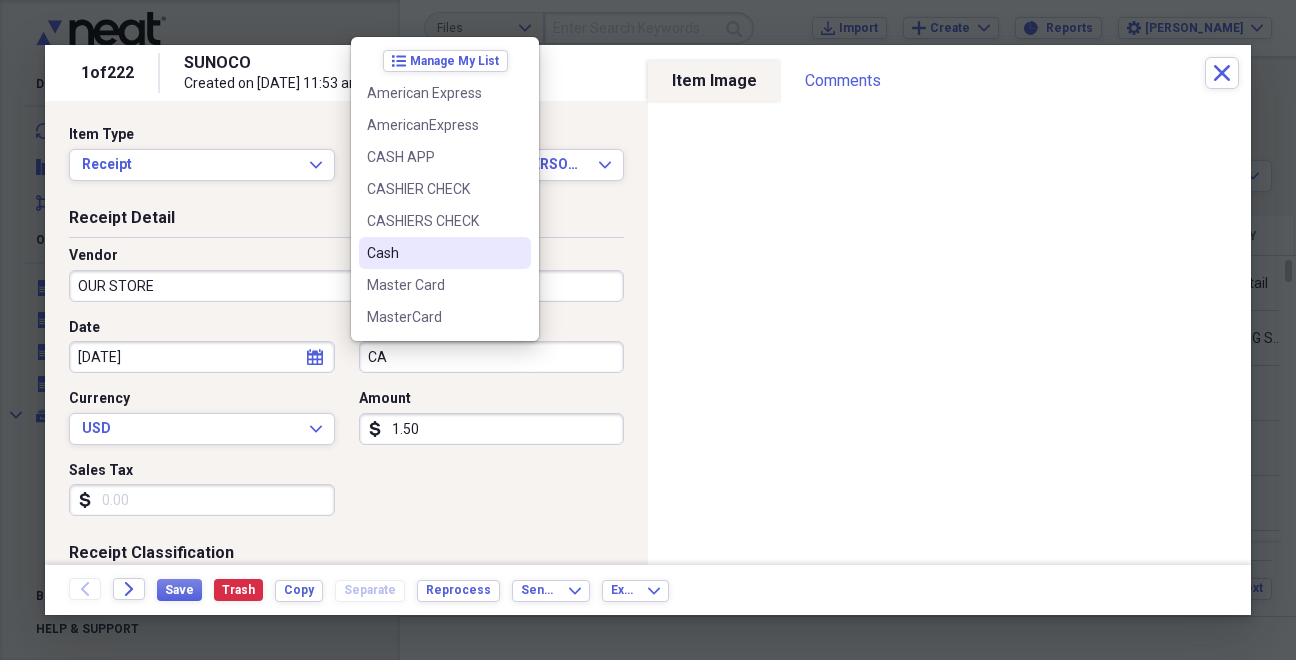 click on "Cash" at bounding box center [433, 253] 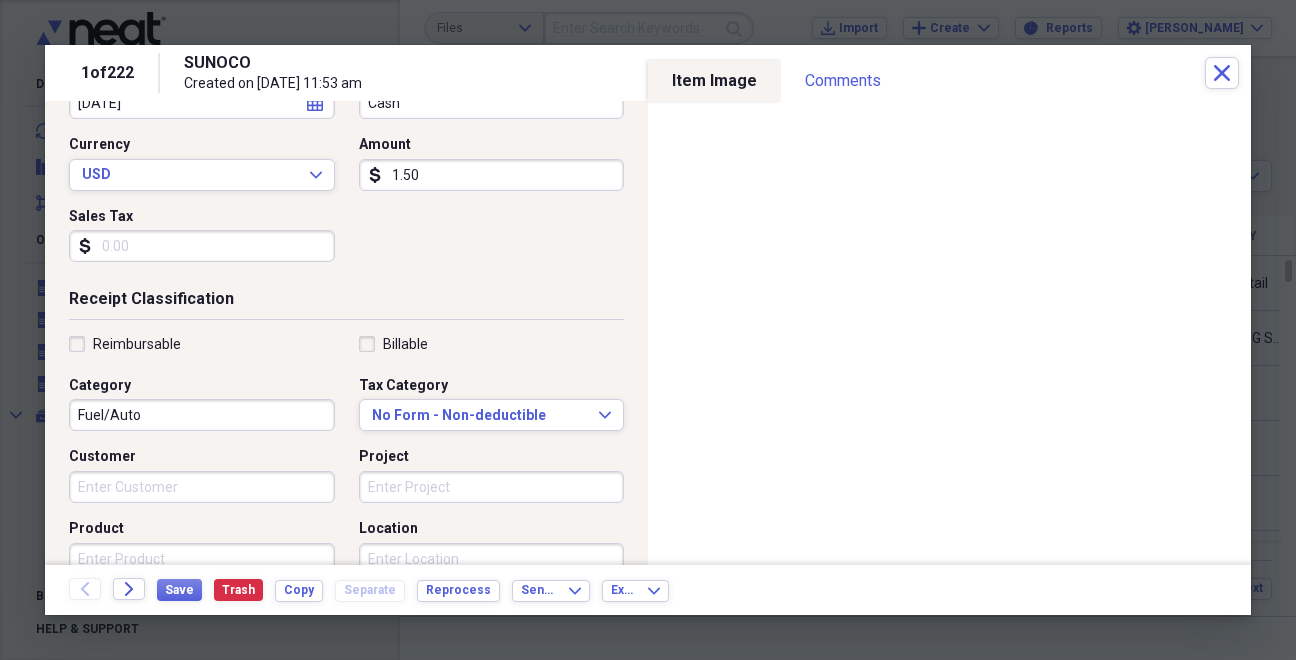scroll, scrollTop: 291, scrollLeft: 0, axis: vertical 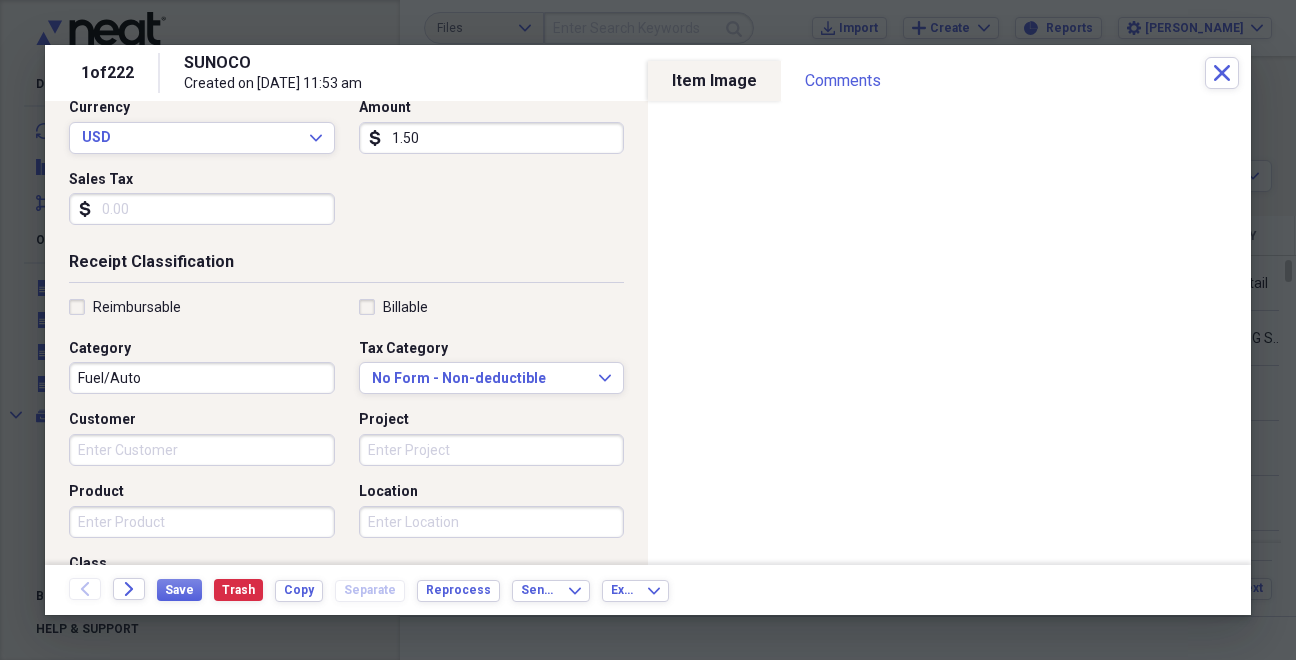 click on "Fuel/Auto" at bounding box center [202, 378] 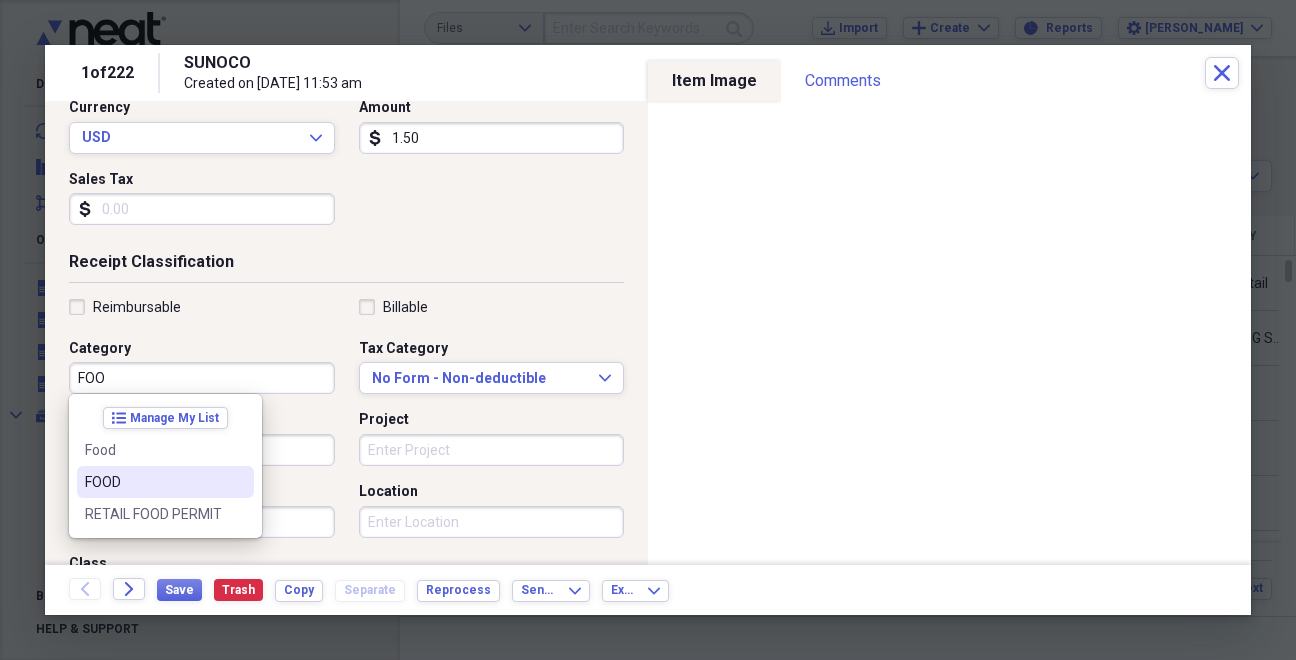 click on "FOOD" at bounding box center (165, 482) 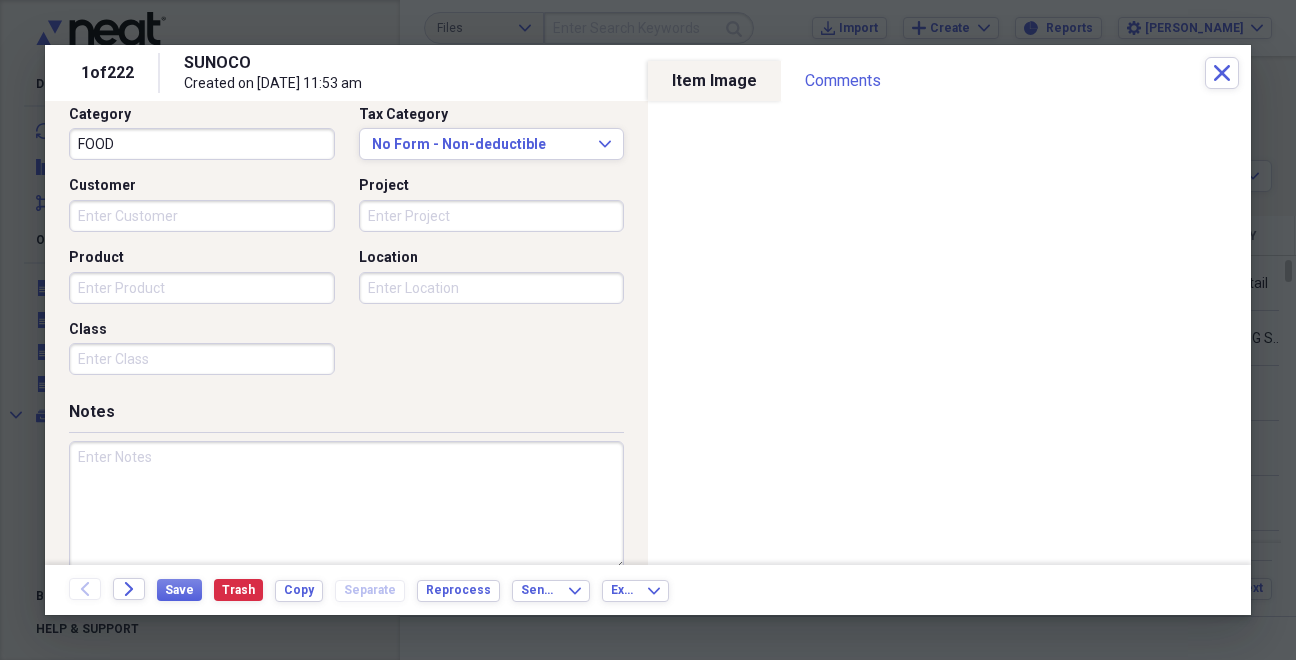 scroll, scrollTop: 547, scrollLeft: 0, axis: vertical 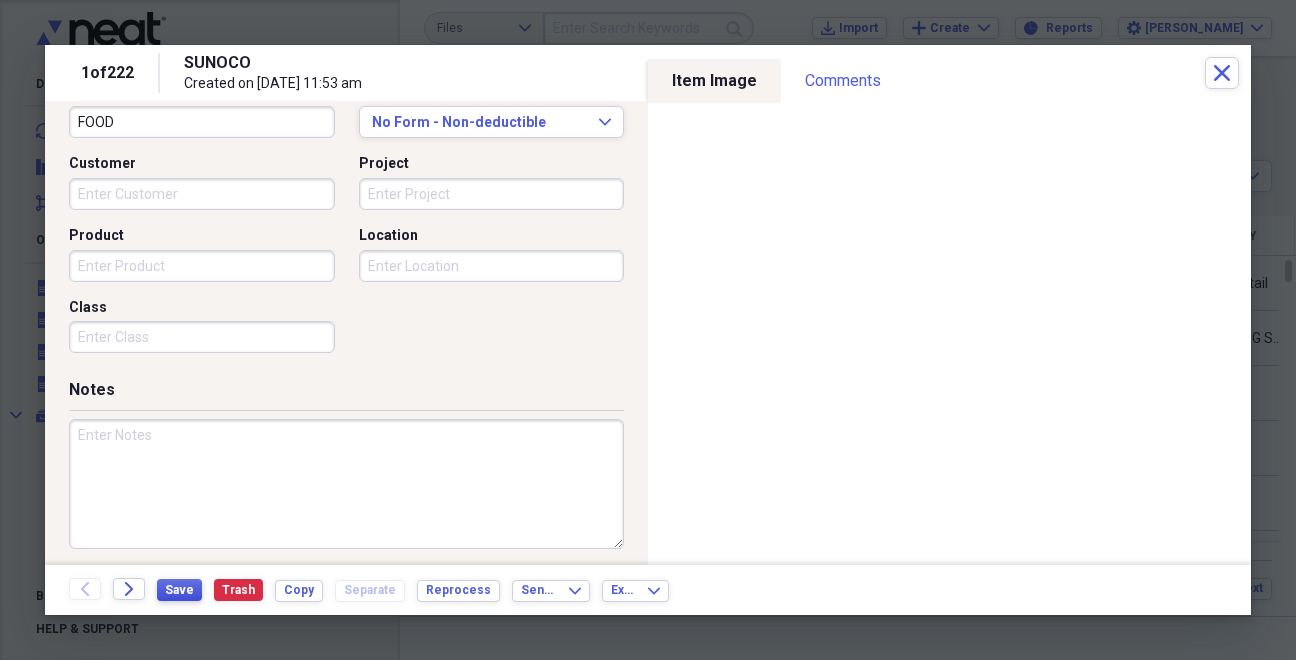click on "Save" at bounding box center [179, 590] 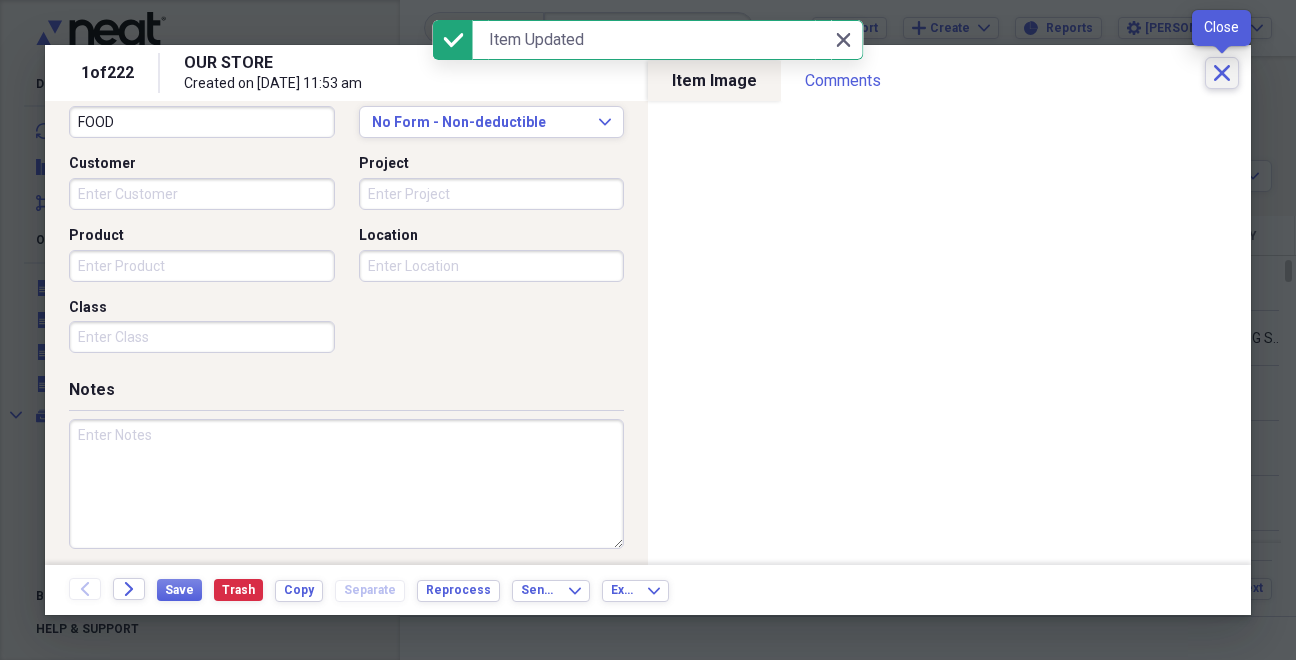 click on "Close" 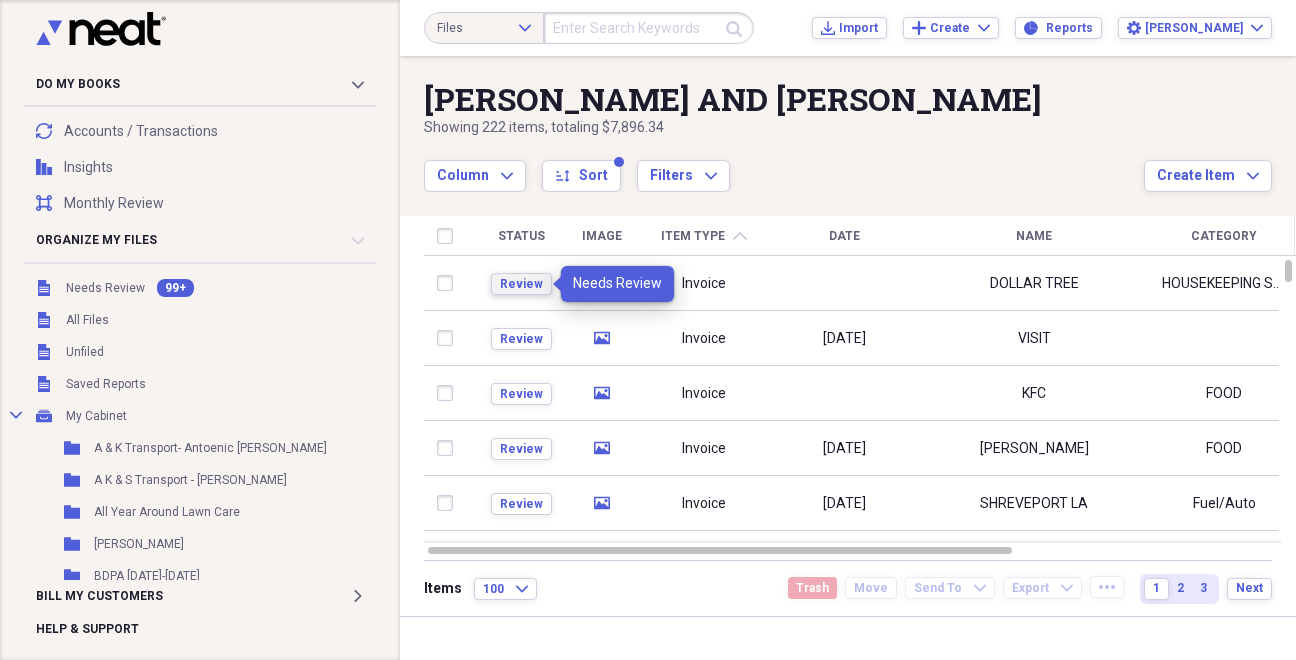 click on "Review" at bounding box center (521, 284) 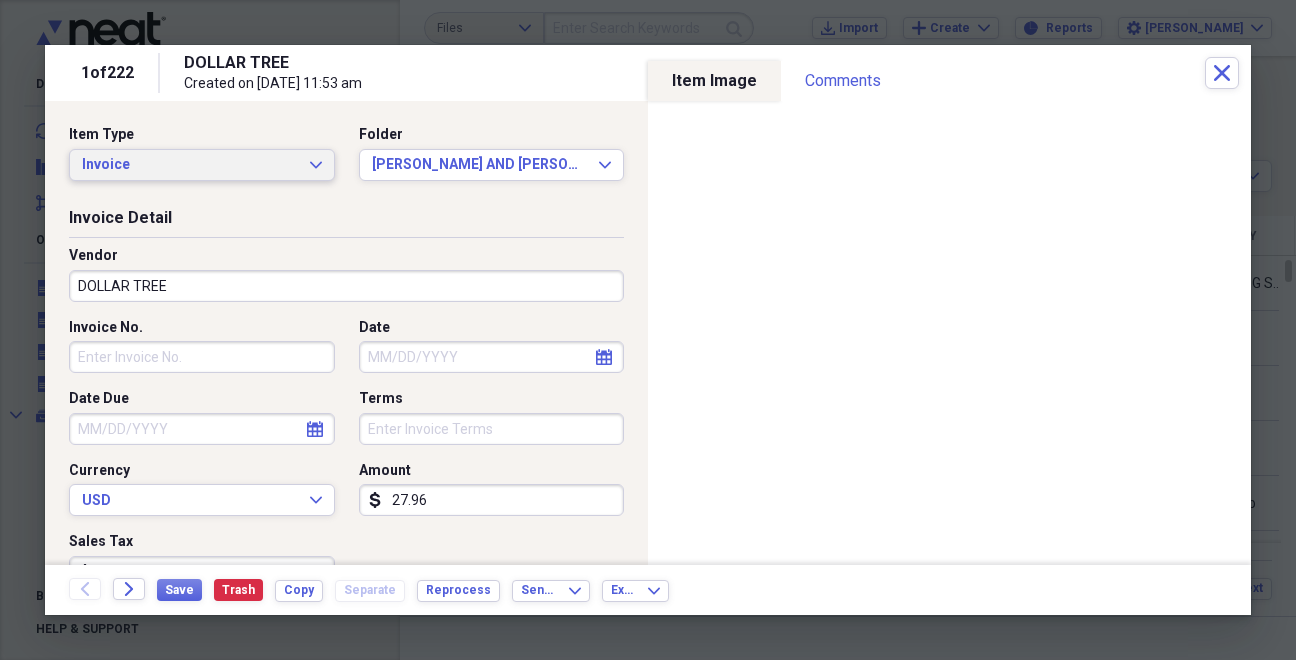 click on "Expand" 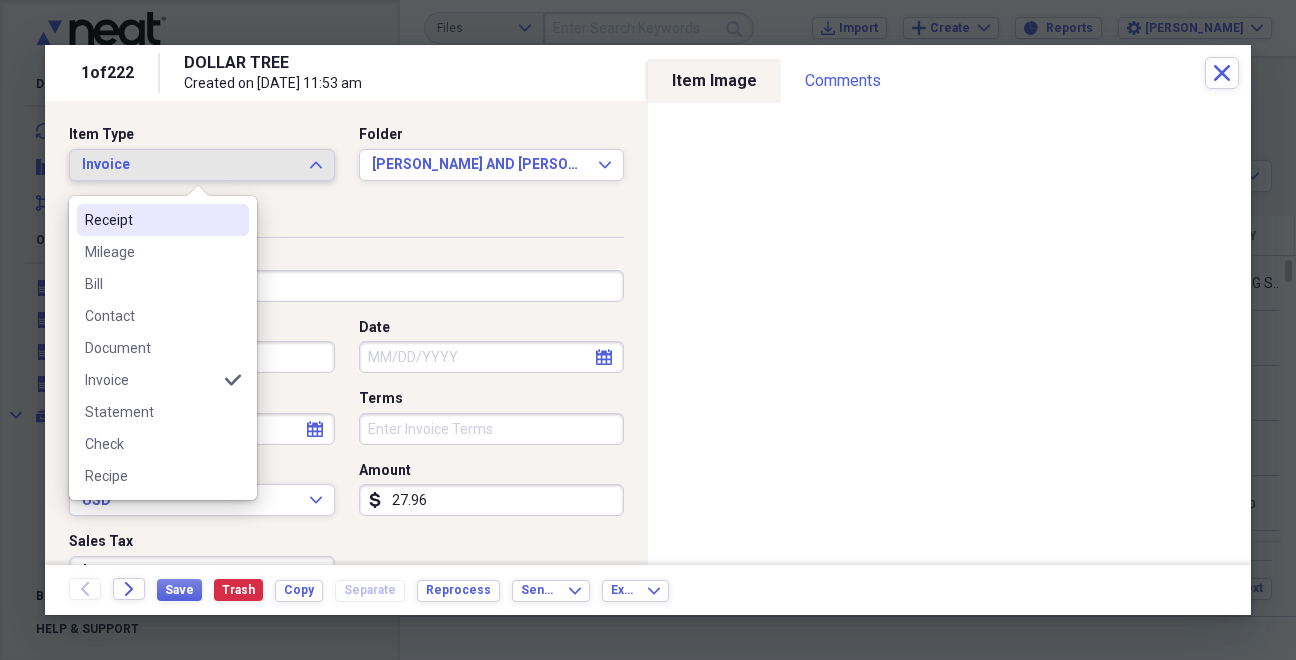 click on "Receipt" at bounding box center [151, 220] 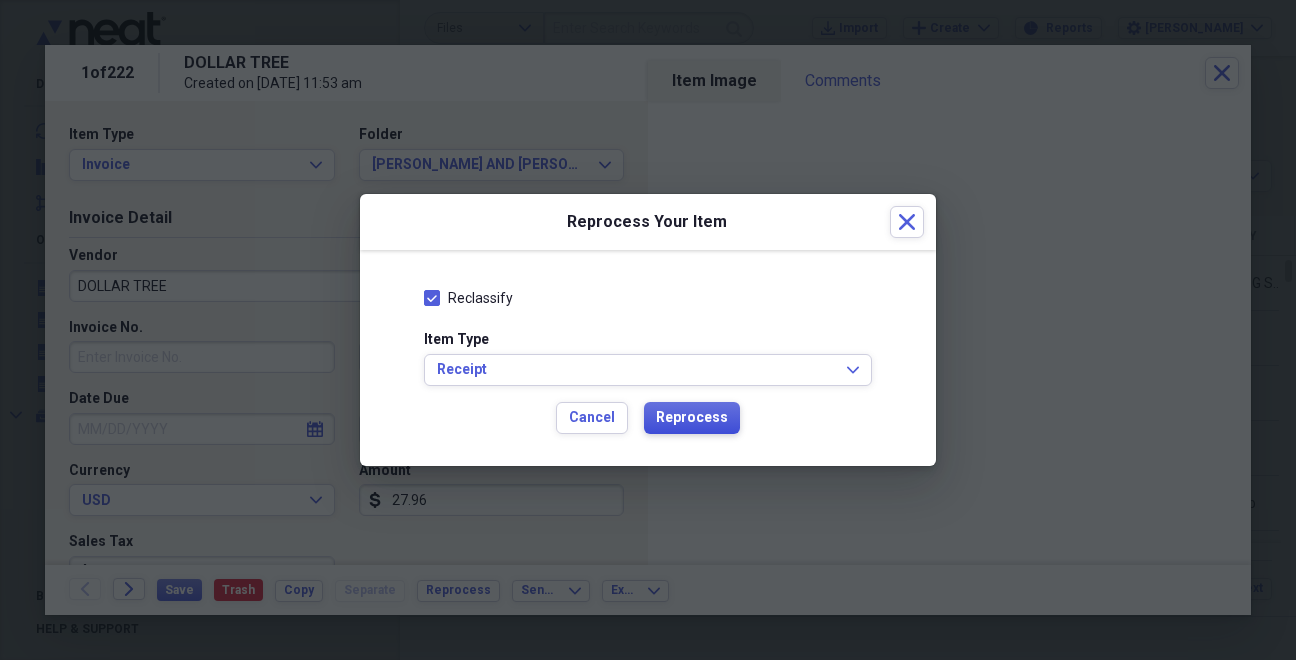click on "Reprocess" at bounding box center (692, 418) 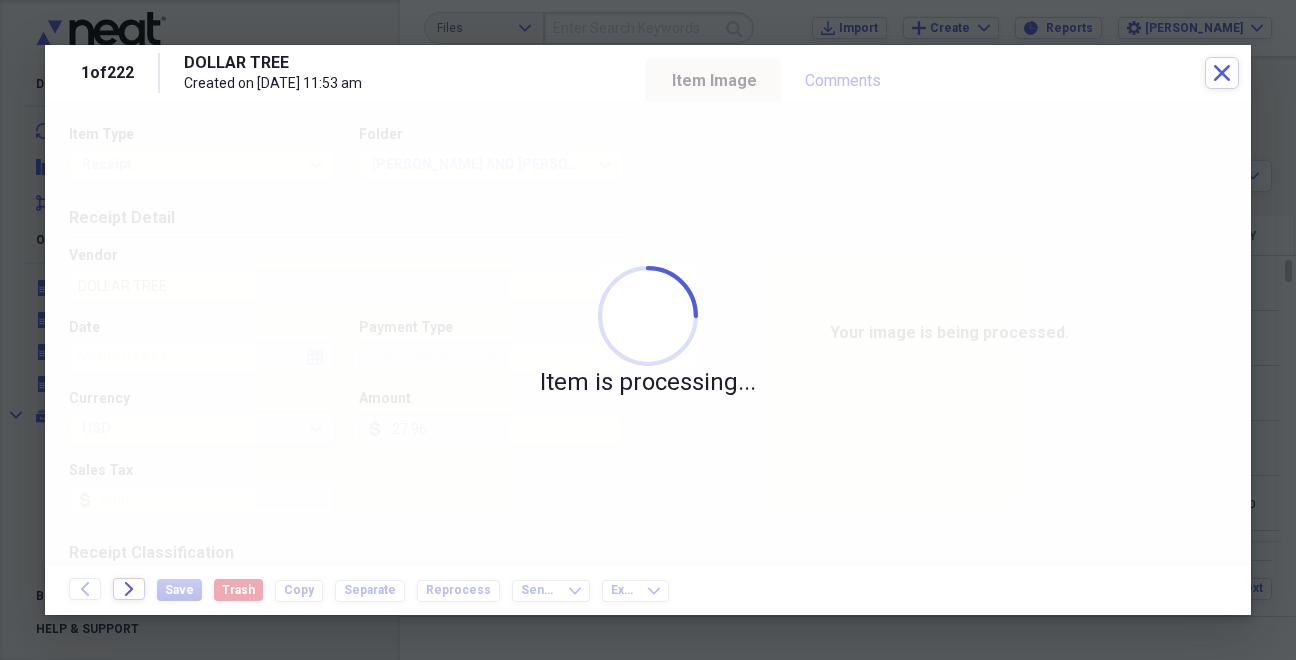 type on "[DATE]" 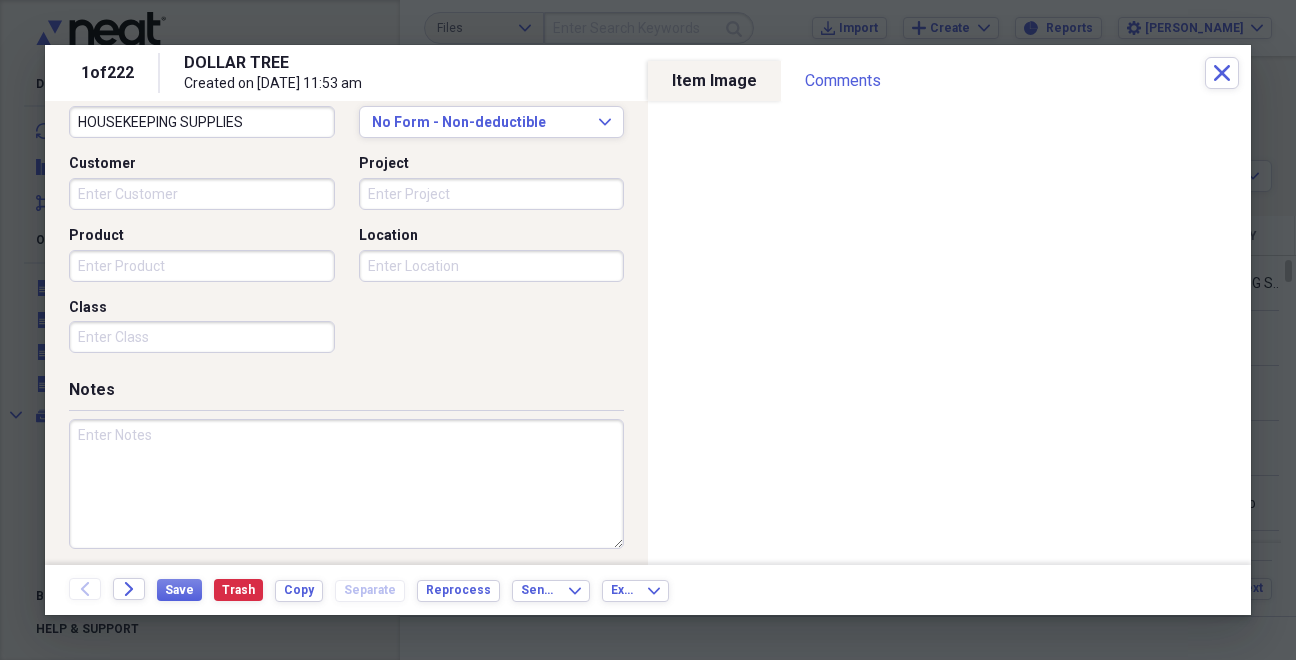 scroll, scrollTop: 557, scrollLeft: 0, axis: vertical 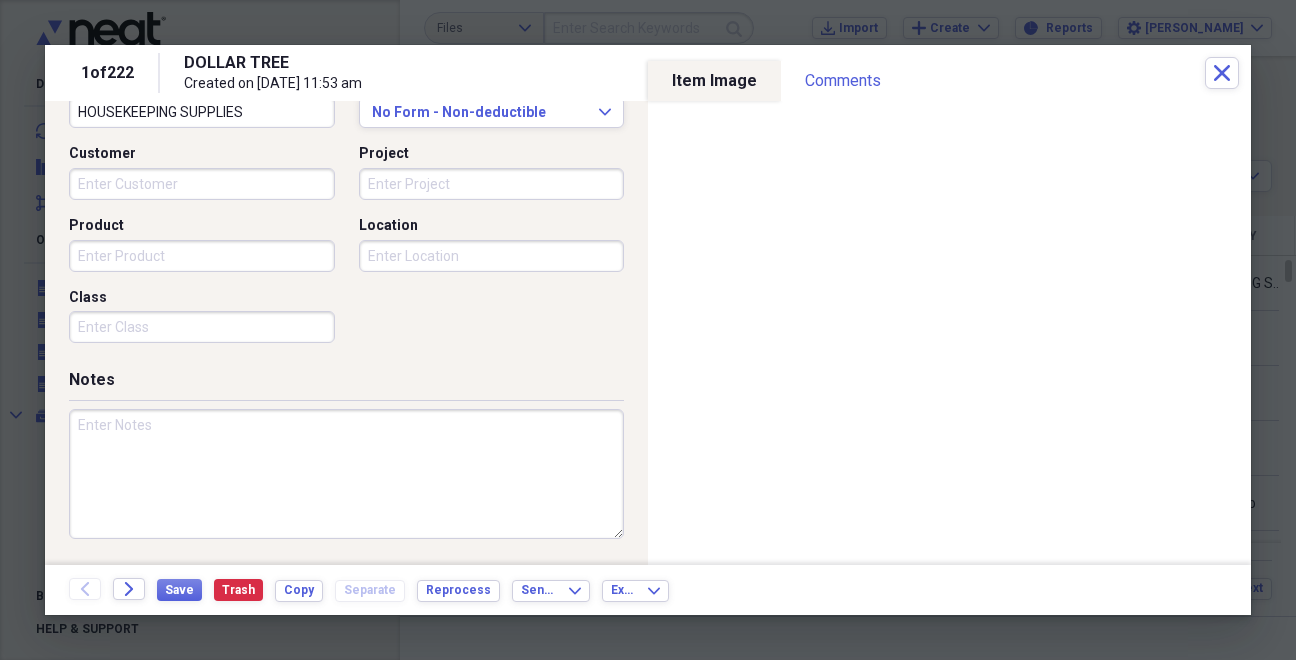 paste on "#9828" 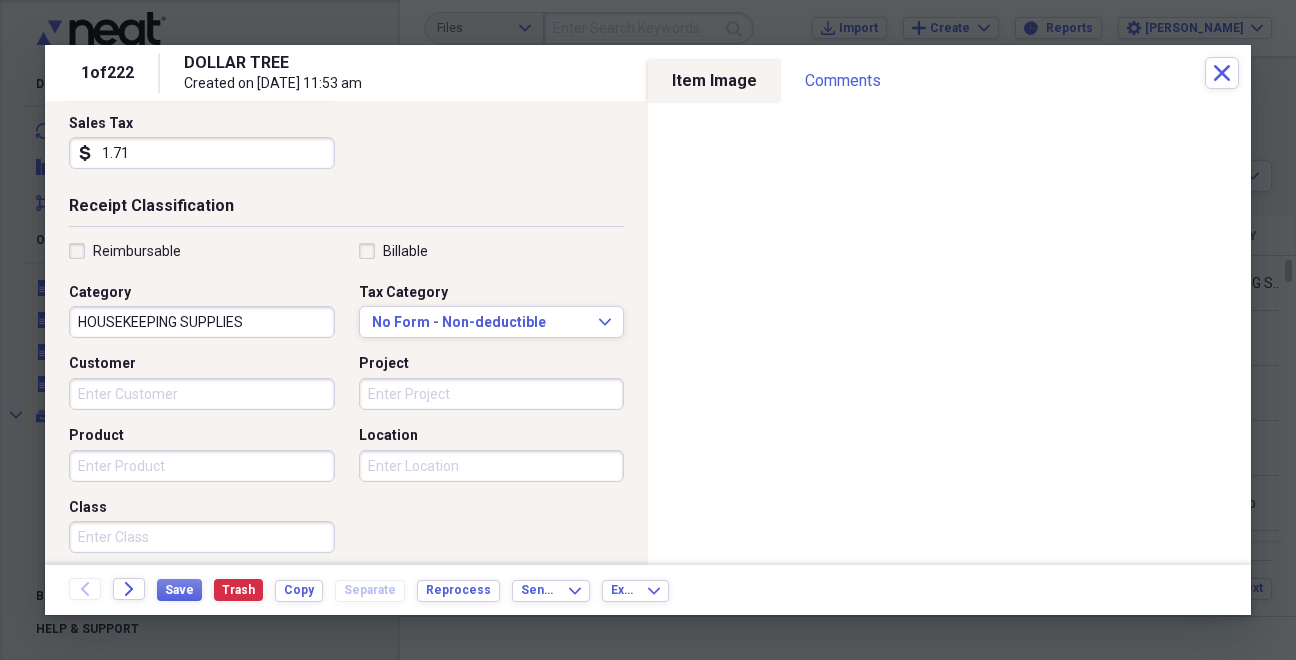 scroll, scrollTop: 337, scrollLeft: 0, axis: vertical 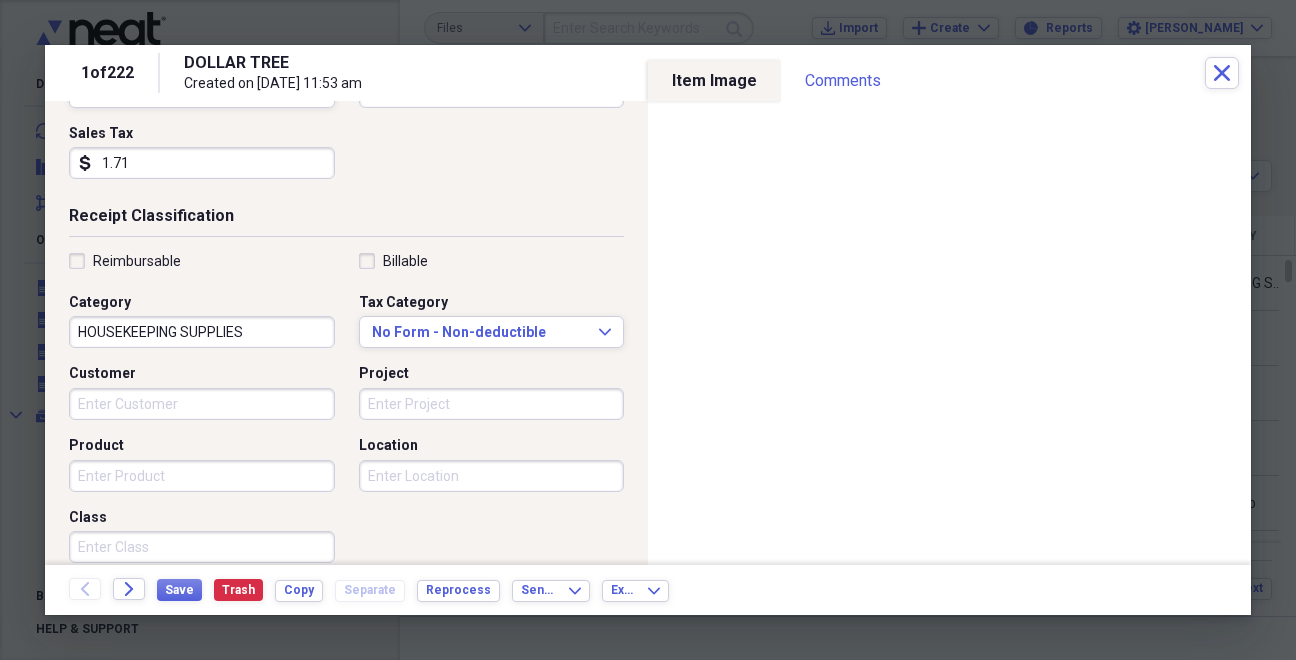 type on "#9828" 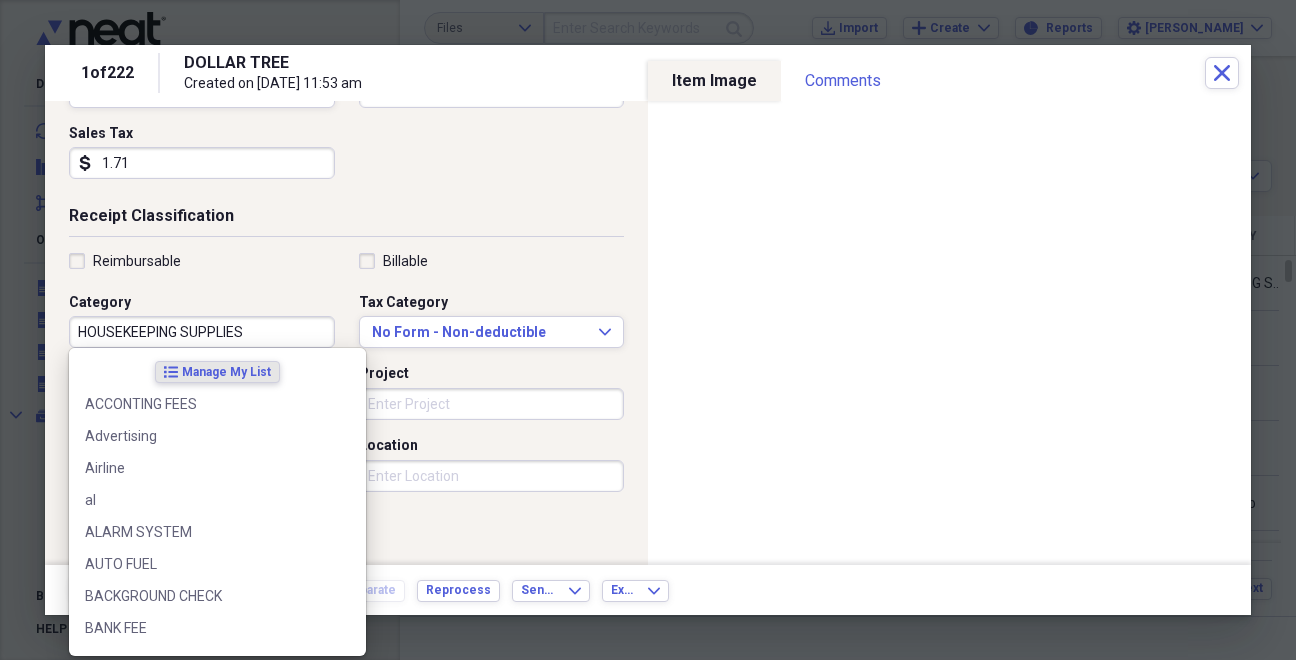 click on "HOUSEKEEPING SUPPLIES" at bounding box center (202, 332) 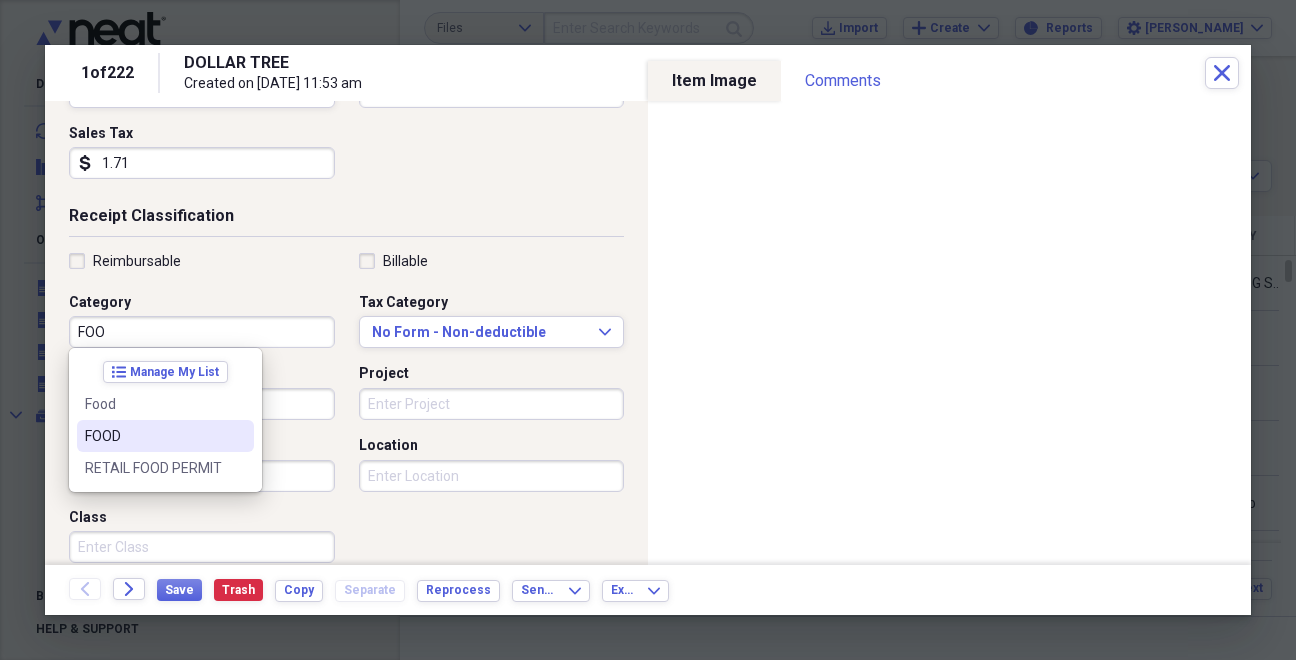 click on "FOOD" at bounding box center (153, 436) 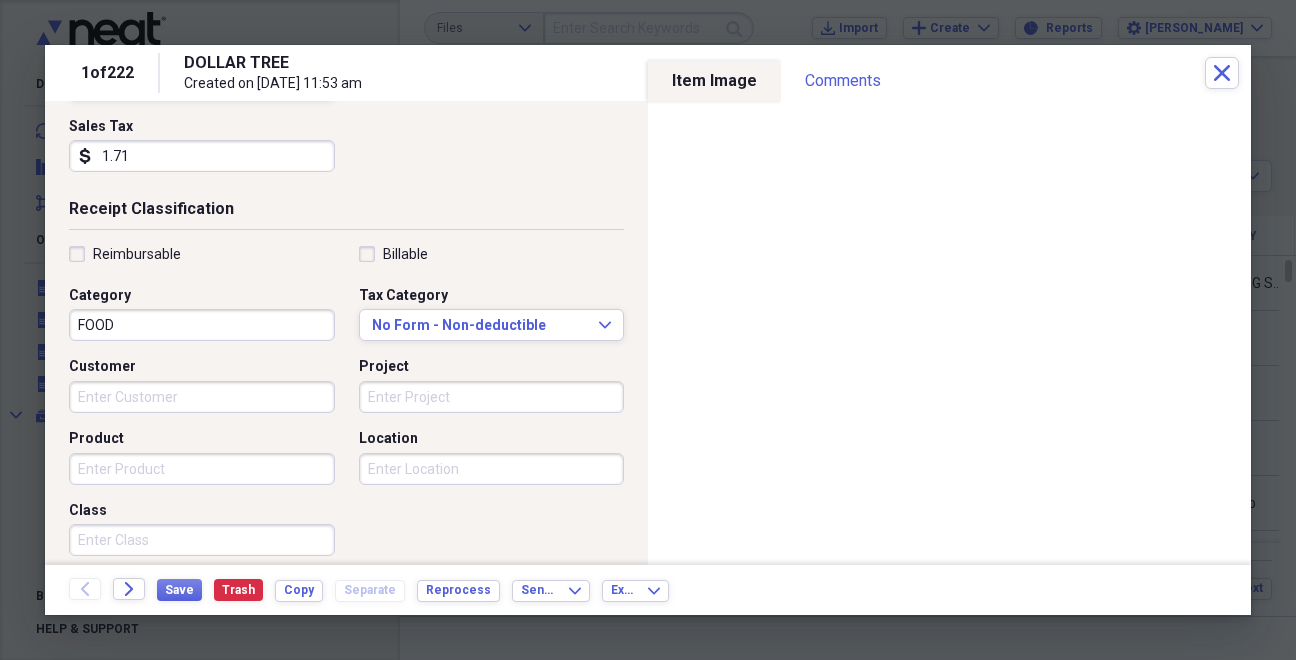 scroll, scrollTop: 557, scrollLeft: 0, axis: vertical 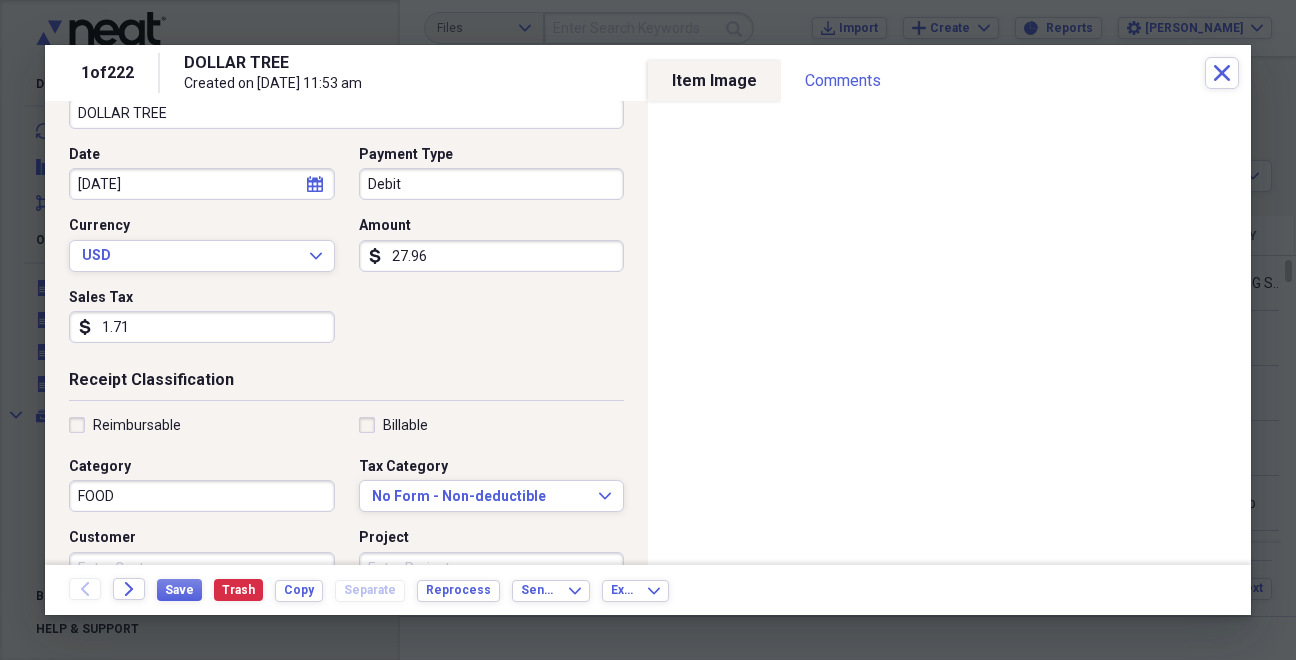 click on "1.71" at bounding box center (202, 327) 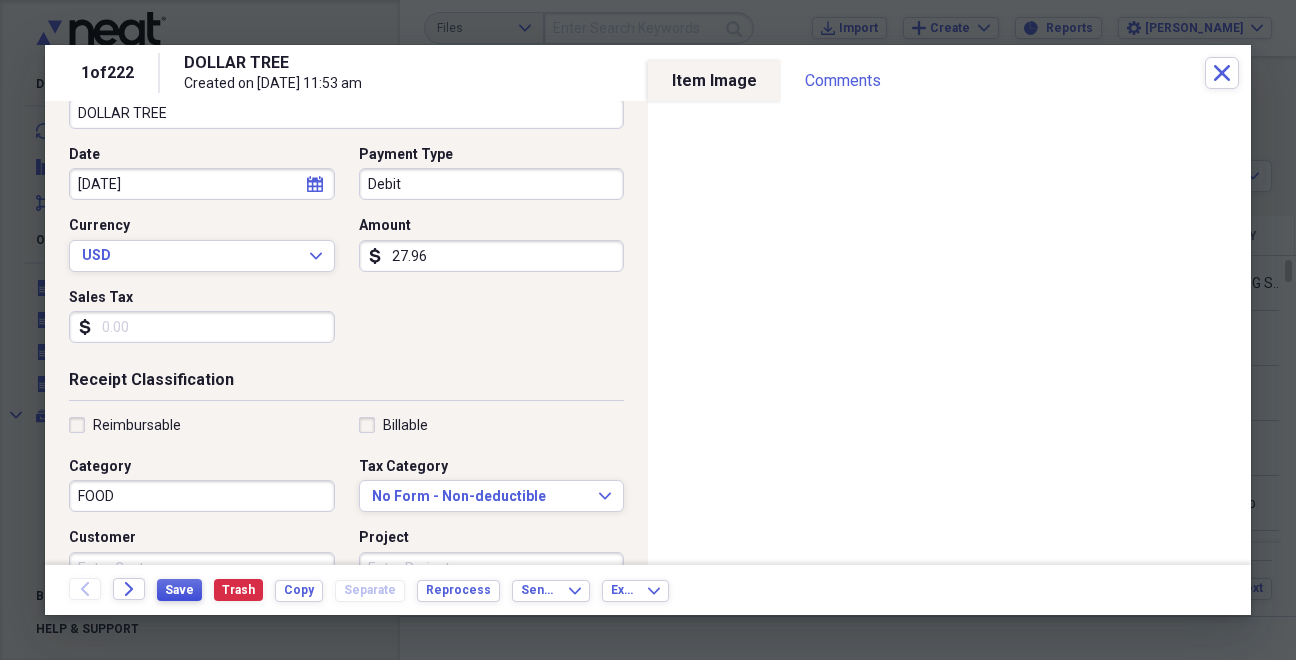 type 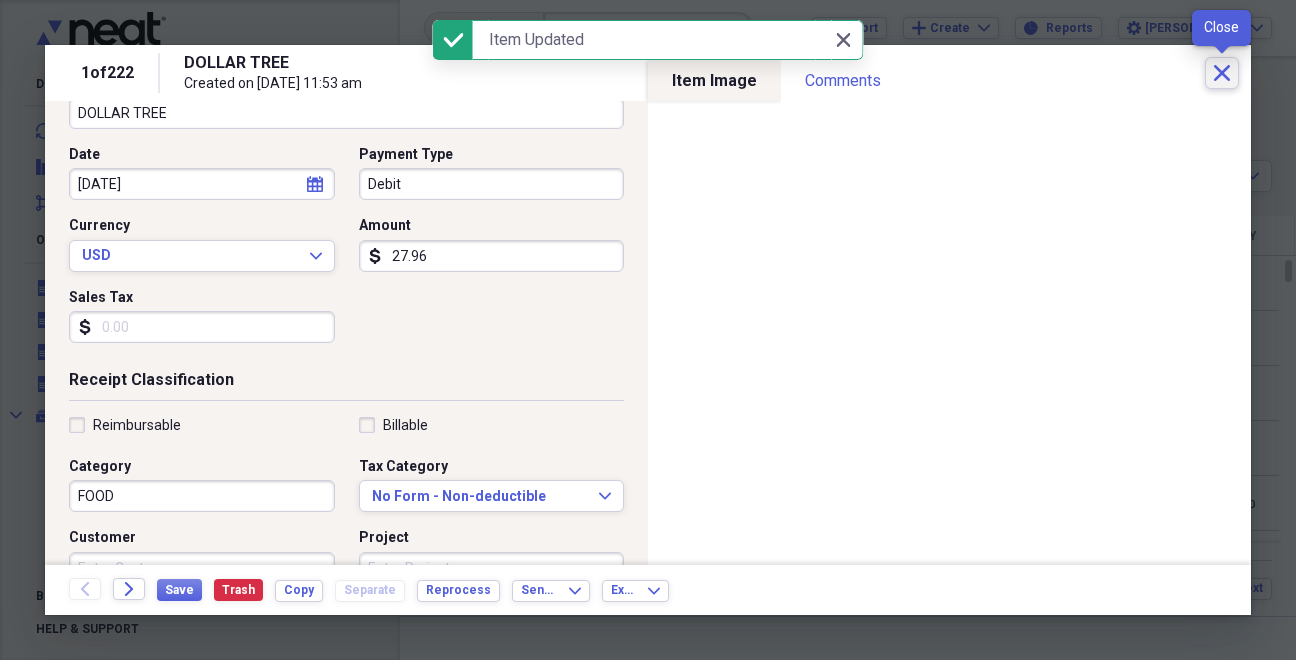 click on "Close" 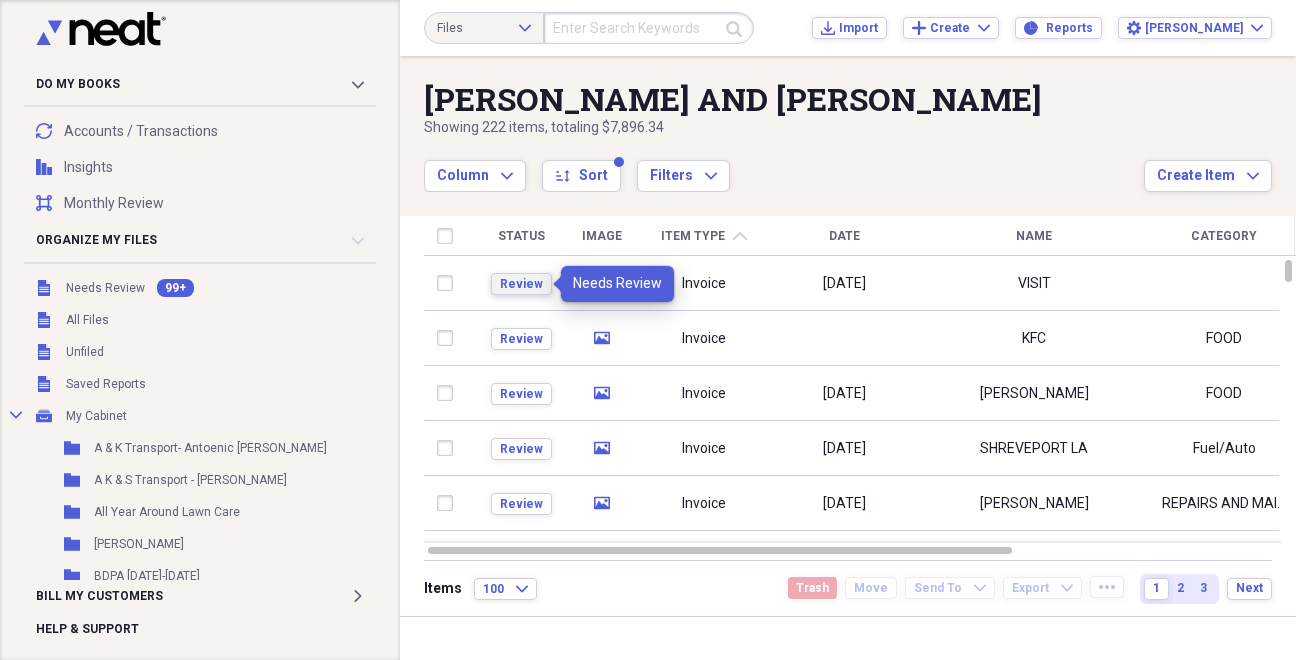 click on "Review" at bounding box center (521, 284) 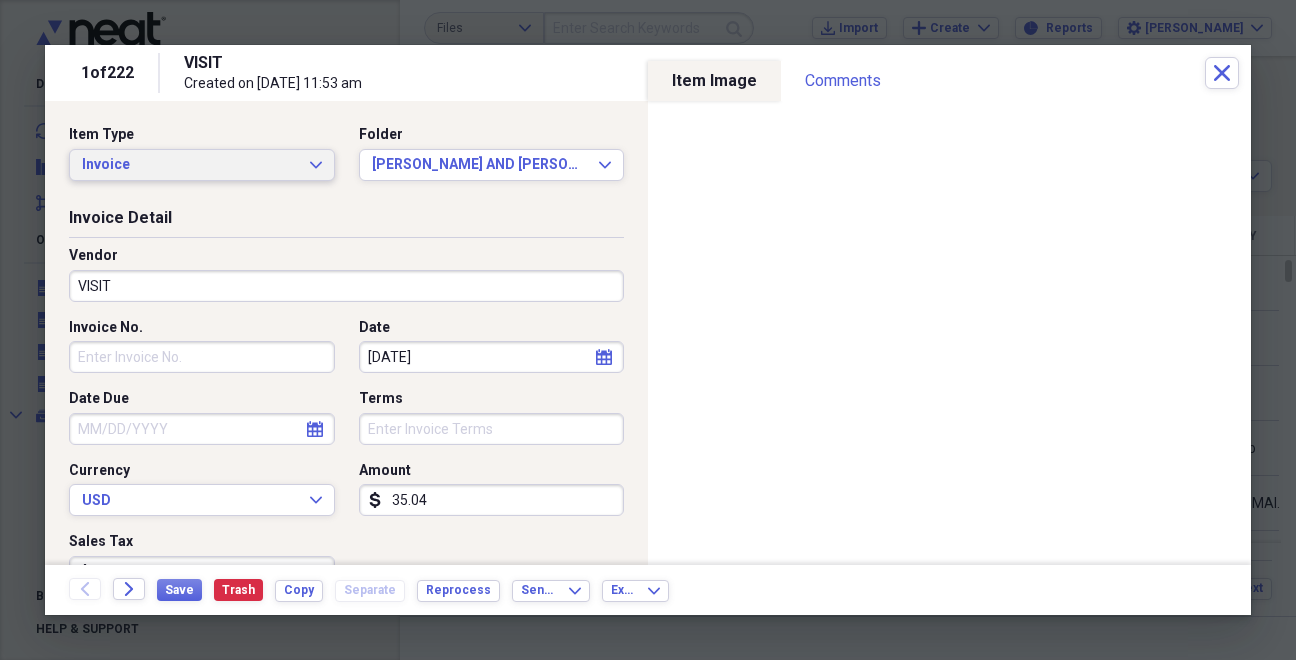 click on "Expand" 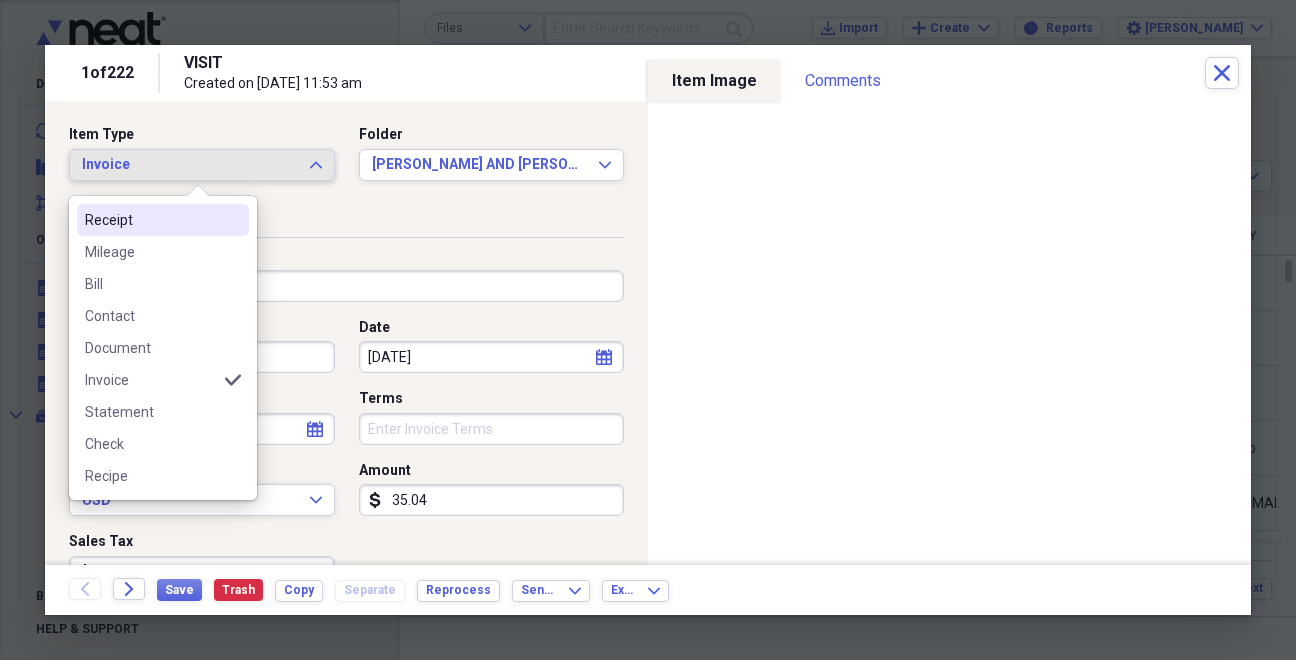 click on "Receipt" at bounding box center [151, 220] 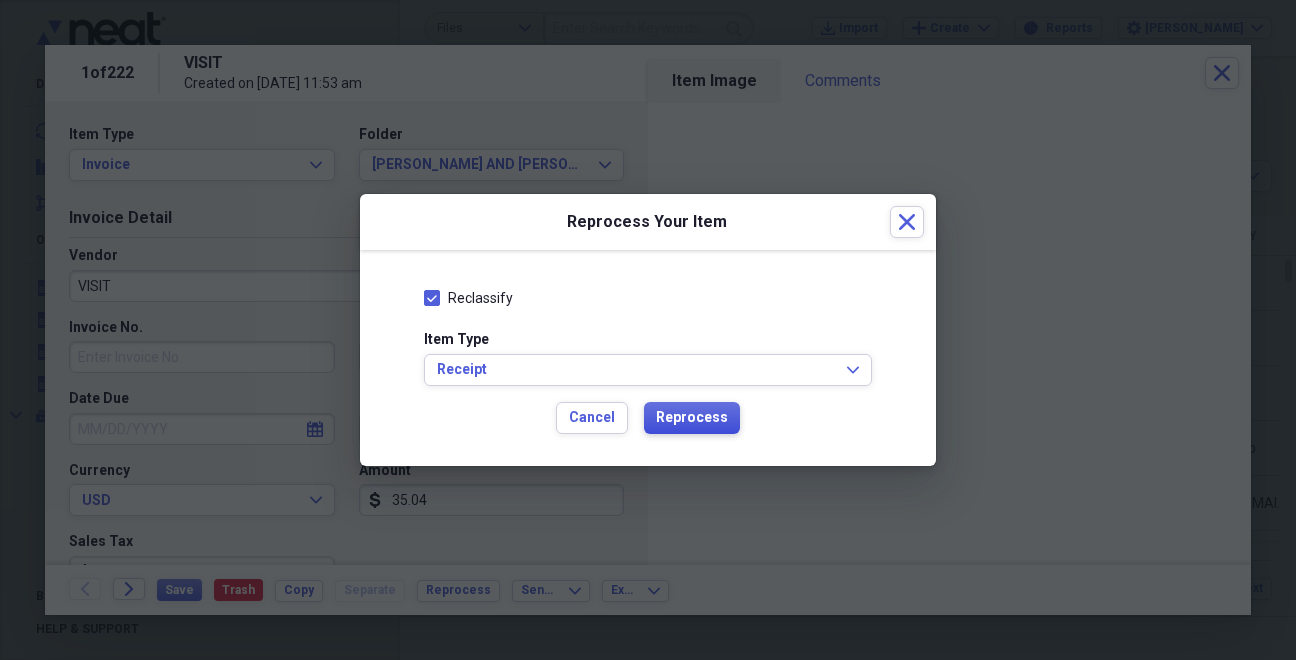 click on "Reprocess" at bounding box center (692, 418) 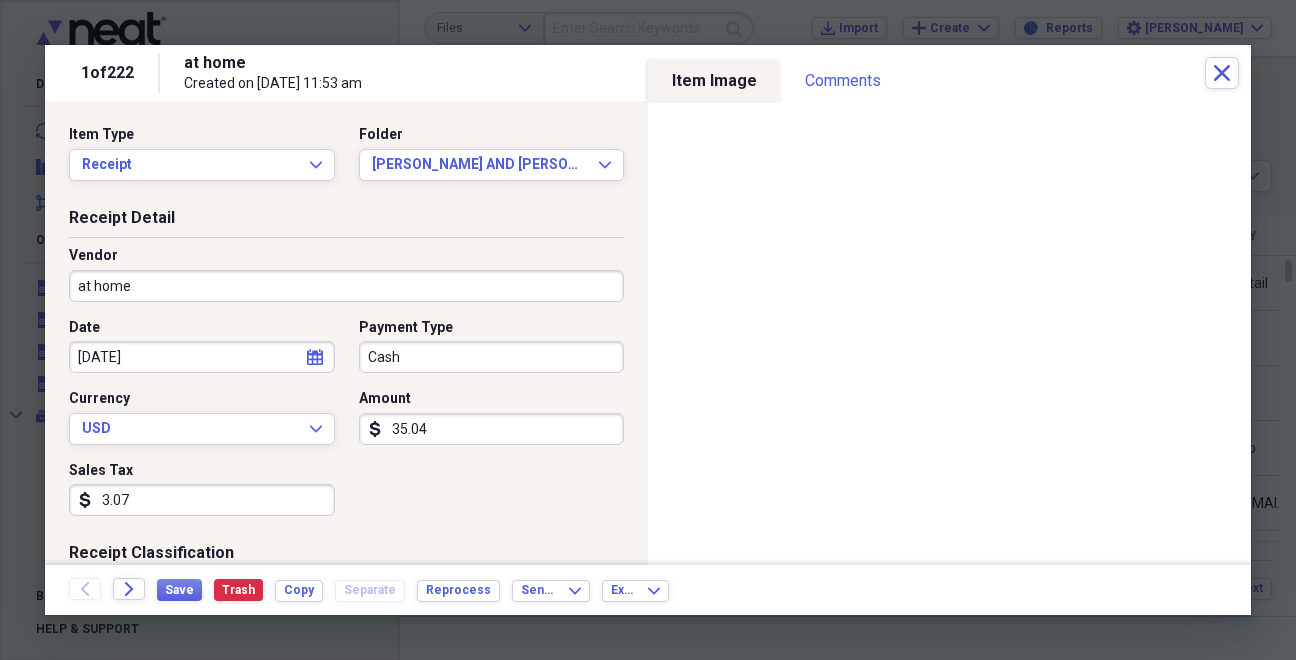type on "at home" 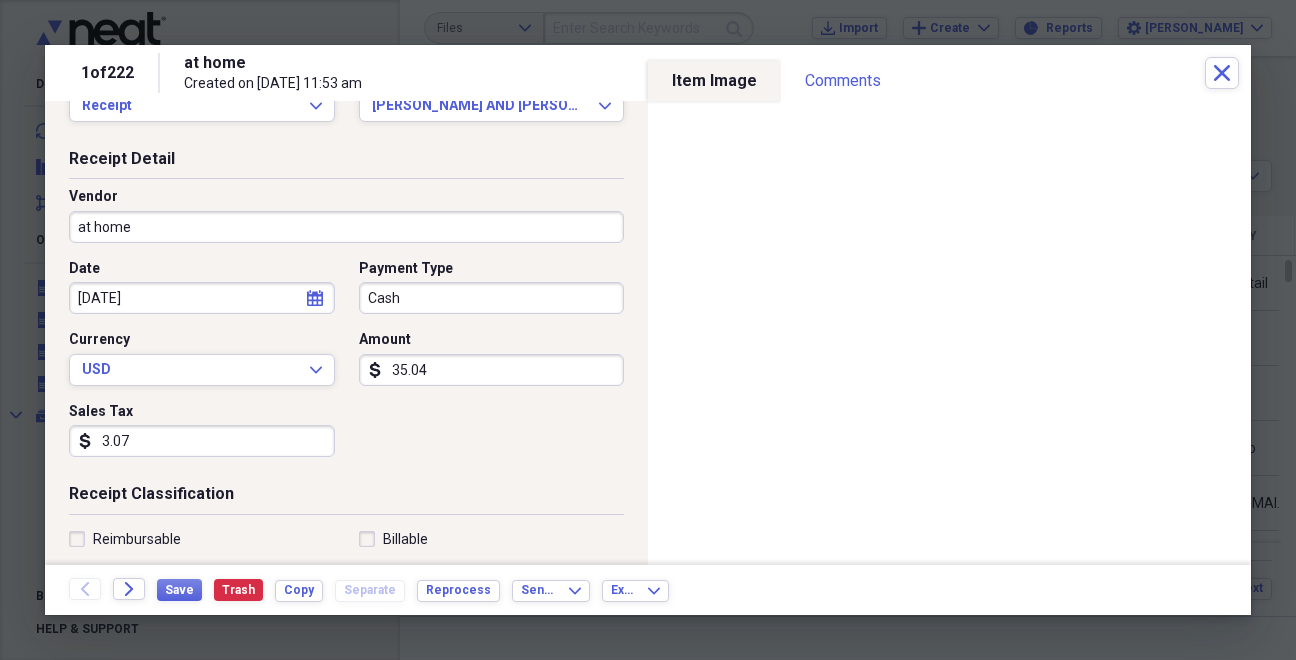 scroll, scrollTop: 73, scrollLeft: 0, axis: vertical 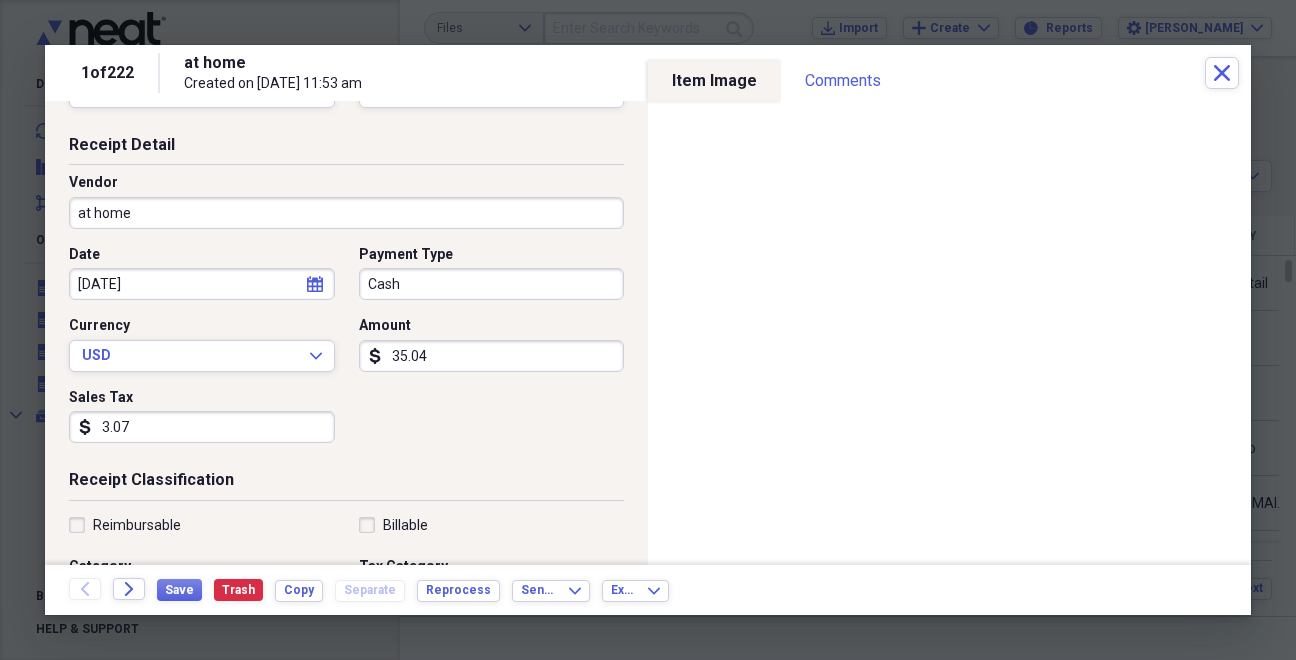 click on "3.07" at bounding box center (202, 427) 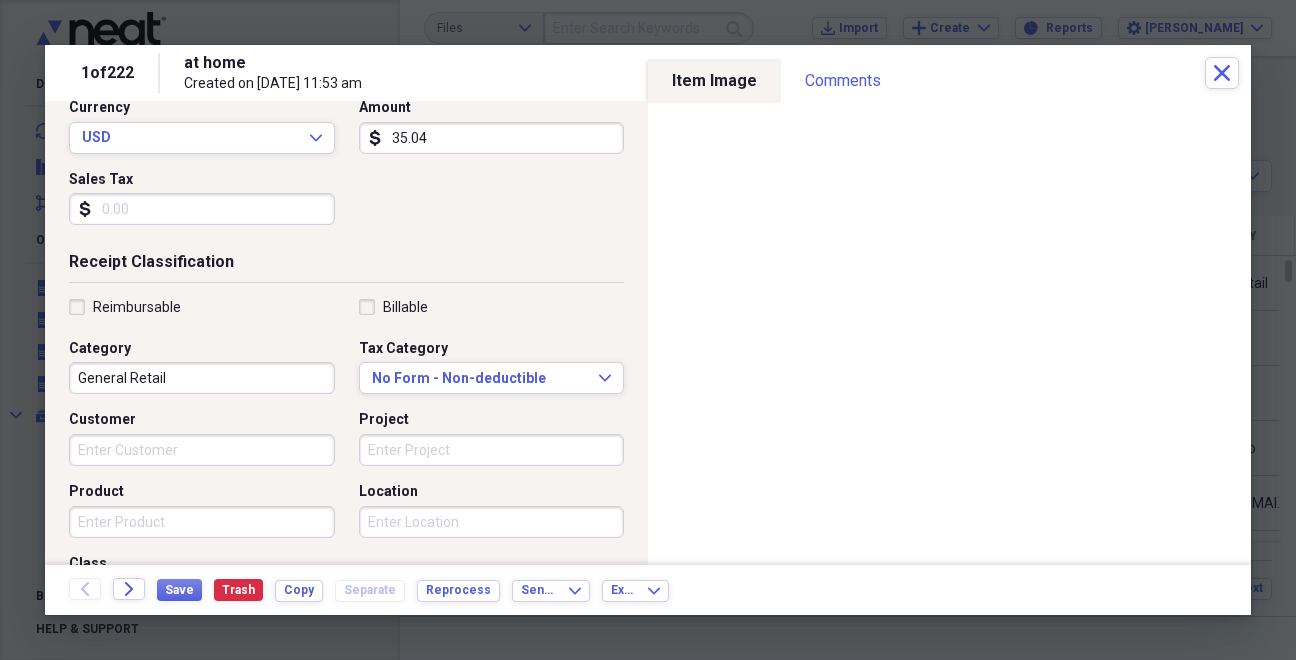 scroll, scrollTop: 300, scrollLeft: 0, axis: vertical 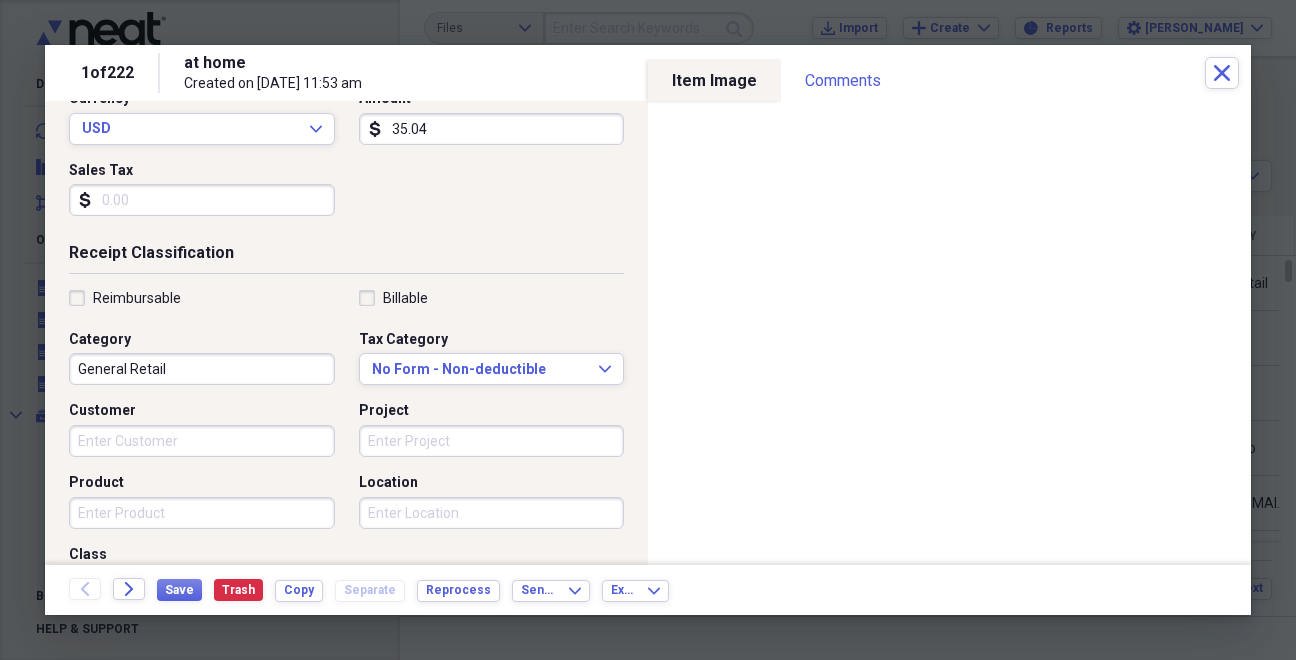 type 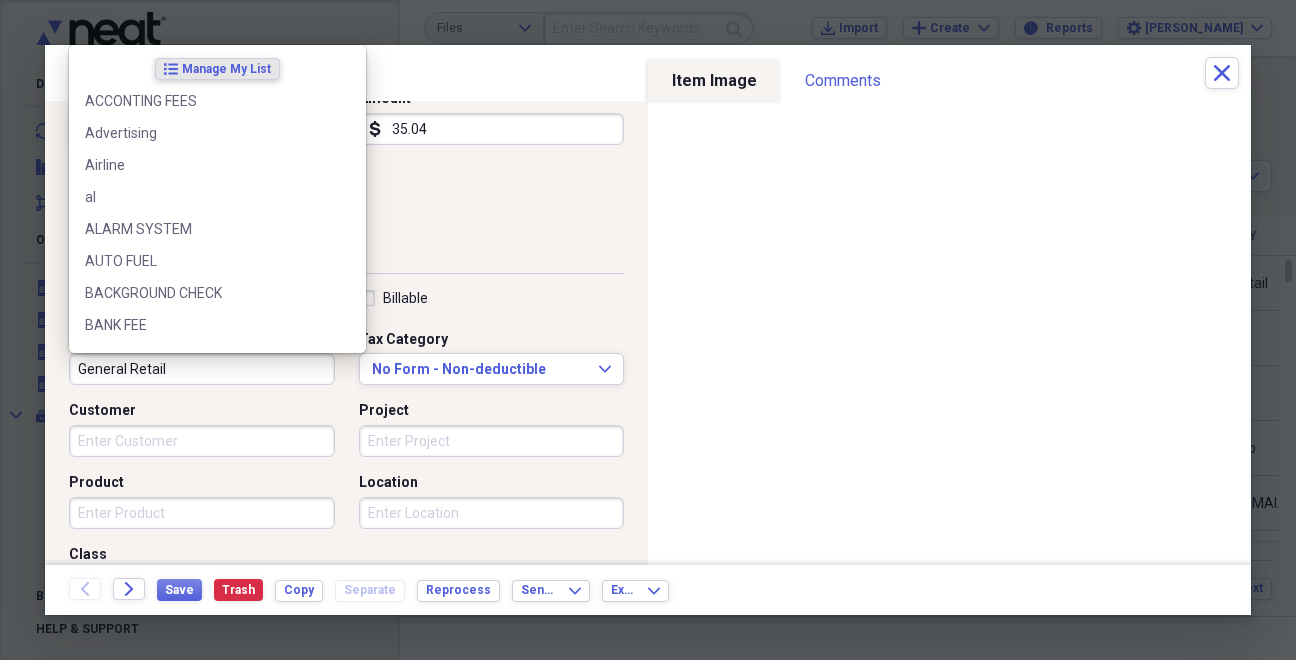 click on "General Retail" at bounding box center (202, 369) 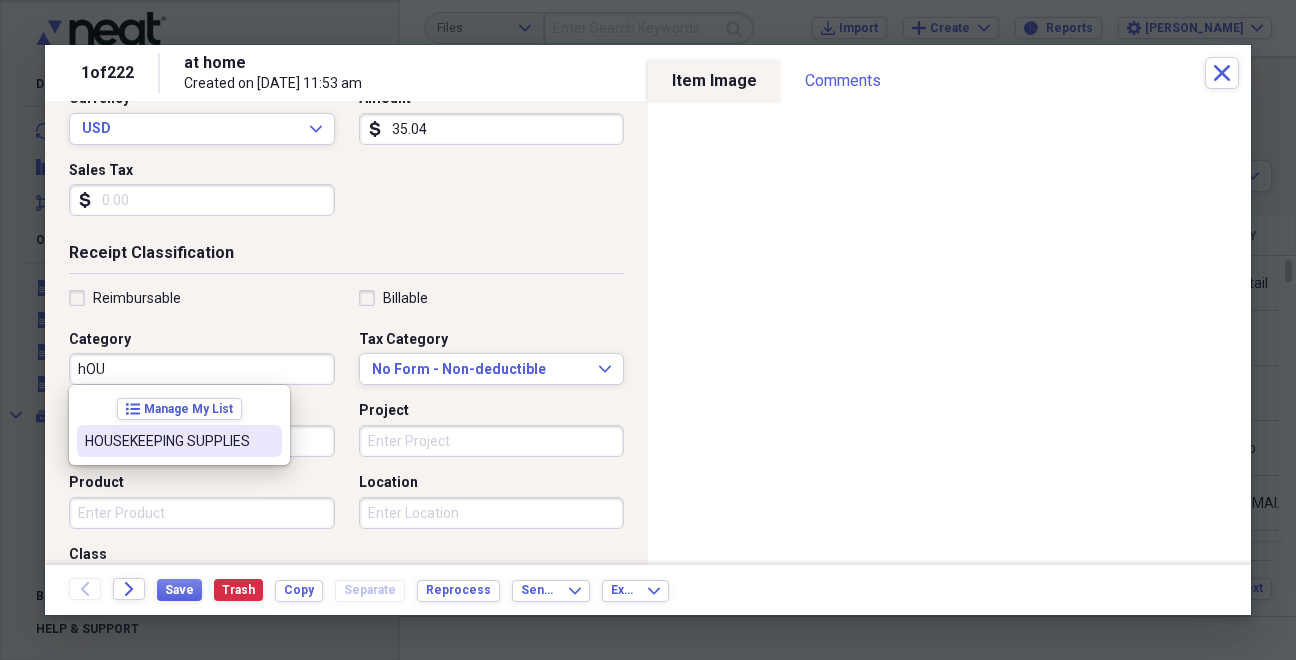 click on "HOUSEKEEPING SUPPLIES" at bounding box center [167, 441] 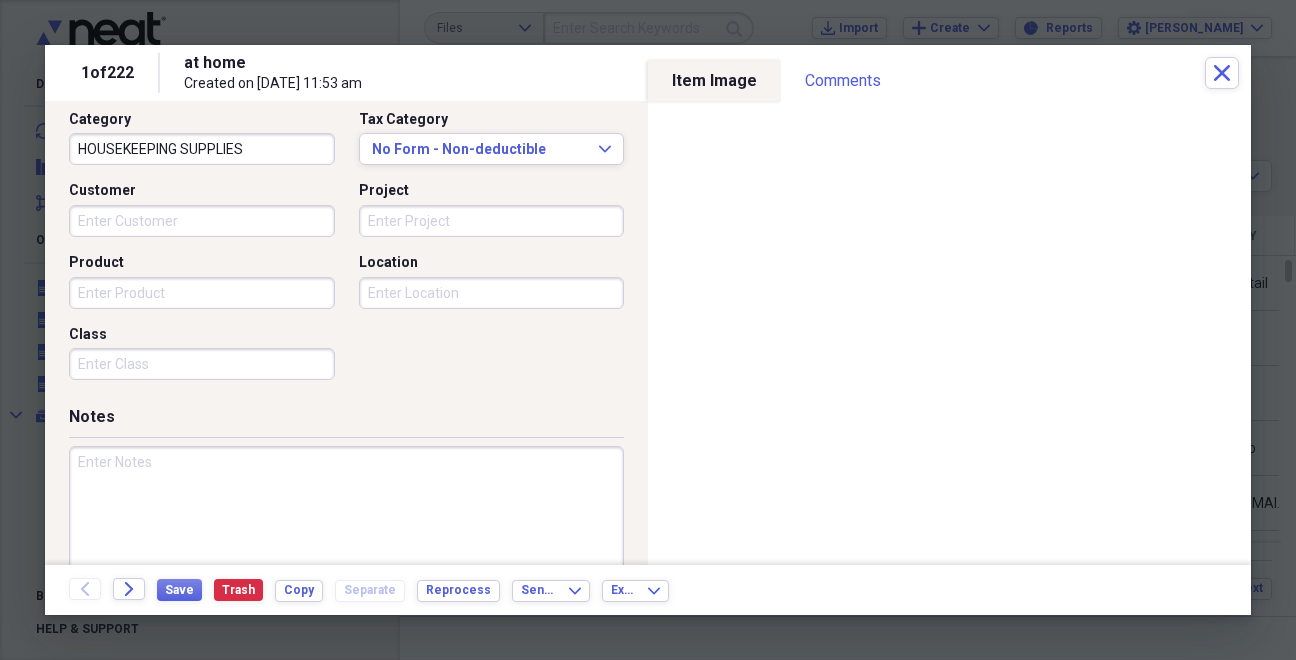 scroll, scrollTop: 557, scrollLeft: 0, axis: vertical 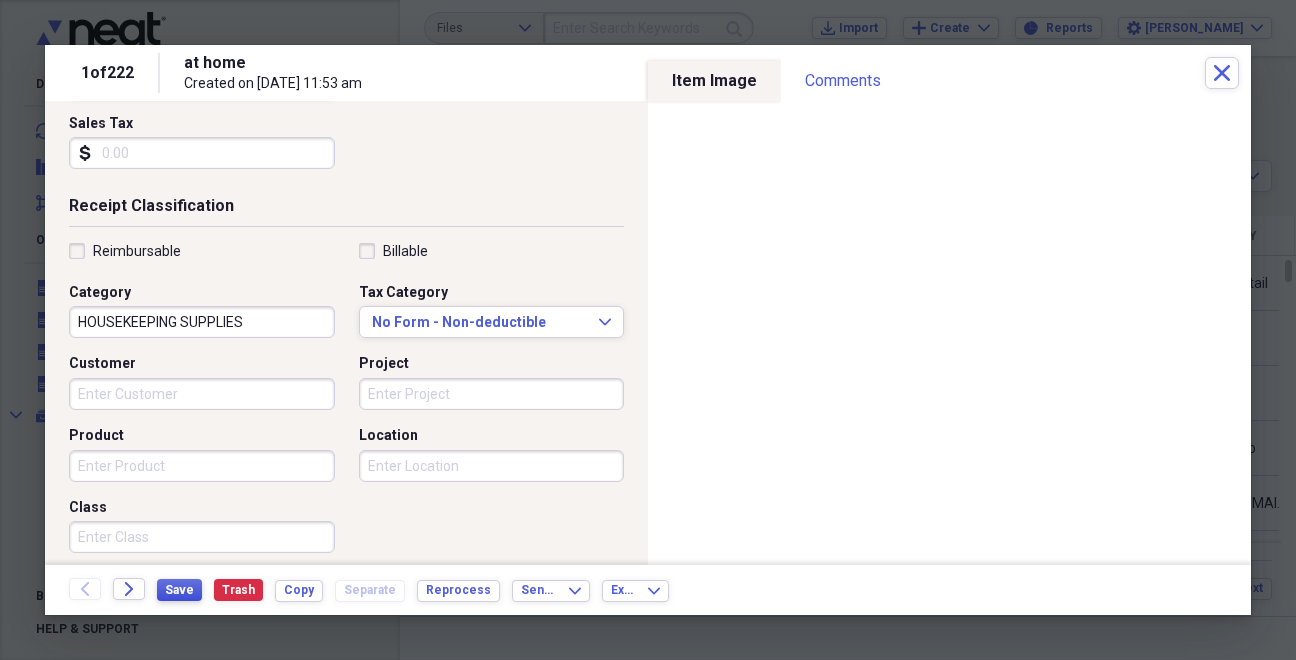 click on "Save" at bounding box center (179, 590) 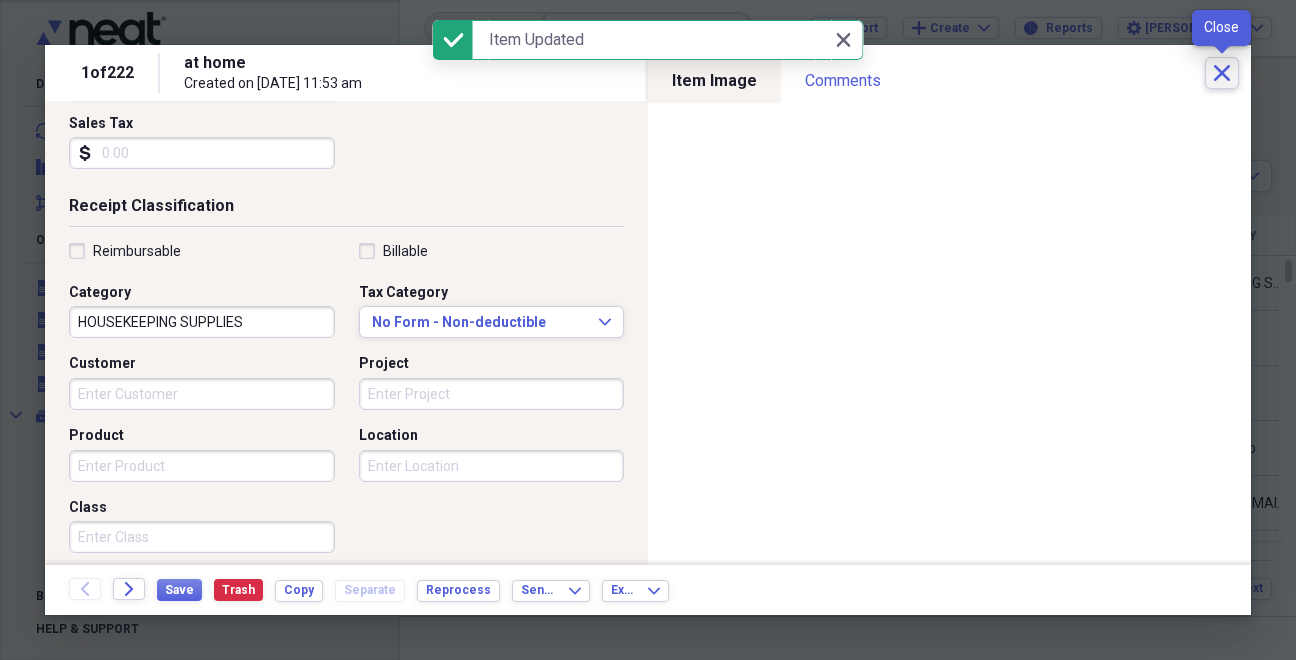 click on "Close" 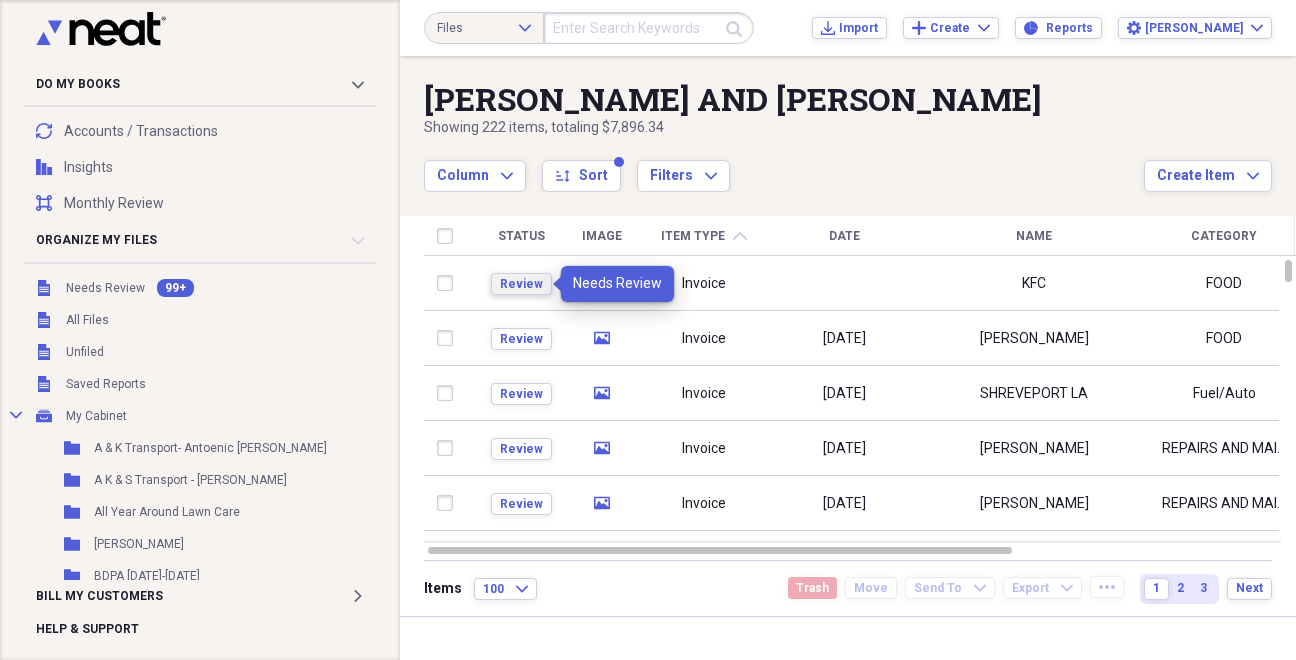 click on "Review" at bounding box center (521, 284) 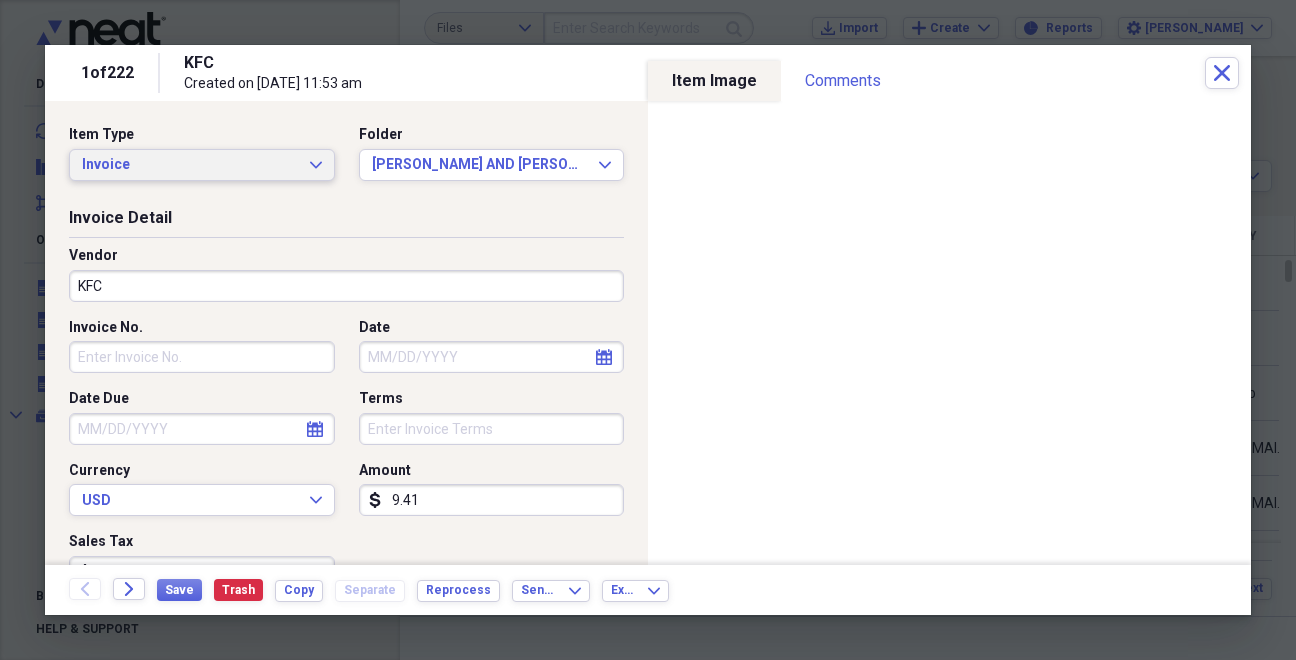 click on "Expand" 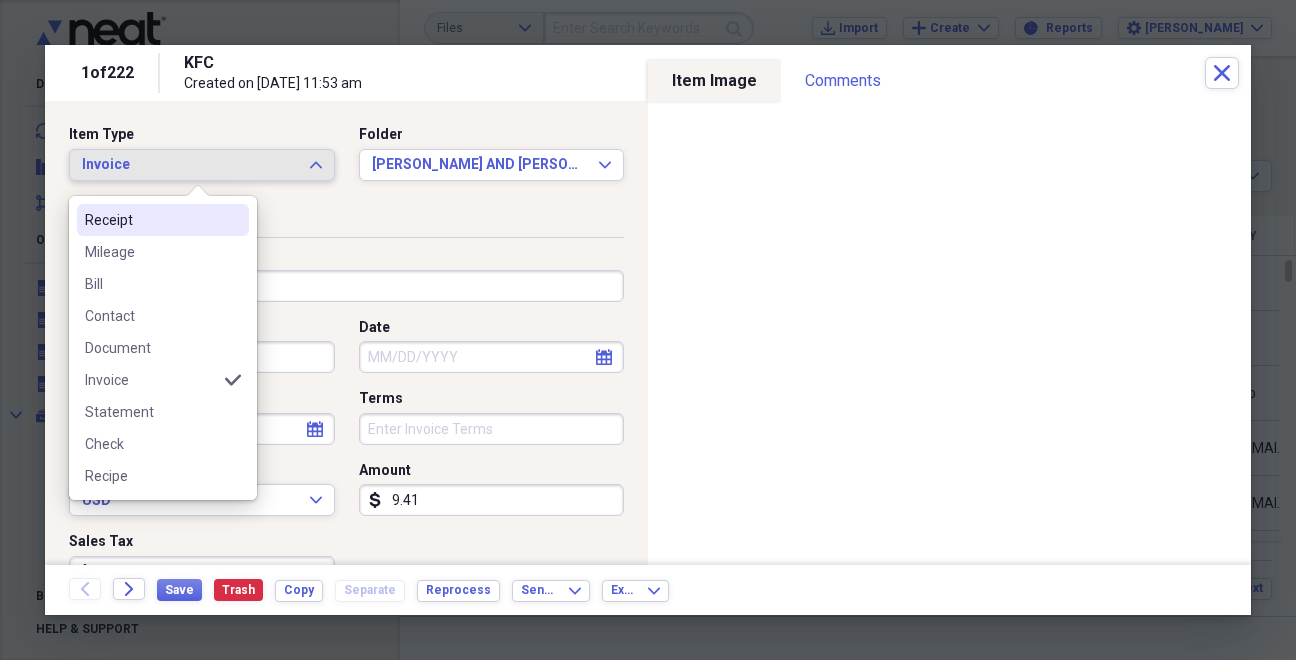 click on "Receipt" at bounding box center (151, 220) 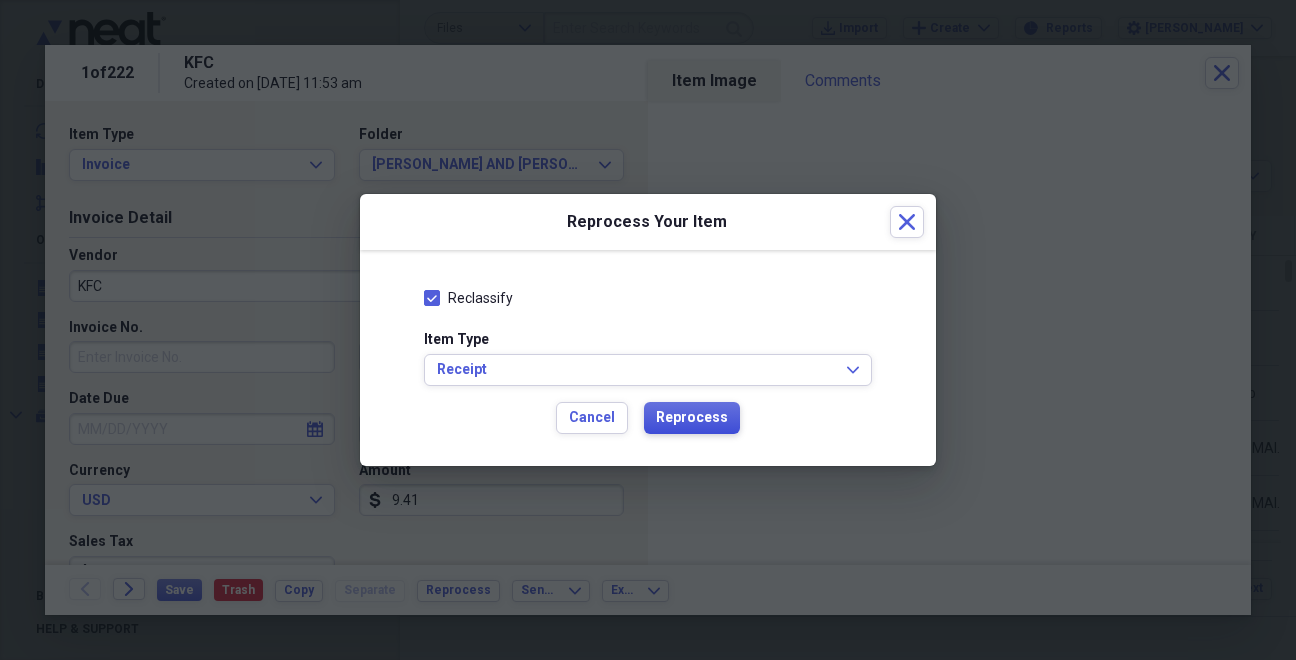 click on "Reprocess" at bounding box center (692, 418) 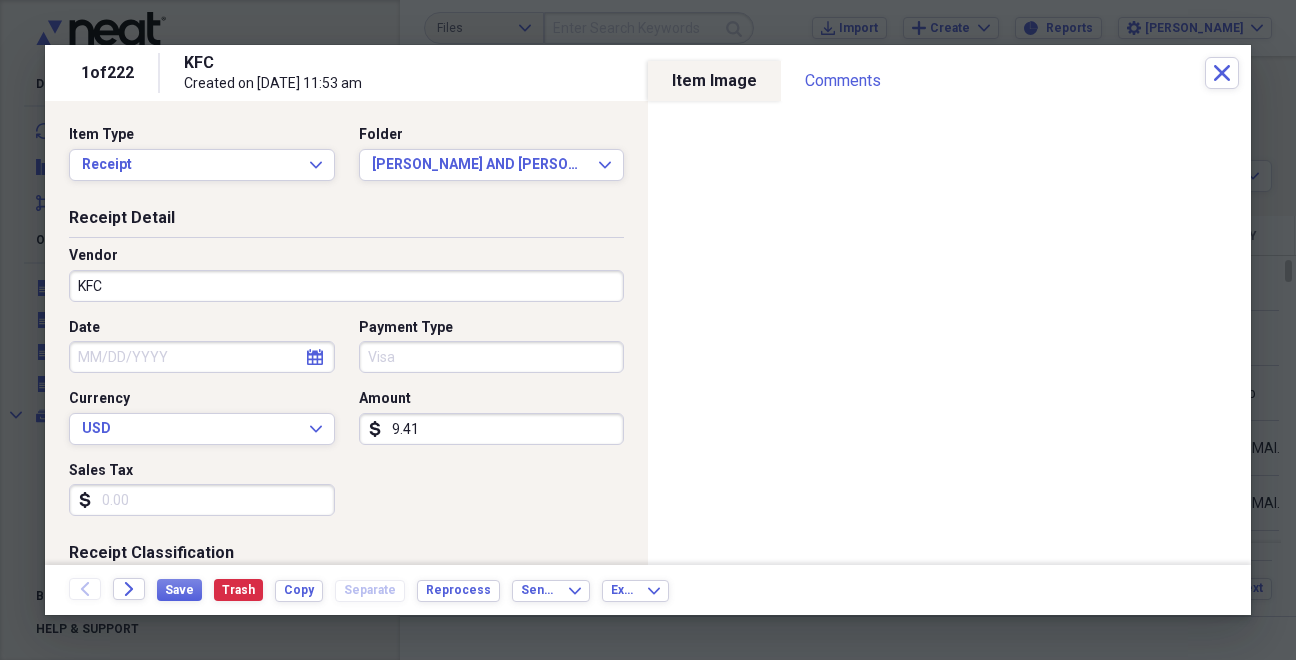 type on "Visa" 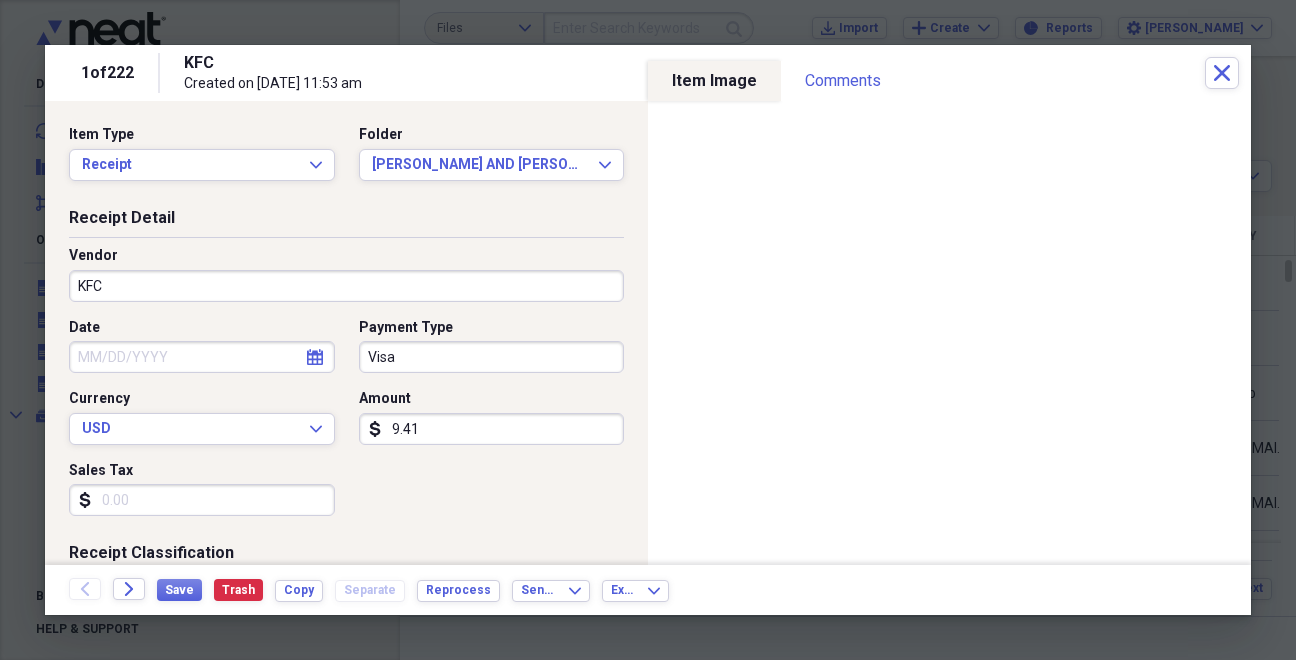 click on "calendar" 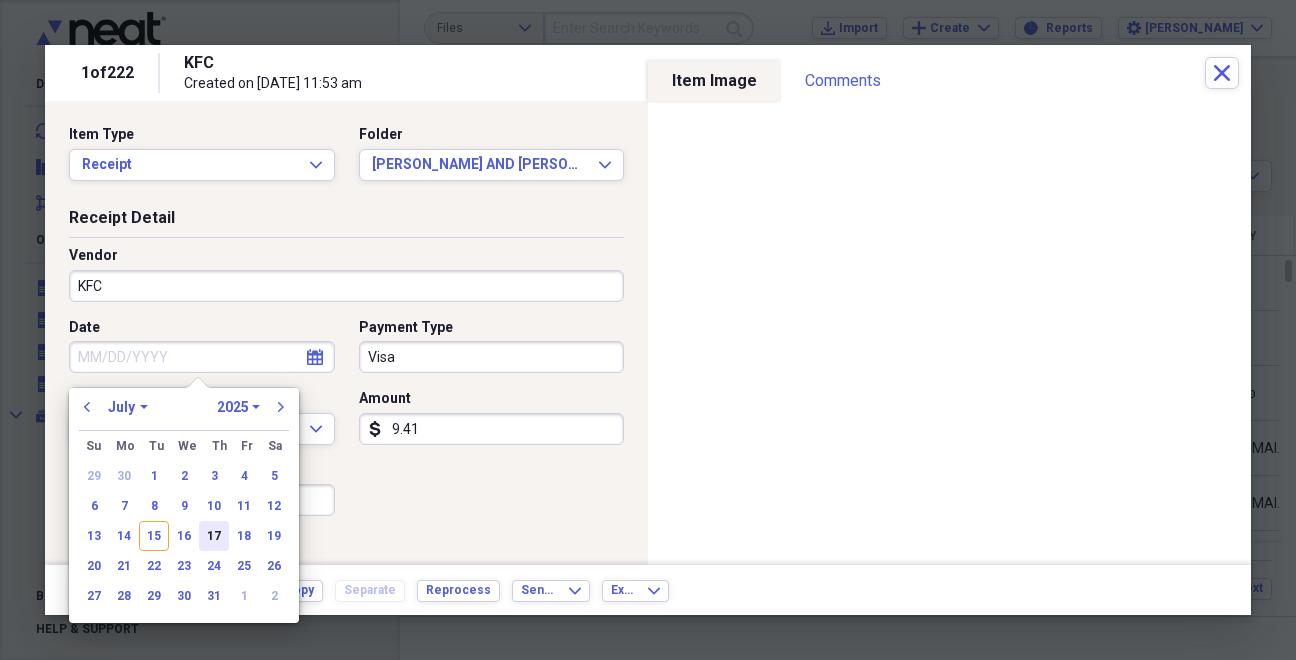 click on "17" at bounding box center (214, 536) 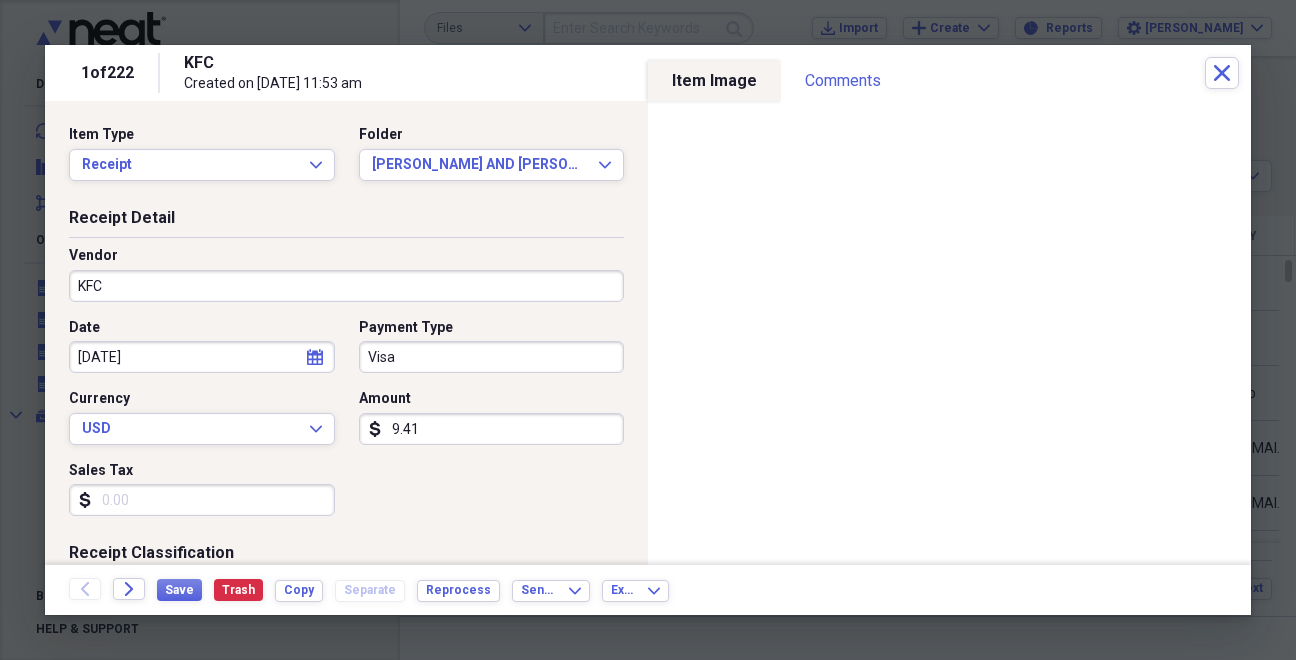 click 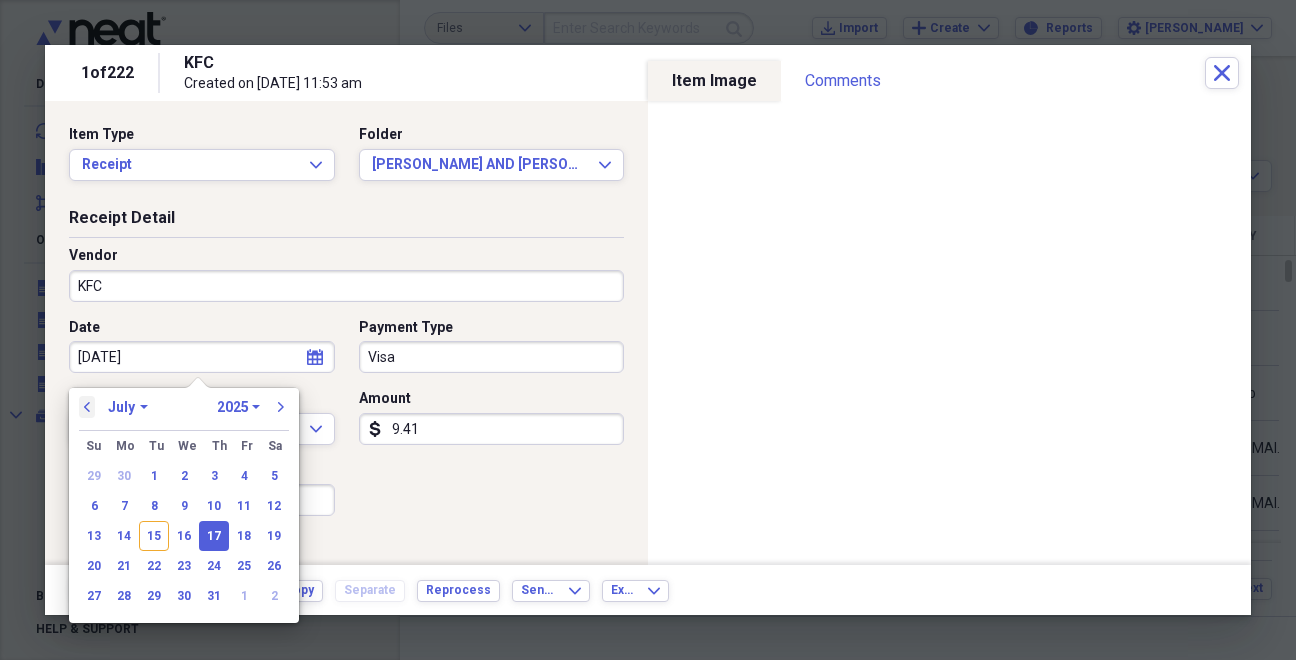 click on "previous" at bounding box center (87, 407) 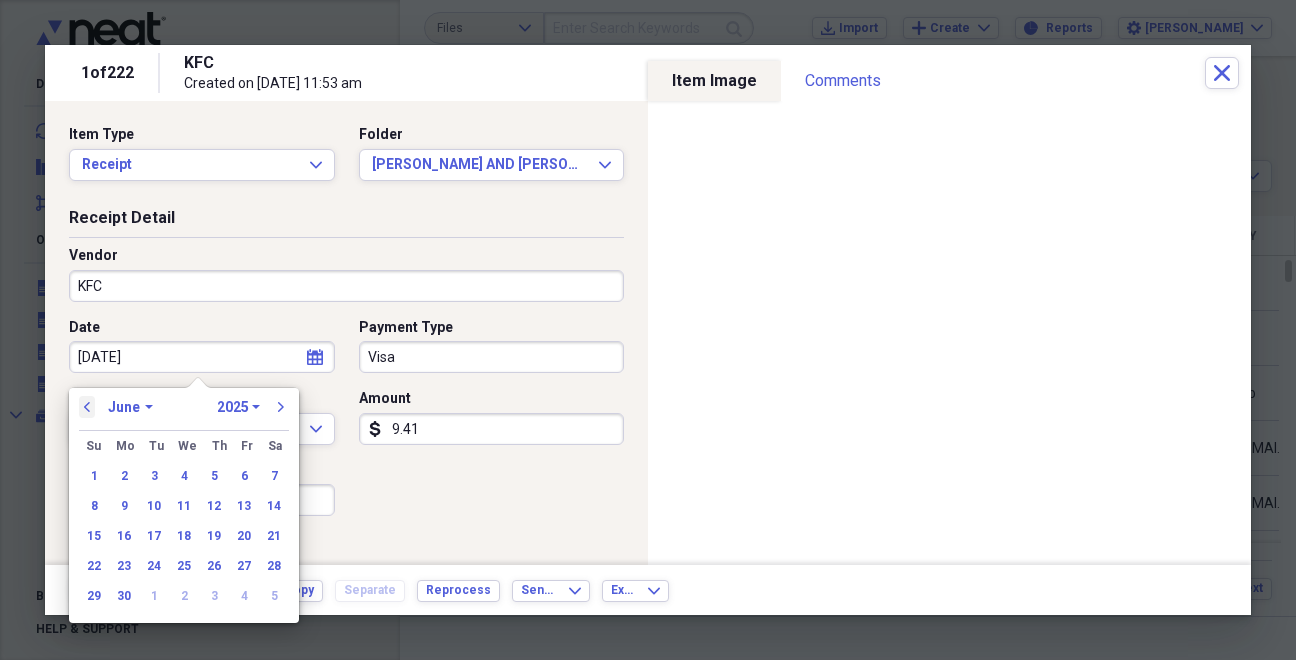 click on "previous" at bounding box center [87, 407] 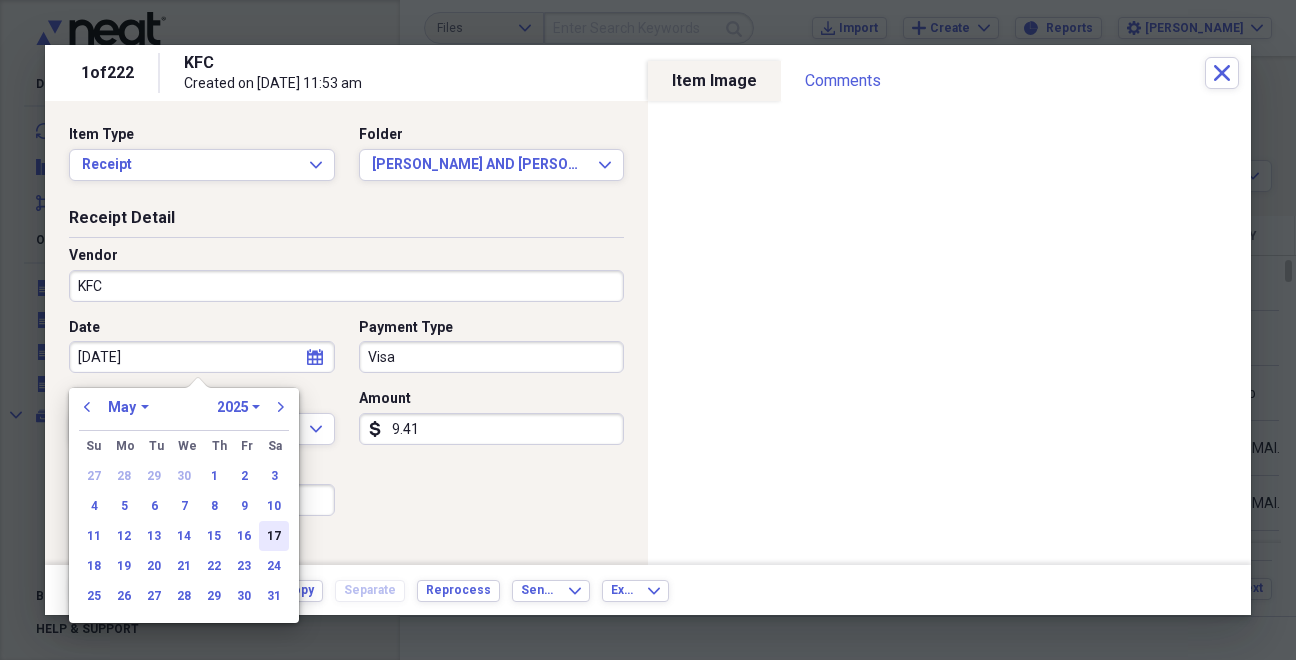 click on "17" at bounding box center [274, 536] 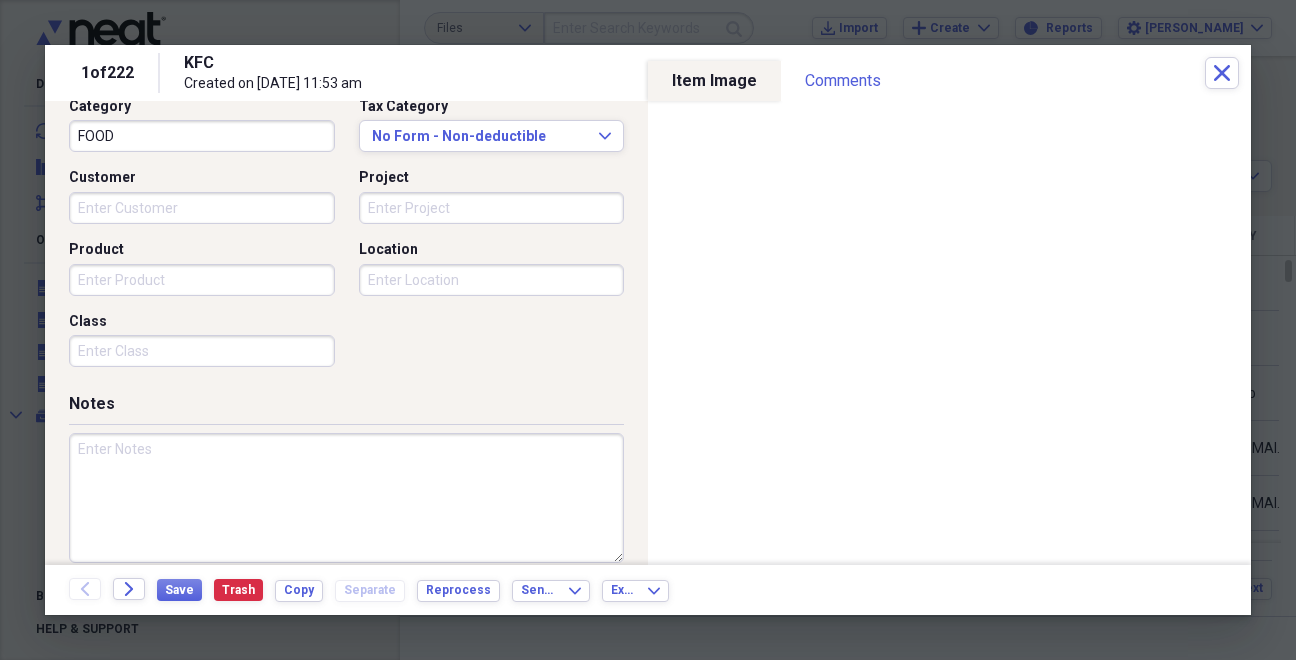 scroll, scrollTop: 537, scrollLeft: 0, axis: vertical 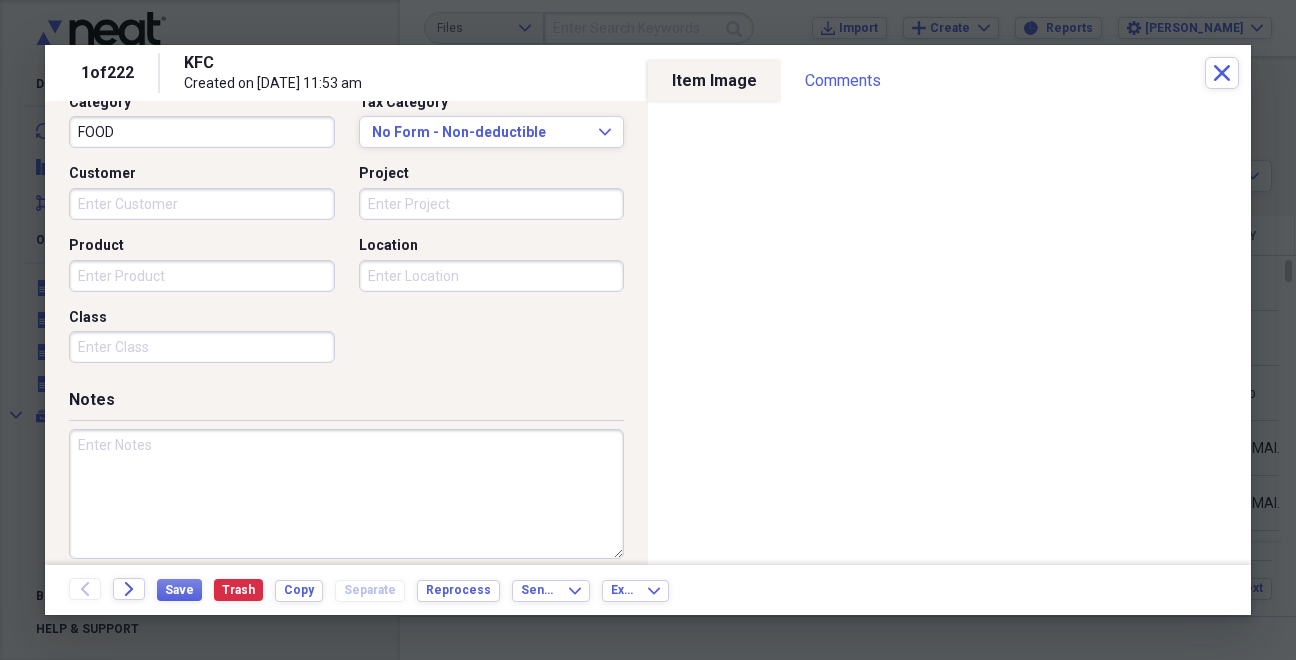 paste on "#9828" 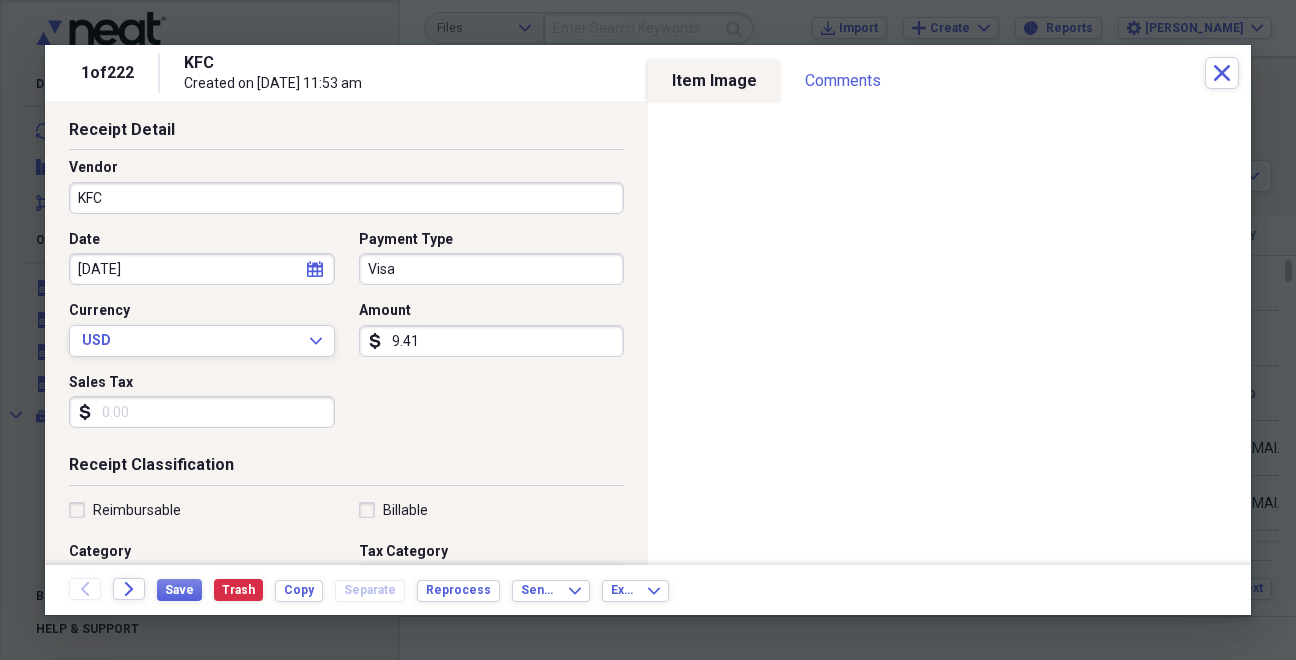 scroll, scrollTop: 81, scrollLeft: 0, axis: vertical 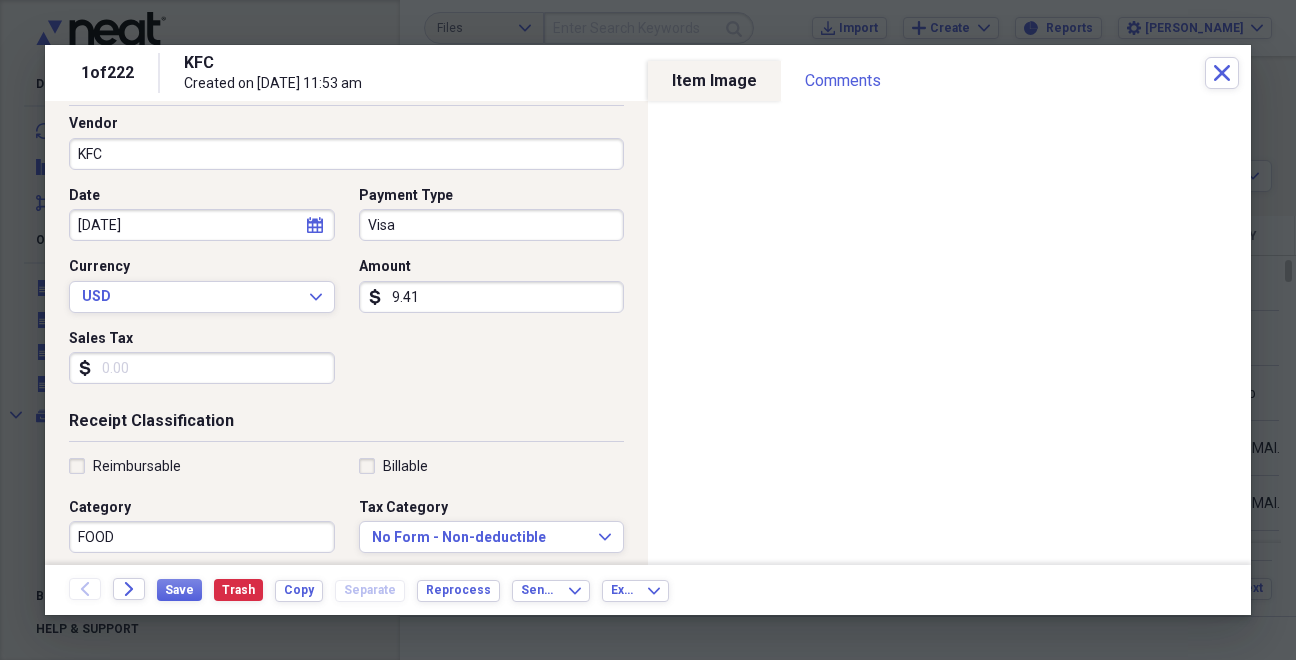 type on "#9828" 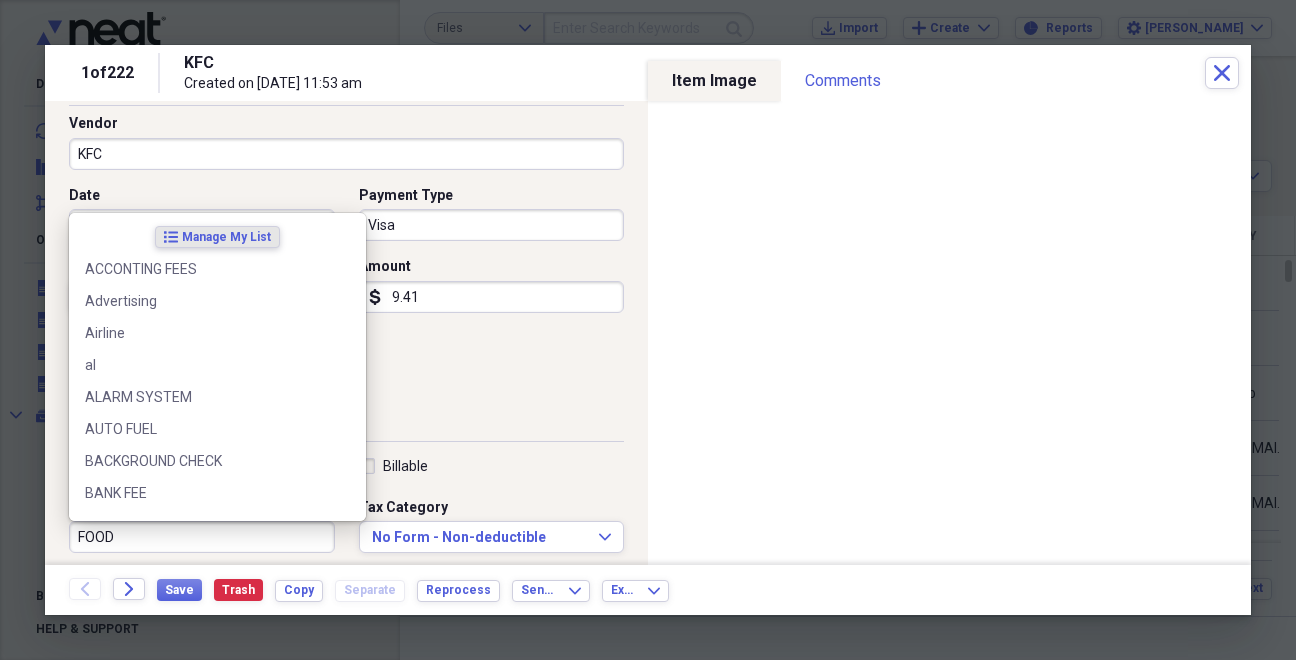click on "FOOD" at bounding box center (202, 537) 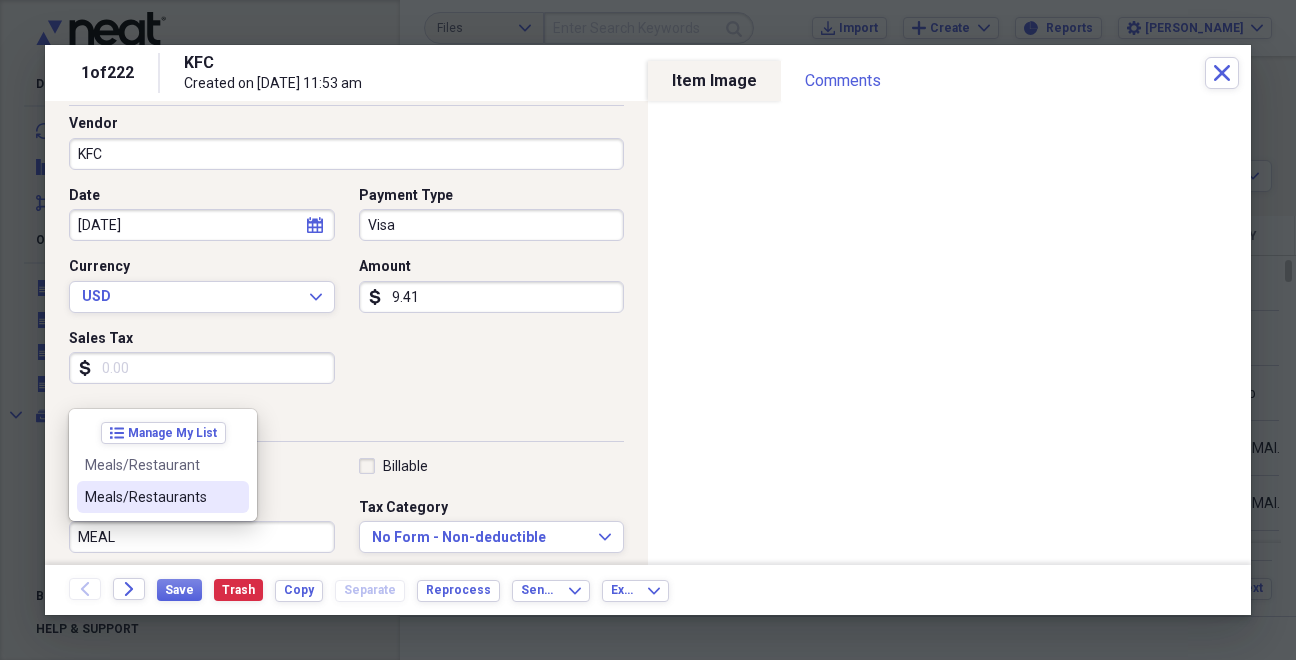 click on "Meals/Restaurants" at bounding box center [151, 497] 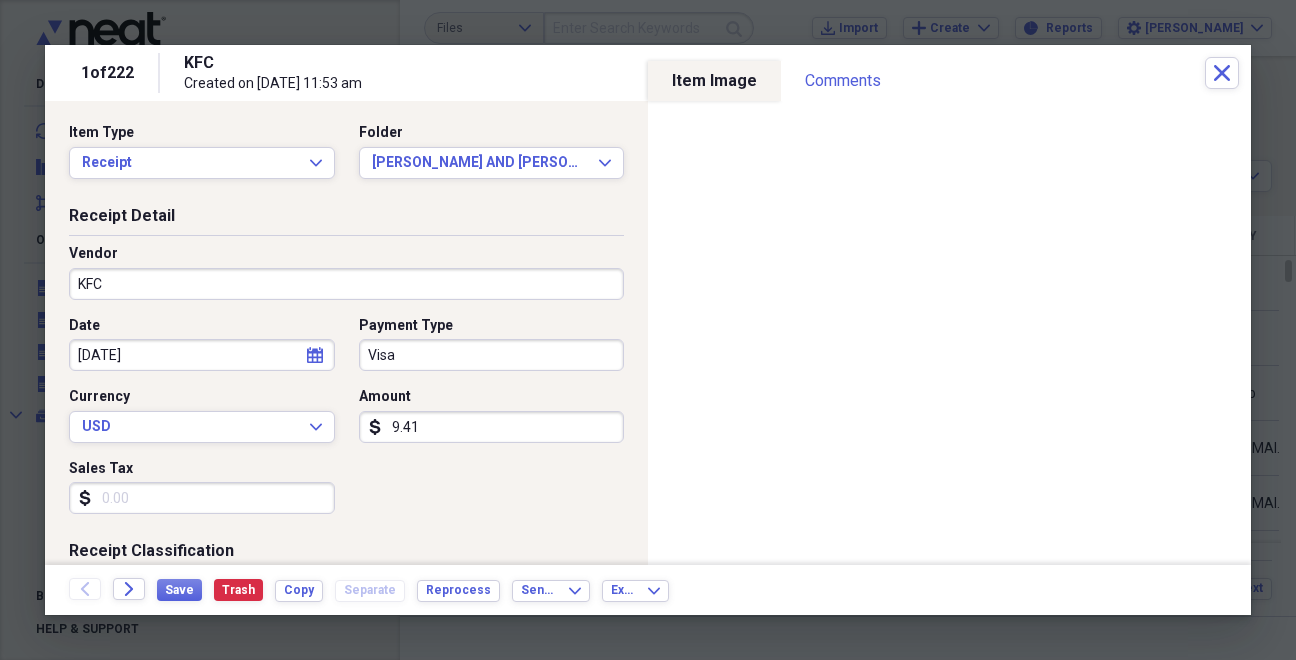 scroll, scrollTop: 0, scrollLeft: 0, axis: both 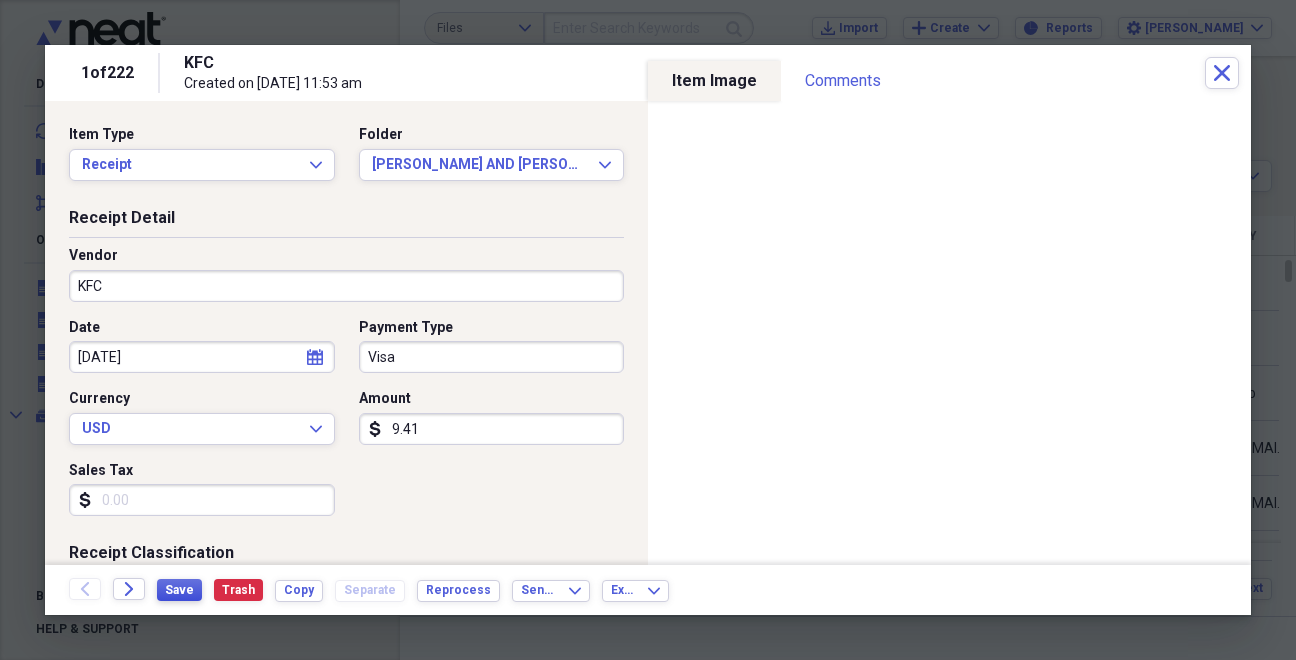 click on "Save" at bounding box center [179, 590] 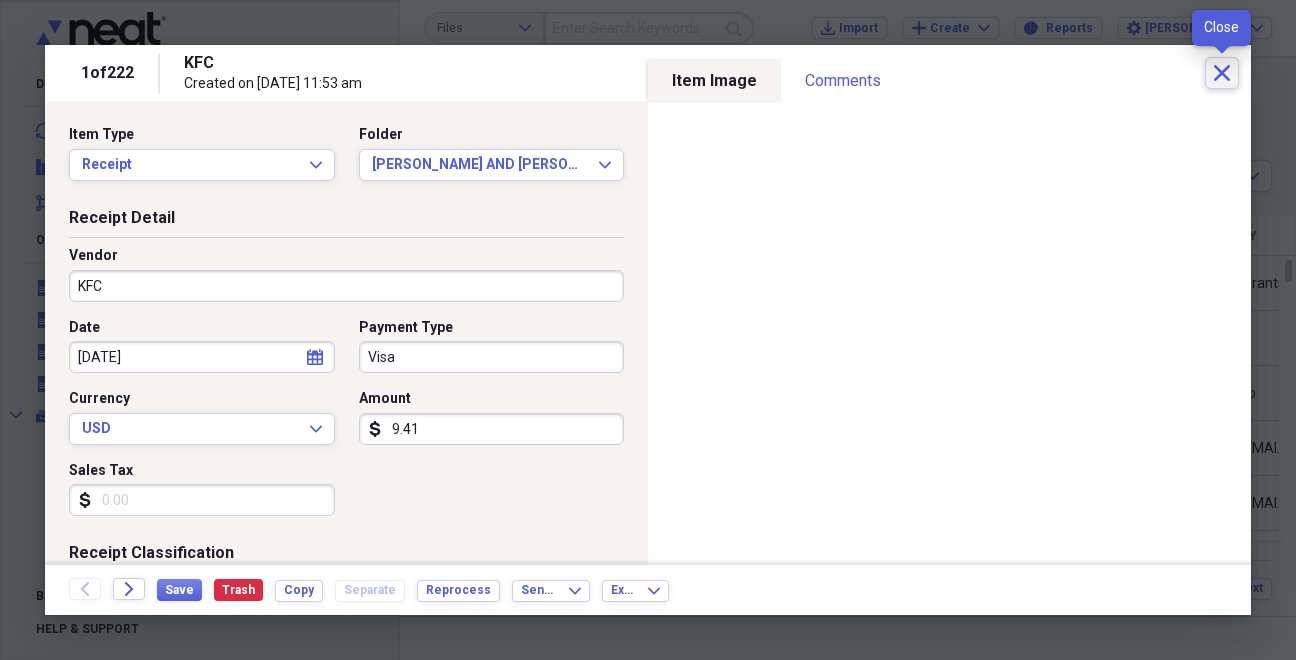 click 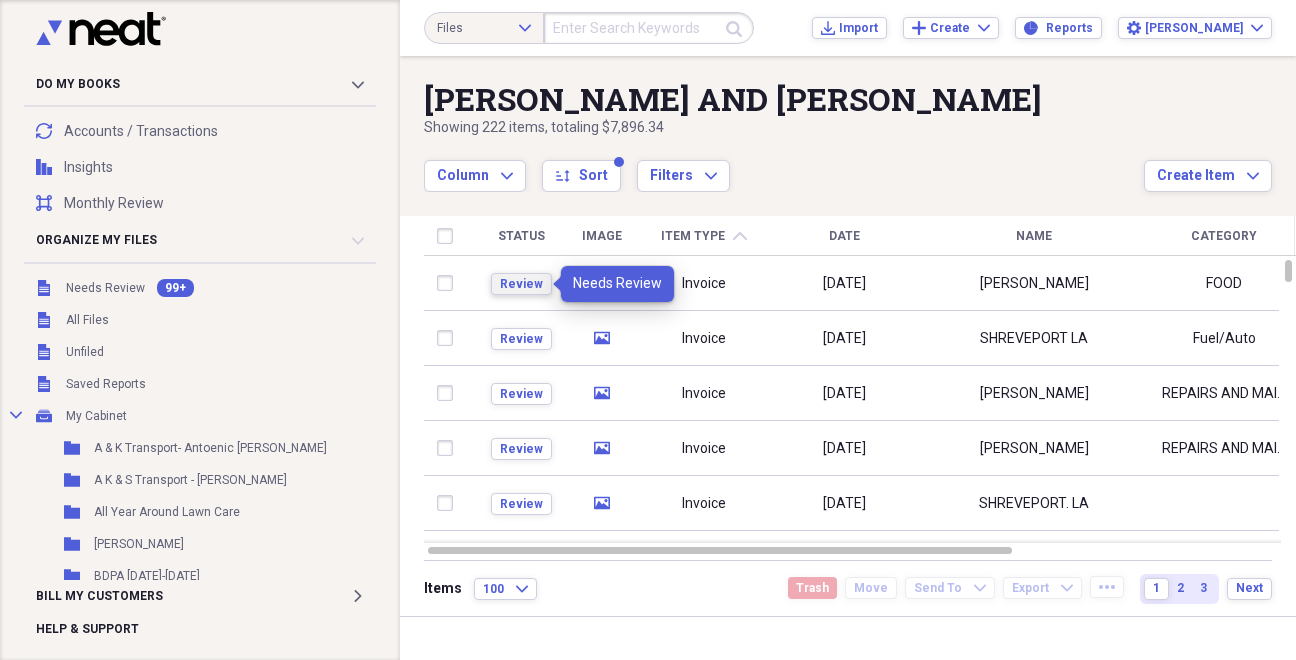 click on "Review" at bounding box center (521, 284) 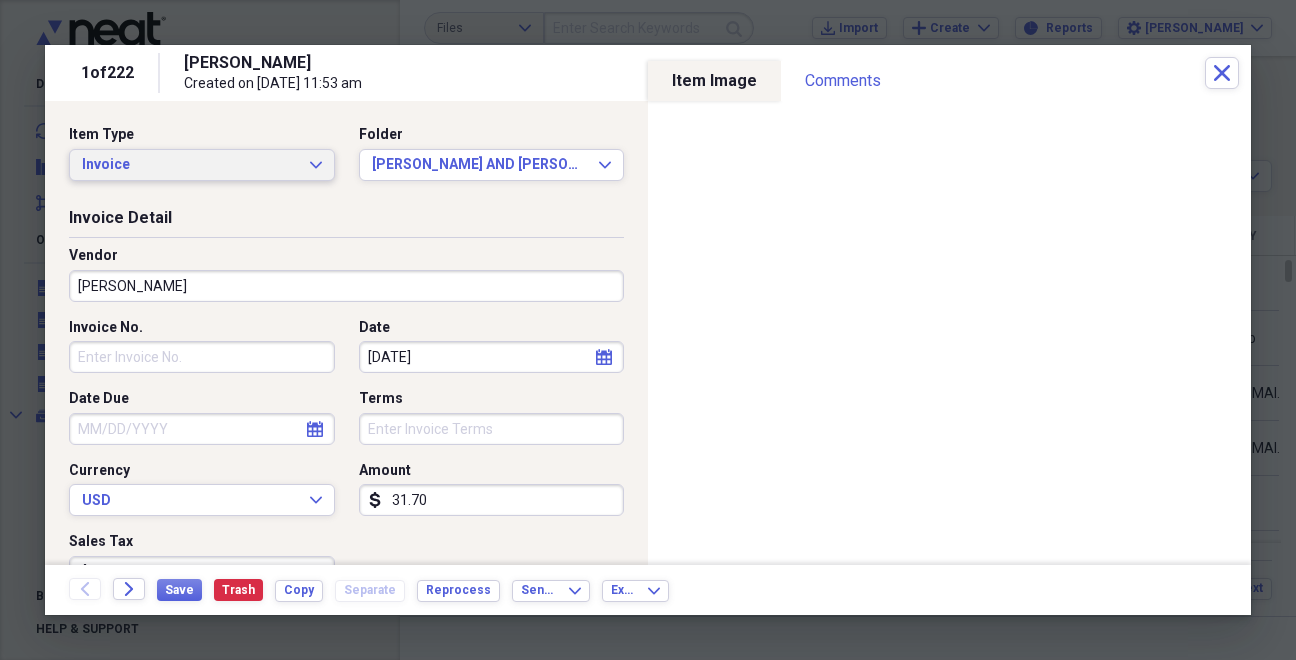 click on "Expand" 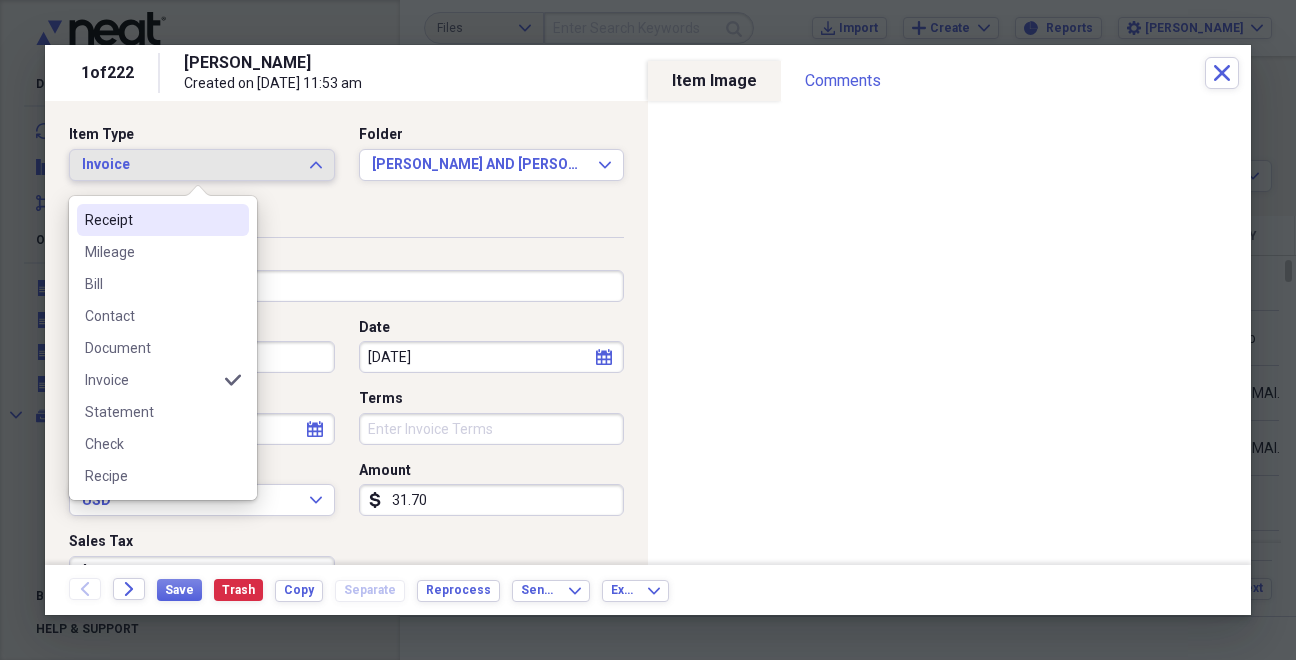 click on "Receipt" at bounding box center (151, 220) 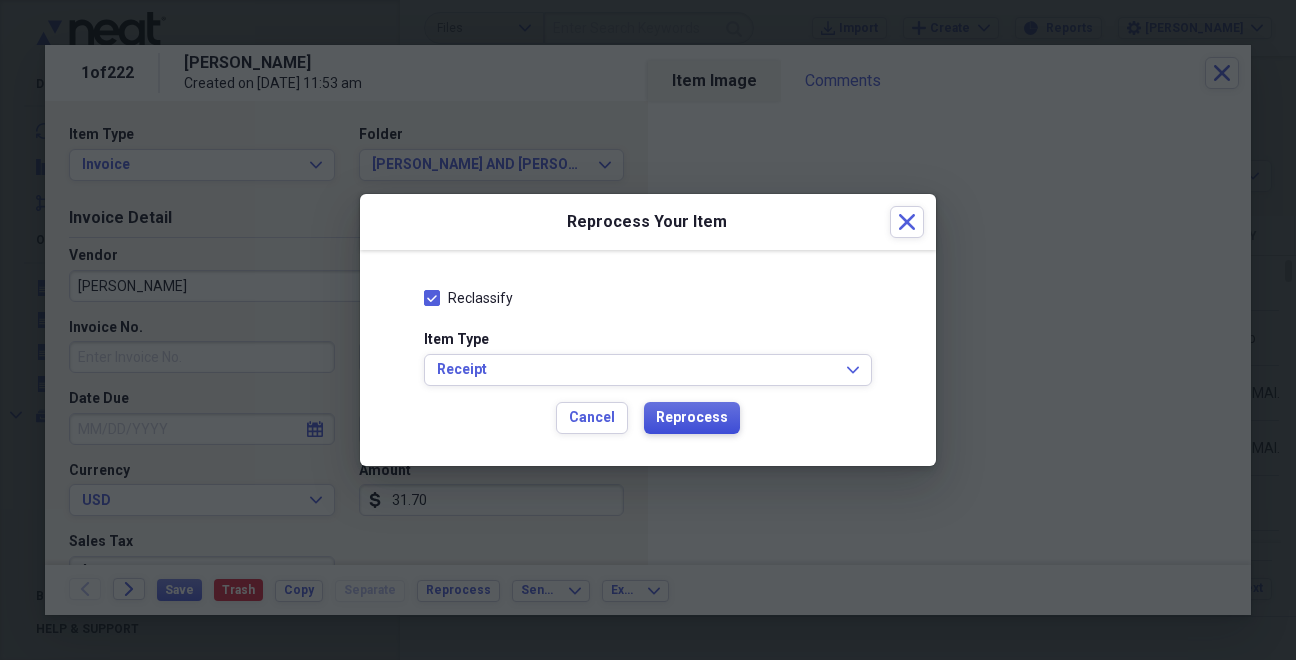 click on "Reprocess" at bounding box center [692, 418] 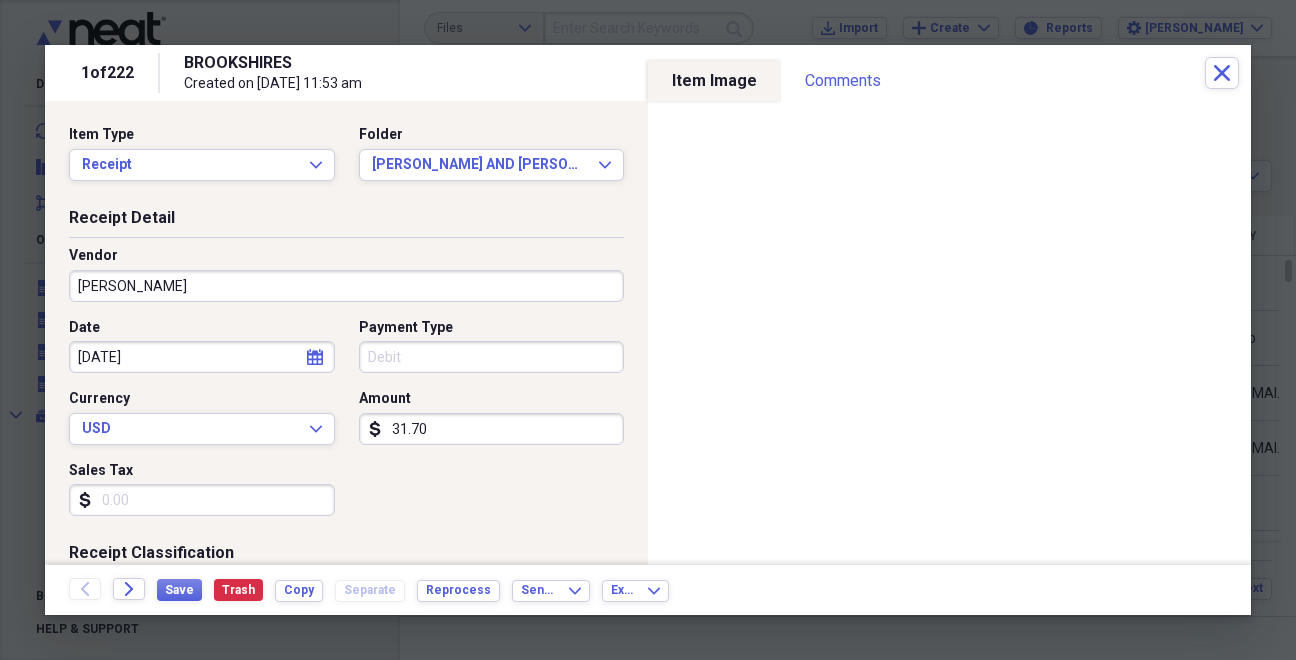 type on "BROOKSHIRES" 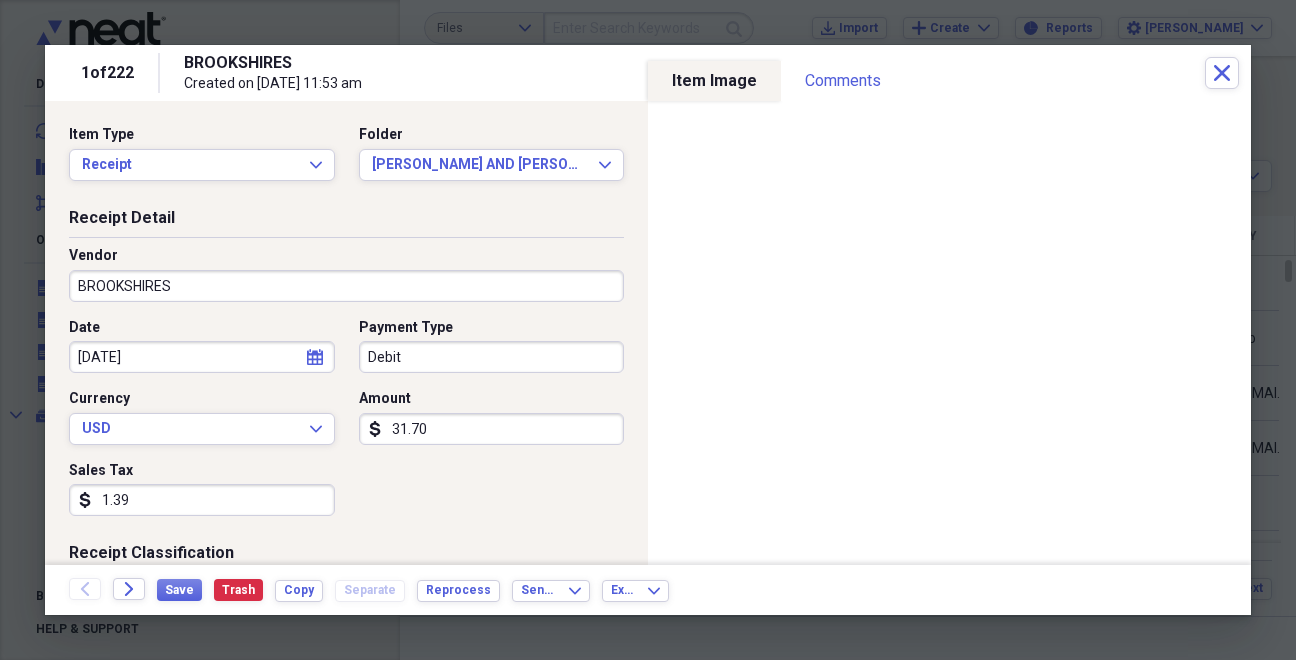 click on "1.39" at bounding box center [202, 500] 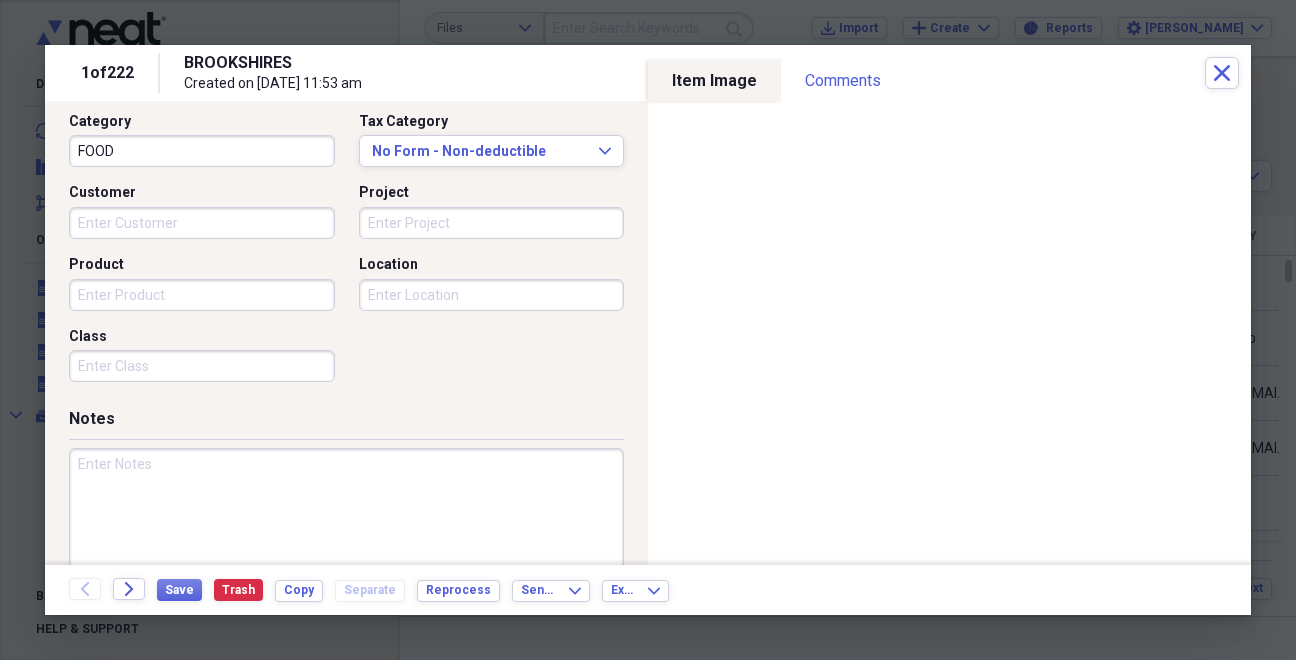 scroll, scrollTop: 523, scrollLeft: 0, axis: vertical 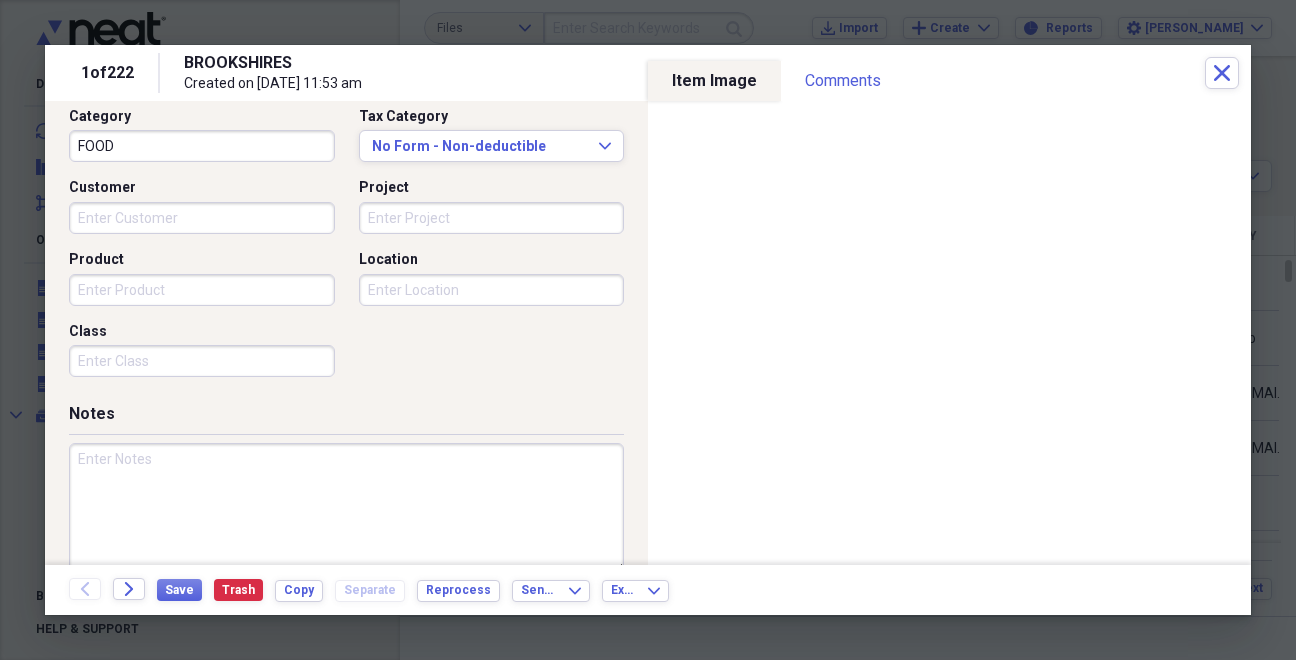 type 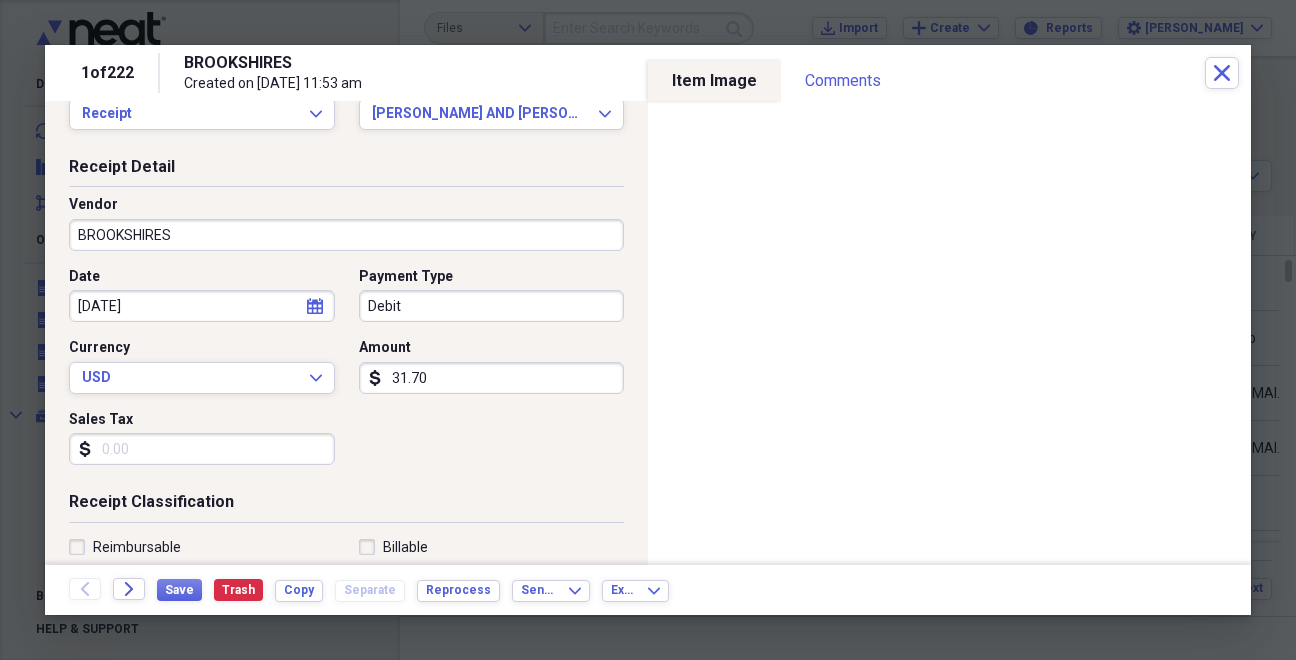 scroll, scrollTop: 49, scrollLeft: 0, axis: vertical 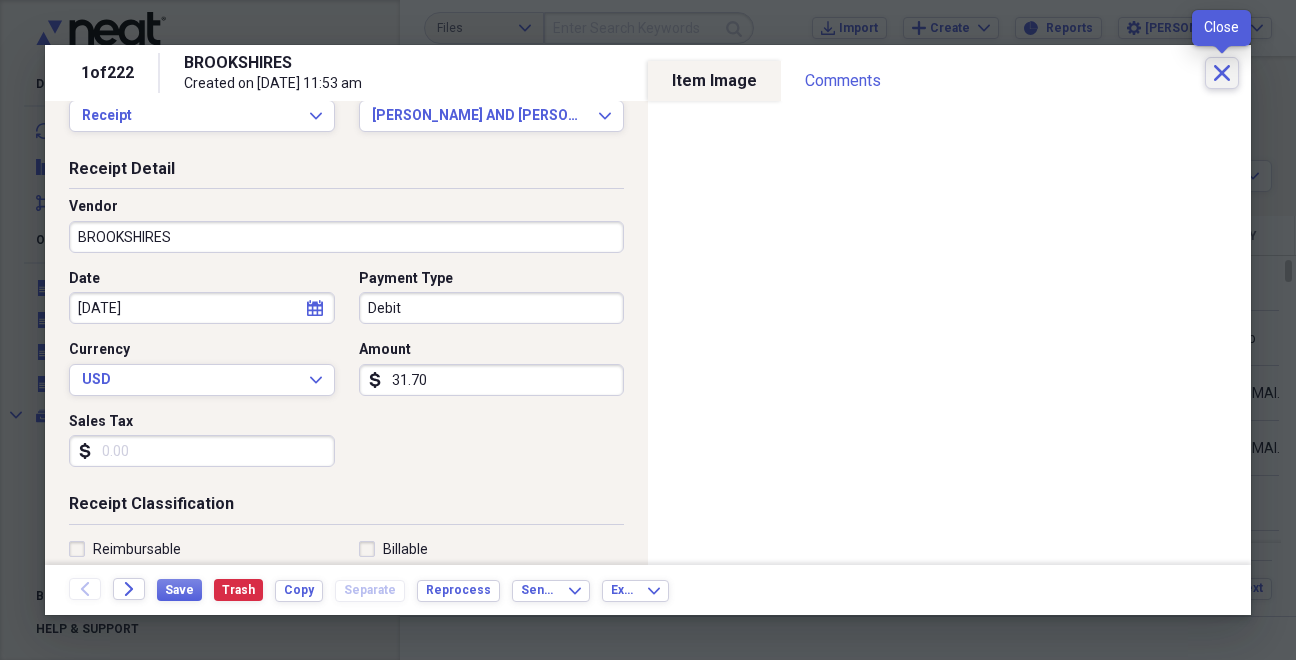 click 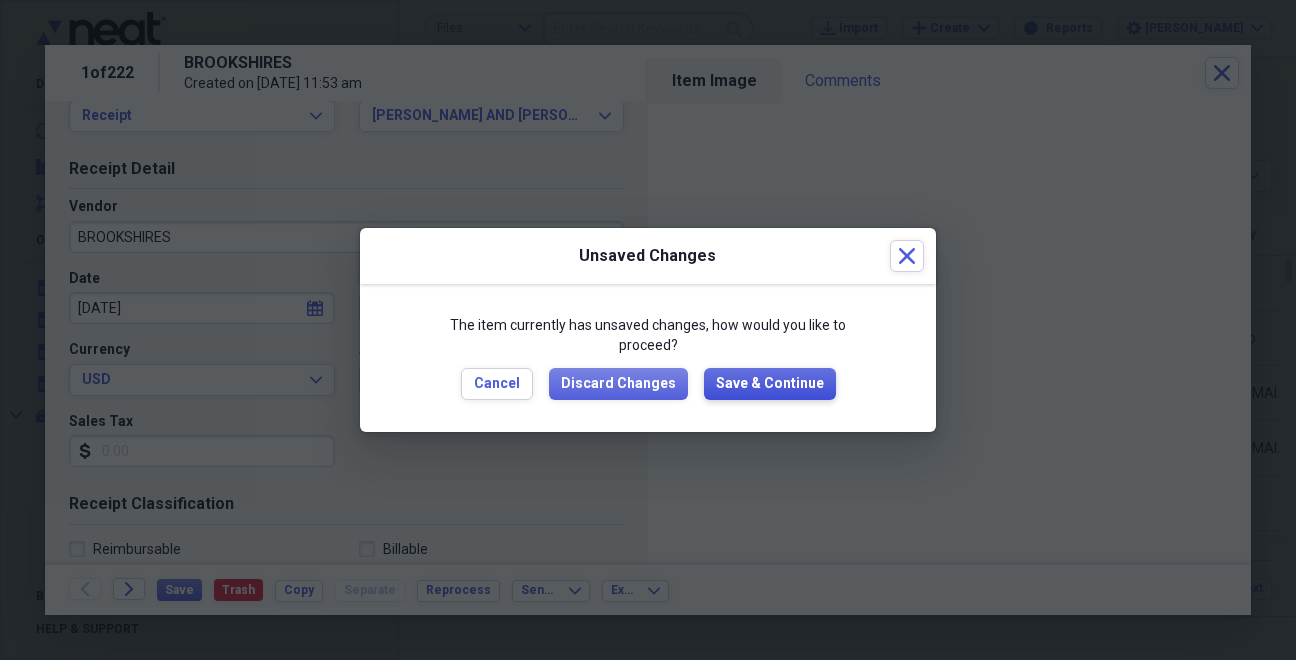 click on "Save & Continue" at bounding box center (770, 384) 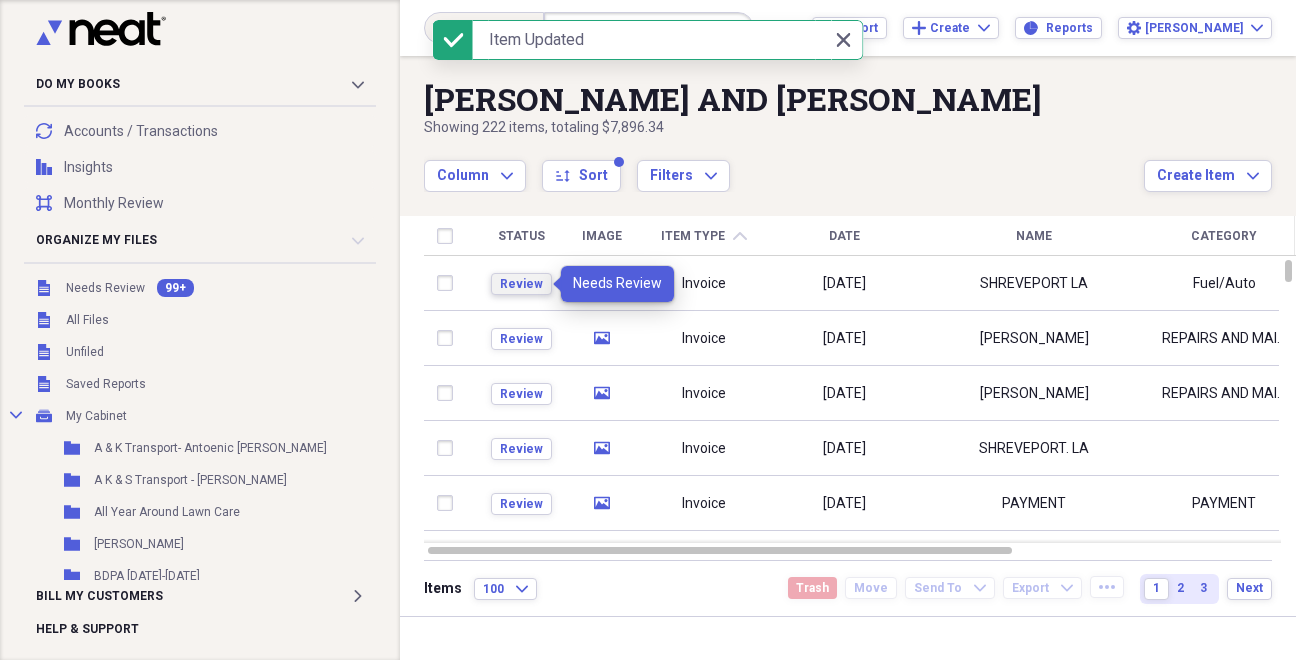click on "Review" at bounding box center [521, 284] 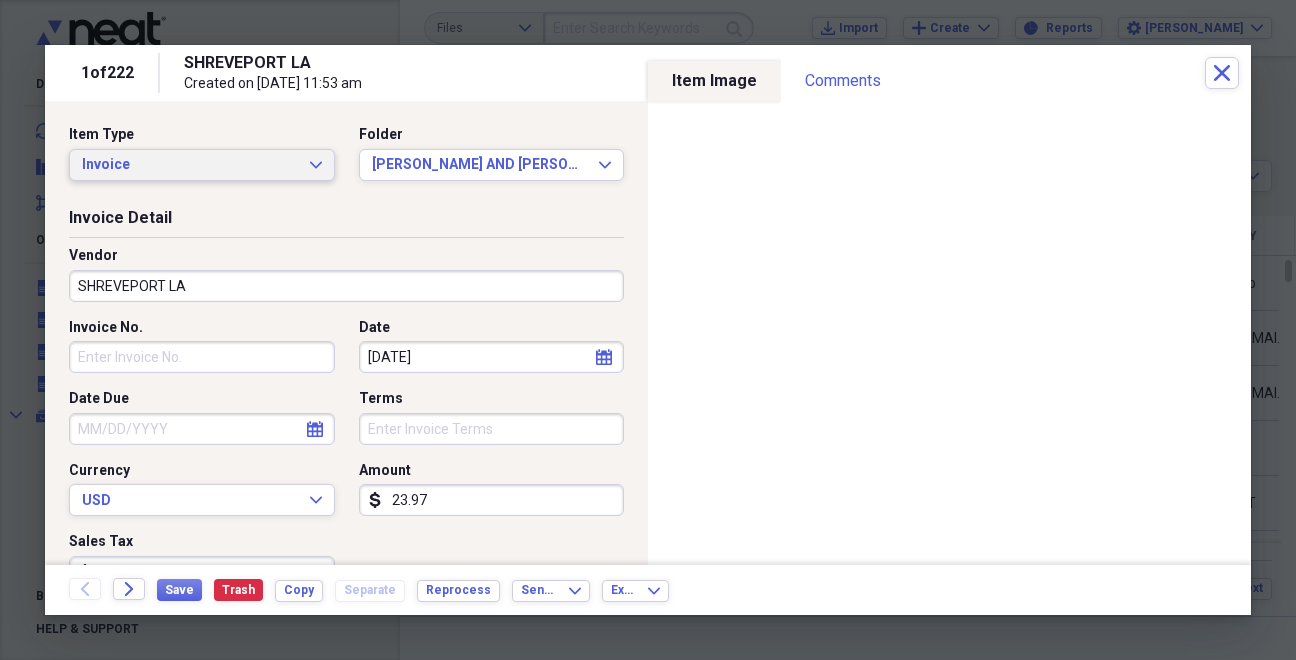click 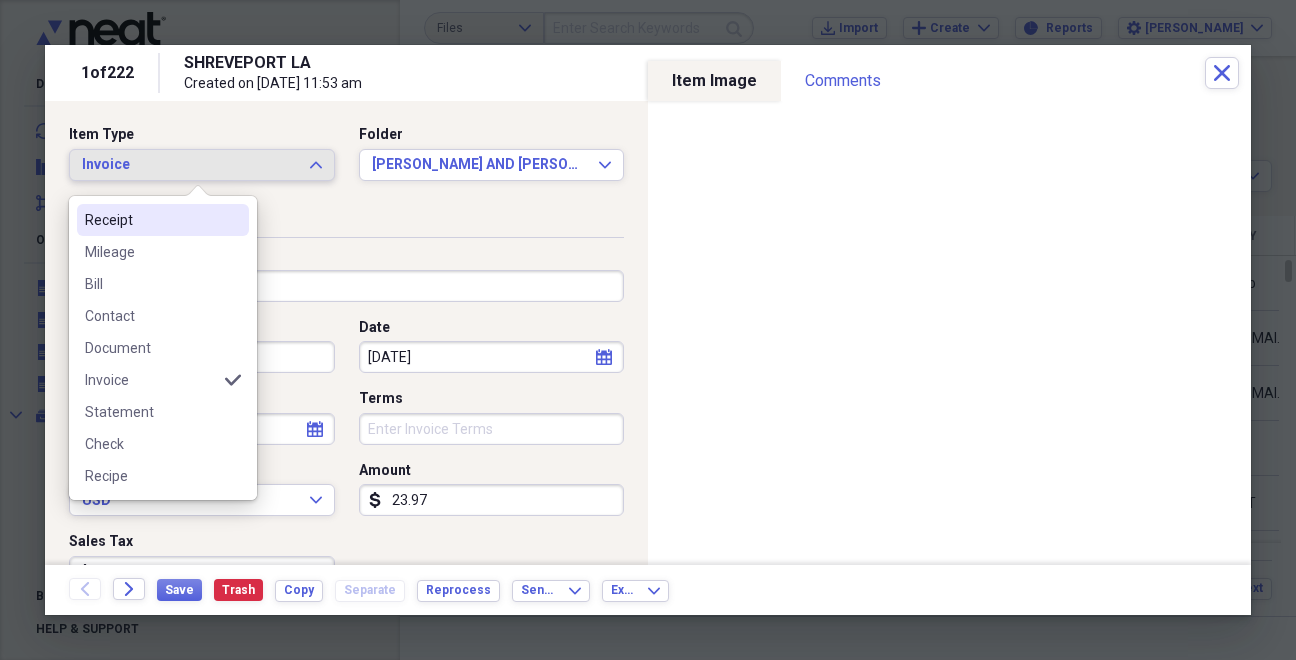 click on "Receipt" at bounding box center [151, 220] 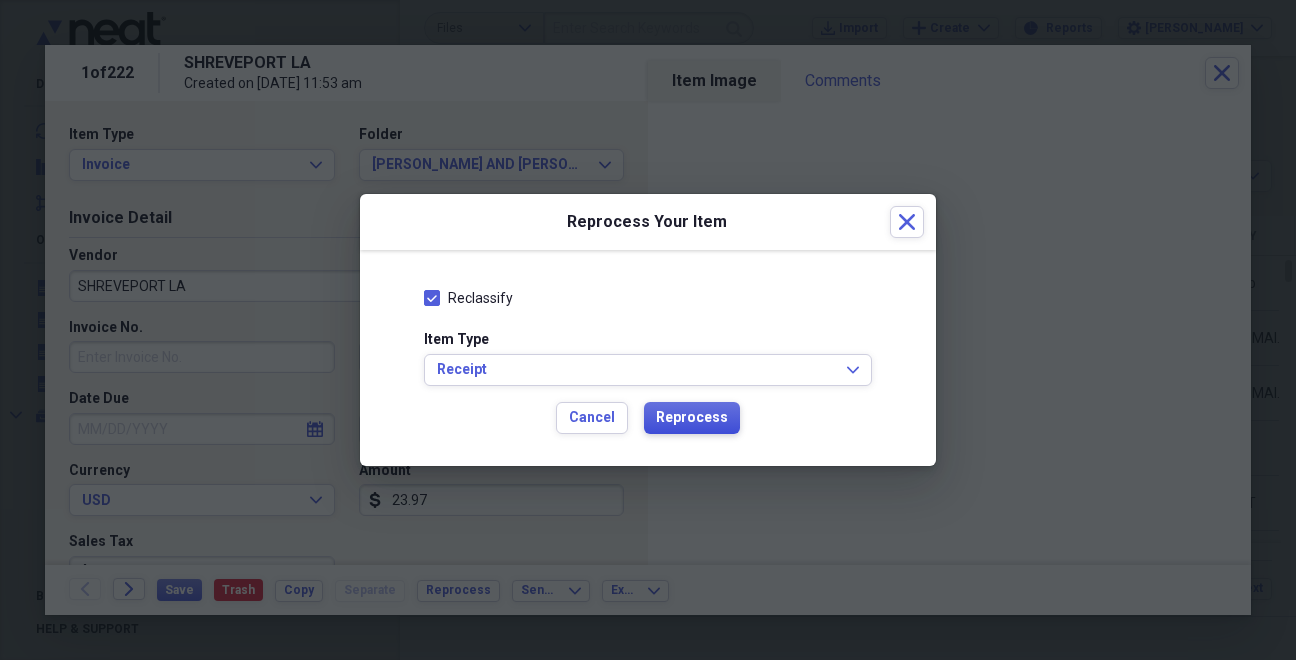 click on "Reprocess" at bounding box center [692, 418] 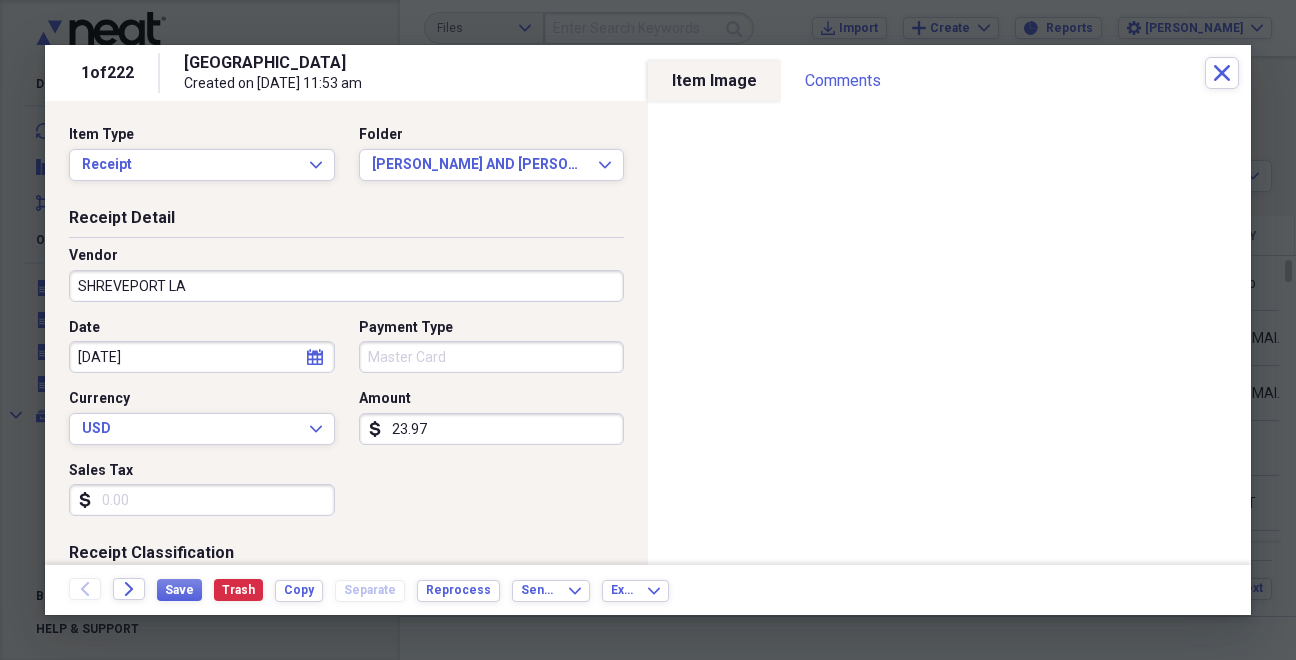 type on "[GEOGRAPHIC_DATA]" 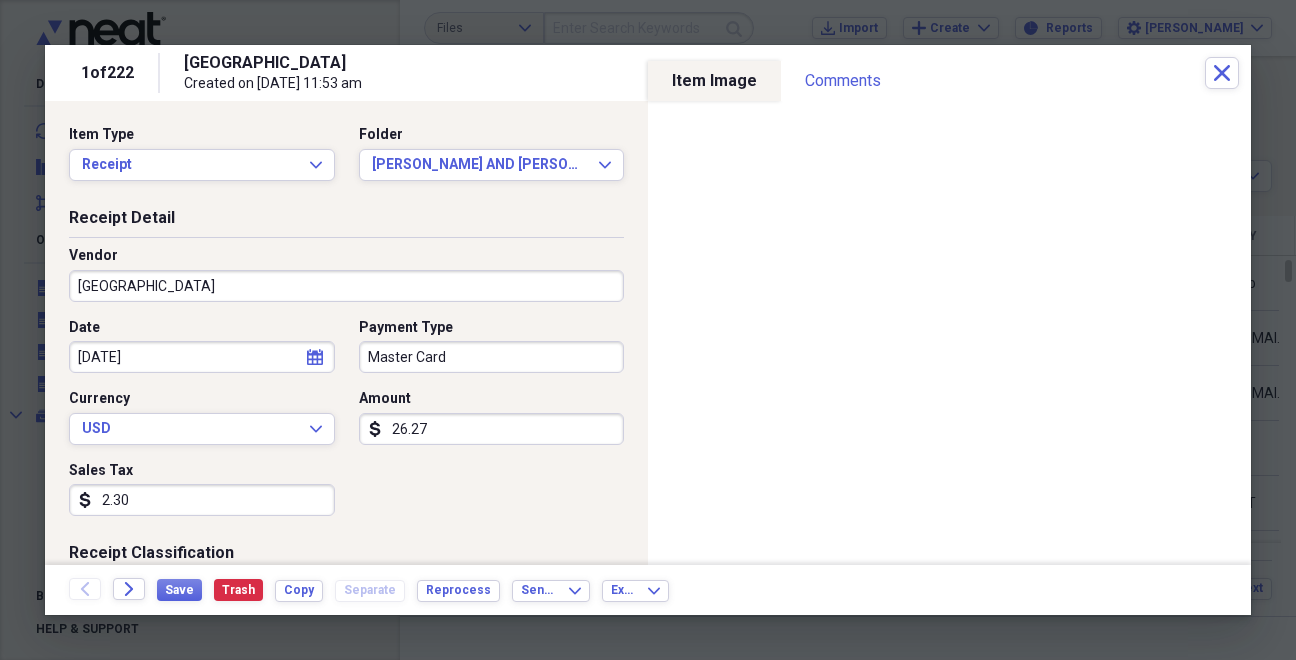 click on "2.30" at bounding box center (202, 500) 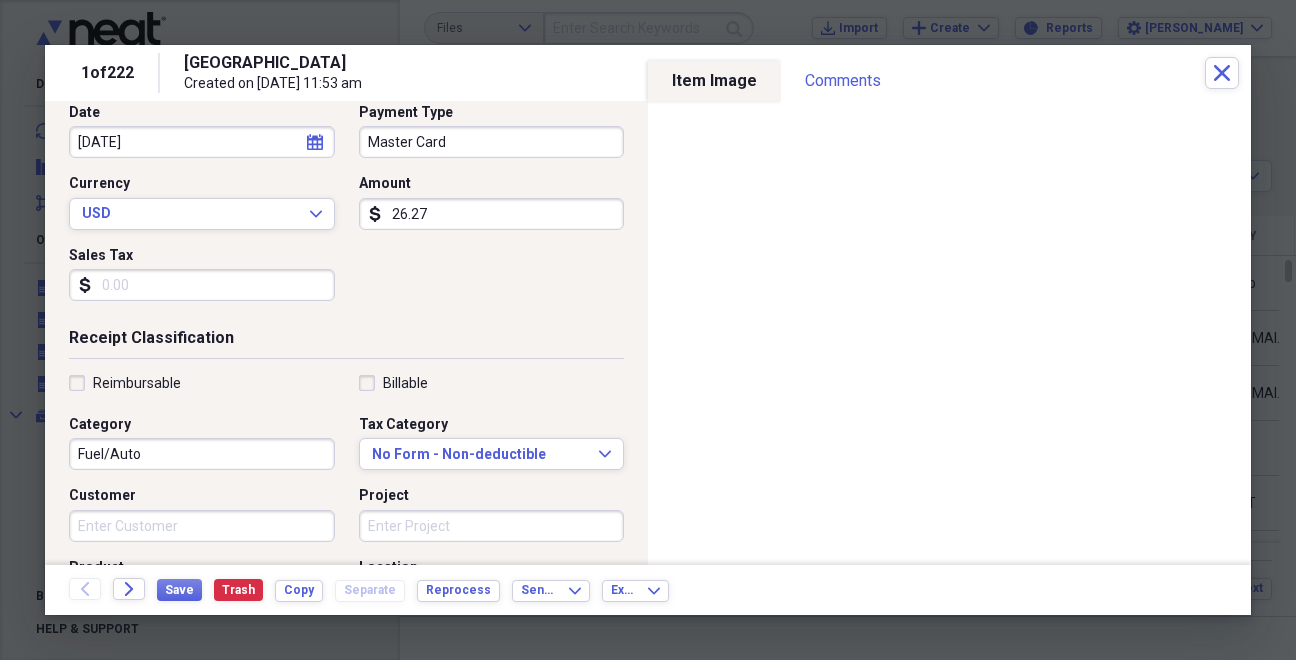scroll, scrollTop: 222, scrollLeft: 0, axis: vertical 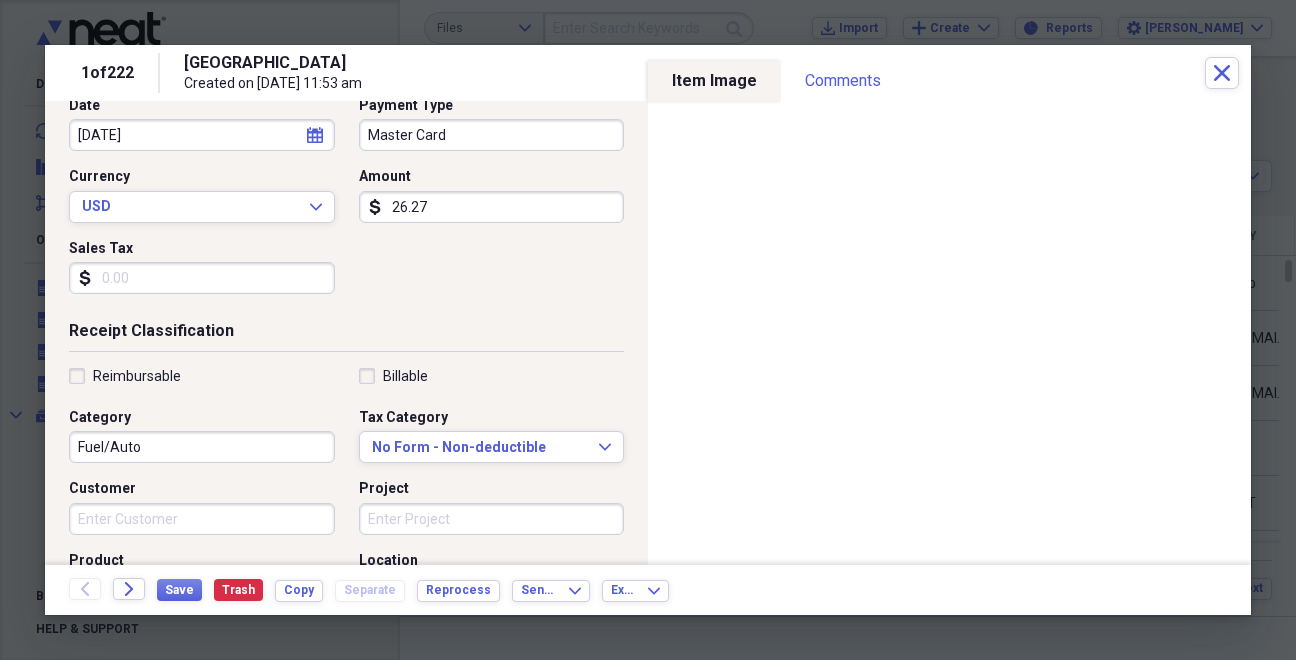 type 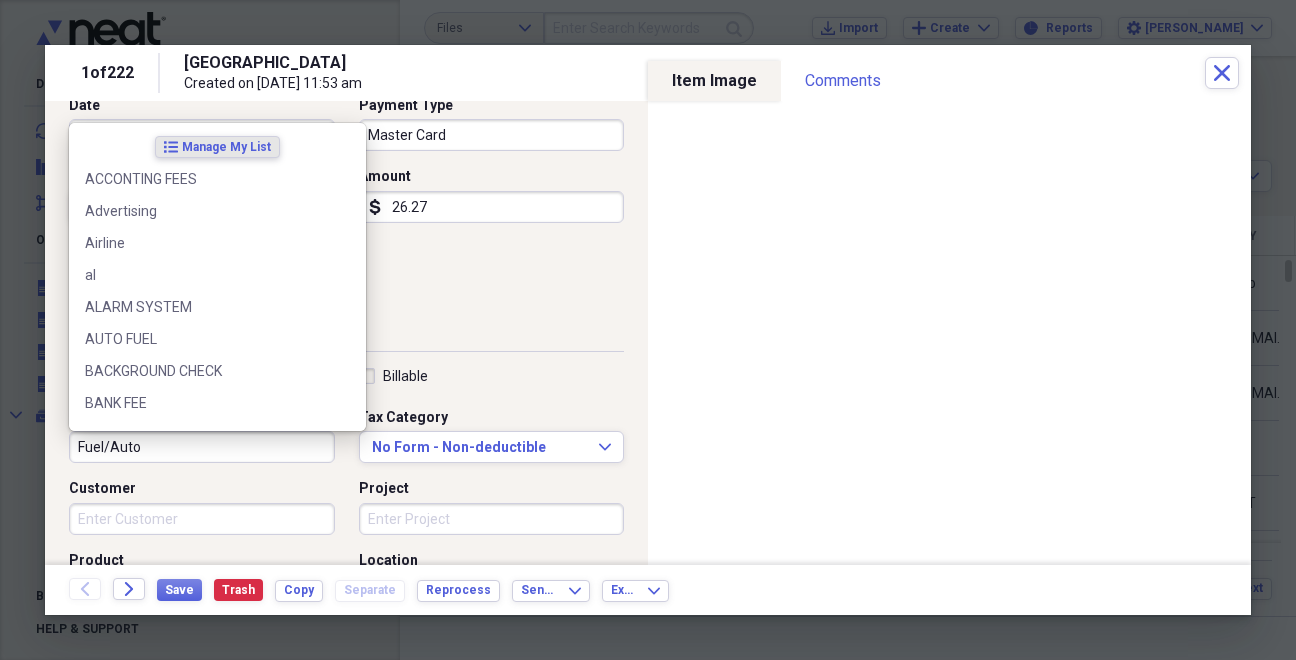 click on "Fuel/Auto" at bounding box center (202, 447) 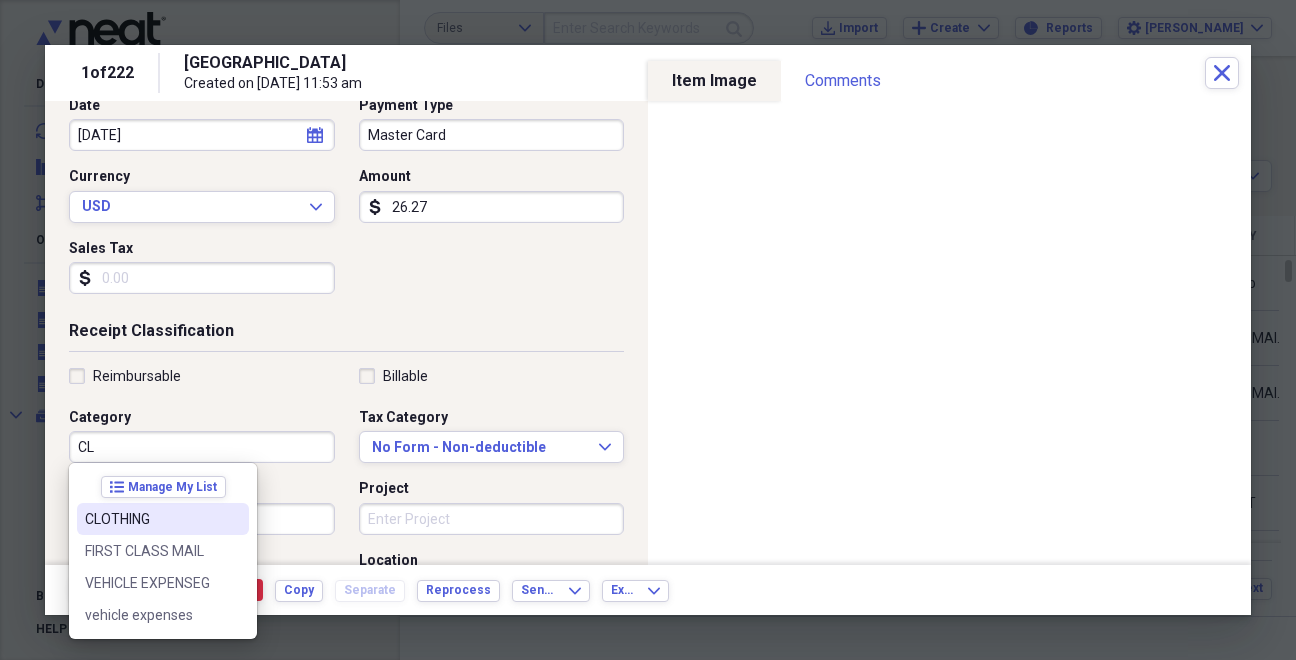 click on "CLOTHING" at bounding box center (151, 519) 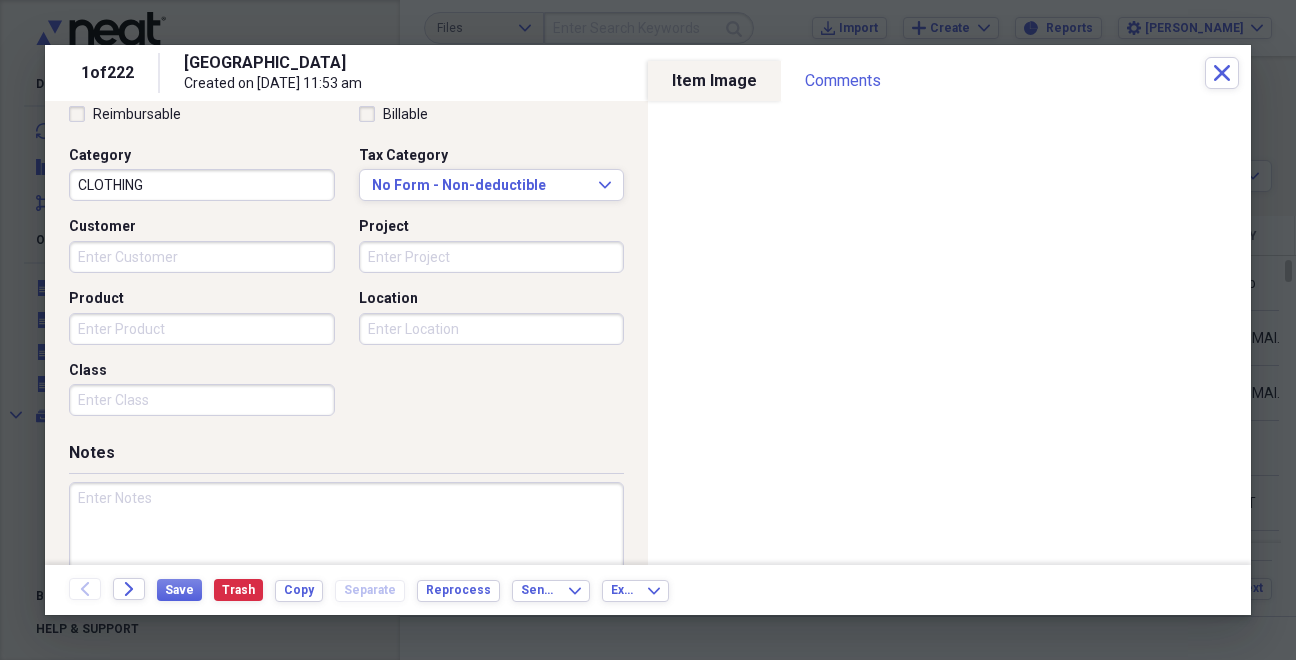 scroll, scrollTop: 557, scrollLeft: 0, axis: vertical 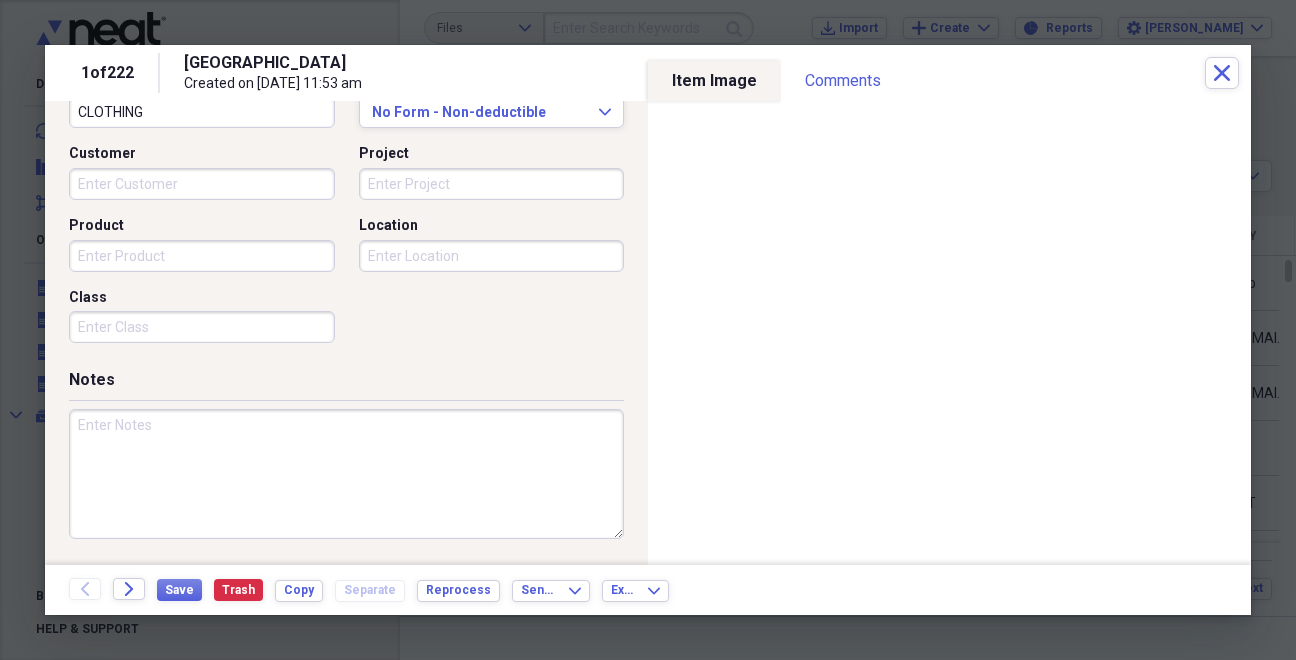 click at bounding box center (346, 474) 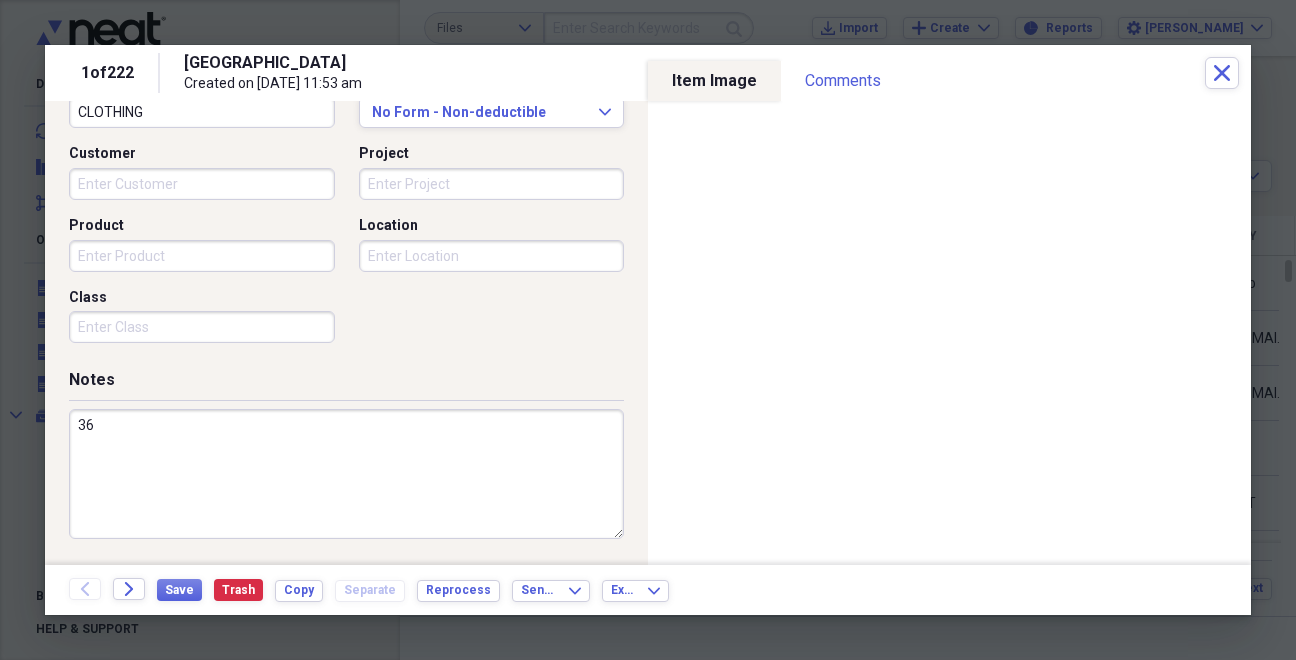 type on "3" 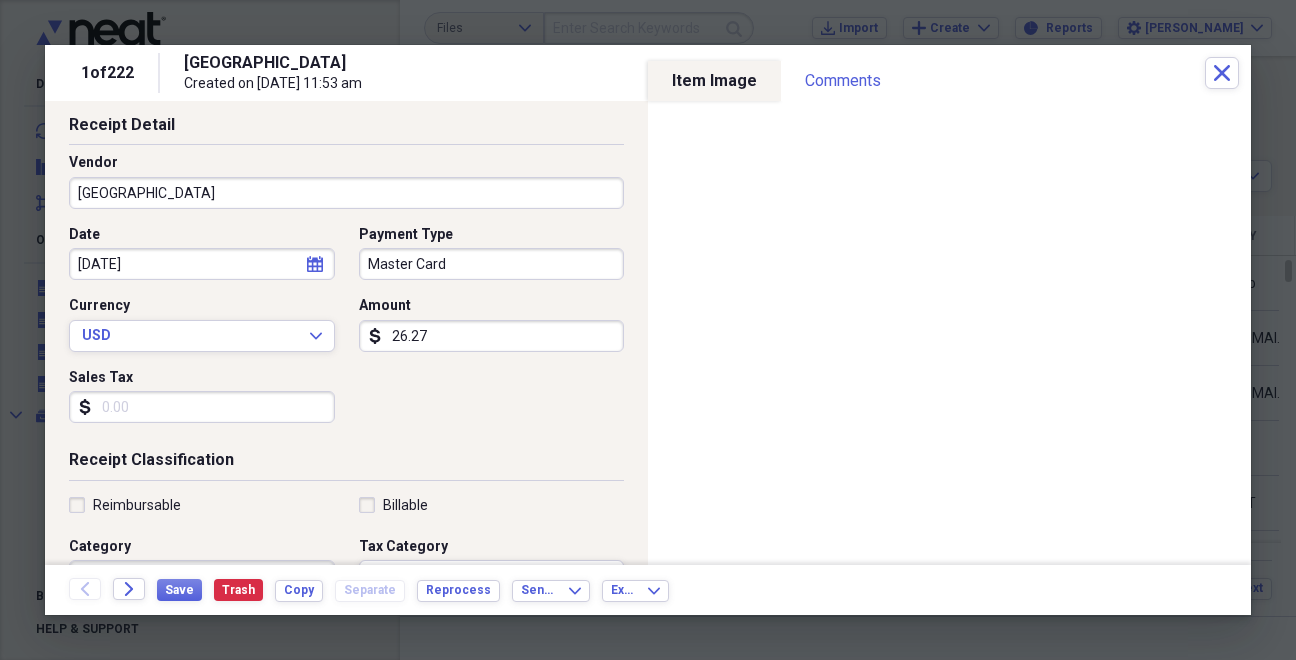 scroll, scrollTop: 78, scrollLeft: 0, axis: vertical 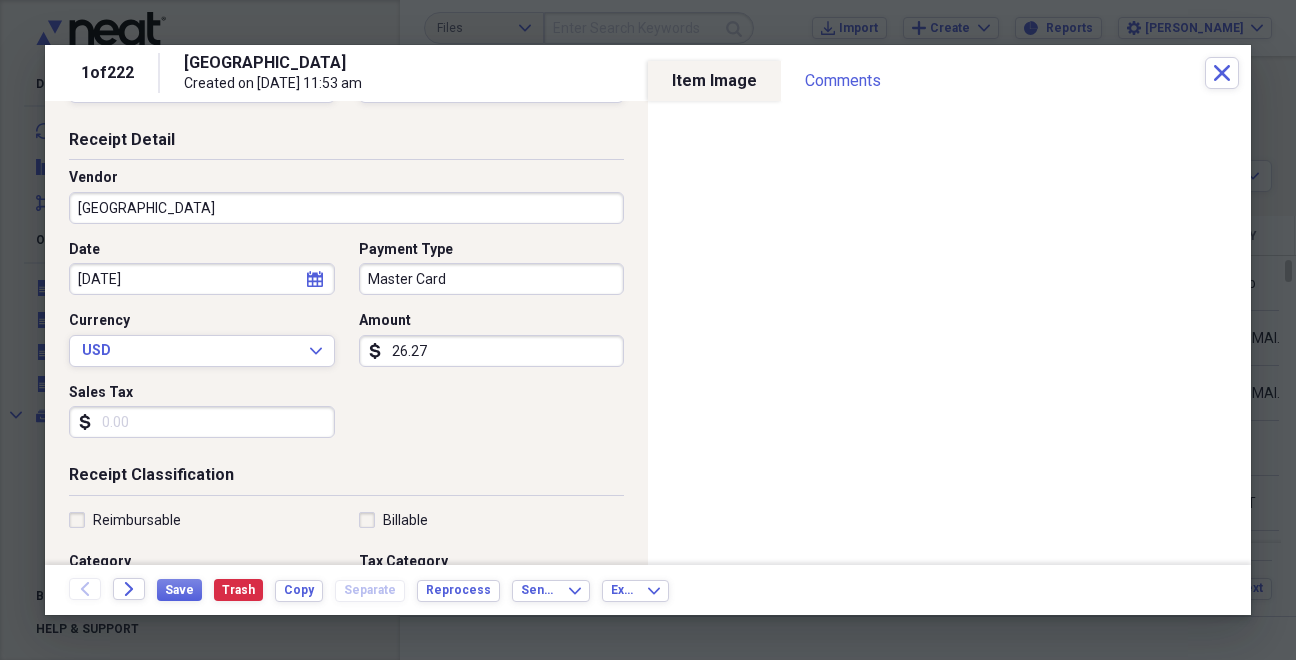 type on "#6811" 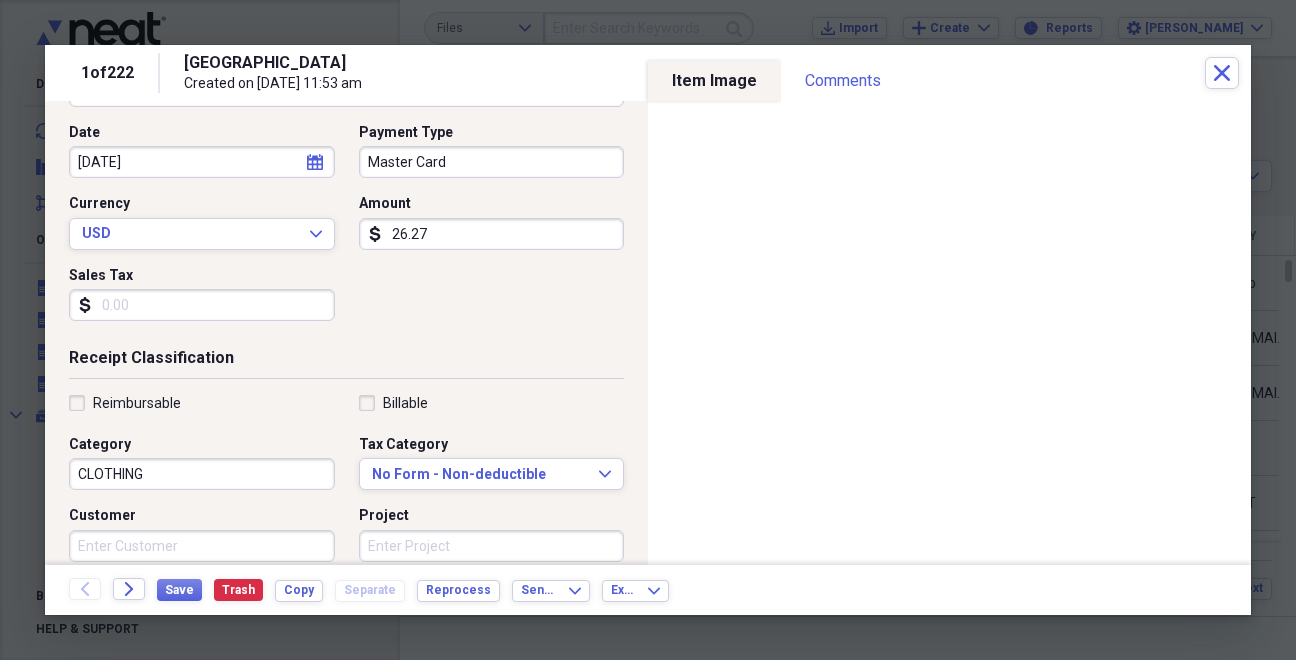 scroll, scrollTop: 198, scrollLeft: 0, axis: vertical 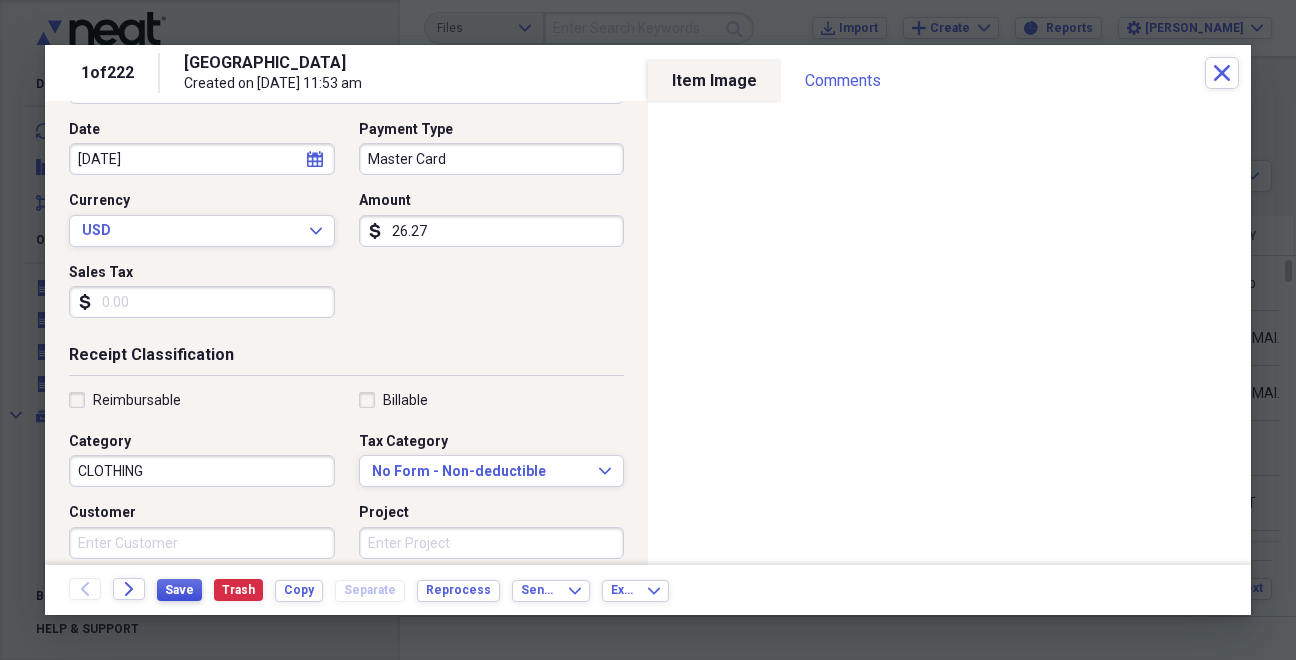 click on "Save" at bounding box center [179, 590] 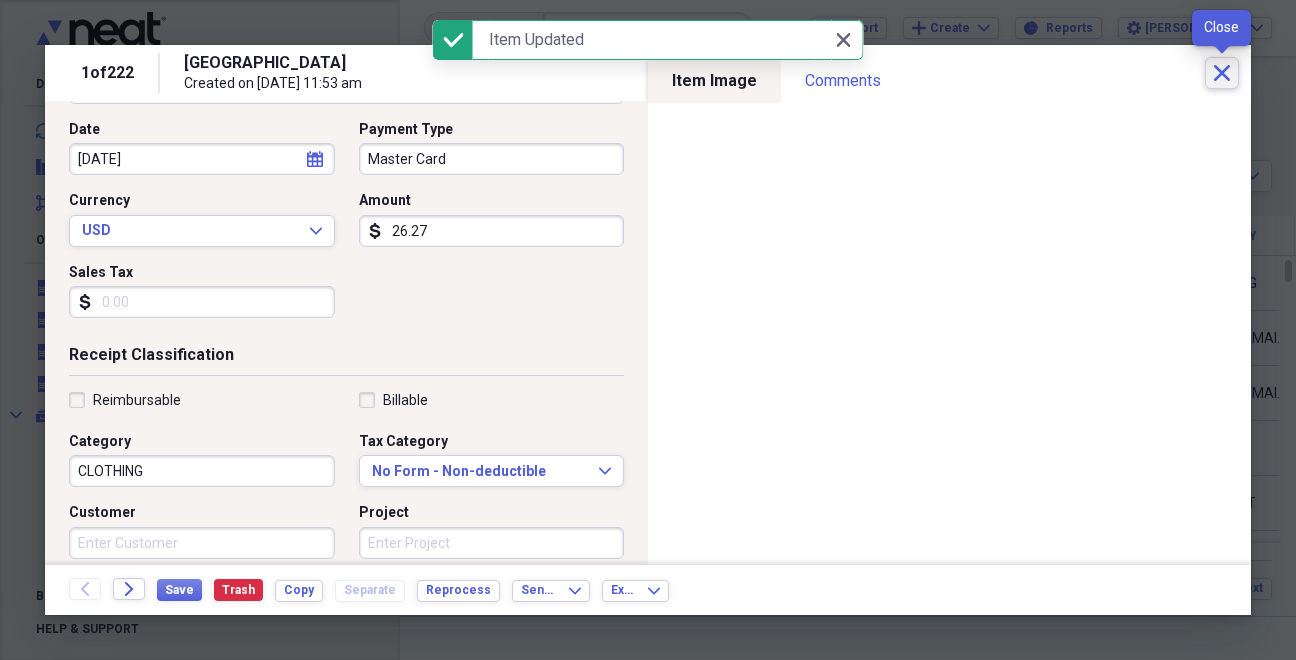 click on "Close" 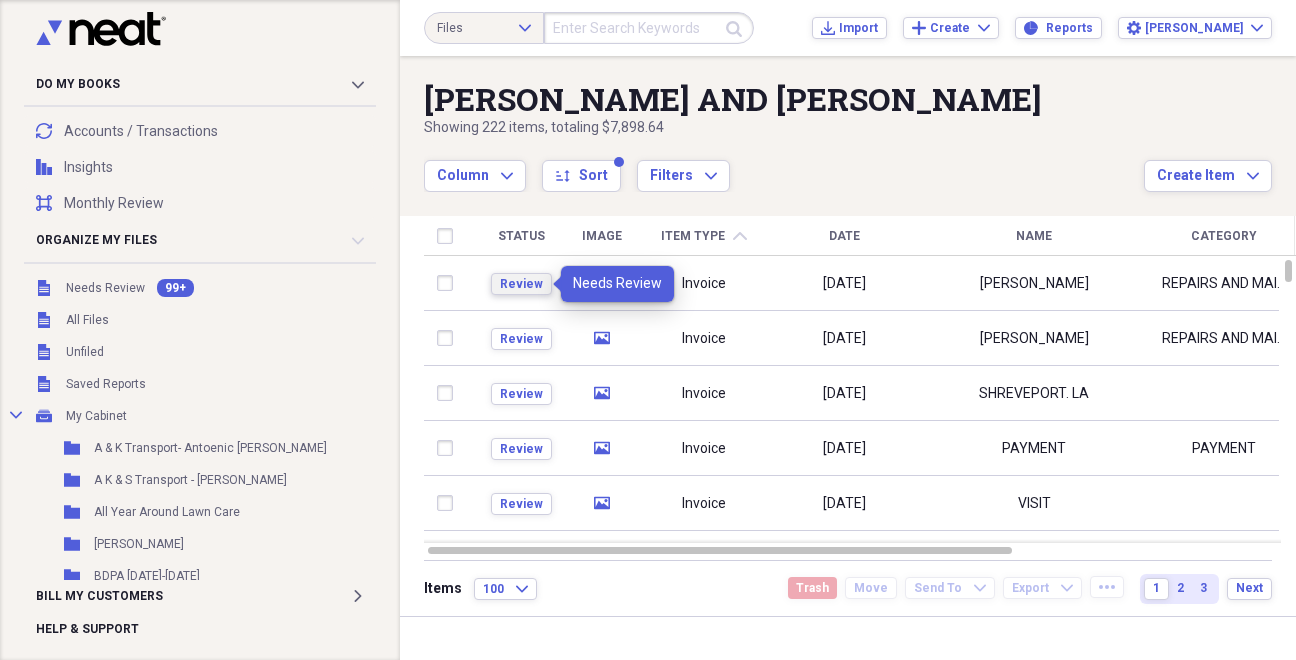 click on "Review" at bounding box center [521, 284] 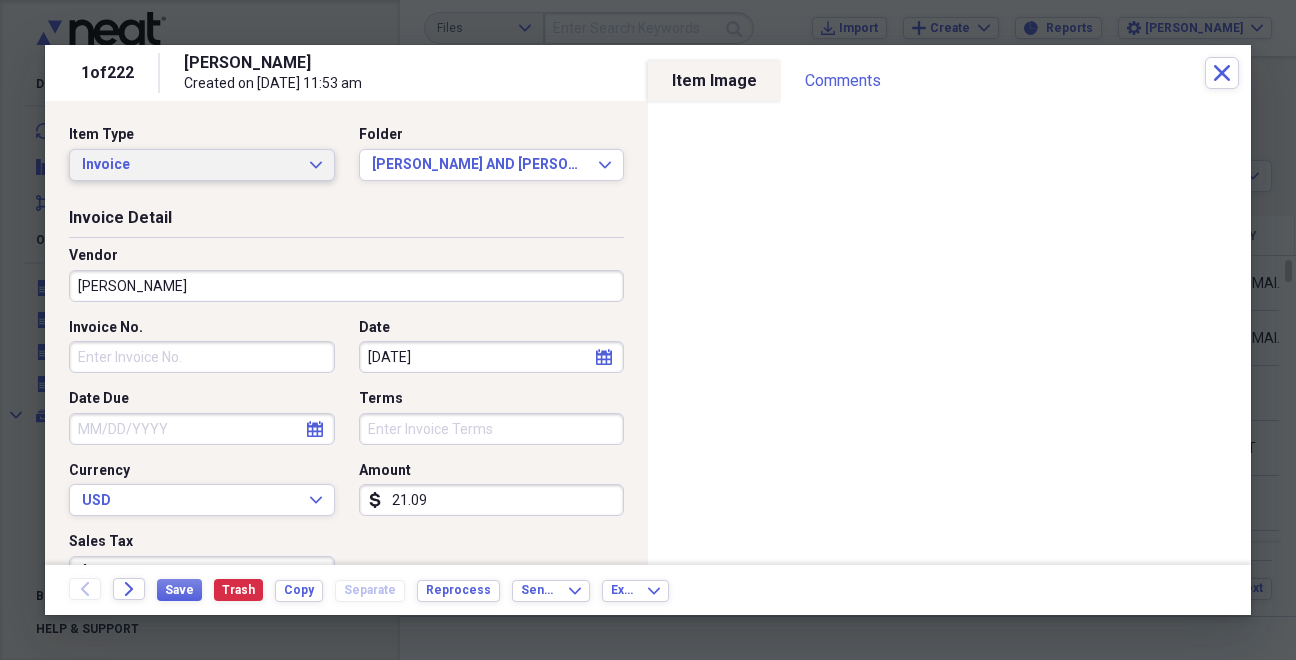 click on "Invoice Expand" at bounding box center [202, 165] 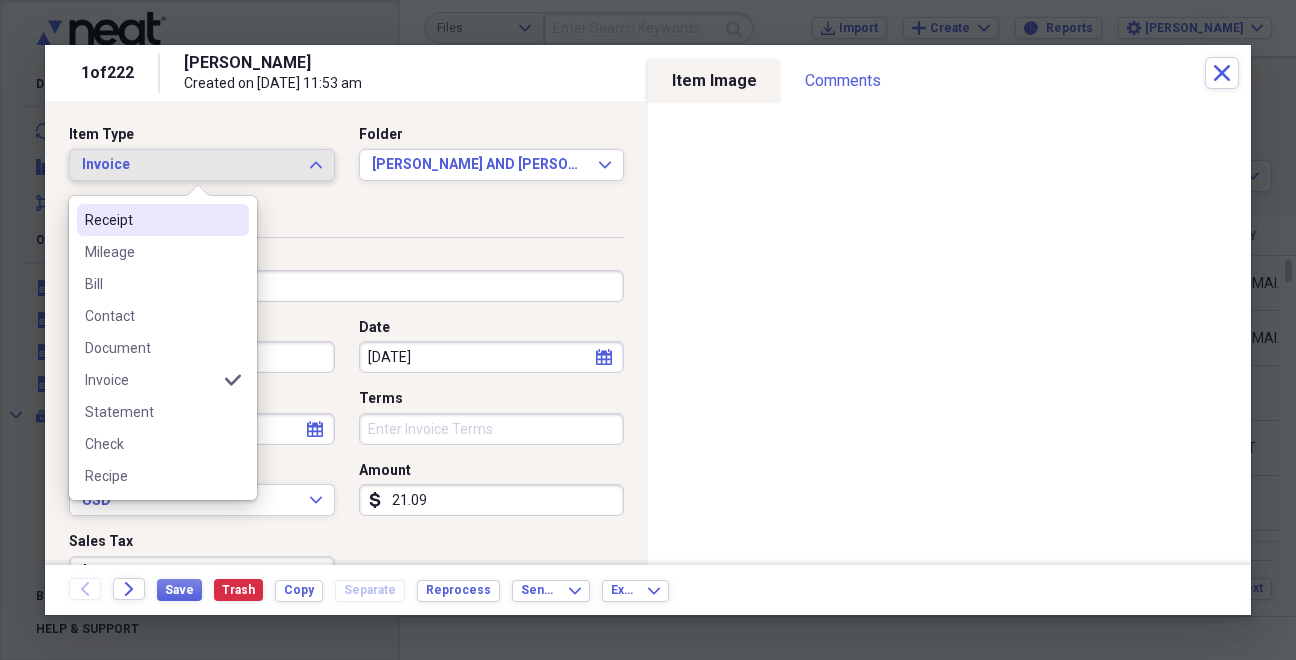 click on "Receipt" at bounding box center [151, 220] 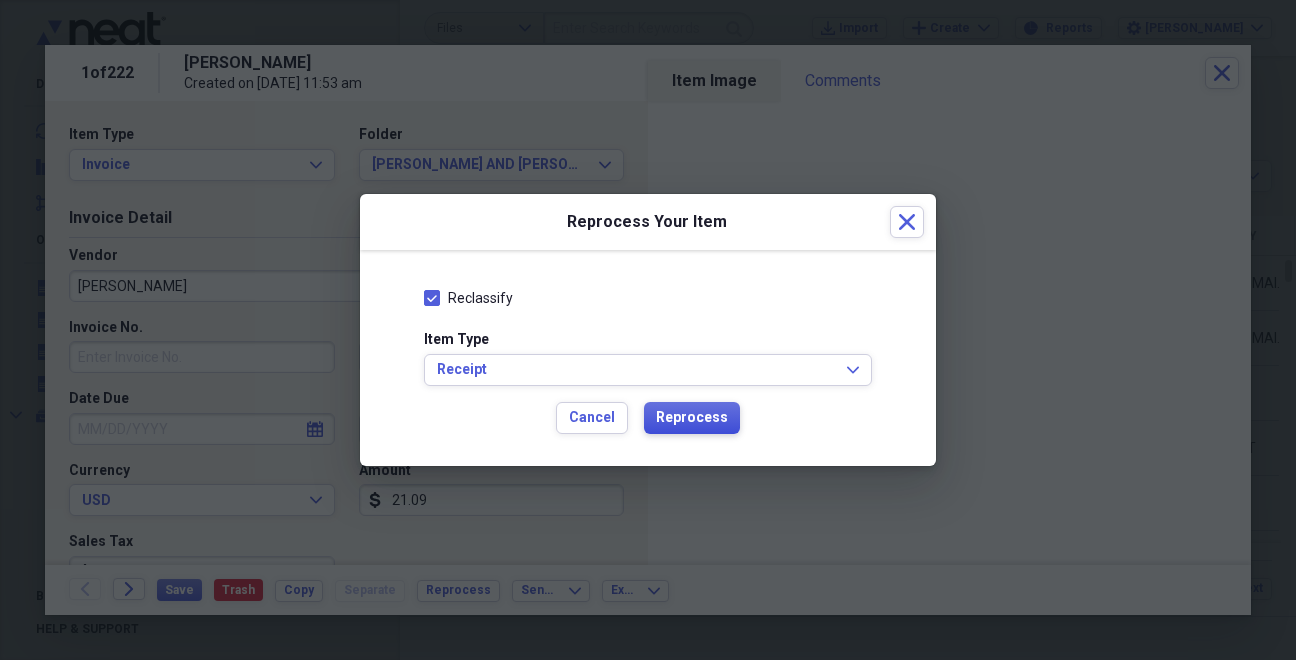 click on "Reprocess" at bounding box center [692, 418] 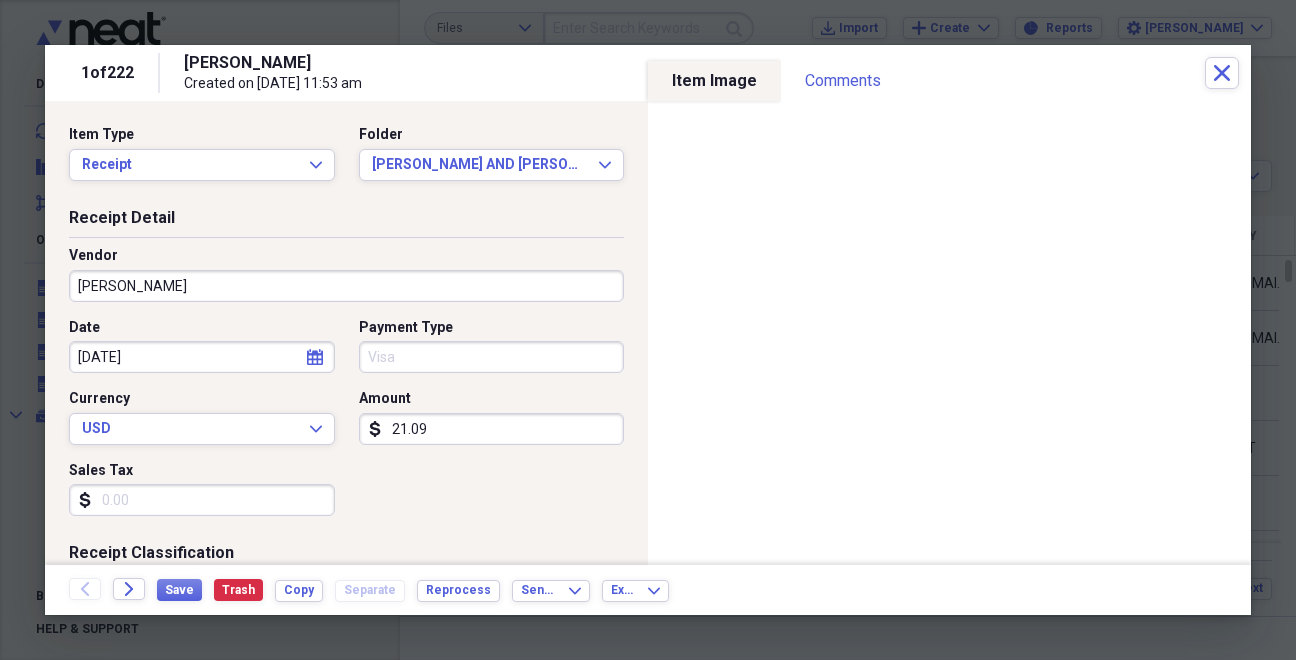 type on "Visa" 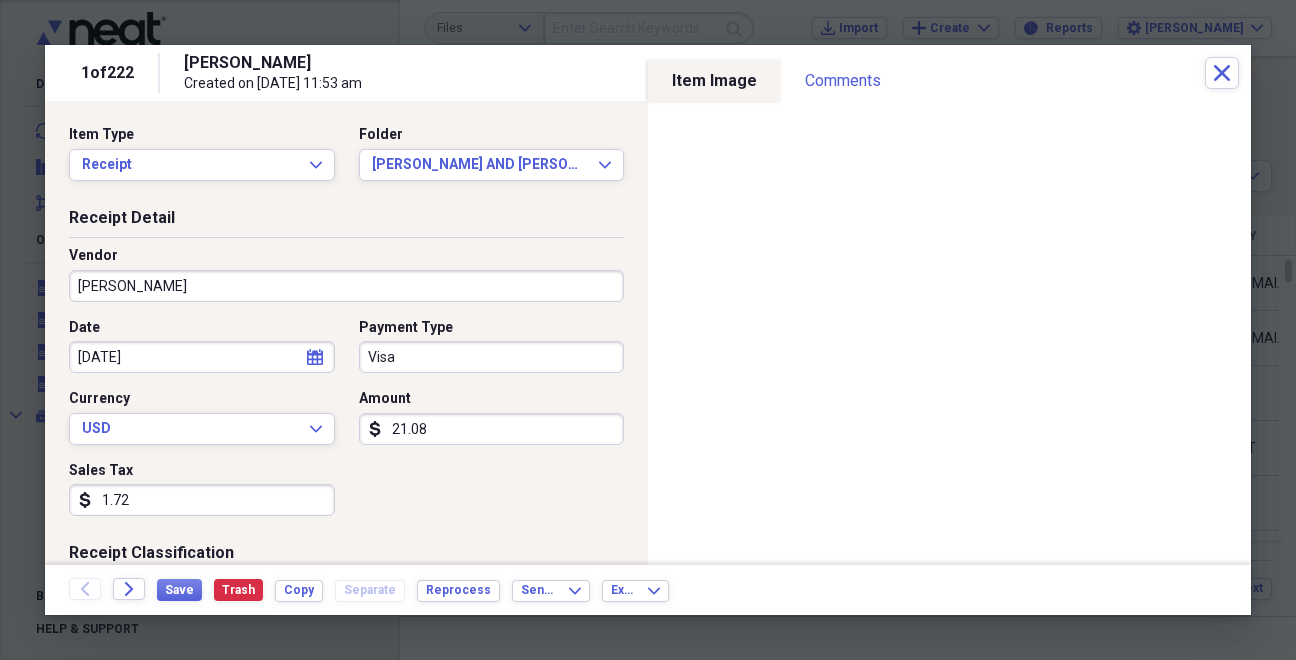 click on "1.72" at bounding box center [202, 500] 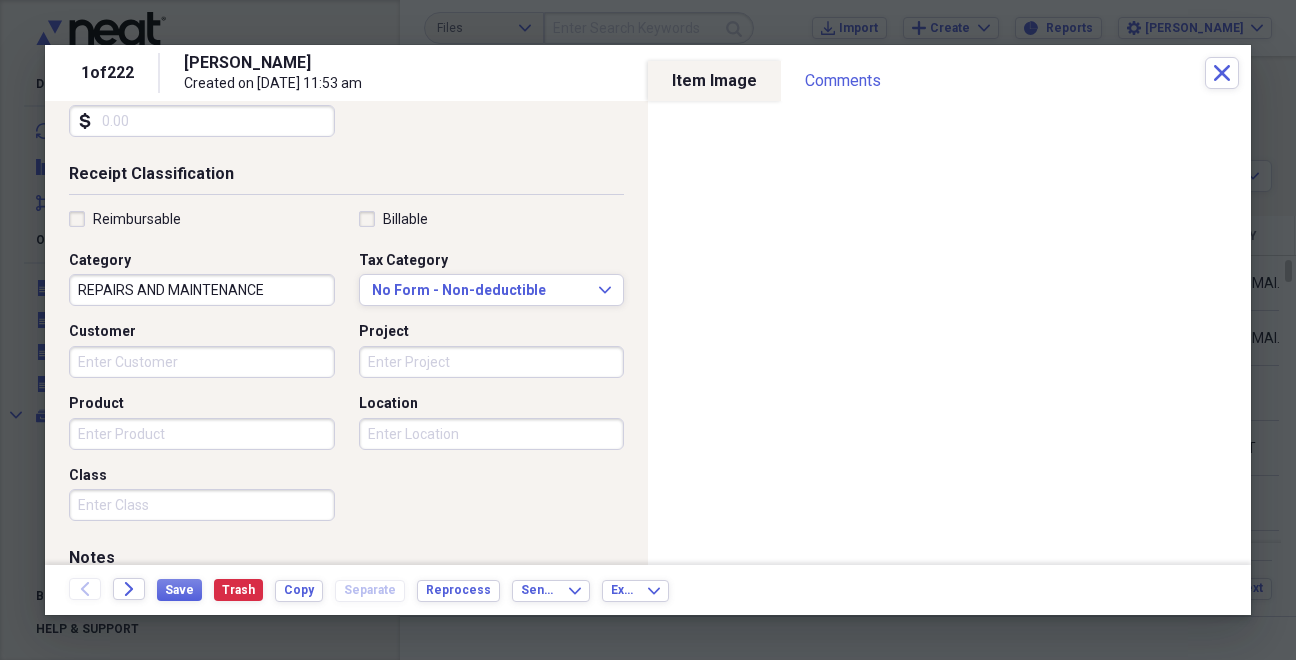 scroll, scrollTop: 386, scrollLeft: 0, axis: vertical 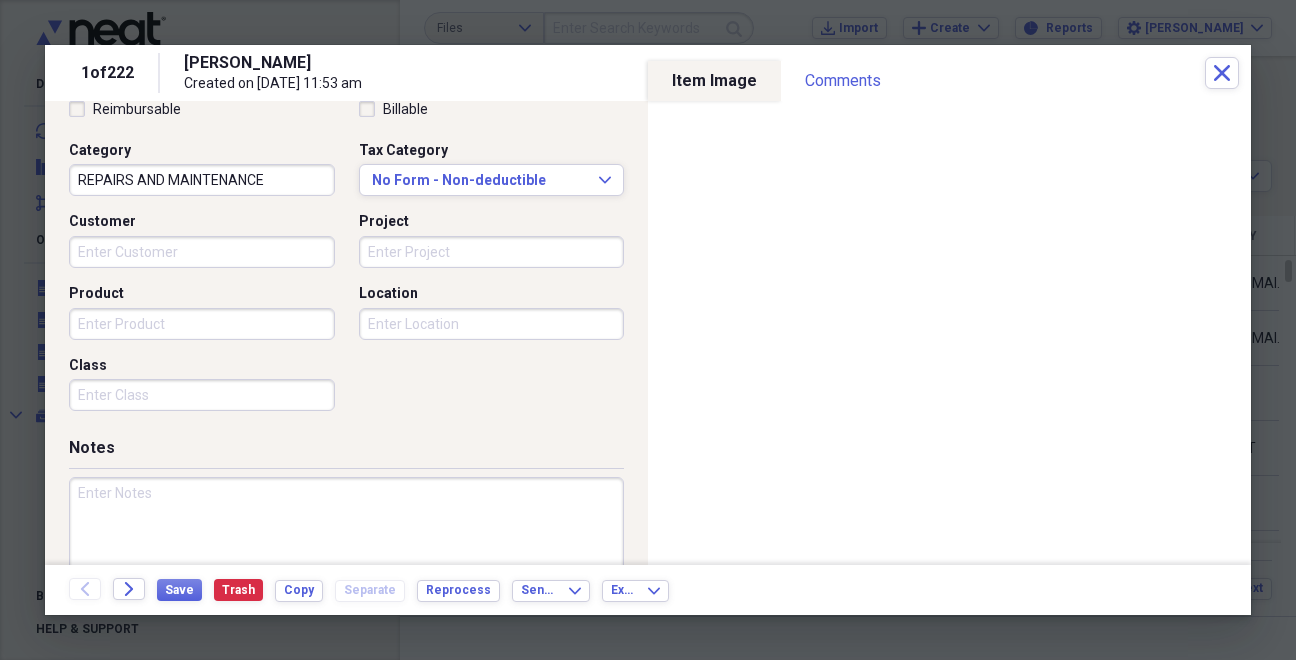 type 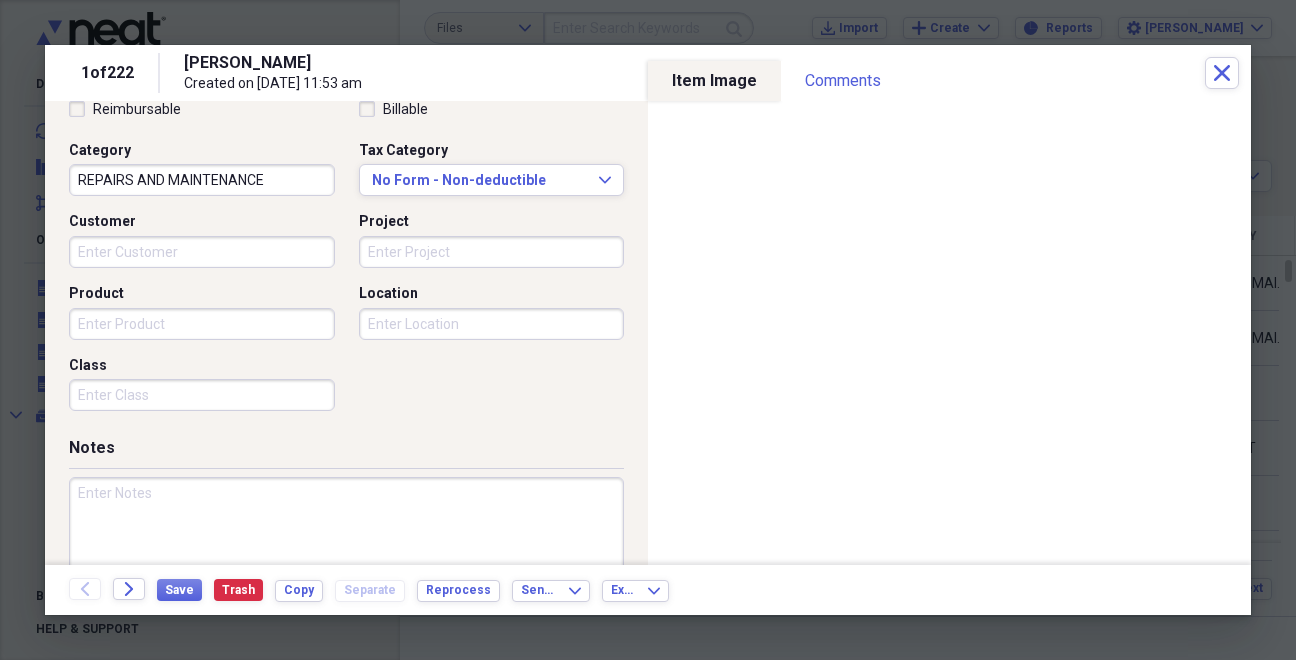 paste on "#9828" 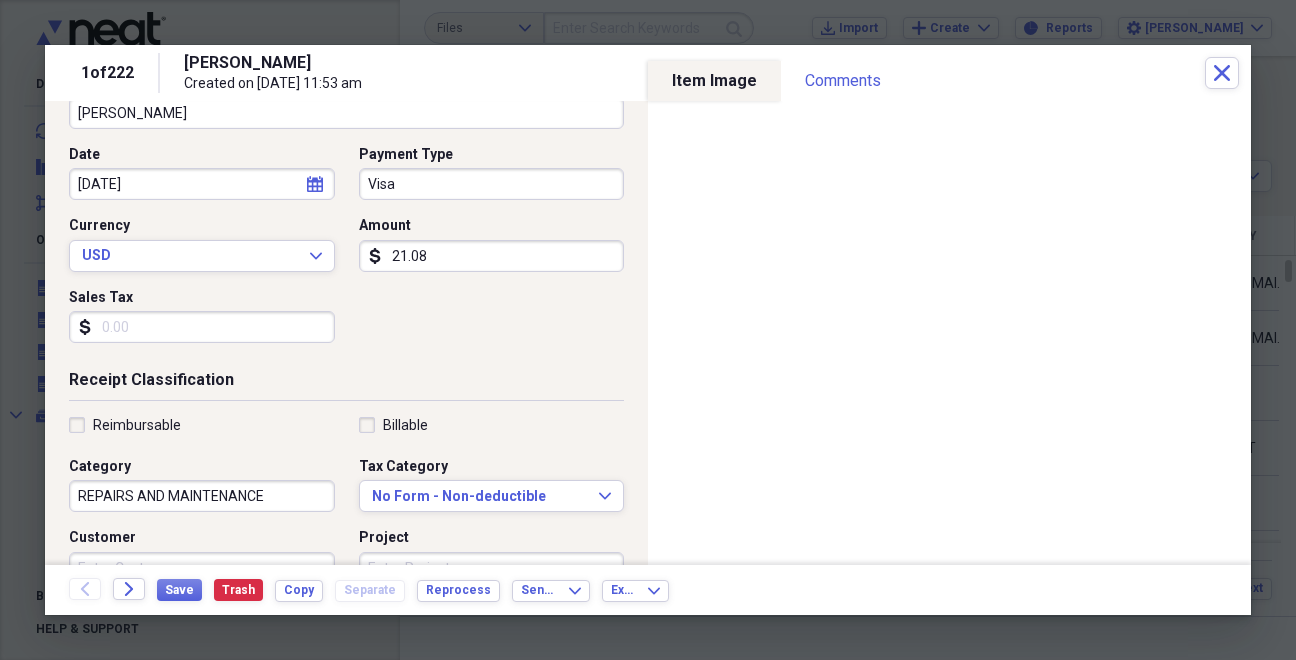 scroll, scrollTop: 164, scrollLeft: 0, axis: vertical 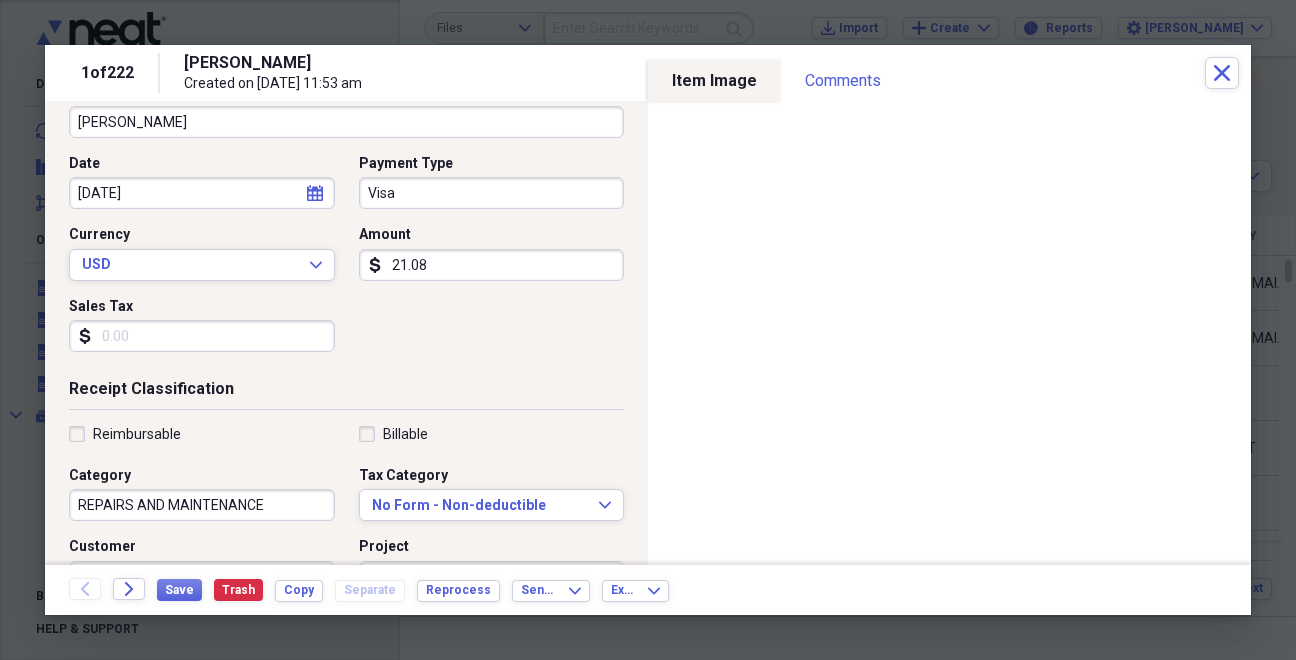 type on "#9828" 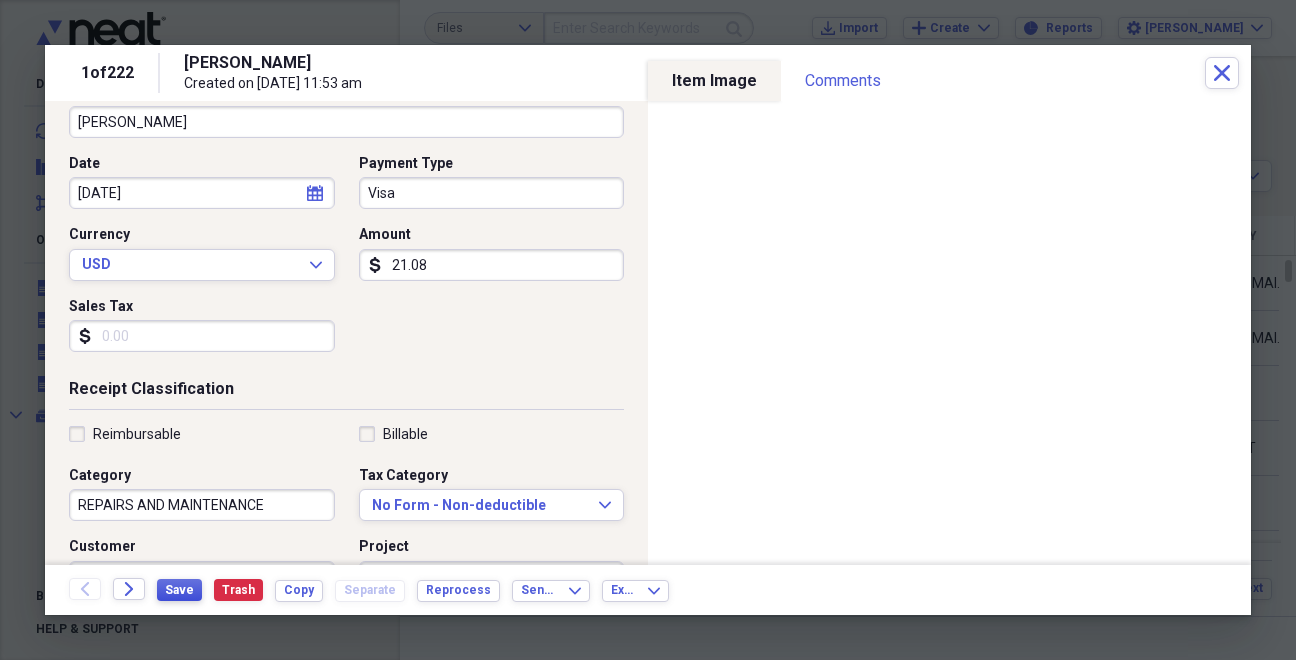 click on "Save" at bounding box center [179, 590] 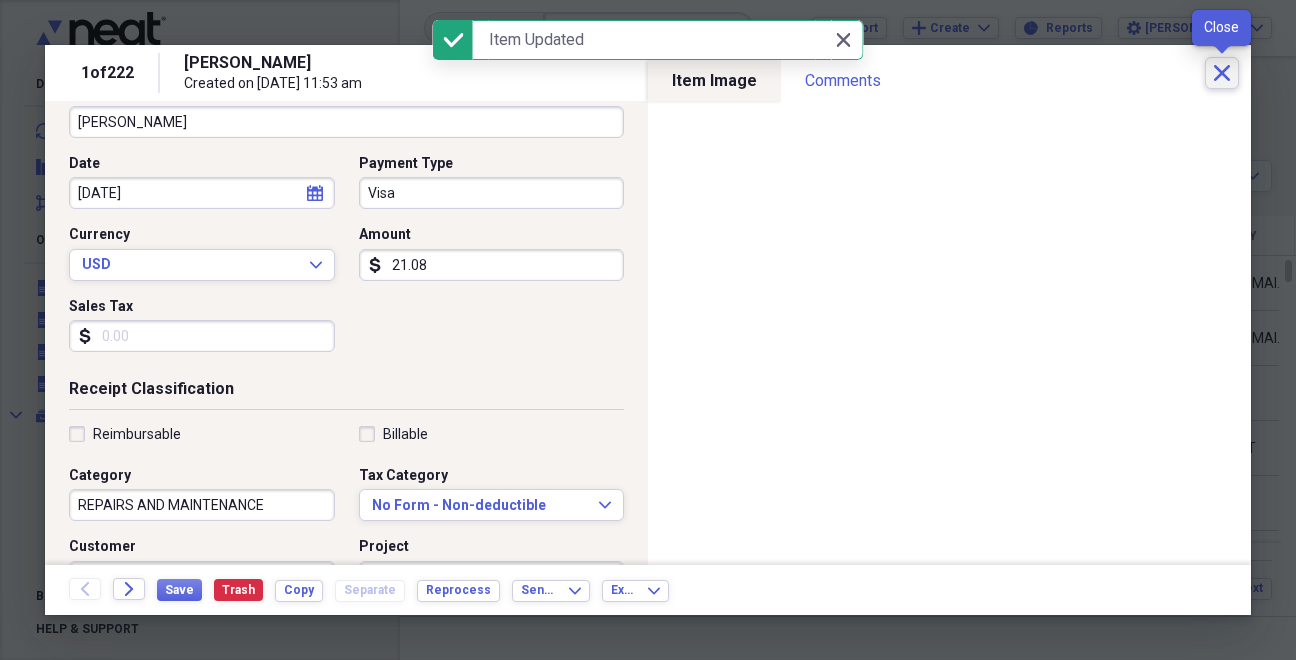 click on "Close" 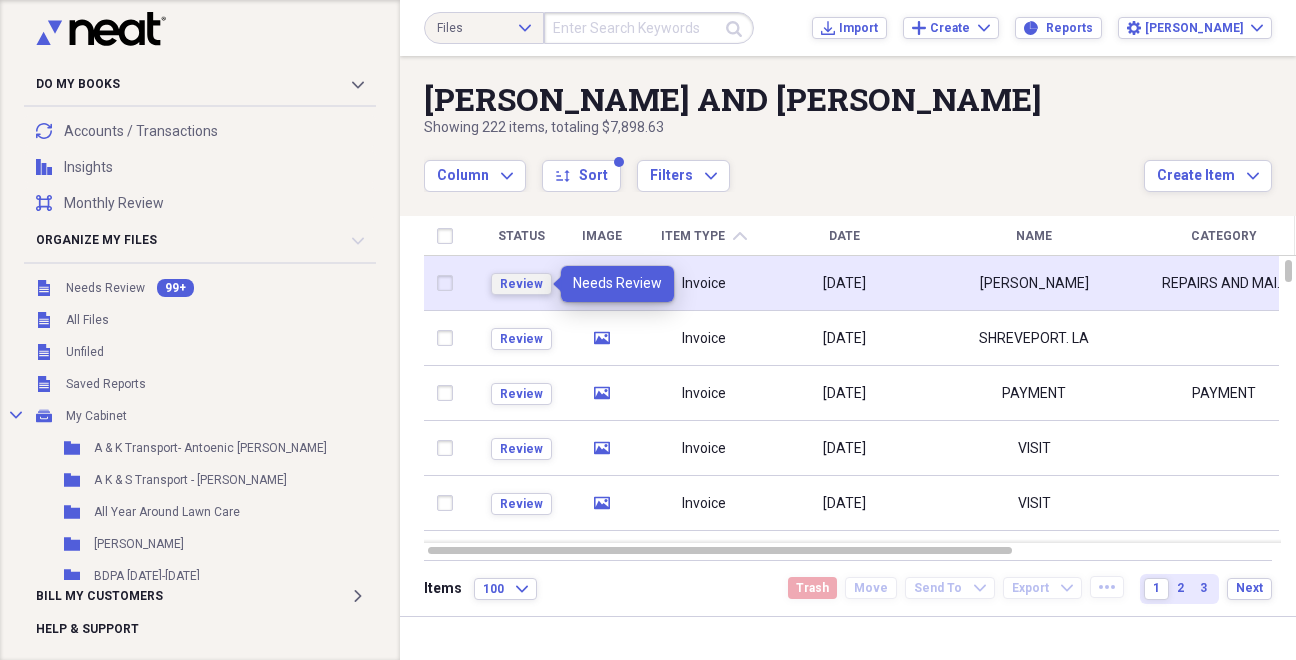 click on "Review" at bounding box center (521, 284) 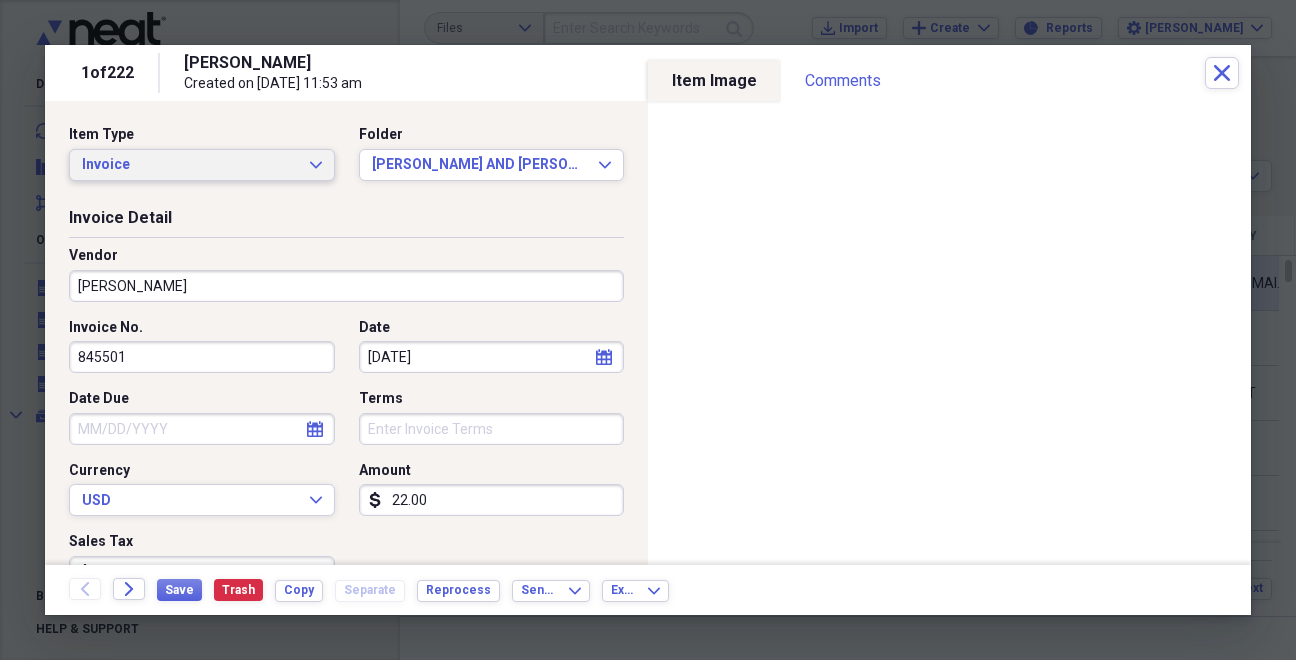 click on "Expand" 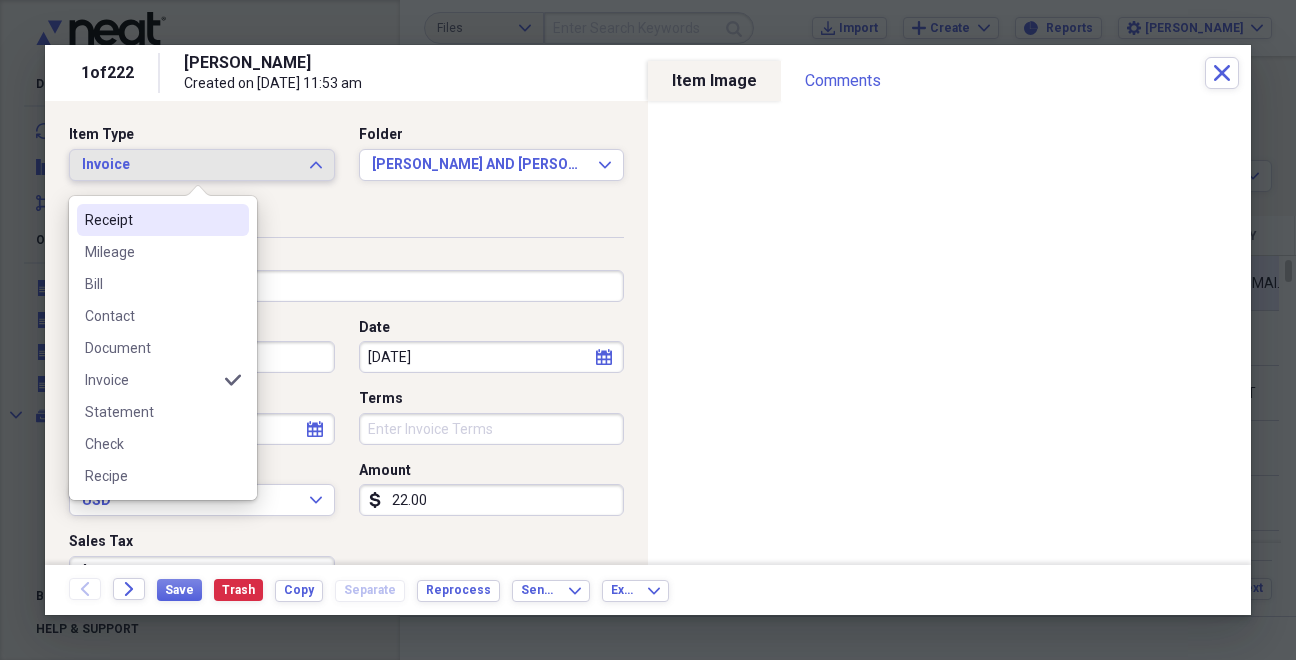 click on "Receipt" at bounding box center [151, 220] 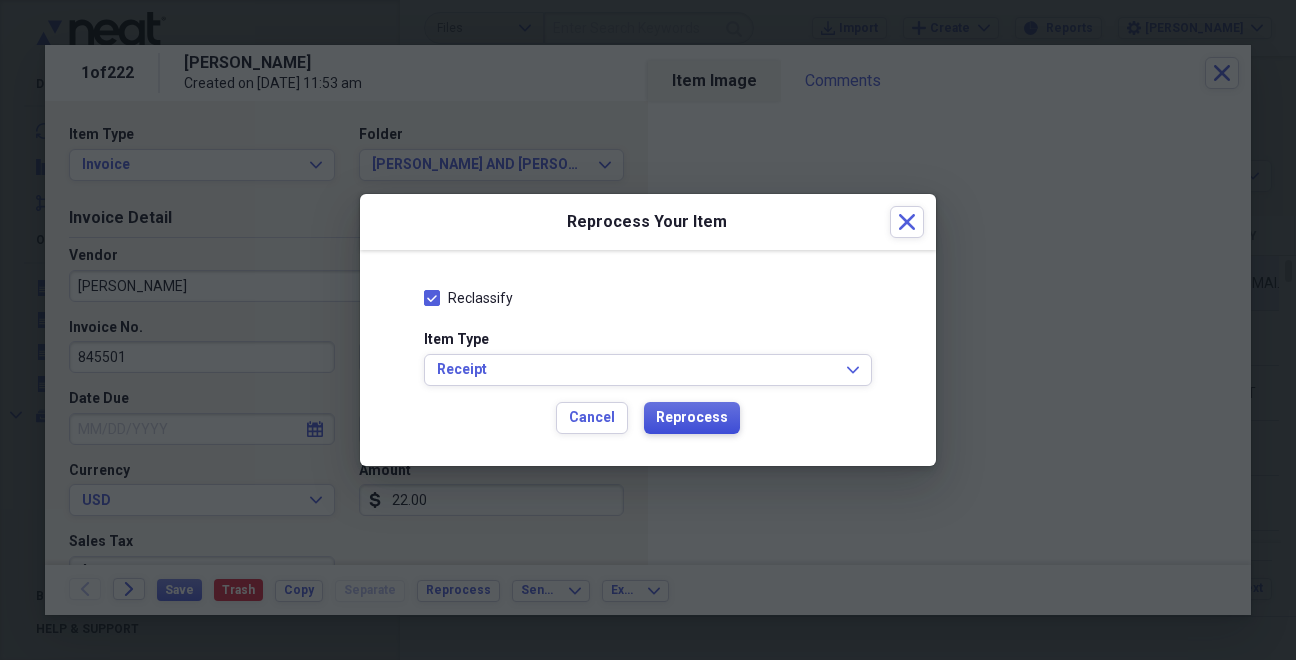 click on "Reprocess" at bounding box center (692, 418) 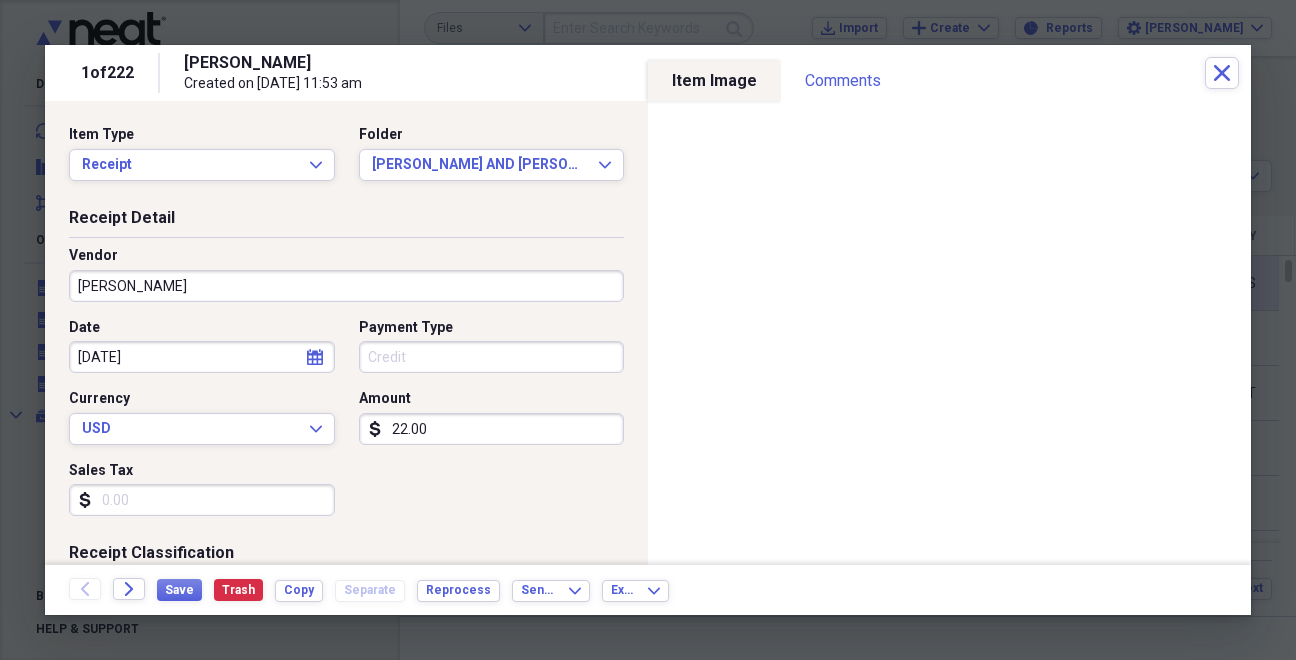 type on "[PERSON_NAME]" 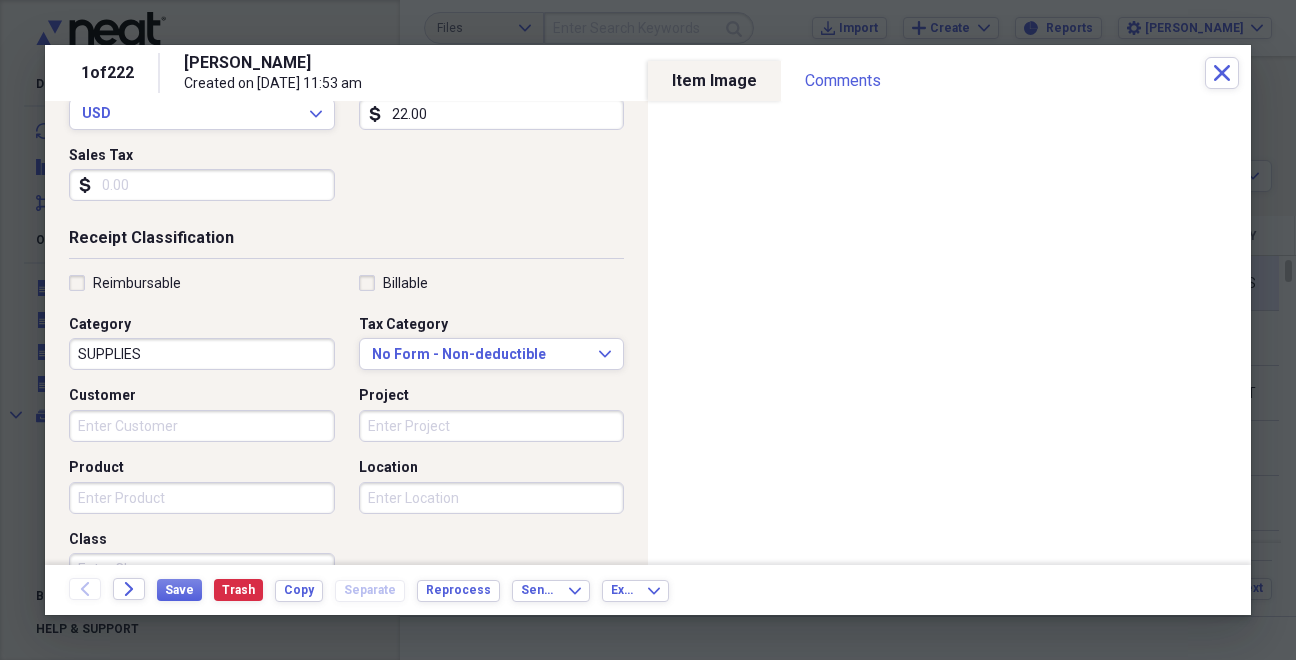 scroll, scrollTop: 320, scrollLeft: 0, axis: vertical 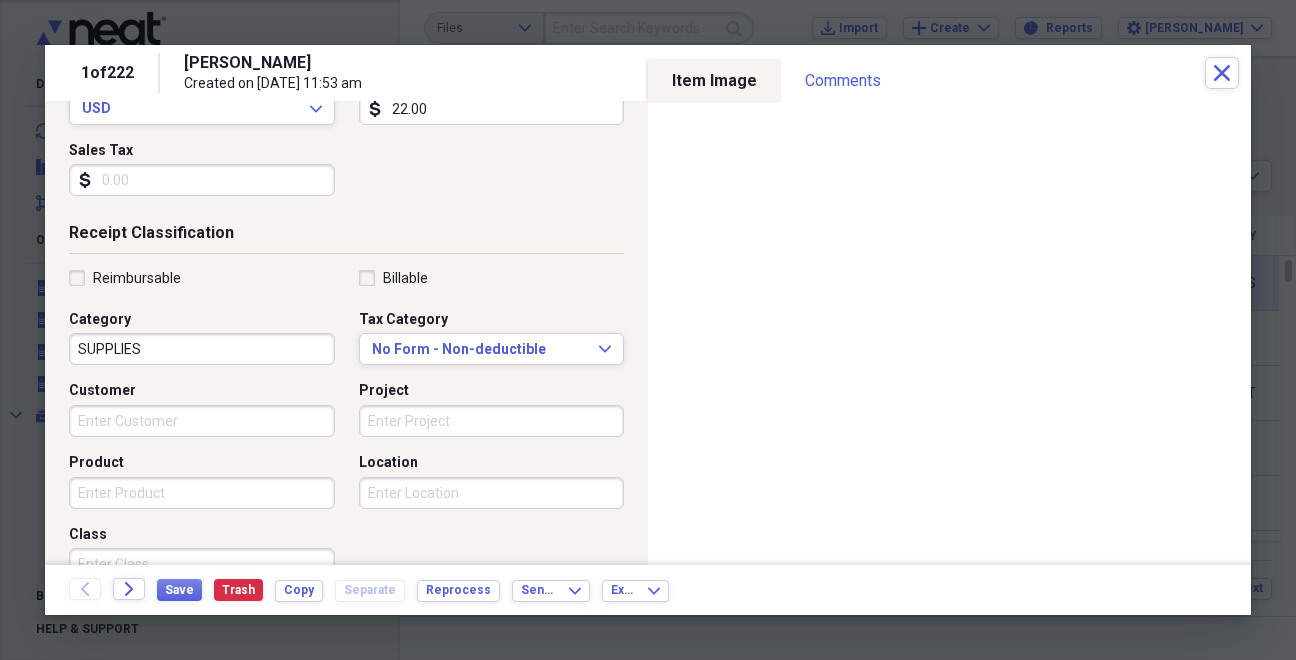 click on "SUPPLIES" at bounding box center (202, 349) 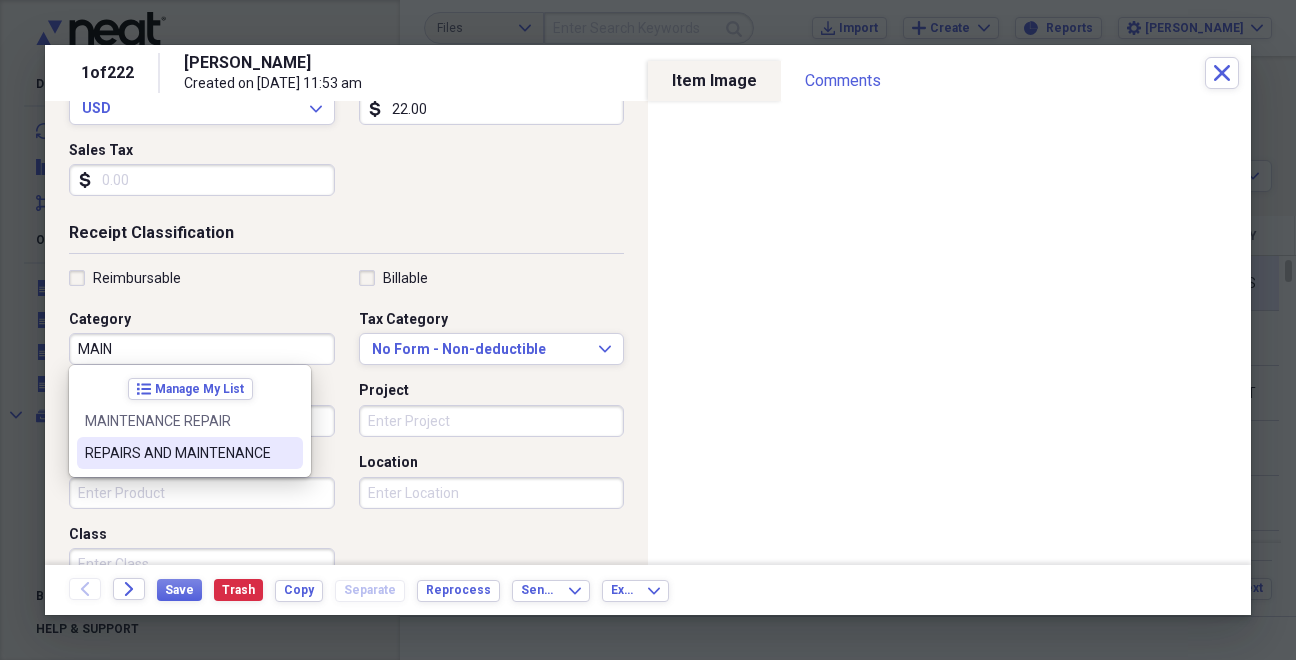 click on "REPAIRS AND MAINTENANCE" at bounding box center (178, 453) 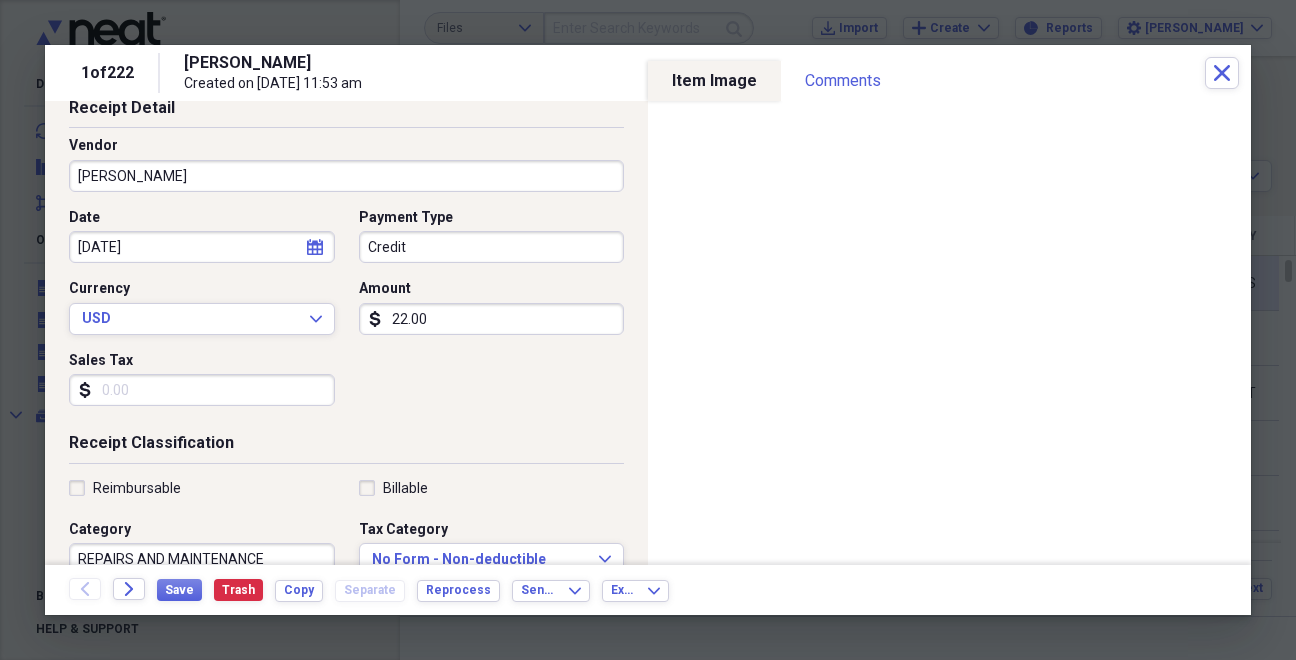 scroll, scrollTop: 107, scrollLeft: 0, axis: vertical 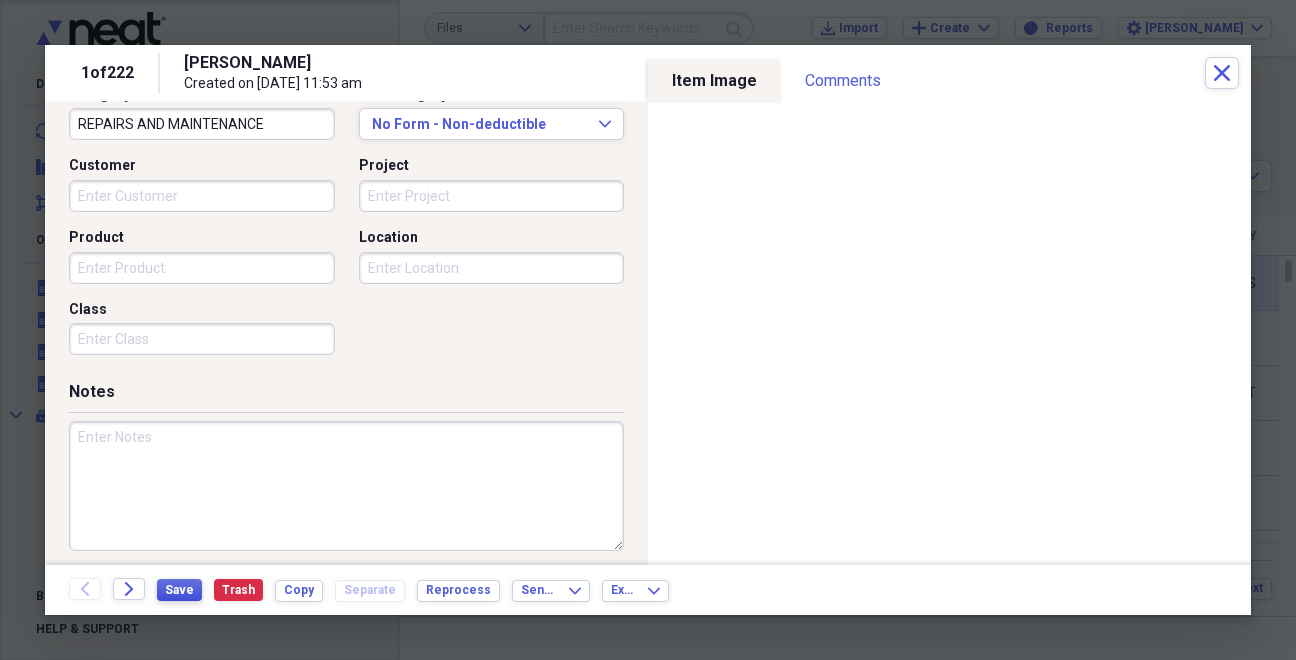click on "Save" at bounding box center [179, 590] 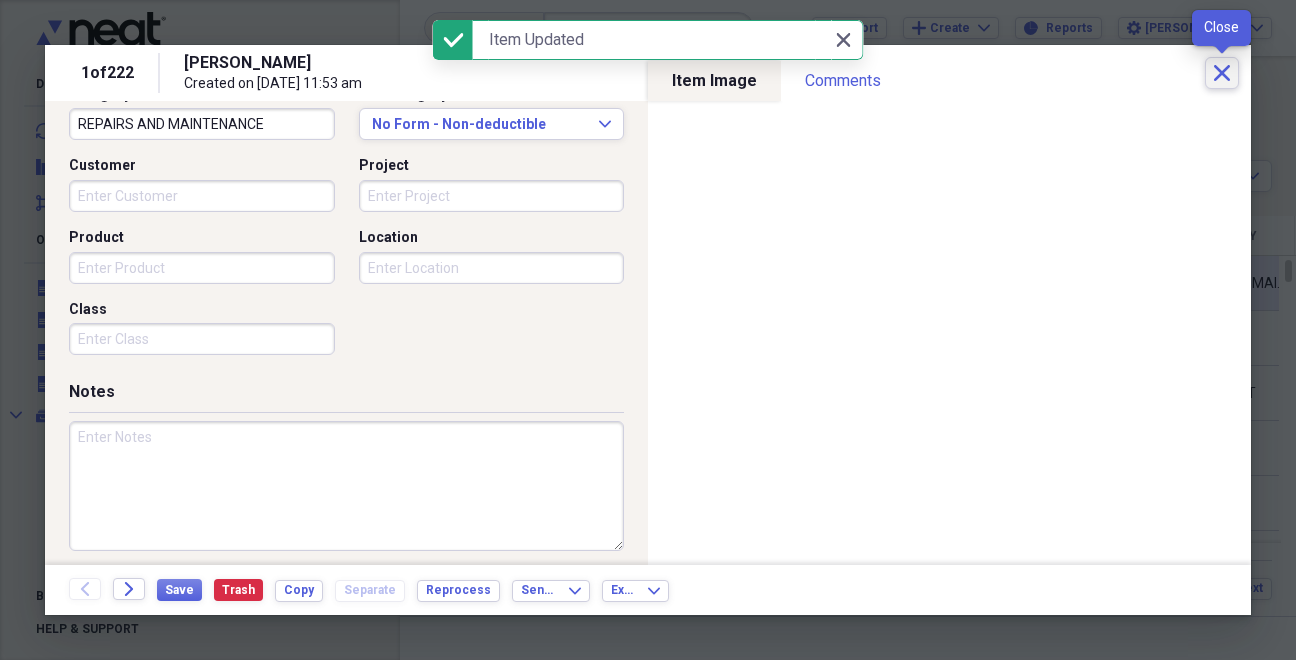 click on "Close" 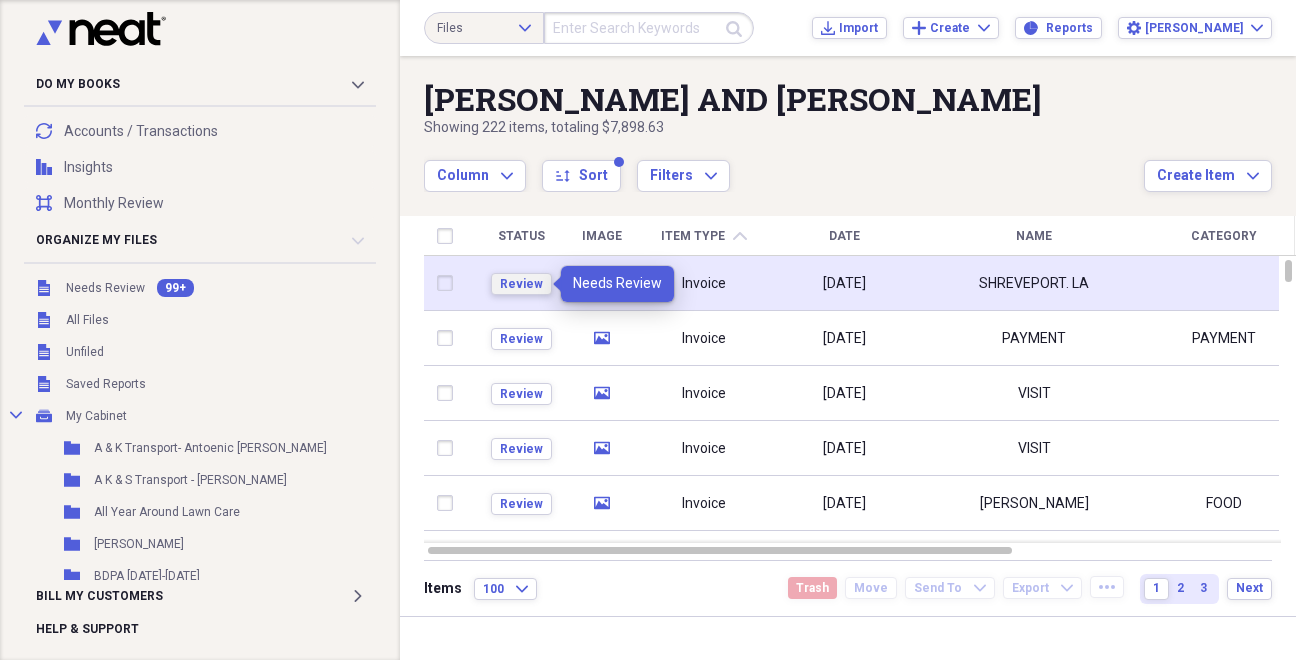 click on "Review" at bounding box center [521, 284] 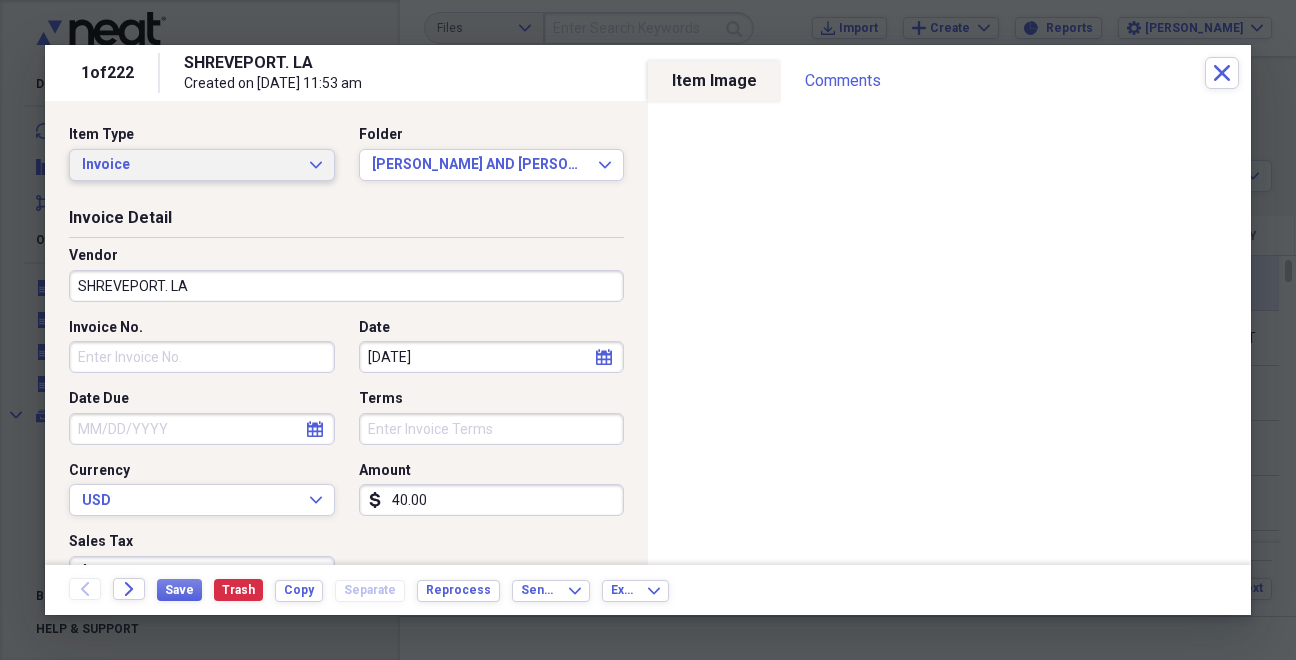 click on "Expand" 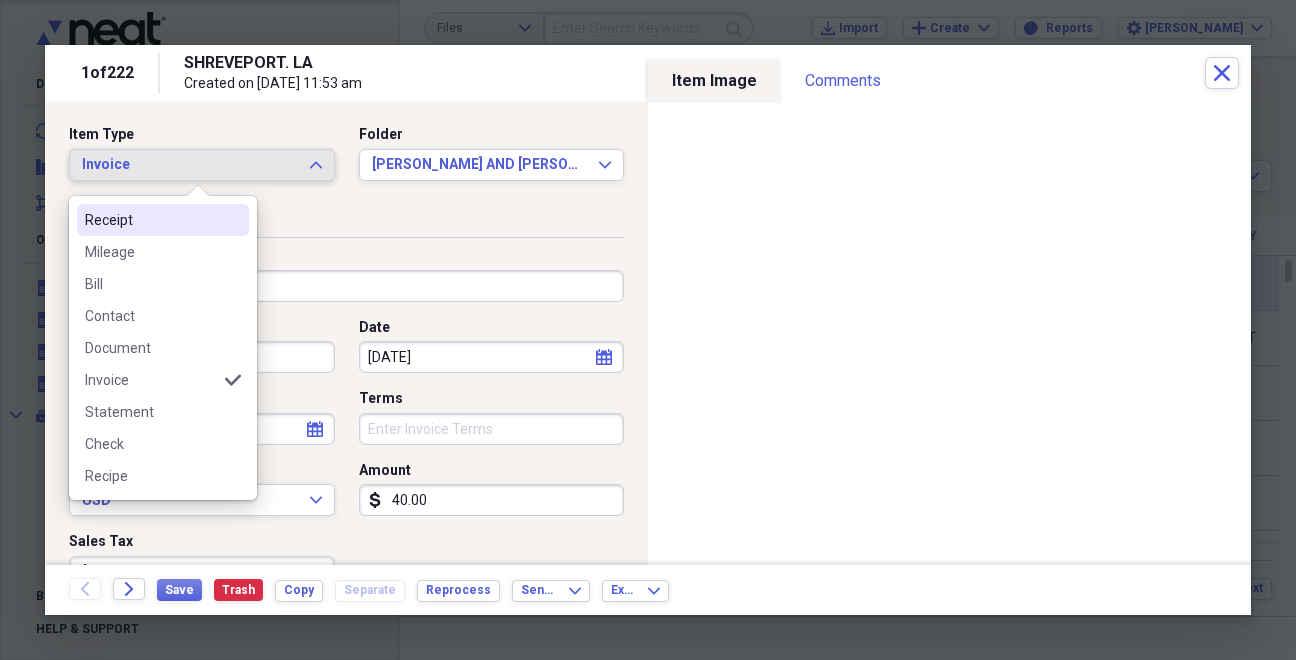 click on "Receipt" at bounding box center (151, 220) 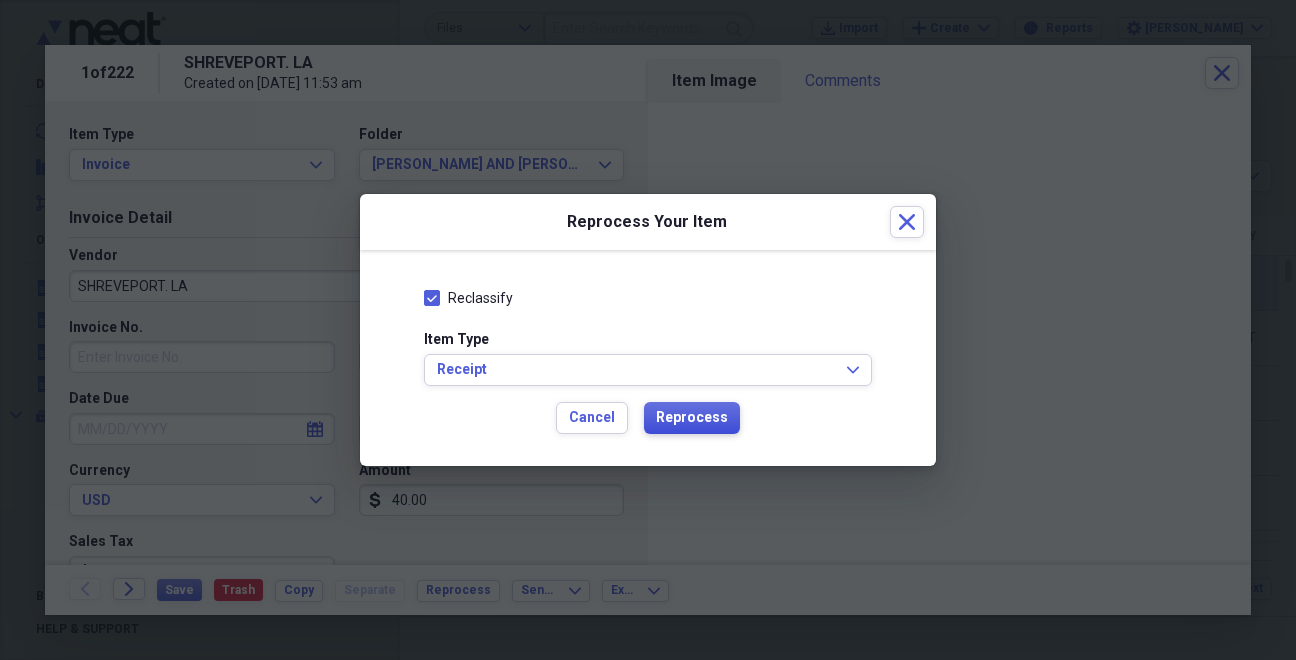 click on "Reprocess" at bounding box center (692, 418) 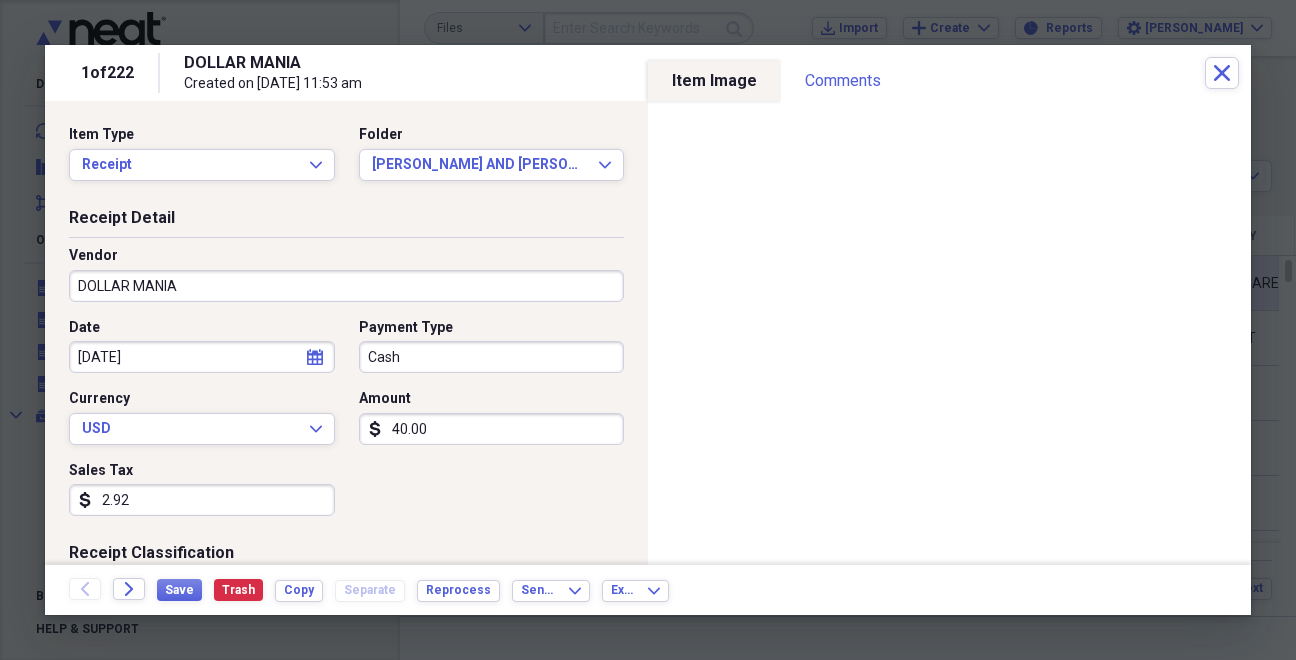 type on "DOLLAR MANIA" 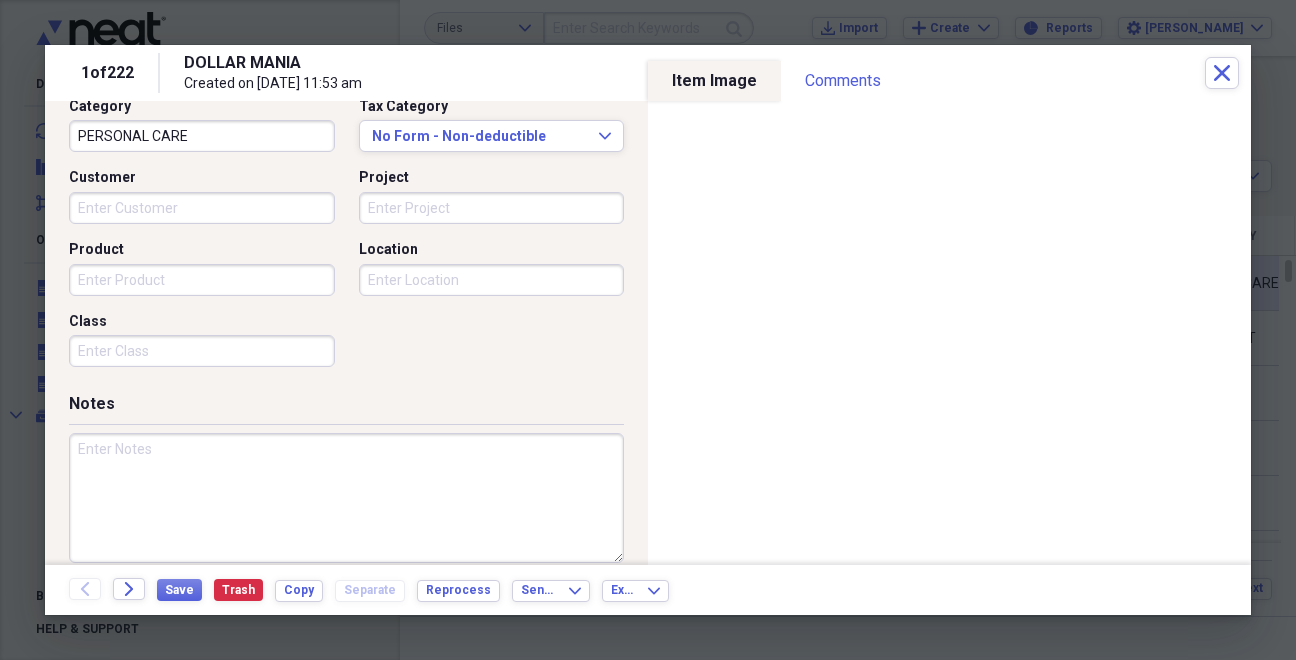 scroll, scrollTop: 528, scrollLeft: 0, axis: vertical 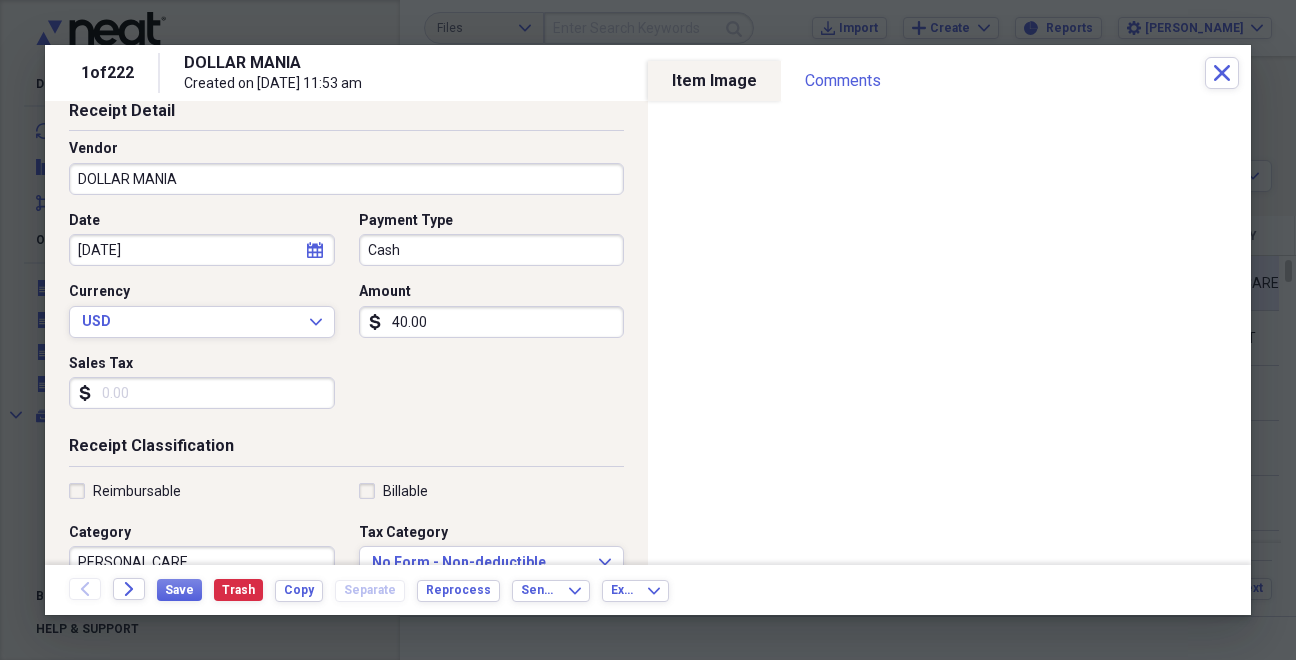 type 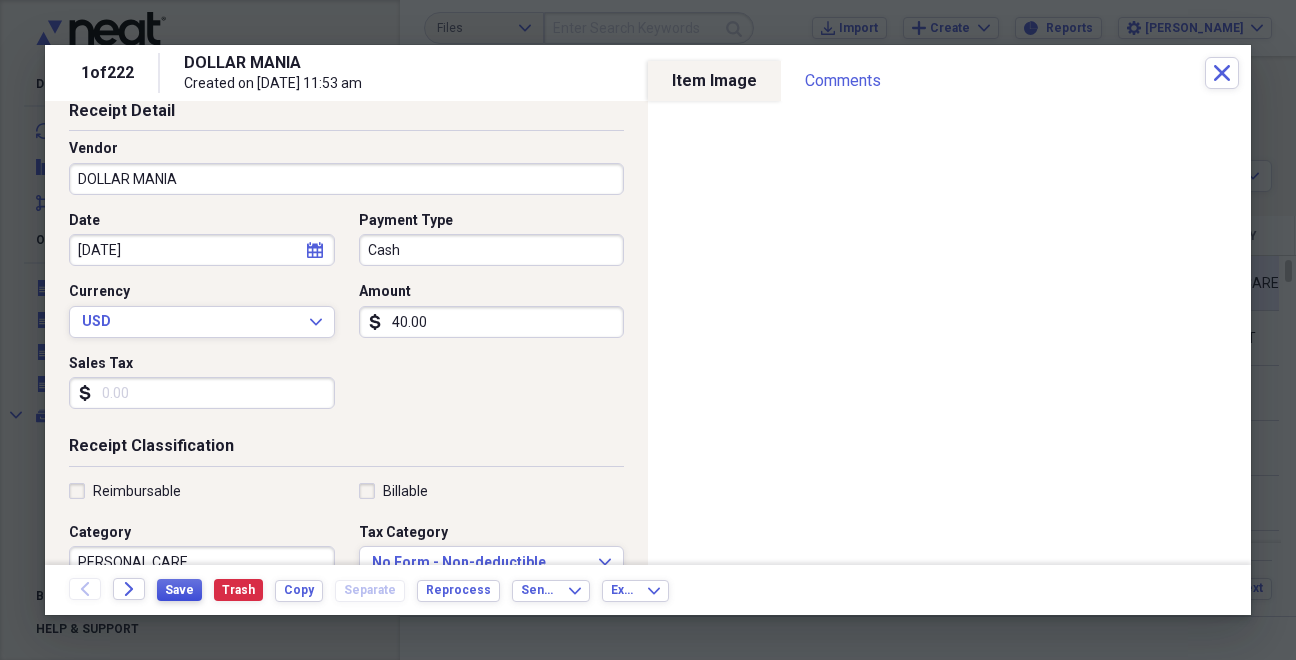 click on "Save" at bounding box center (179, 590) 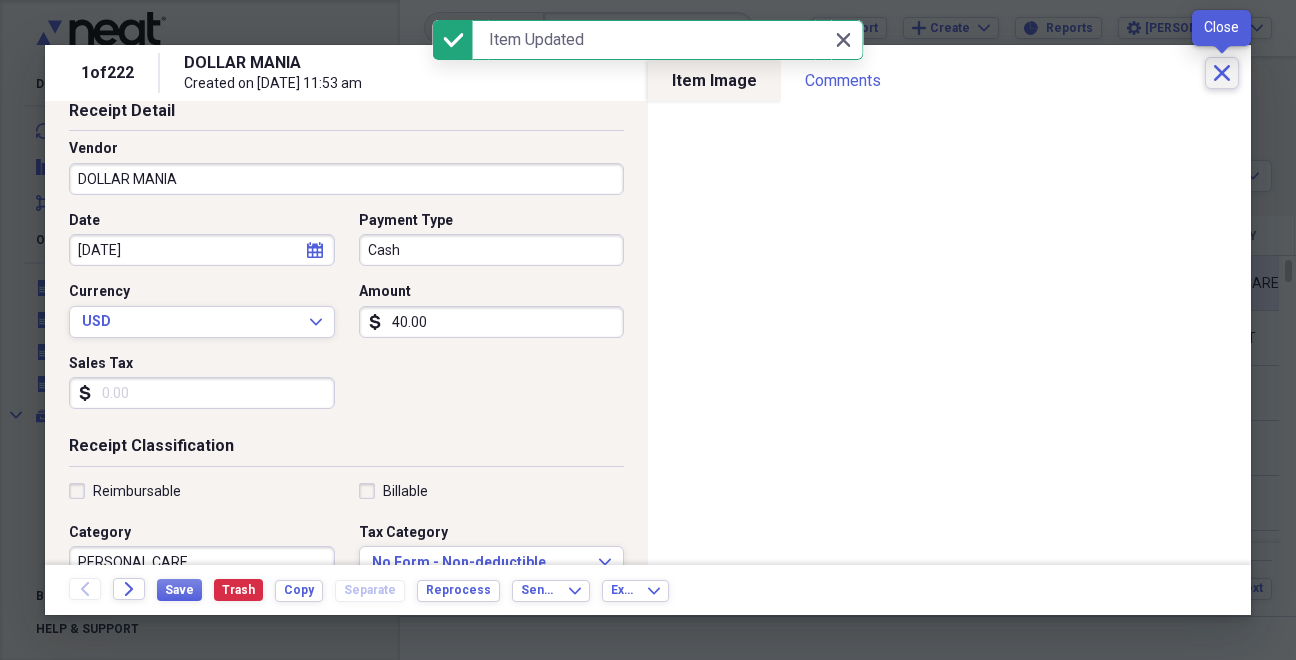 click on "Close" 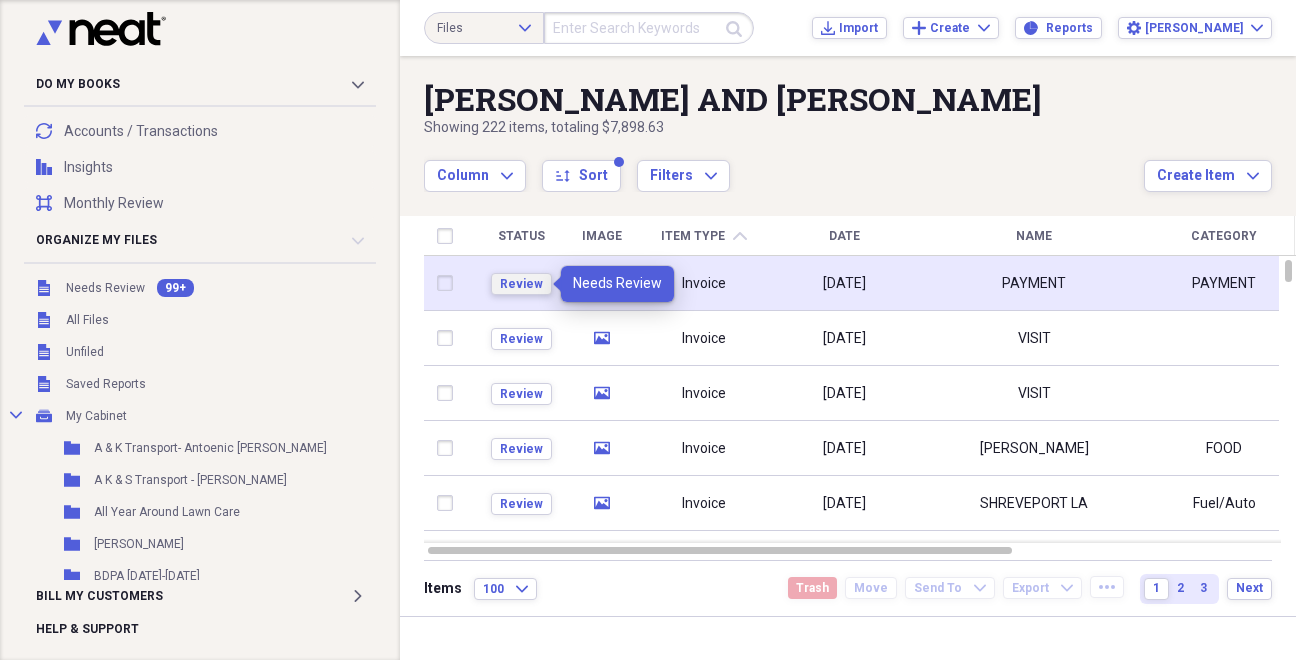 click on "Review" at bounding box center (521, 284) 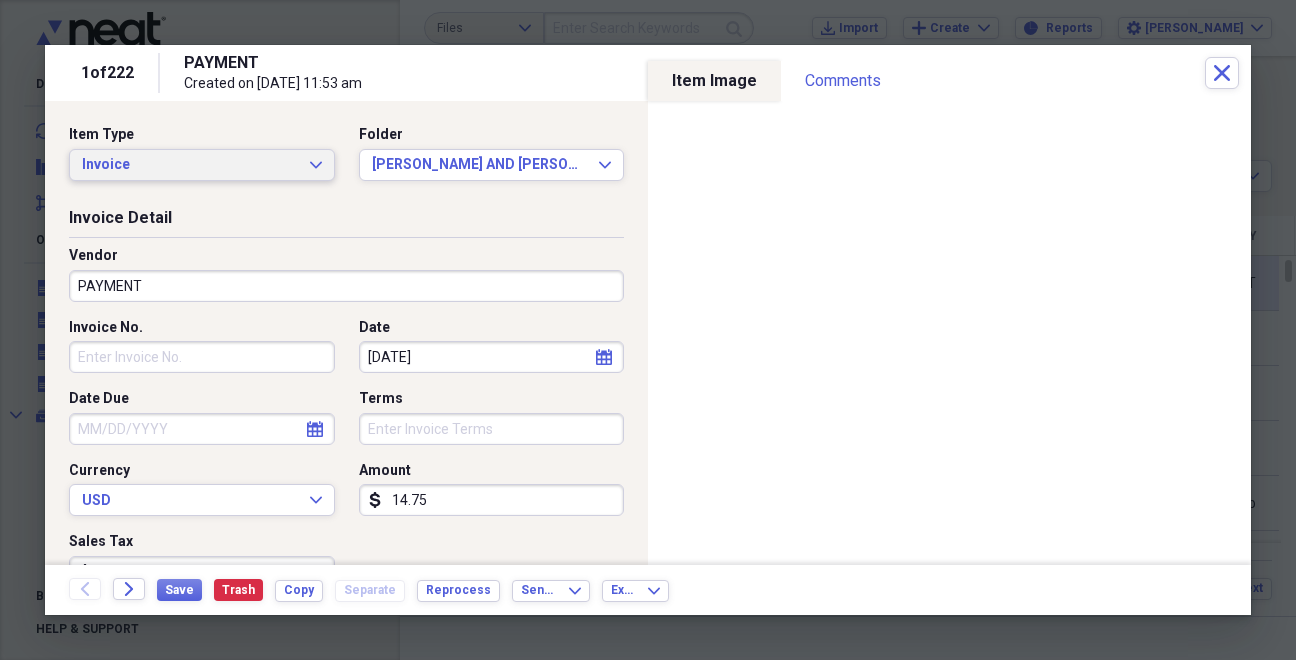 click on "Expand" 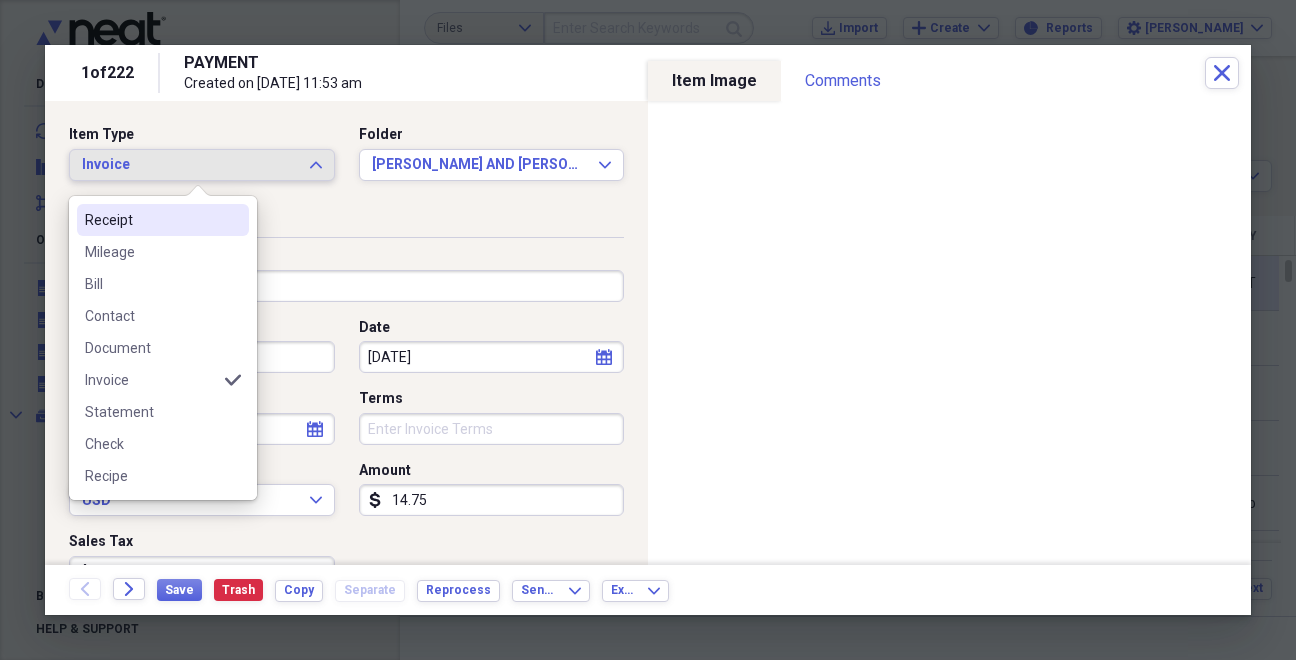 click on "Receipt" at bounding box center [151, 220] 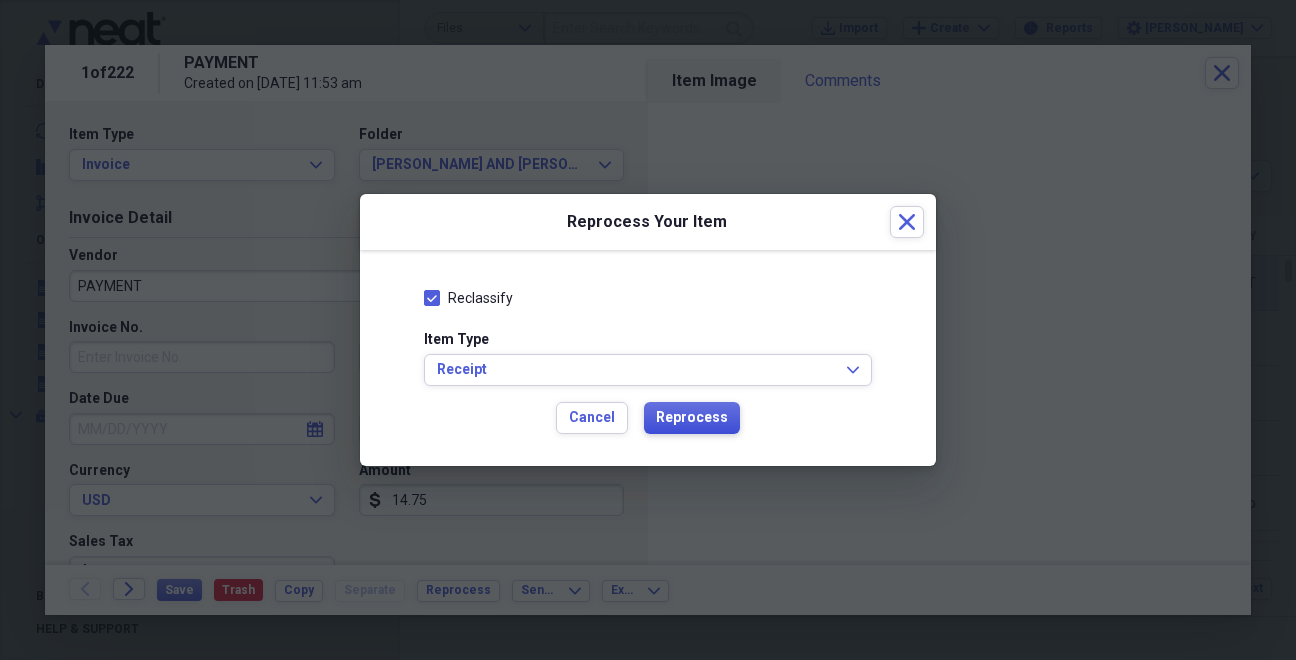 click on "Reprocess" at bounding box center (692, 418) 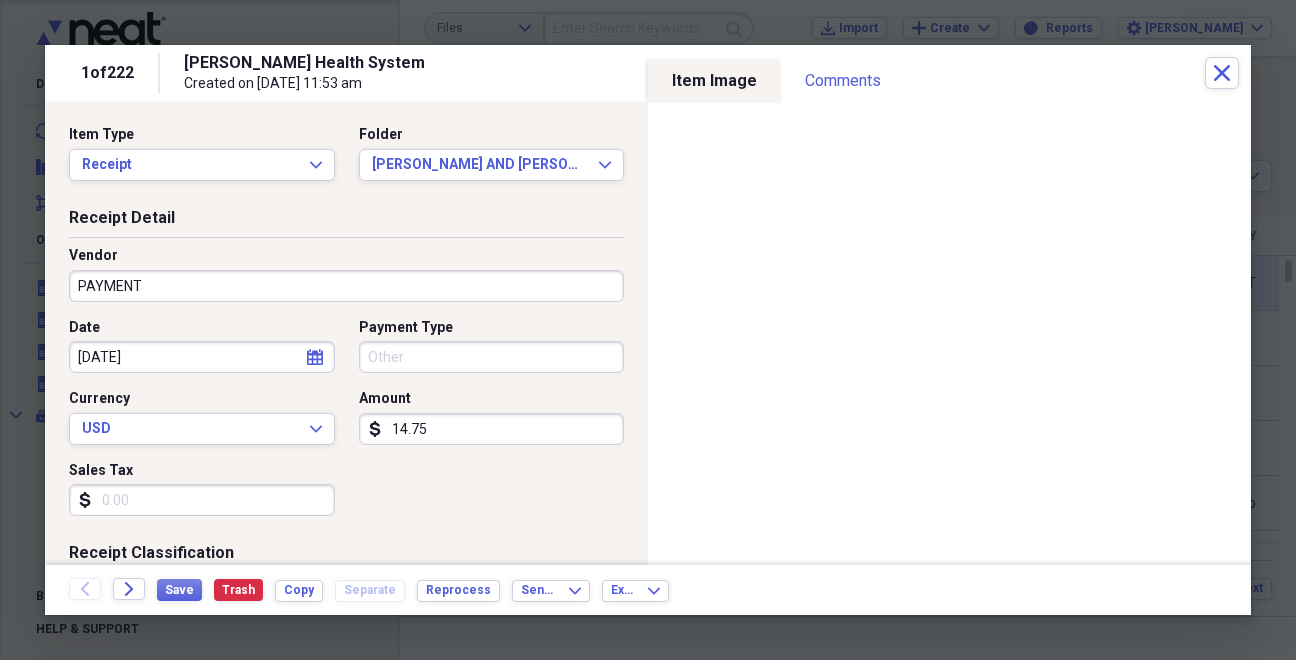 type on "Willis Knighton Health System" 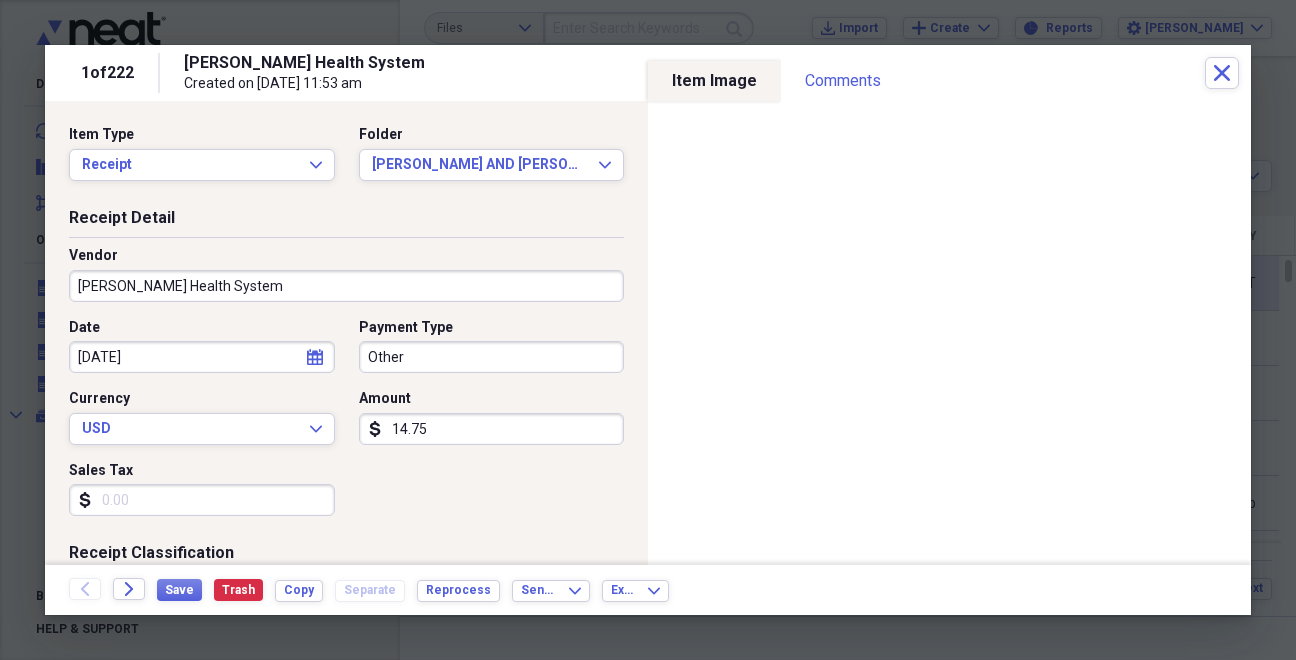 type on "16.08" 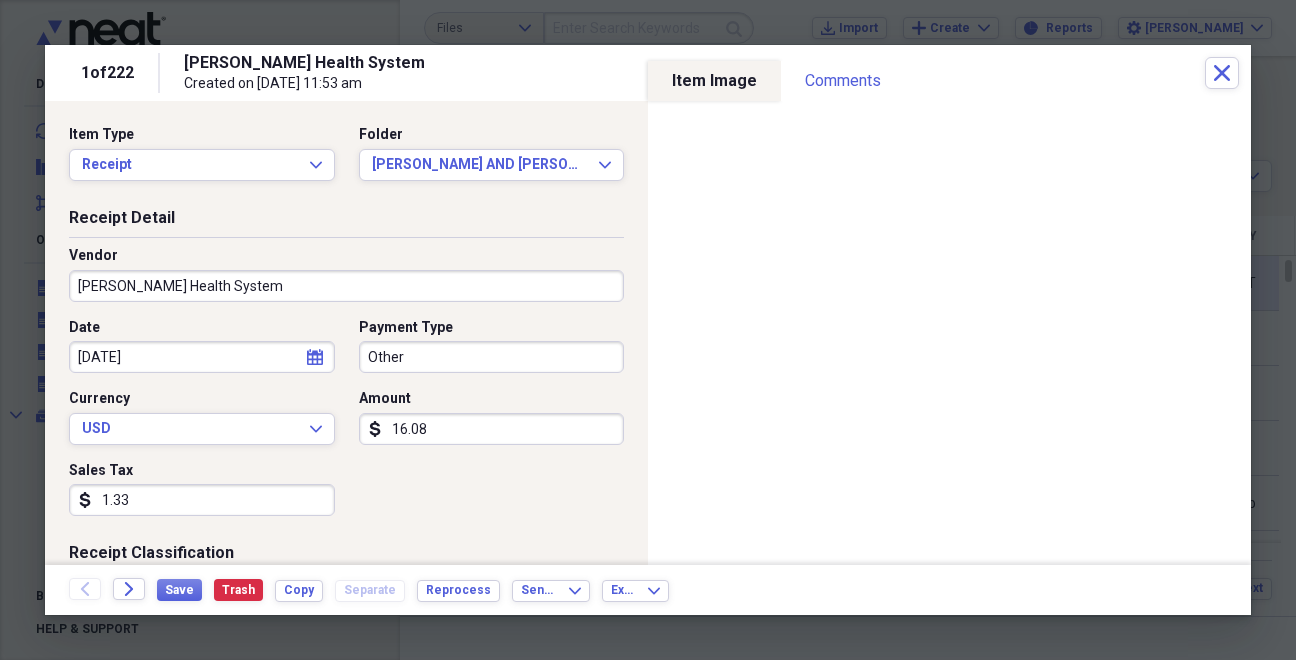 click on "1.33" at bounding box center (202, 500) 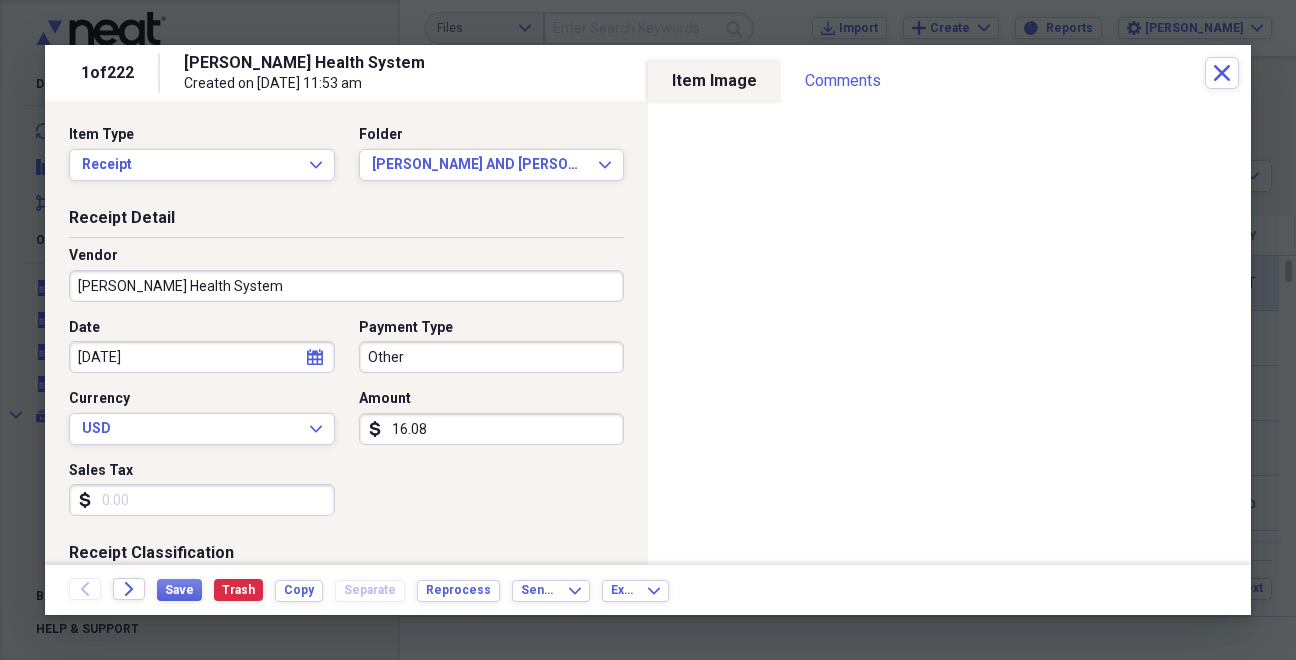 type 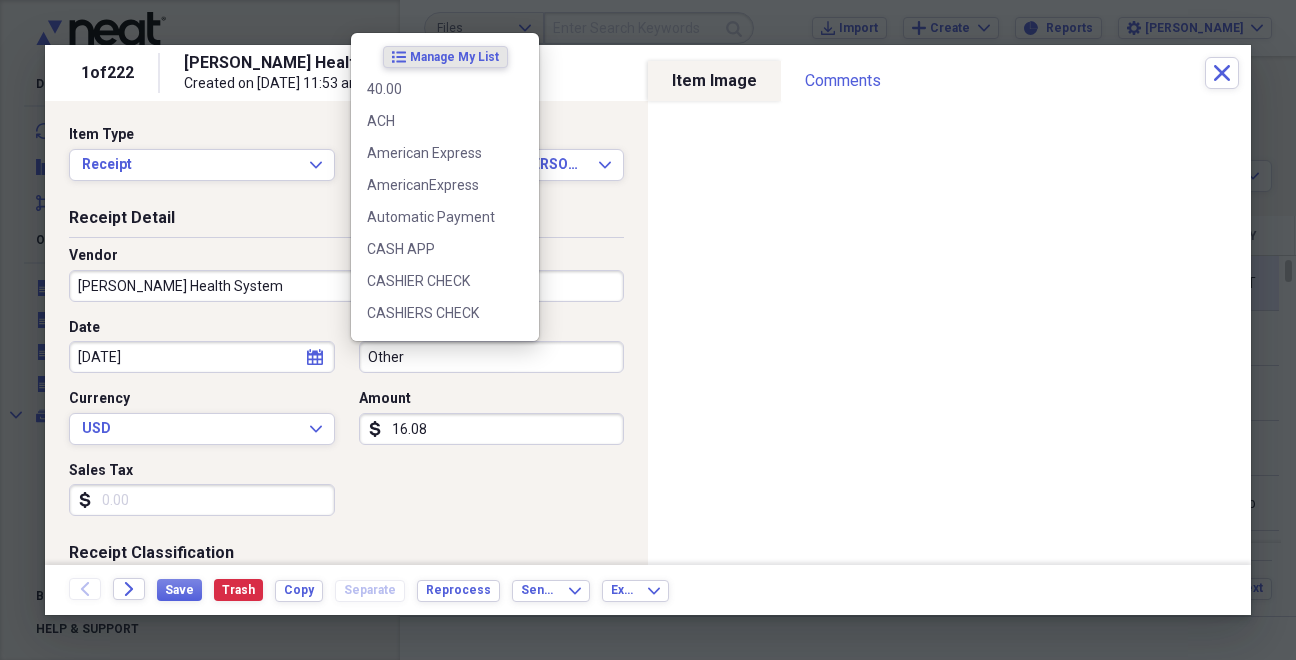 click on "Other" at bounding box center (492, 357) 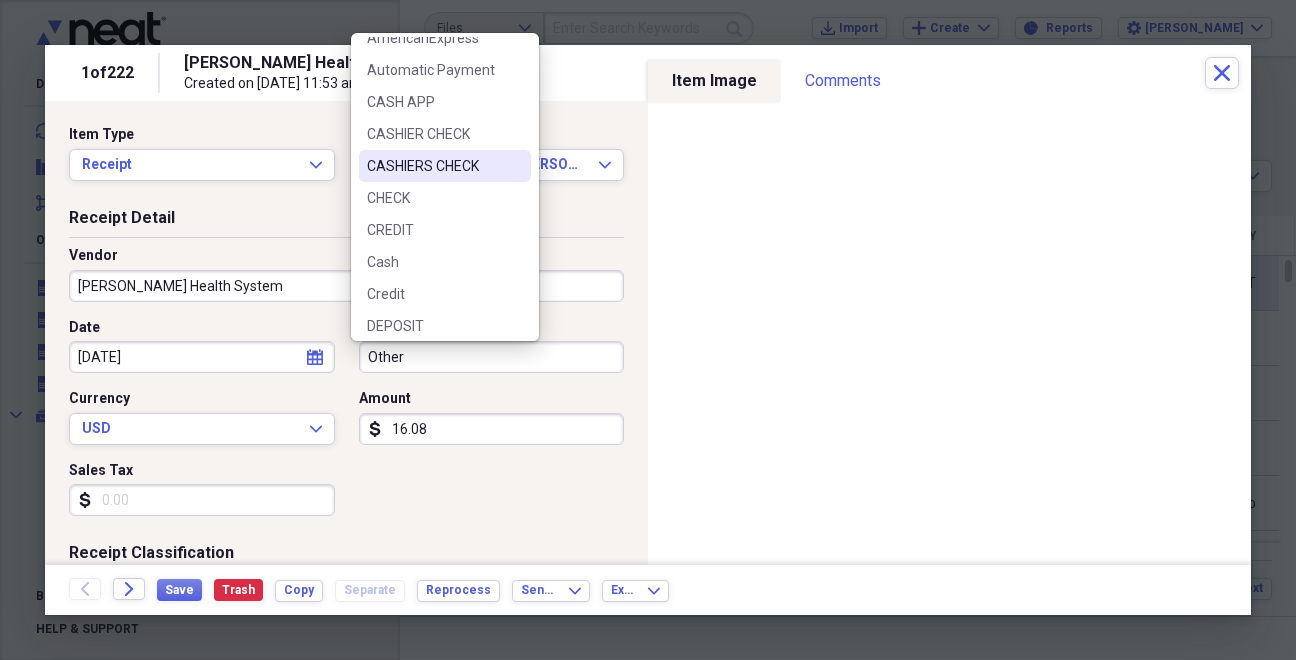 scroll, scrollTop: 227, scrollLeft: 0, axis: vertical 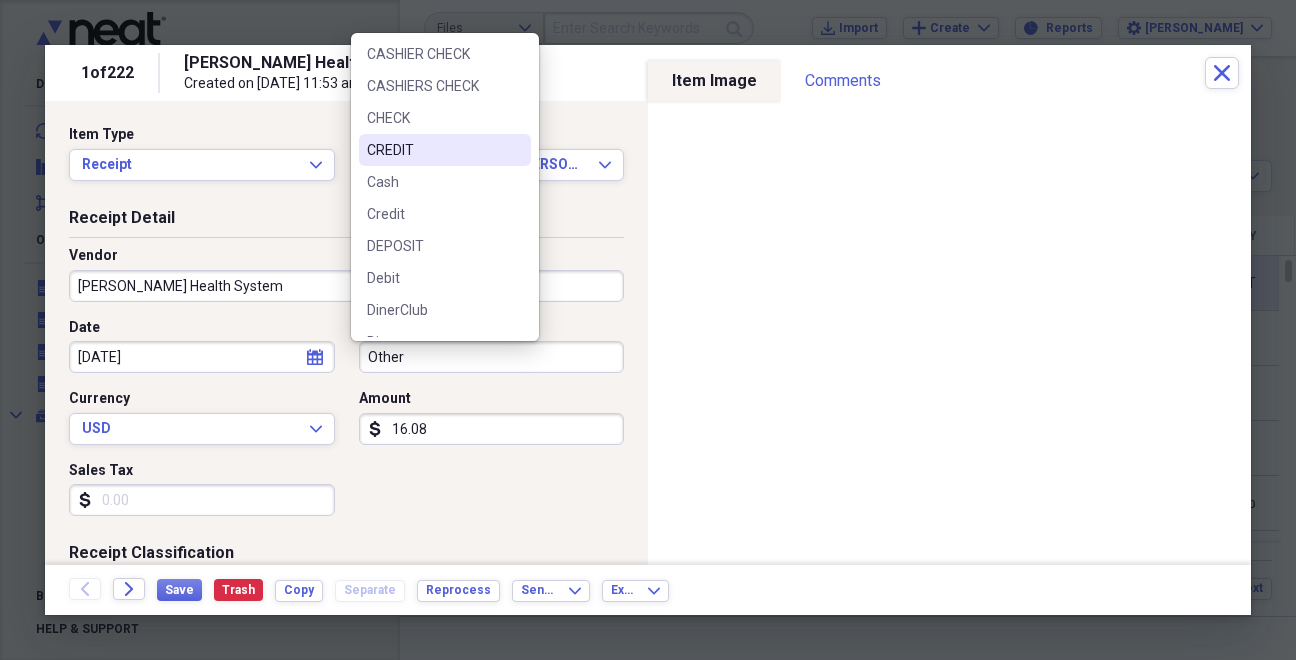 click on "CREDIT" at bounding box center [433, 150] 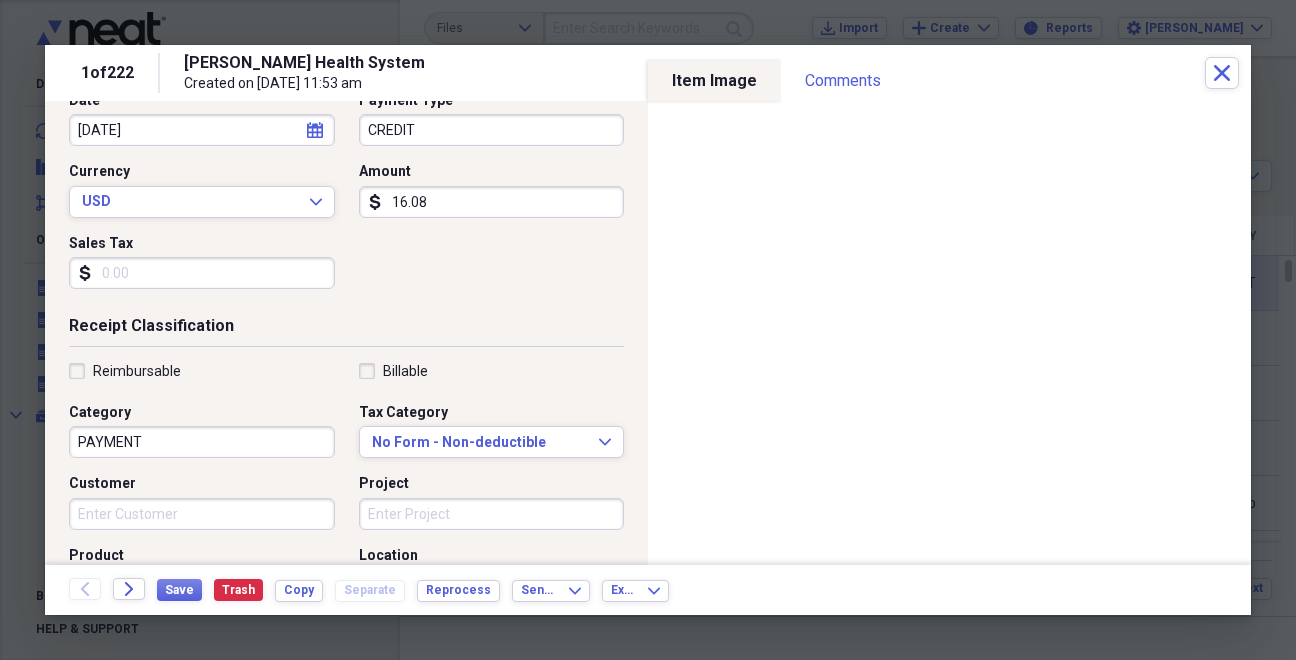 scroll, scrollTop: 252, scrollLeft: 0, axis: vertical 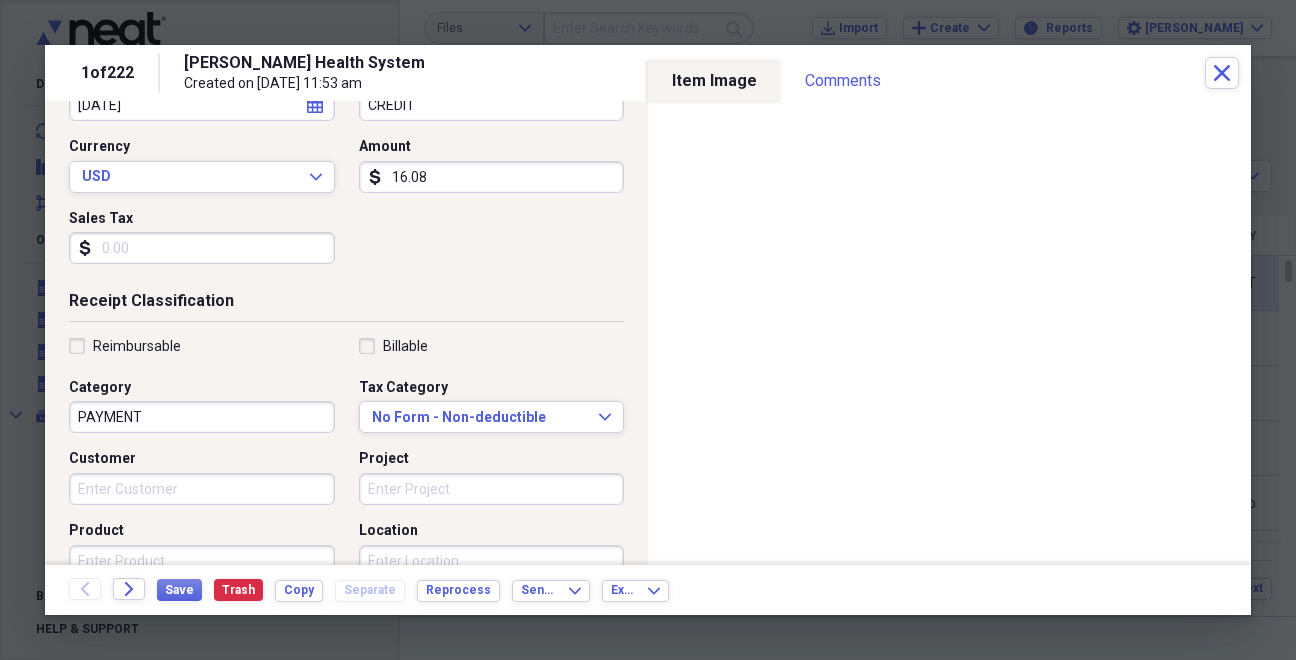 click on "PAYMENT" at bounding box center [202, 417] 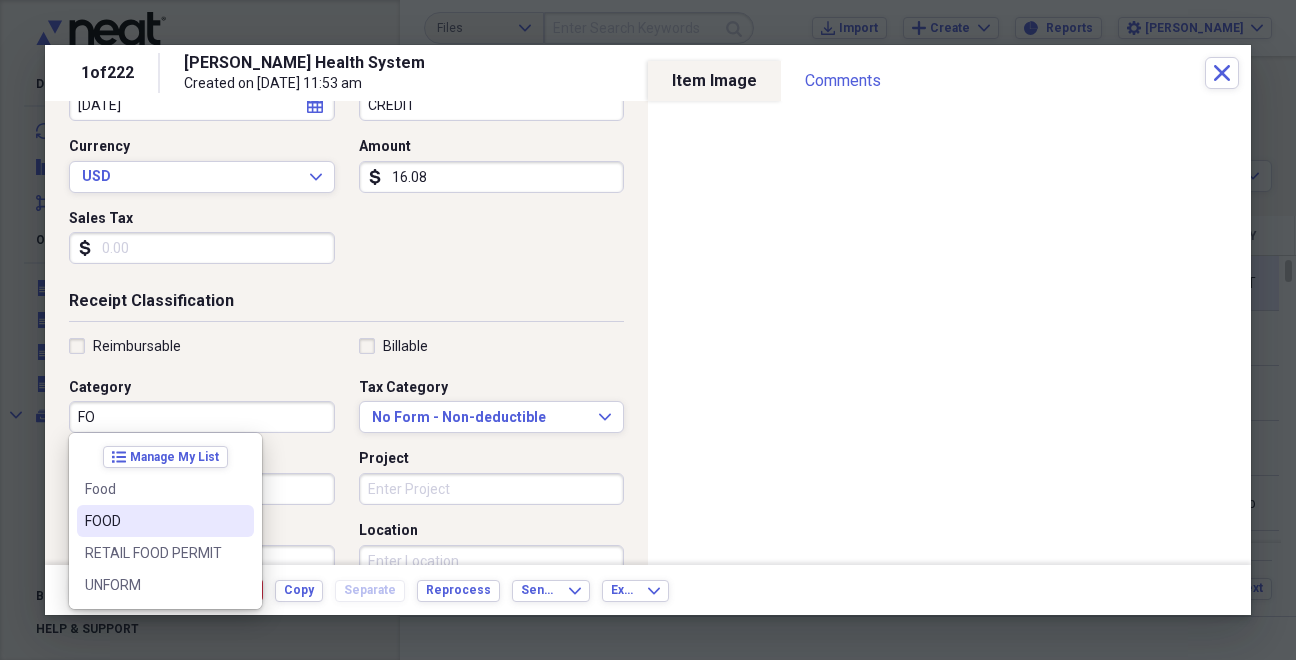 click on "FOOD" at bounding box center [153, 521] 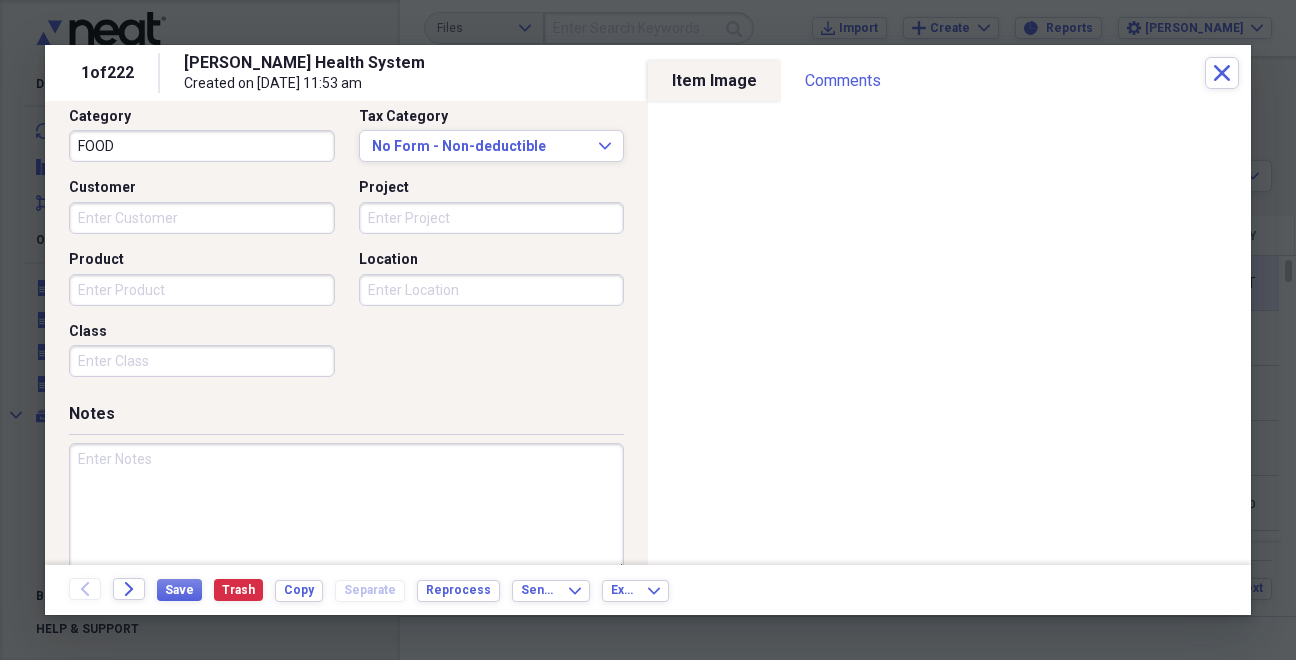 scroll, scrollTop: 557, scrollLeft: 0, axis: vertical 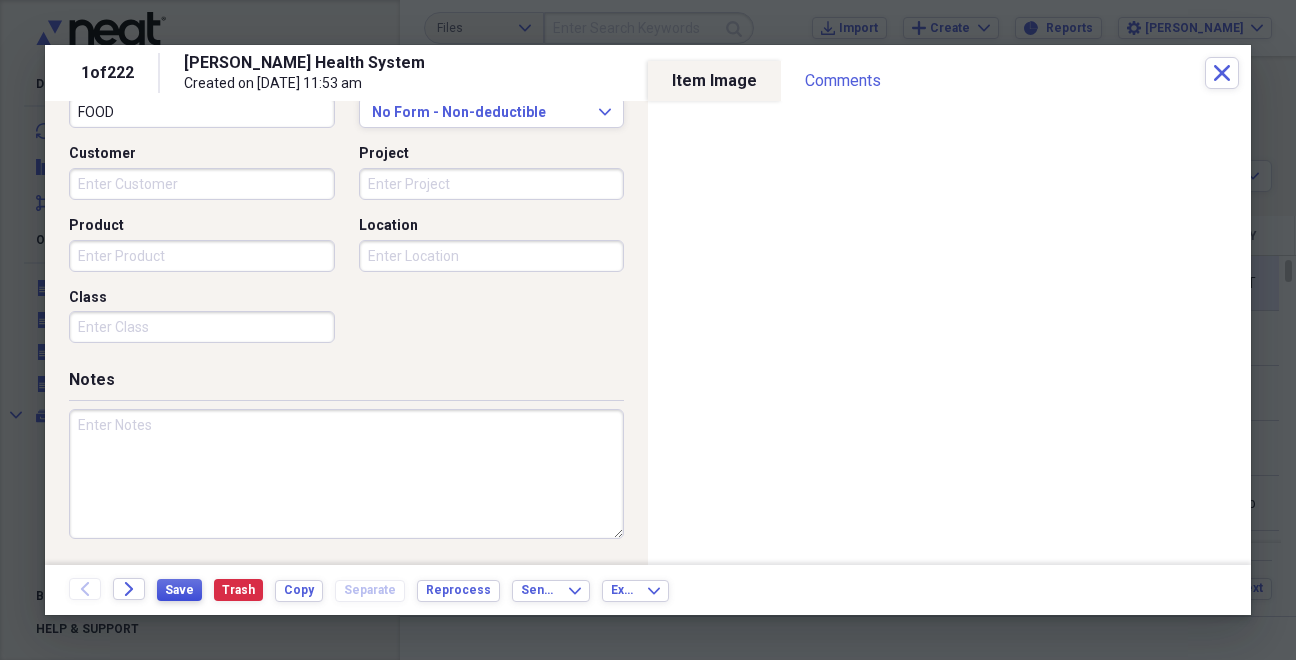 click on "Save" at bounding box center (179, 590) 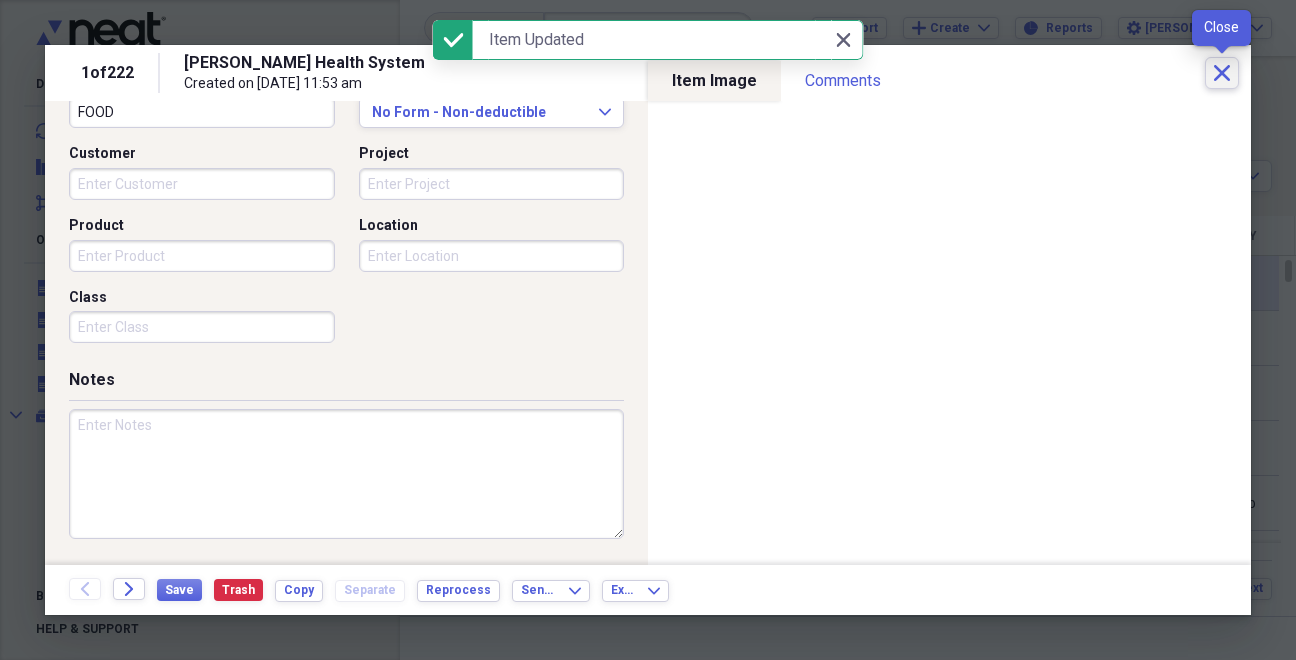 click on "Close" 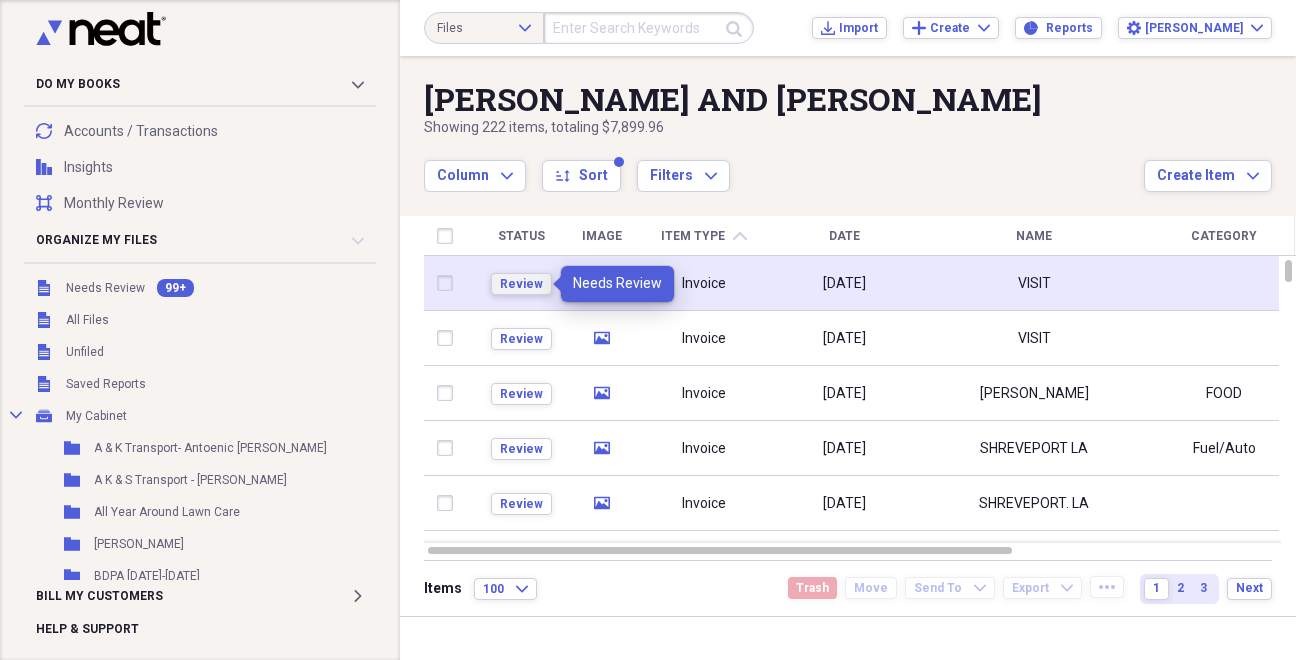 click on "Review" at bounding box center [521, 284] 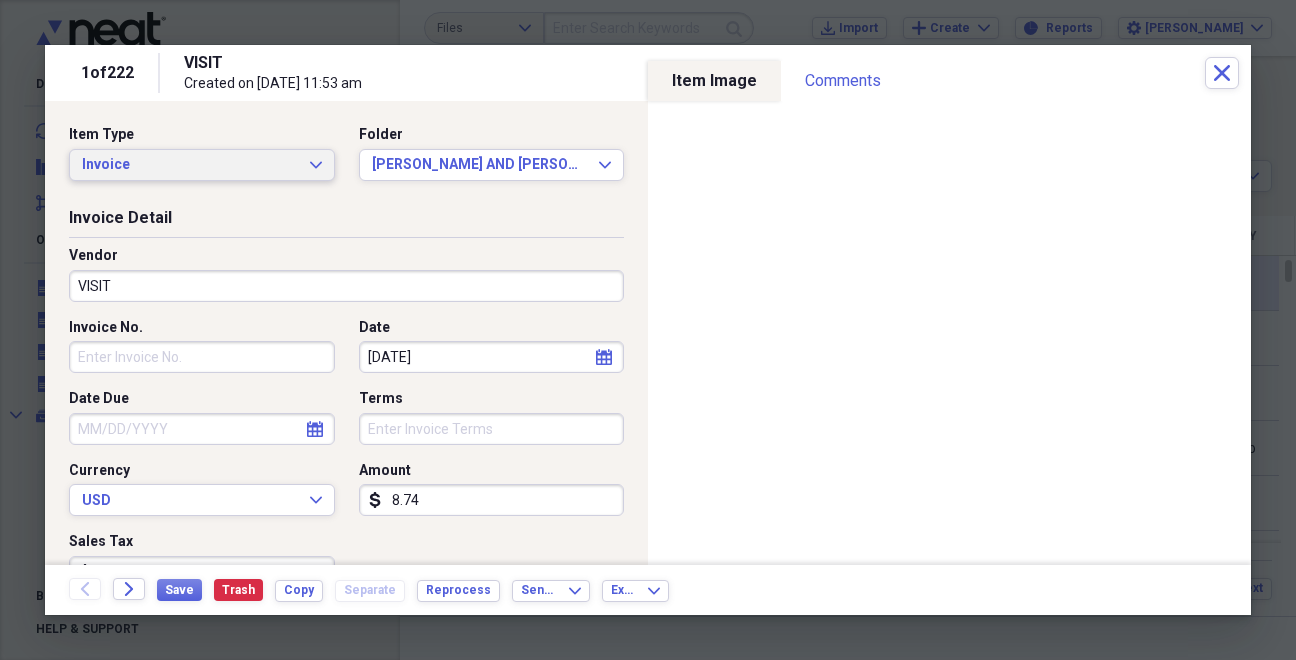 click on "Expand" 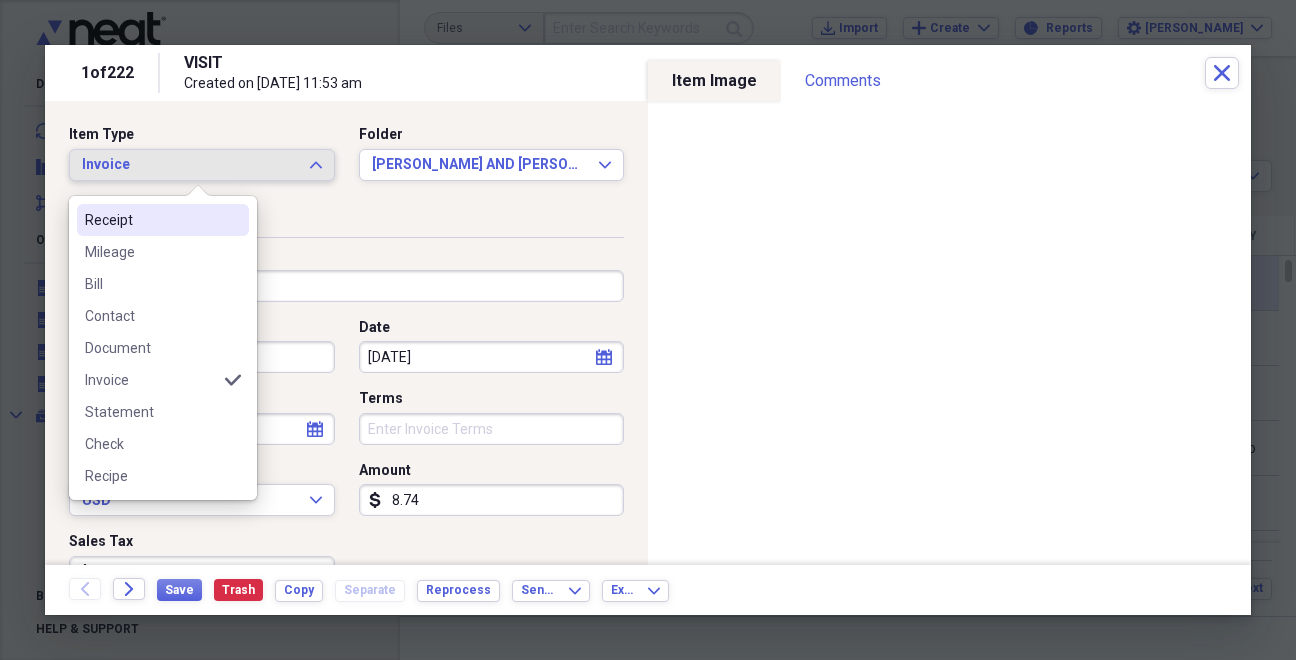 click on "Receipt" at bounding box center [151, 220] 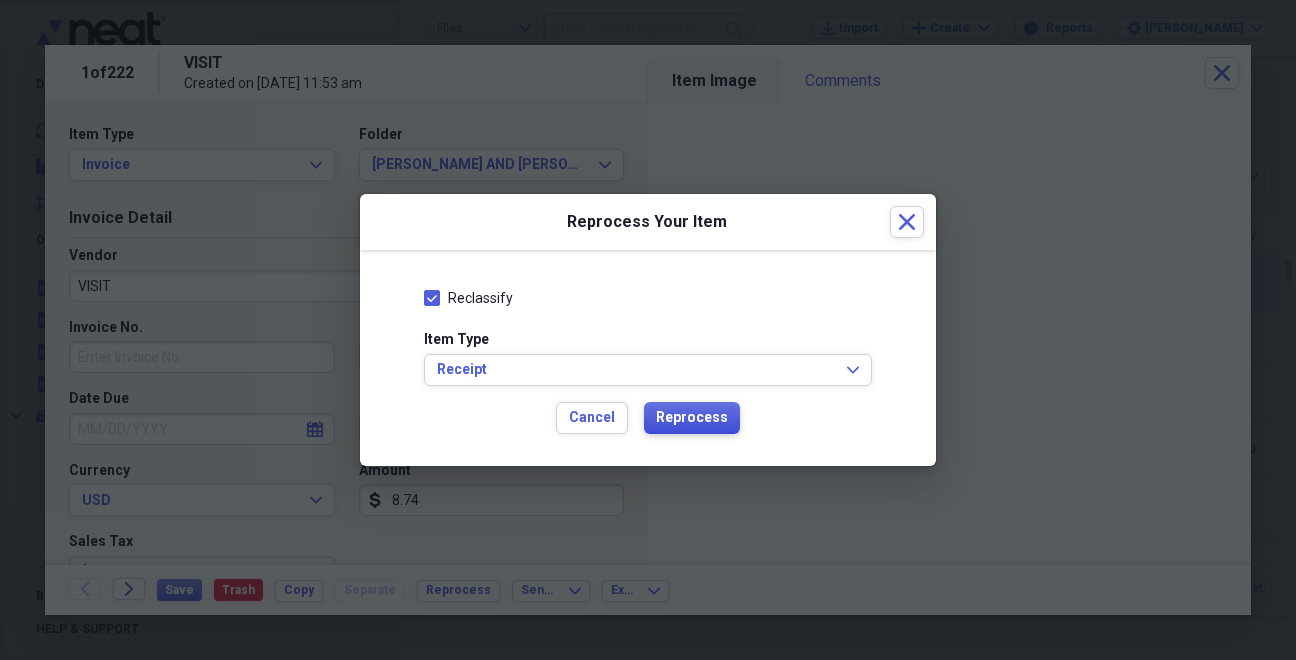click on "Reprocess" at bounding box center [692, 418] 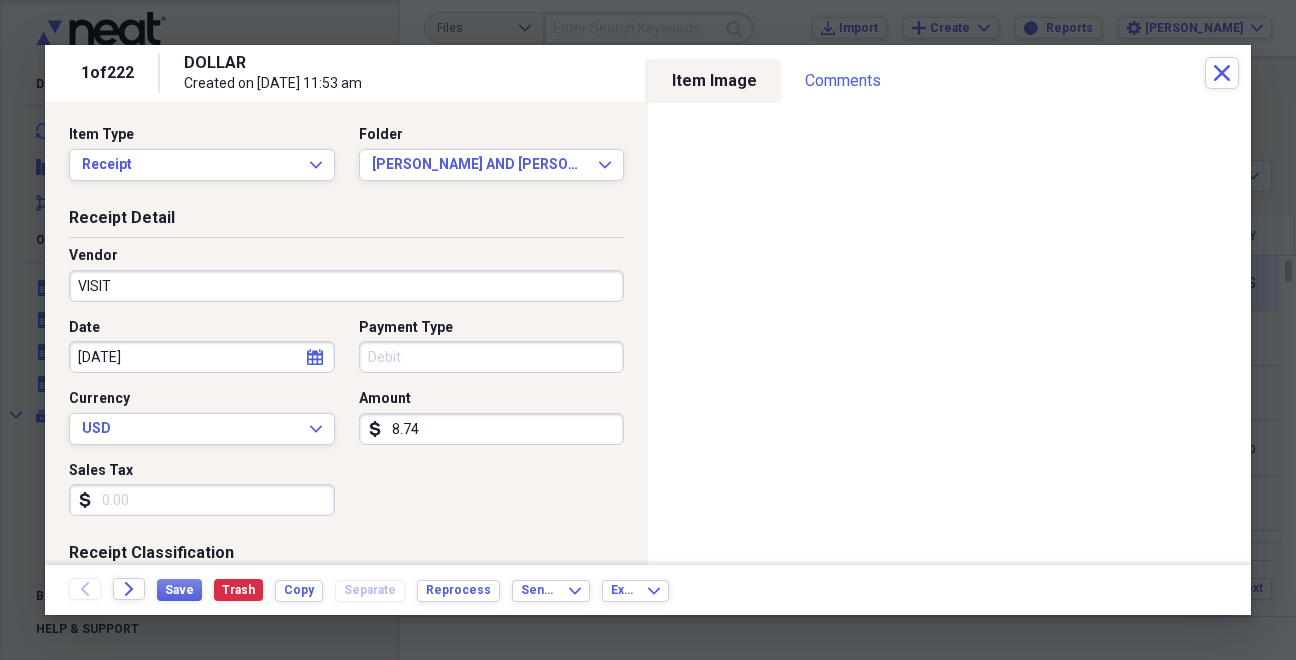 type on "DOLLAR" 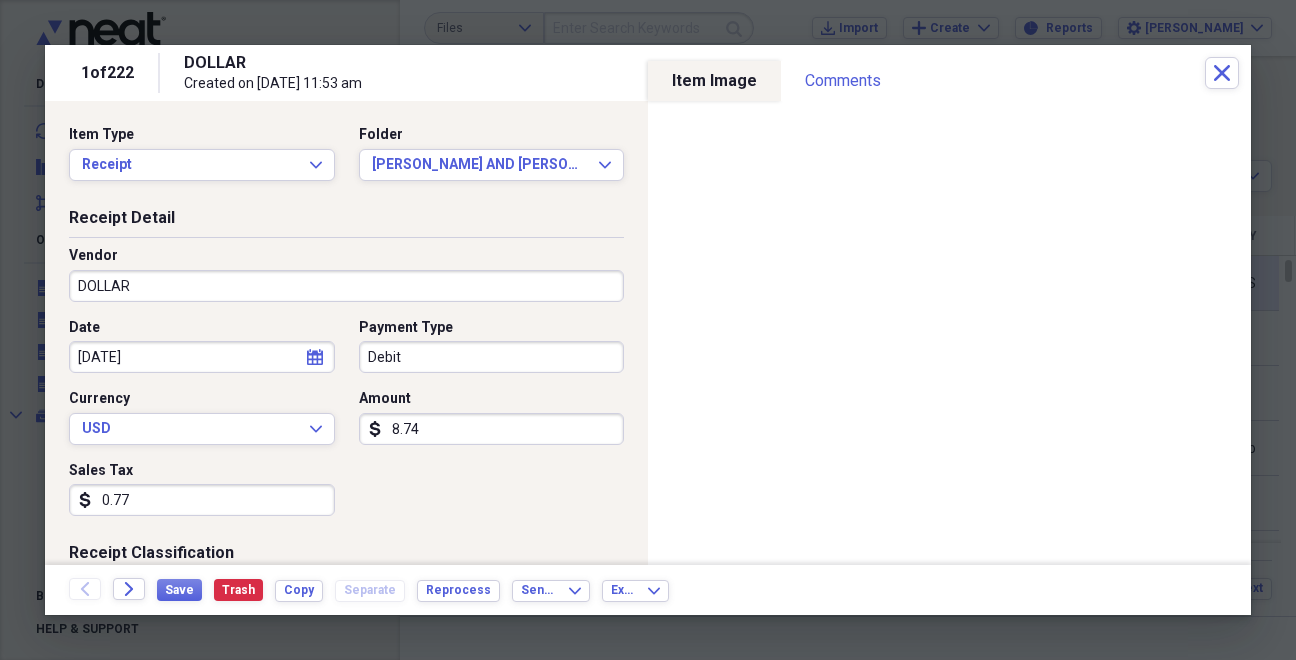 click on "DOLLAR" at bounding box center [346, 286] 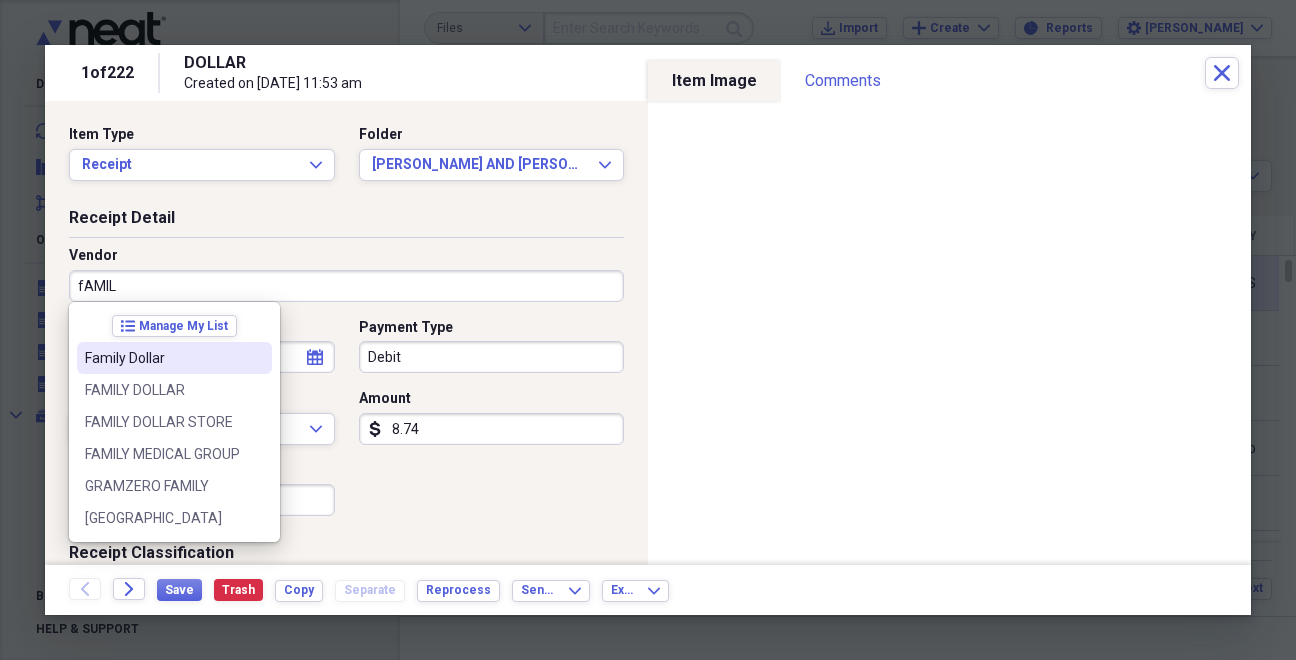 click on "Family Dollar" at bounding box center [162, 358] 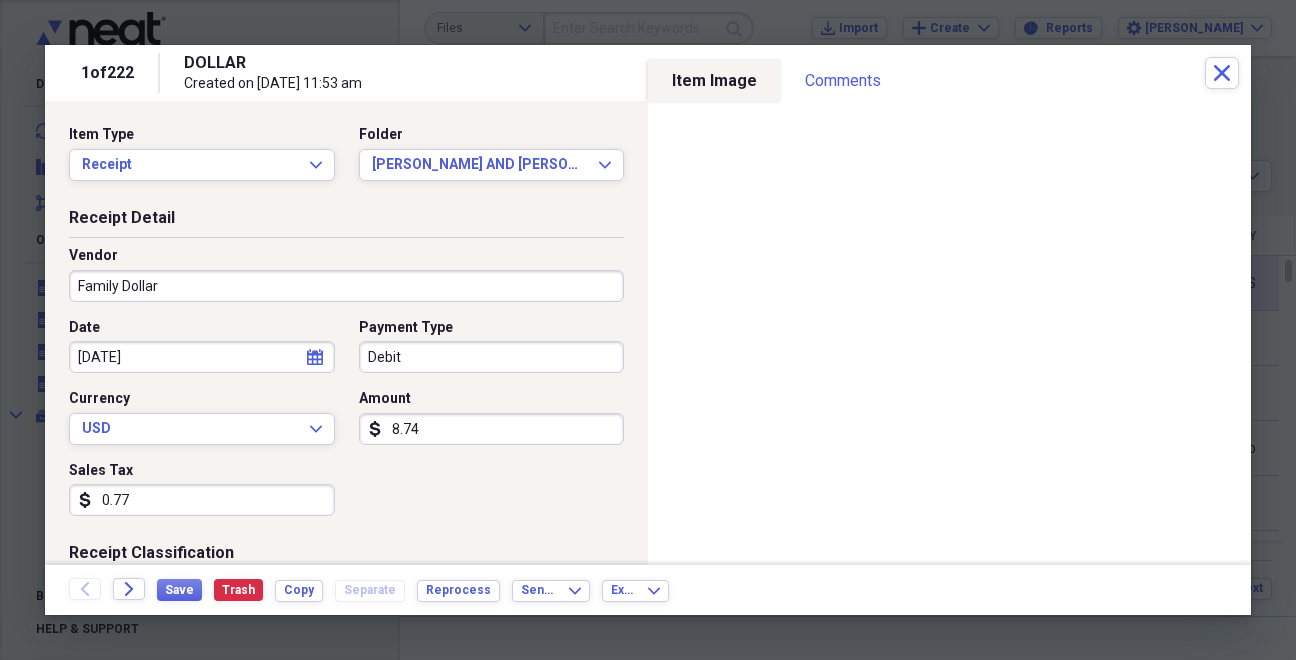 type on "FOOD" 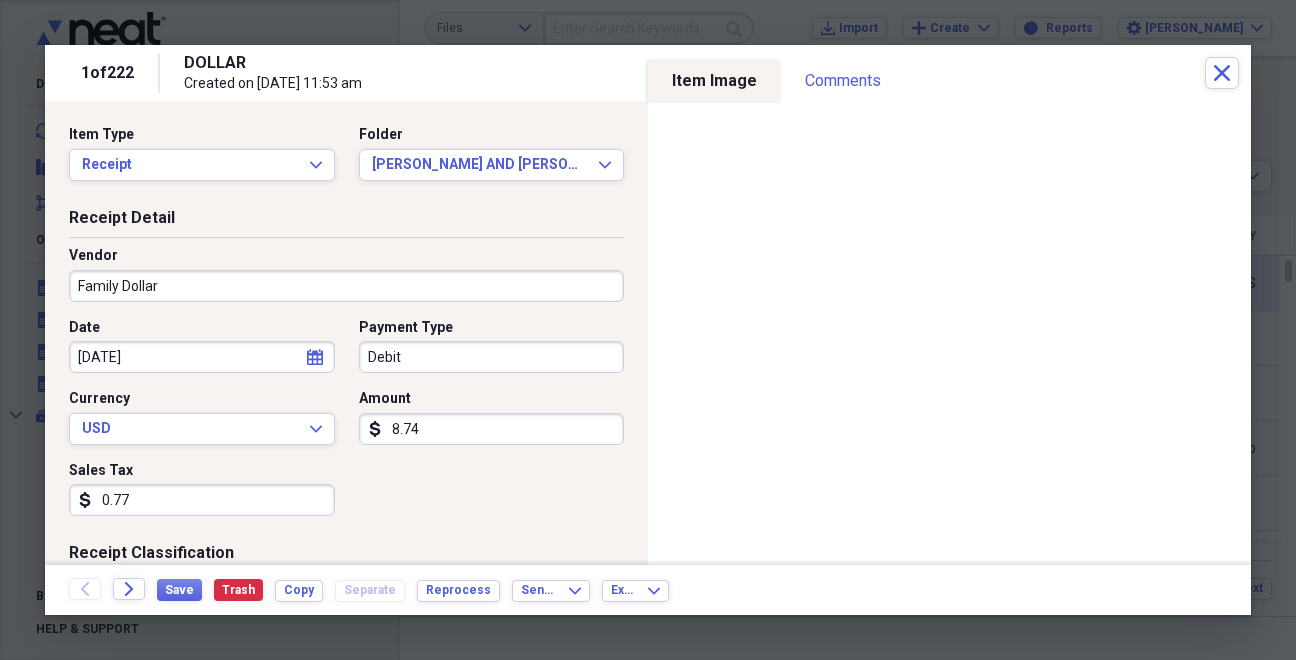 click on "0.77" at bounding box center [202, 500] 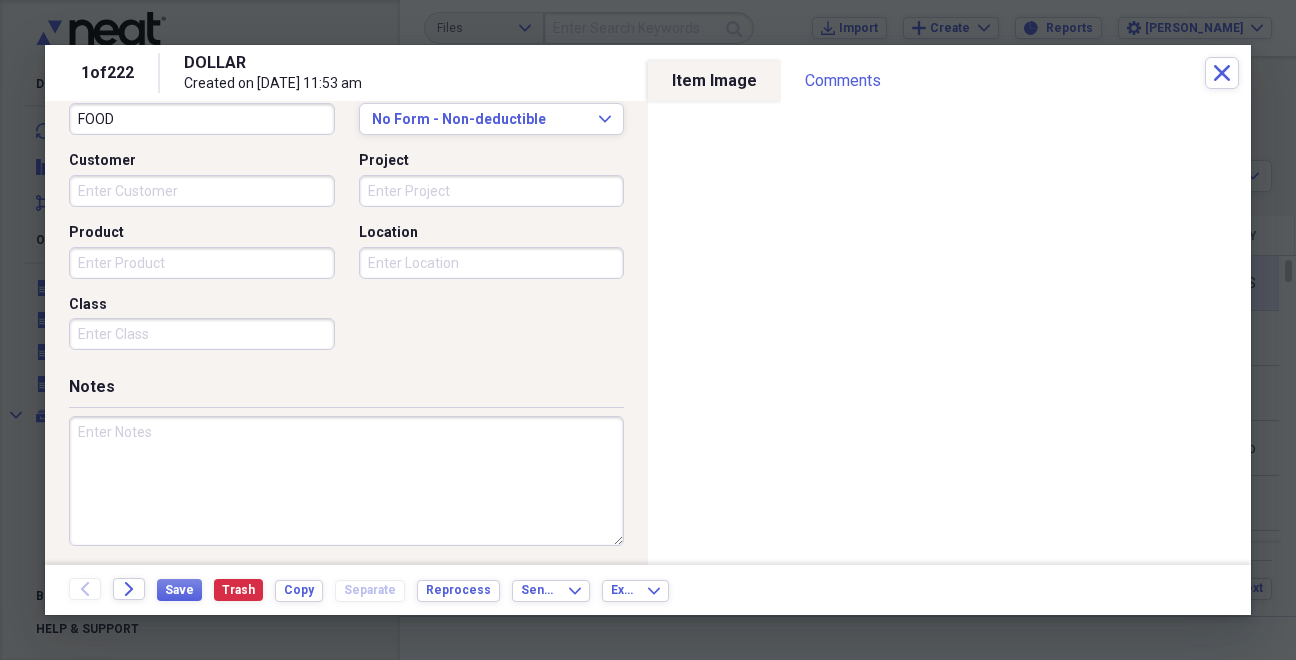 scroll, scrollTop: 557, scrollLeft: 0, axis: vertical 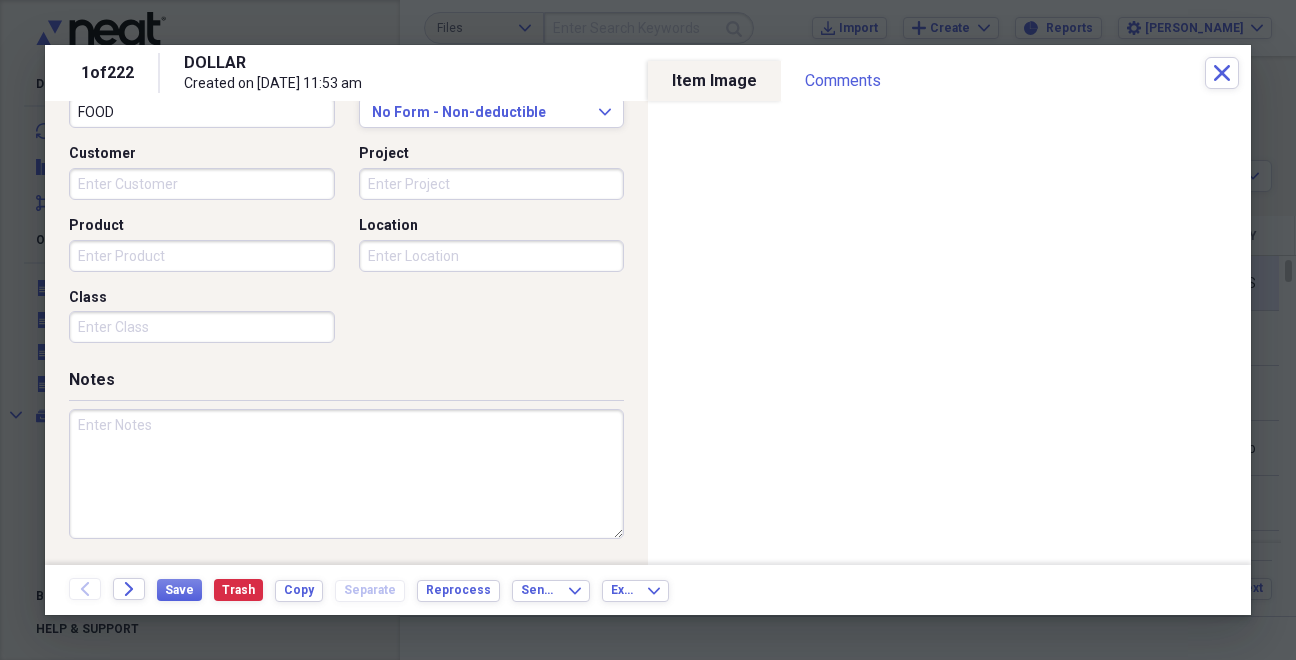 type 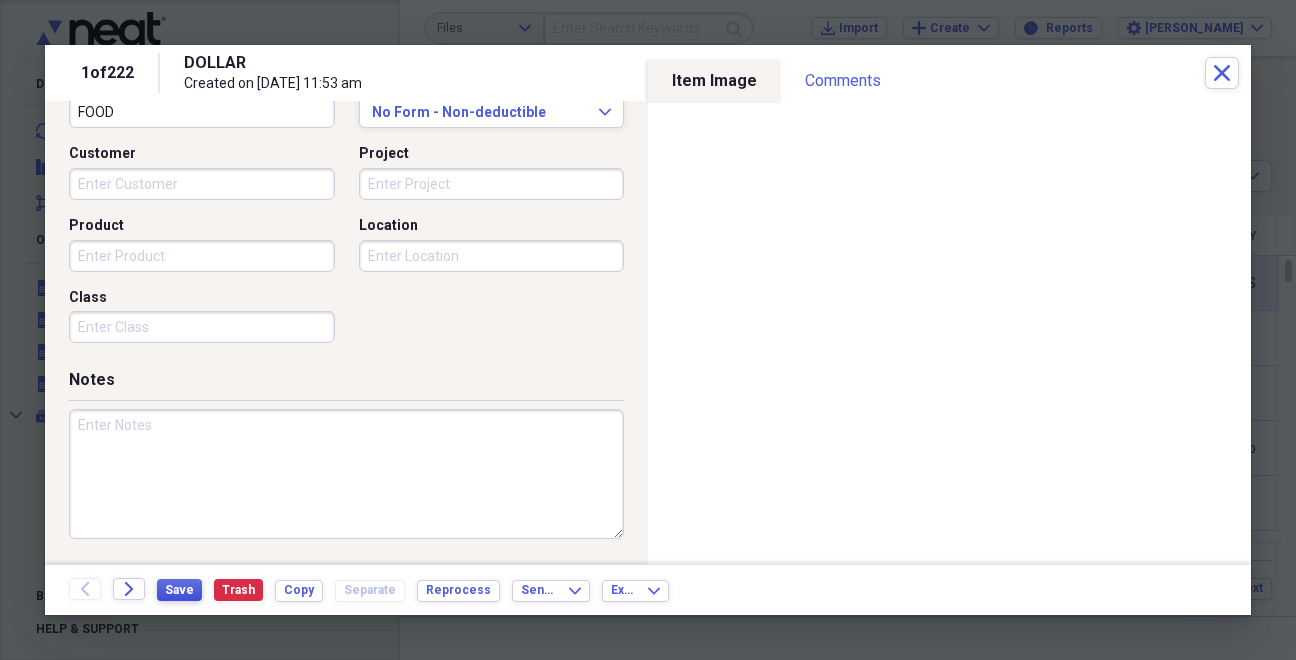 click on "Save" at bounding box center (179, 590) 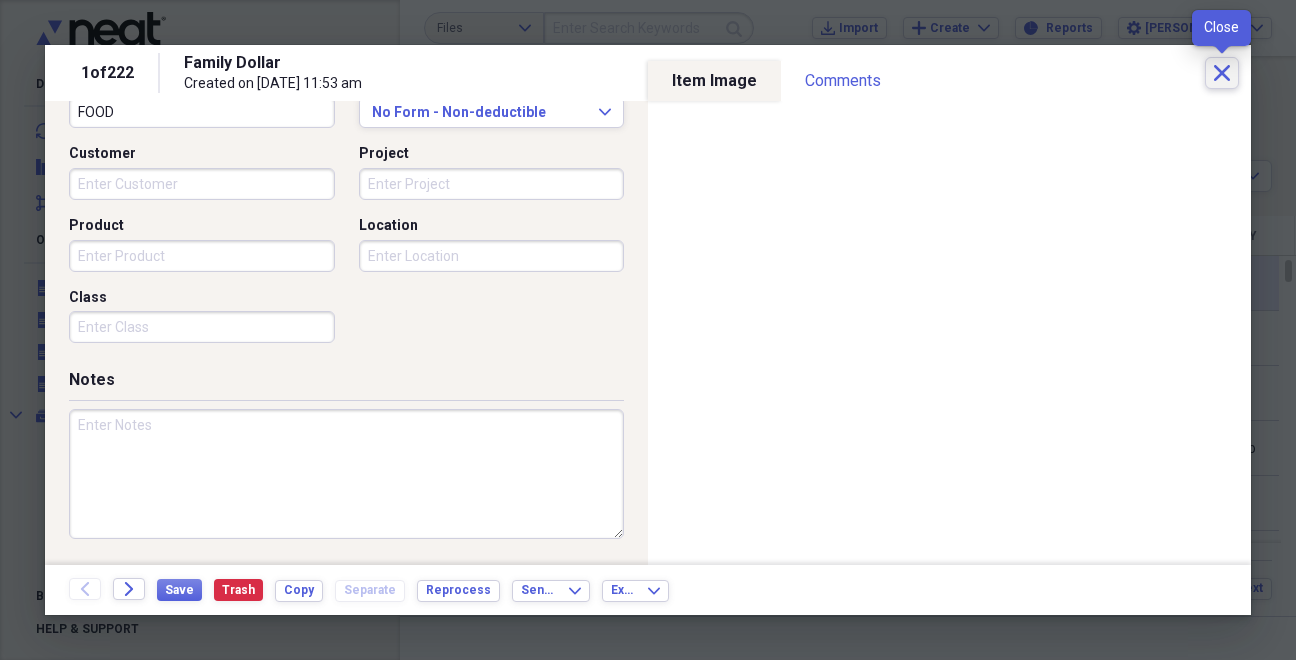 click on "Close" 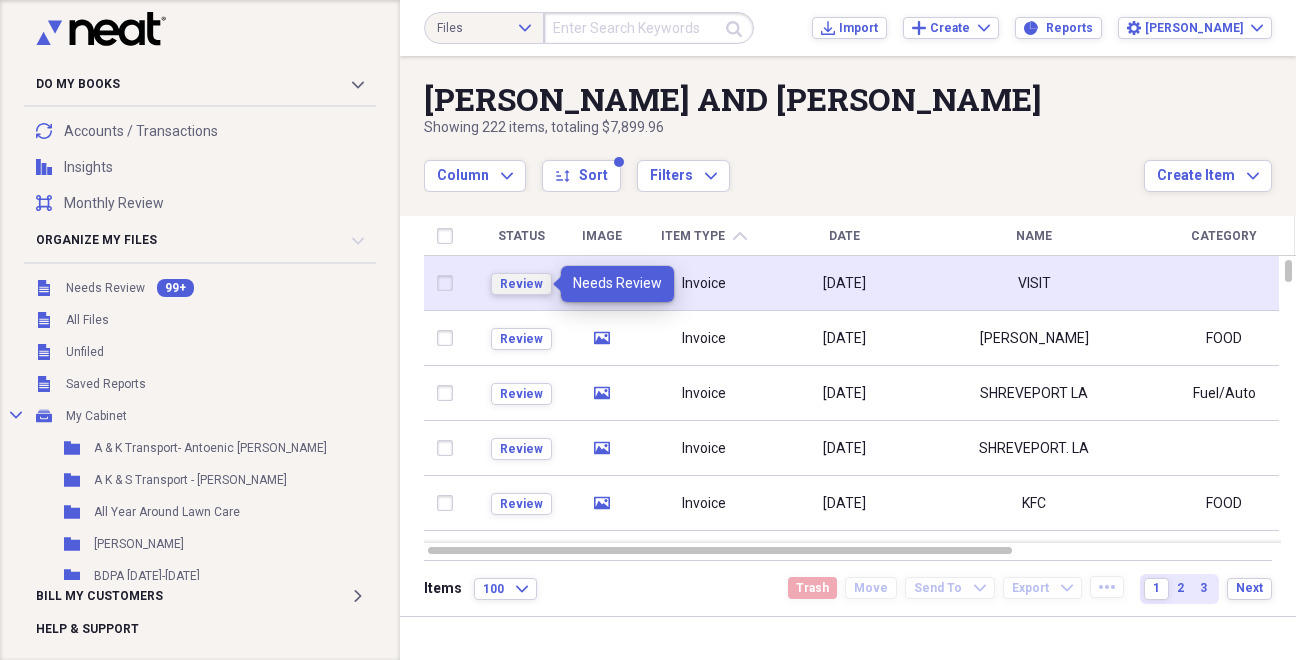 click on "Review" at bounding box center [521, 284] 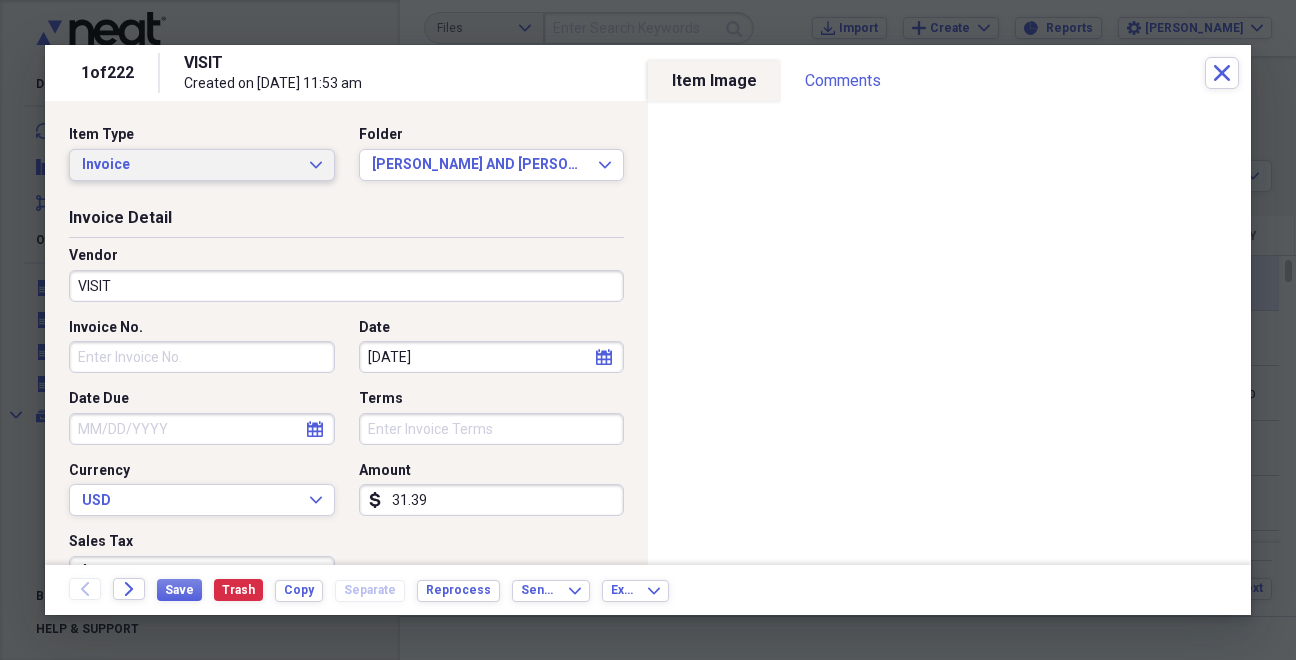 click on "Expand" 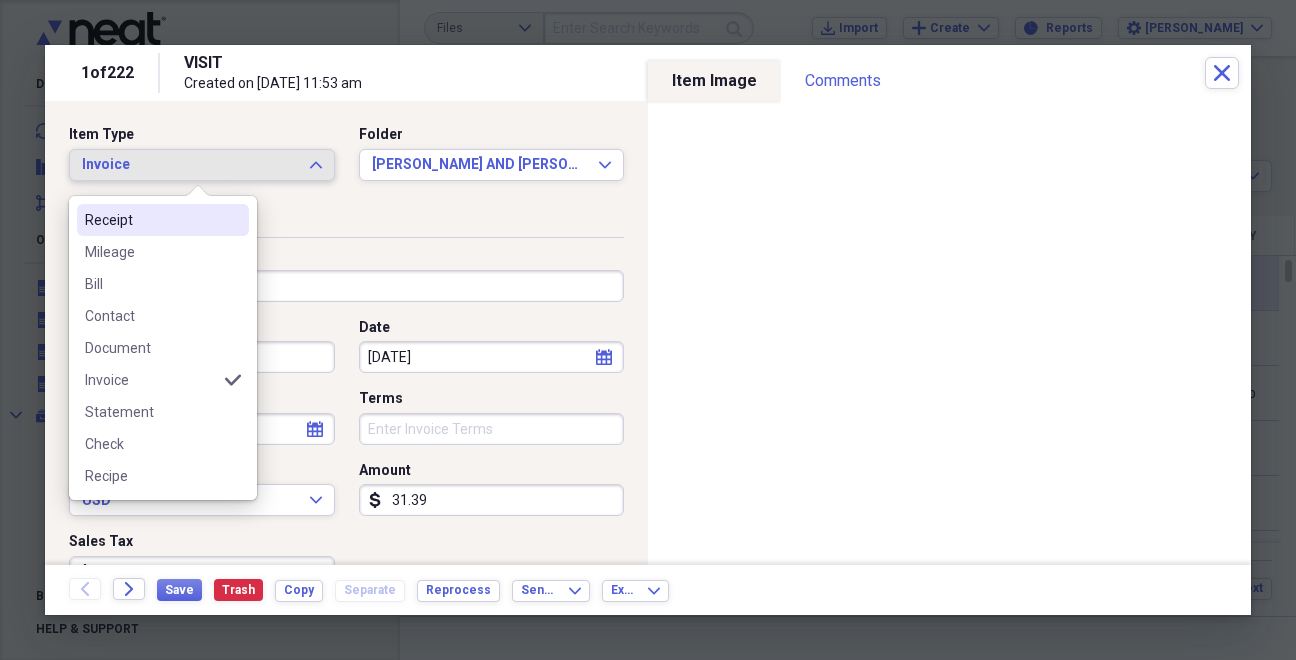 click on "Receipt" at bounding box center (151, 220) 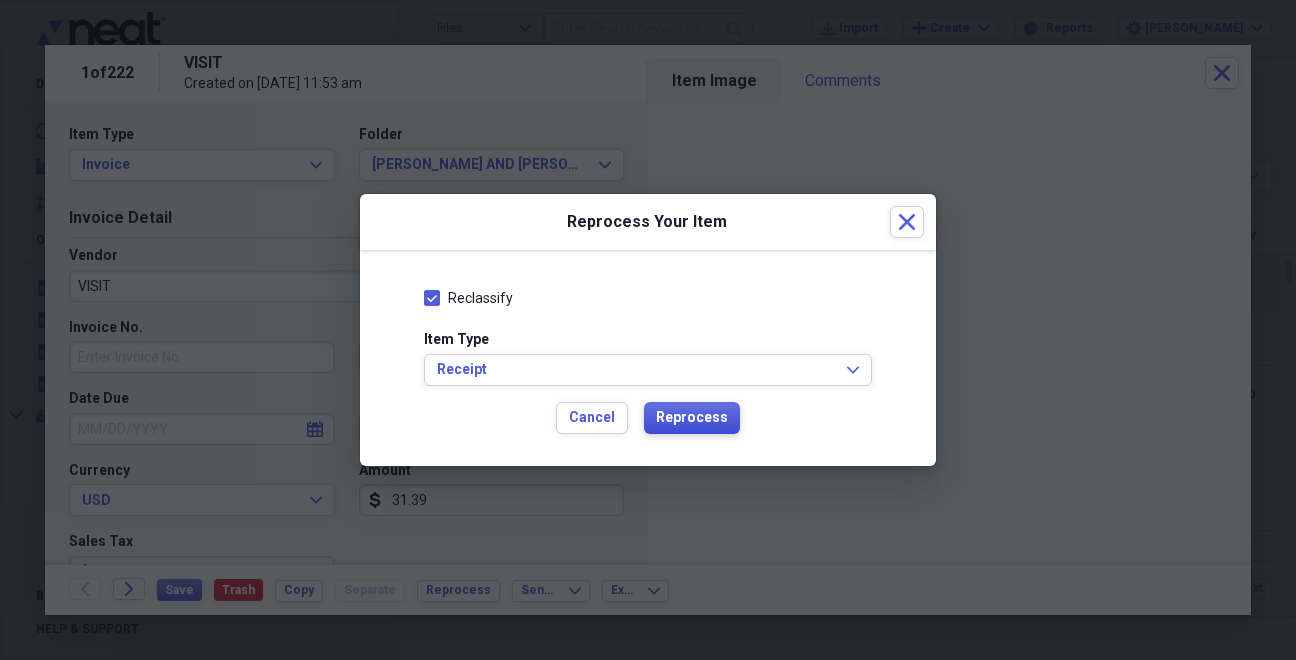 click on "Reprocess" at bounding box center [692, 418] 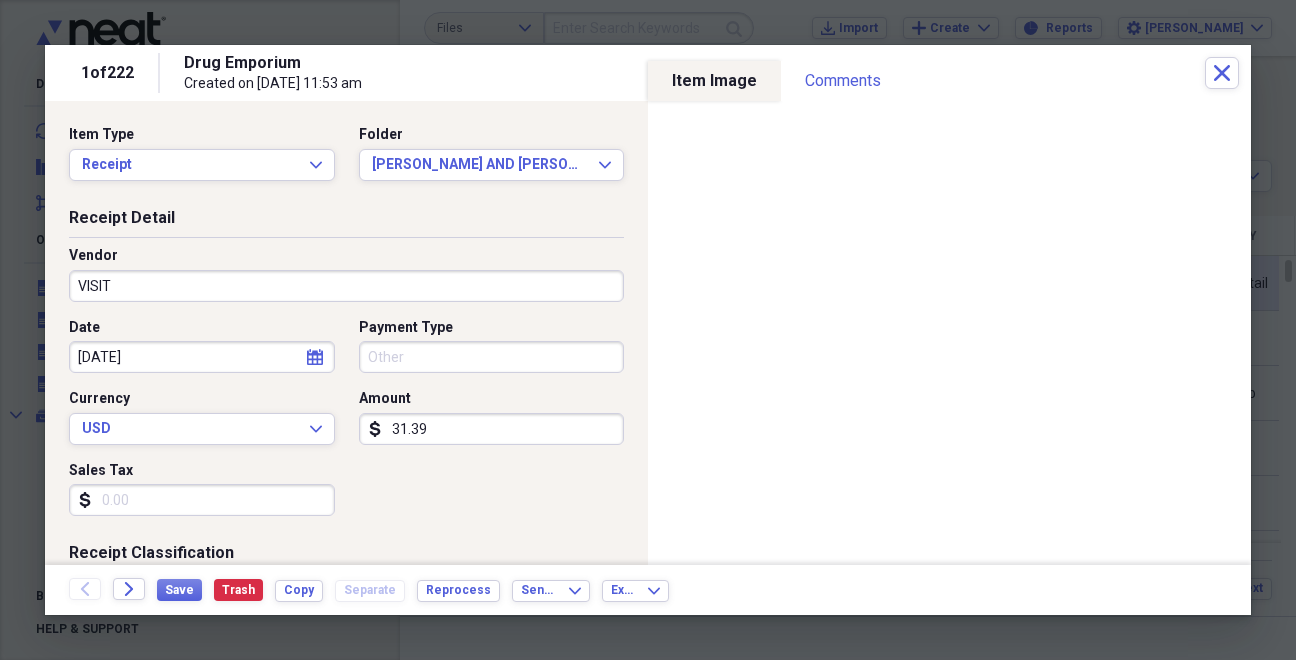type on "Drug Emporium" 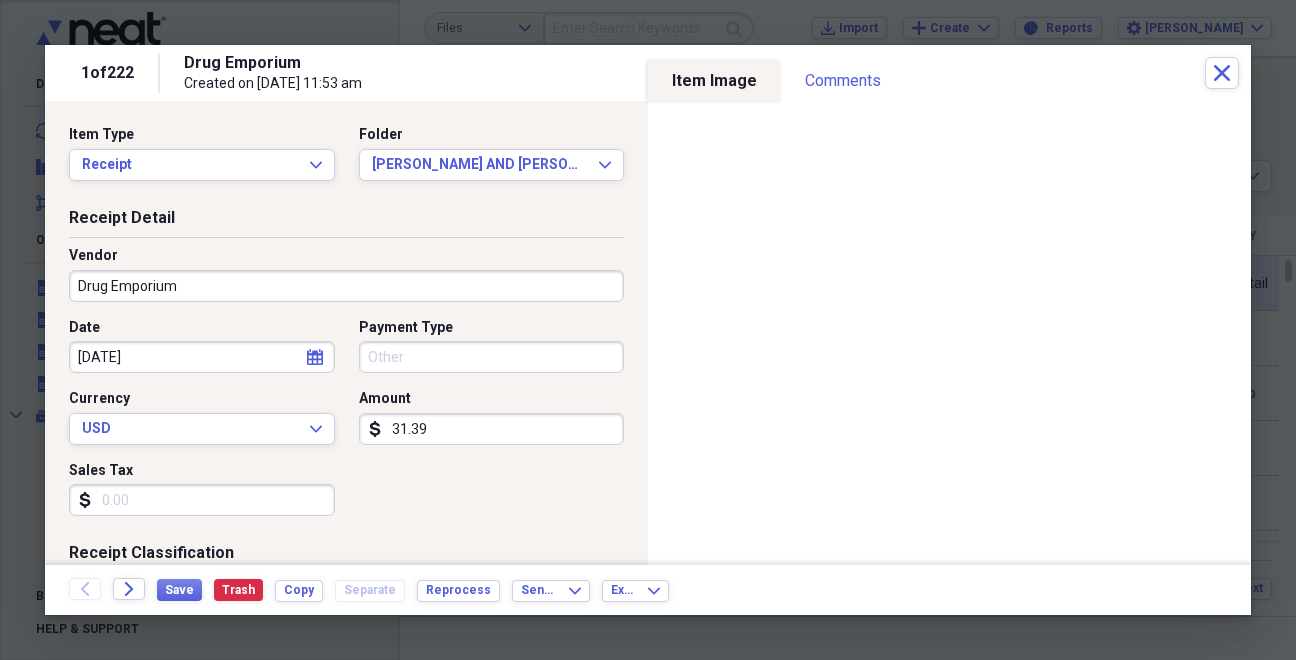 type on "Other" 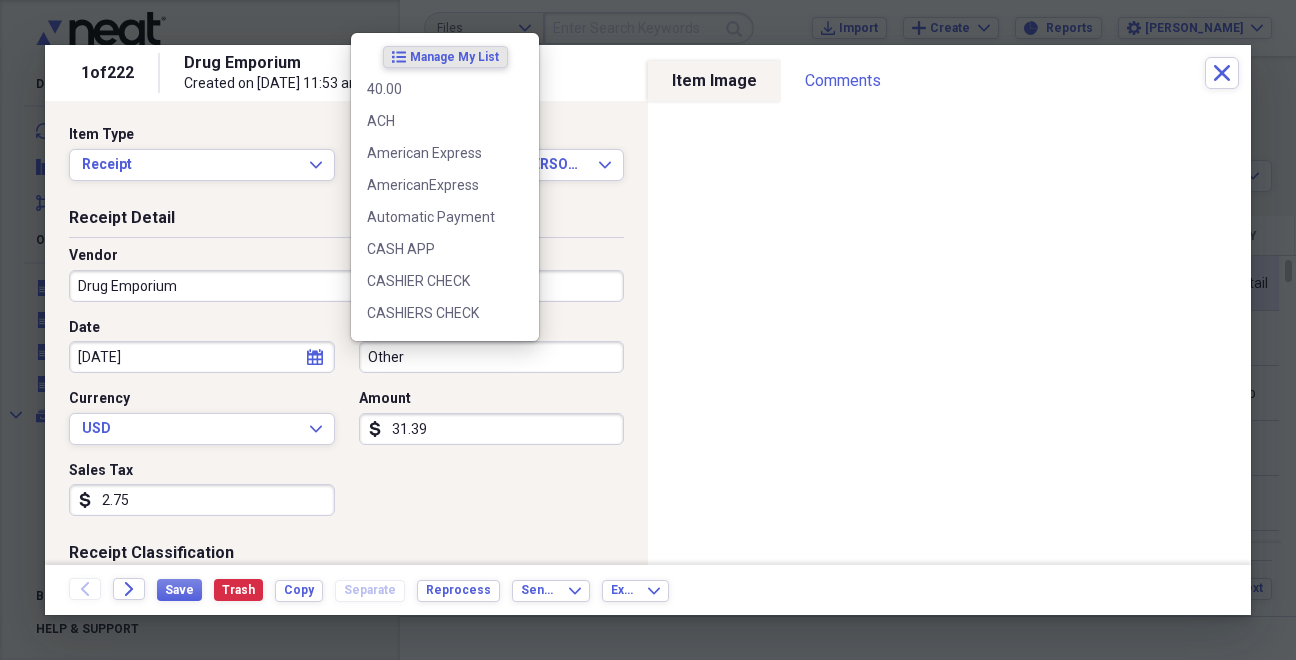 click on "Other" at bounding box center [492, 357] 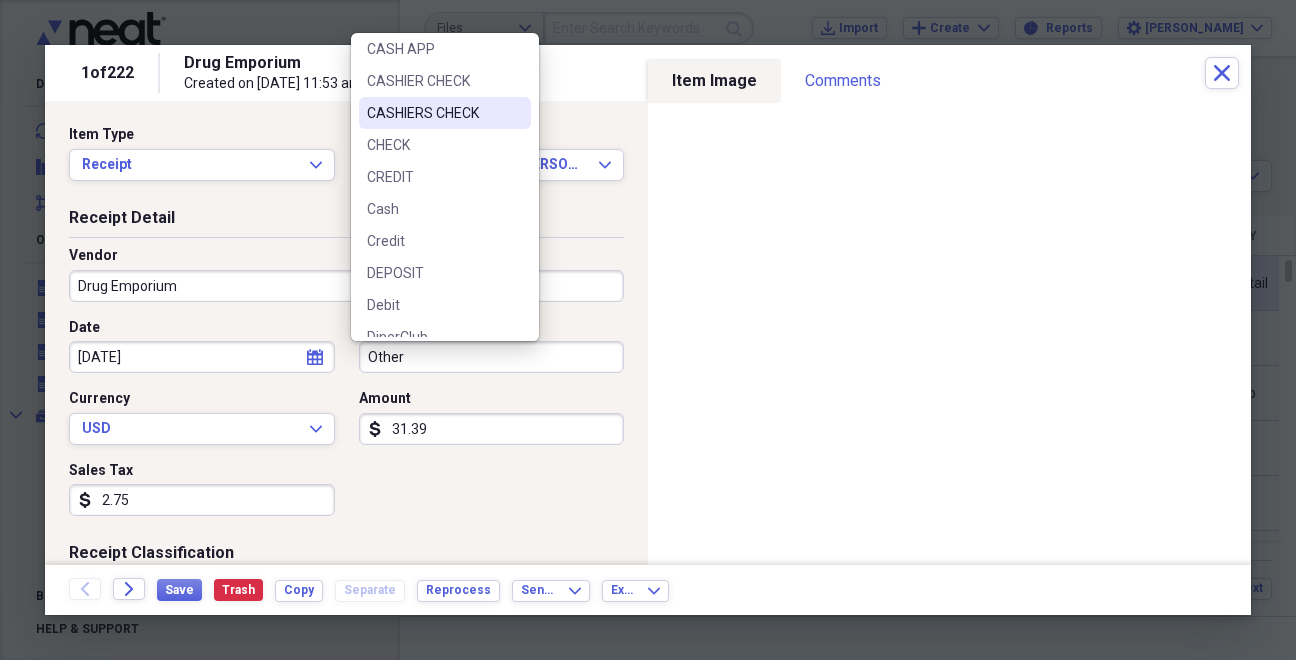 scroll, scrollTop: 294, scrollLeft: 0, axis: vertical 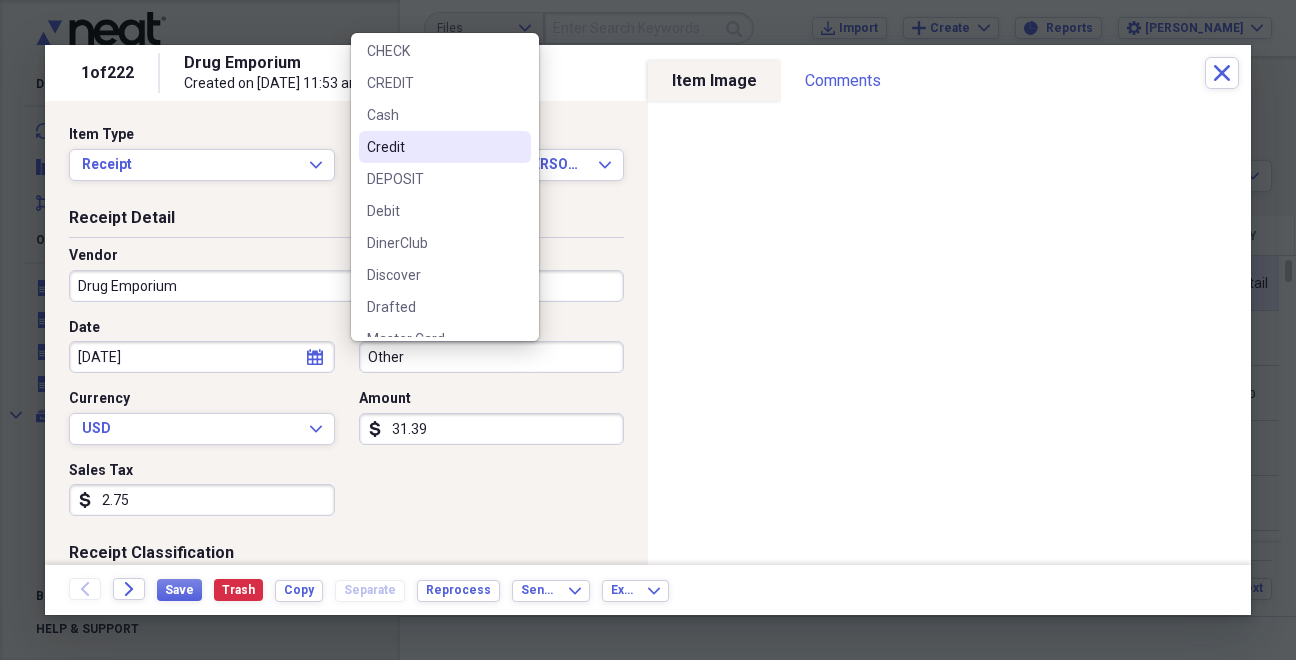 click on "Credit" at bounding box center [433, 147] 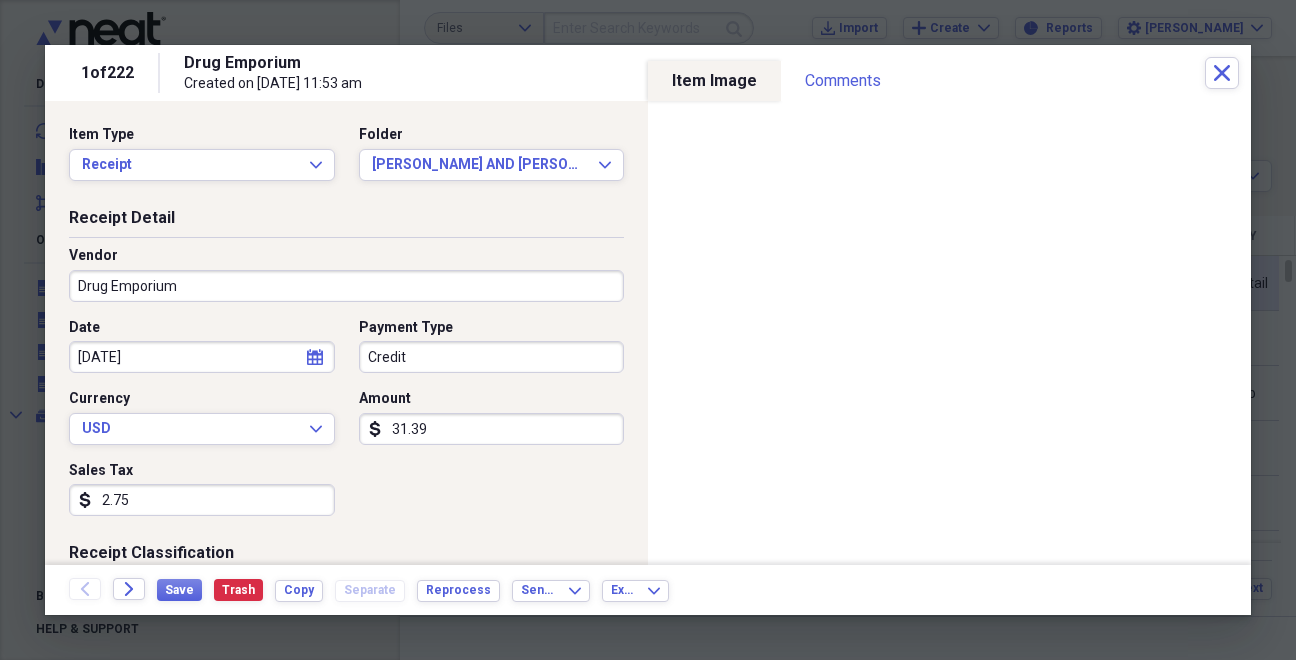 click on "2.75" at bounding box center (202, 500) 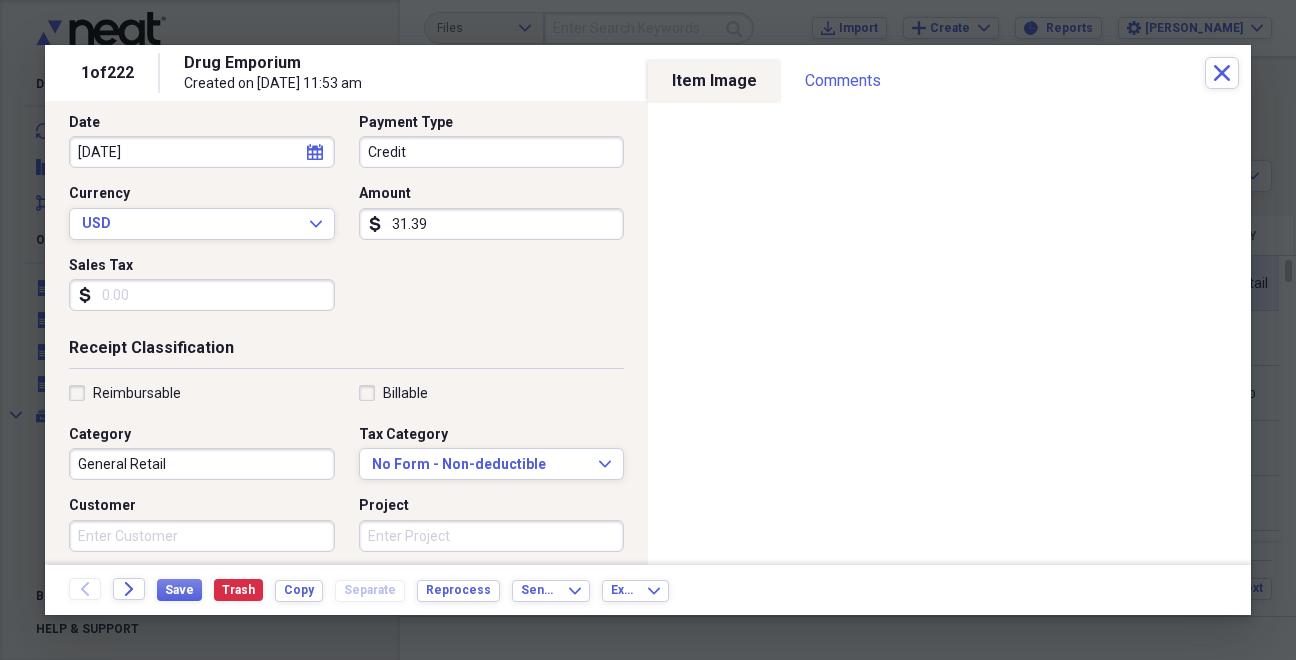 scroll, scrollTop: 239, scrollLeft: 0, axis: vertical 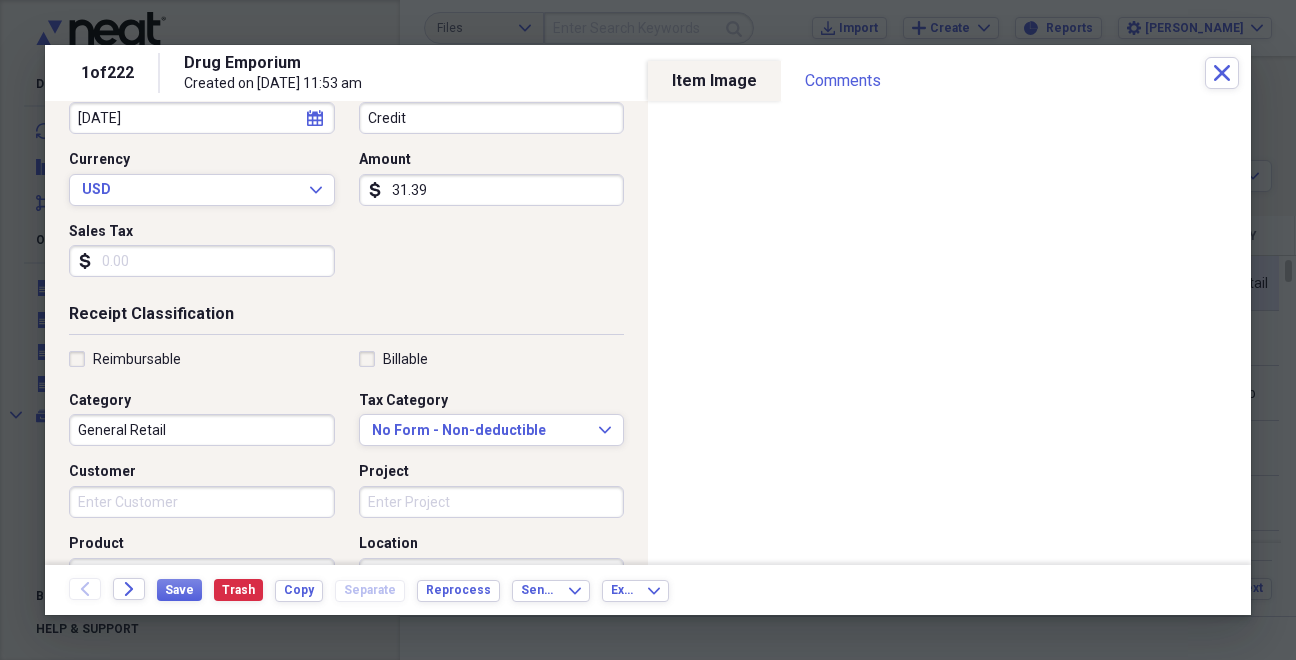 type 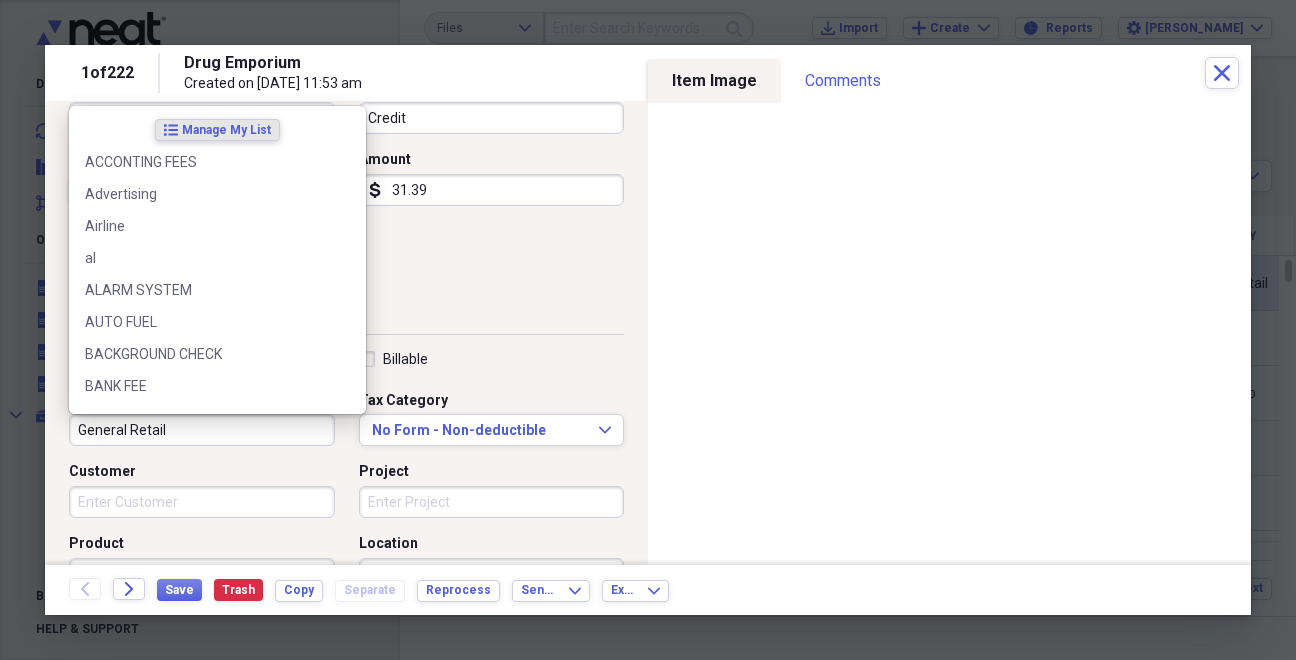 click on "General Retail" at bounding box center (202, 430) 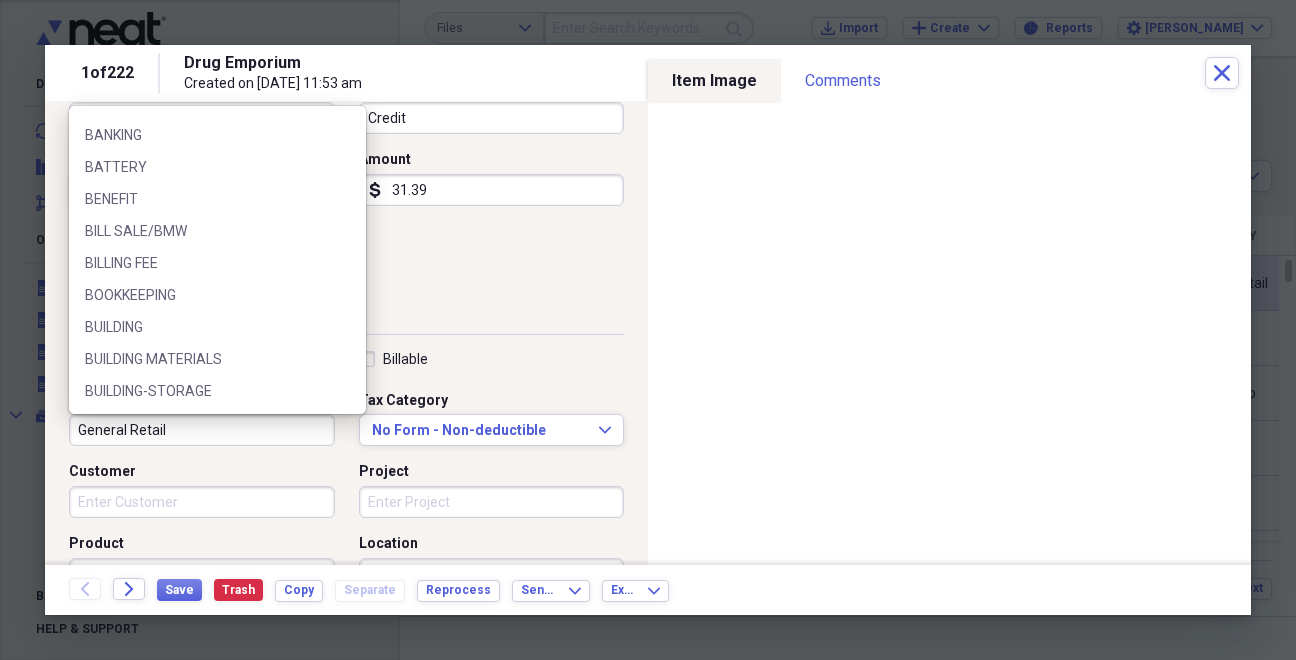 scroll, scrollTop: 441, scrollLeft: 0, axis: vertical 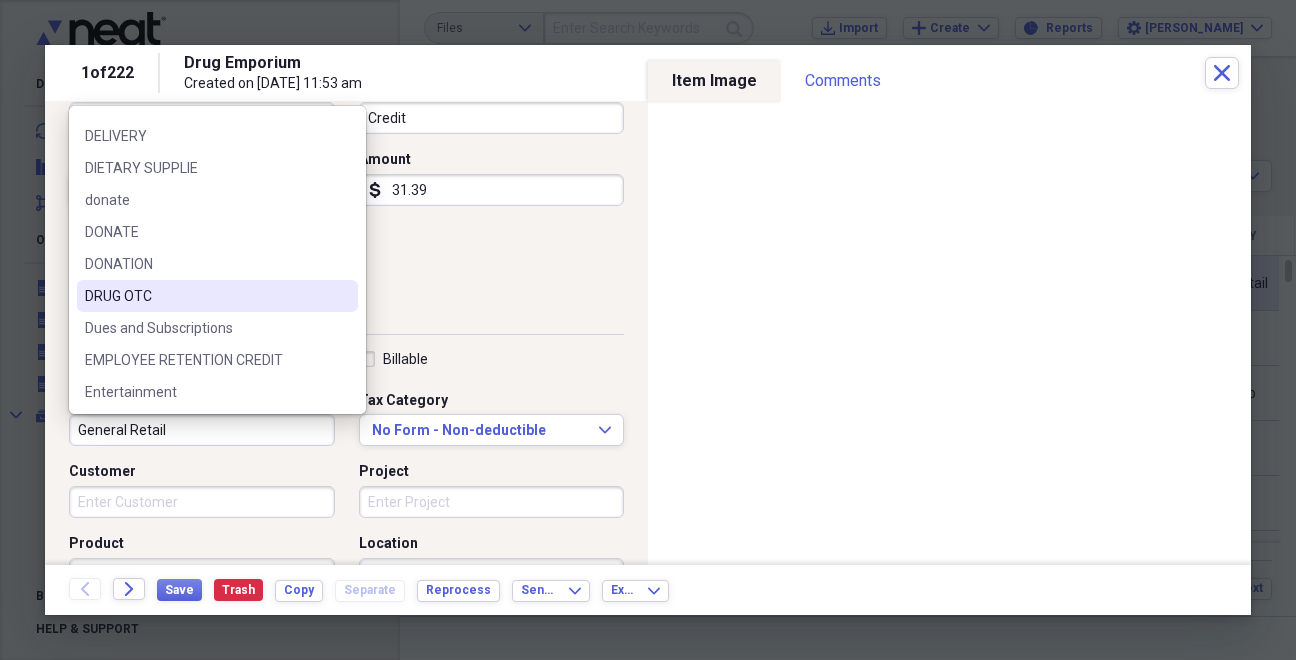 click on "DRUG OTC" at bounding box center (205, 296) 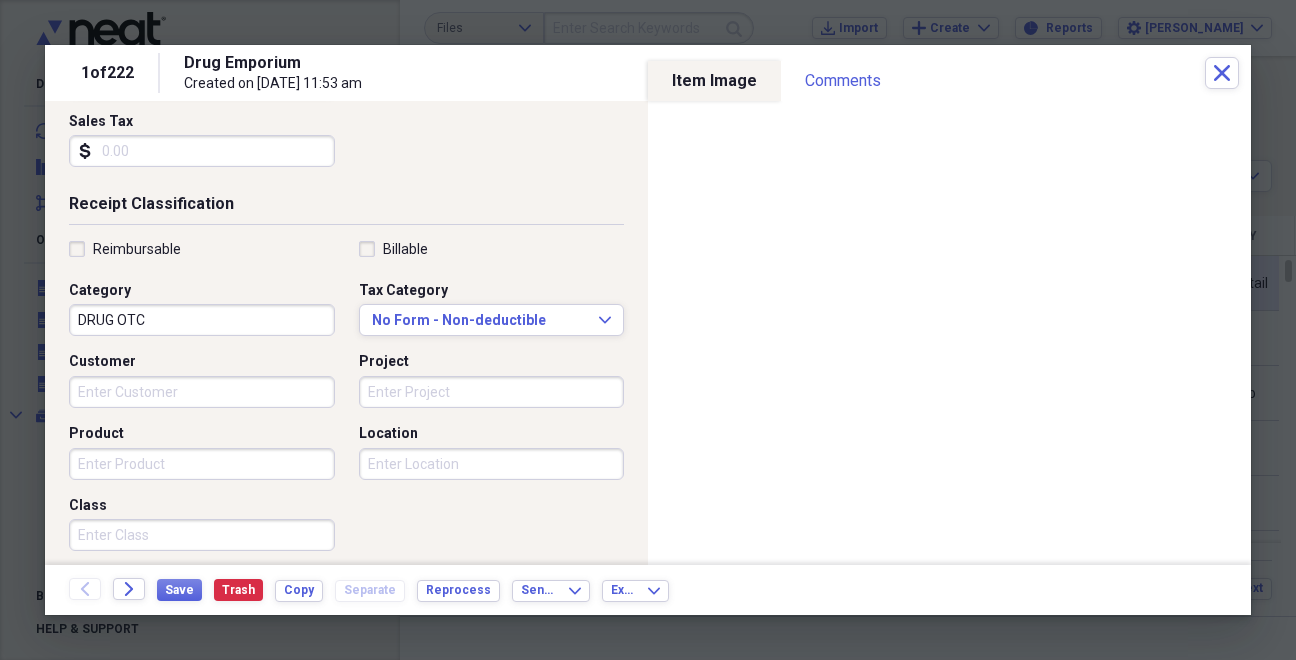 scroll, scrollTop: 364, scrollLeft: 0, axis: vertical 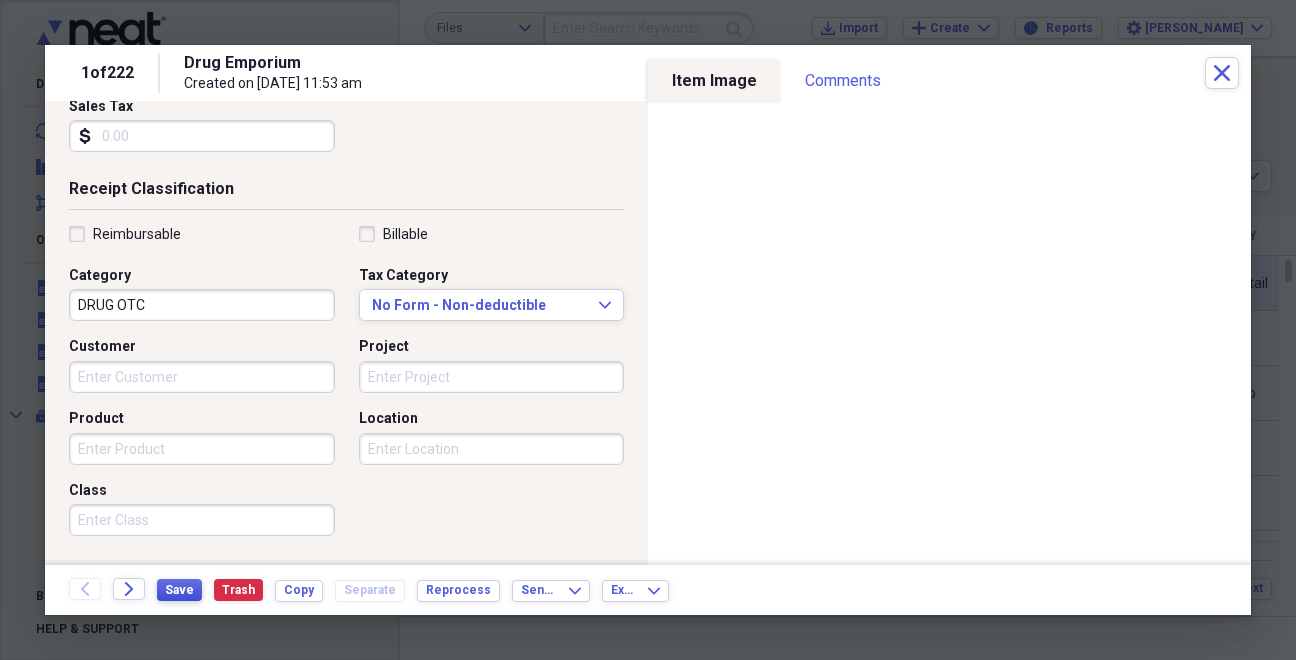 click on "Save" at bounding box center [179, 590] 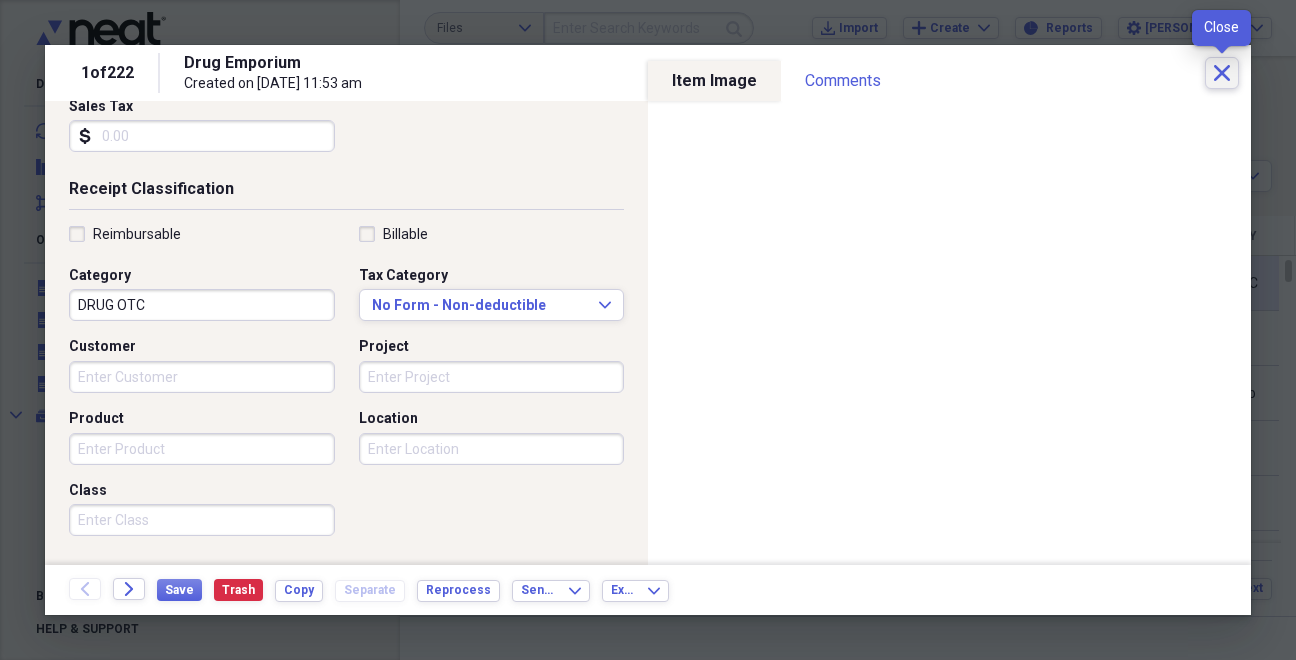 click on "Close" 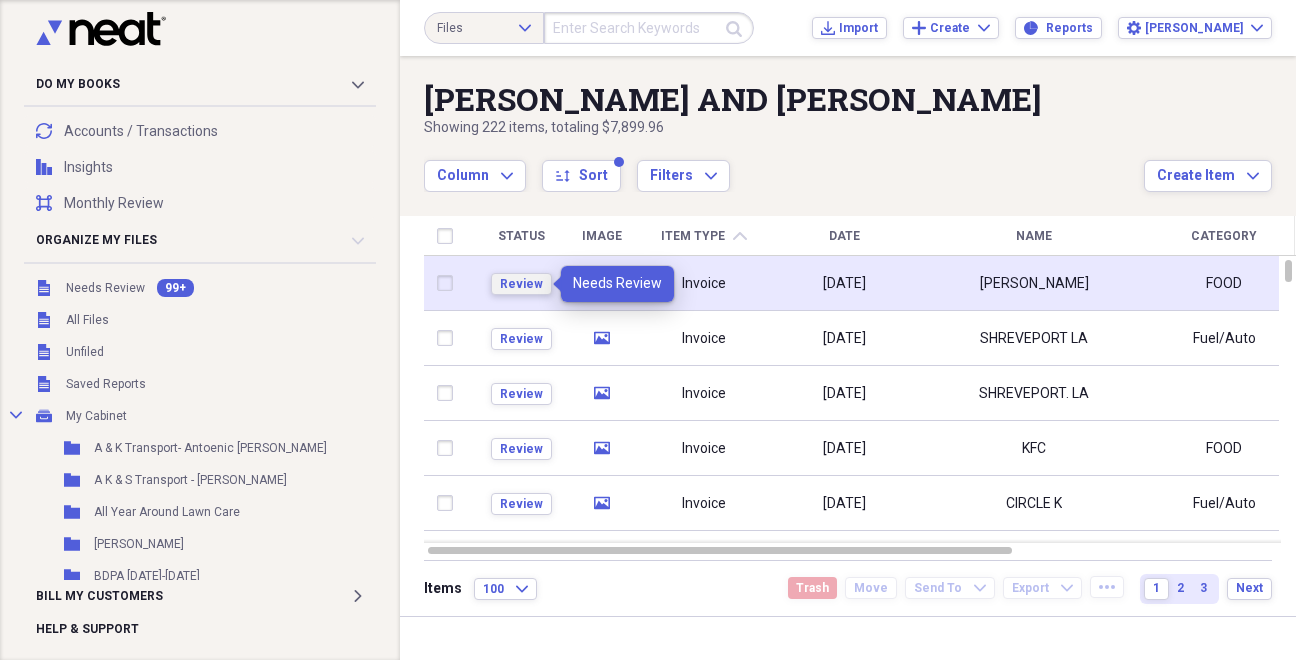 click on "Review" at bounding box center (521, 284) 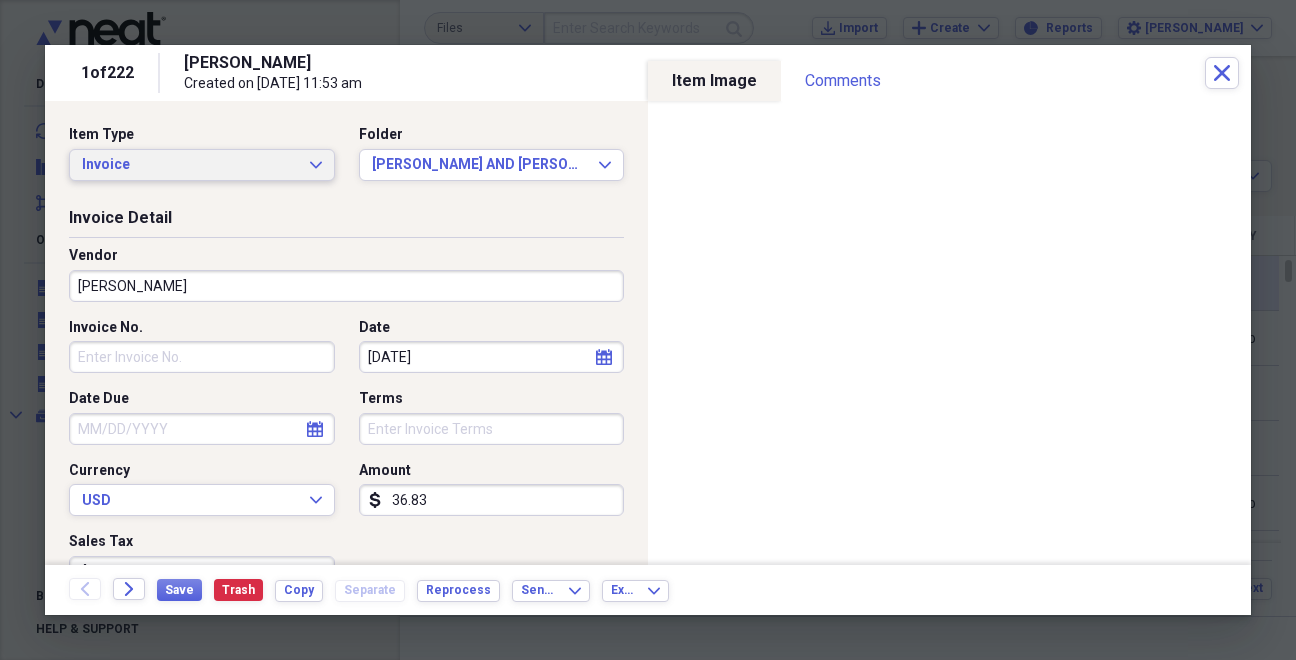 click on "Expand" 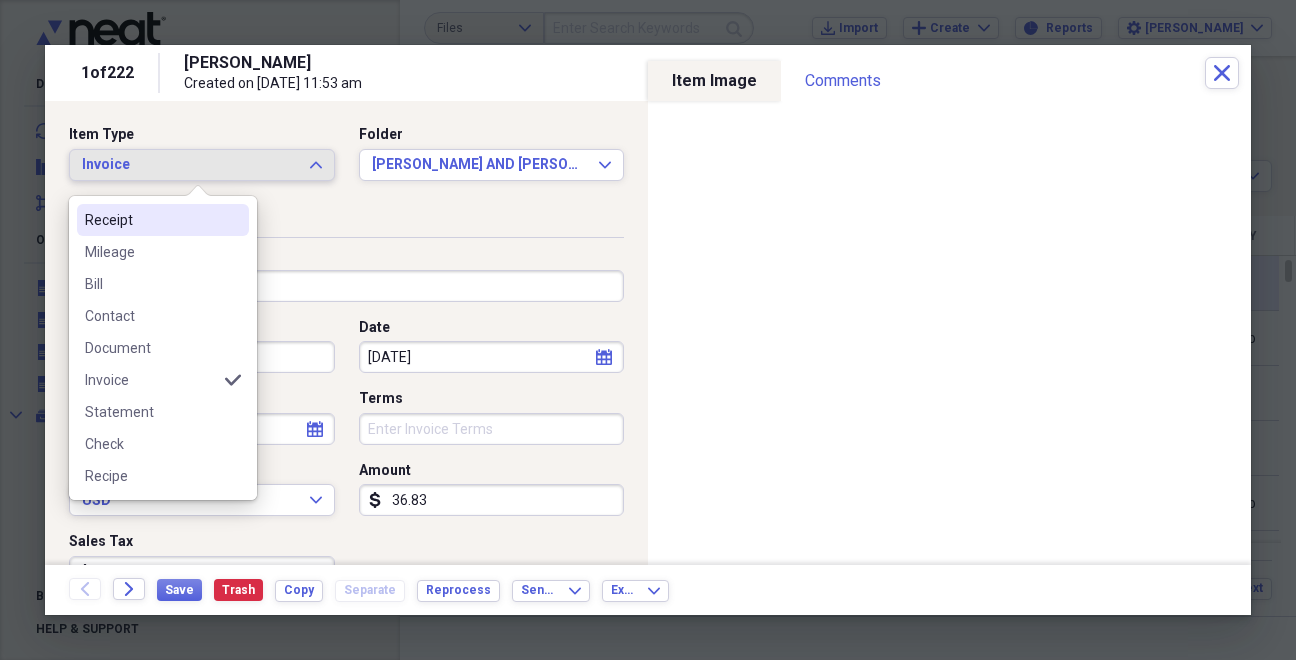click on "Receipt" at bounding box center [151, 220] 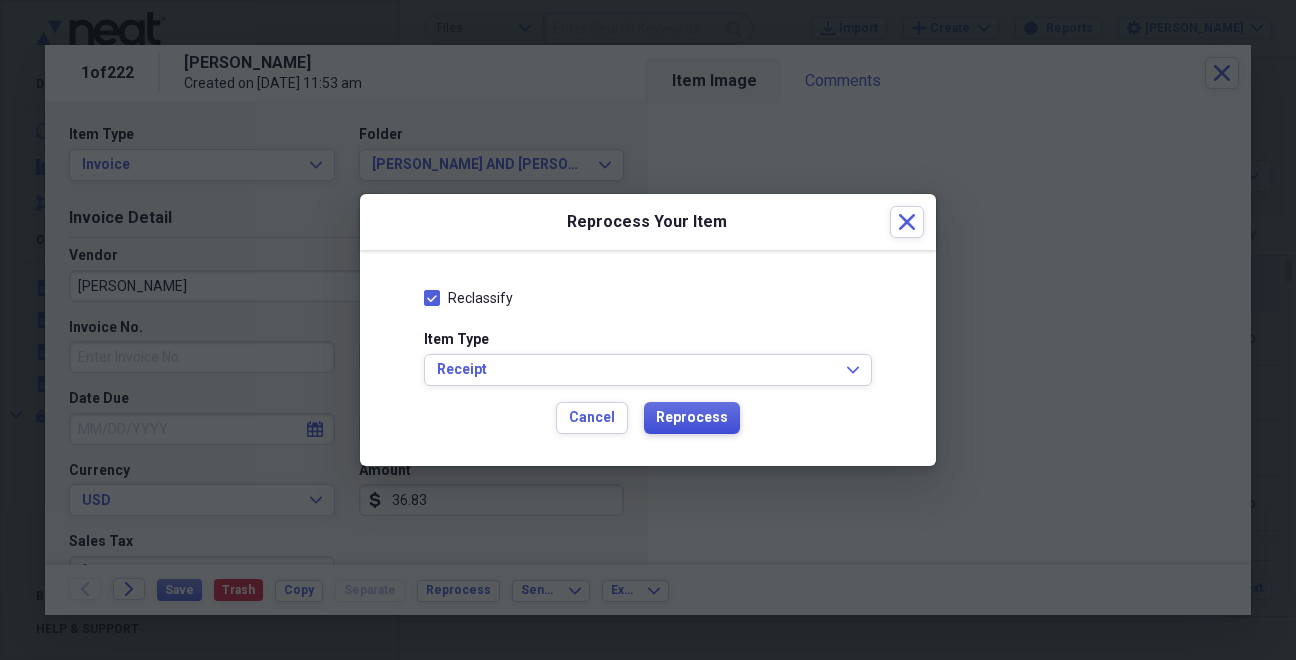 click on "Reprocess" at bounding box center [692, 418] 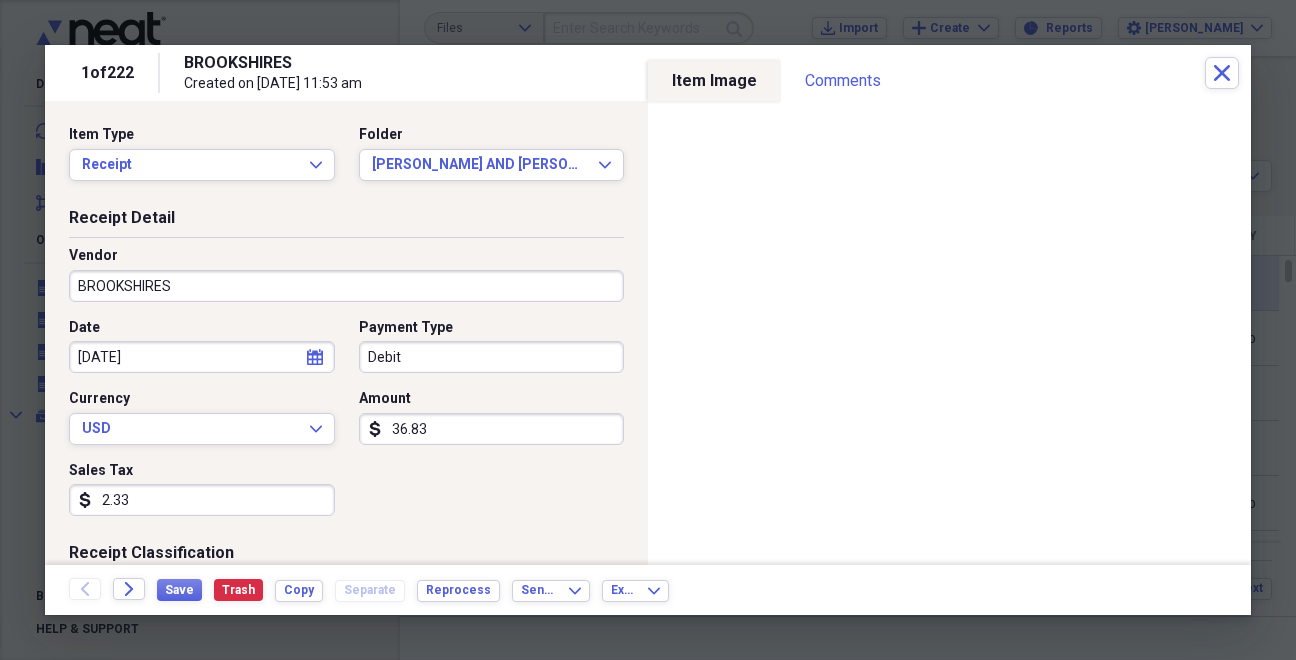 type on "BROOKSHIRES" 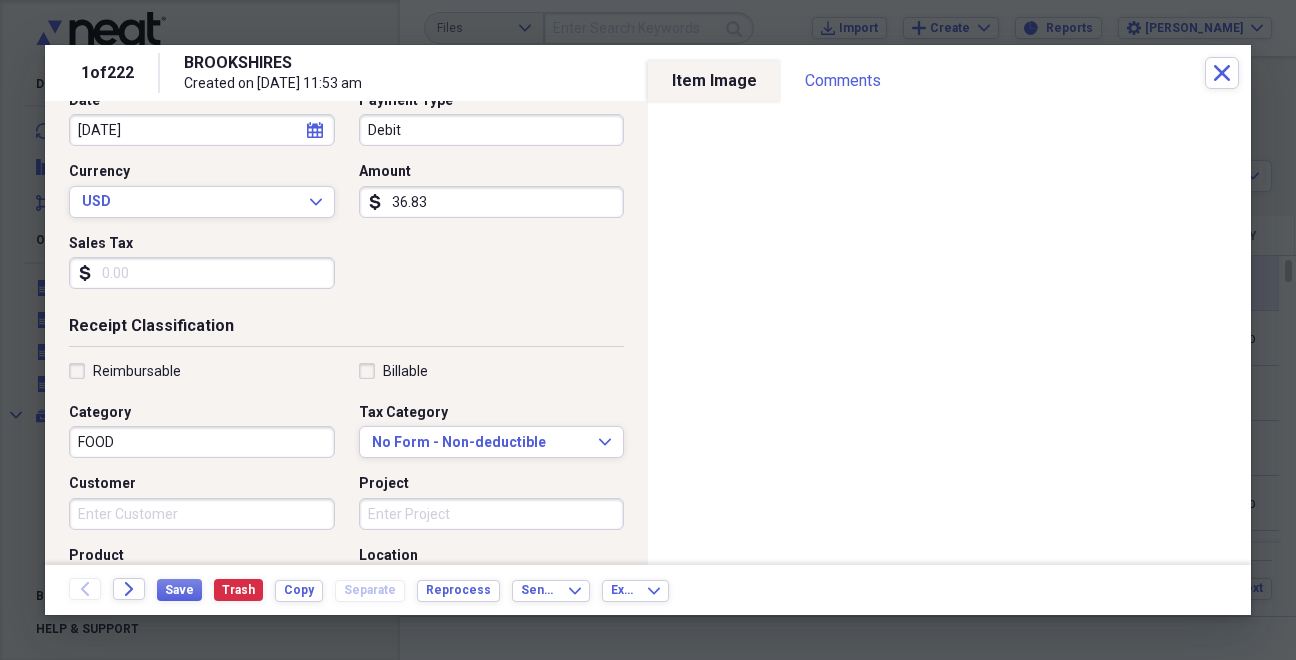 scroll, scrollTop: 239, scrollLeft: 0, axis: vertical 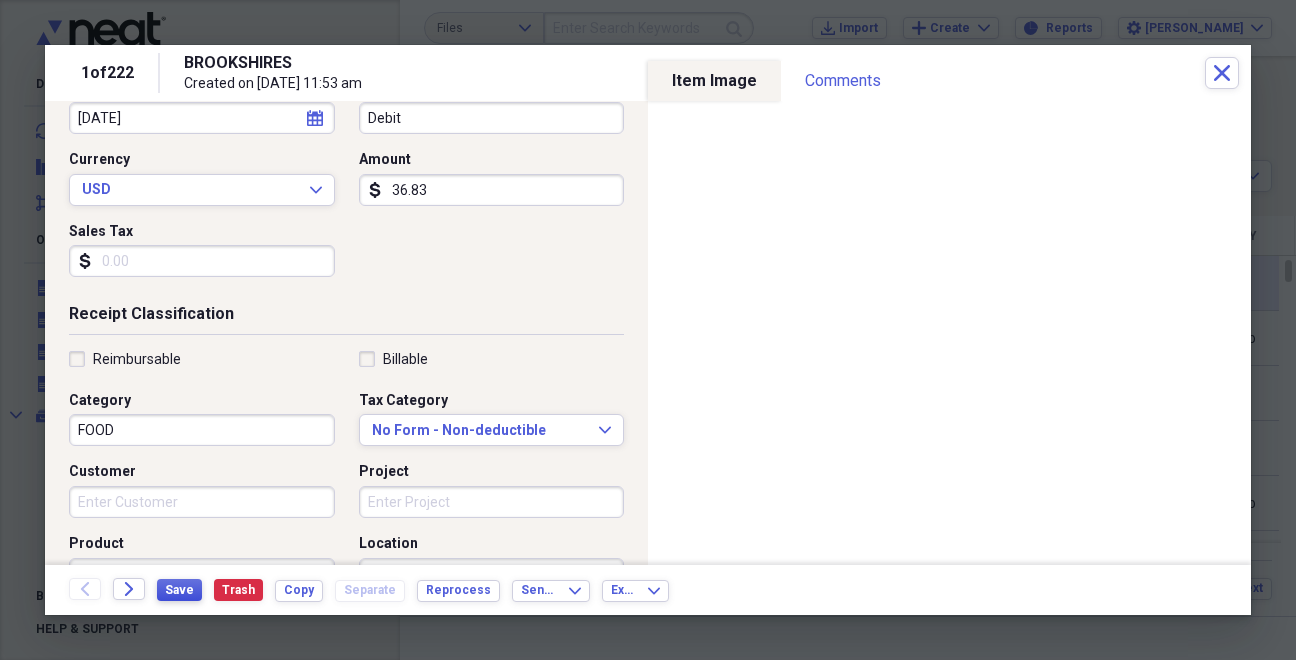 type 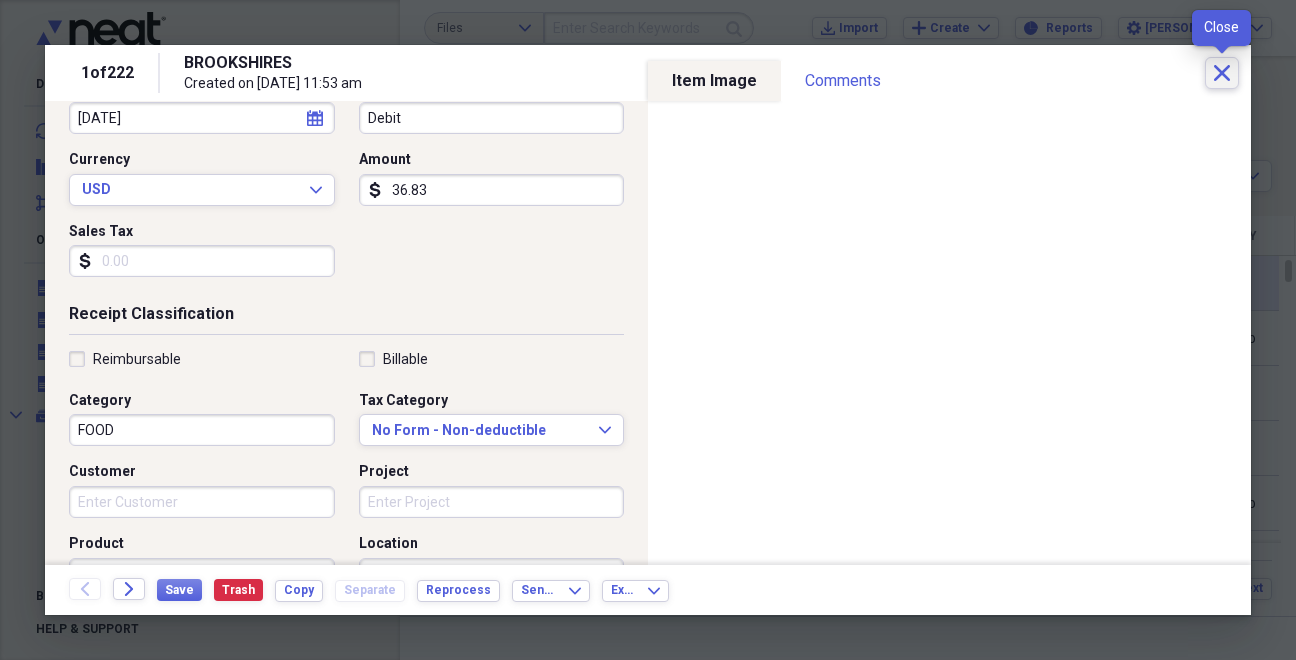click on "Close" at bounding box center [1222, 73] 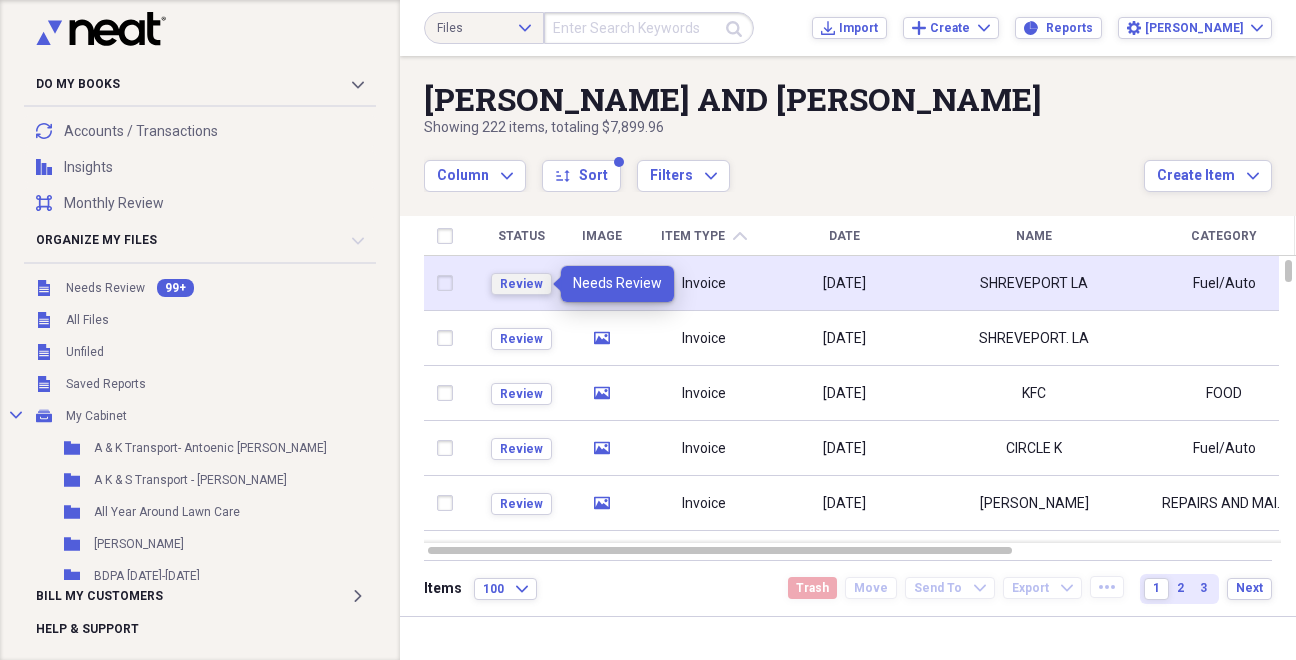 click on "Review" at bounding box center [521, 284] 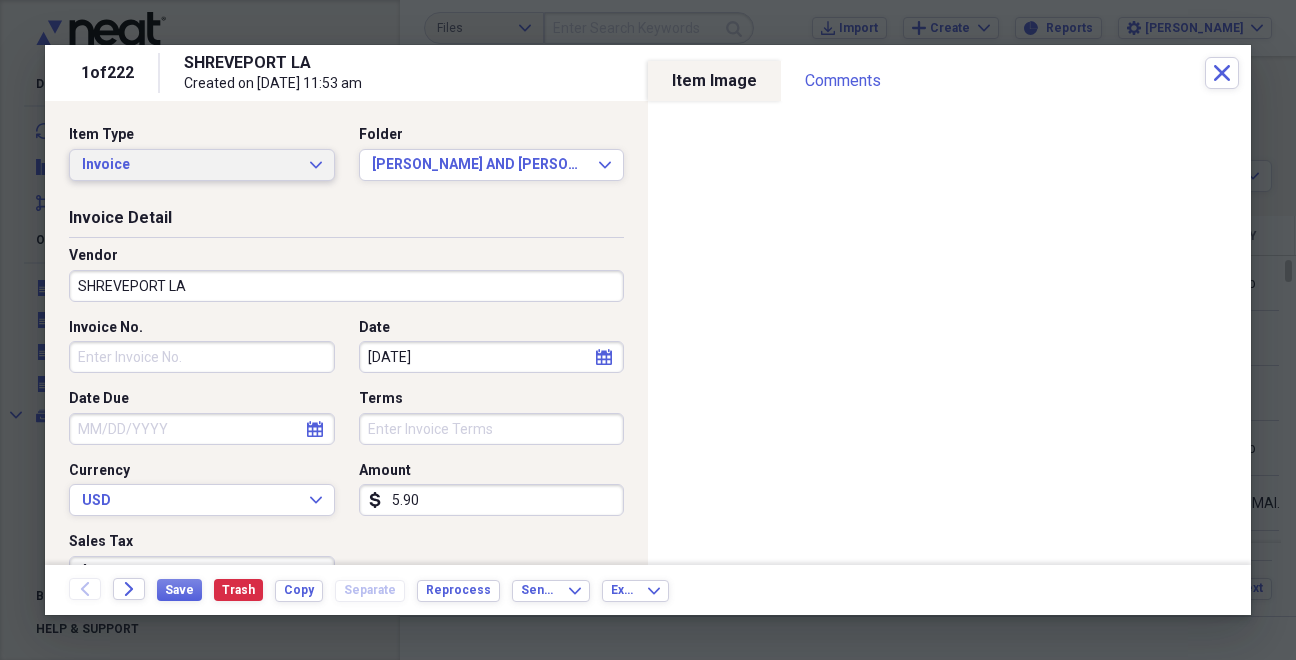 click on "Expand" 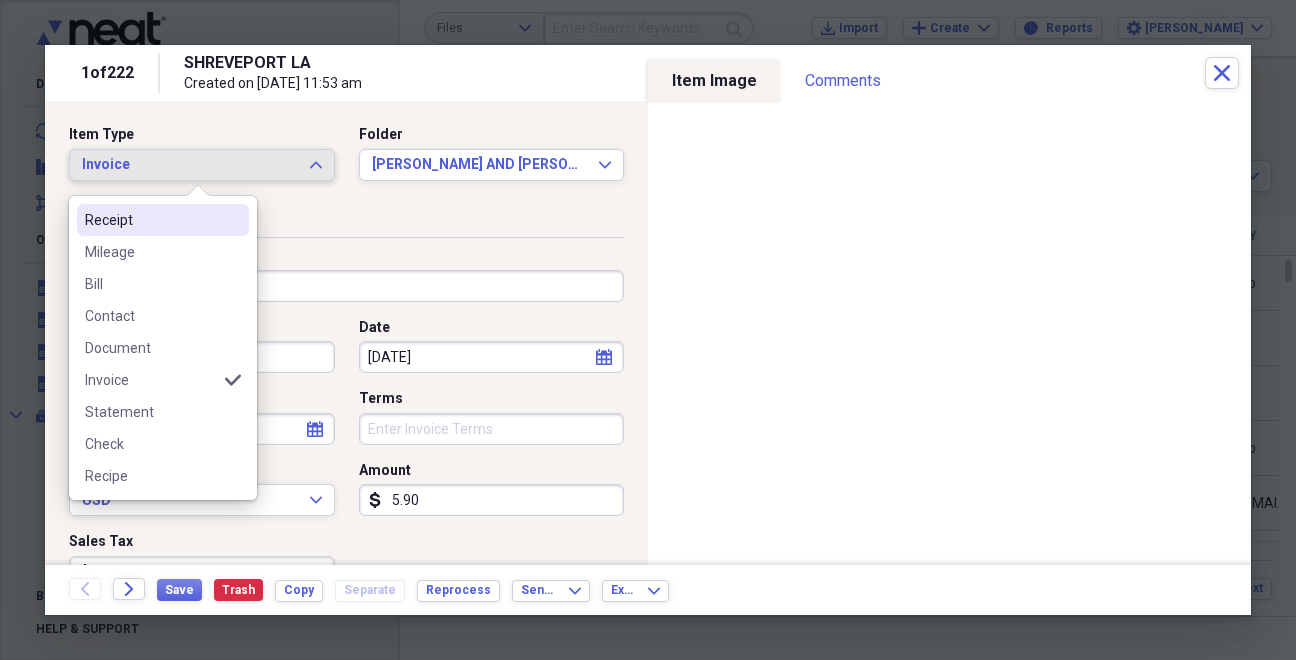 click on "Receipt" at bounding box center (151, 220) 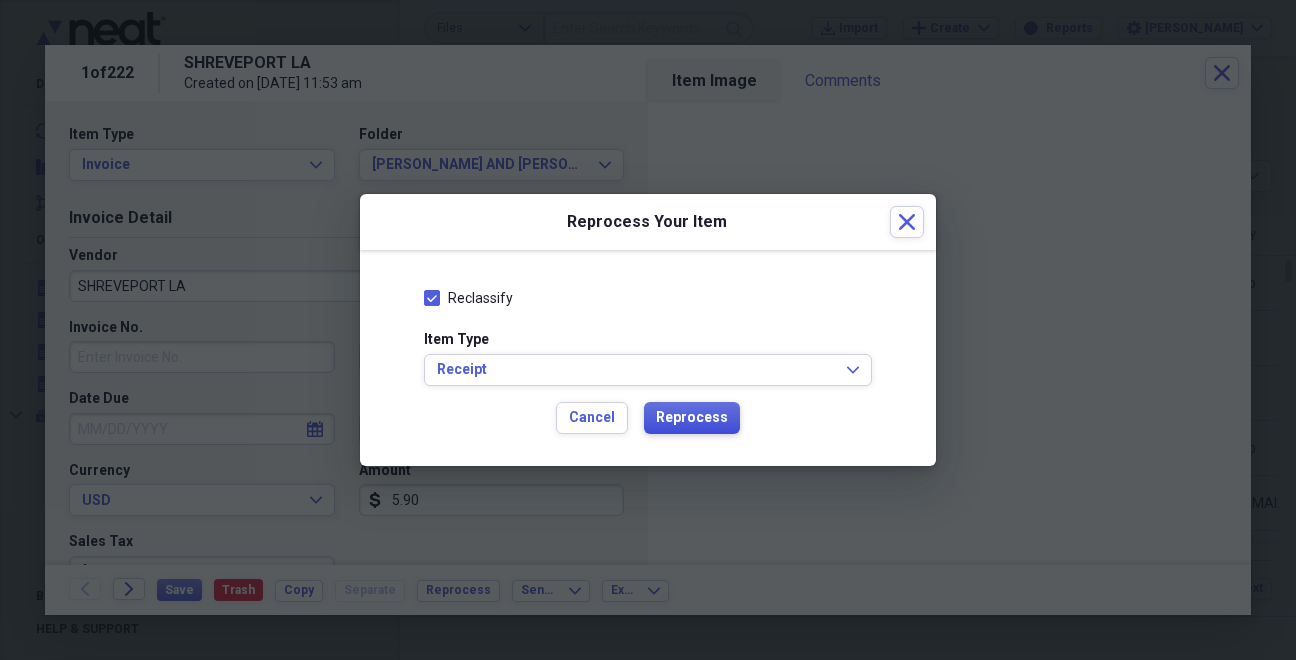click on "Reprocess" at bounding box center (692, 418) 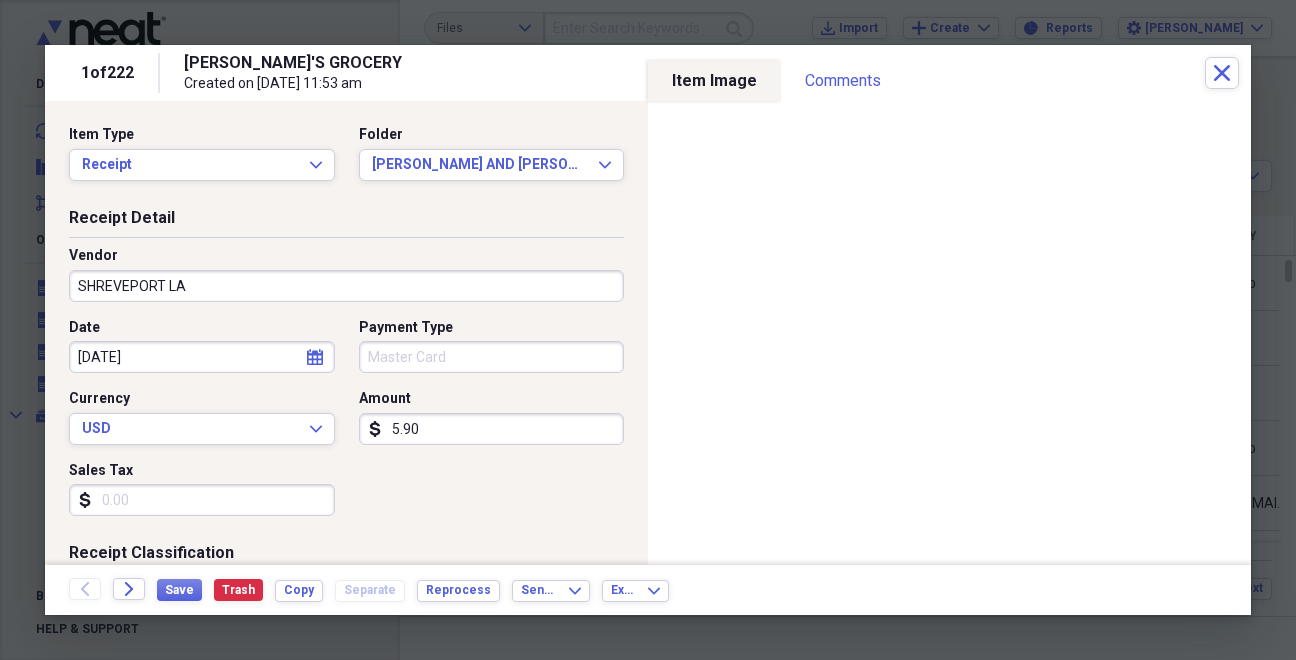 type on "SAM'S GROCERY" 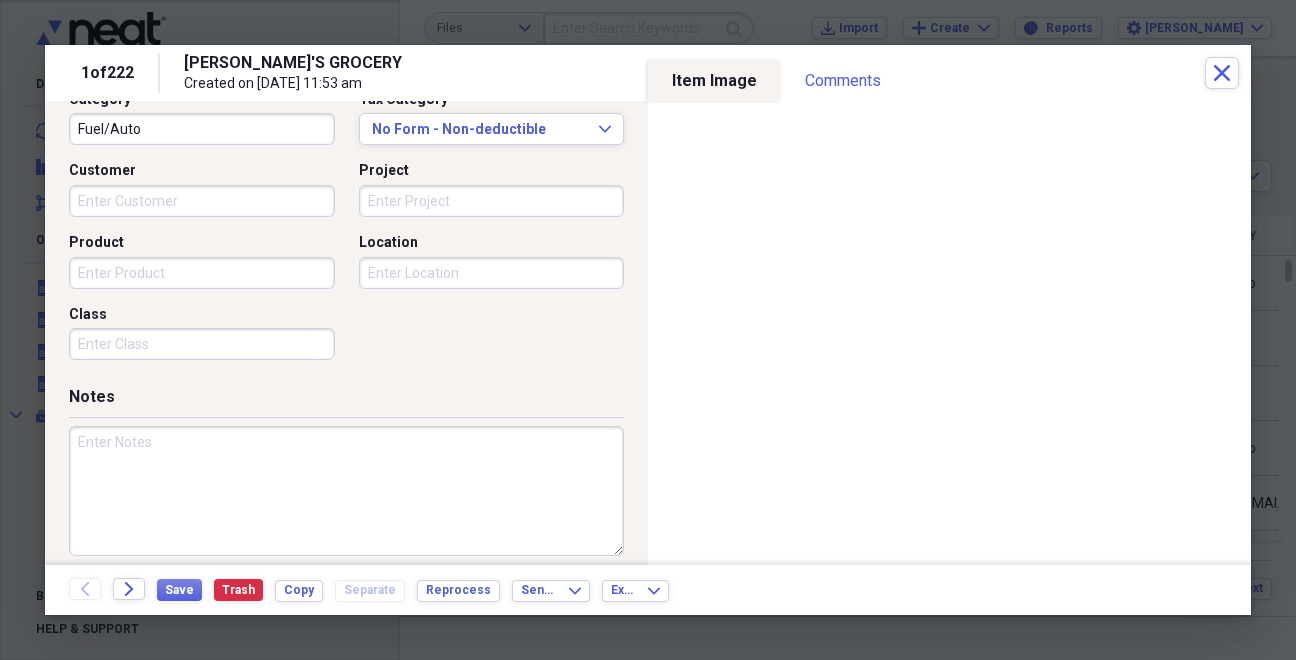scroll, scrollTop: 557, scrollLeft: 0, axis: vertical 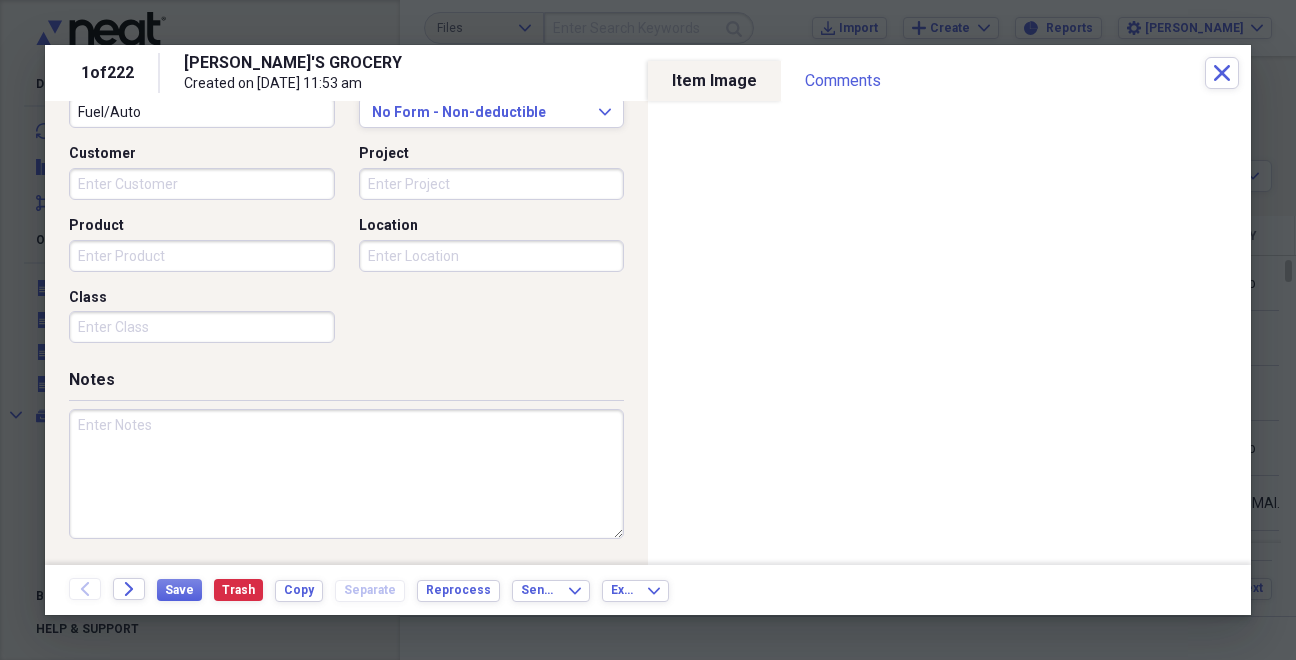 click at bounding box center [346, 474] 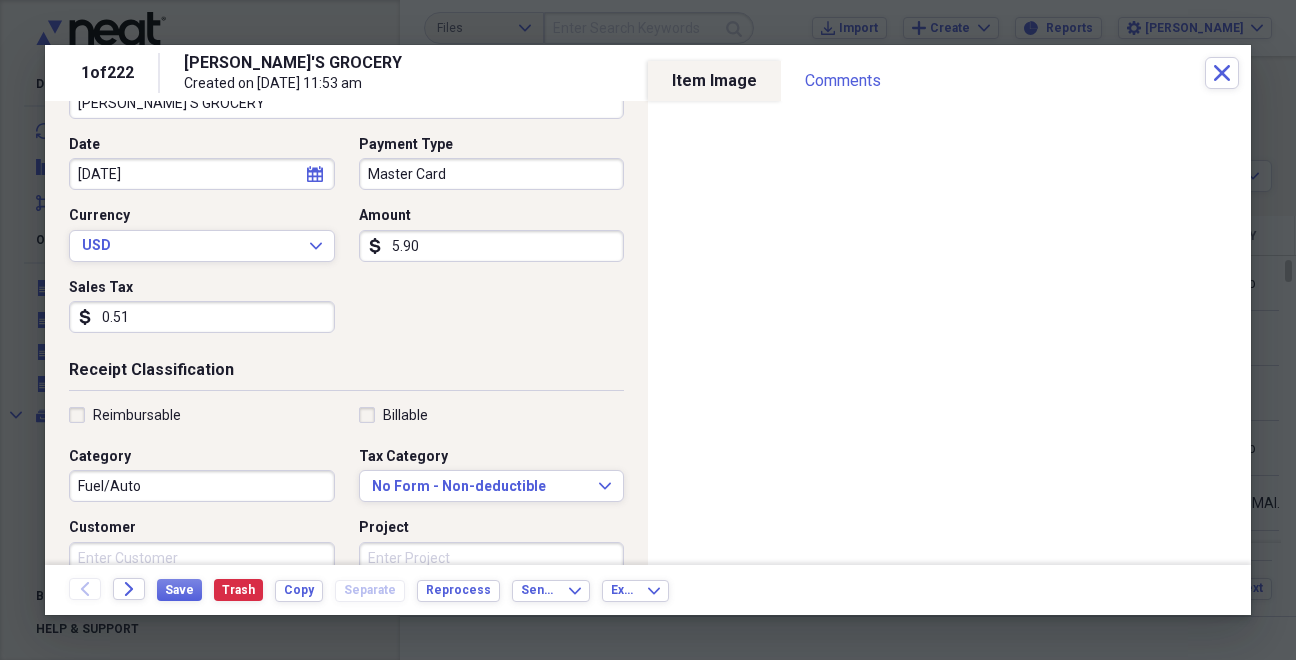 scroll, scrollTop: 176, scrollLeft: 0, axis: vertical 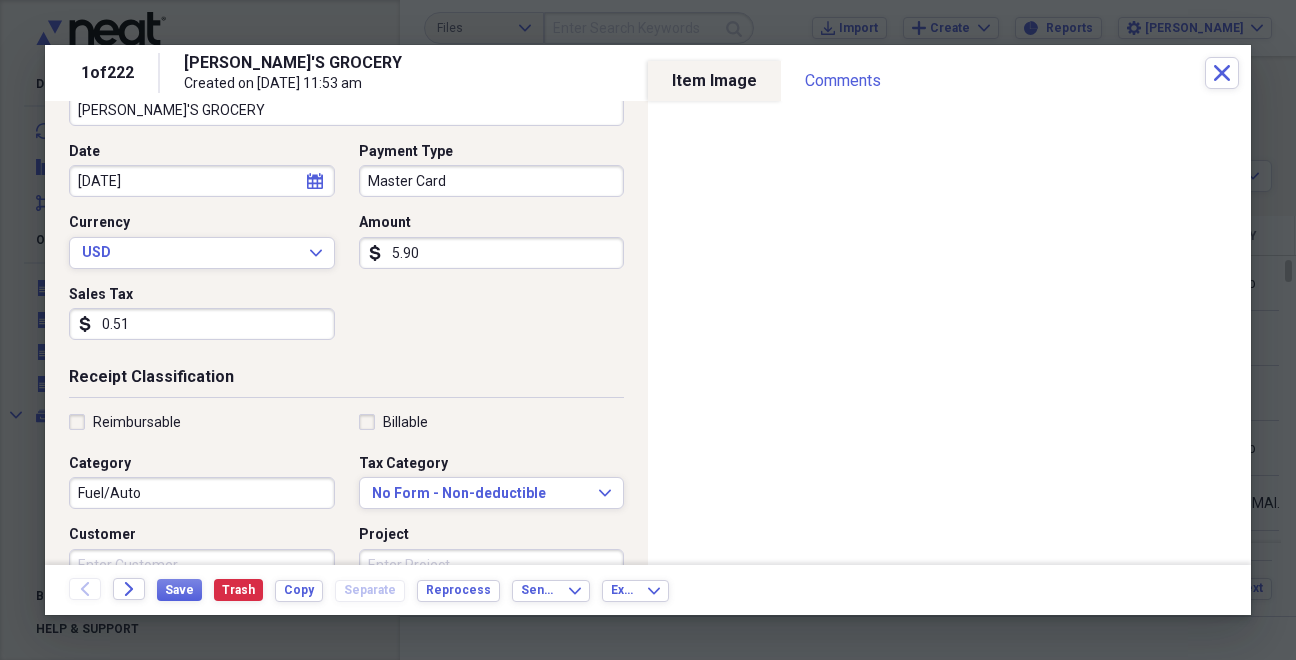type on "#1847" 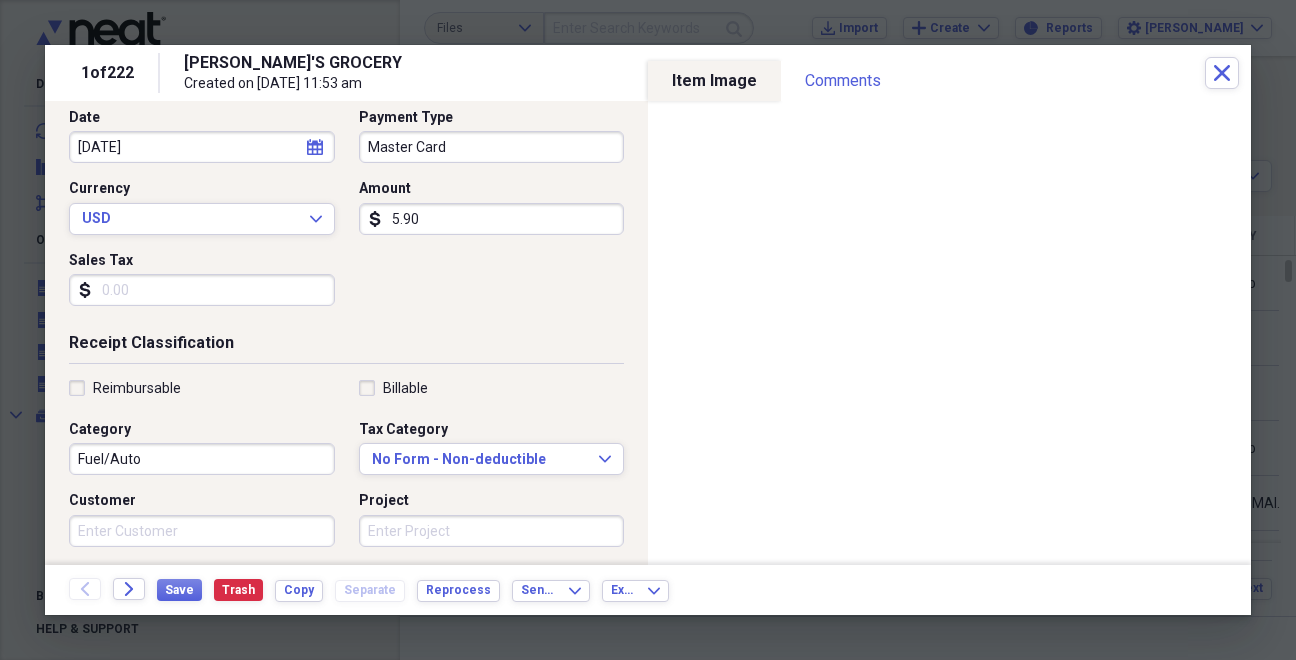 scroll, scrollTop: 213, scrollLeft: 0, axis: vertical 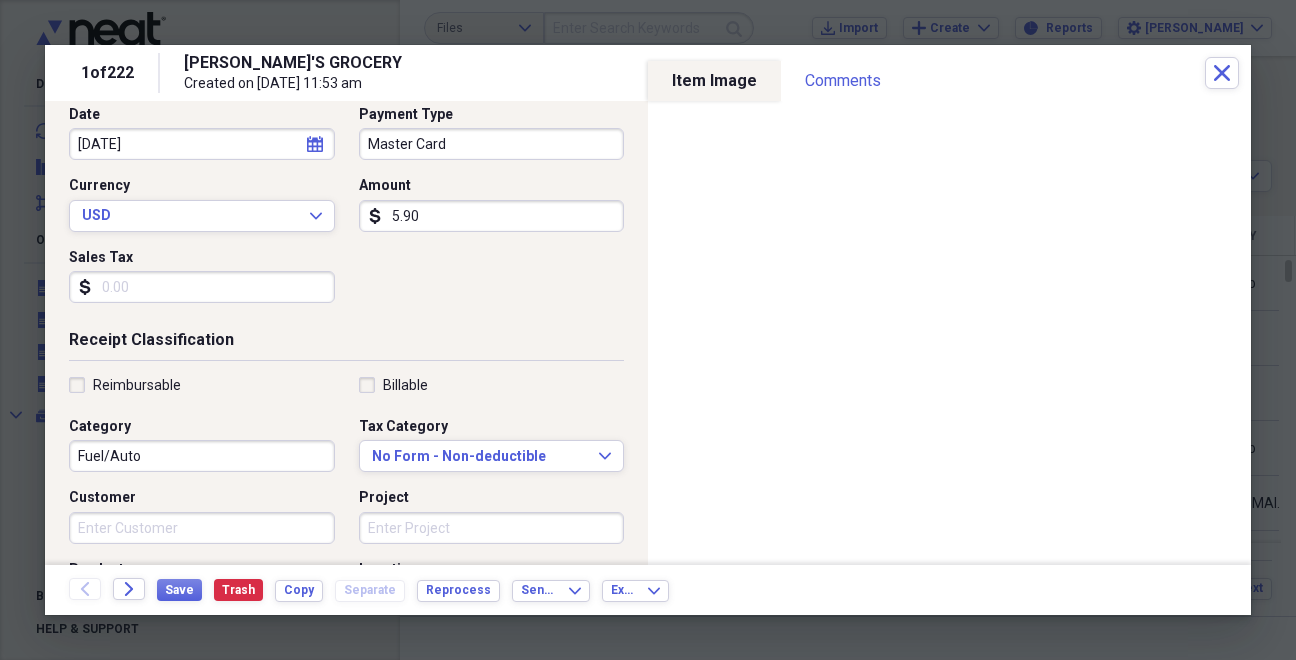 type 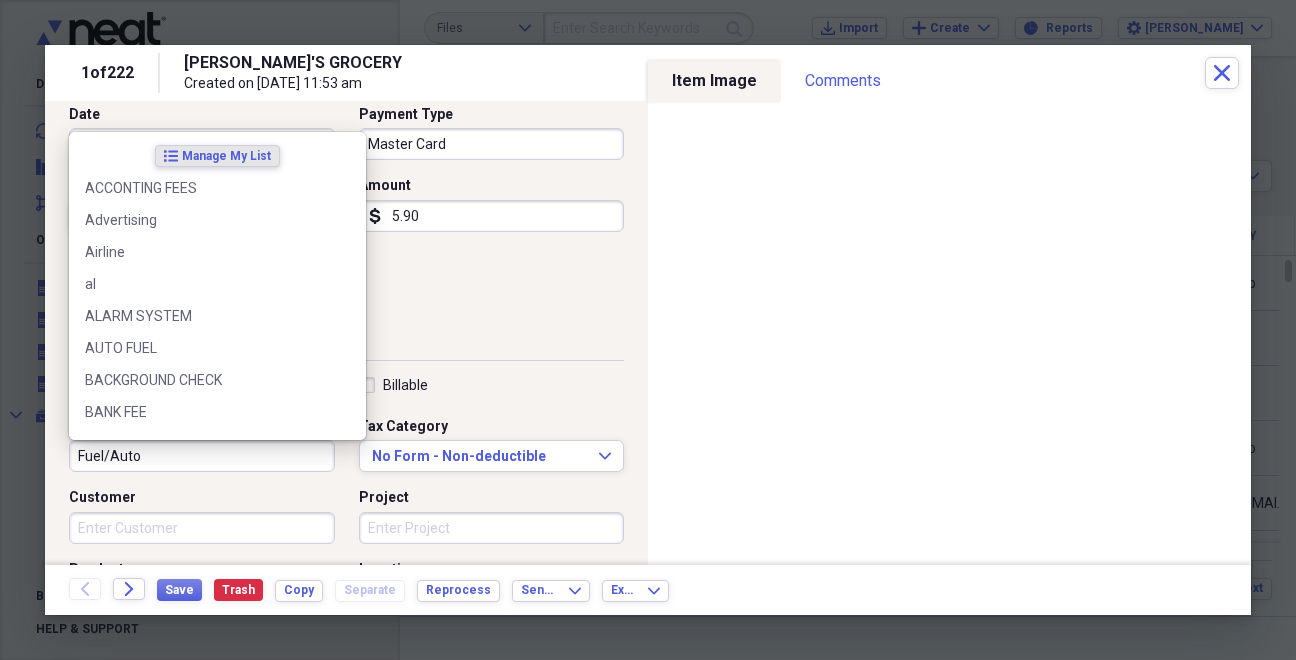 click on "Fuel/Auto" at bounding box center [202, 456] 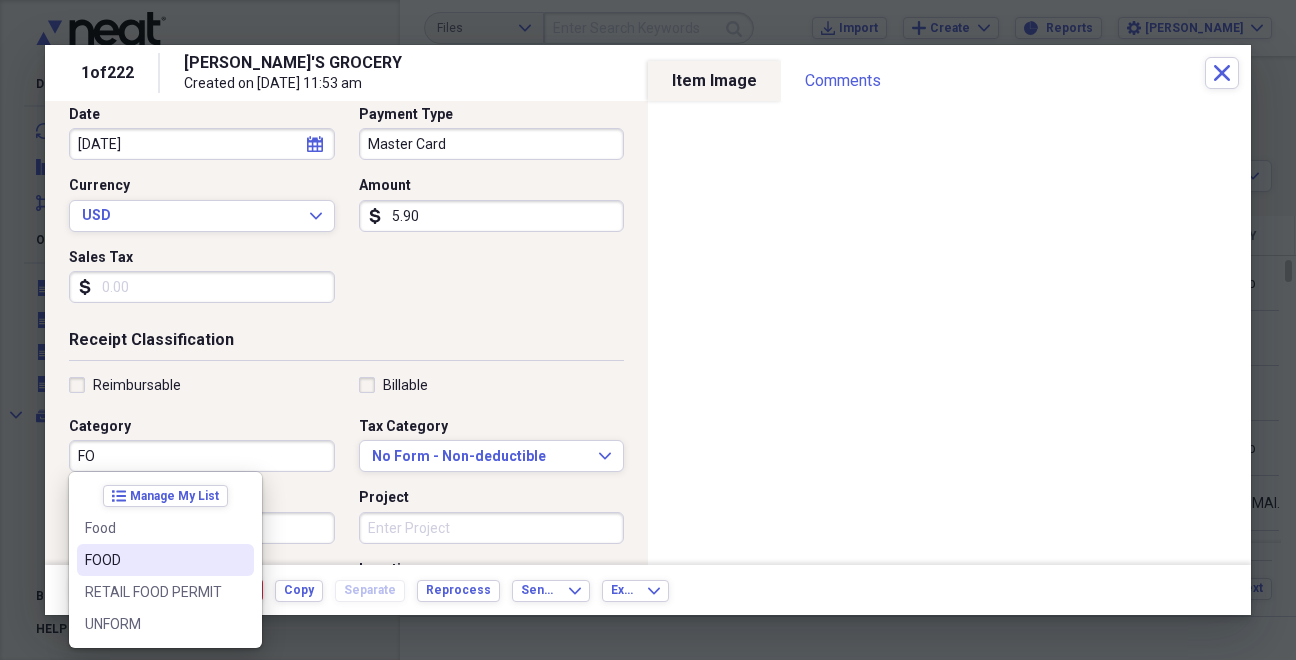 click on "FOOD" at bounding box center (153, 560) 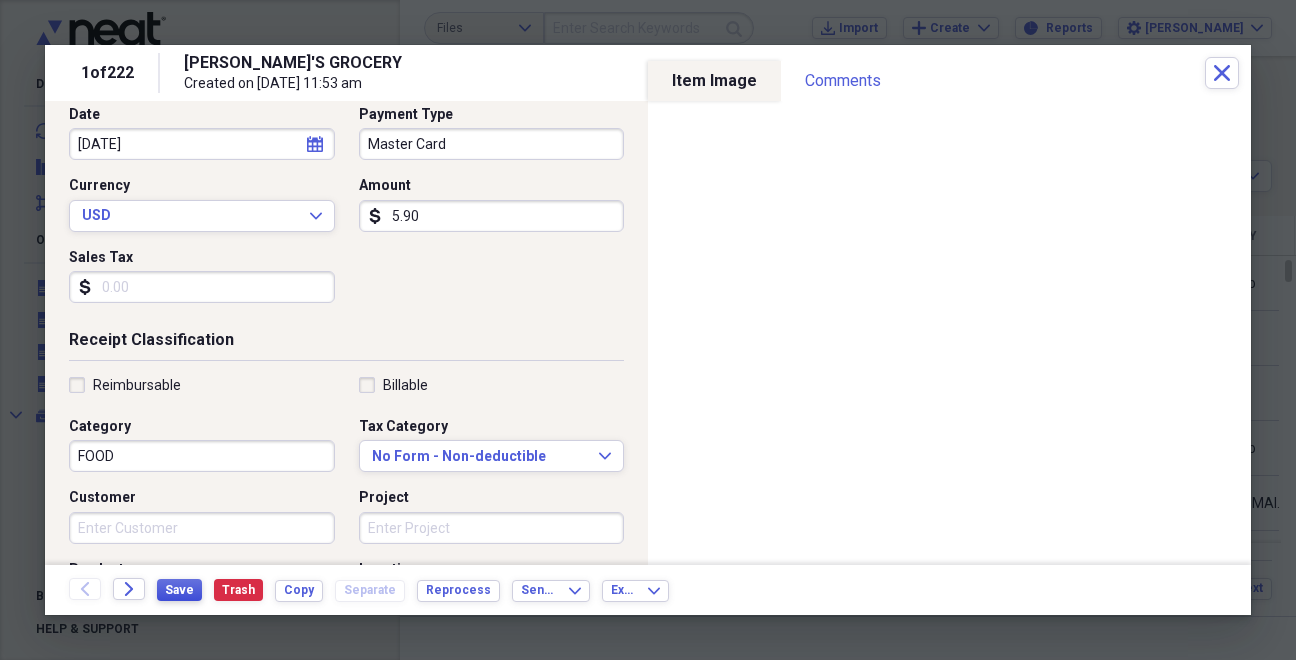 click on "Save" at bounding box center [179, 590] 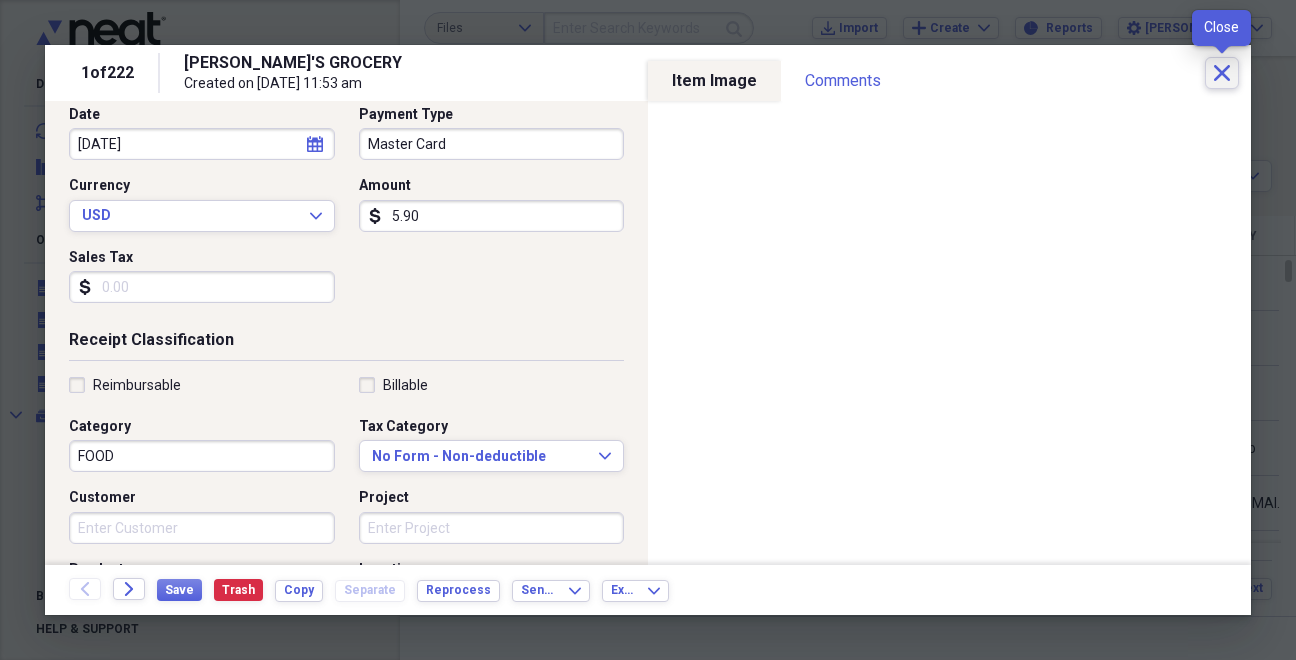 click 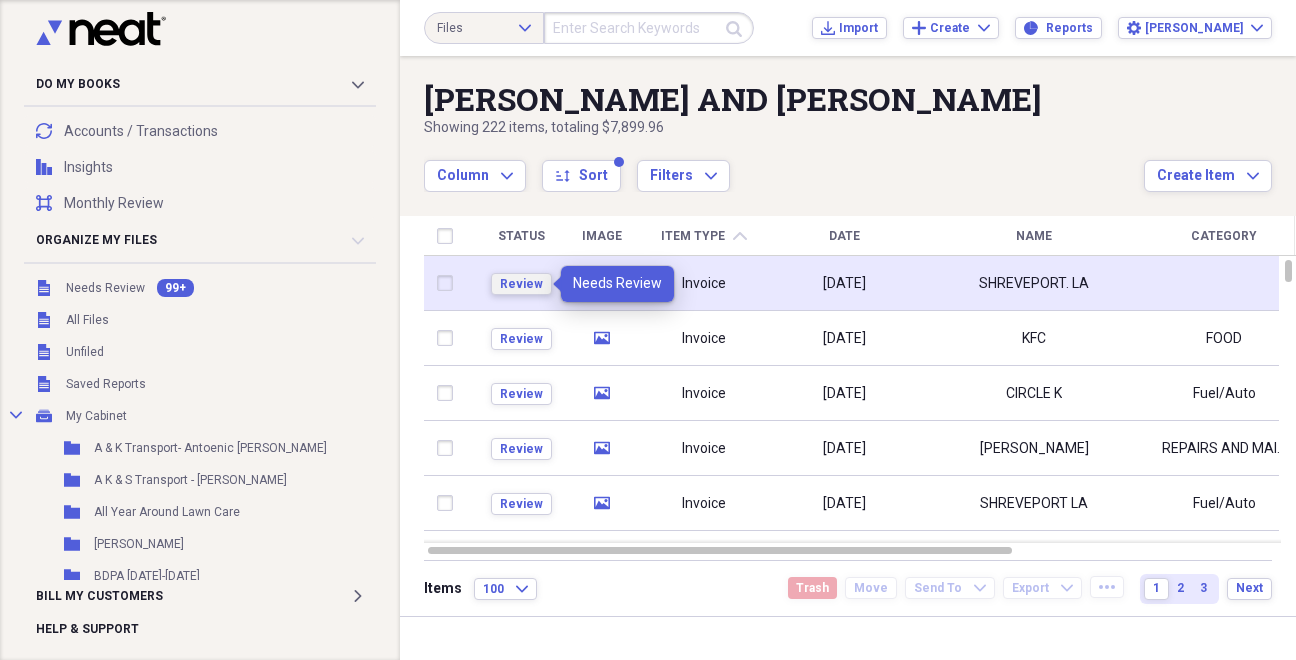 click on "Review" at bounding box center (521, 284) 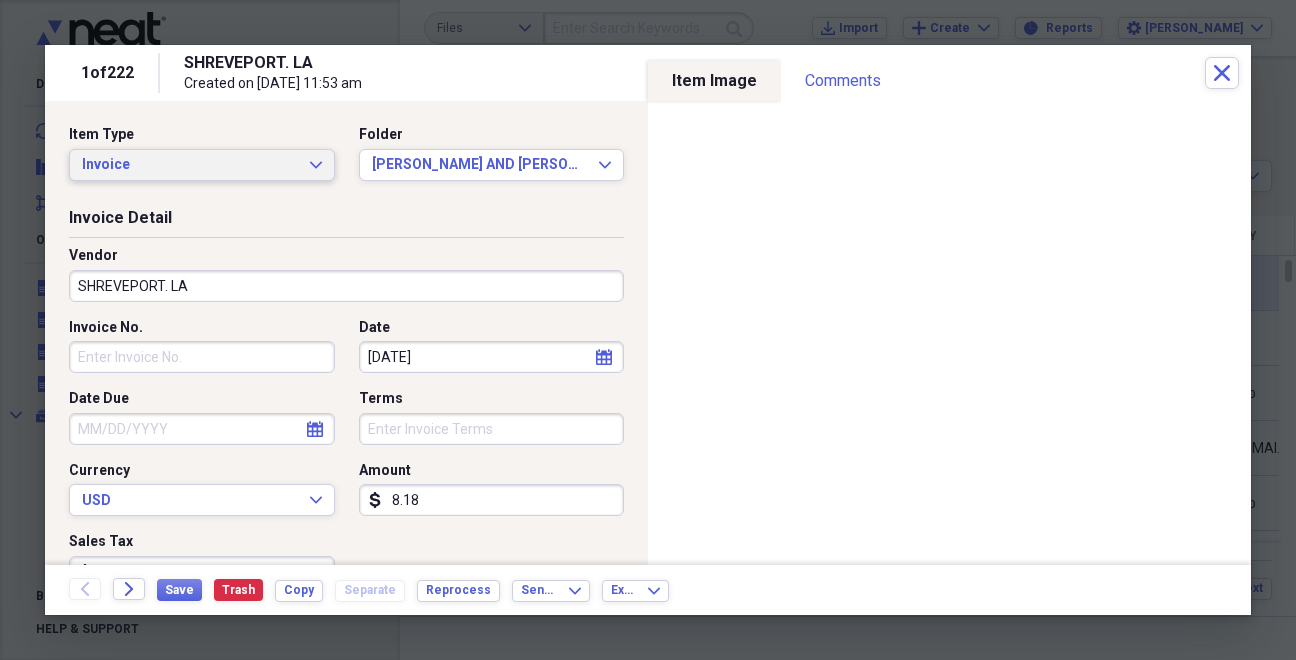 click on "Expand" 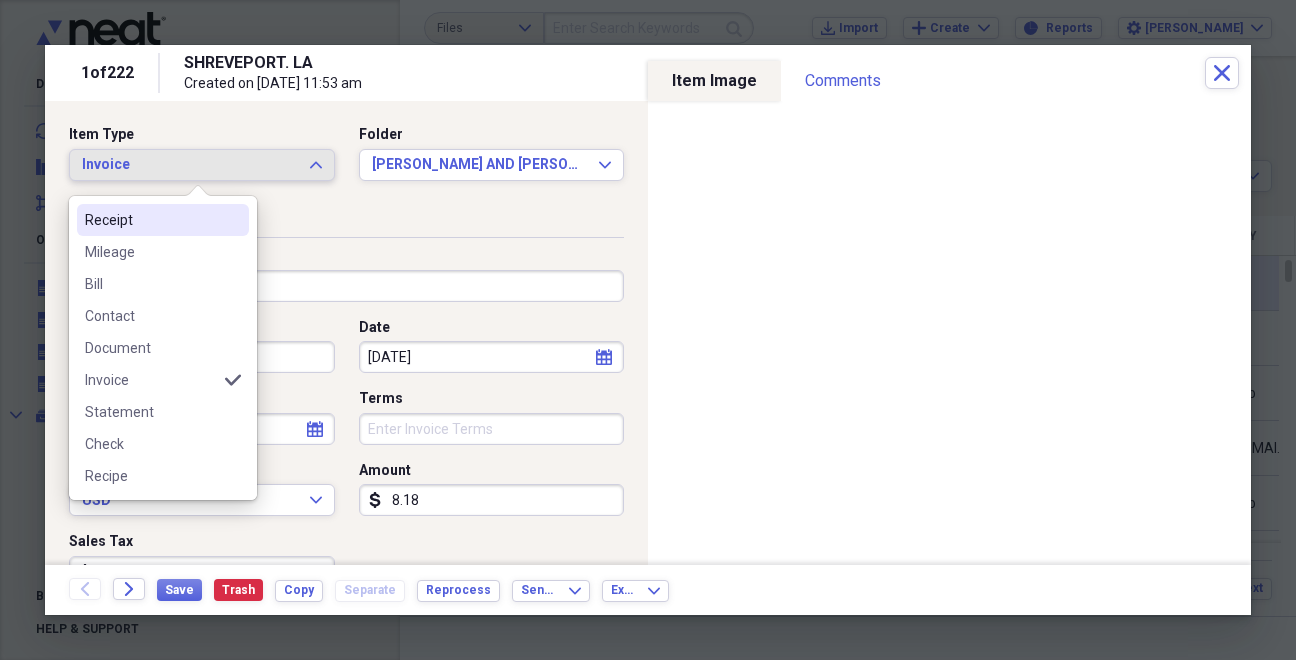 click on "Receipt" at bounding box center (151, 220) 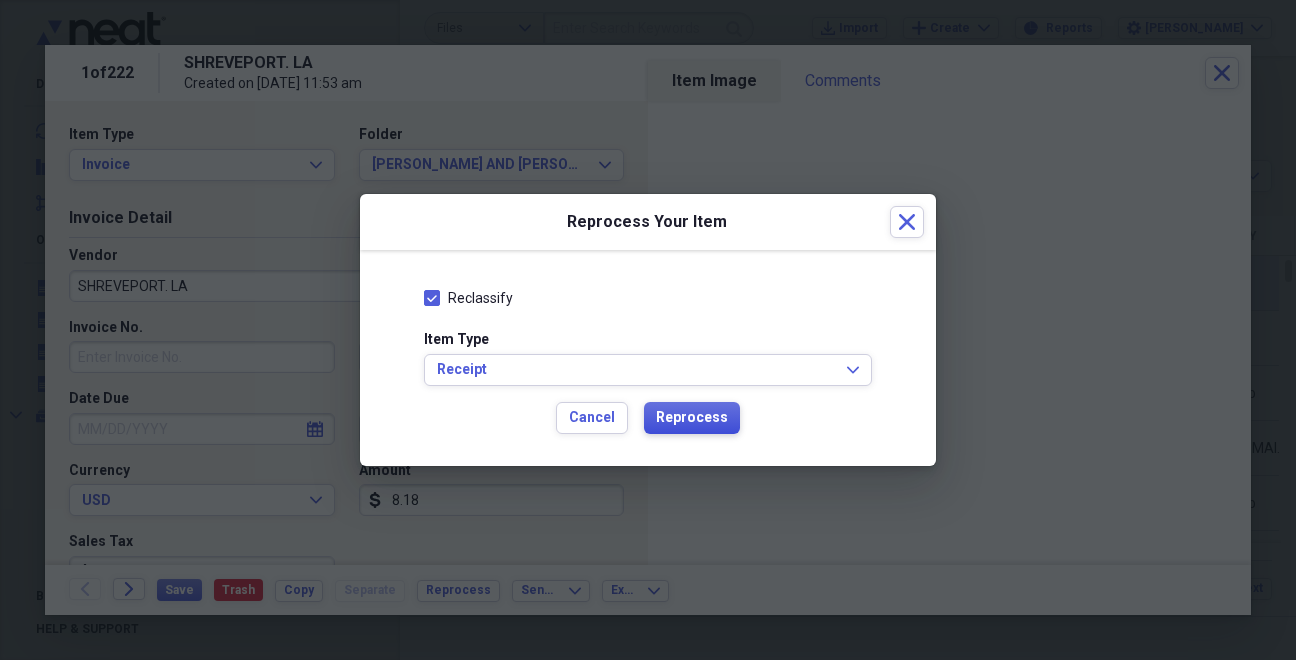 click on "Reprocess" at bounding box center [692, 418] 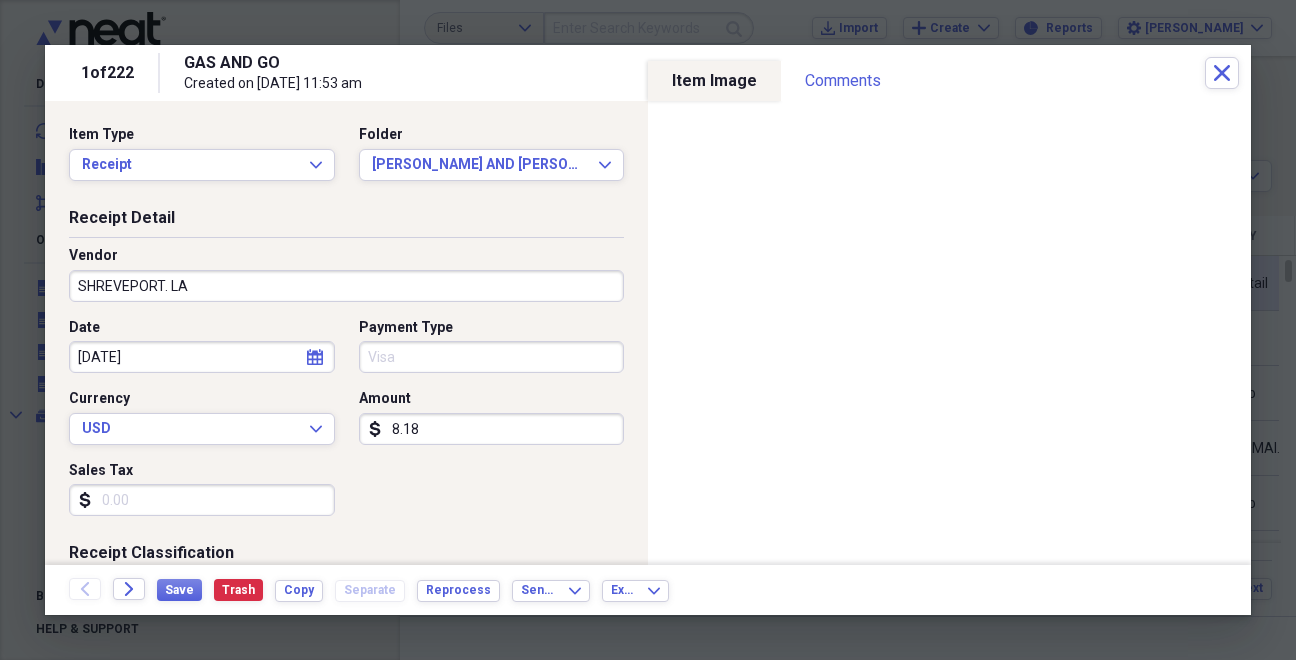 type on "GAS AND GO" 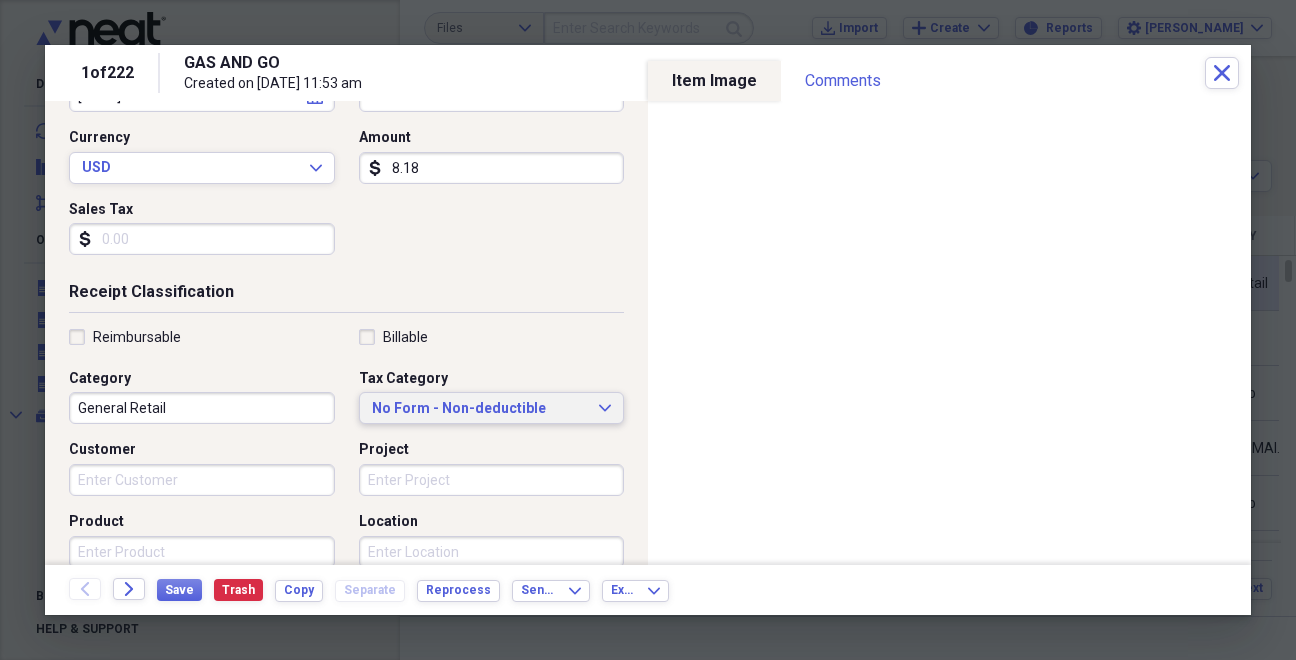scroll, scrollTop: 269, scrollLeft: 0, axis: vertical 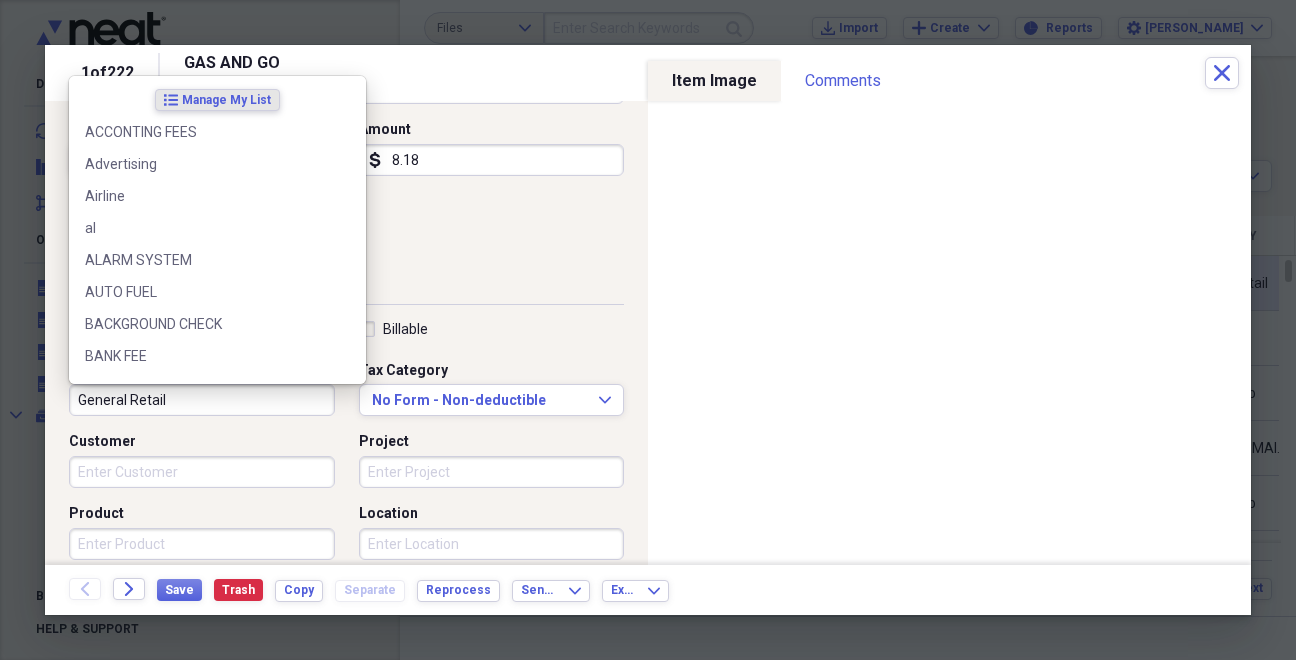 click on "General Retail" at bounding box center (202, 400) 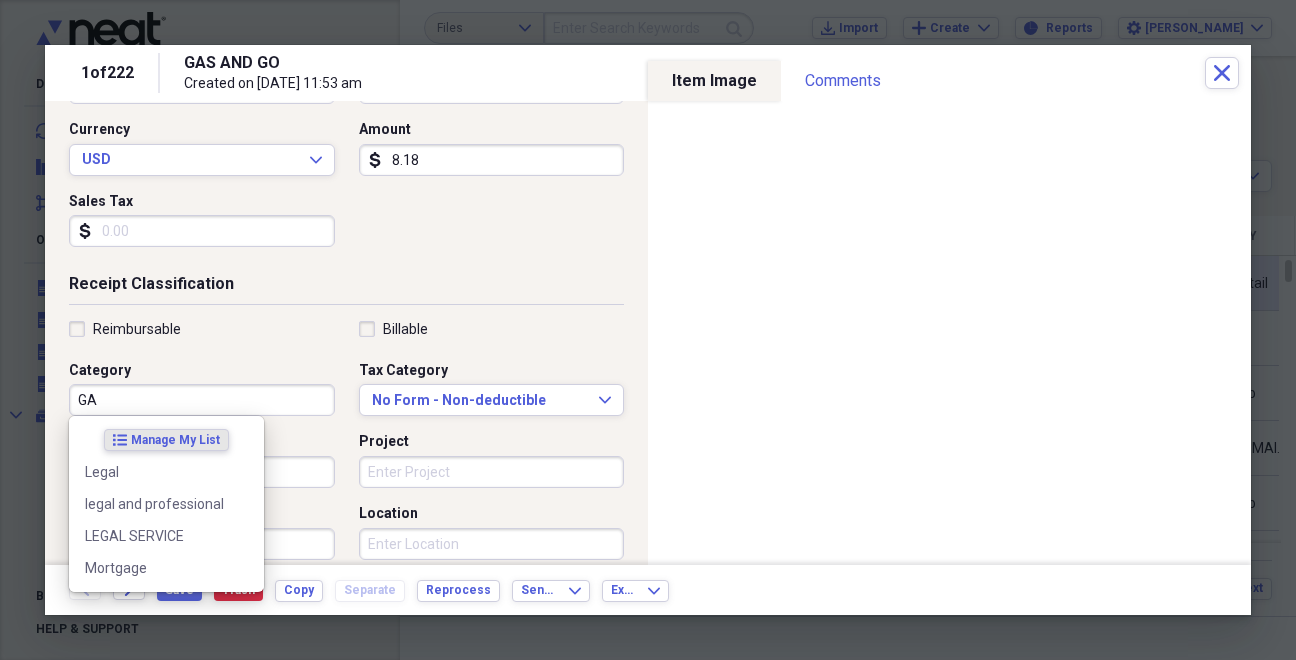 type on "G" 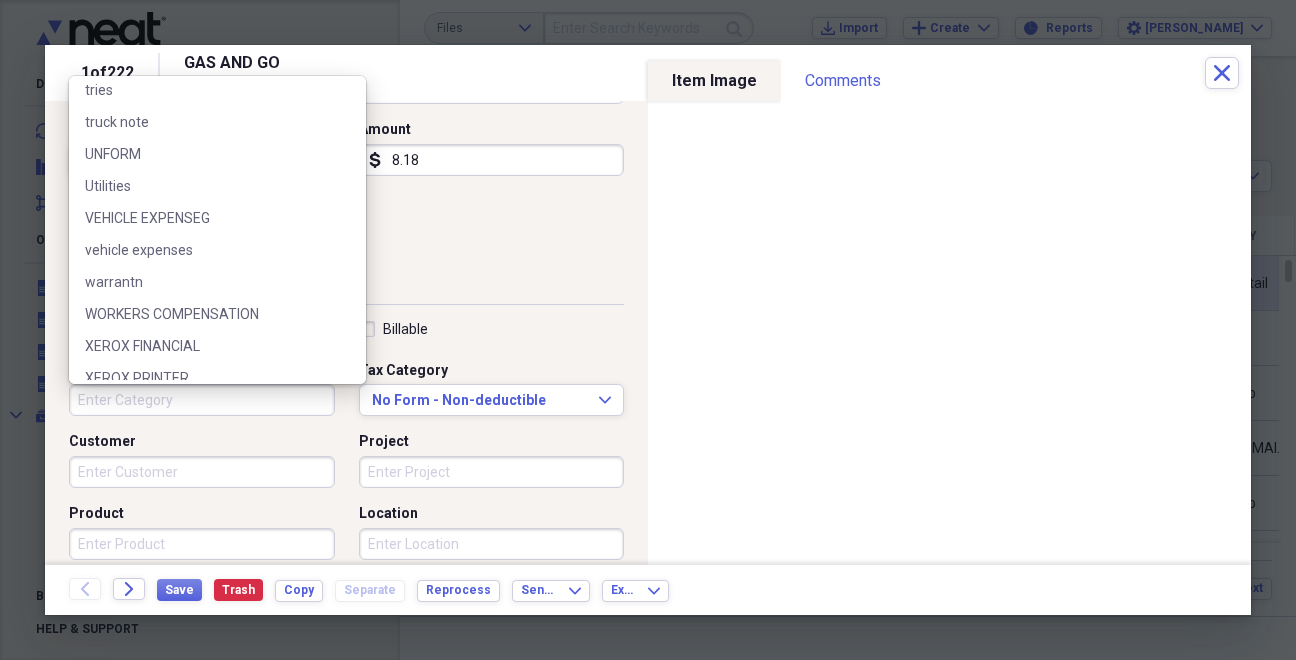 scroll, scrollTop: 4252, scrollLeft: 0, axis: vertical 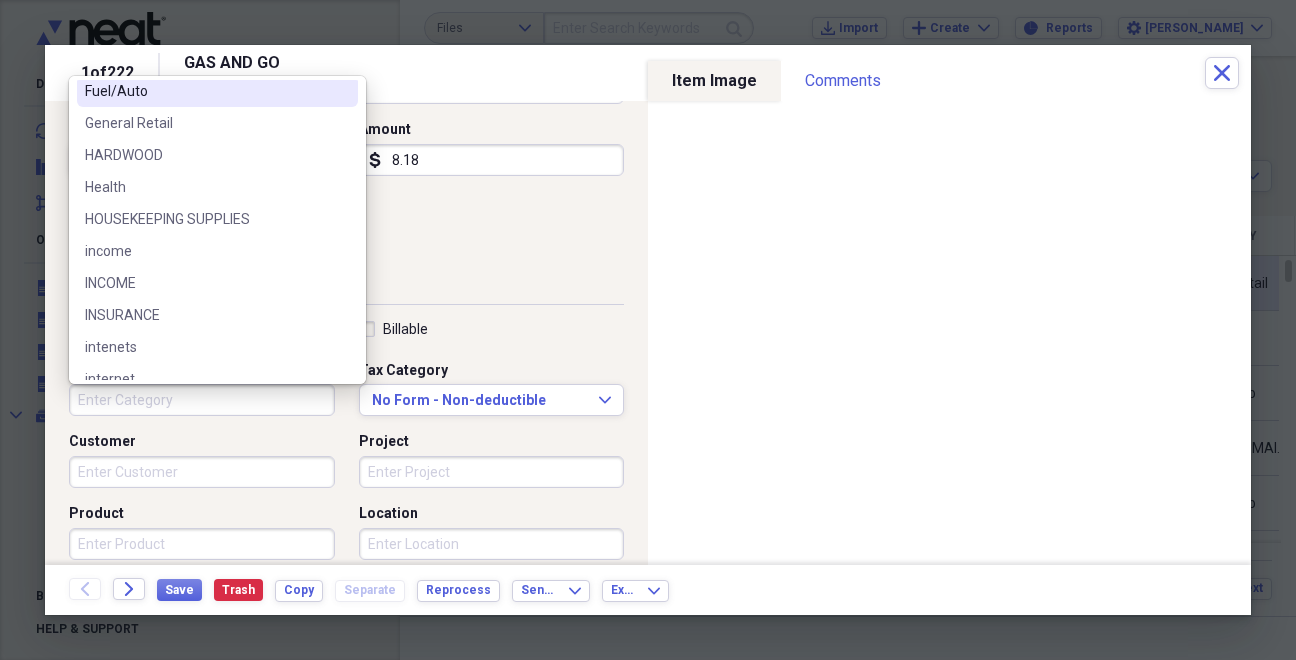 click on "Fuel/Auto" at bounding box center [205, 91] 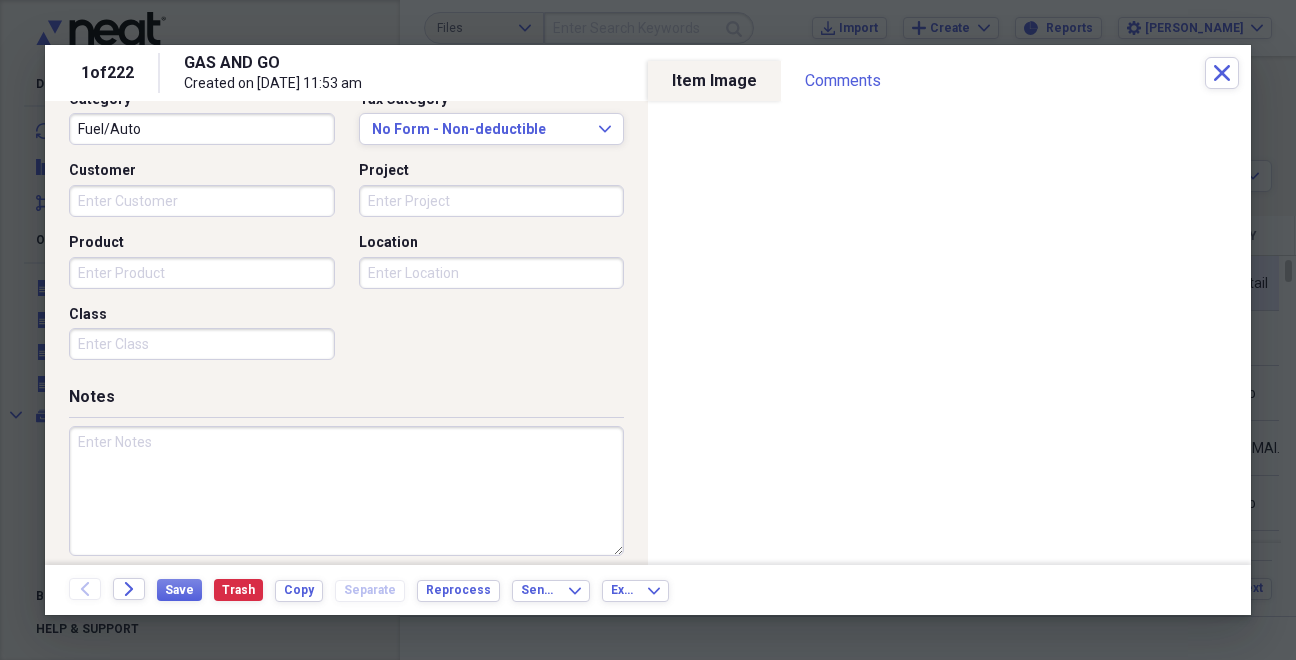 scroll, scrollTop: 542, scrollLeft: 0, axis: vertical 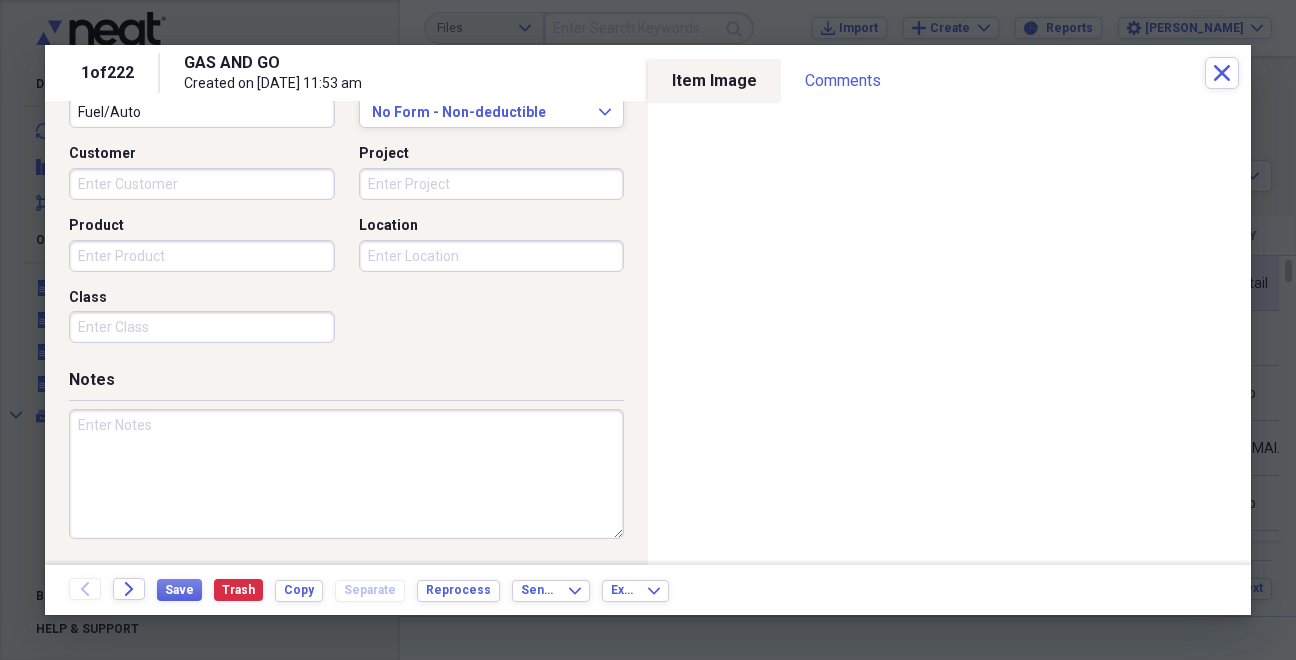 click at bounding box center (346, 474) 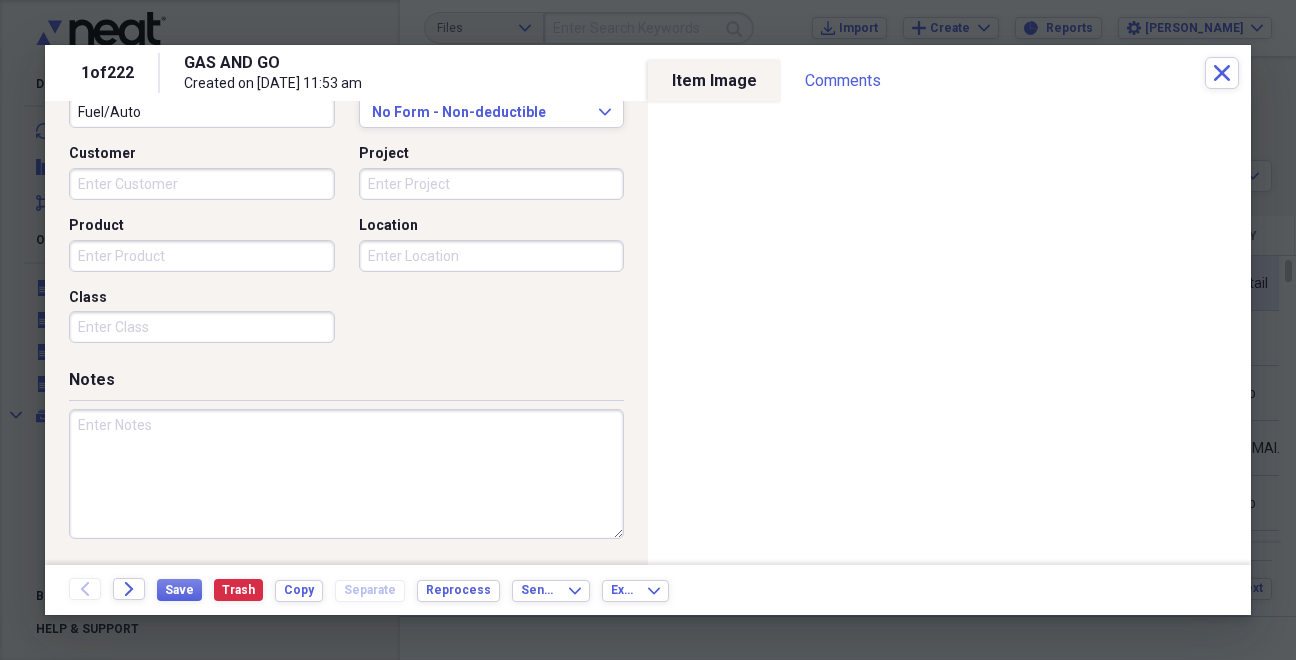 paste on "#9828" 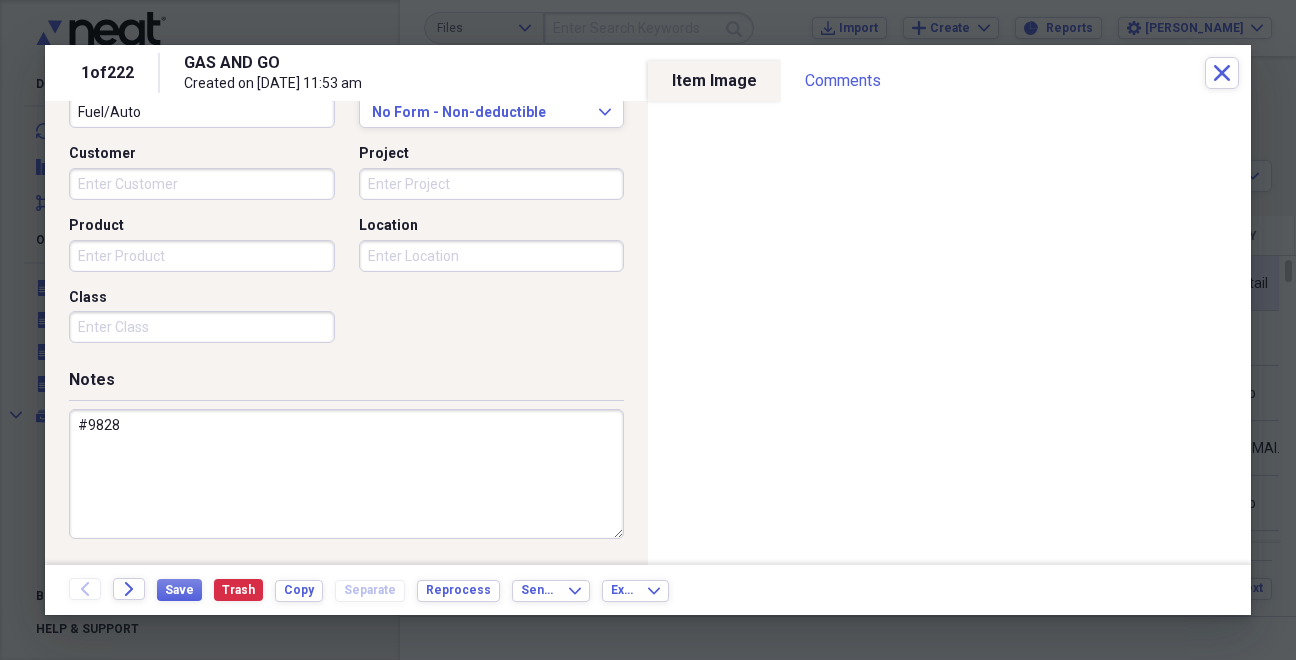 type on "#9828" 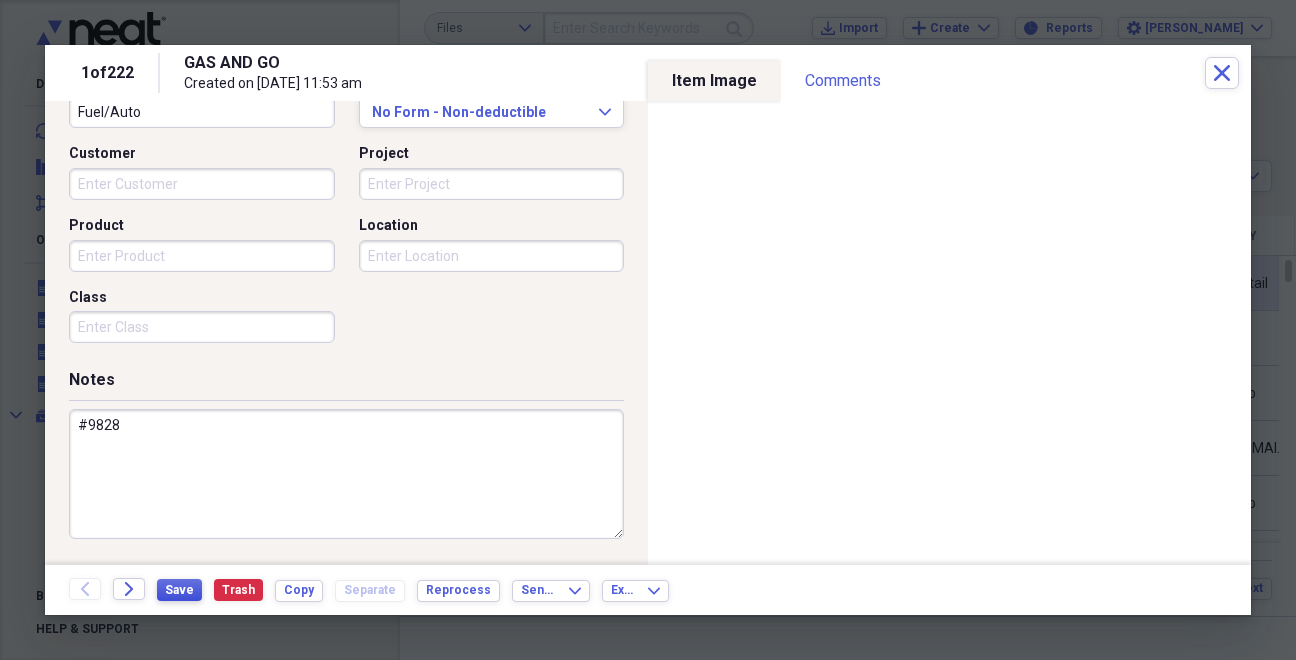 click on "Save" at bounding box center (179, 590) 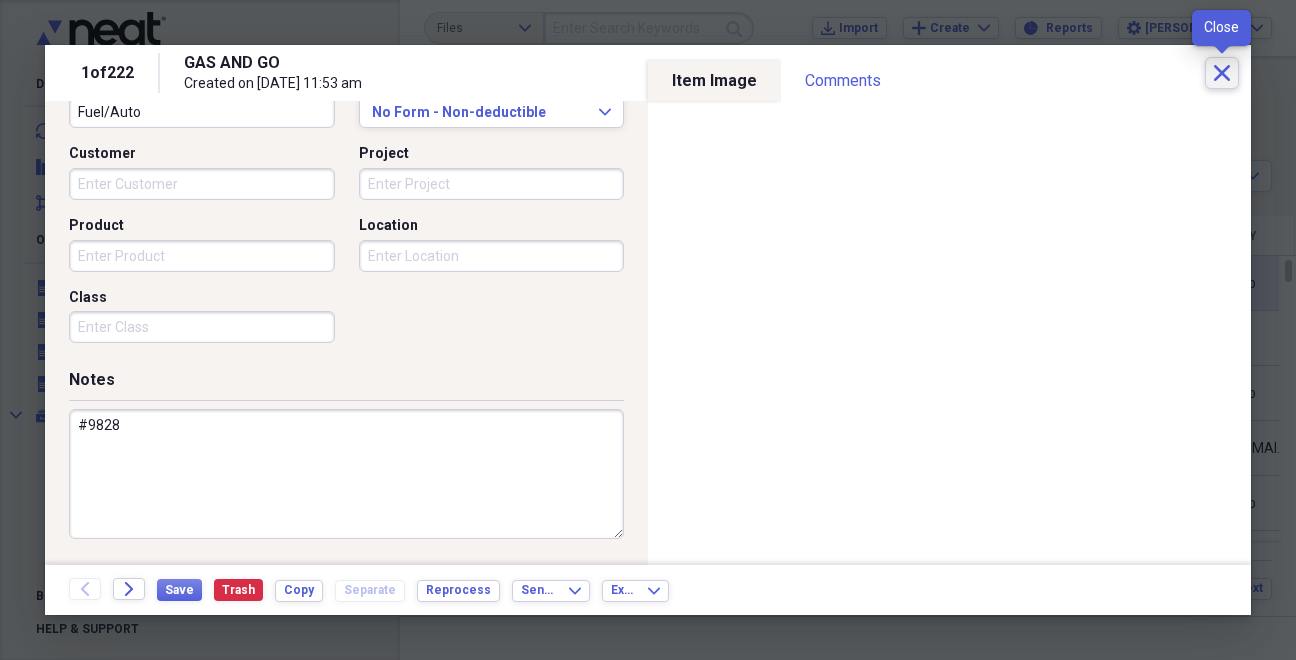 click 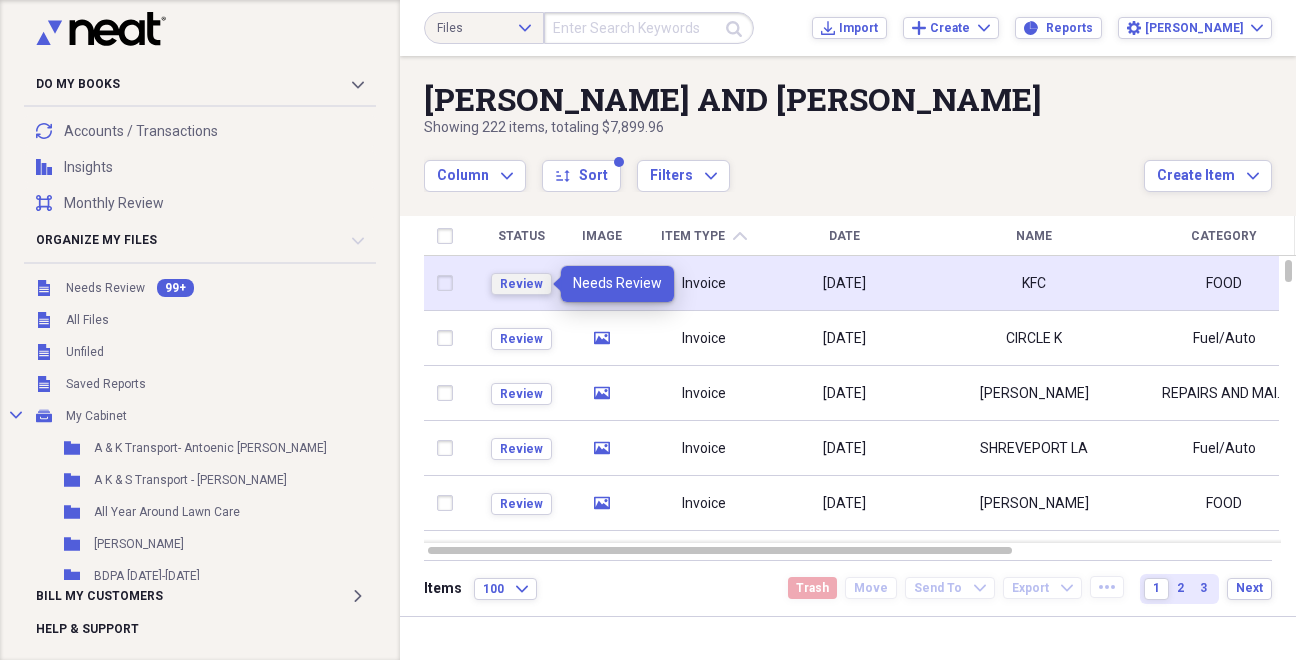 click on "Review" at bounding box center [521, 284] 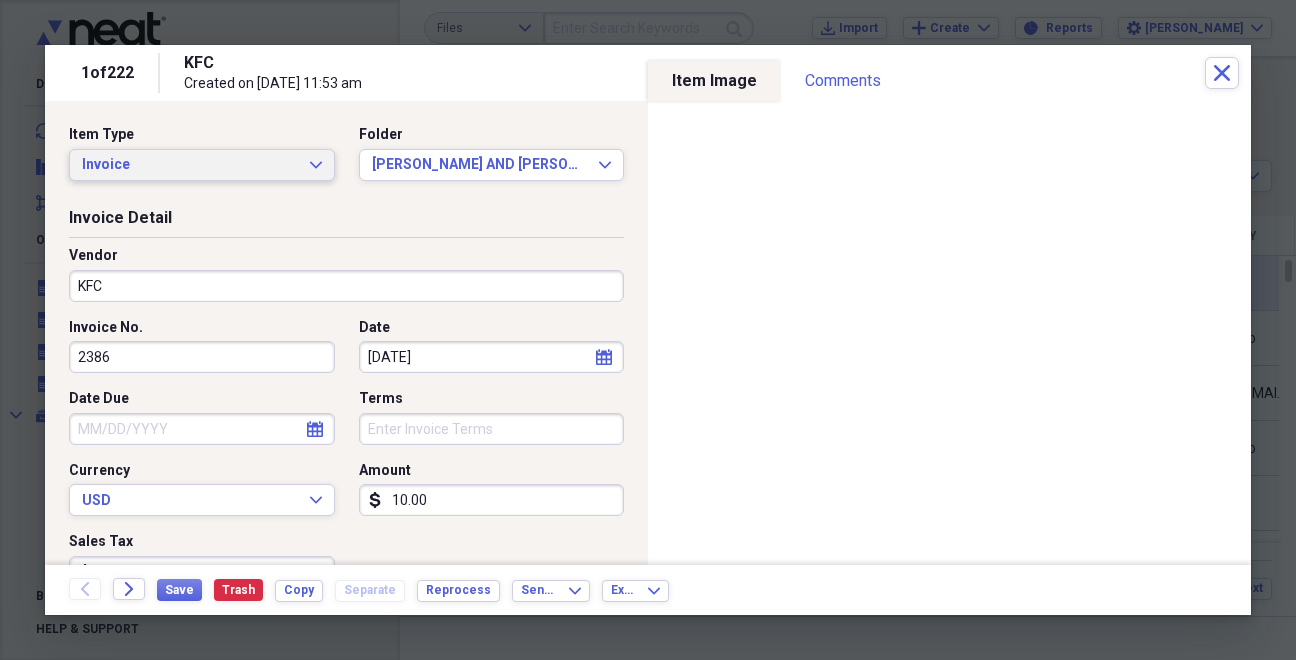 click on "Expand" 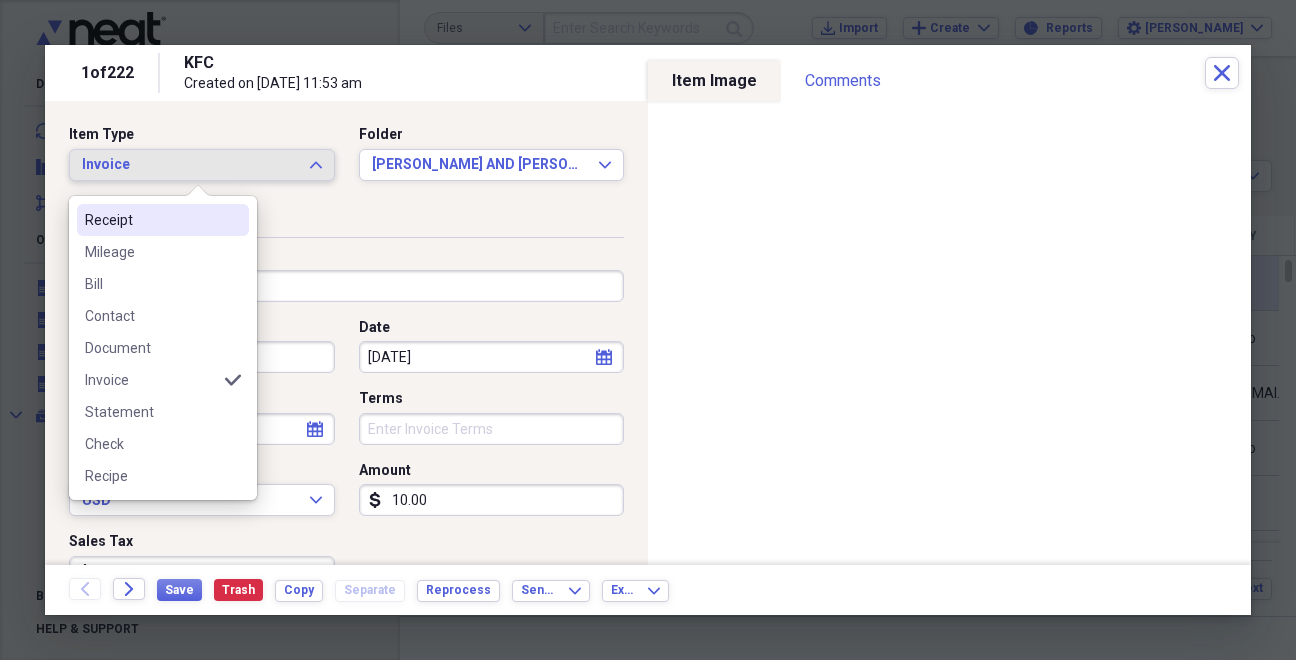 click on "Receipt" at bounding box center (151, 220) 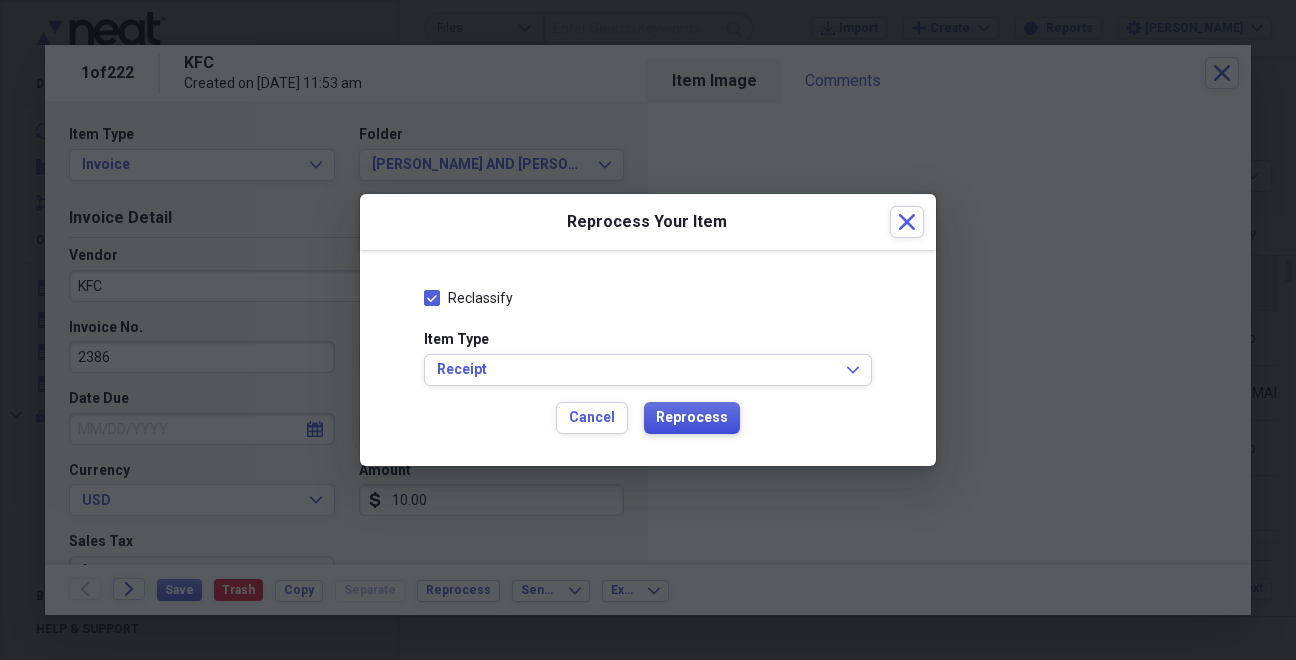 click on "Reprocess" at bounding box center (692, 418) 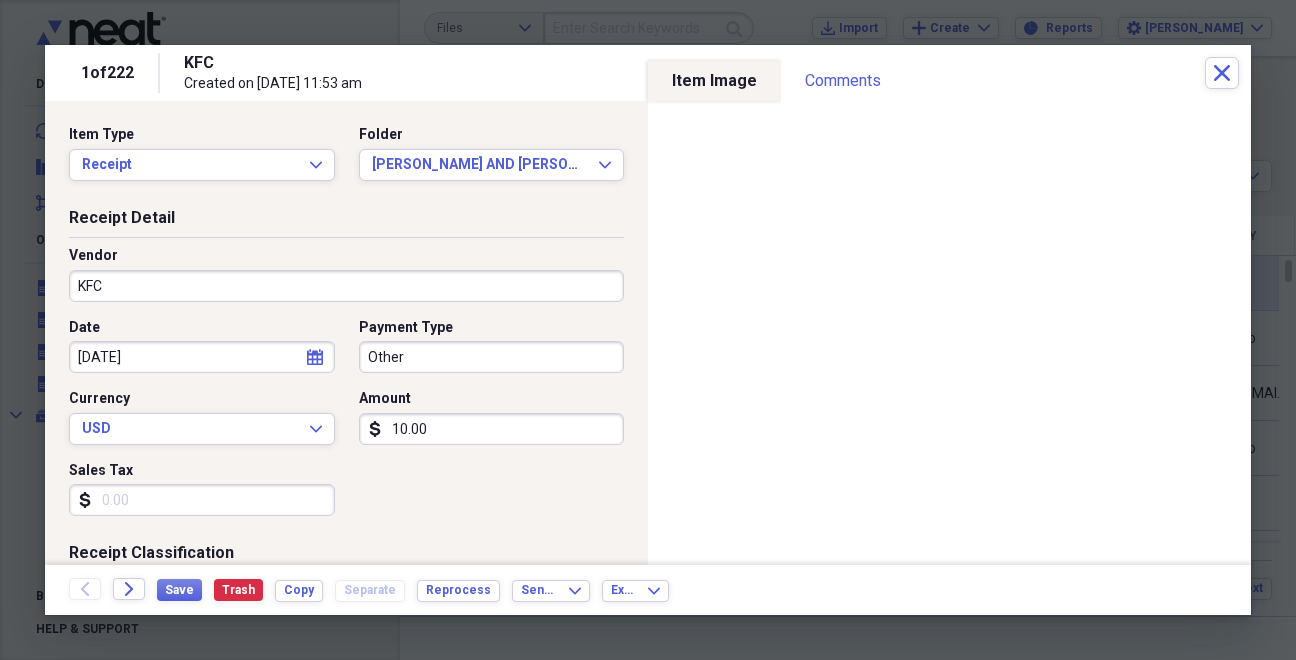 type on "Other" 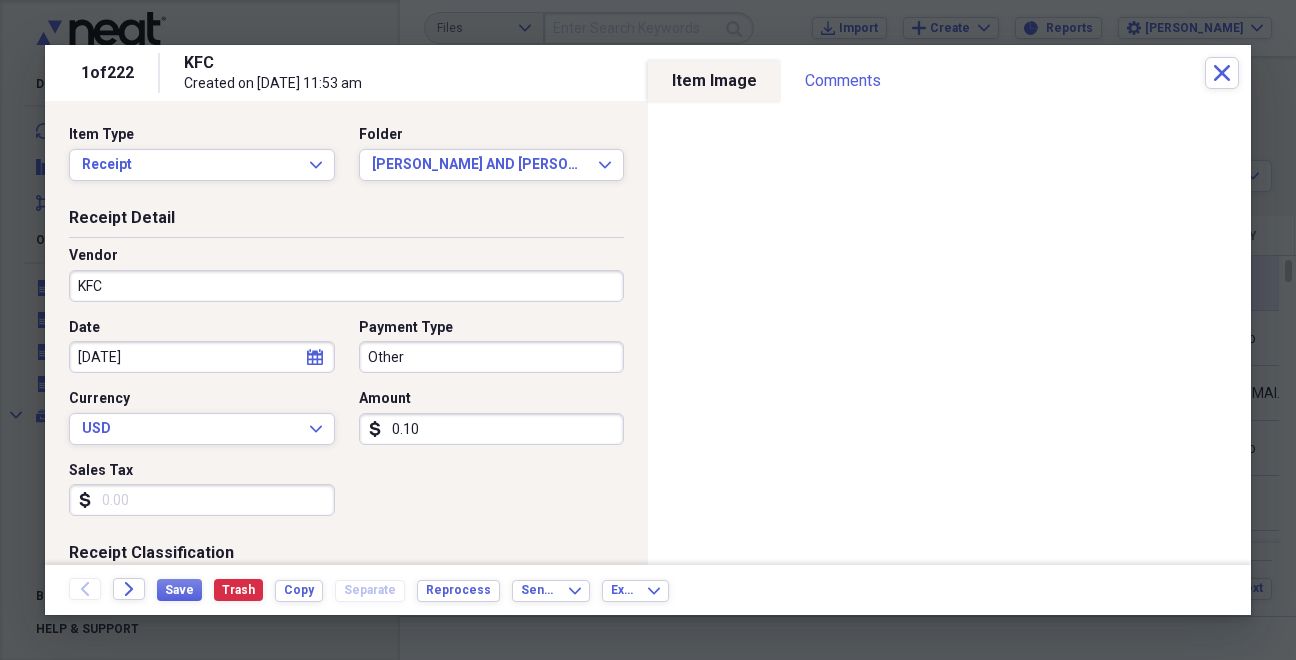 type on "0.01" 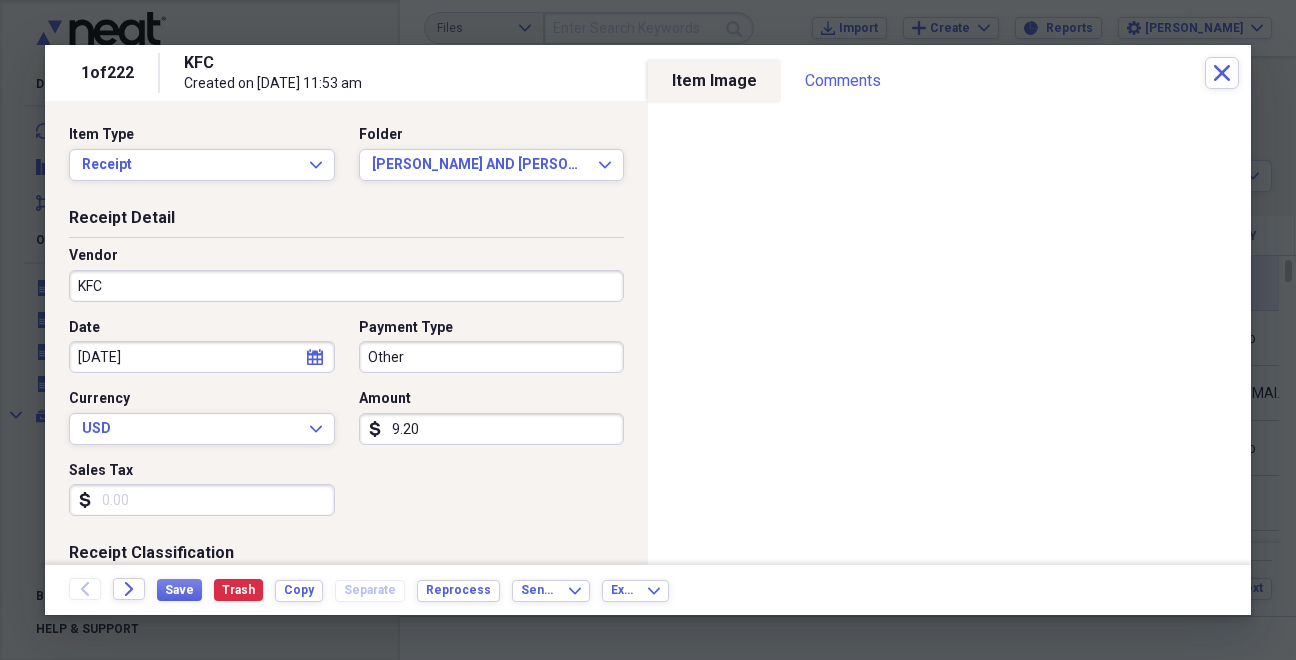 type on "9.20" 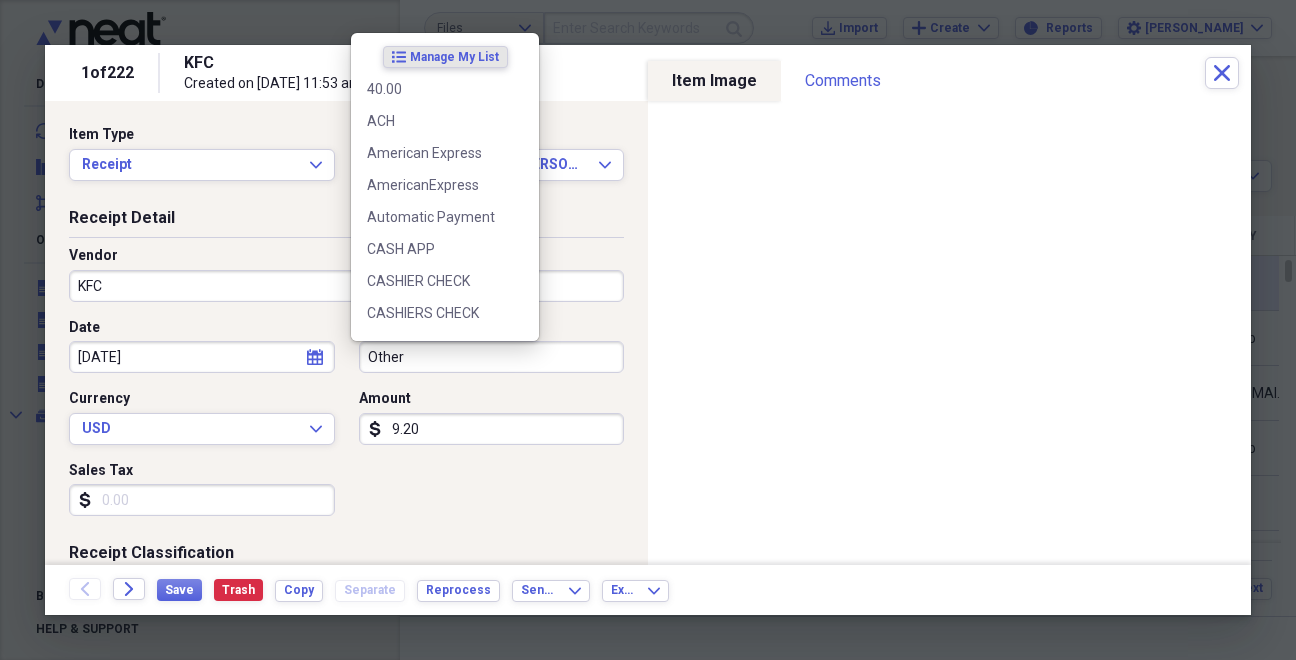 click on "Other" at bounding box center [492, 357] 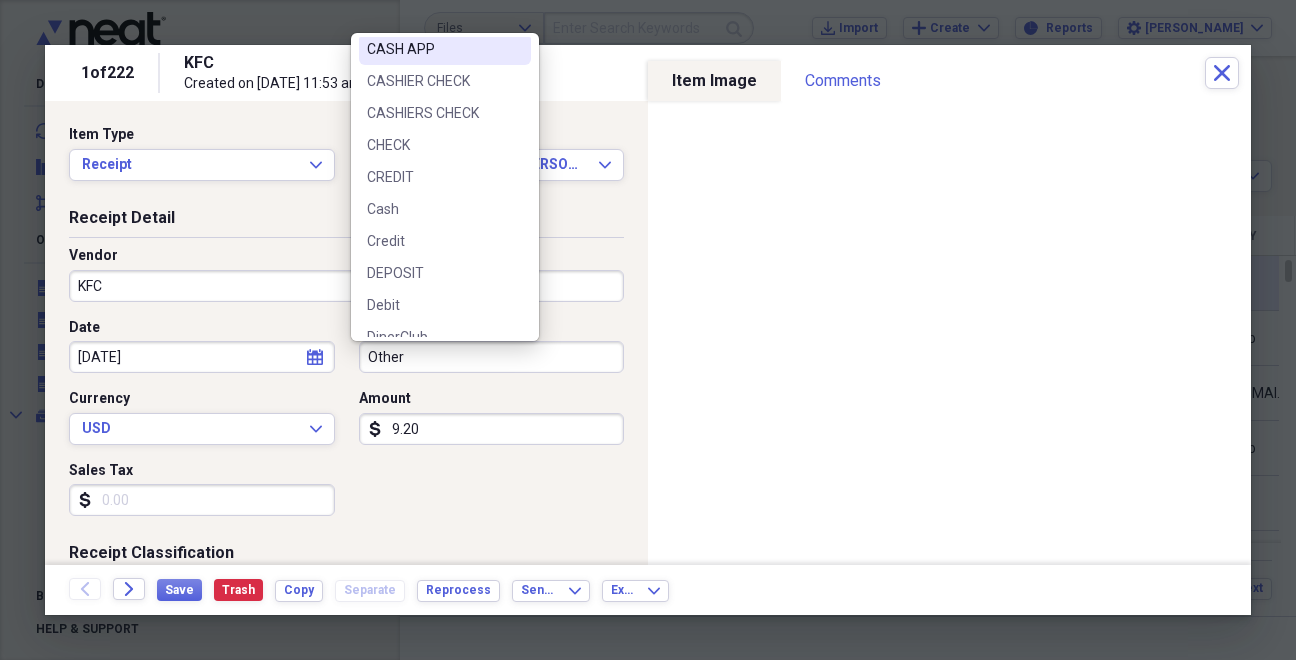 scroll, scrollTop: 254, scrollLeft: 0, axis: vertical 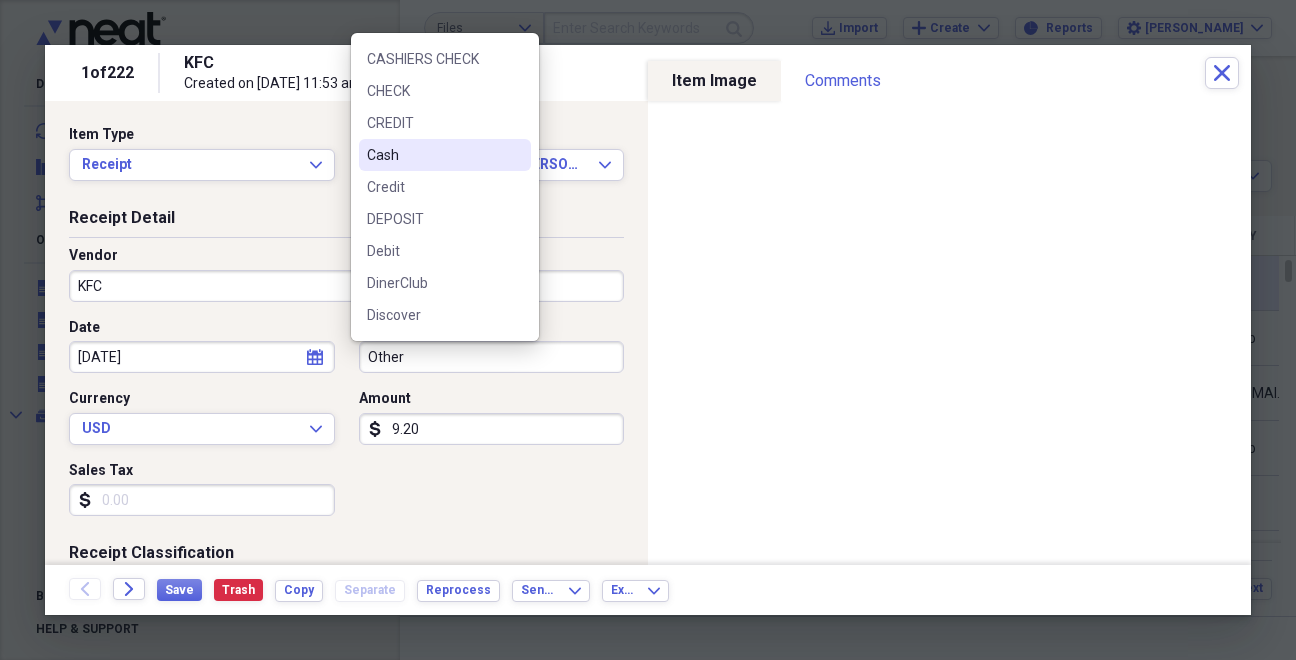 click on "Cash" at bounding box center [445, 155] 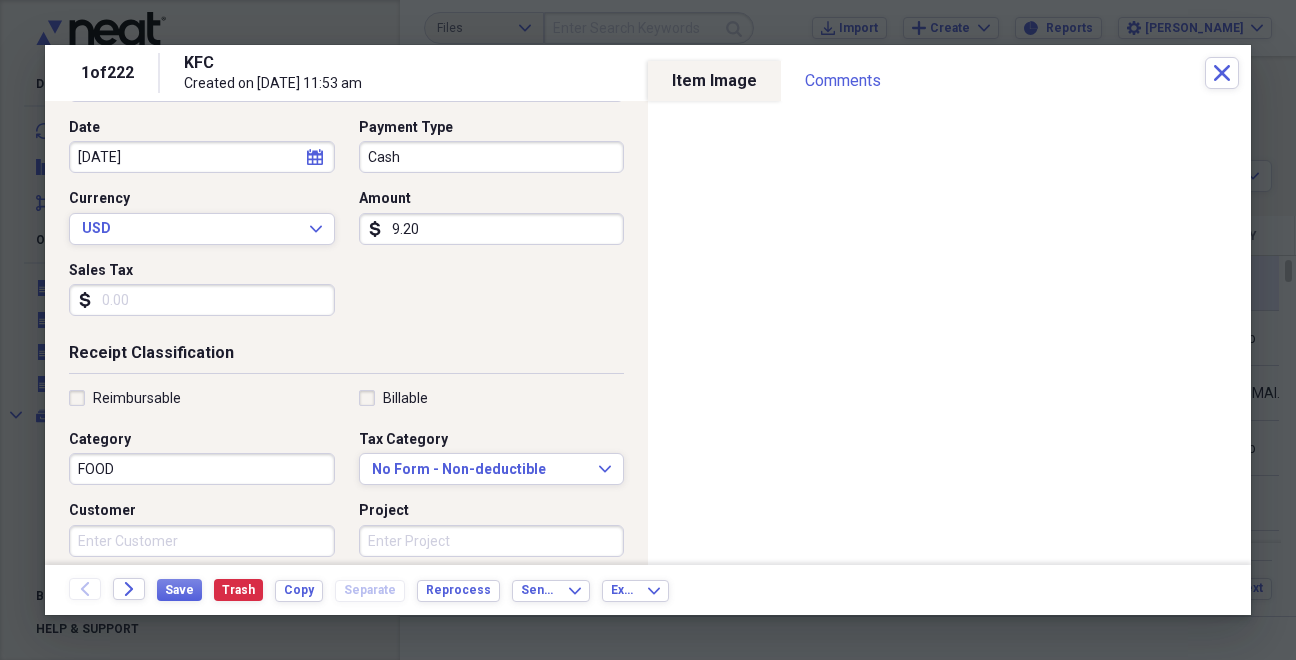 scroll, scrollTop: 210, scrollLeft: 0, axis: vertical 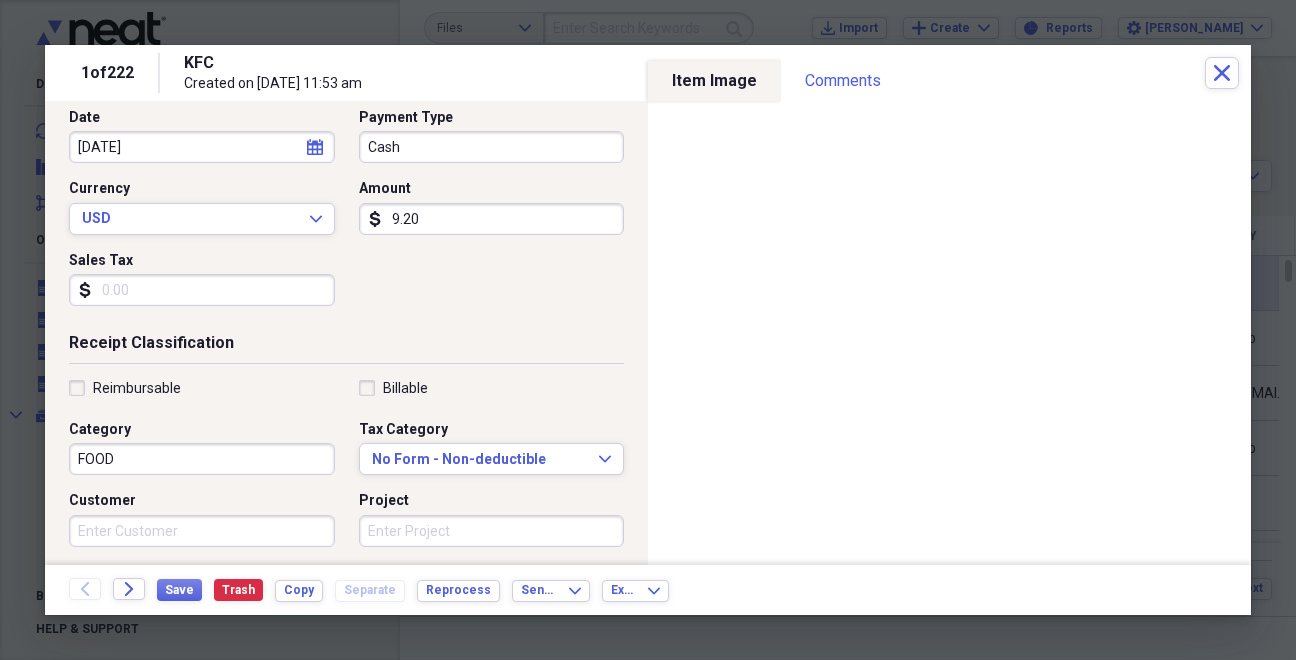 click on "FOOD" at bounding box center [202, 459] 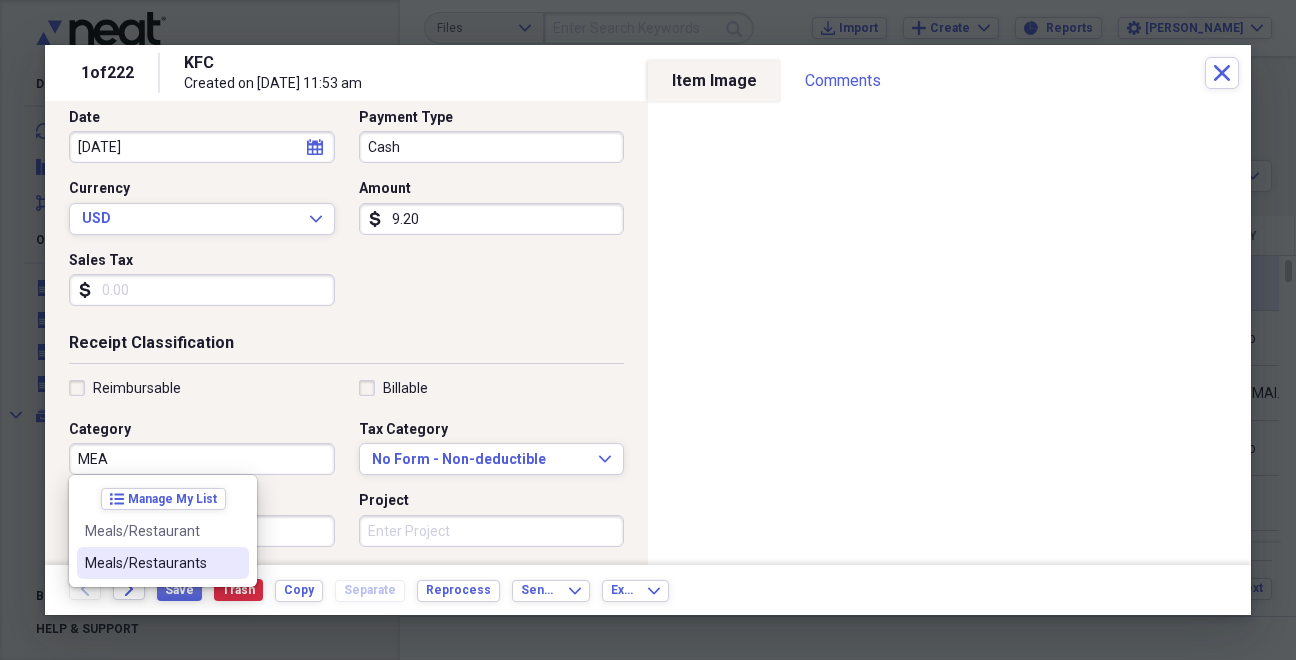 click on "Meals/Restaurants" at bounding box center (151, 563) 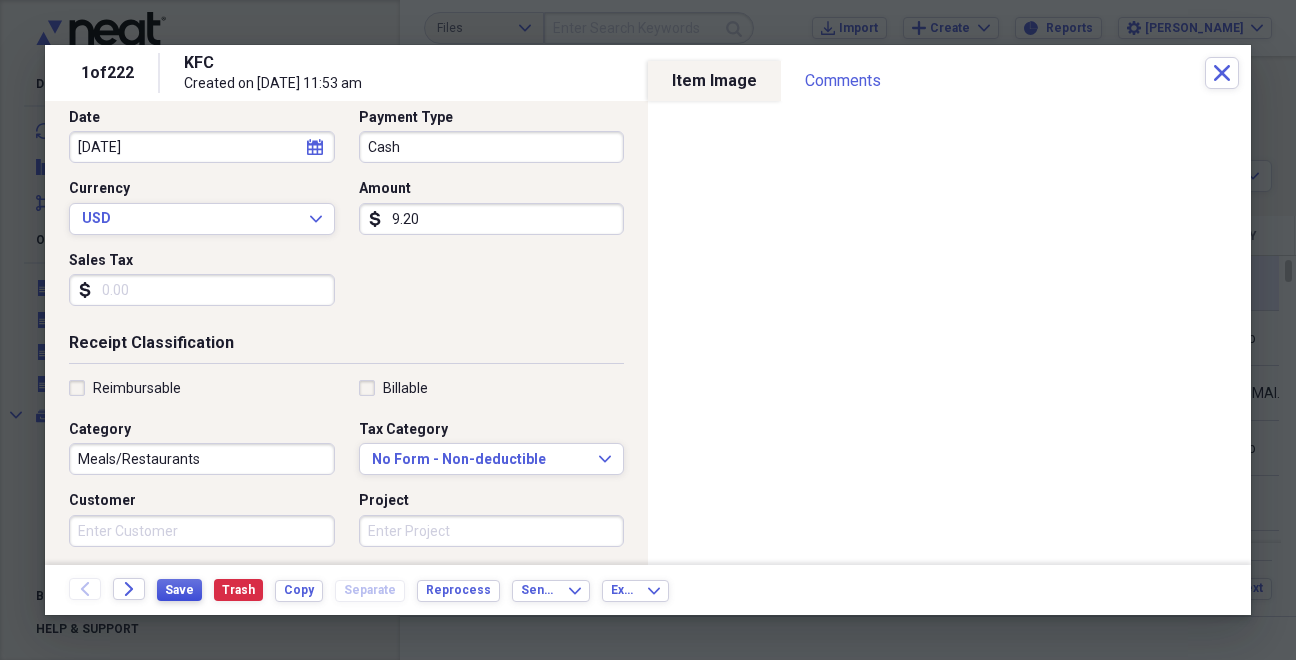 click on "Save" at bounding box center (179, 590) 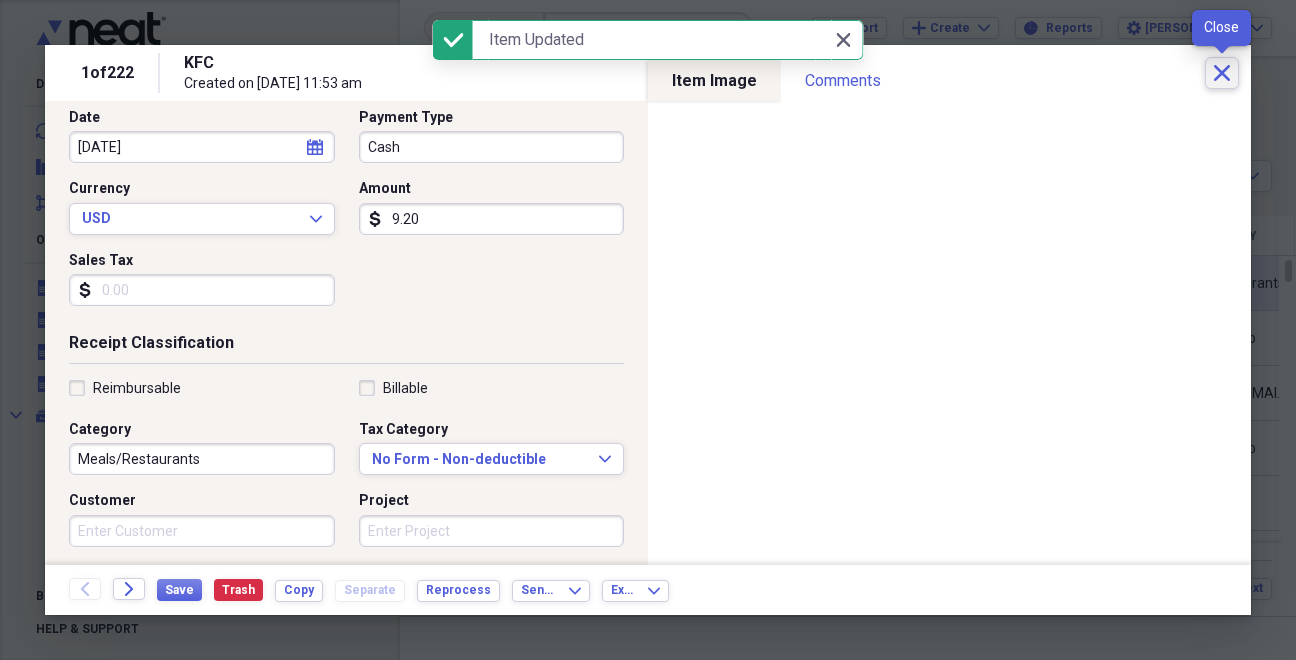 click on "Close" at bounding box center (1222, 73) 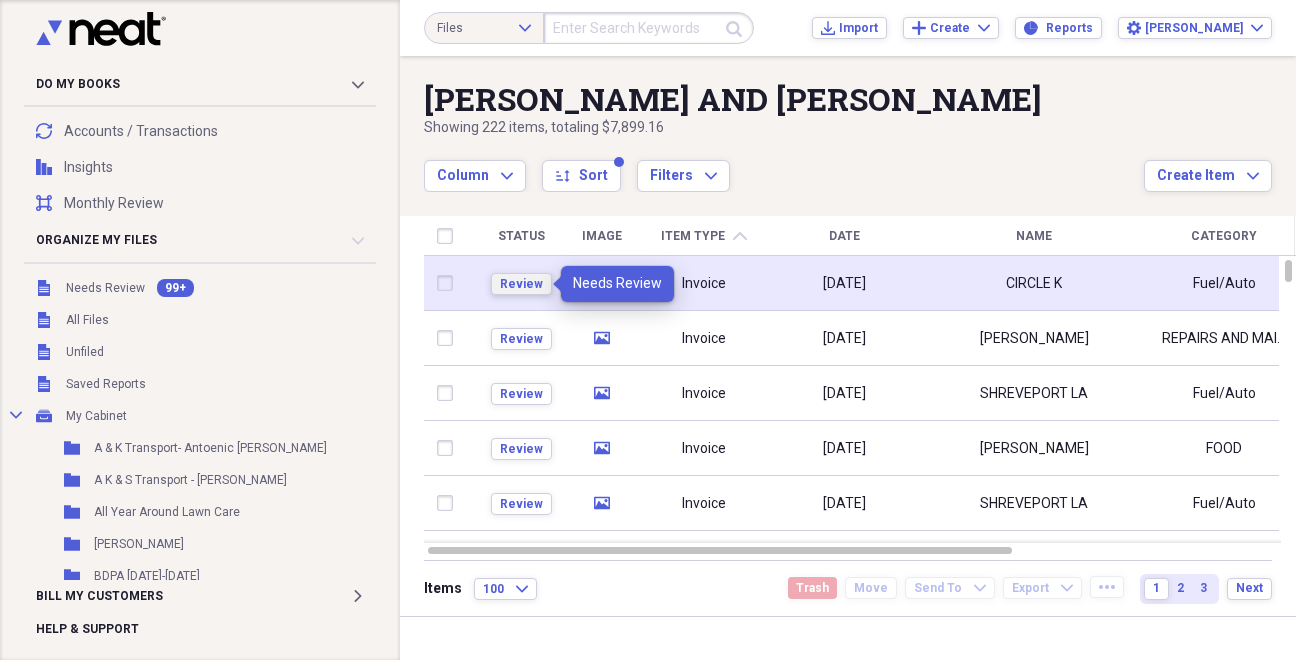 click on "Review" at bounding box center (521, 284) 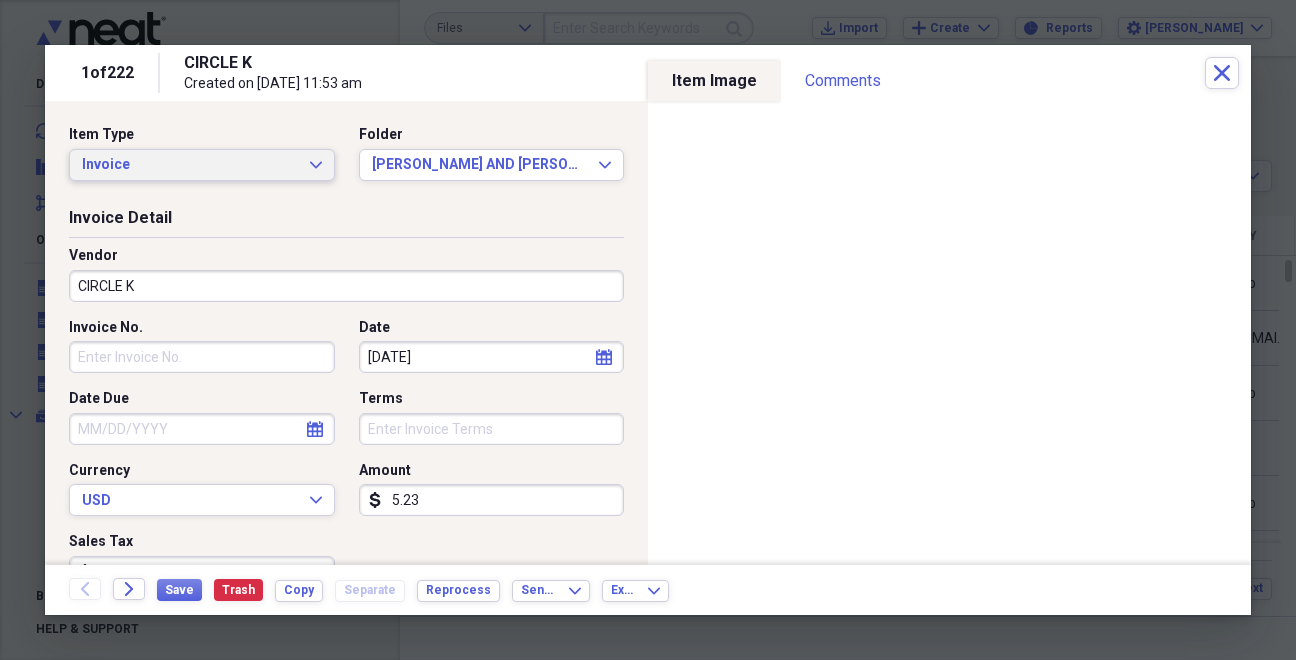 click on "Expand" 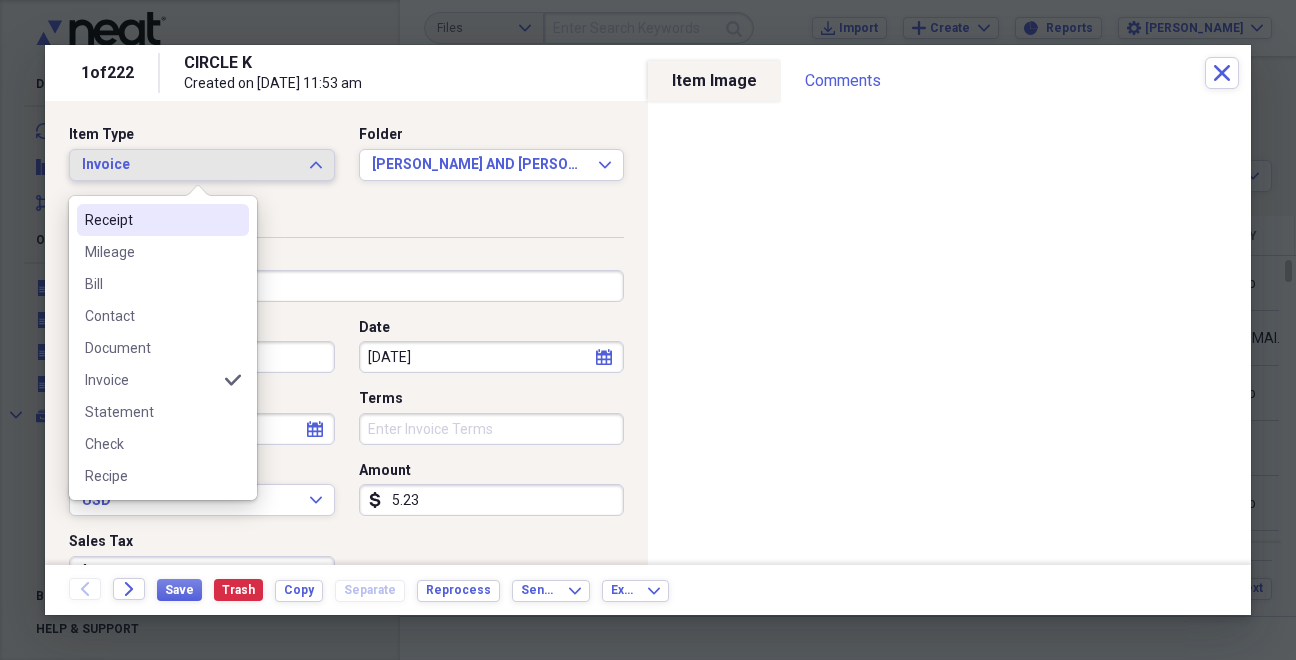 click on "Receipt" at bounding box center [151, 220] 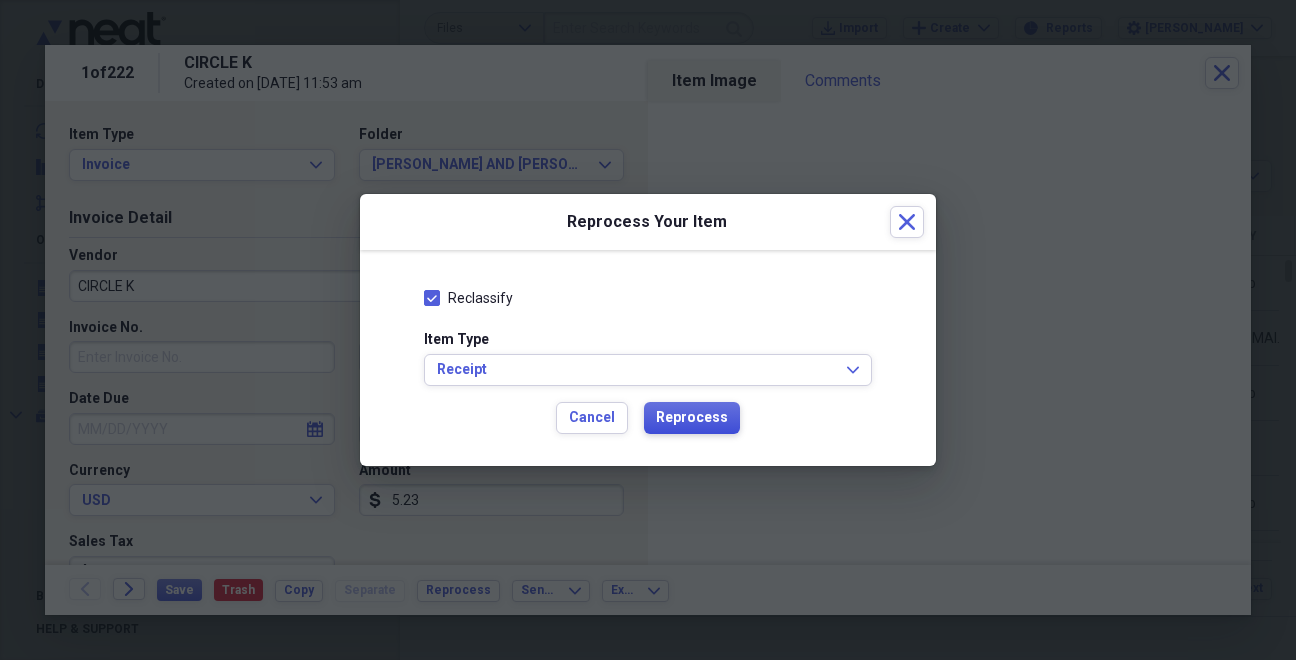 click on "Reprocess" at bounding box center [692, 418] 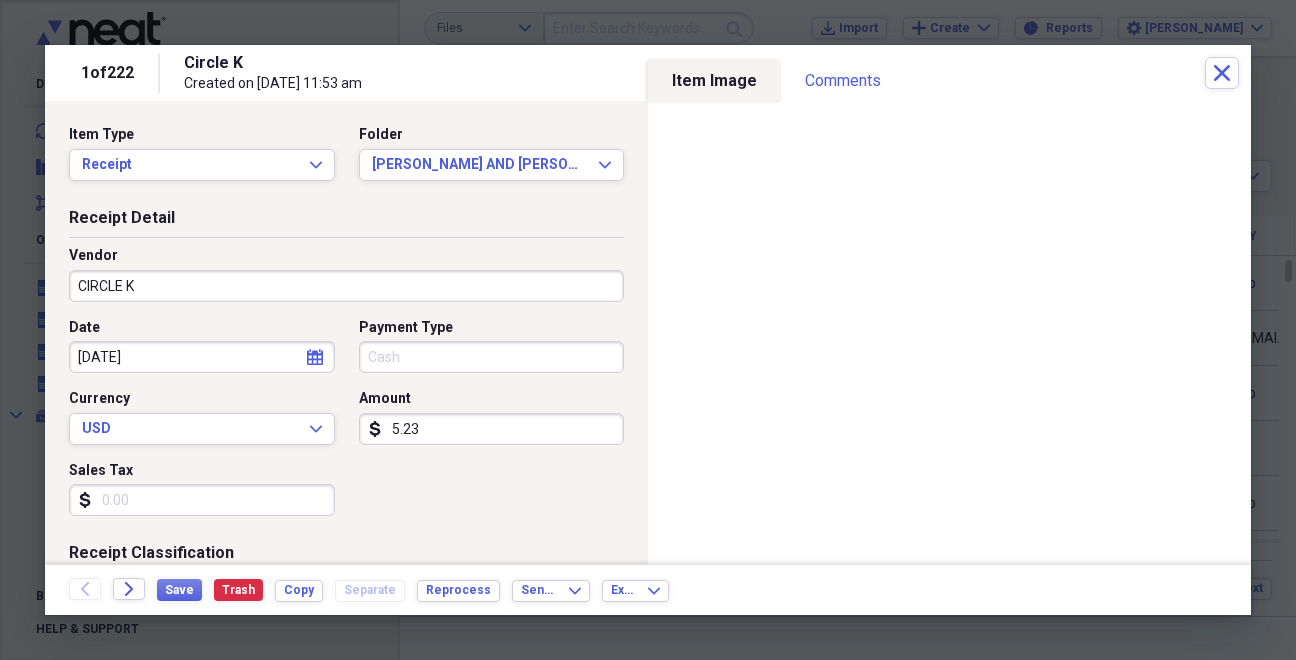 type on "Circle K" 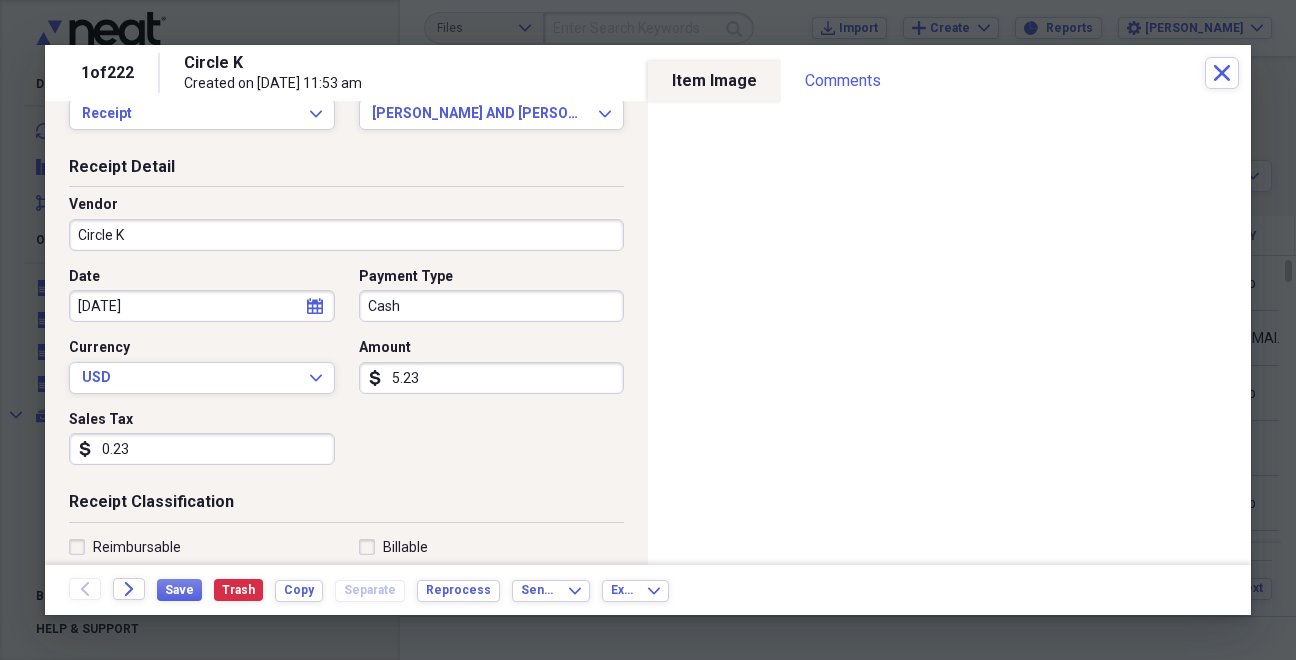 scroll, scrollTop: 125, scrollLeft: 0, axis: vertical 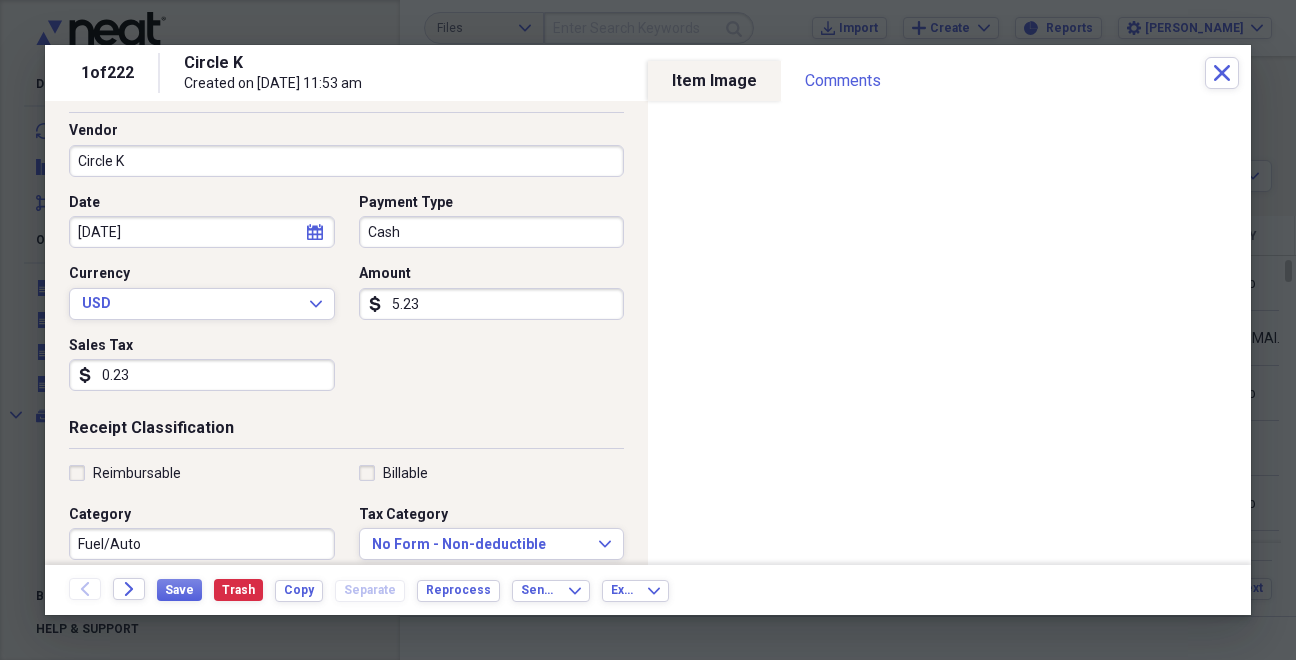 click on "0.23" at bounding box center (202, 375) 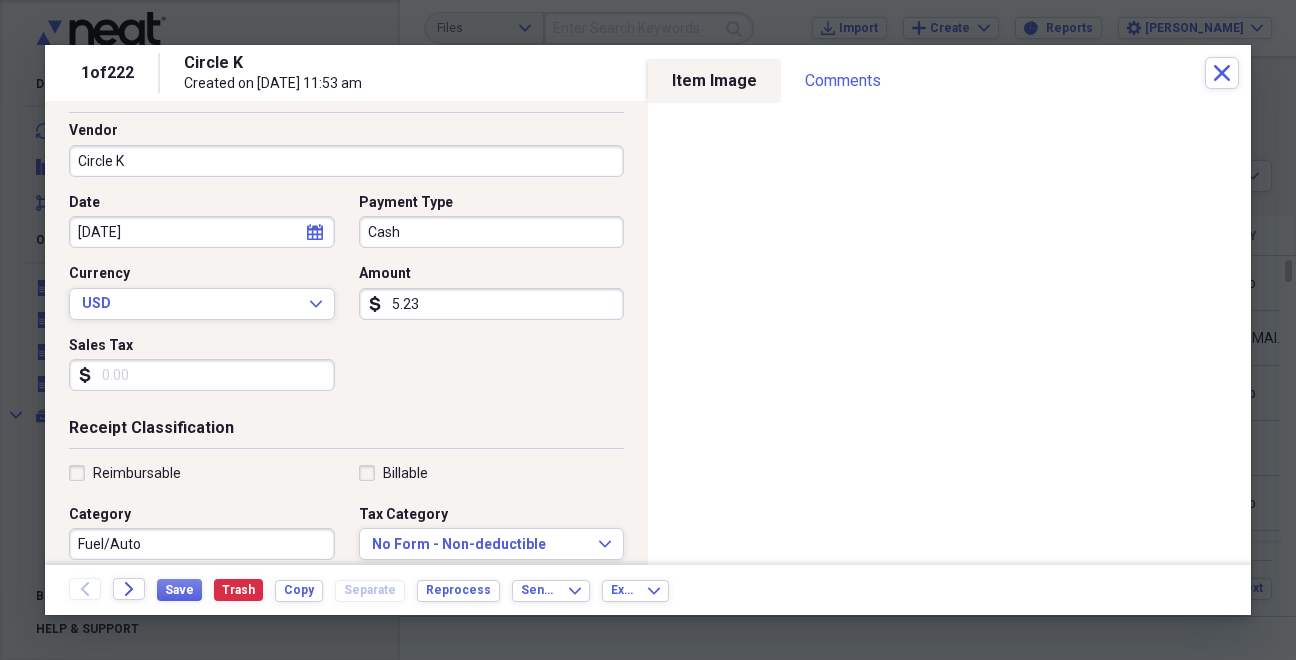type 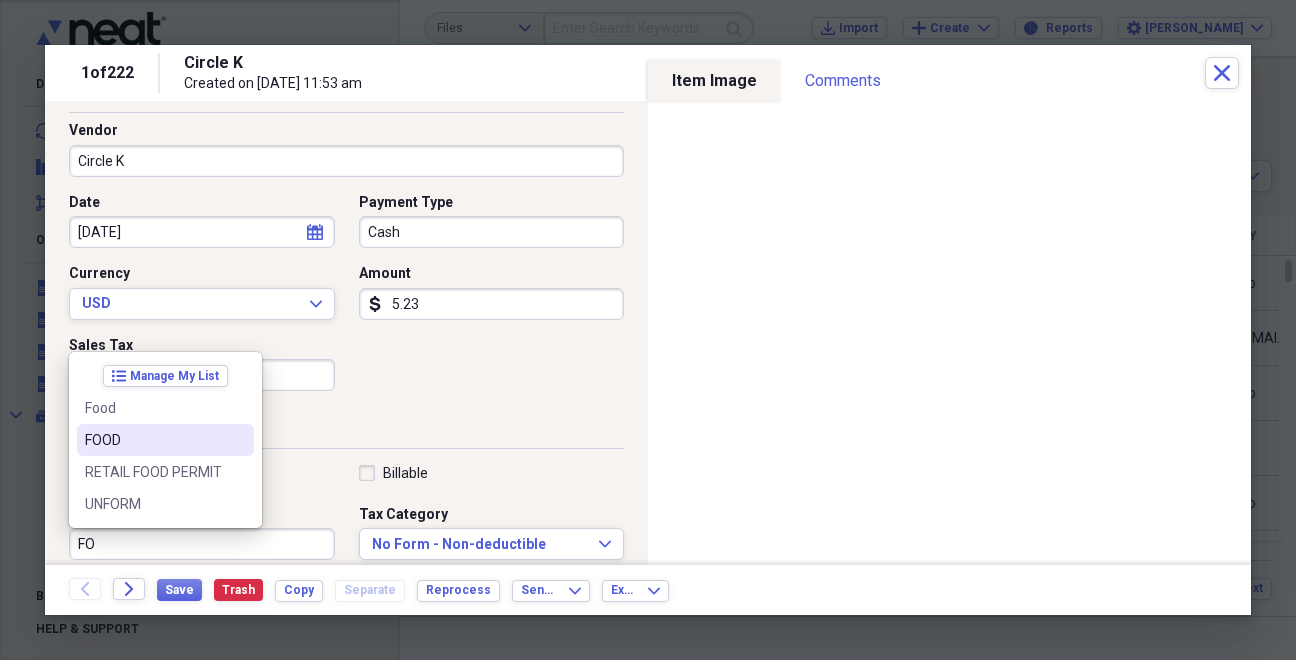 click on "FOOD" at bounding box center (153, 440) 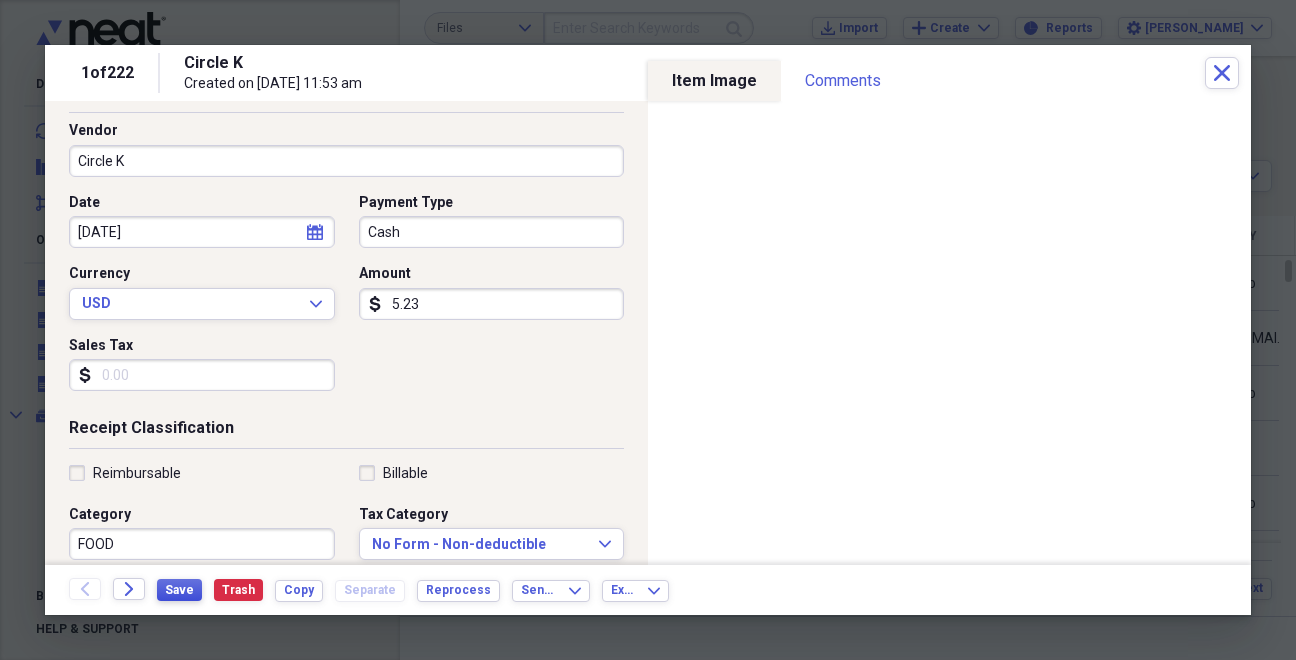 click on "Save" at bounding box center [179, 590] 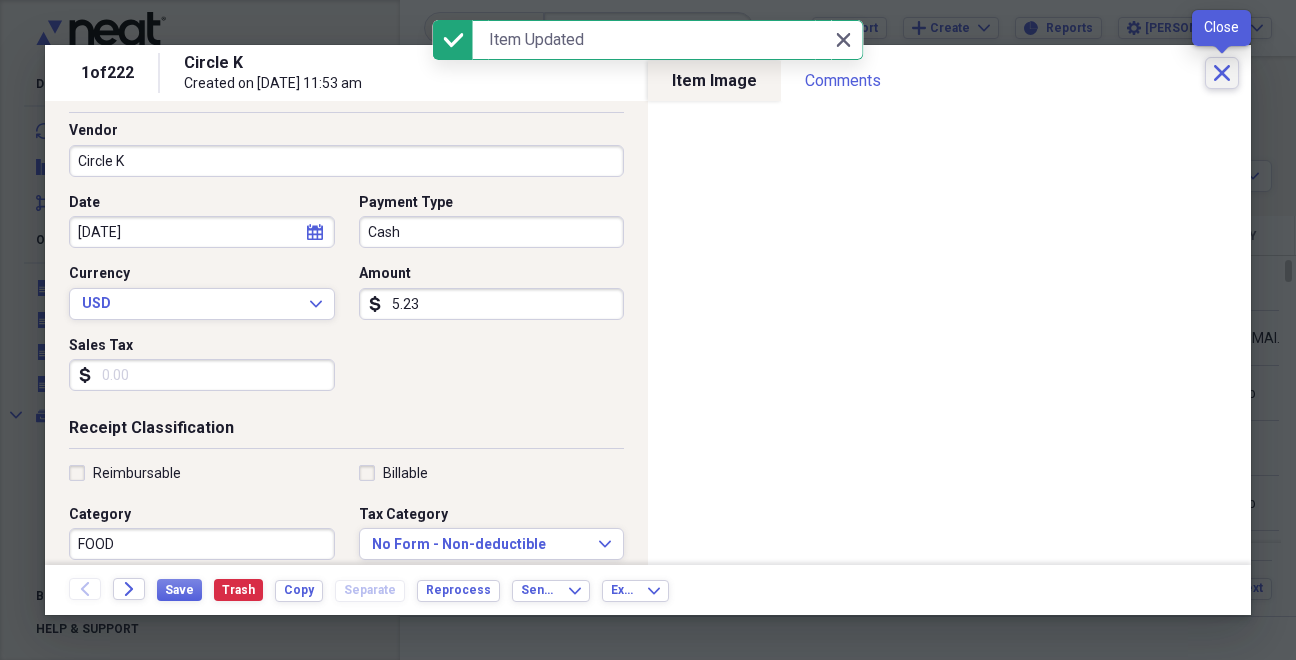 click 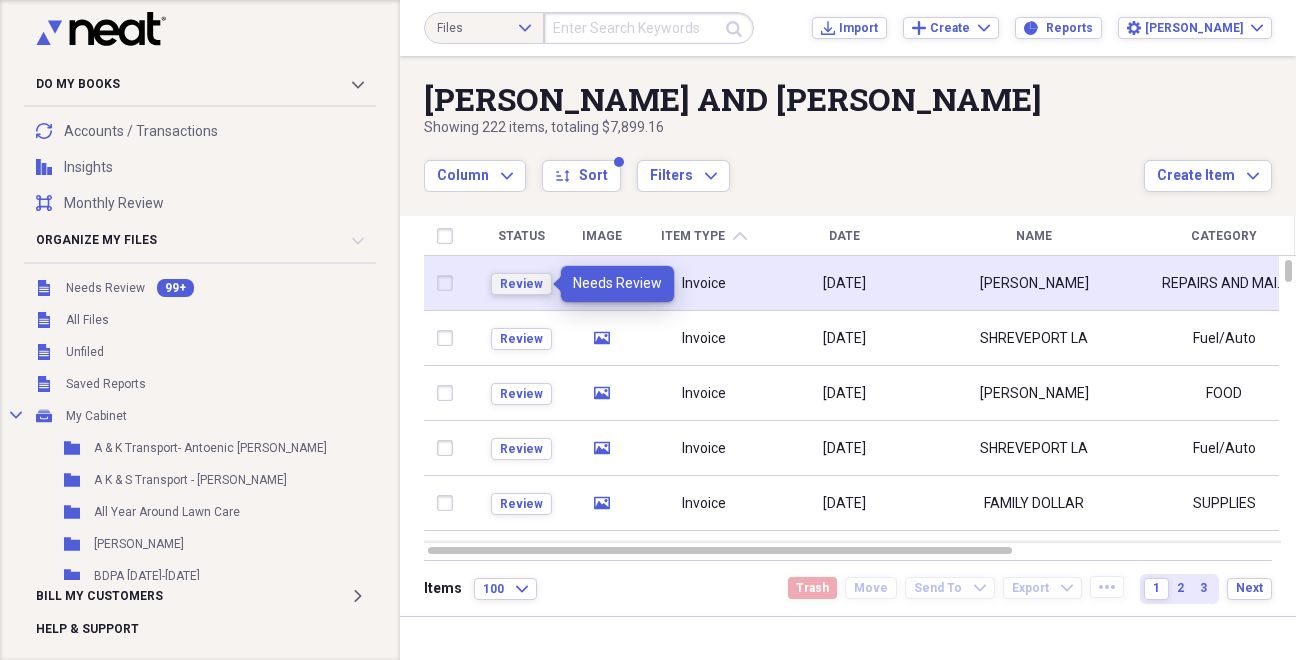 click on "Review" at bounding box center [521, 284] 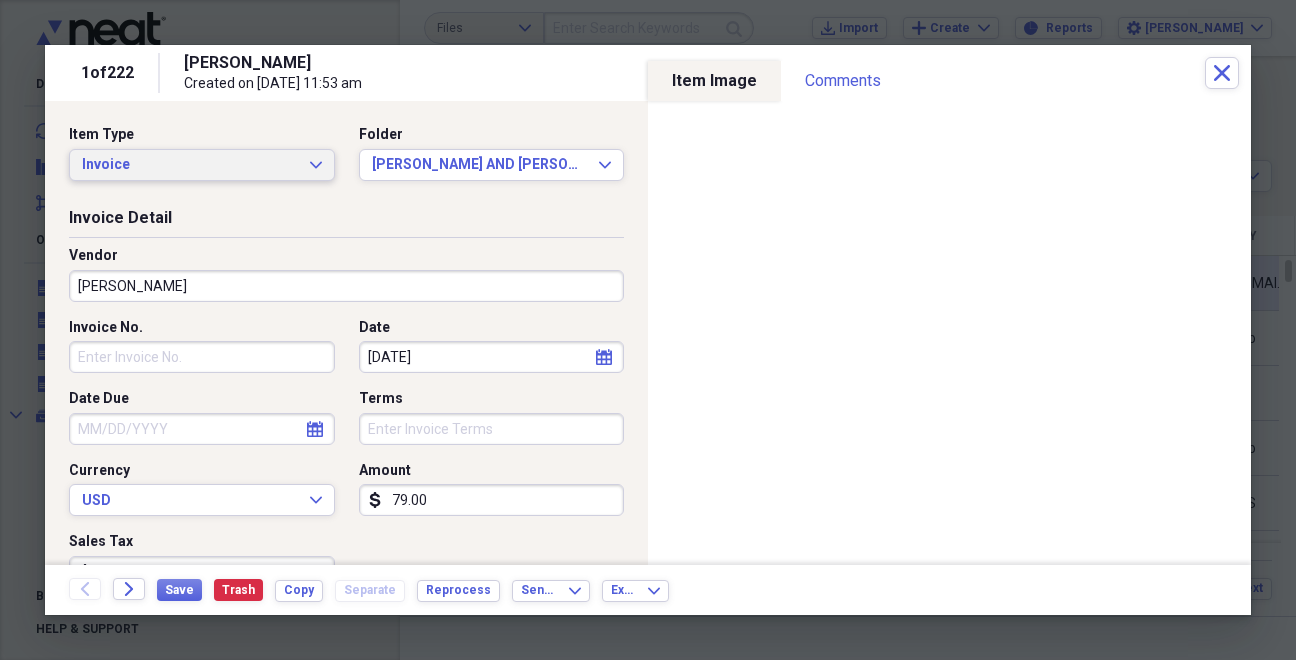 click on "Expand" 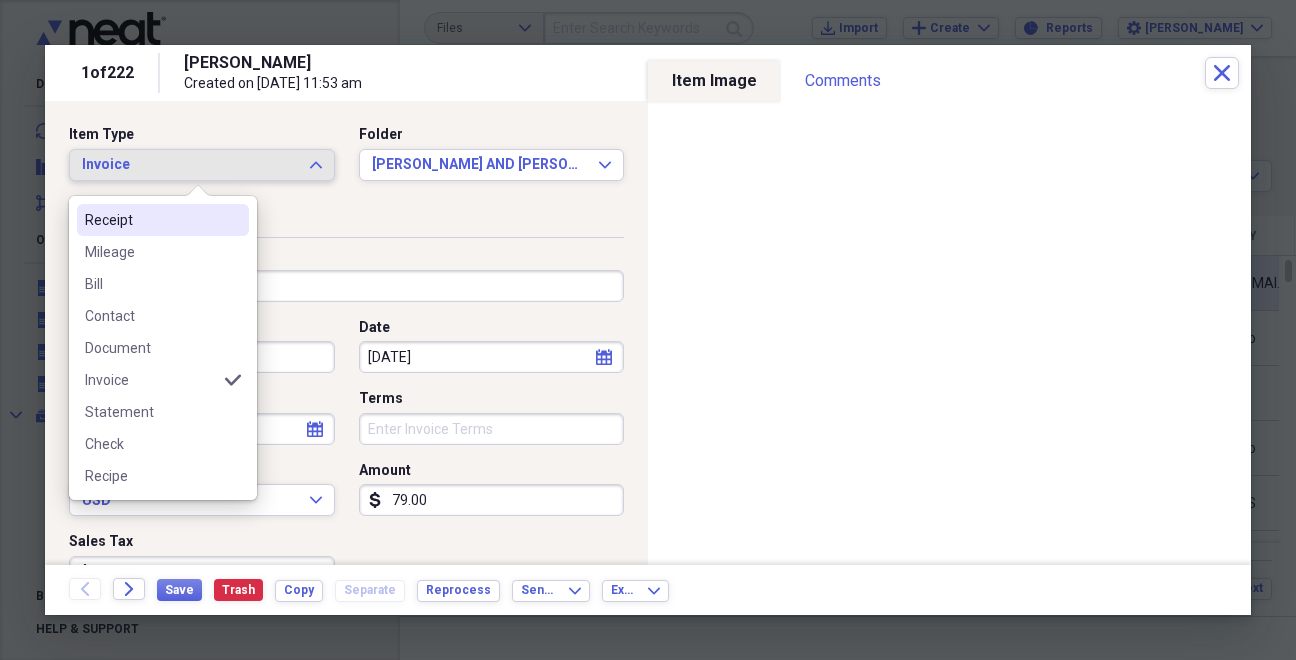 click on "Receipt" at bounding box center (151, 220) 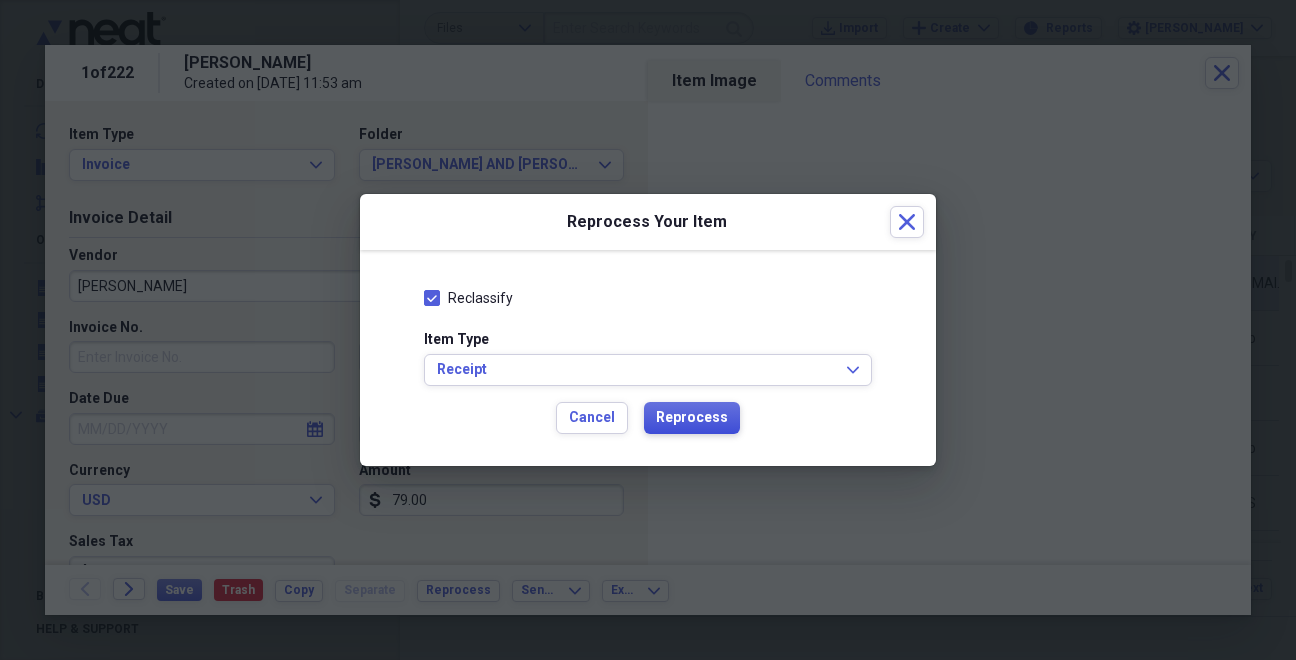 click on "Reprocess" at bounding box center [692, 418] 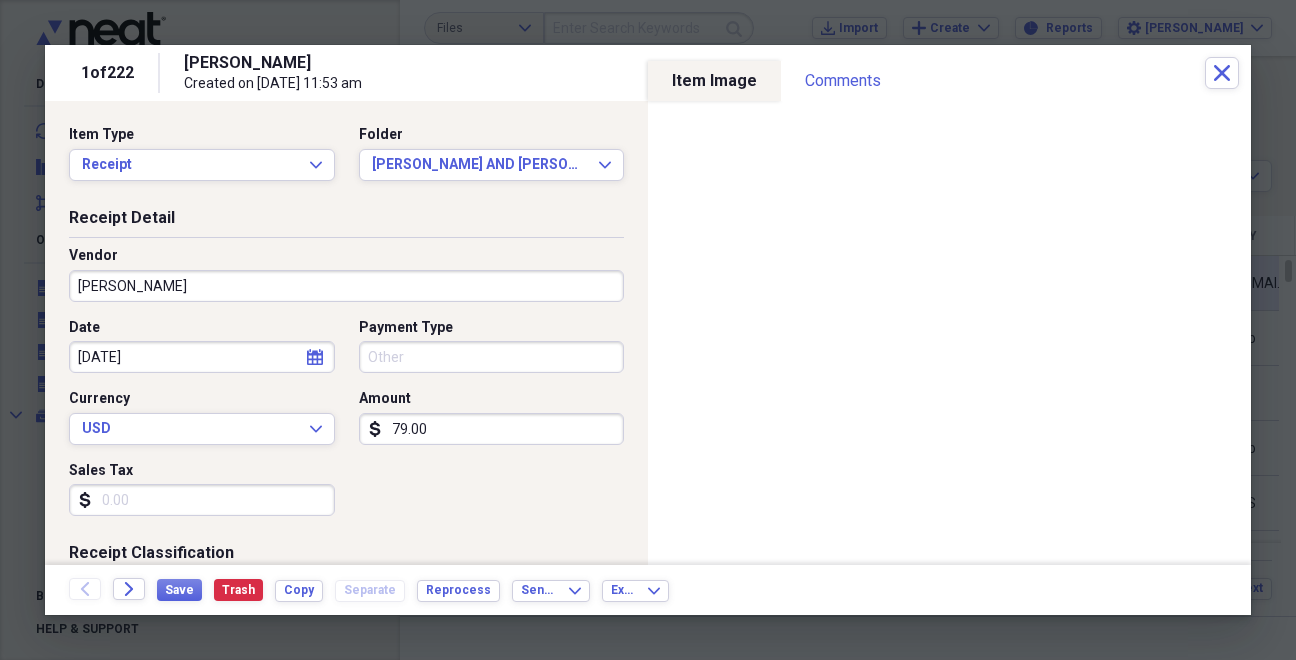 type on "Other" 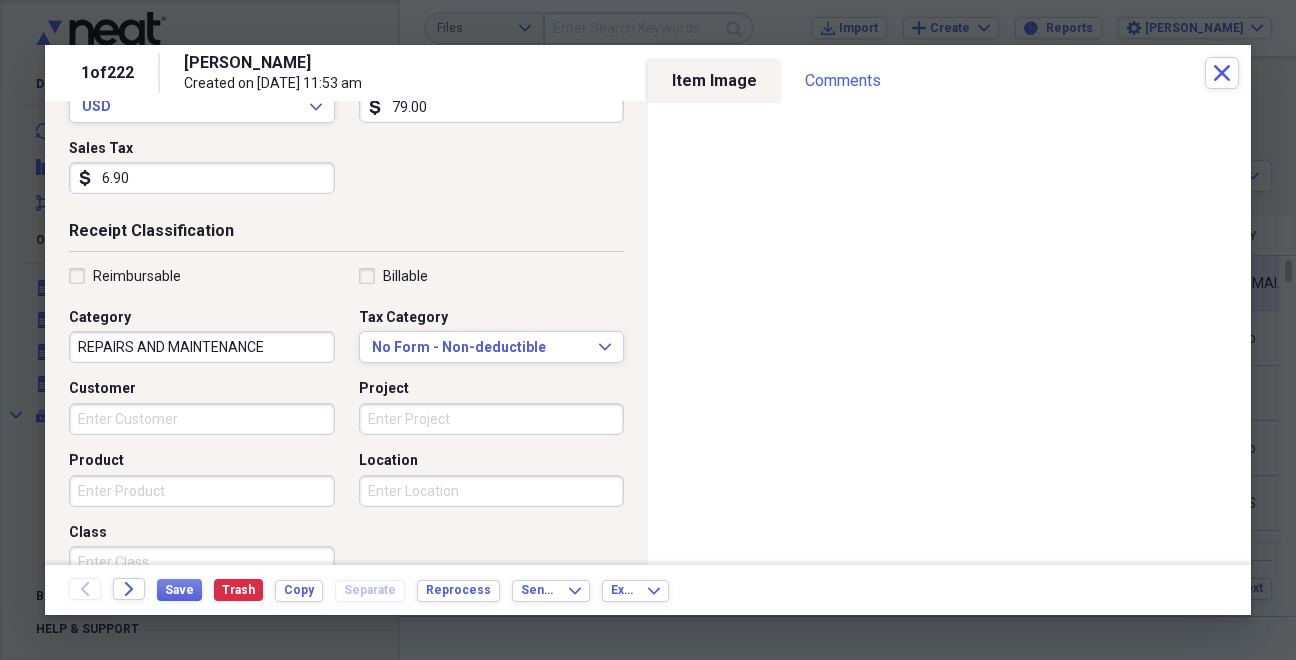 scroll, scrollTop: 342, scrollLeft: 0, axis: vertical 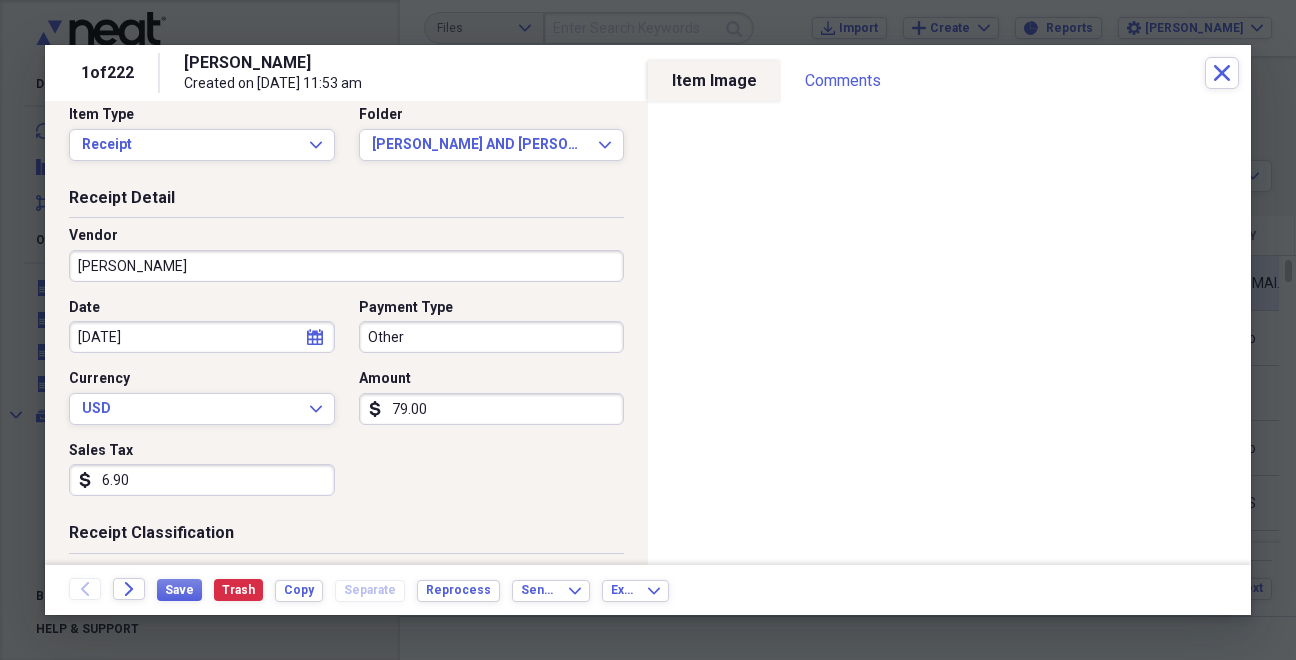 click on "6.90" at bounding box center (202, 480) 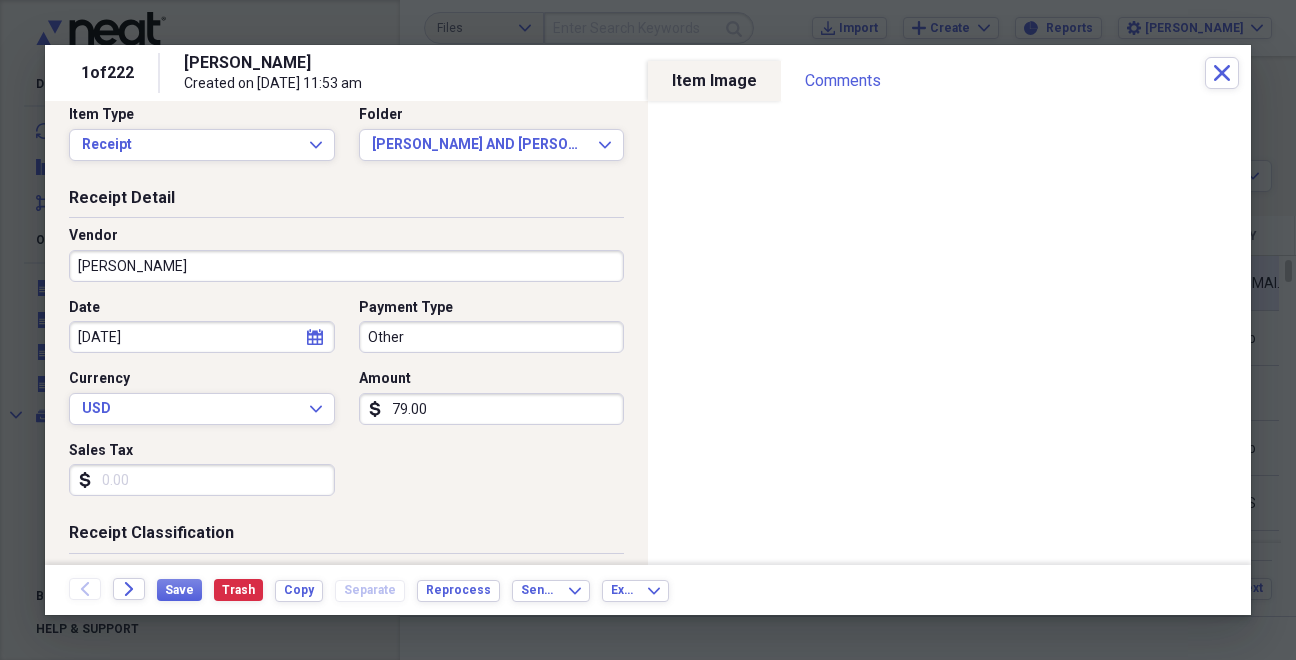 type 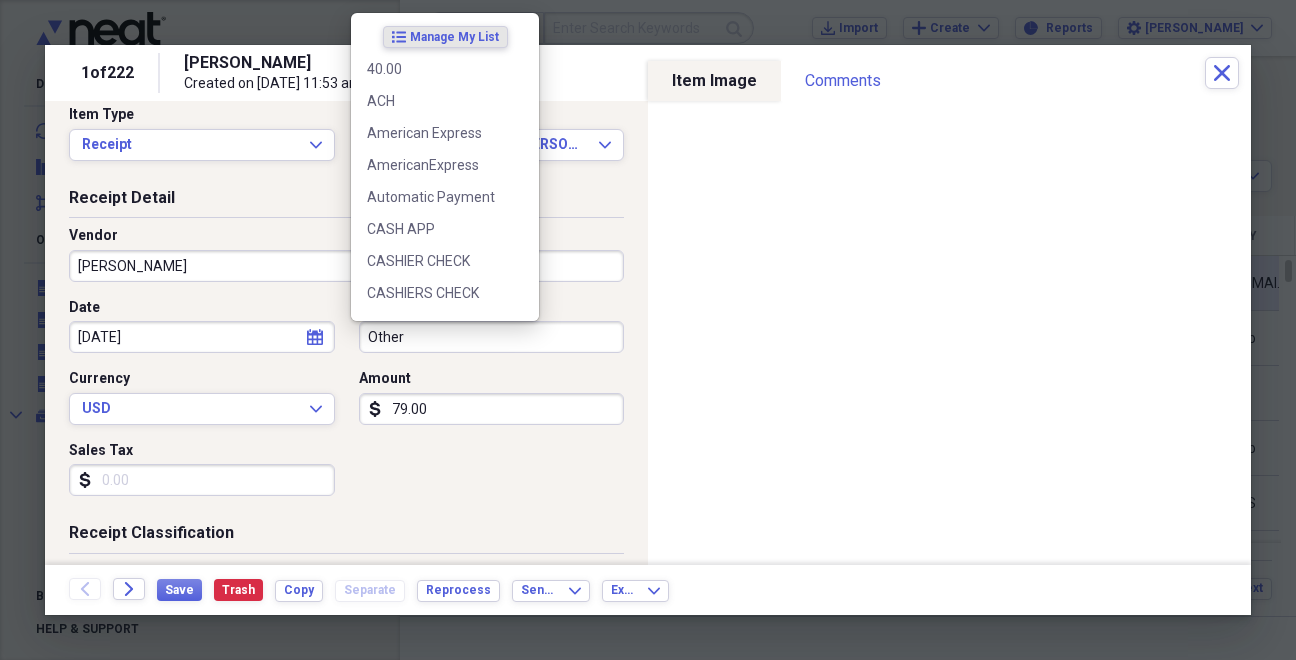 click on "Other" at bounding box center (492, 337) 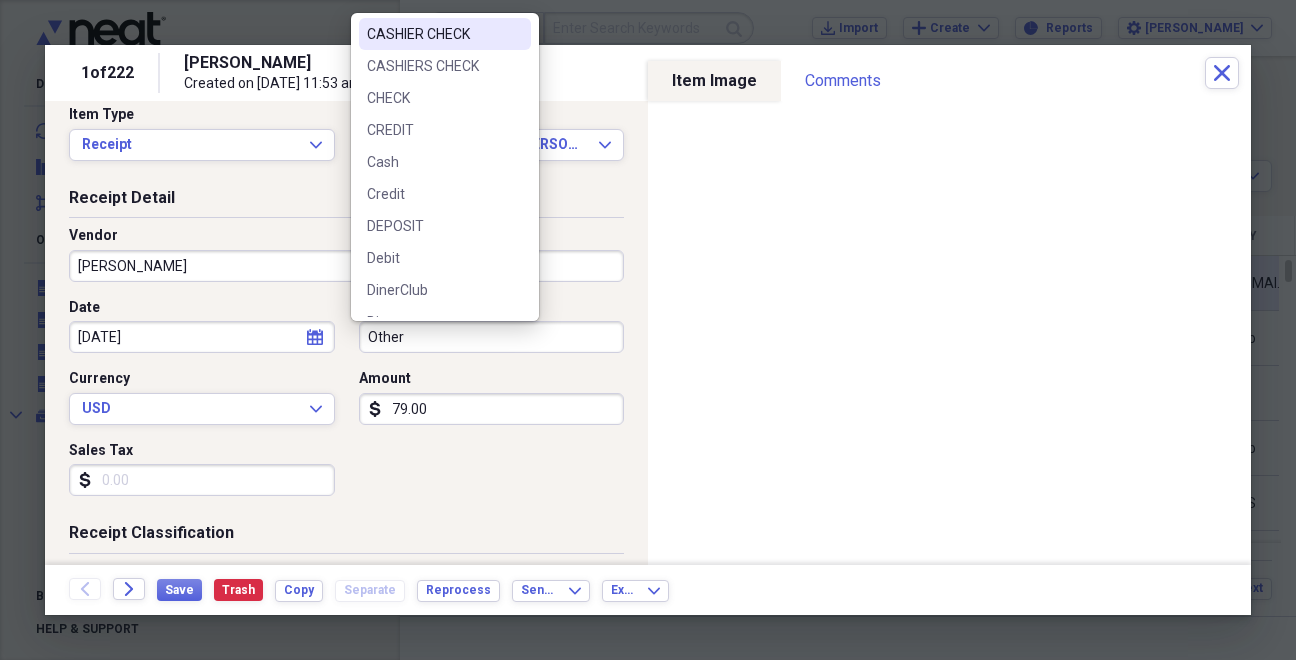 scroll, scrollTop: 294, scrollLeft: 0, axis: vertical 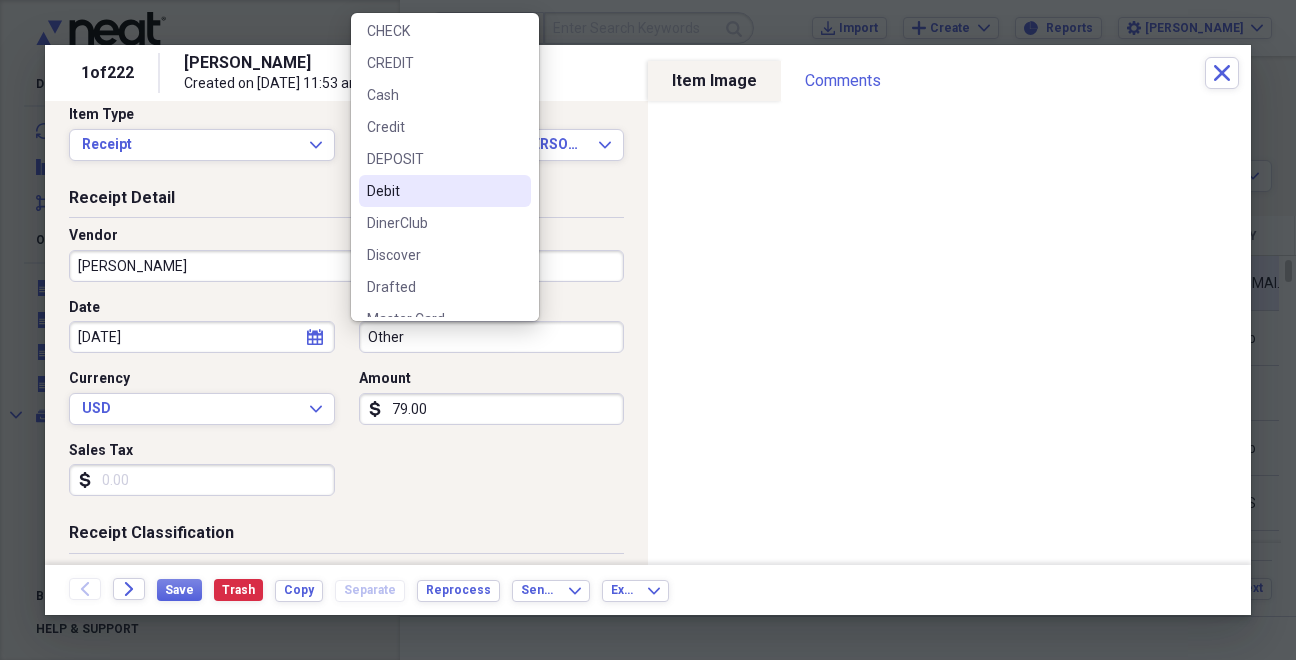 click on "Debit" at bounding box center (433, 191) 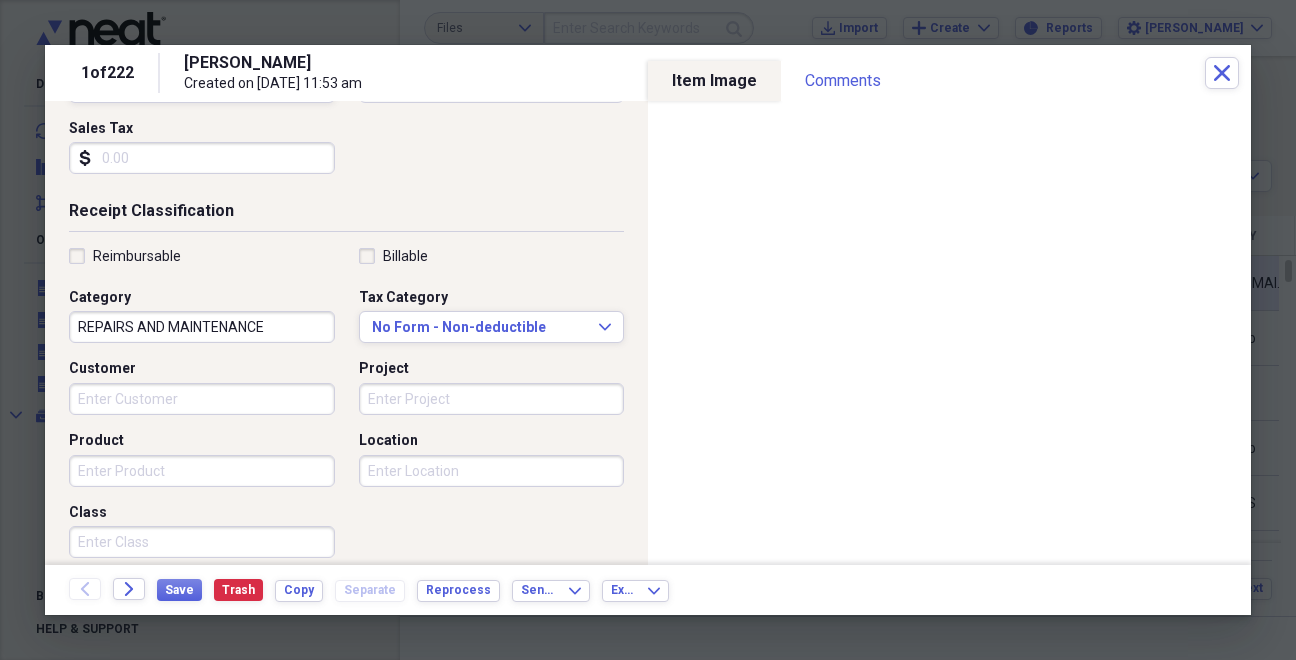 scroll, scrollTop: 371, scrollLeft: 0, axis: vertical 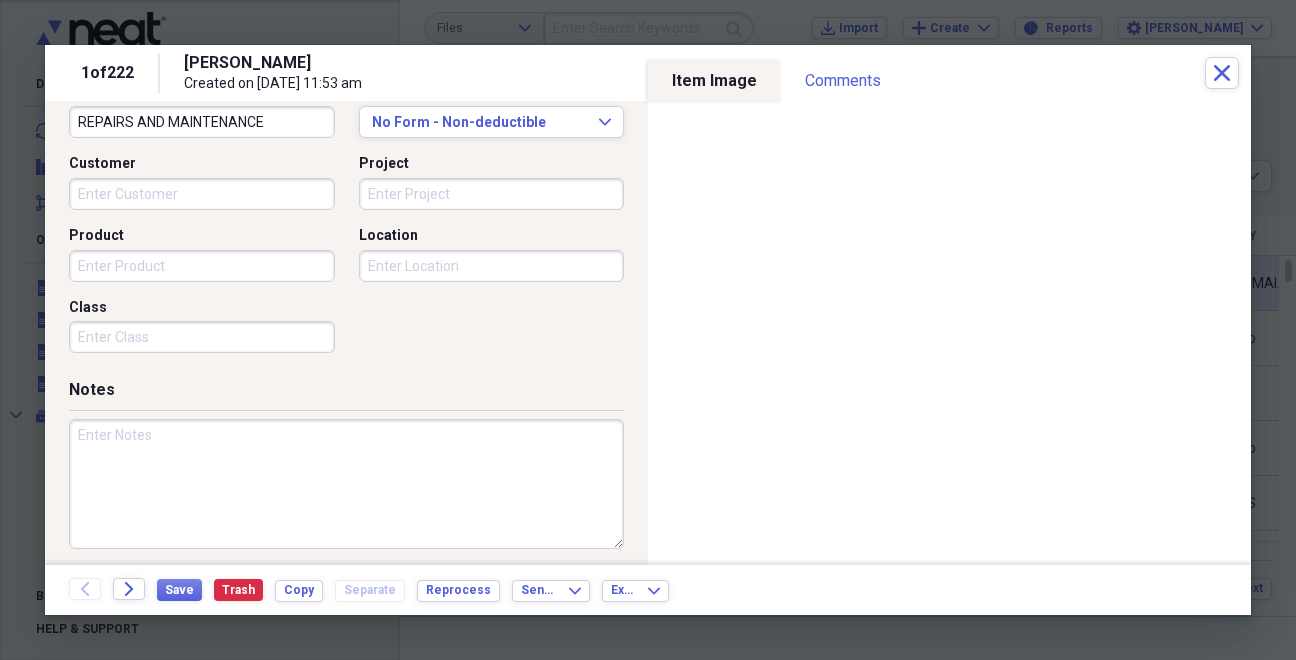 paste on "#9828" 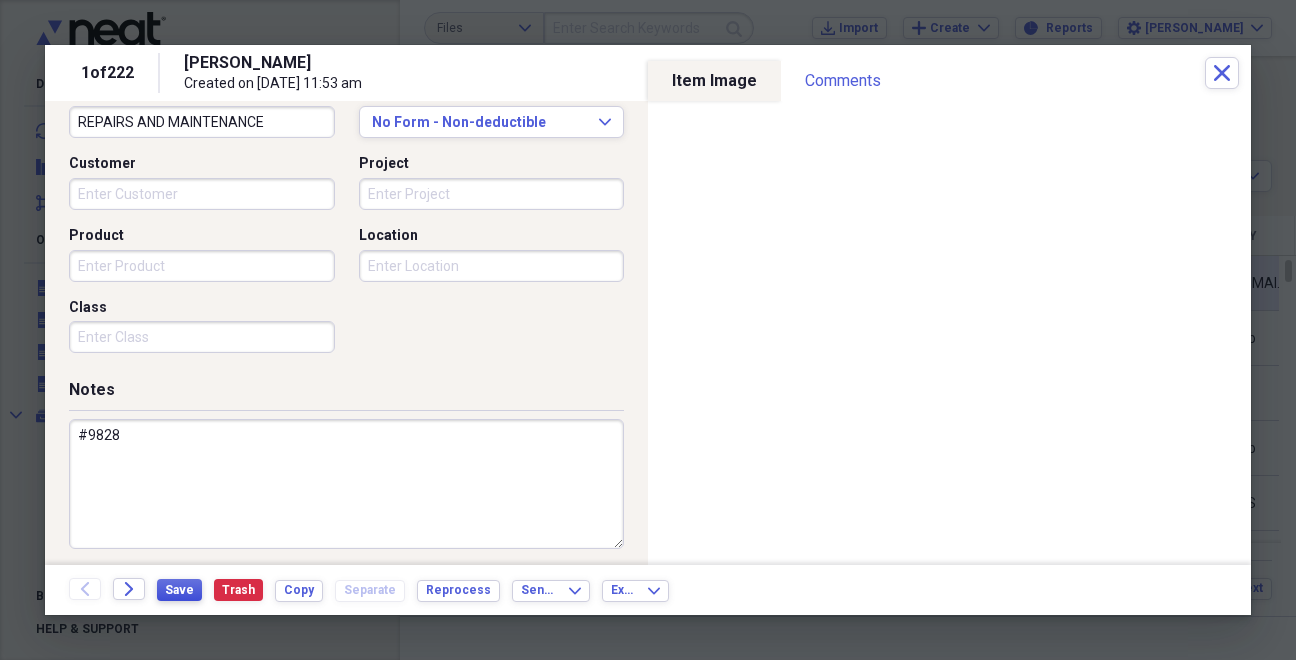 type on "#9828" 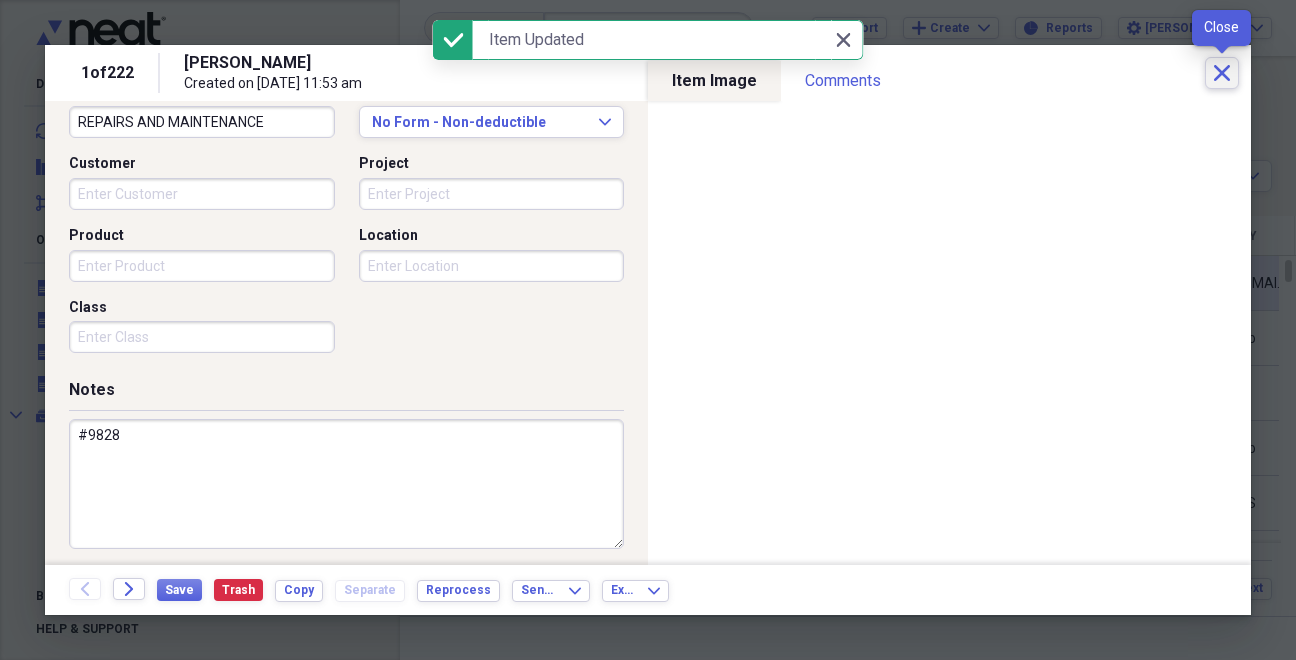 click 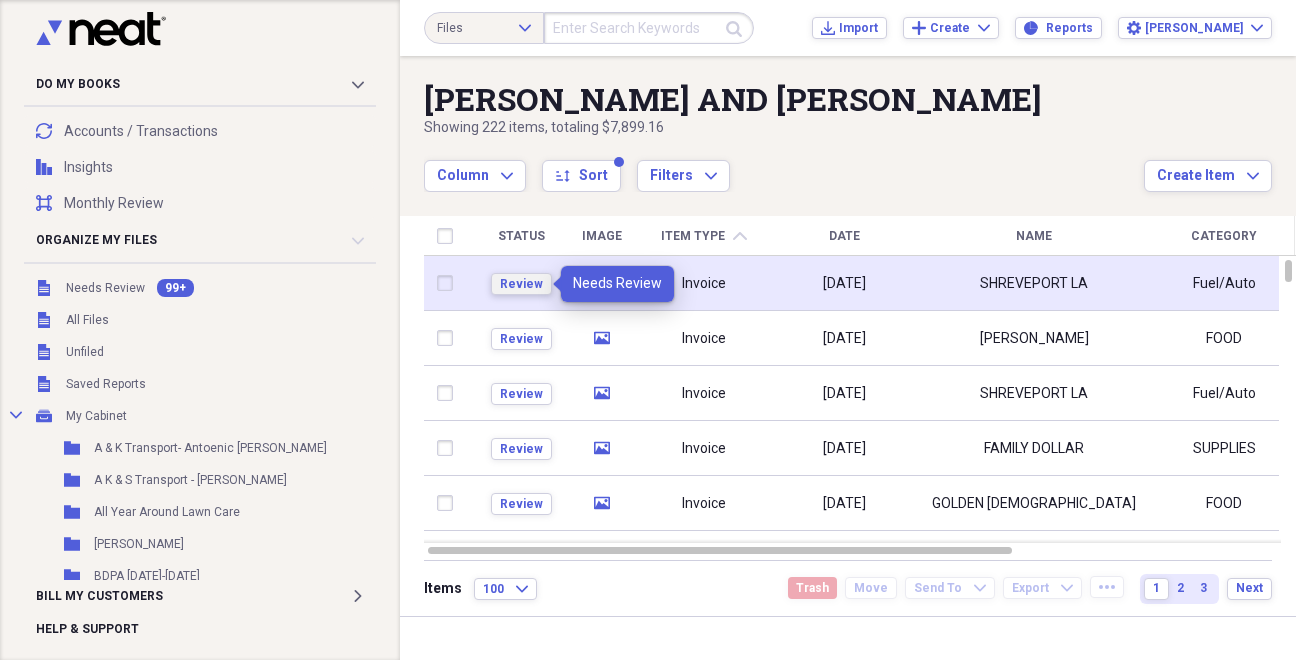 click on "Review" at bounding box center (521, 284) 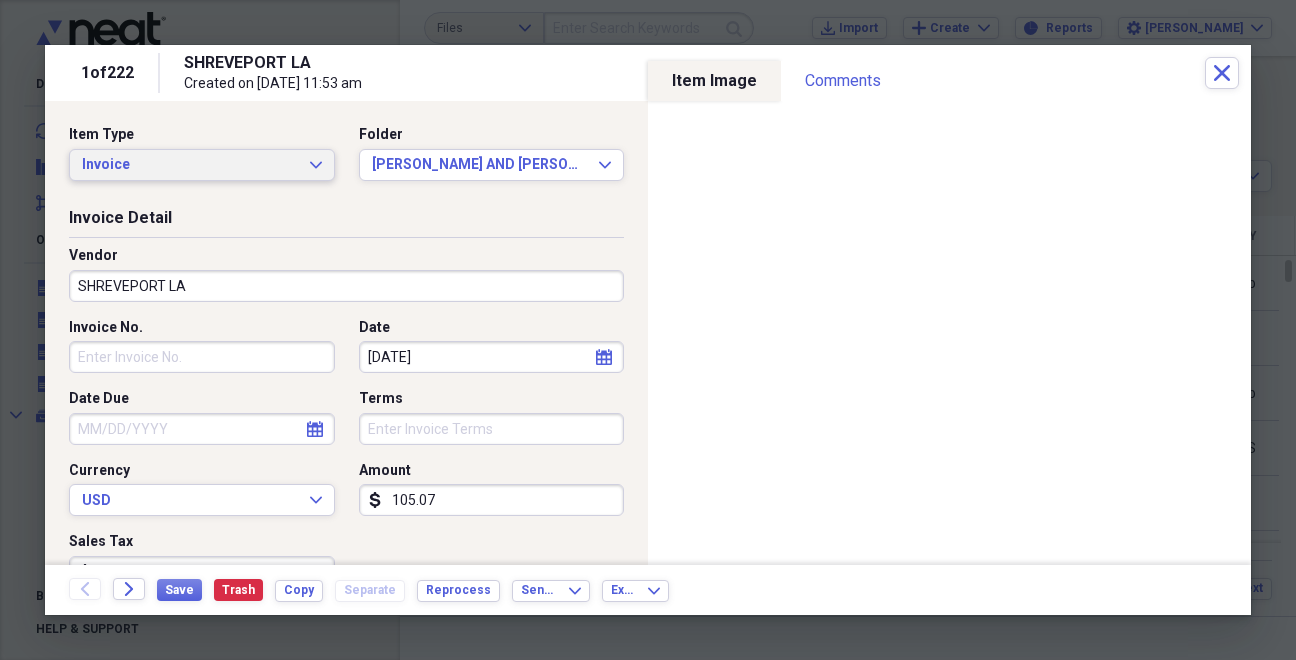 click on "Expand" 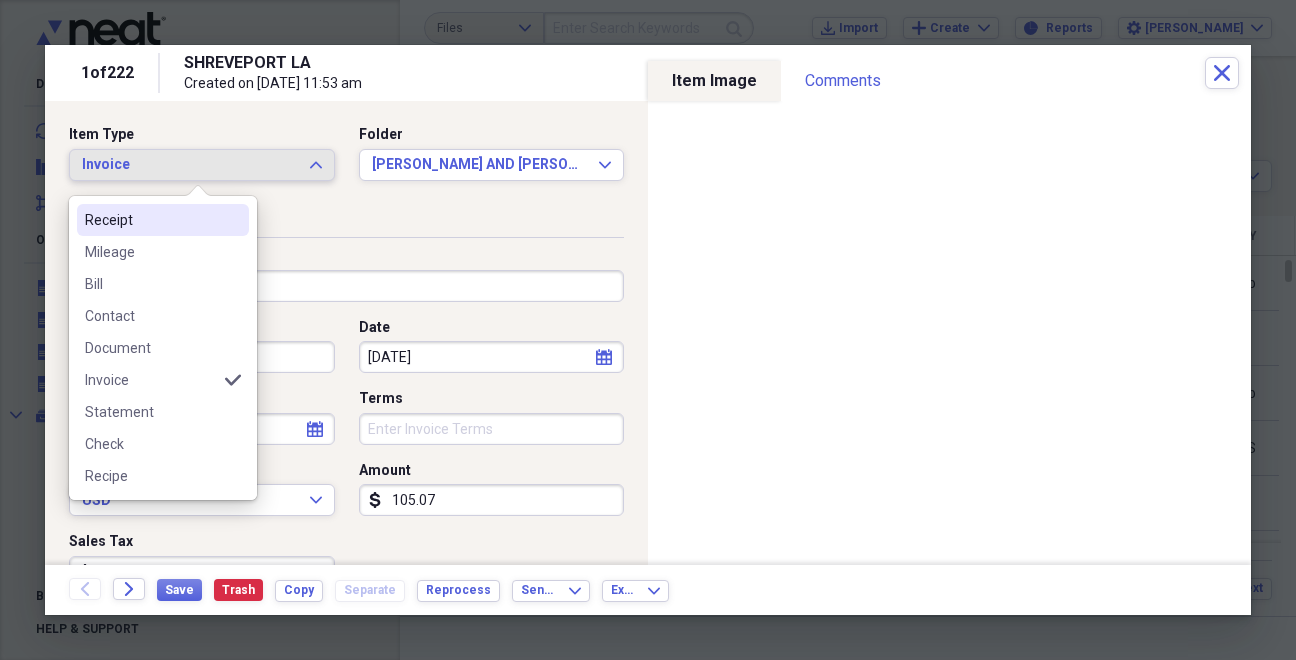 click on "Receipt" at bounding box center (151, 220) 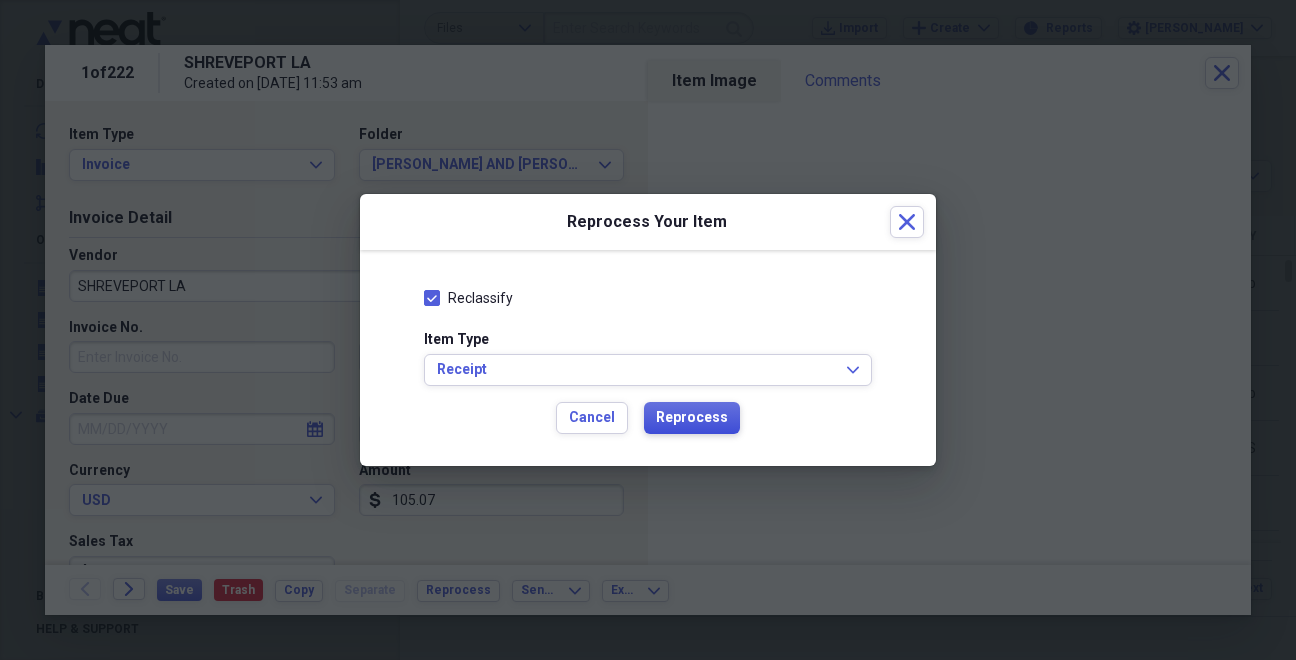 click on "Reprocess" at bounding box center (692, 418) 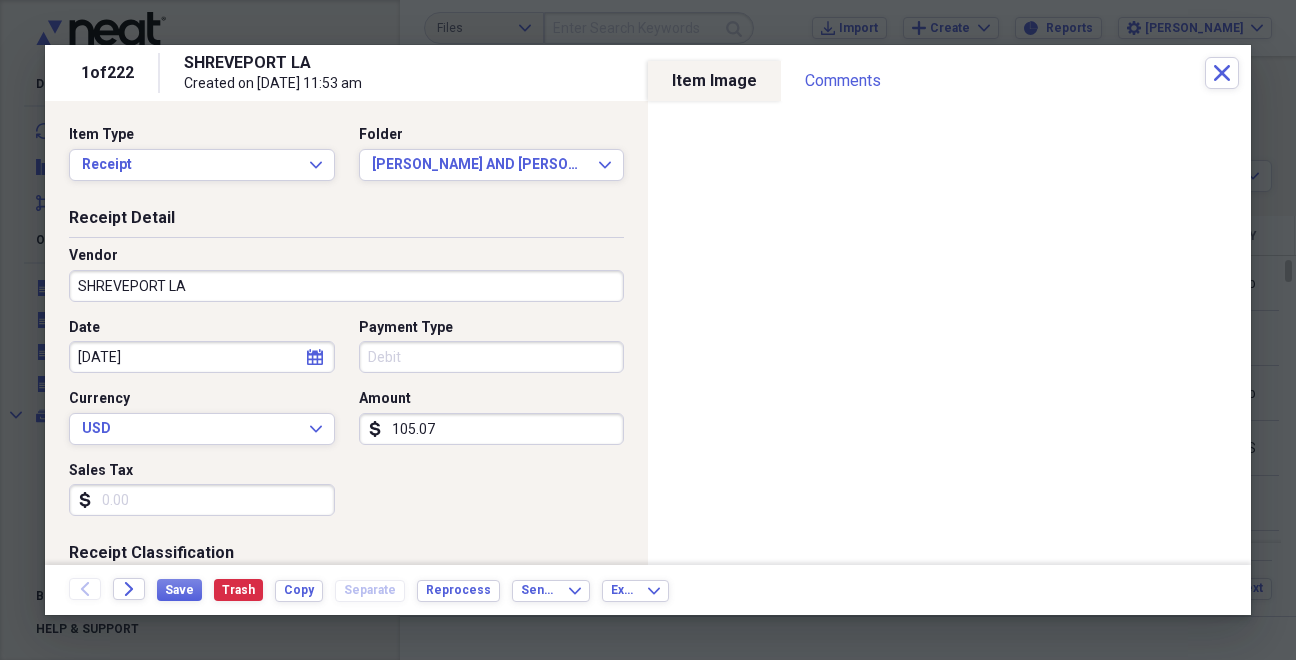 type on "Debit" 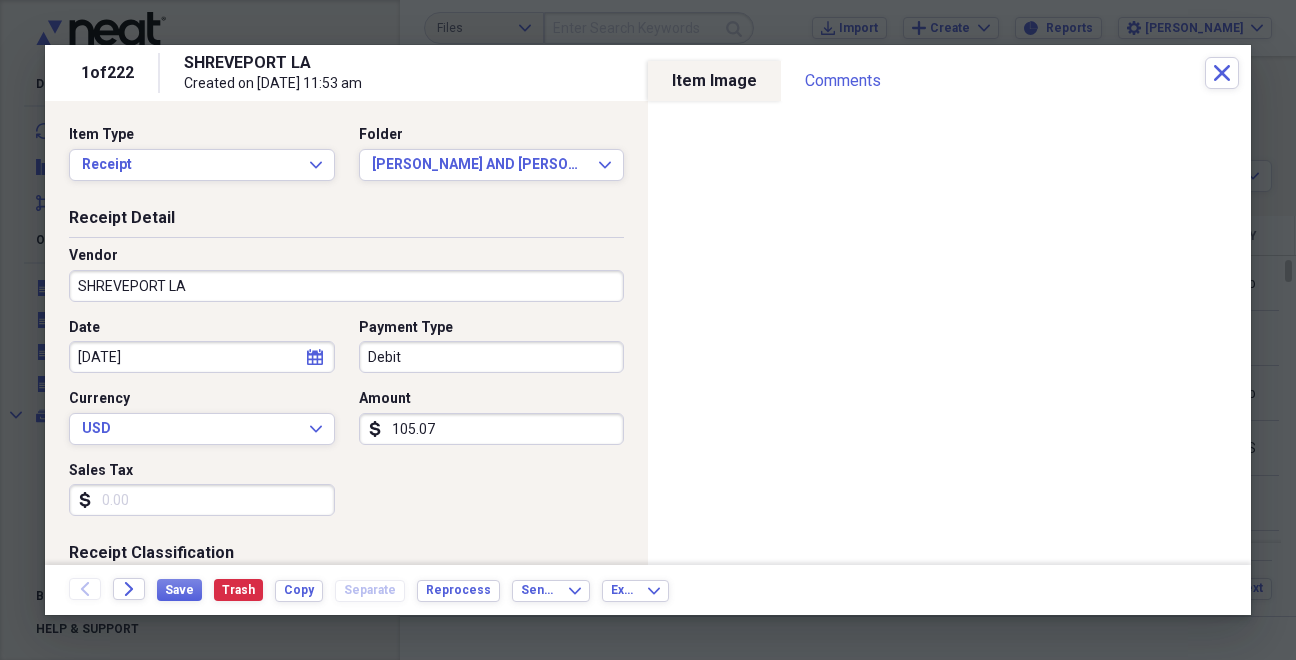 click on "SHREVEPORT LA" at bounding box center (346, 286) 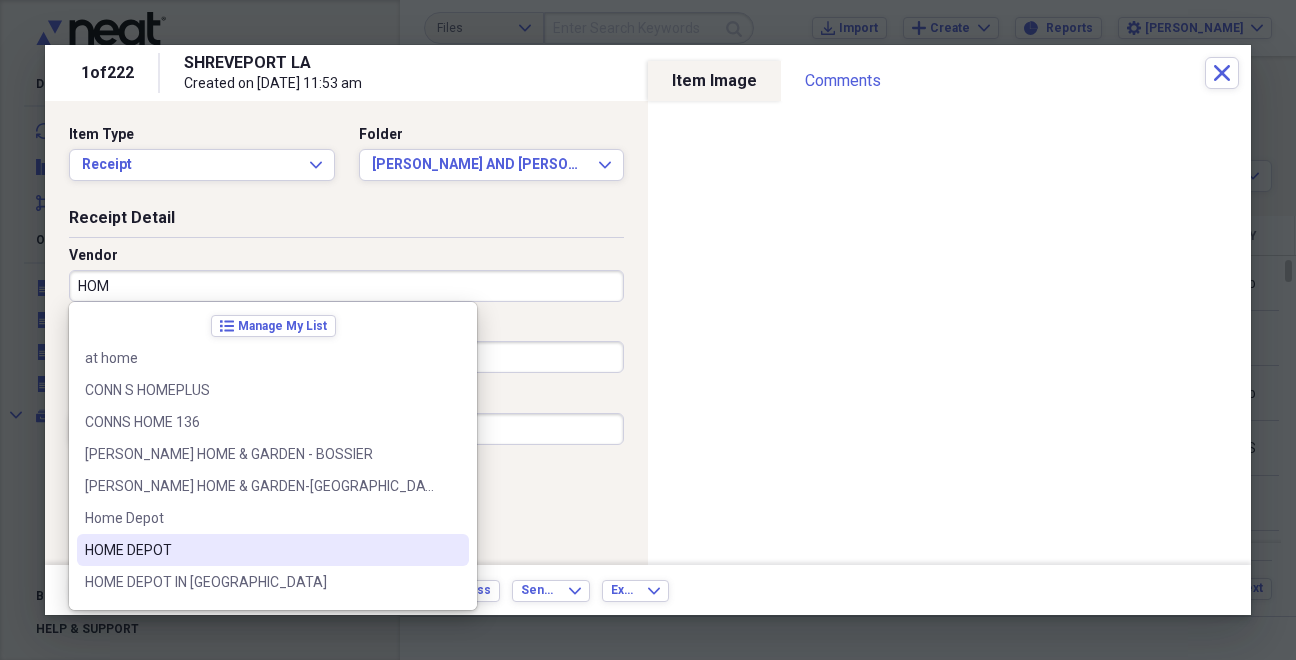 click on "HOME DEPOT" at bounding box center (261, 550) 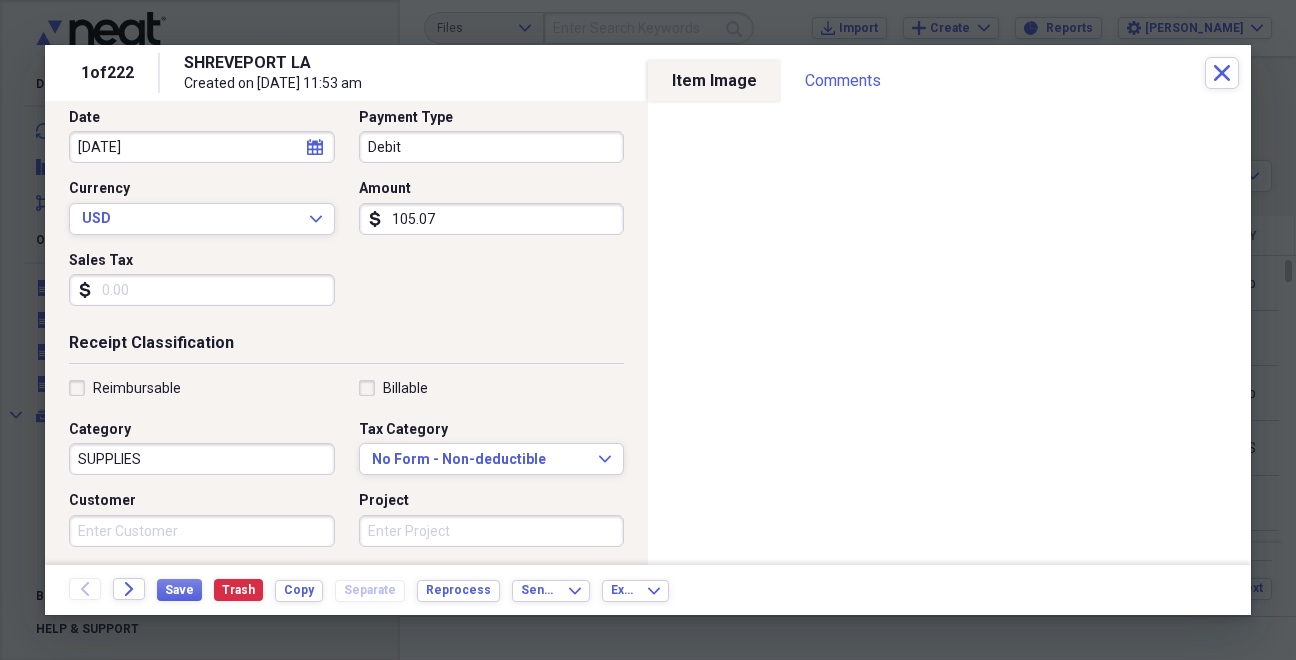scroll, scrollTop: 213, scrollLeft: 0, axis: vertical 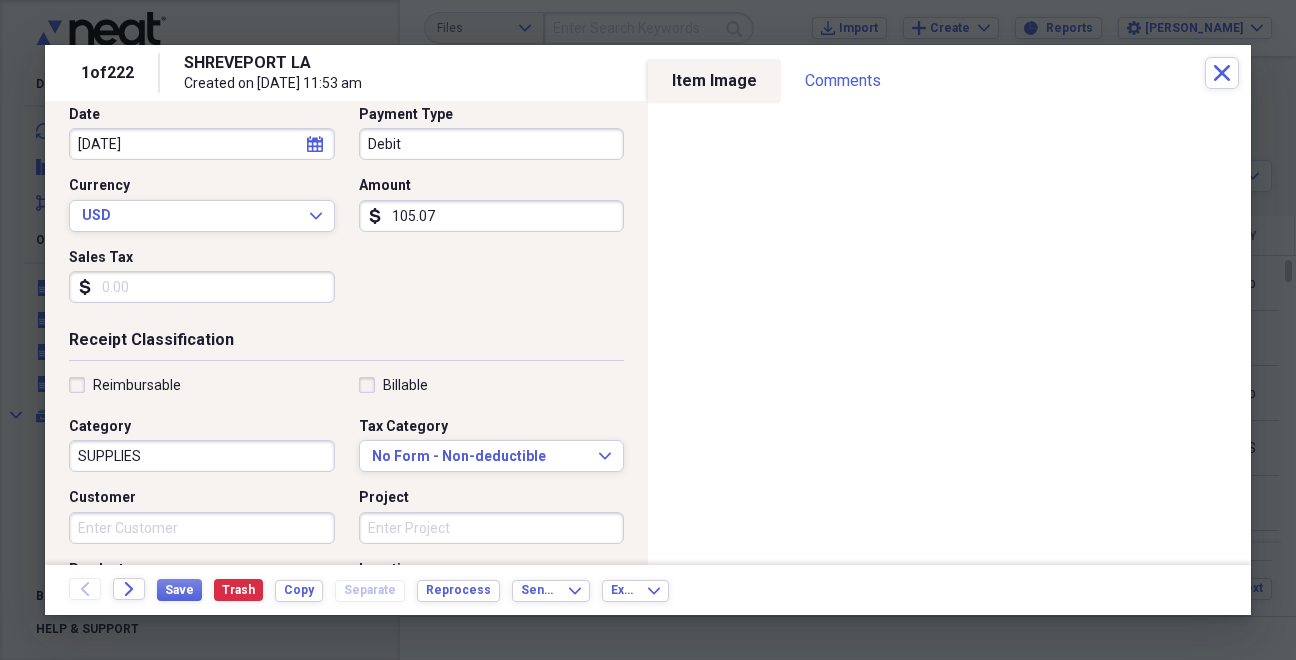 click on "SUPPLIES" at bounding box center [202, 456] 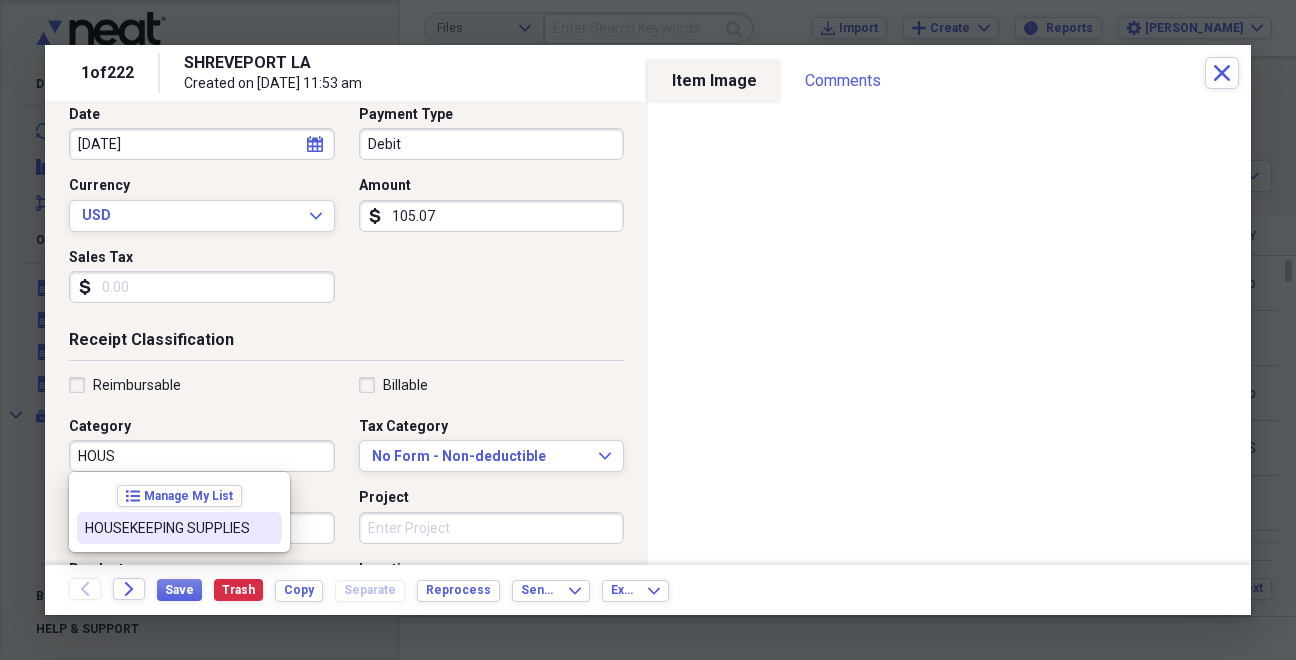 click on "HOUSEKEEPING SUPPLIES" at bounding box center (167, 528) 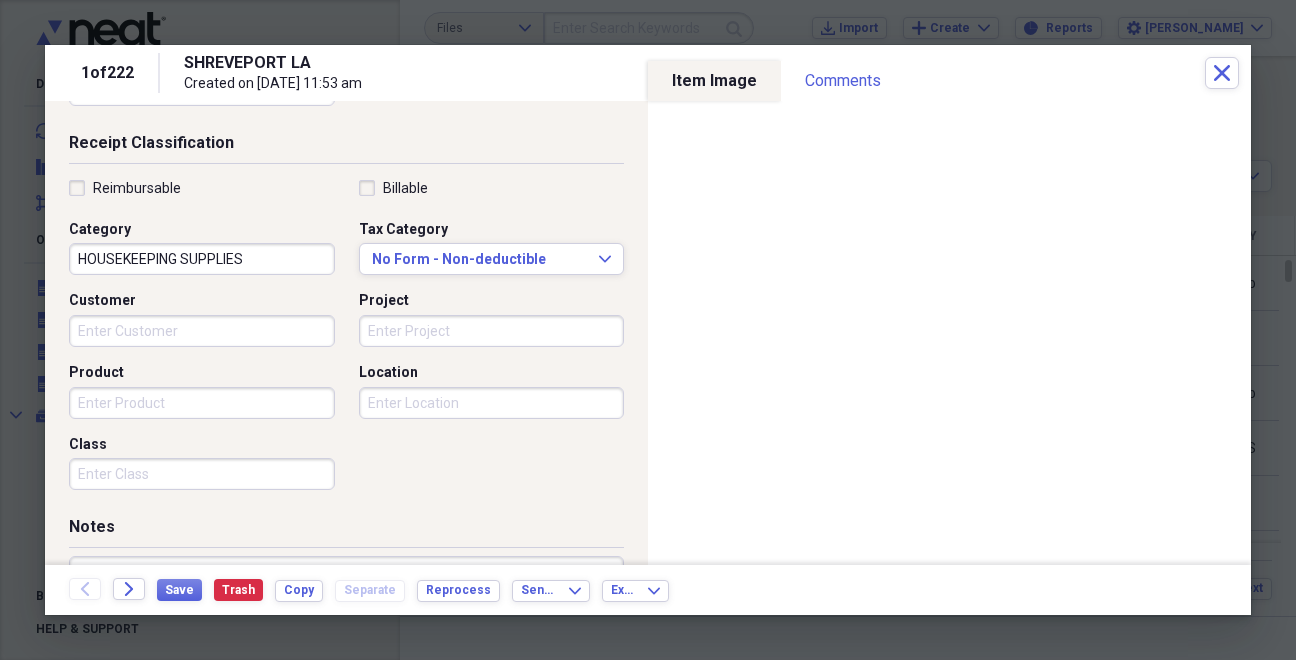 scroll, scrollTop: 557, scrollLeft: 0, axis: vertical 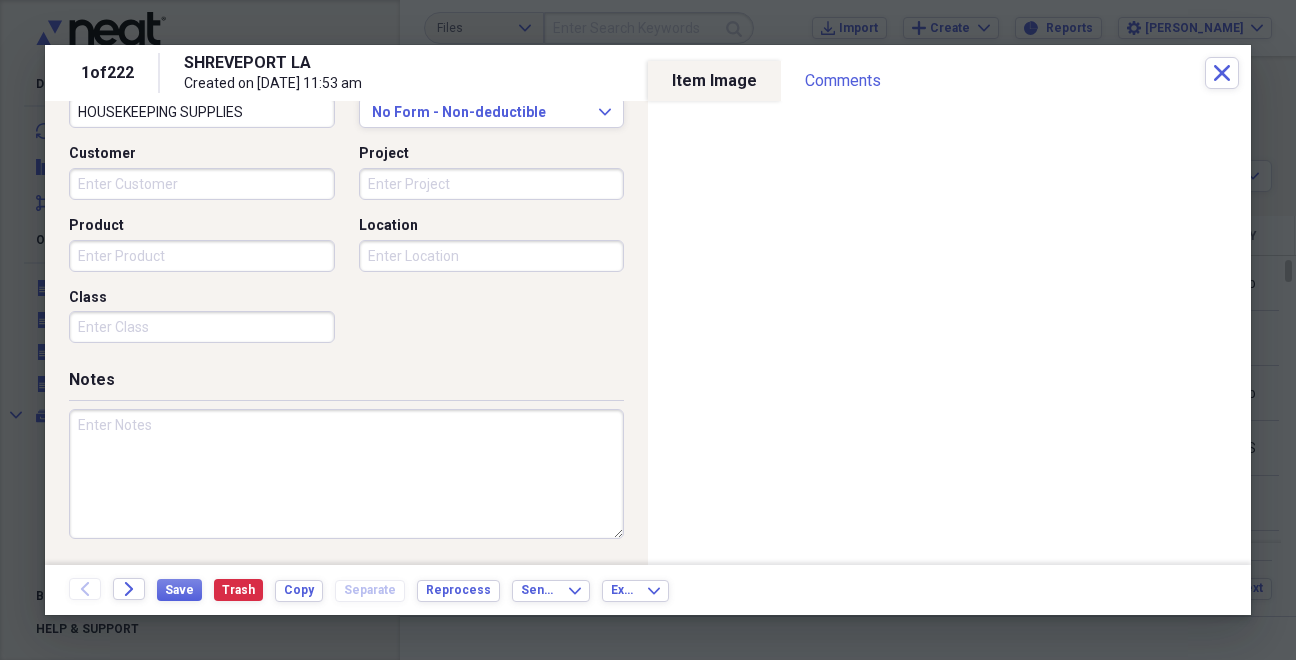 paste on "#9828" 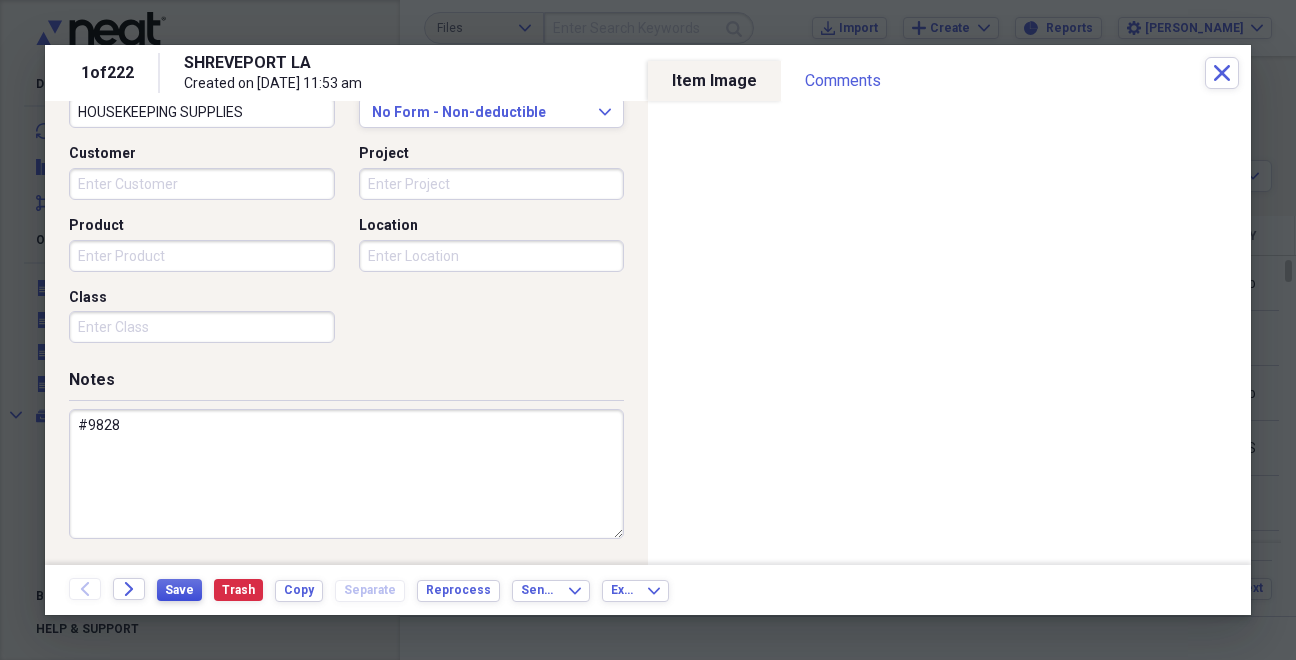type on "#9828" 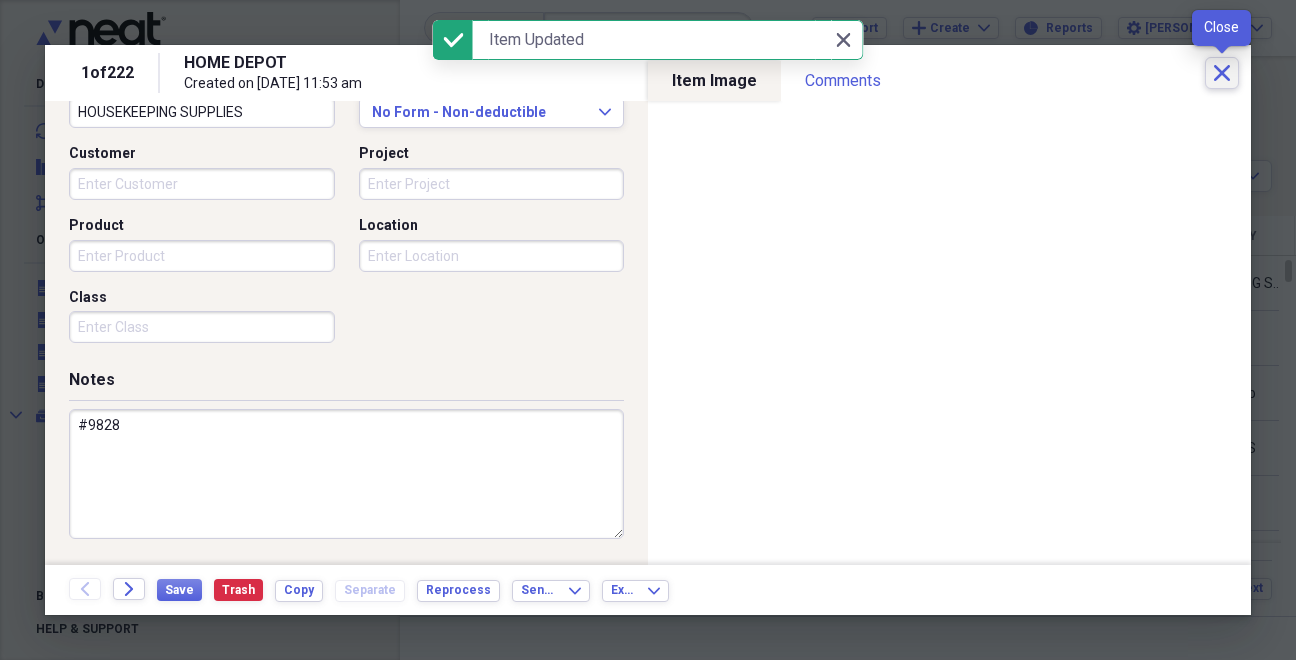 click on "Close" at bounding box center (1222, 73) 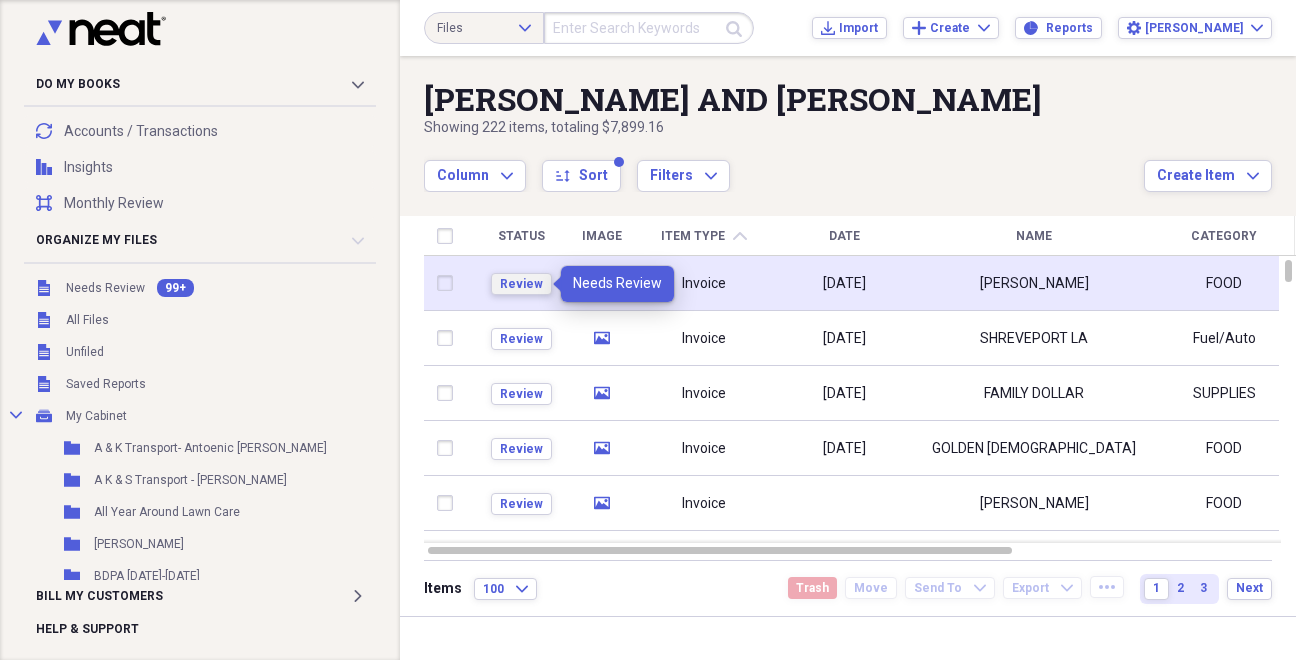 click on "Review" at bounding box center [521, 284] 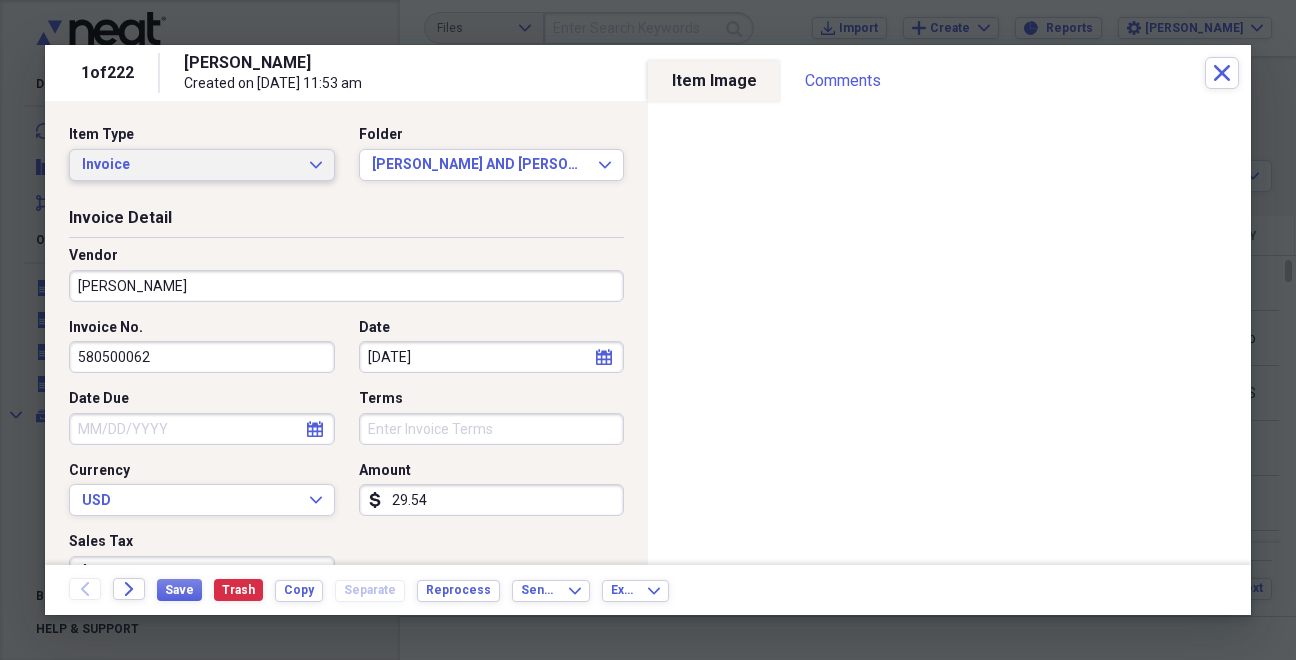 click on "Expand" 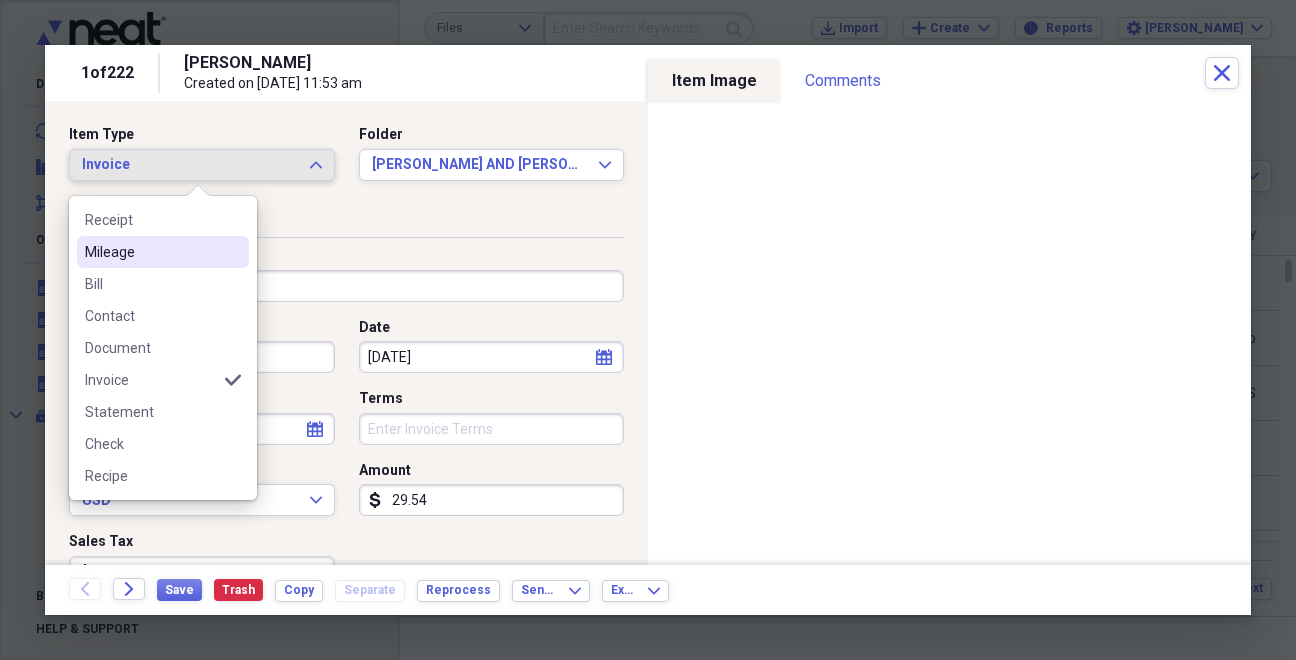 drag, startPoint x: 172, startPoint y: 254, endPoint x: 186, endPoint y: 269, distance: 20.518284 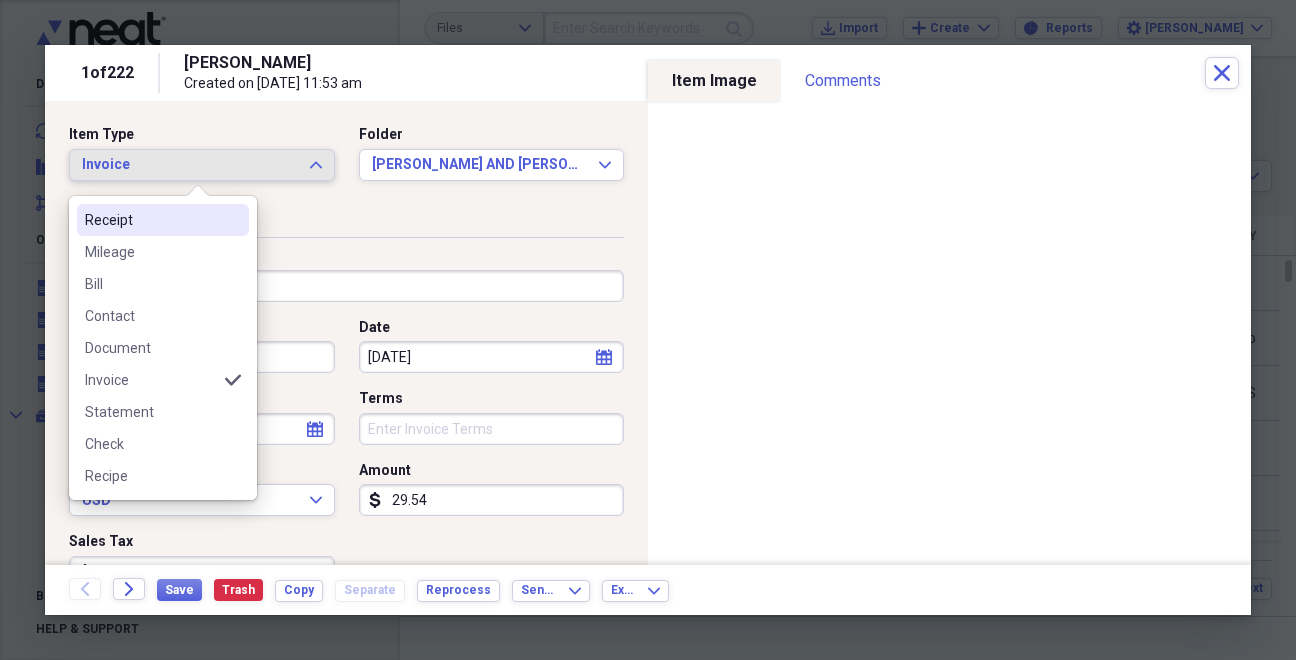 click on "Receipt" at bounding box center [151, 220] 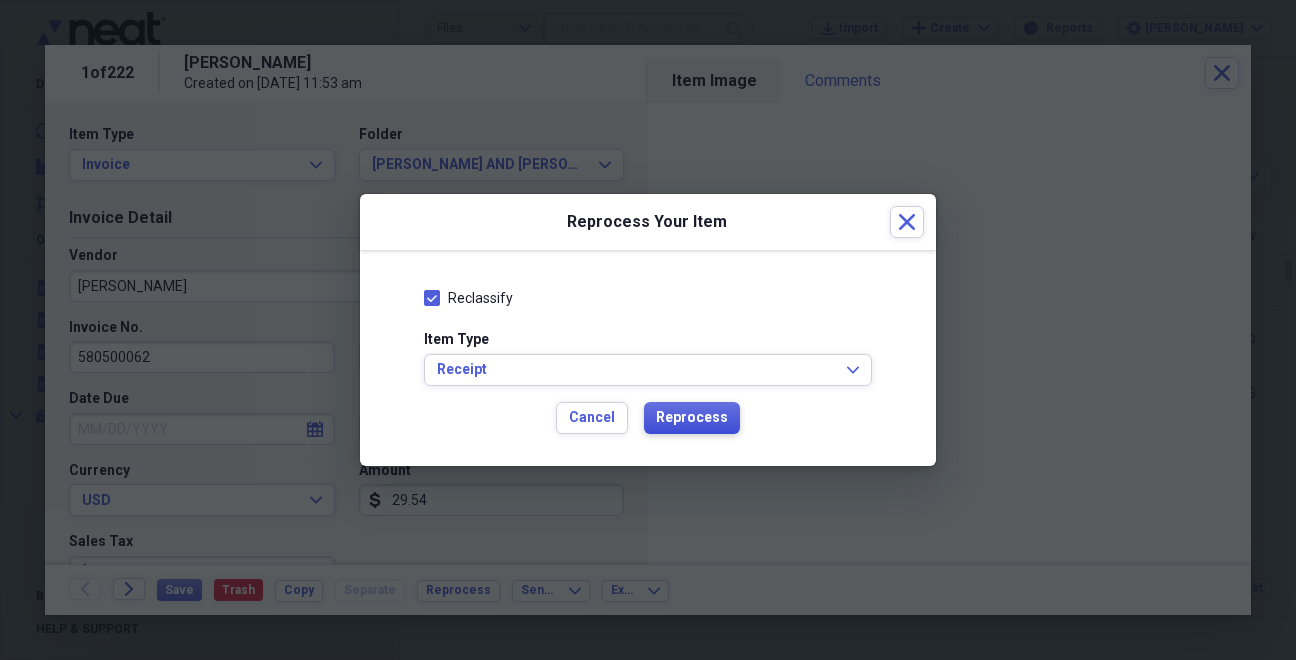 click on "Reprocess" at bounding box center (692, 418) 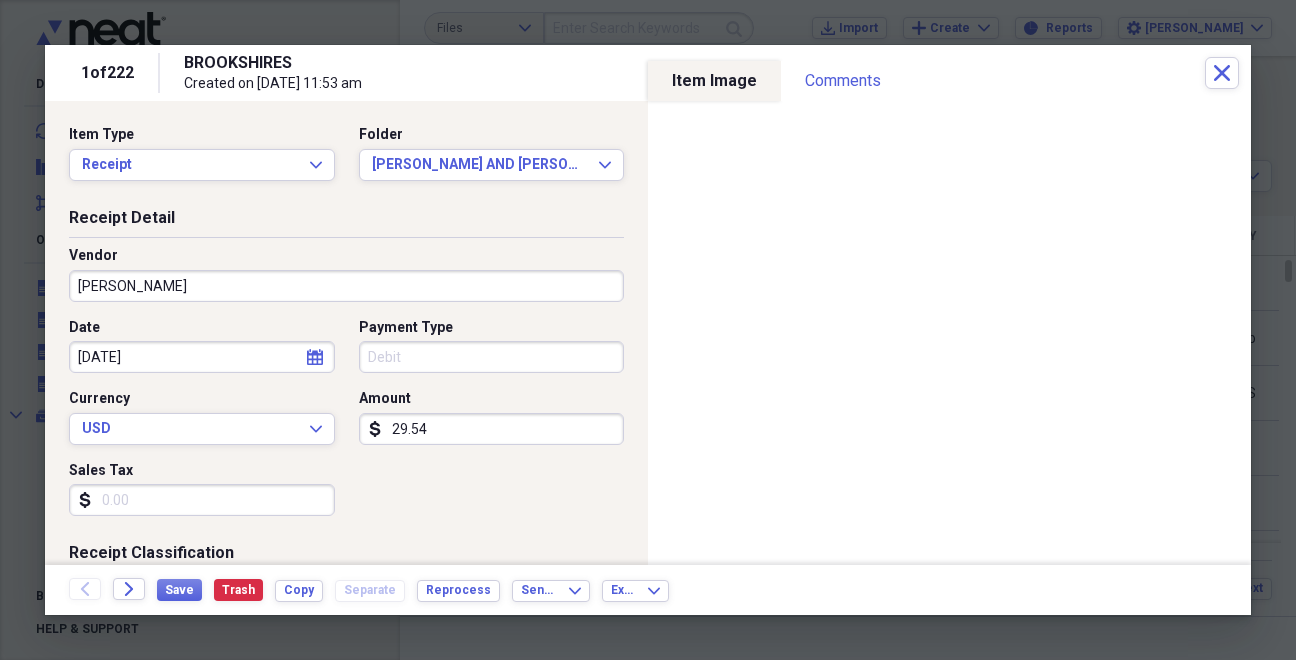 type on "BROOKSHIRES" 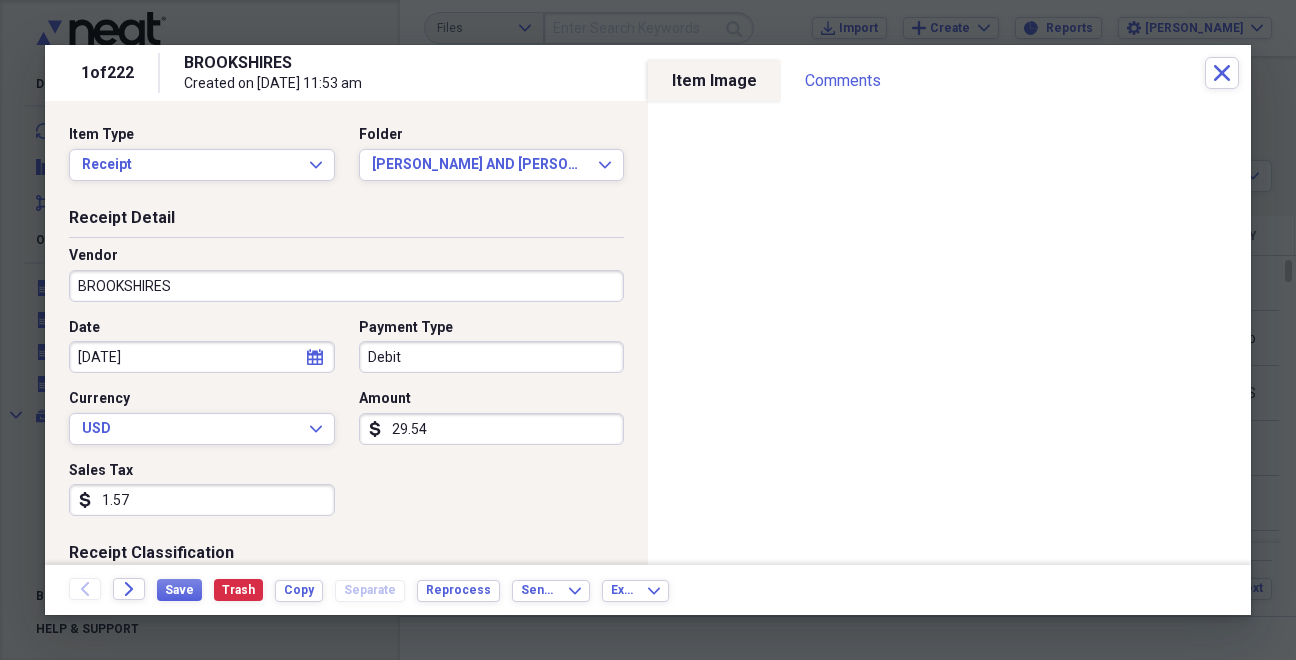click on "1.57" at bounding box center [202, 500] 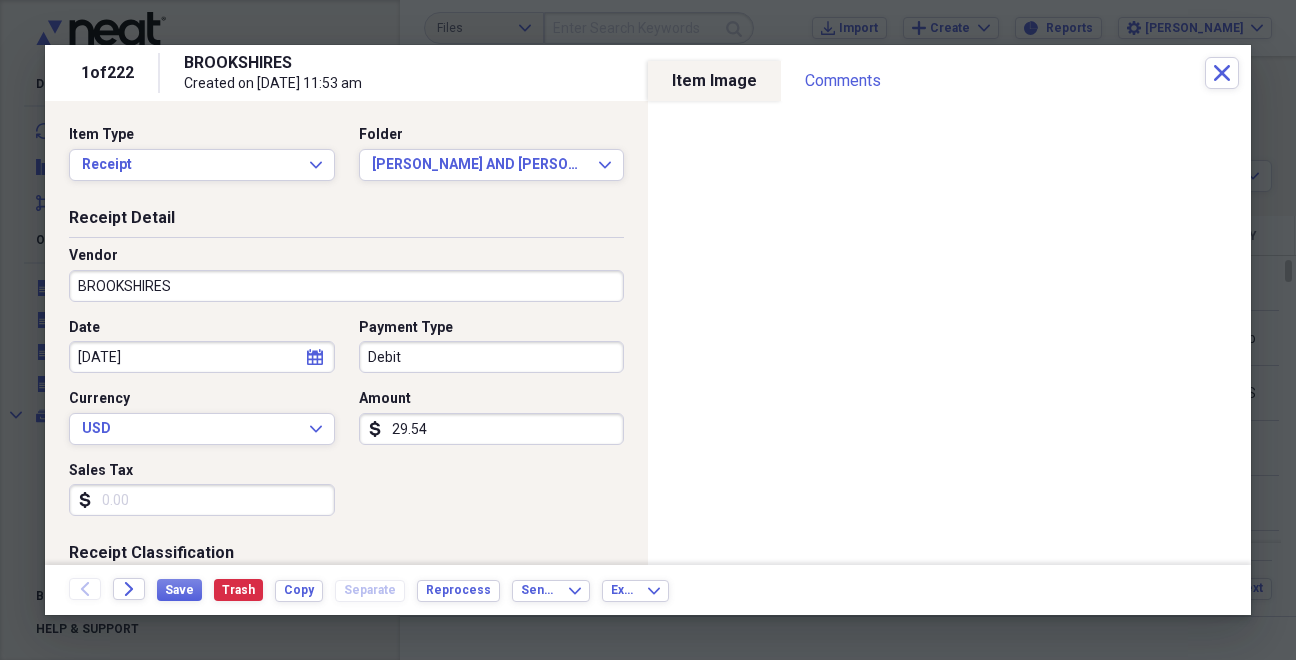 type 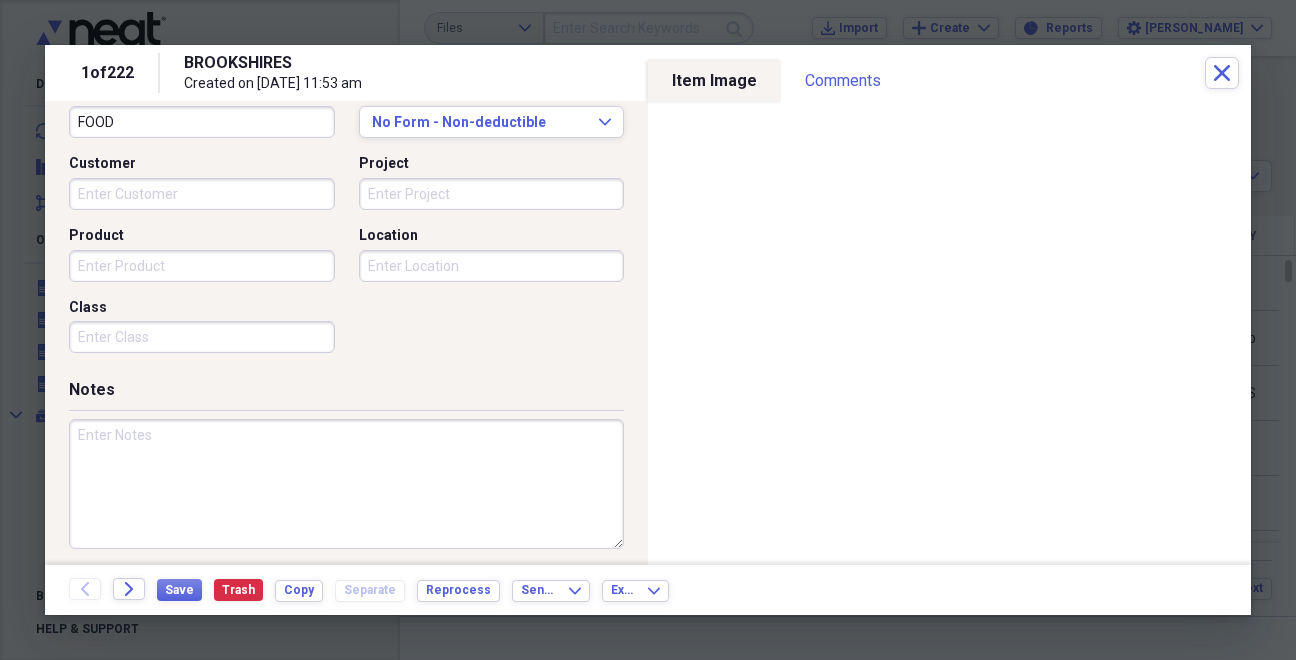 scroll, scrollTop: 550, scrollLeft: 0, axis: vertical 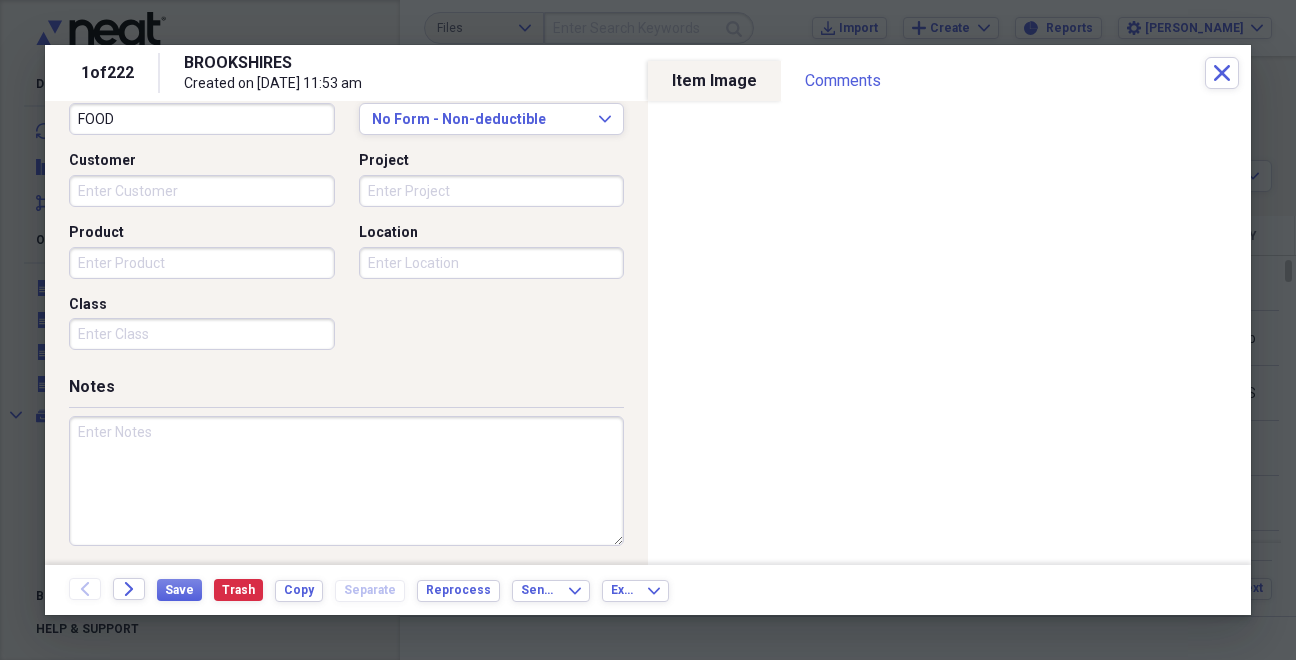 paste on "#9828" 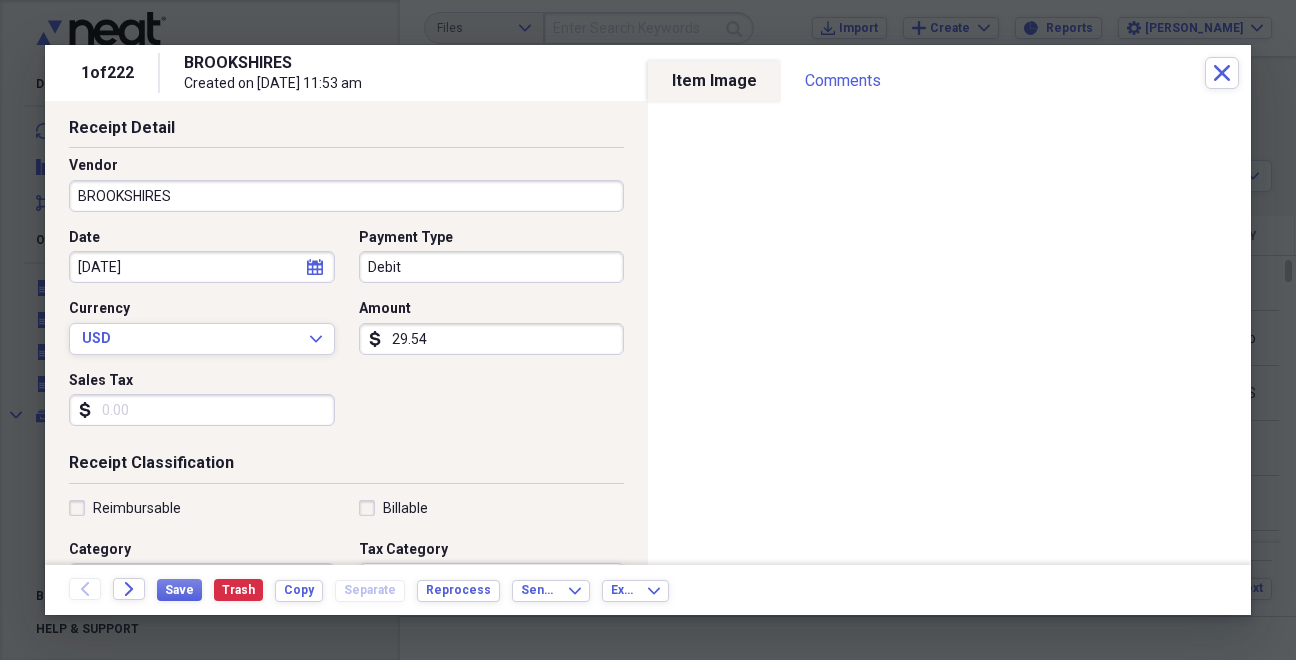scroll, scrollTop: 86, scrollLeft: 0, axis: vertical 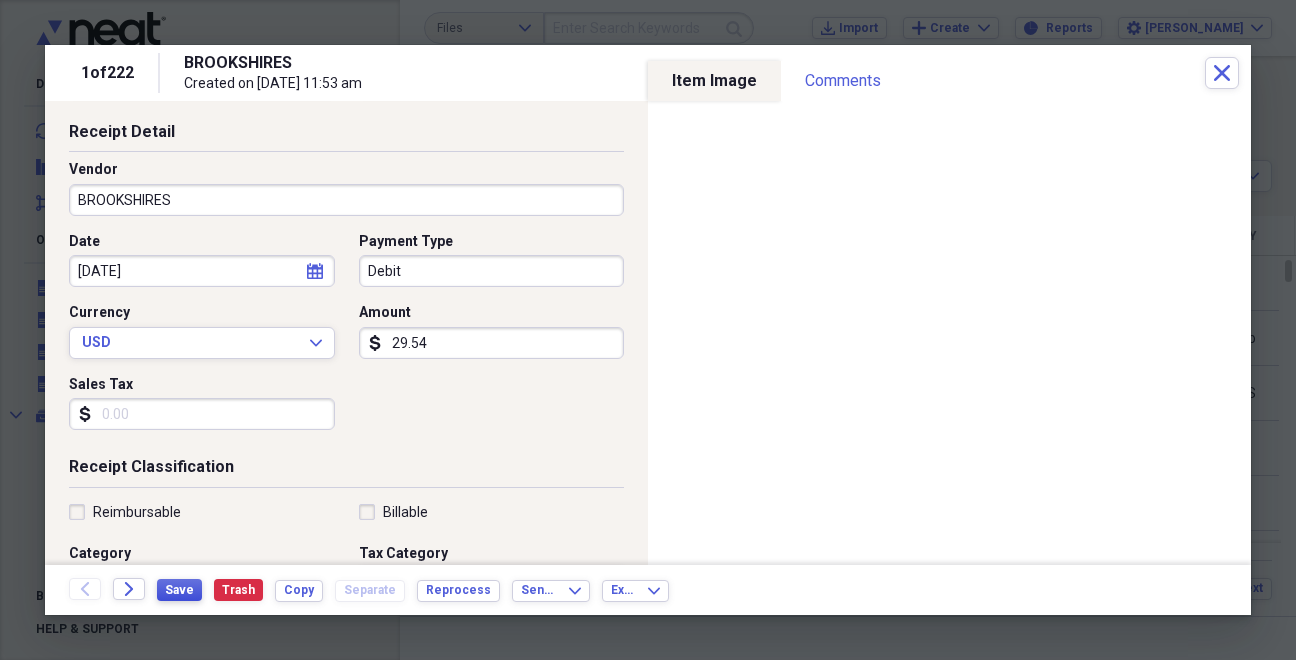 type on "#9828" 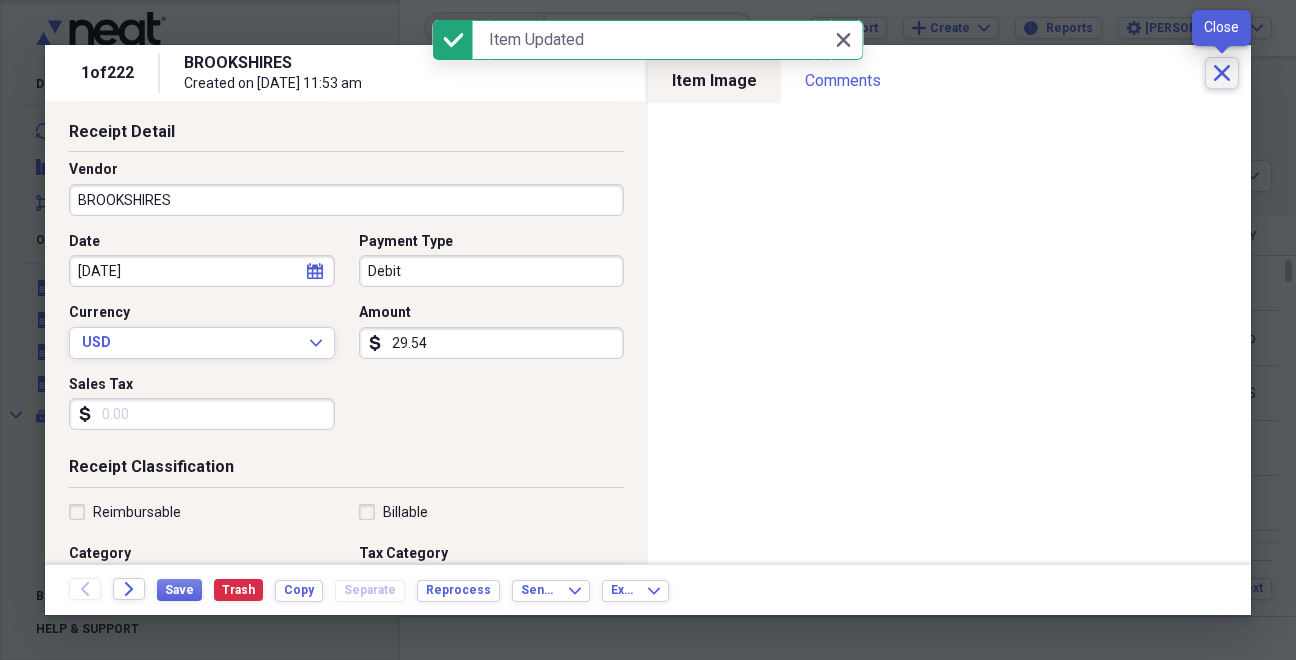 click on "Close" 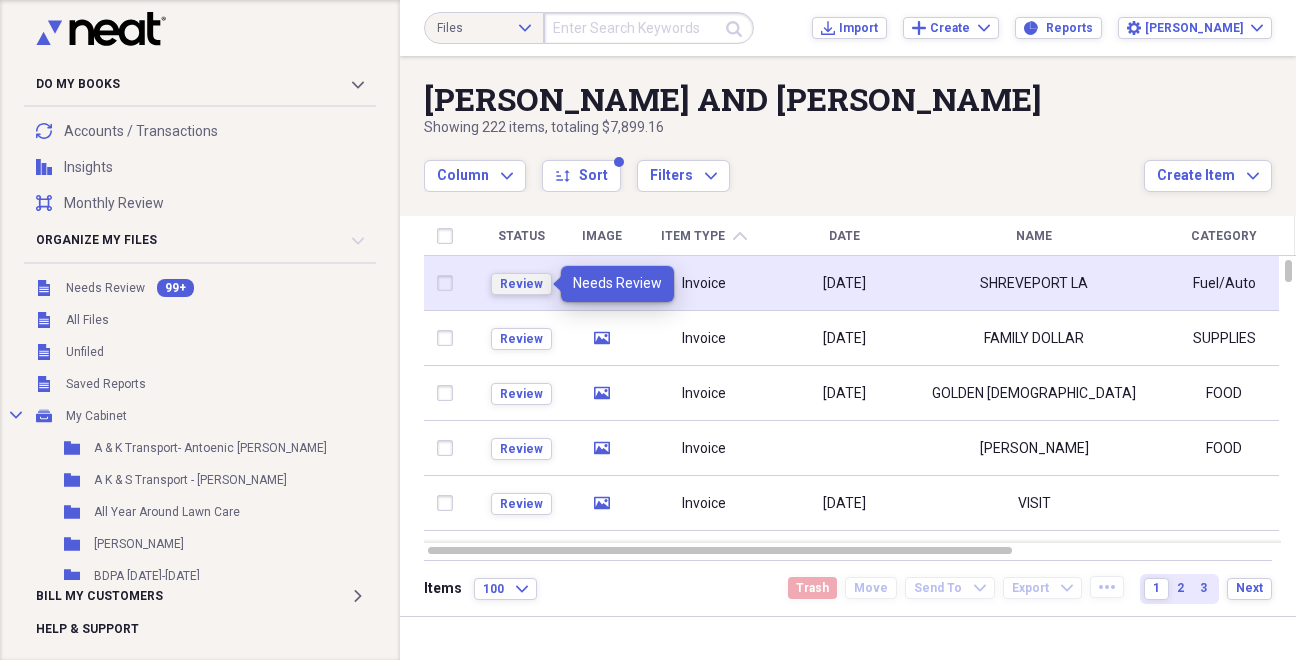 click on "Review" at bounding box center [521, 284] 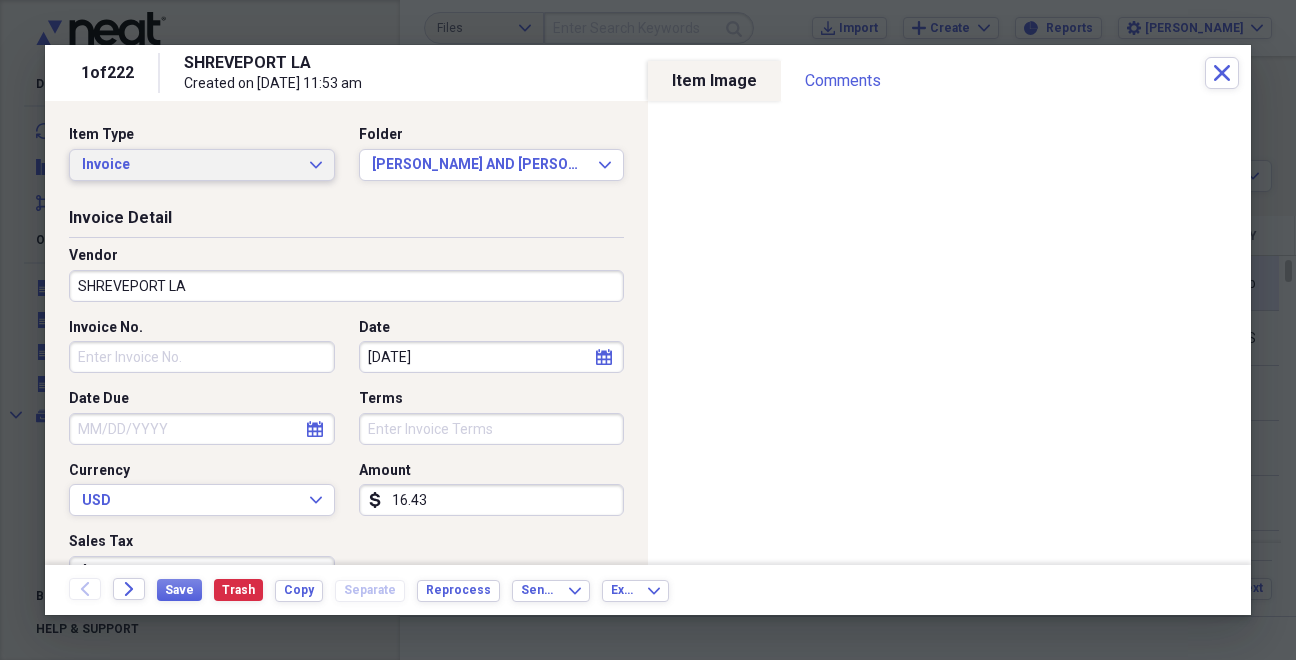 click on "Expand" 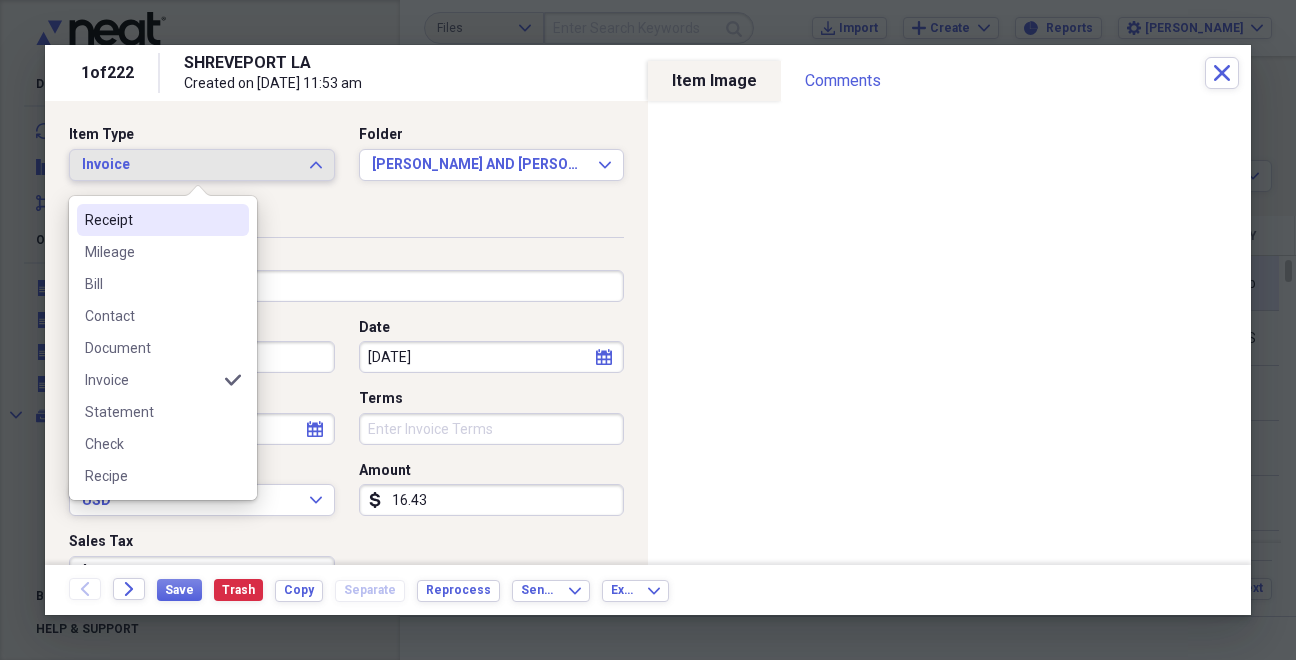 click on "Receipt" at bounding box center [151, 220] 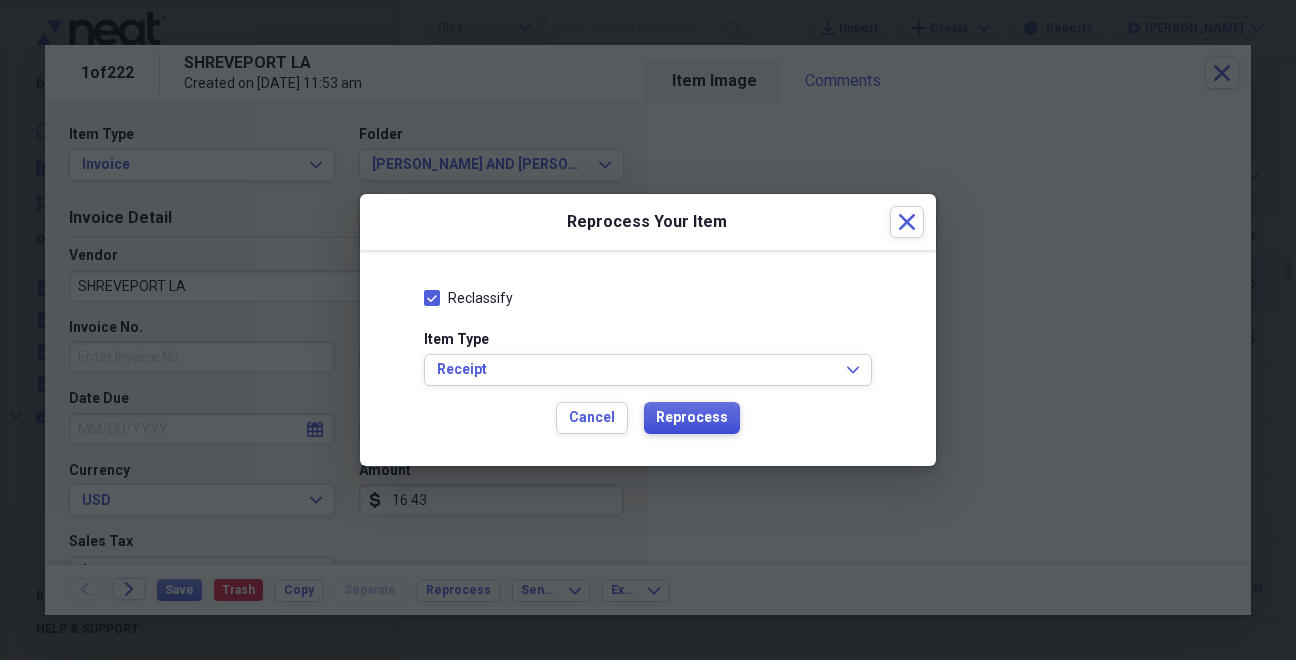 click on "Reprocess" at bounding box center (692, 418) 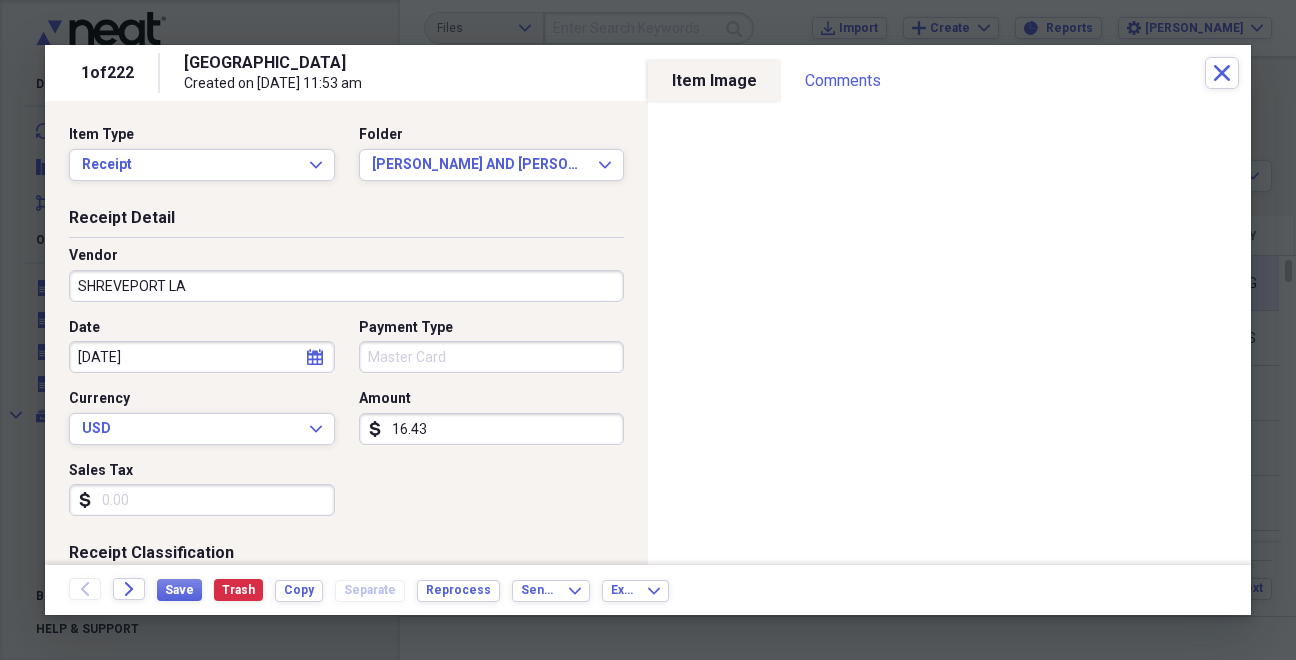 type on "[GEOGRAPHIC_DATA]" 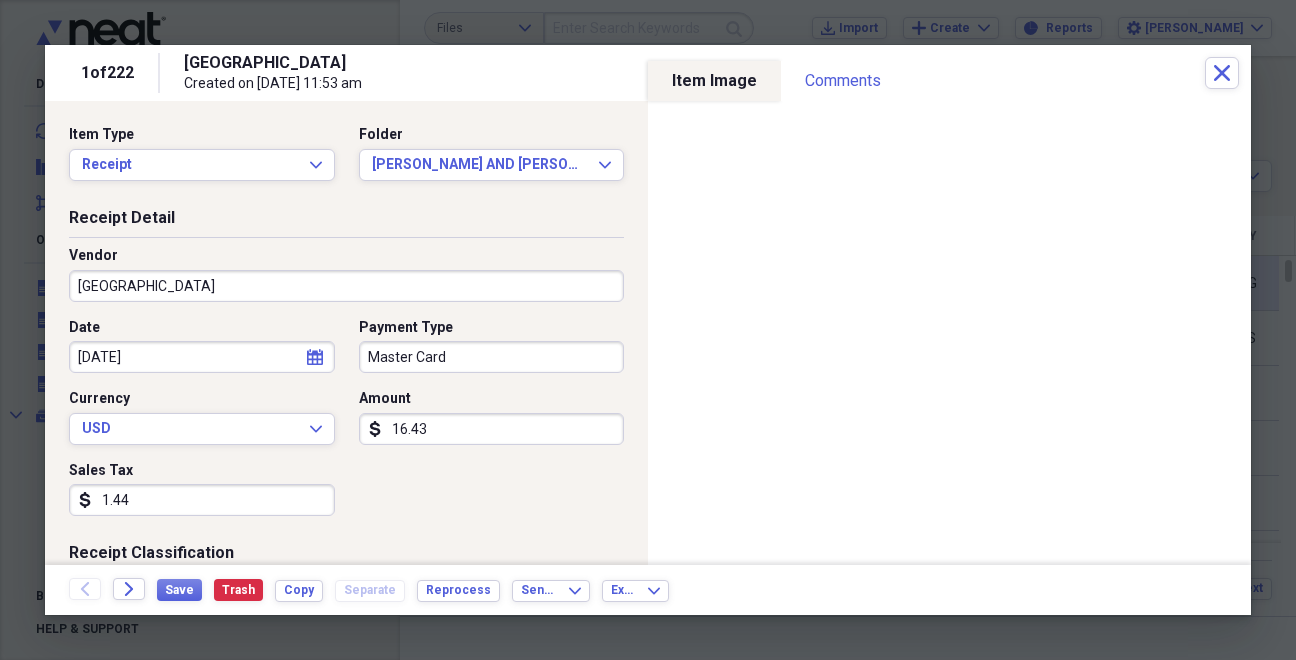 click on "1.44" at bounding box center (202, 500) 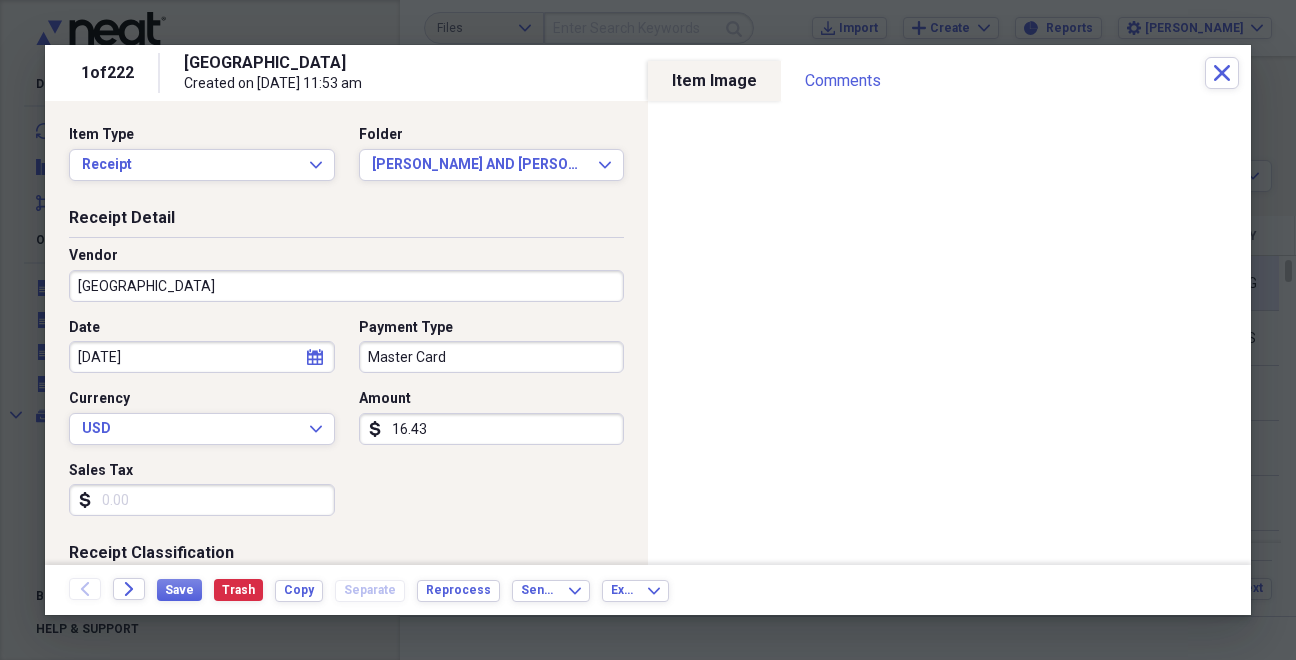 type 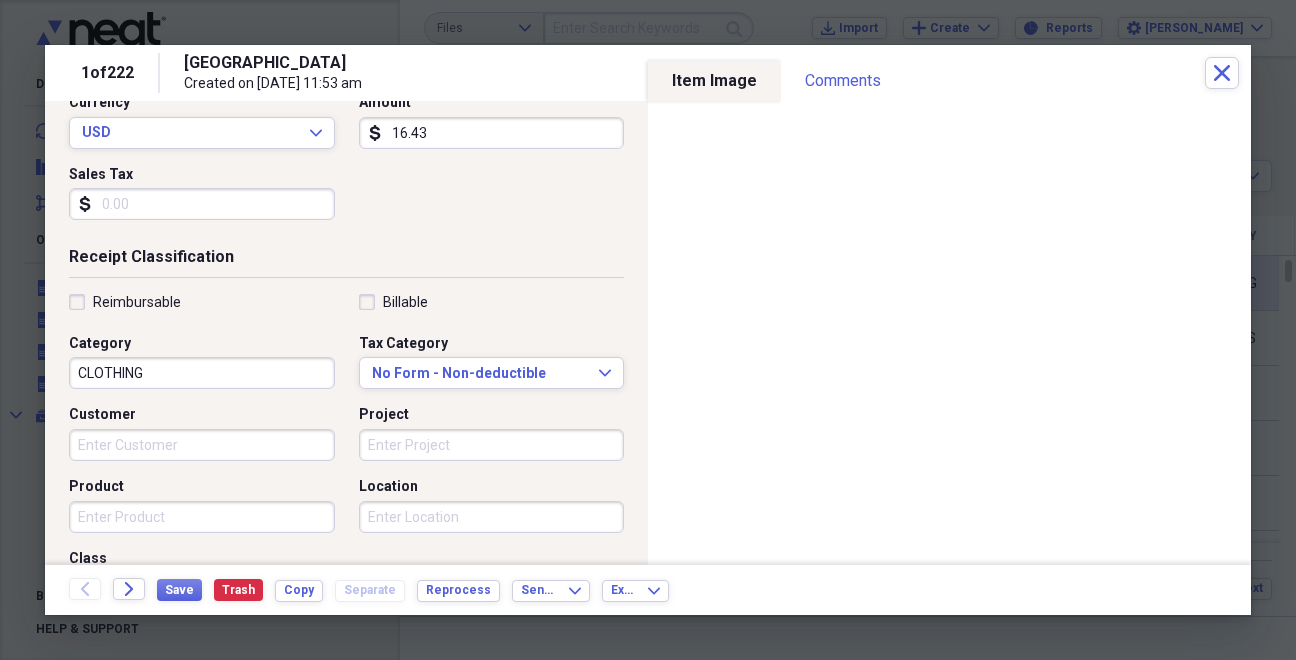 scroll, scrollTop: 418, scrollLeft: 0, axis: vertical 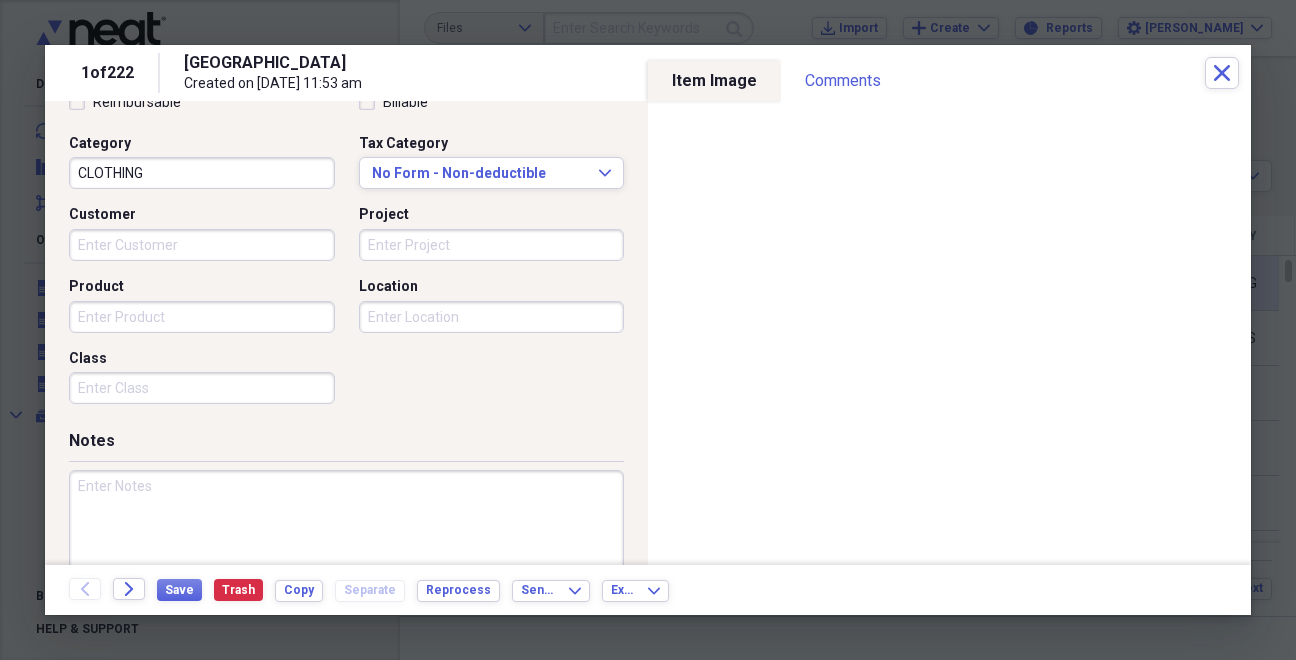 click at bounding box center [346, 535] 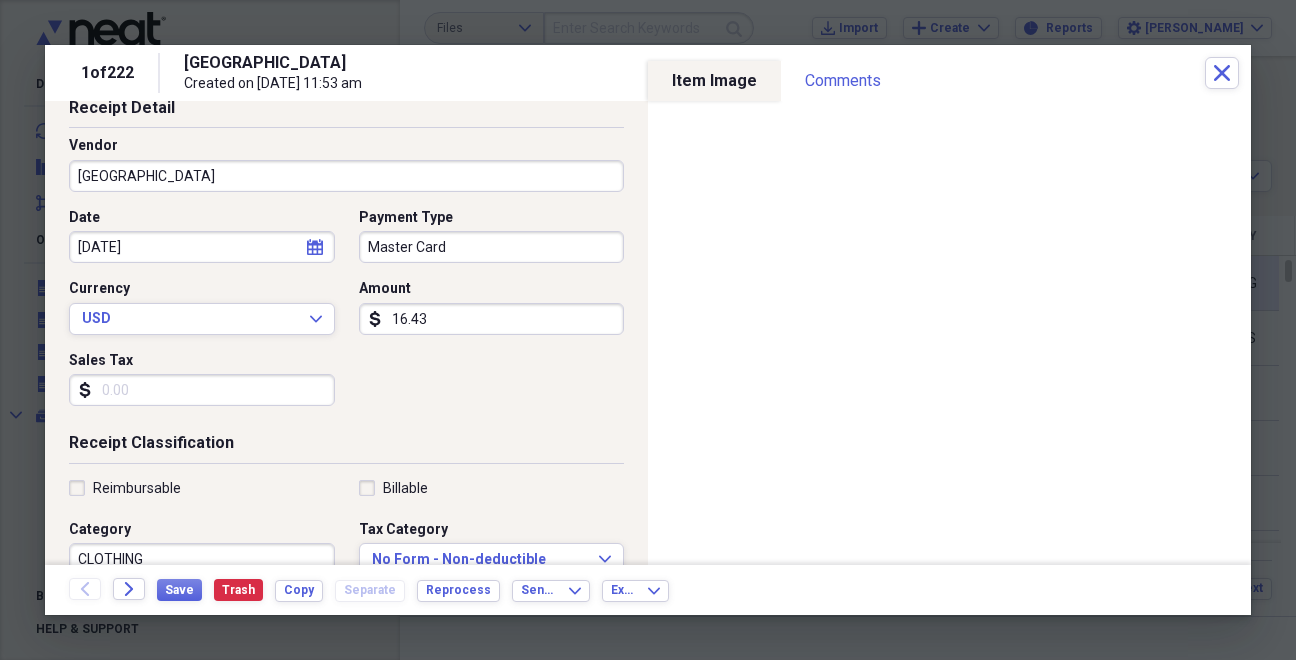 scroll, scrollTop: 166, scrollLeft: 0, axis: vertical 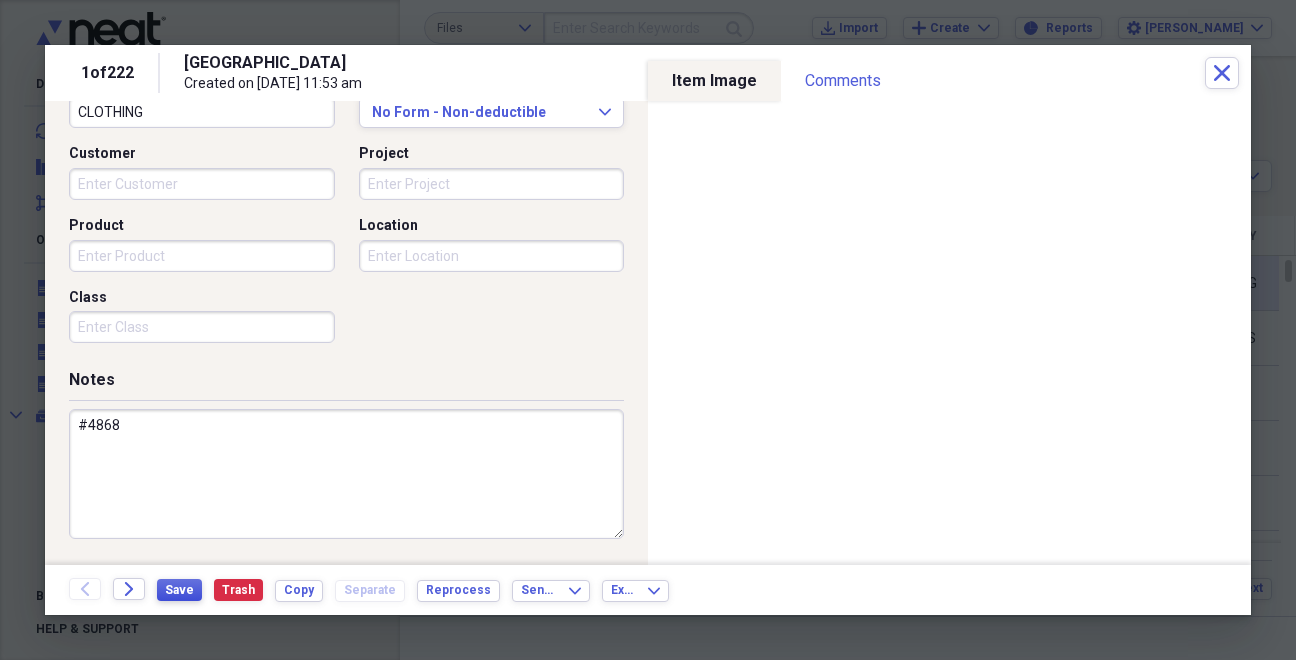 type on "#4868" 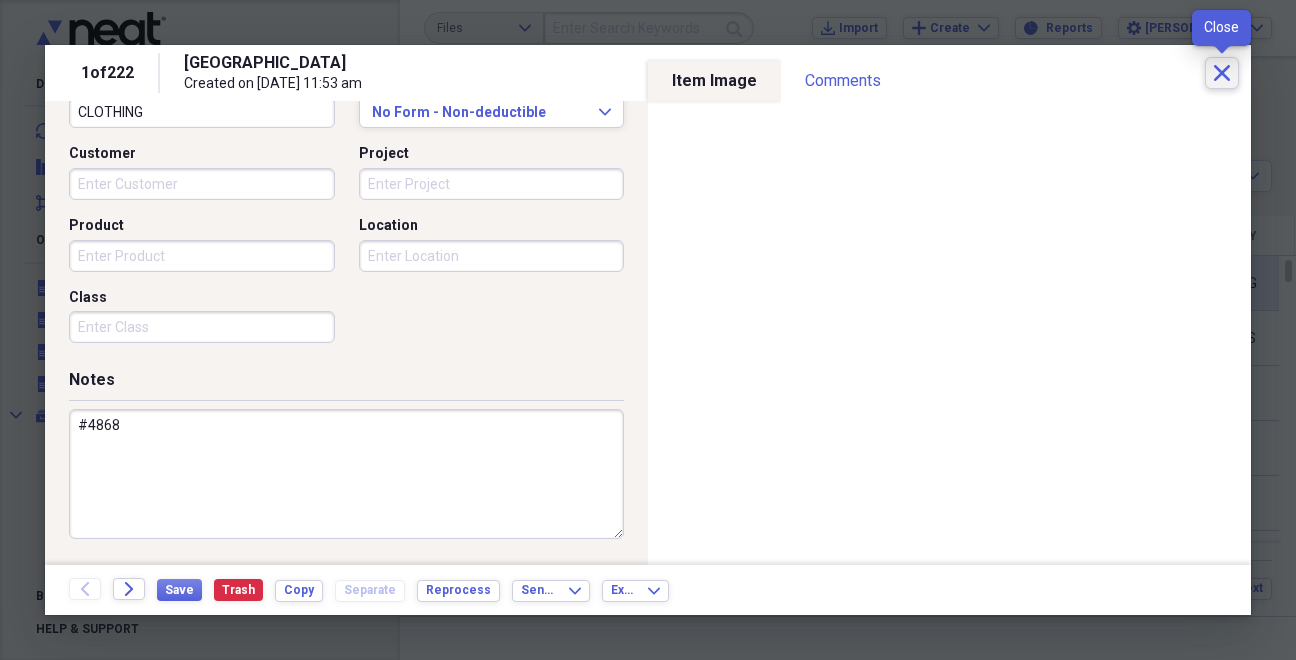 click on "Close" 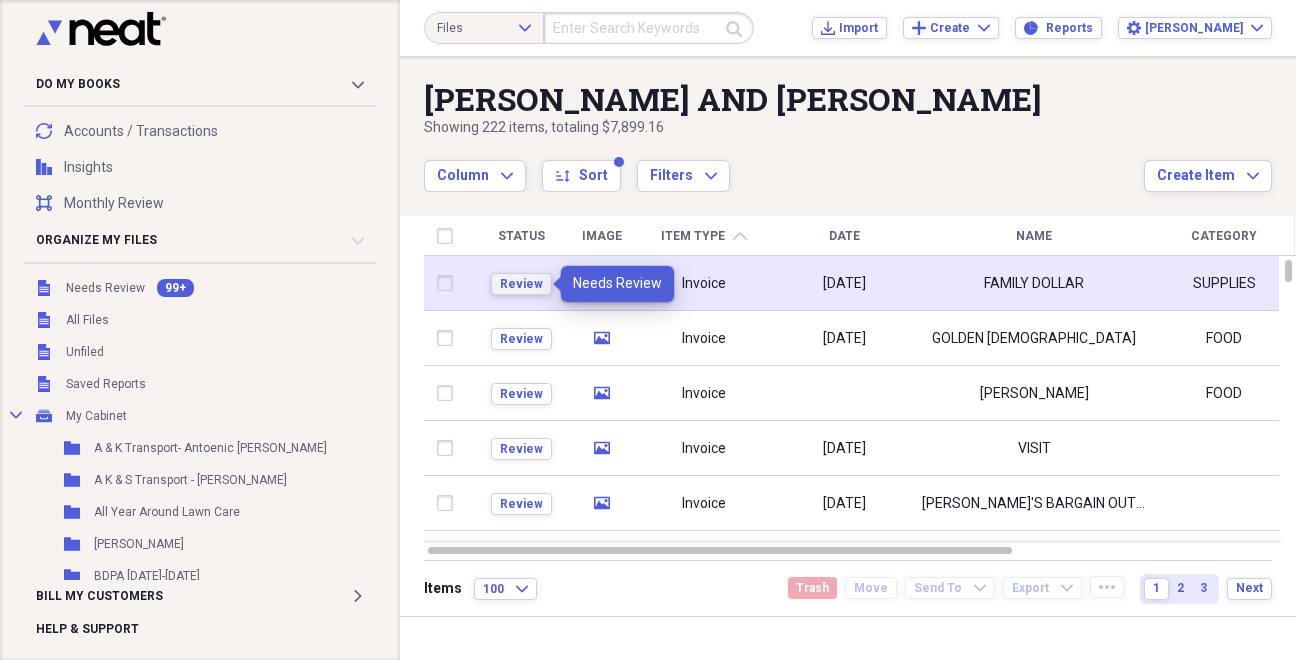 click on "Review" at bounding box center [521, 284] 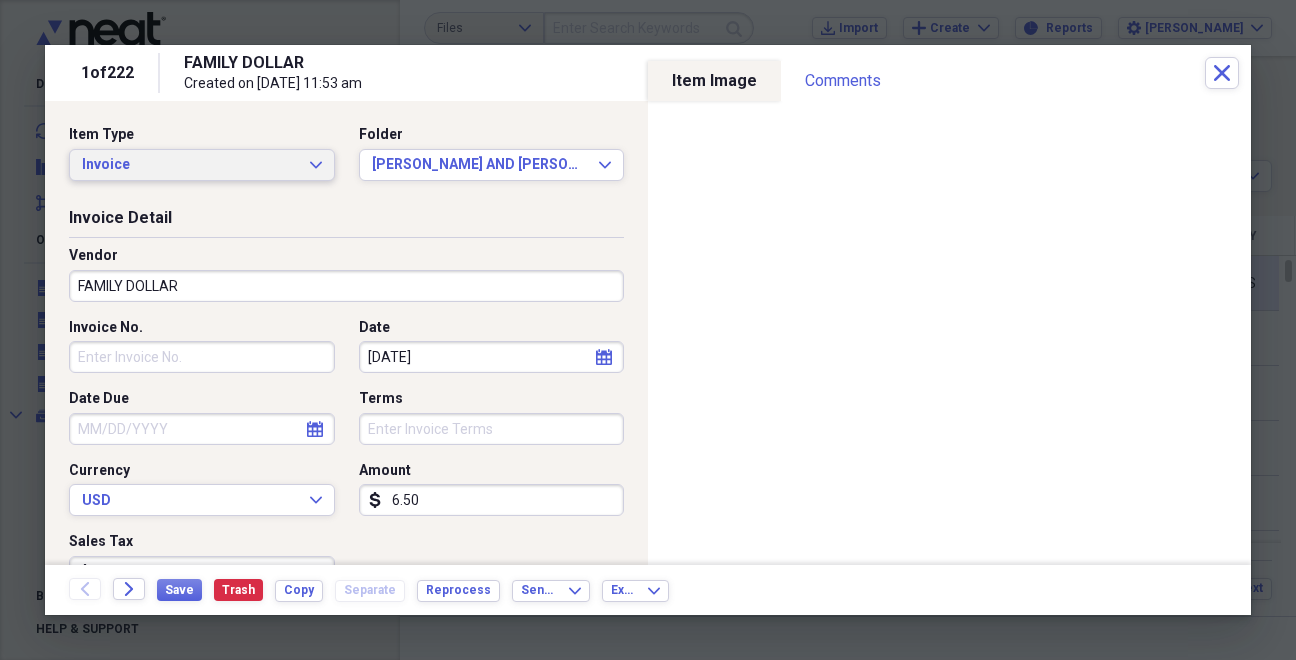 click on "Expand" 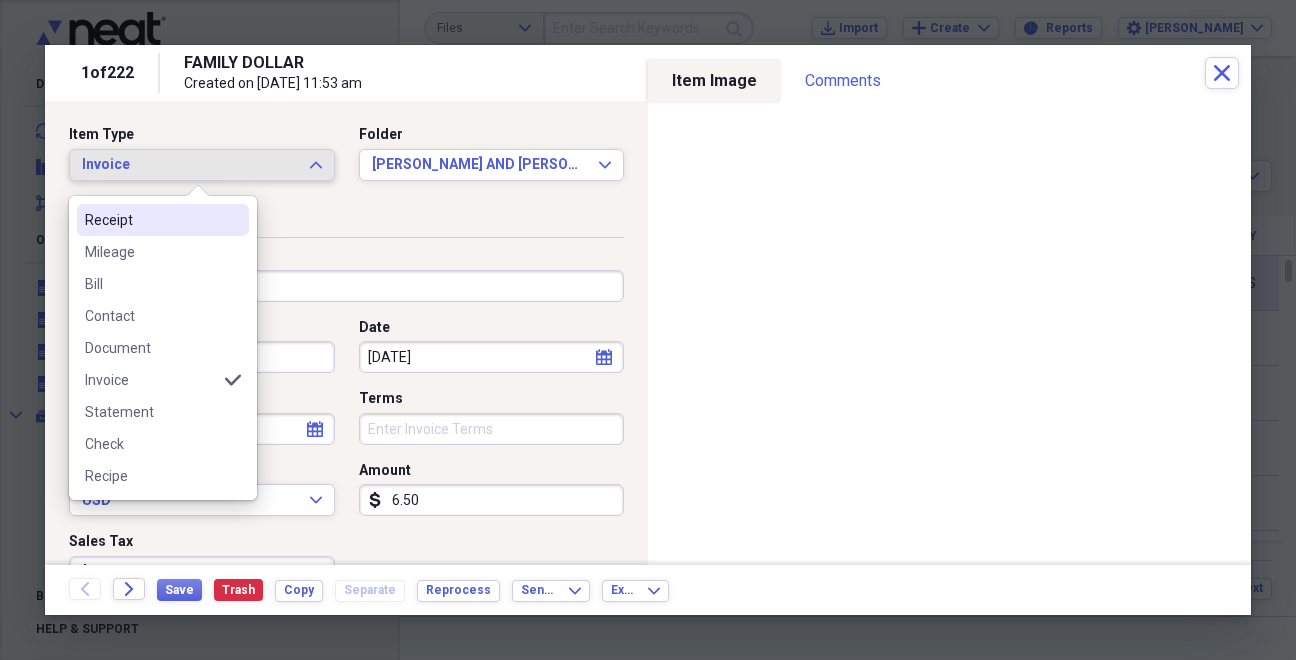 click on "Receipt" at bounding box center [151, 220] 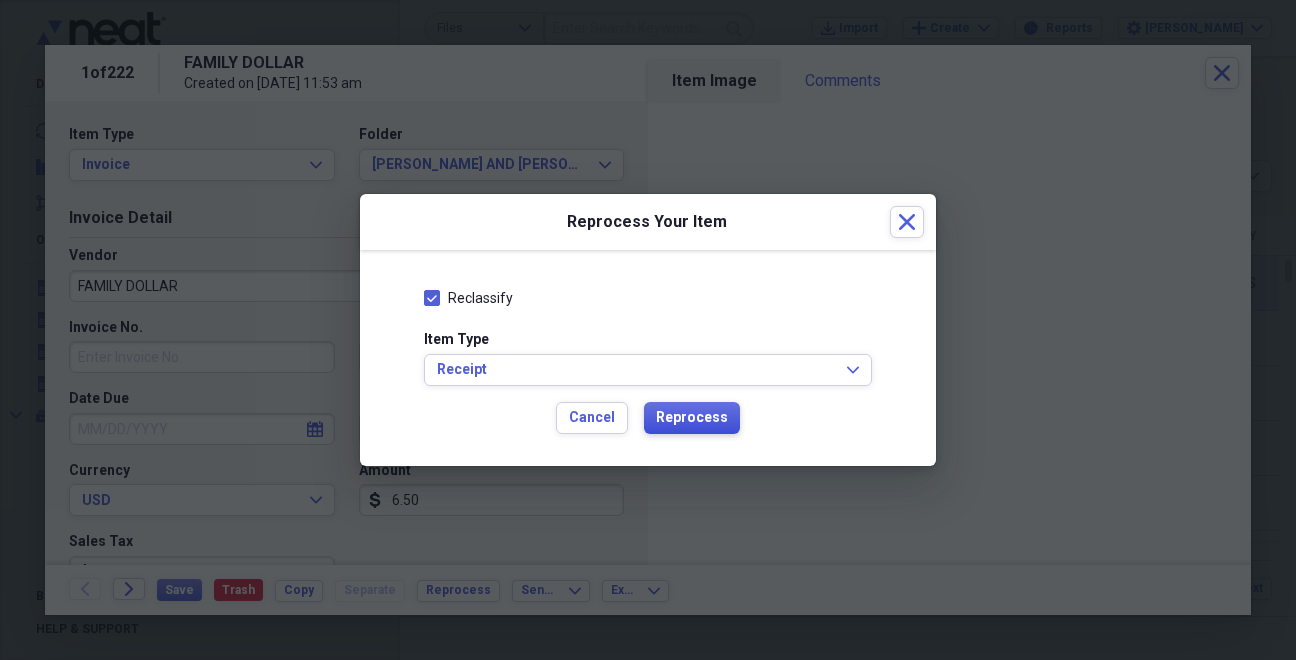 click on "Reprocess" at bounding box center [692, 418] 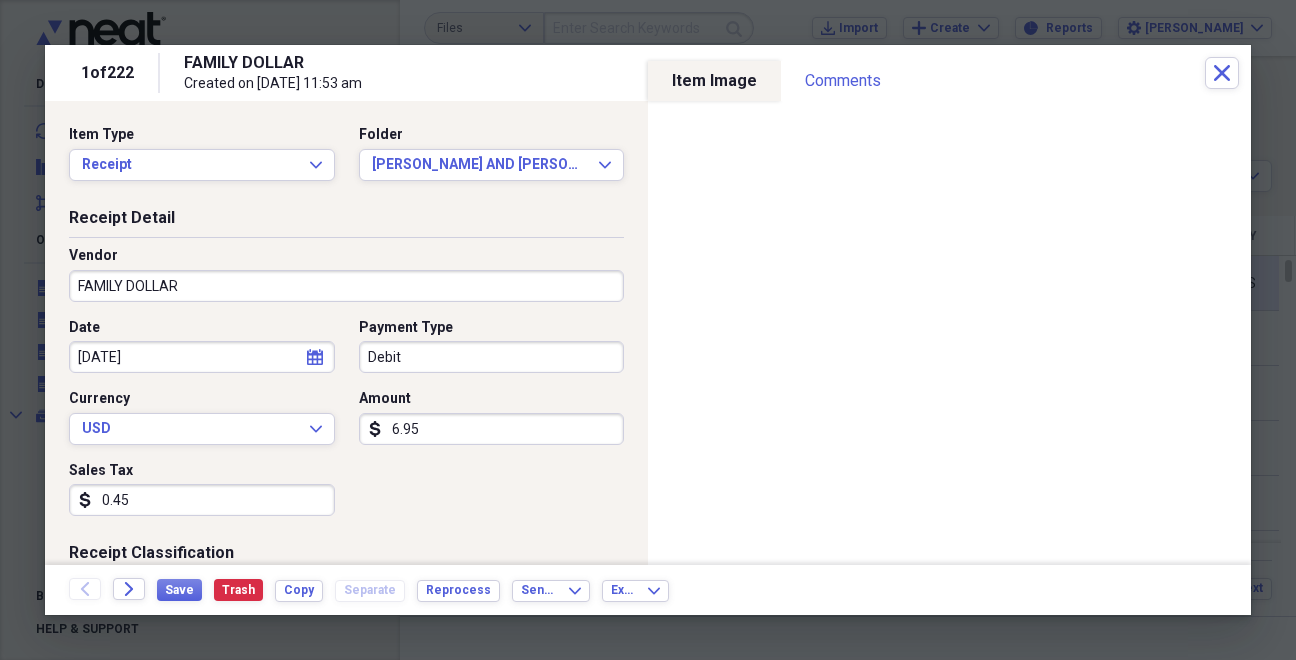 type on "Debit" 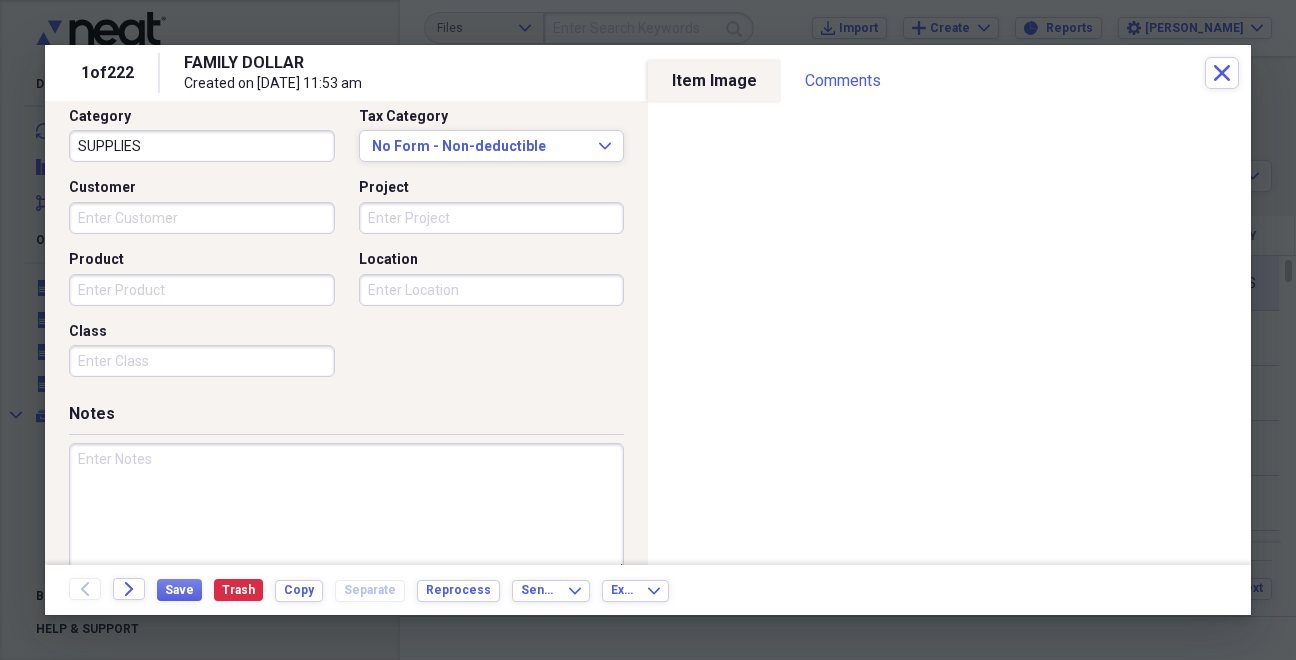 scroll, scrollTop: 557, scrollLeft: 0, axis: vertical 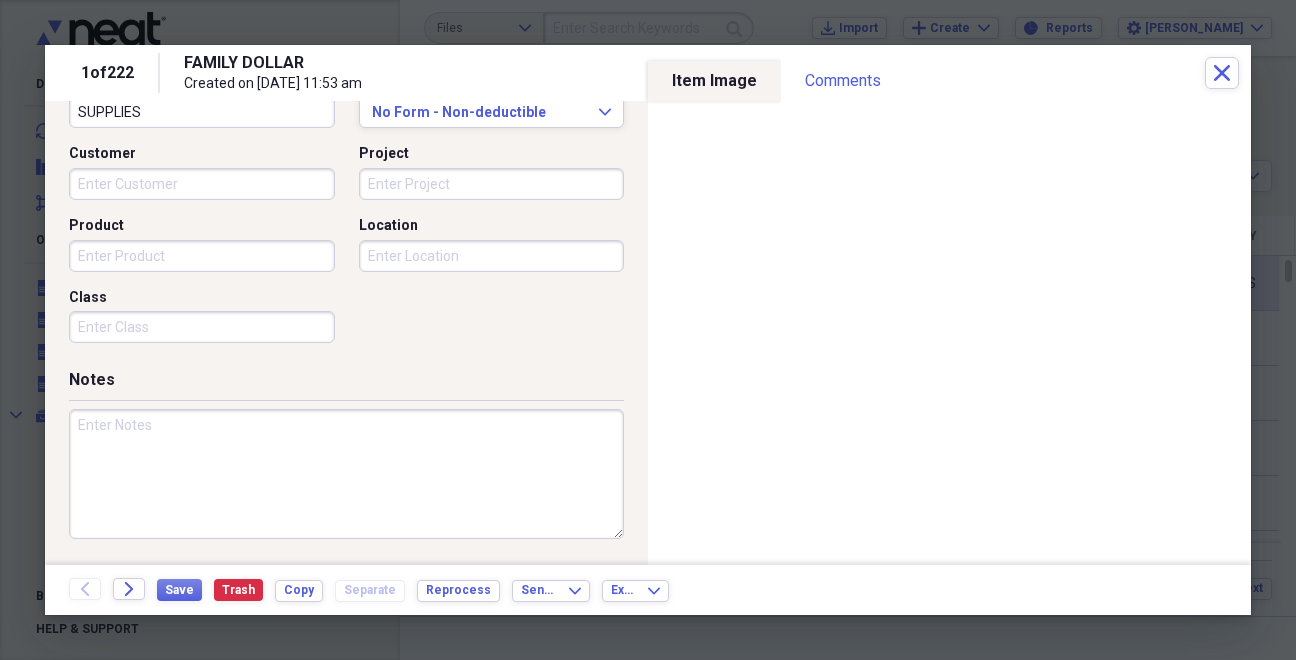 paste on "#9828" 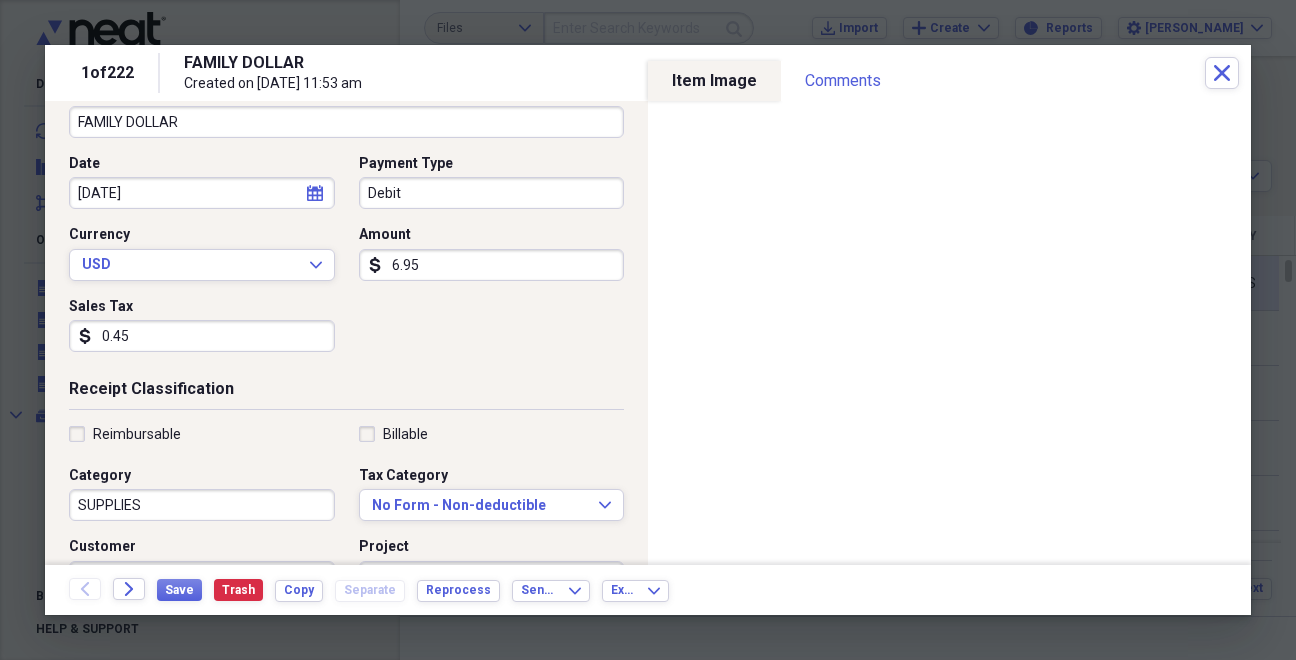 scroll, scrollTop: 166, scrollLeft: 0, axis: vertical 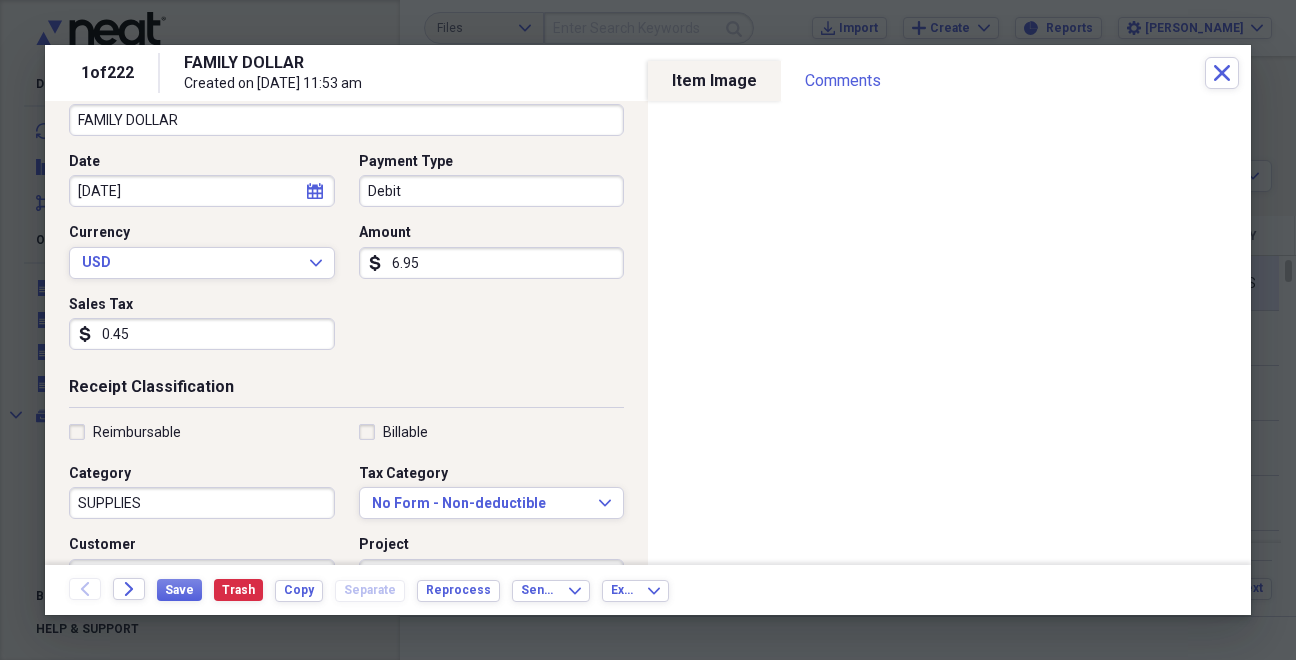 type on "#9828" 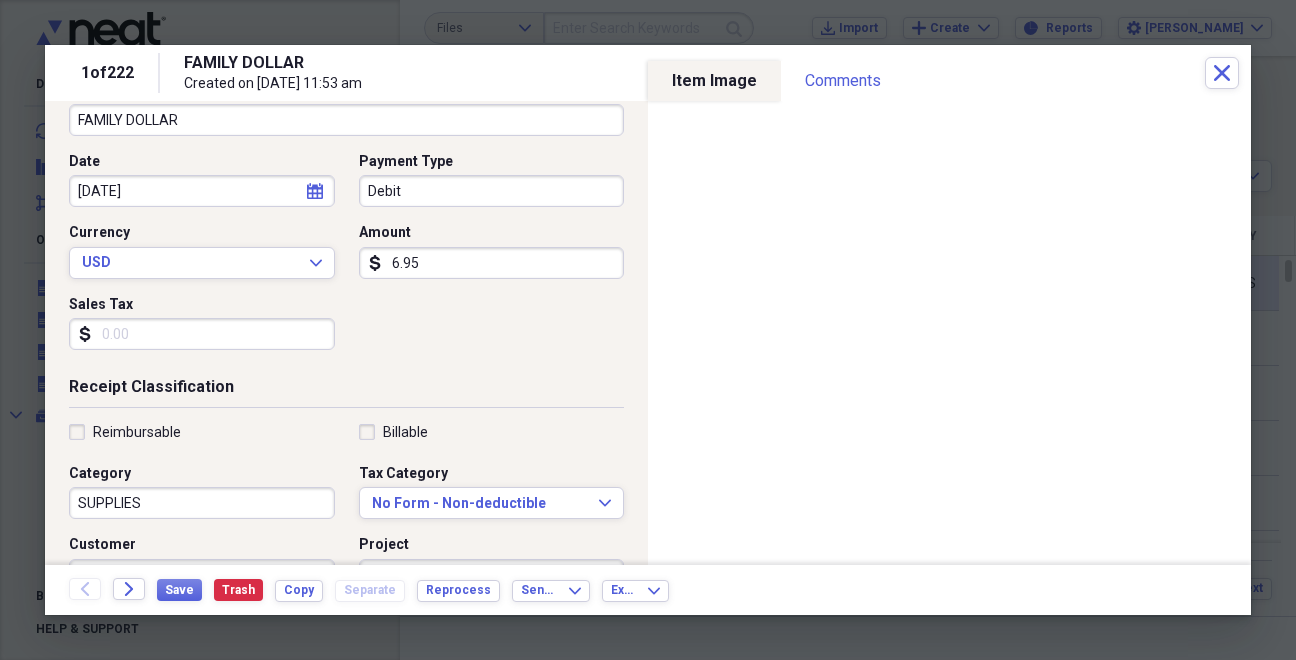 type 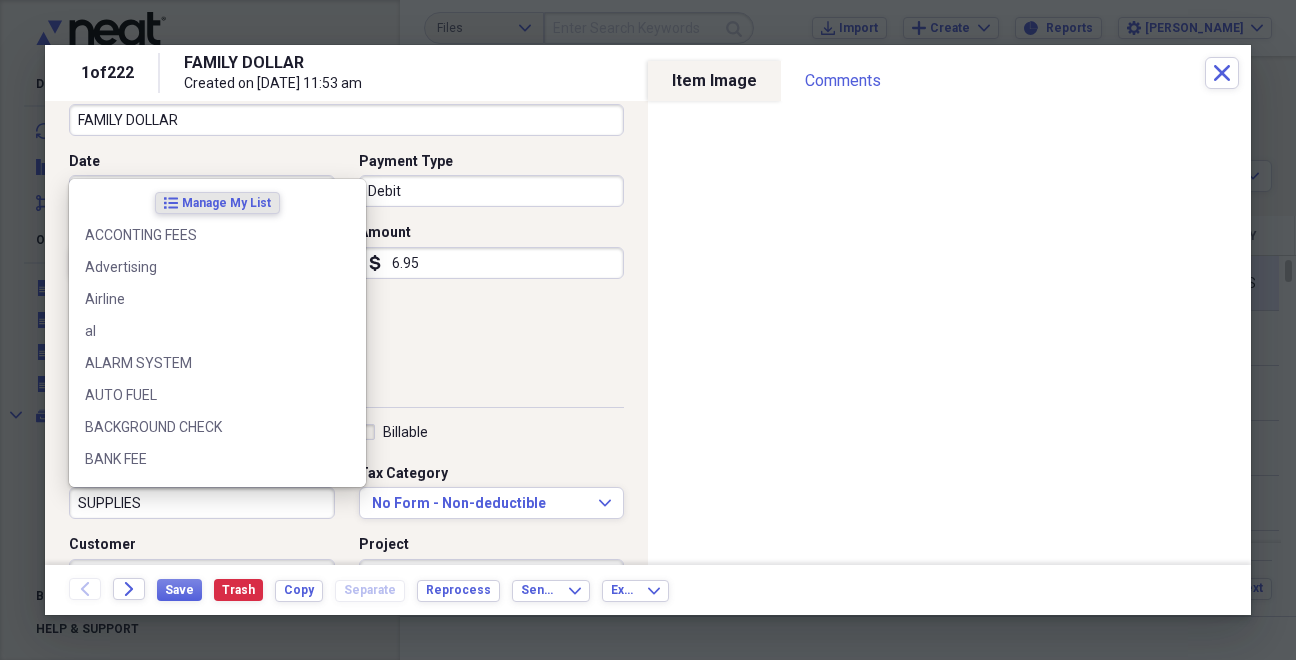 click on "SUPPLIES" at bounding box center (202, 503) 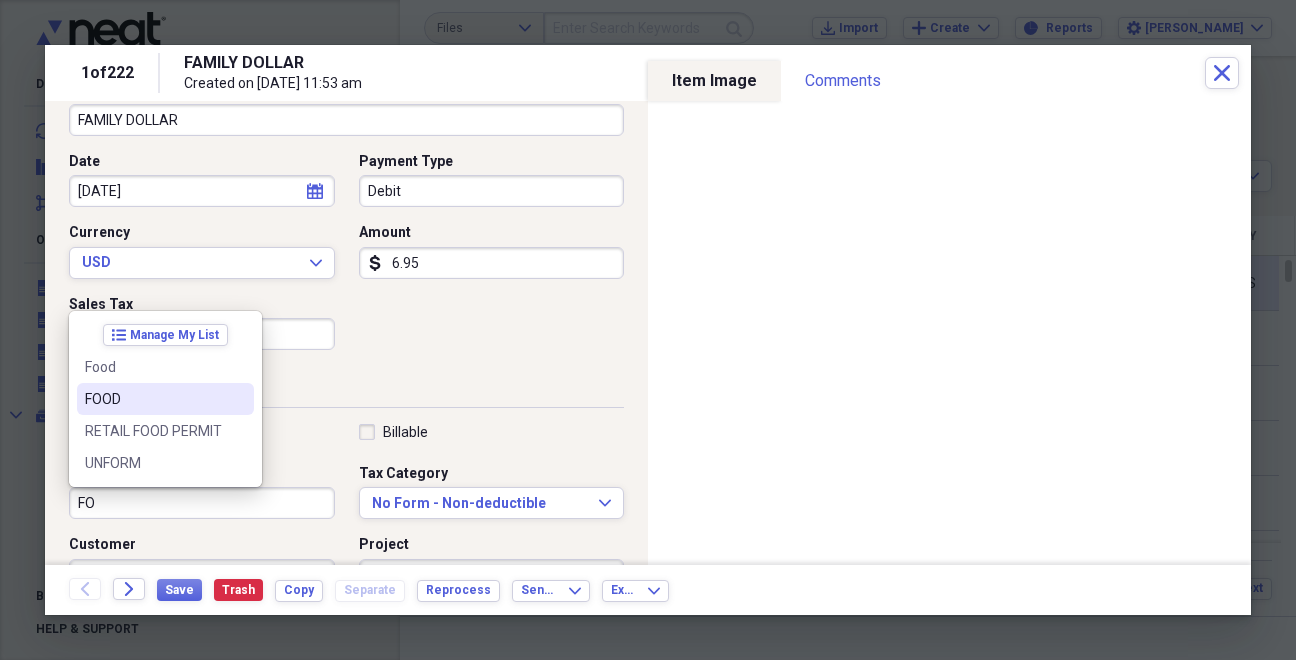 click on "FOOD" at bounding box center [153, 399] 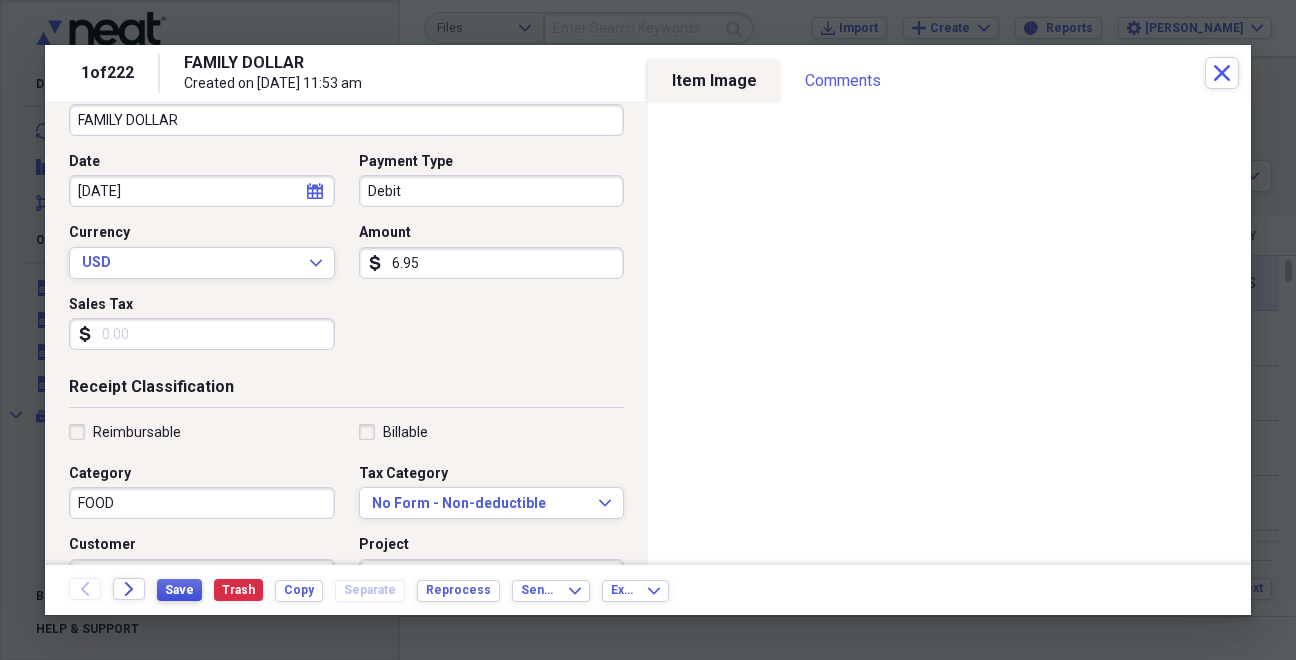 click on "Save" at bounding box center [179, 590] 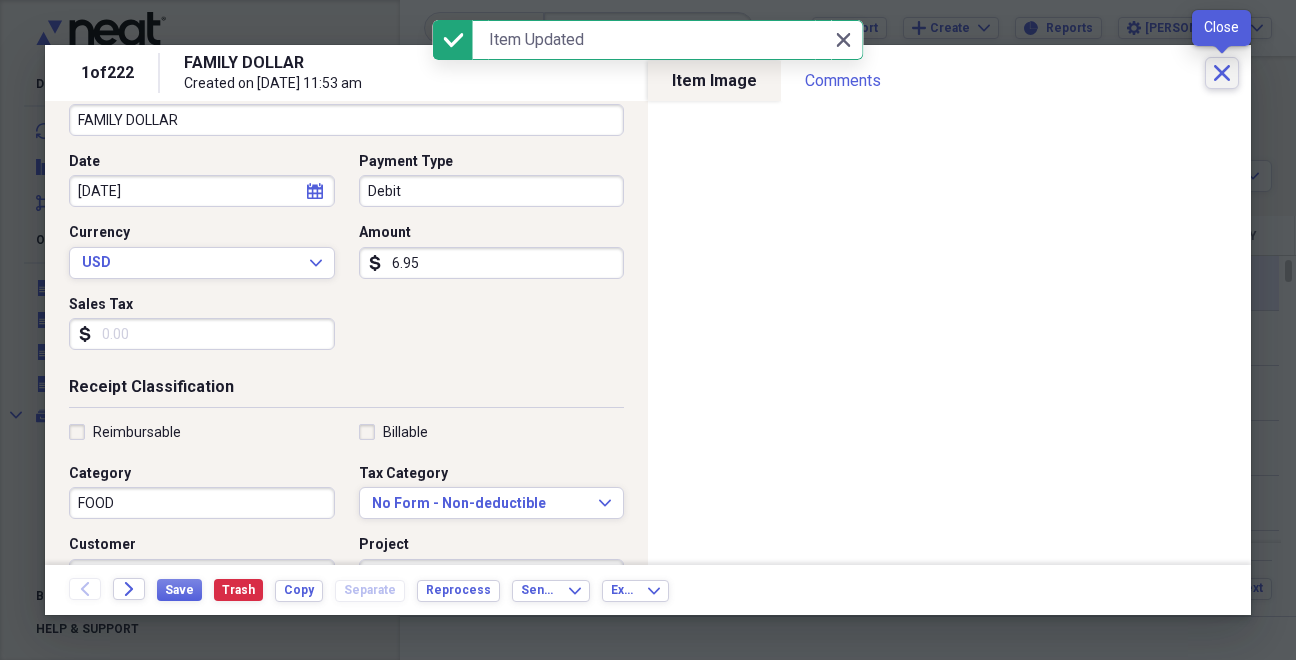 click on "Close" 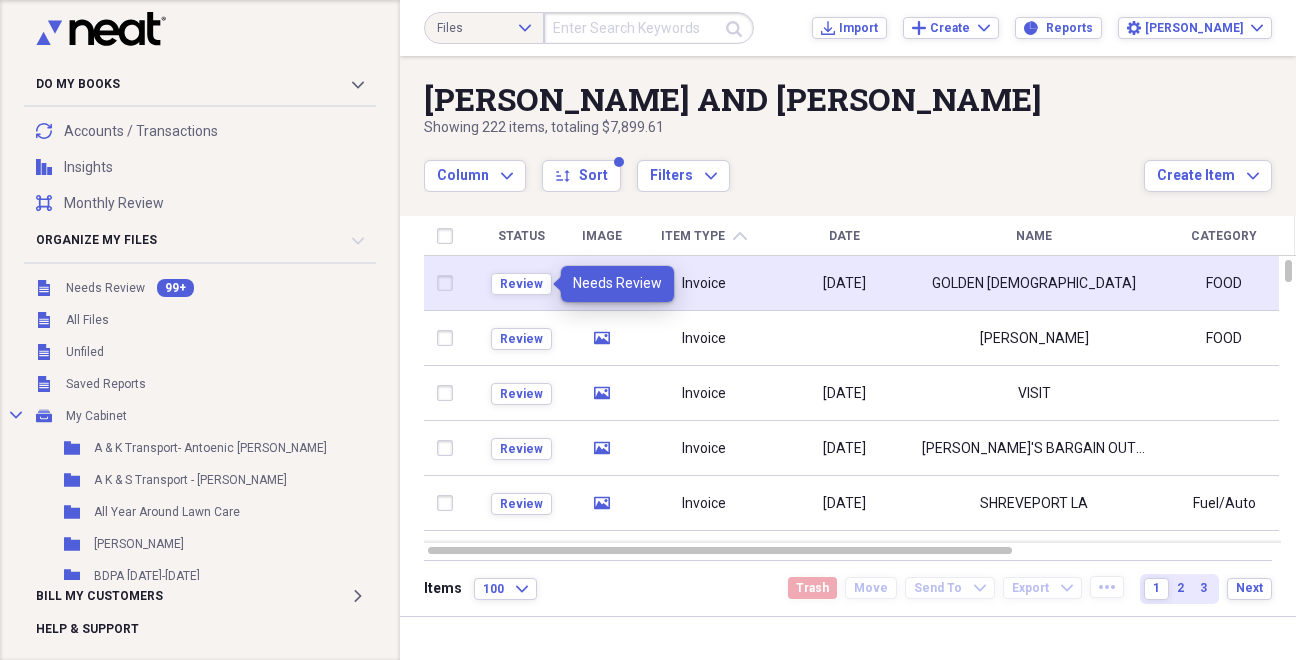 click on "Review" at bounding box center (521, 283) 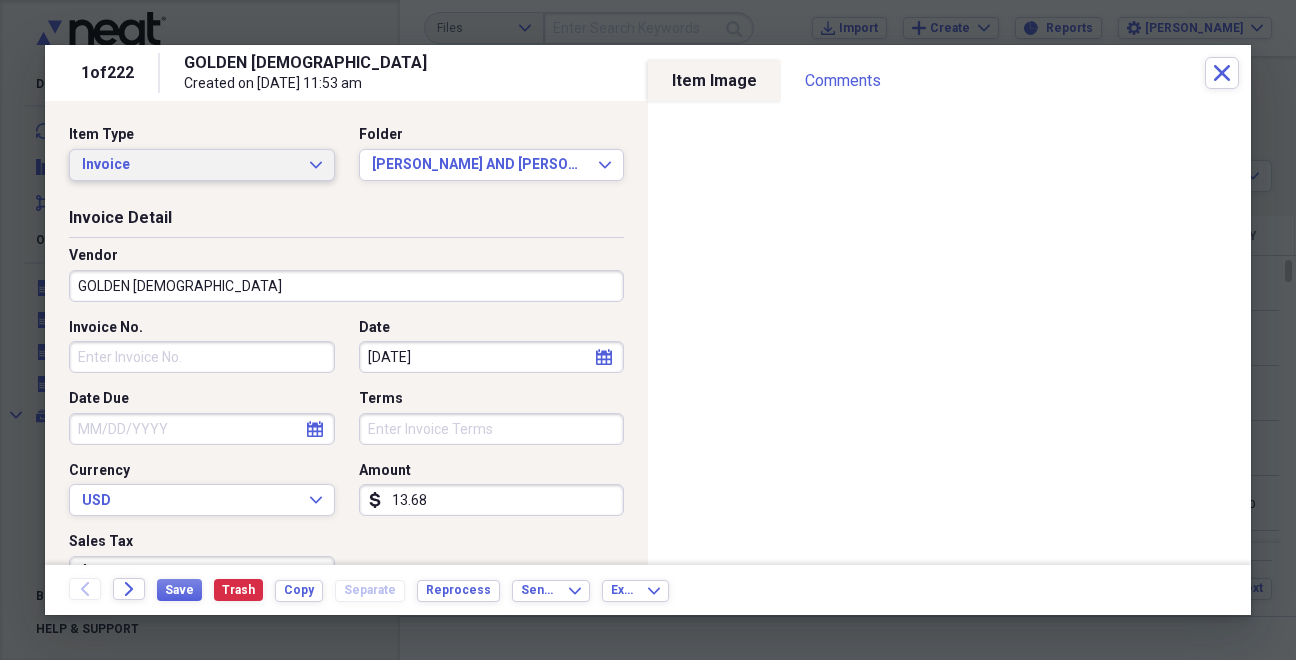 click on "Invoice Expand" at bounding box center [202, 165] 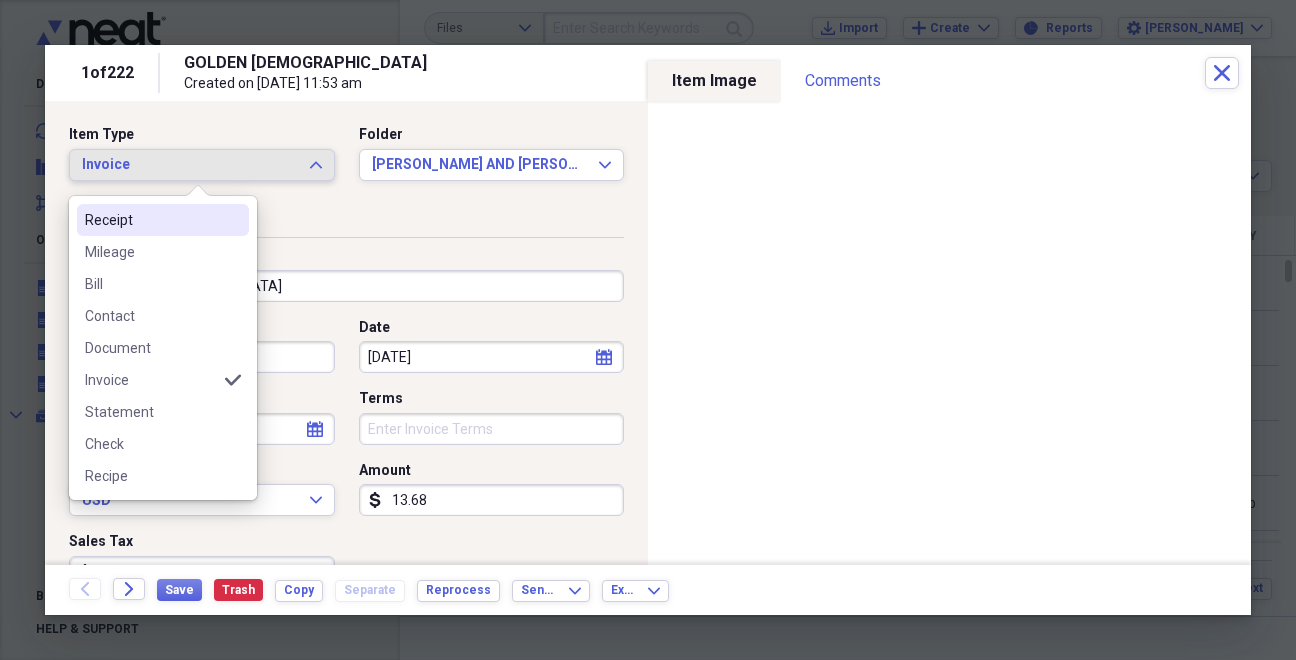 click on "Receipt" at bounding box center [151, 220] 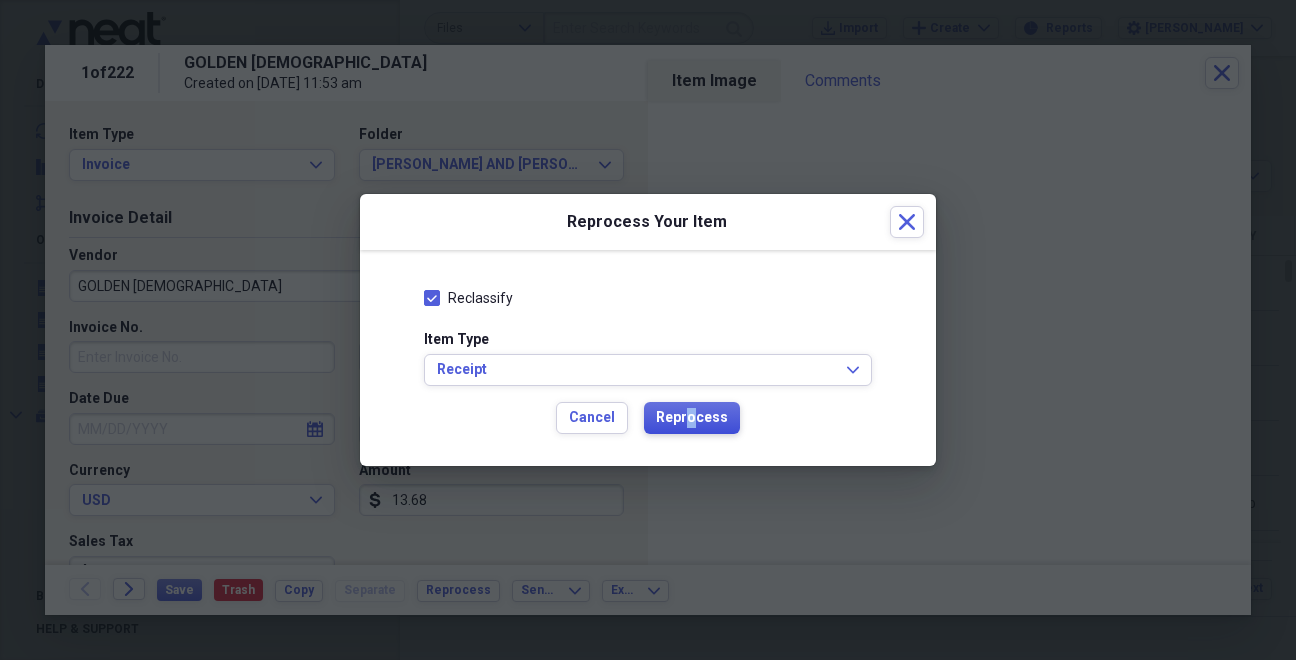 click on "Reprocess" at bounding box center [692, 418] 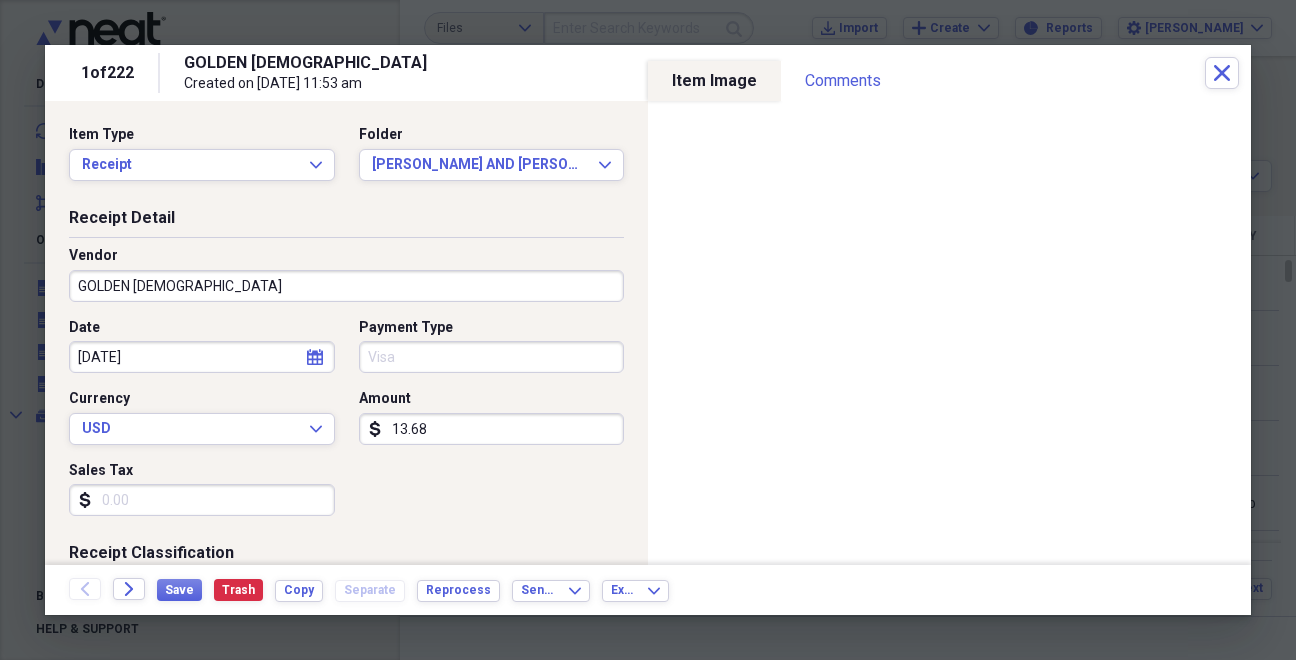 type on "Visa" 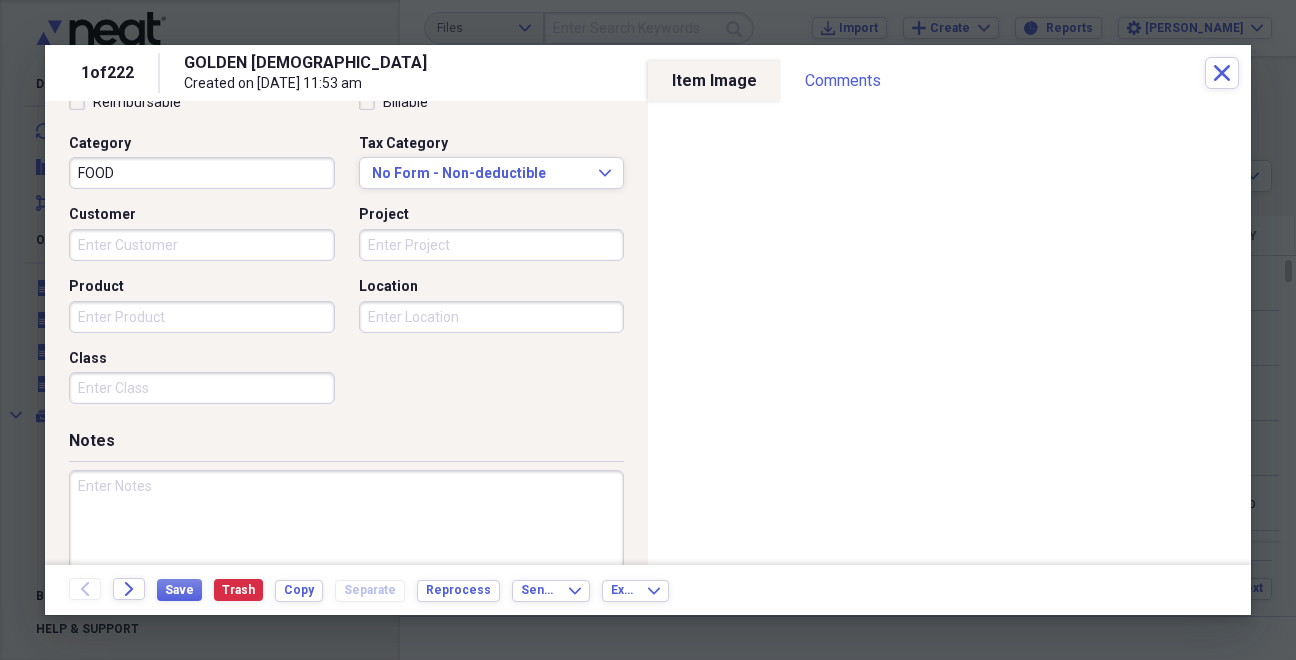 scroll, scrollTop: 557, scrollLeft: 0, axis: vertical 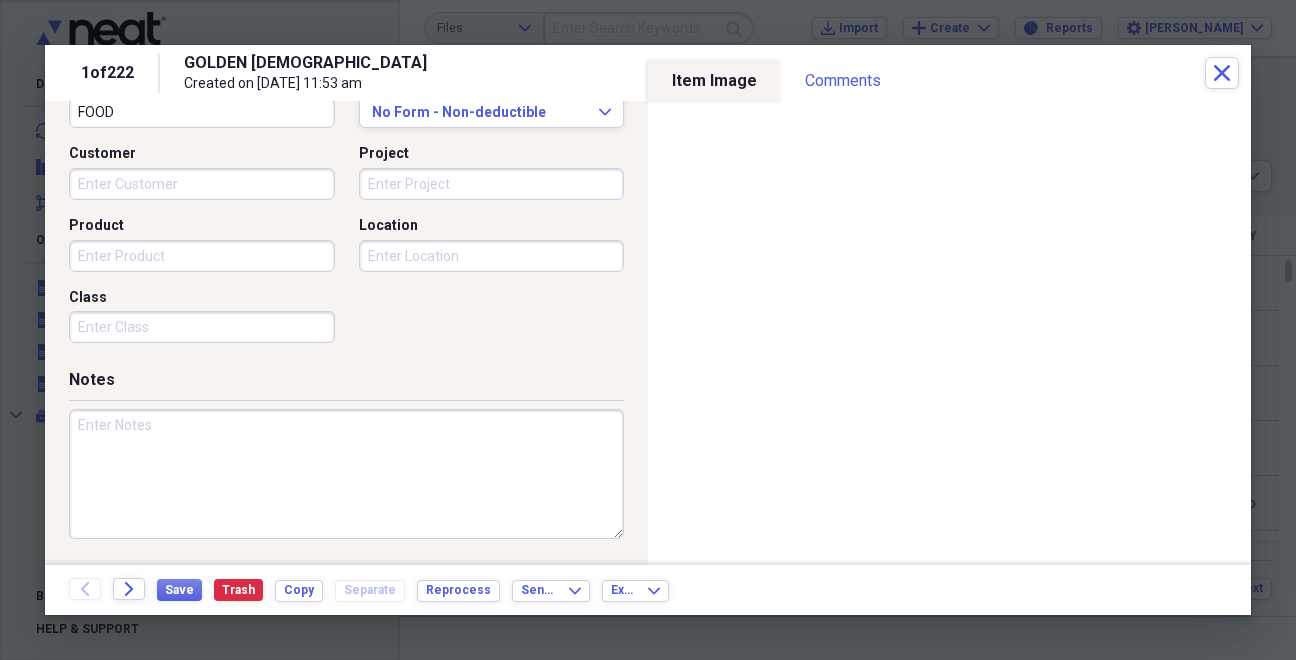 paste on "#9828" 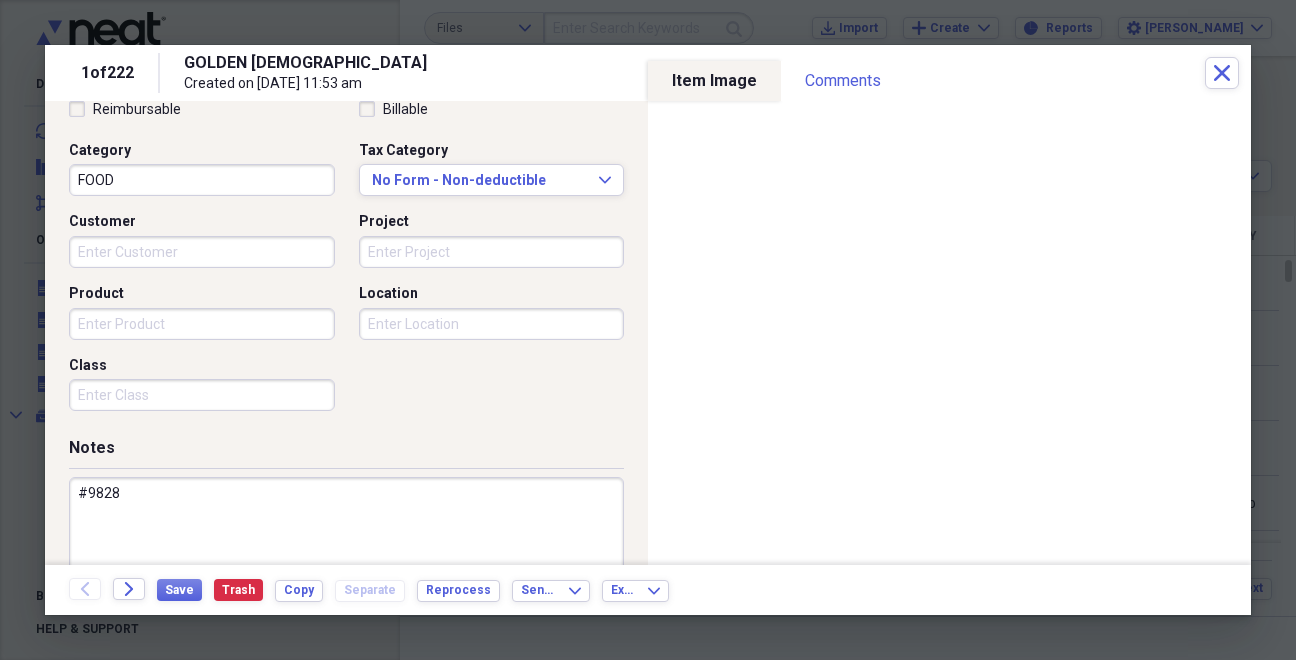 scroll, scrollTop: 347, scrollLeft: 0, axis: vertical 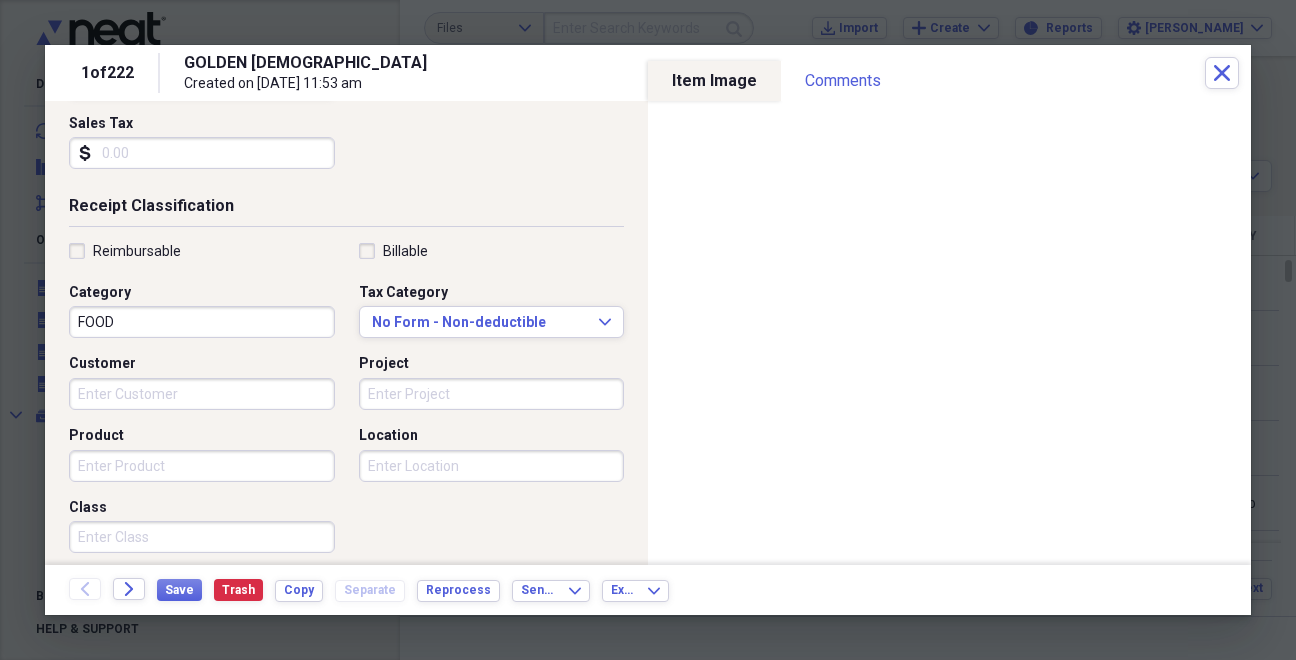 type on "#9828" 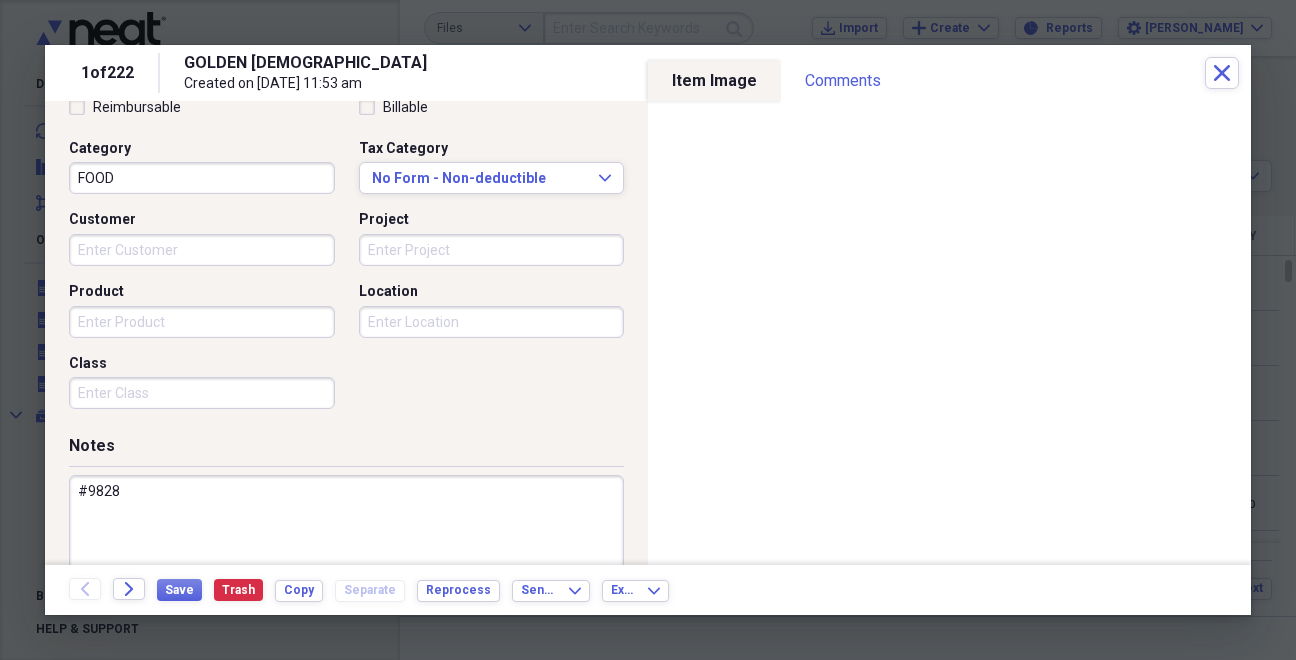 scroll, scrollTop: 557, scrollLeft: 0, axis: vertical 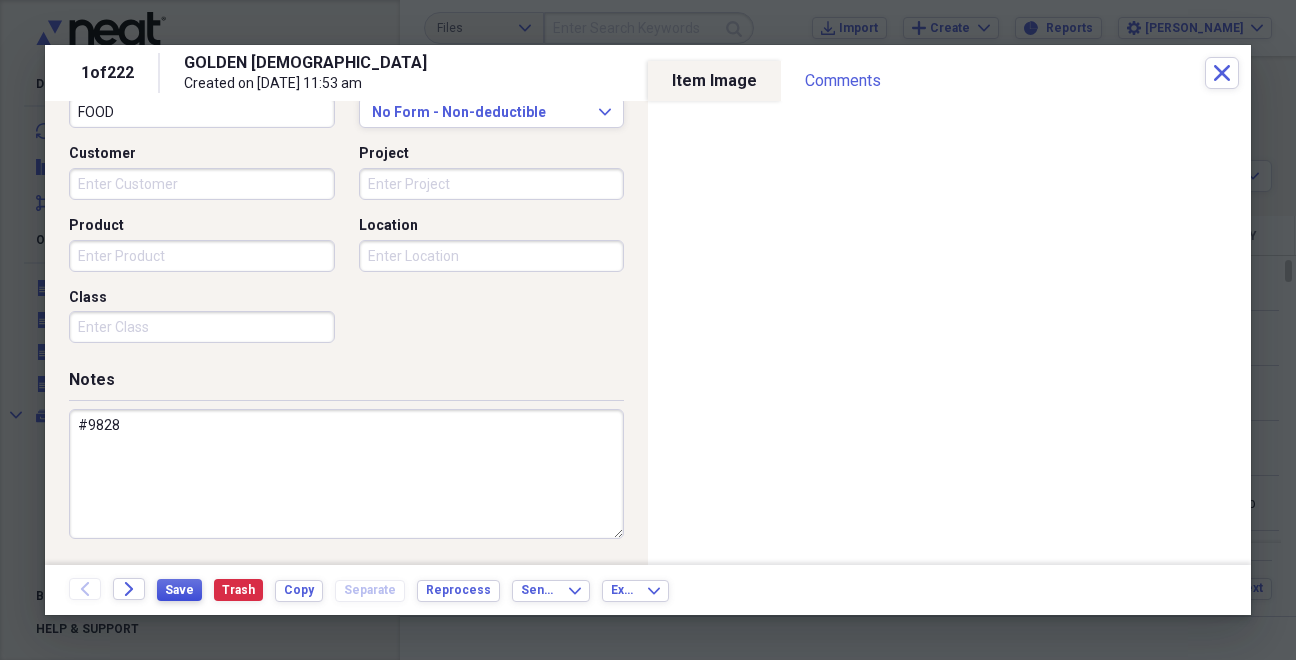 click on "Save" at bounding box center (179, 590) 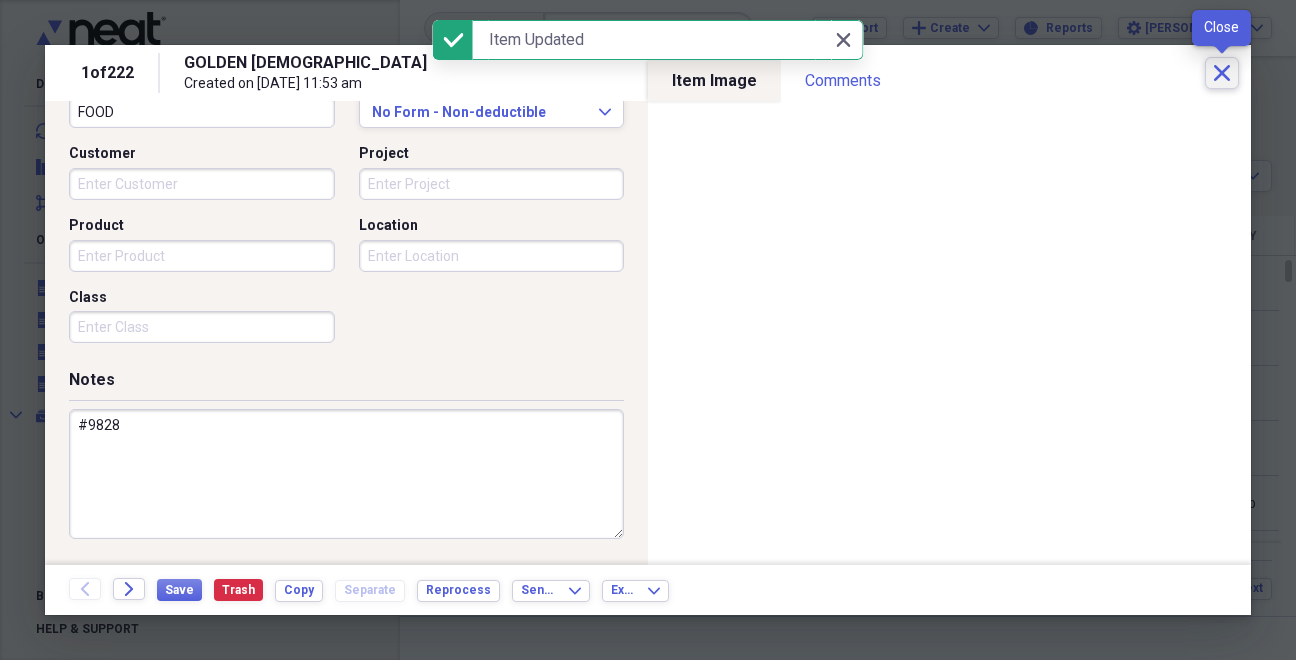 click on "Close" 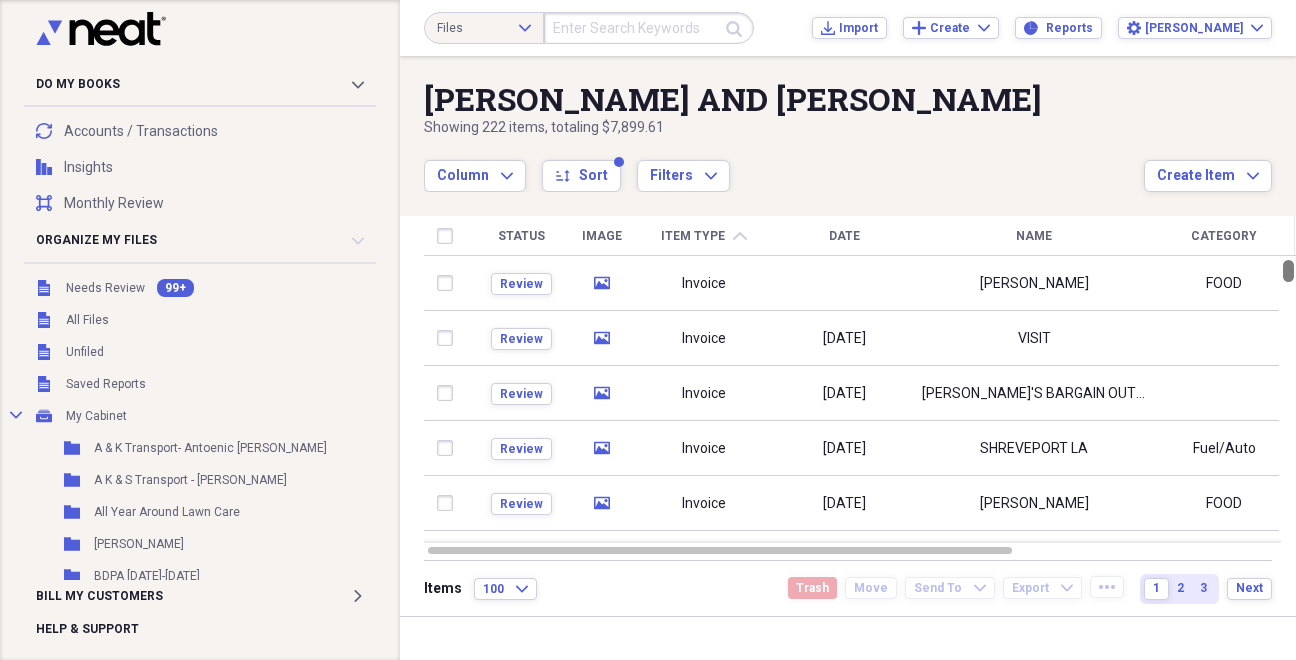 drag, startPoint x: 1287, startPoint y: 266, endPoint x: 1295, endPoint y: 155, distance: 111.28792 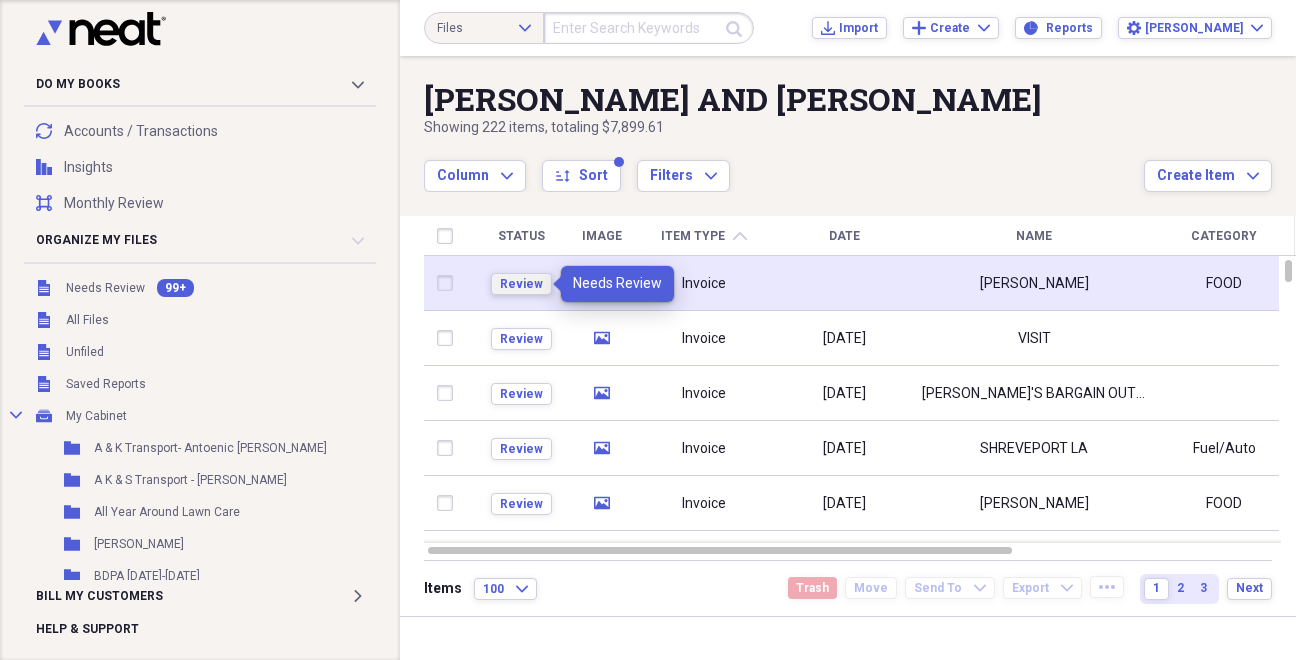 click on "Review" at bounding box center [521, 284] 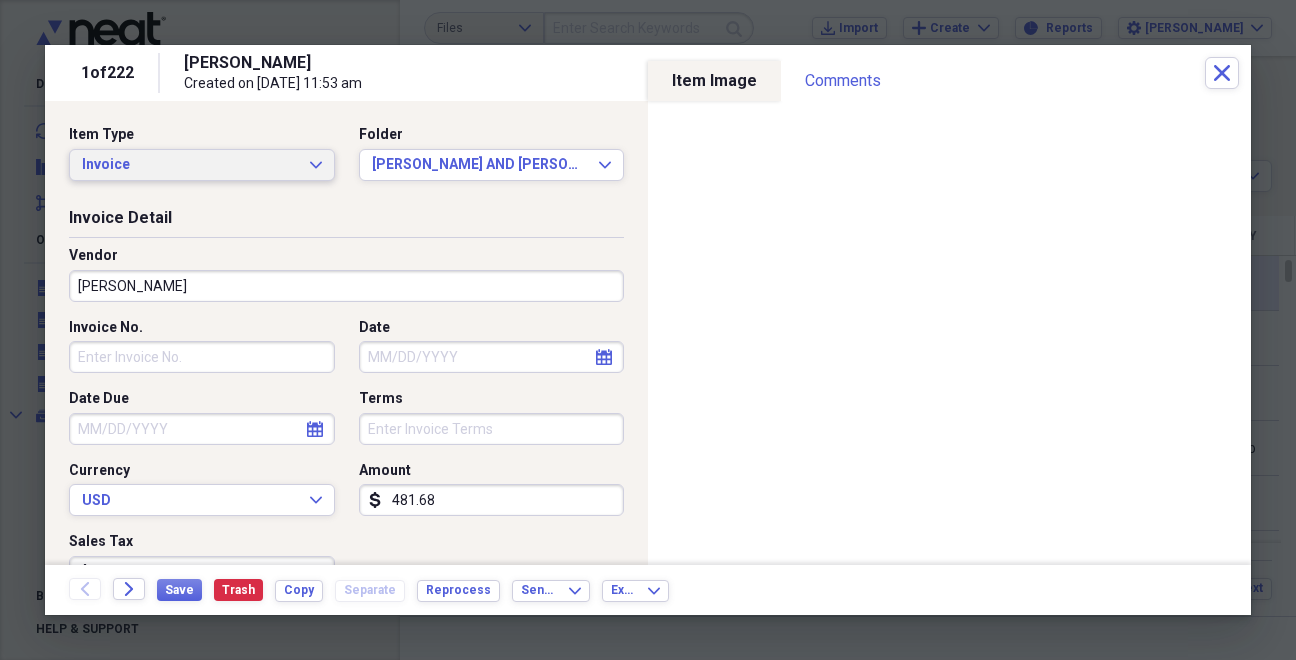 click on "Invoice Expand" at bounding box center (202, 165) 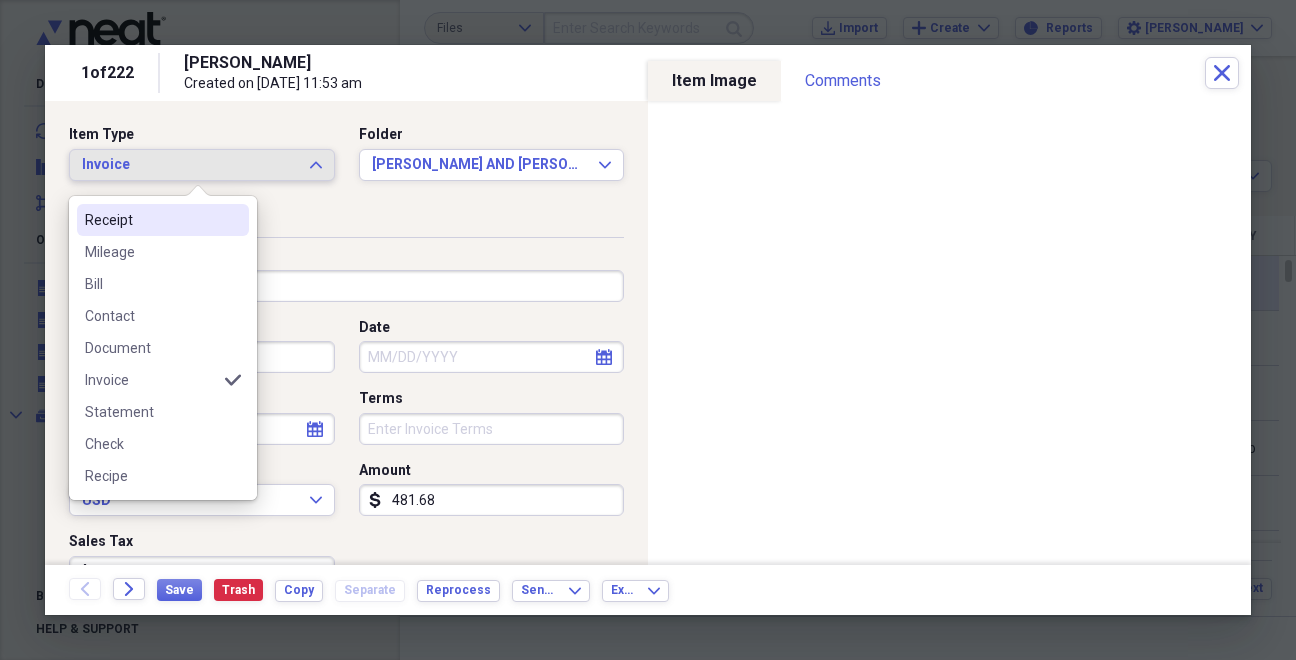 click on "Receipt" at bounding box center (151, 220) 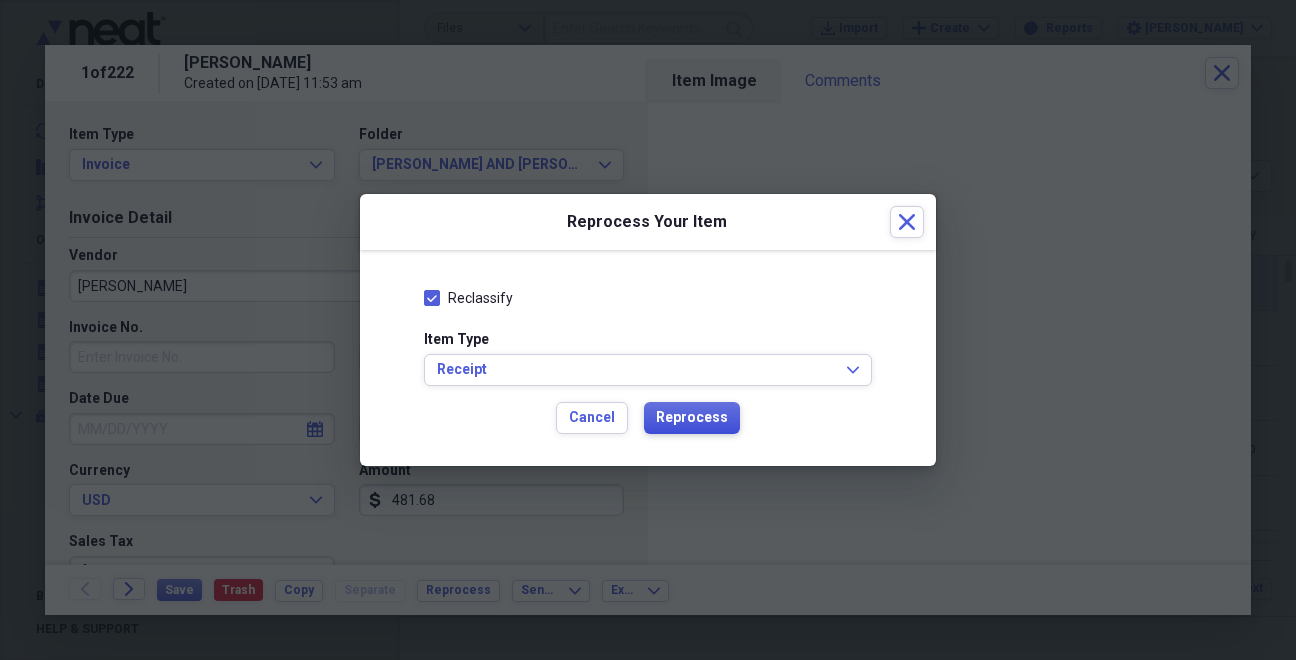 click on "Reprocess" at bounding box center (692, 418) 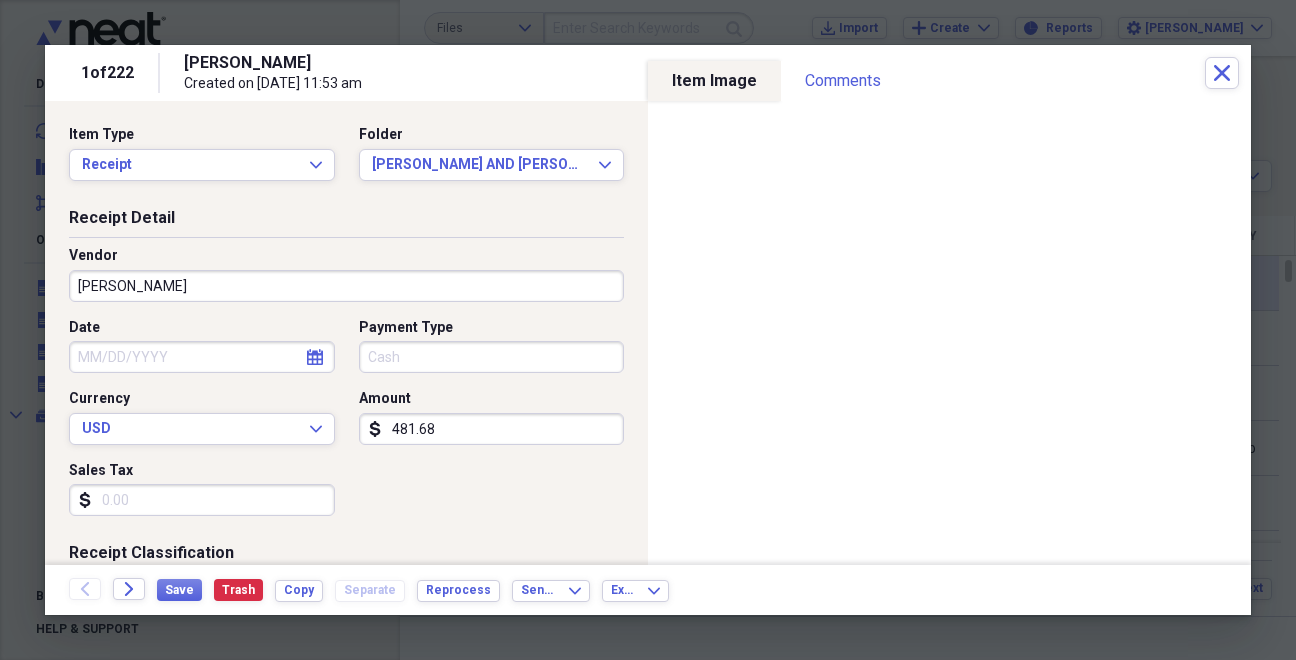 type on "[PERSON_NAME]" 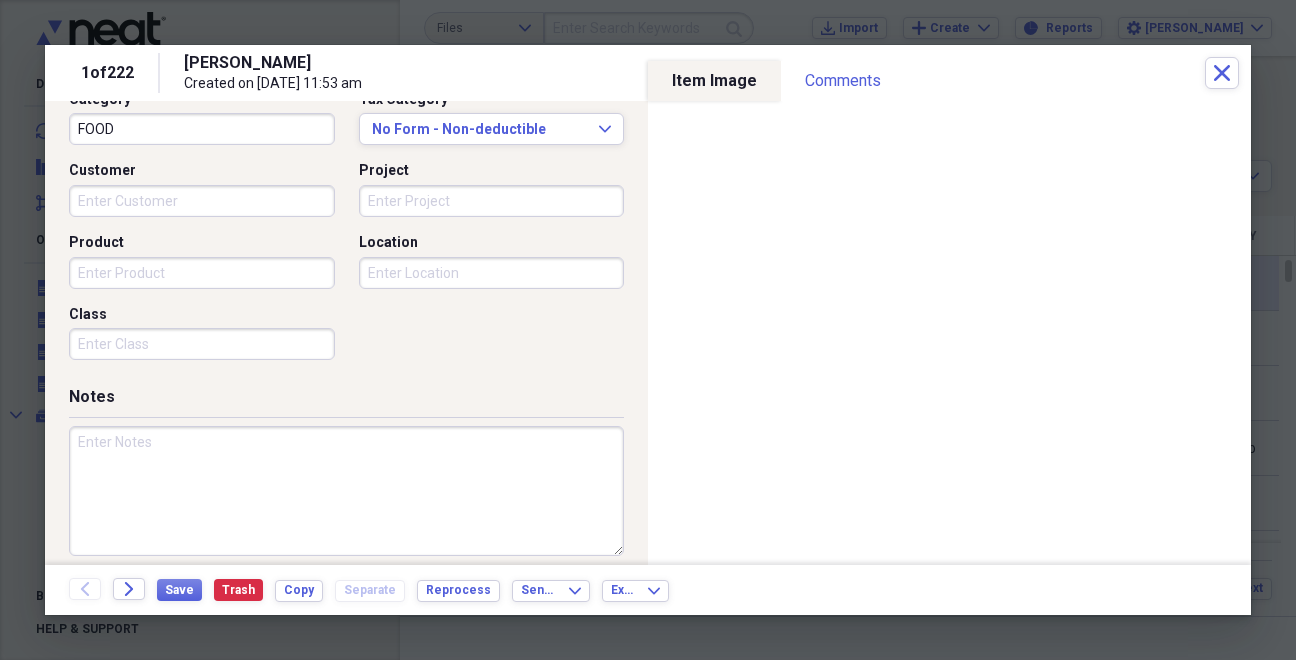 scroll, scrollTop: 557, scrollLeft: 0, axis: vertical 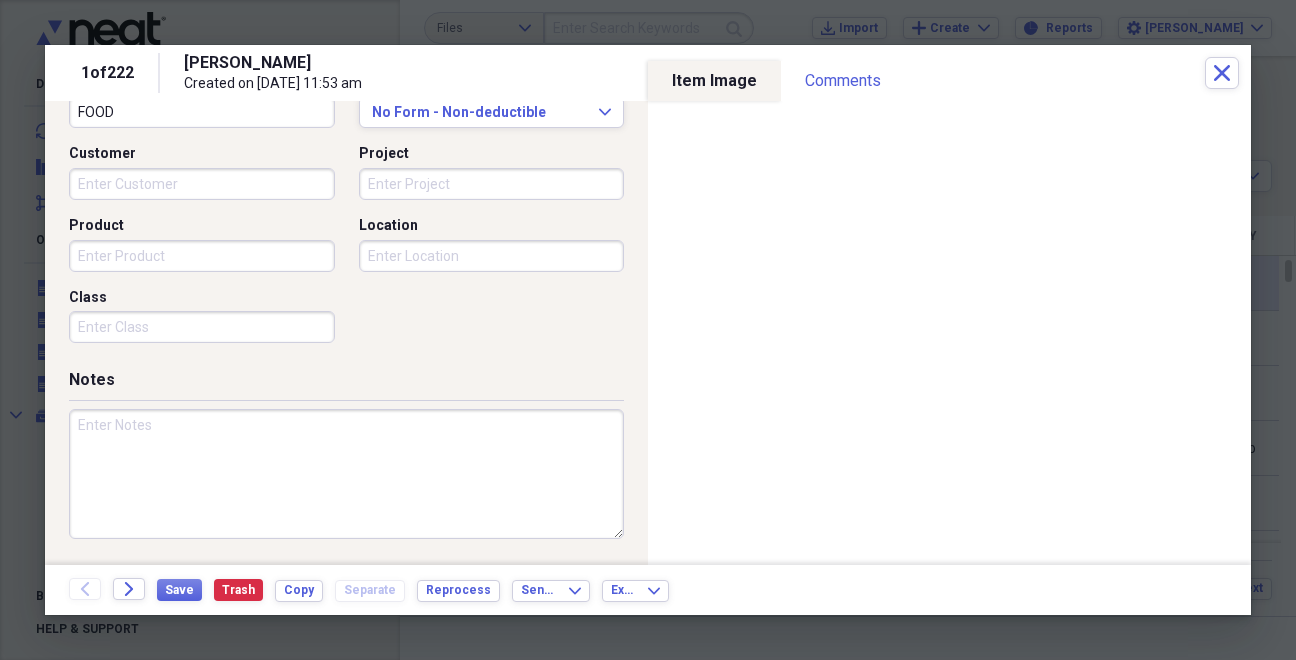 drag, startPoint x: 118, startPoint y: 430, endPoint x: 118, endPoint y: 403, distance: 27 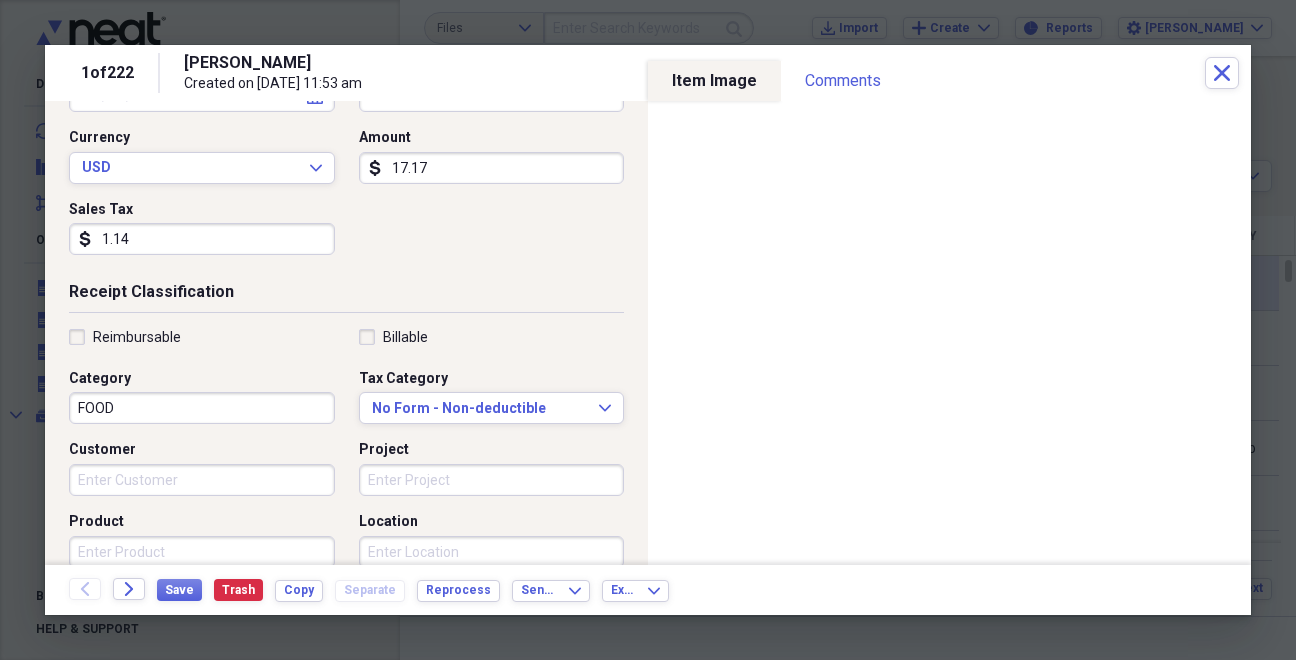 scroll, scrollTop: 557, scrollLeft: 0, axis: vertical 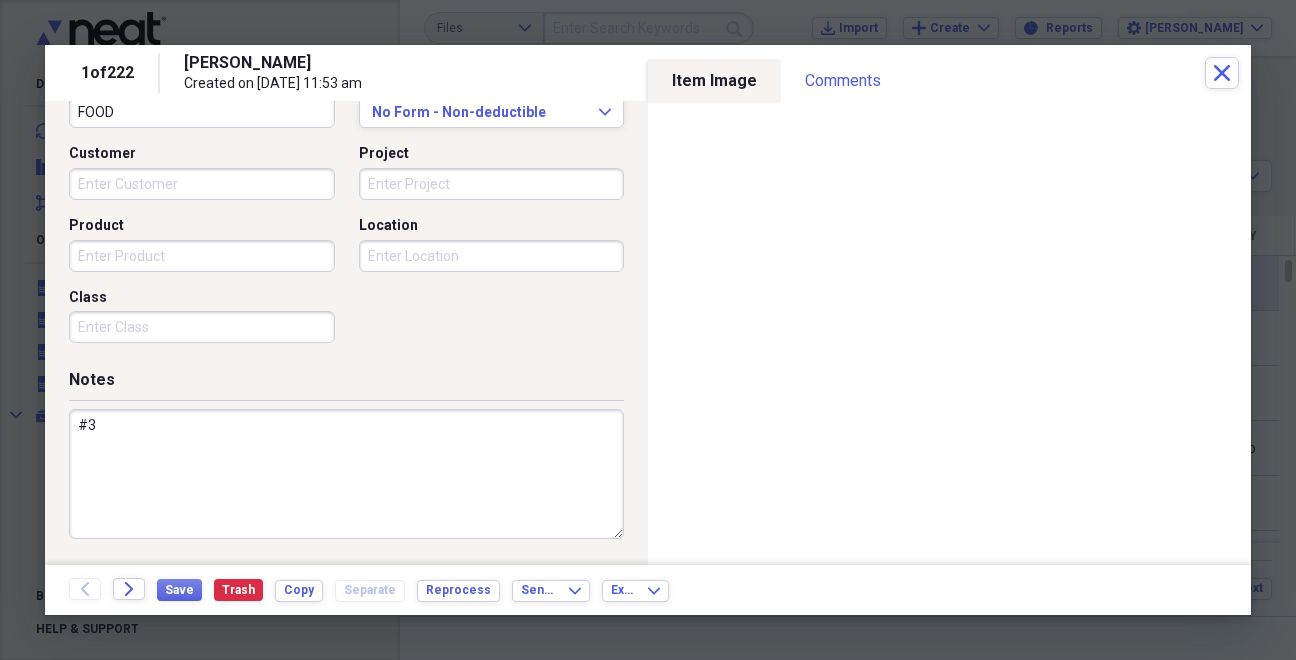 type on "#" 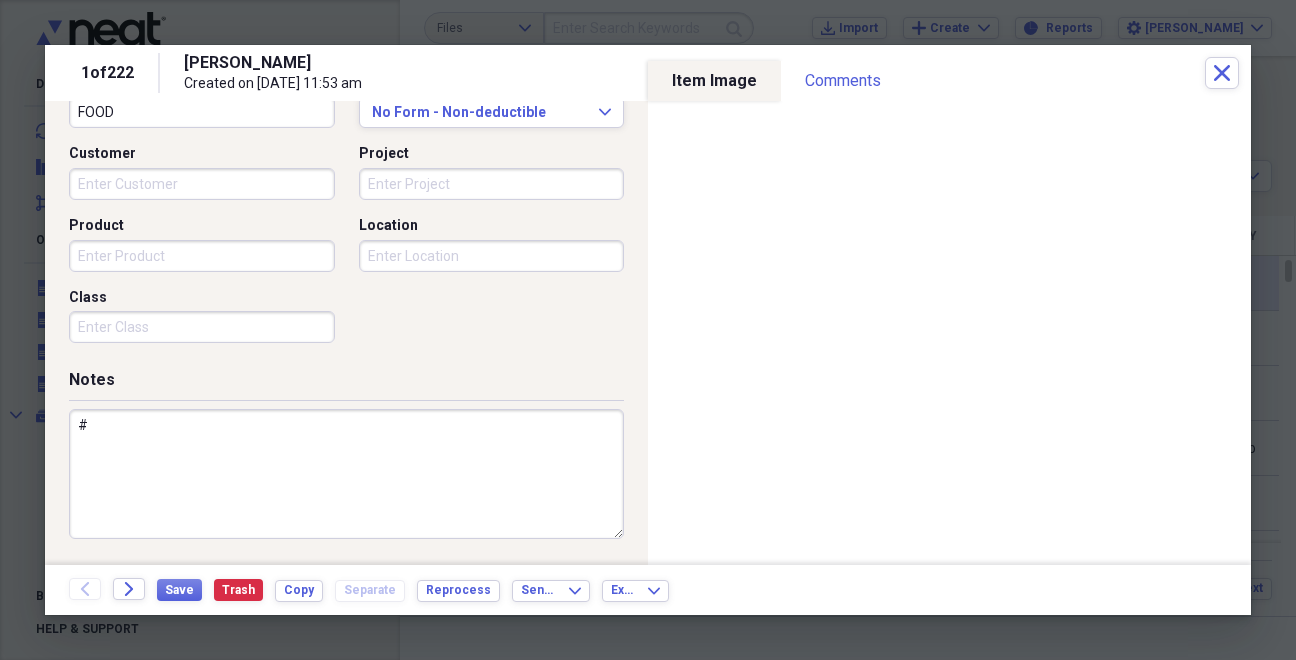 type 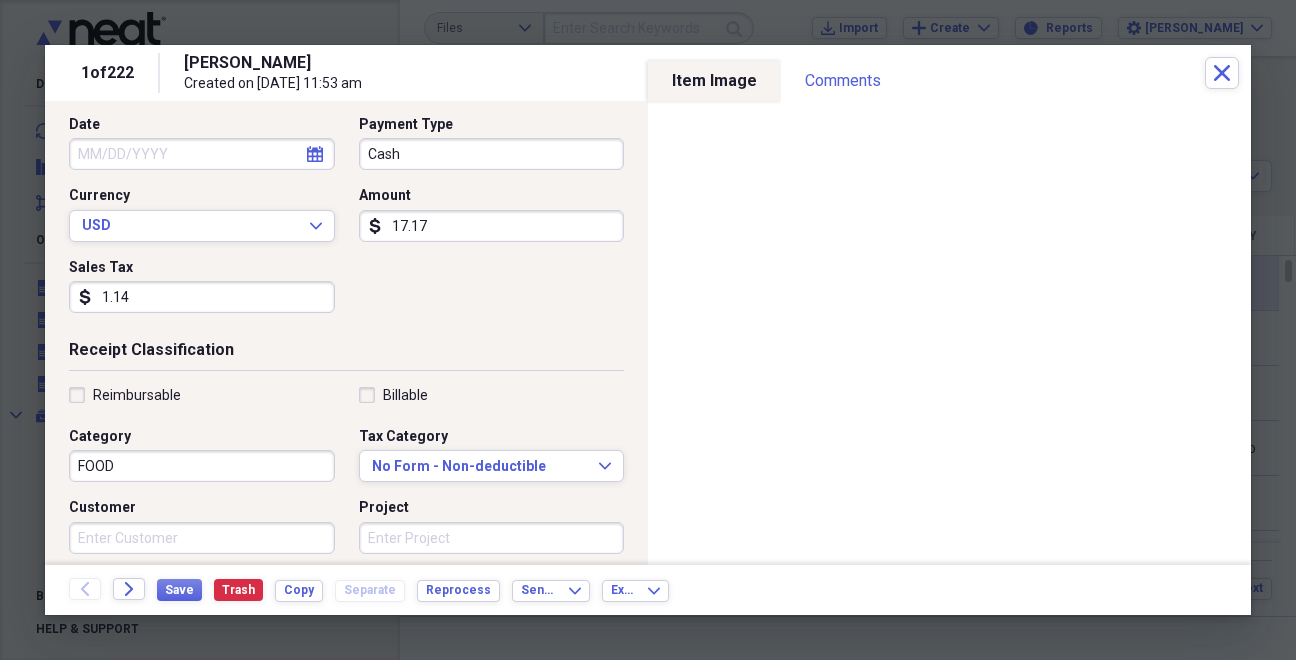 scroll, scrollTop: 200, scrollLeft: 0, axis: vertical 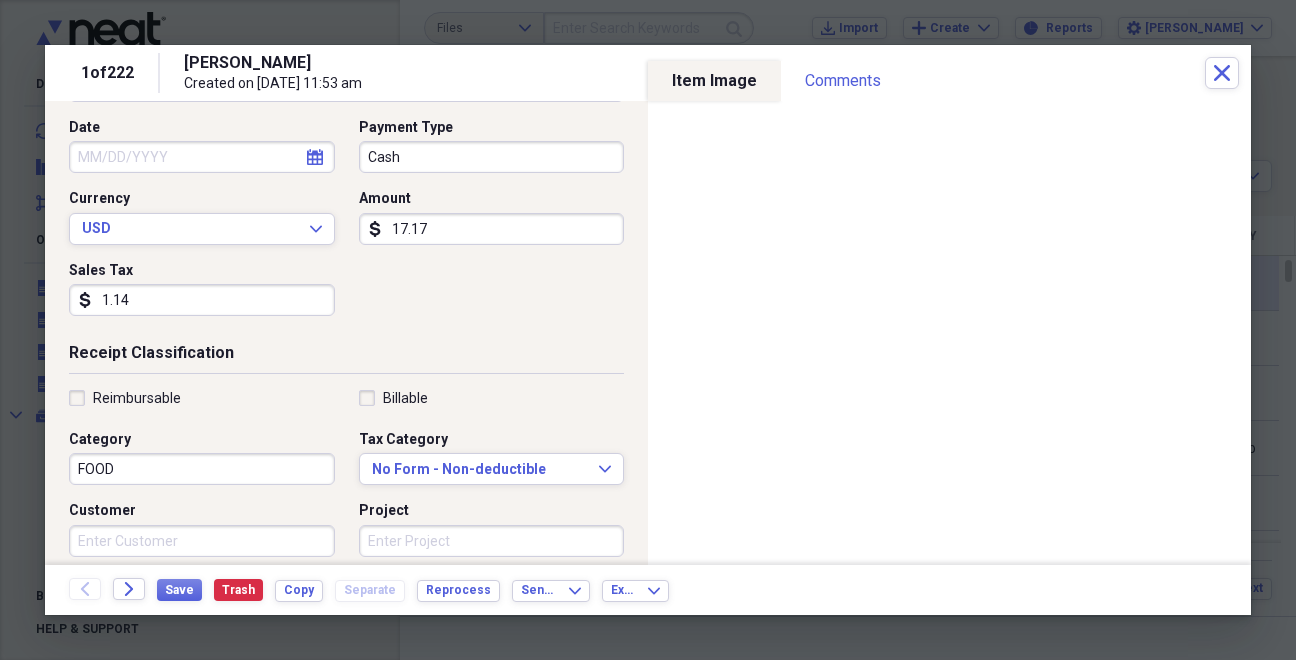 click on "1.14" at bounding box center [202, 300] 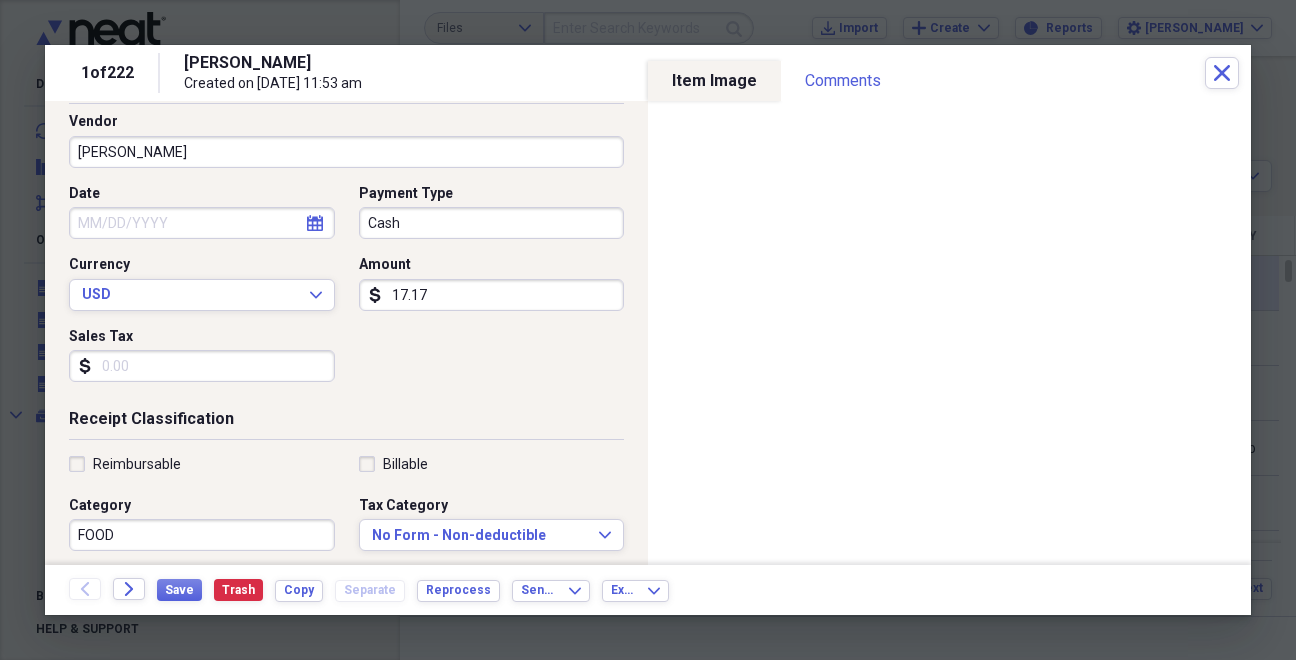 scroll, scrollTop: 122, scrollLeft: 0, axis: vertical 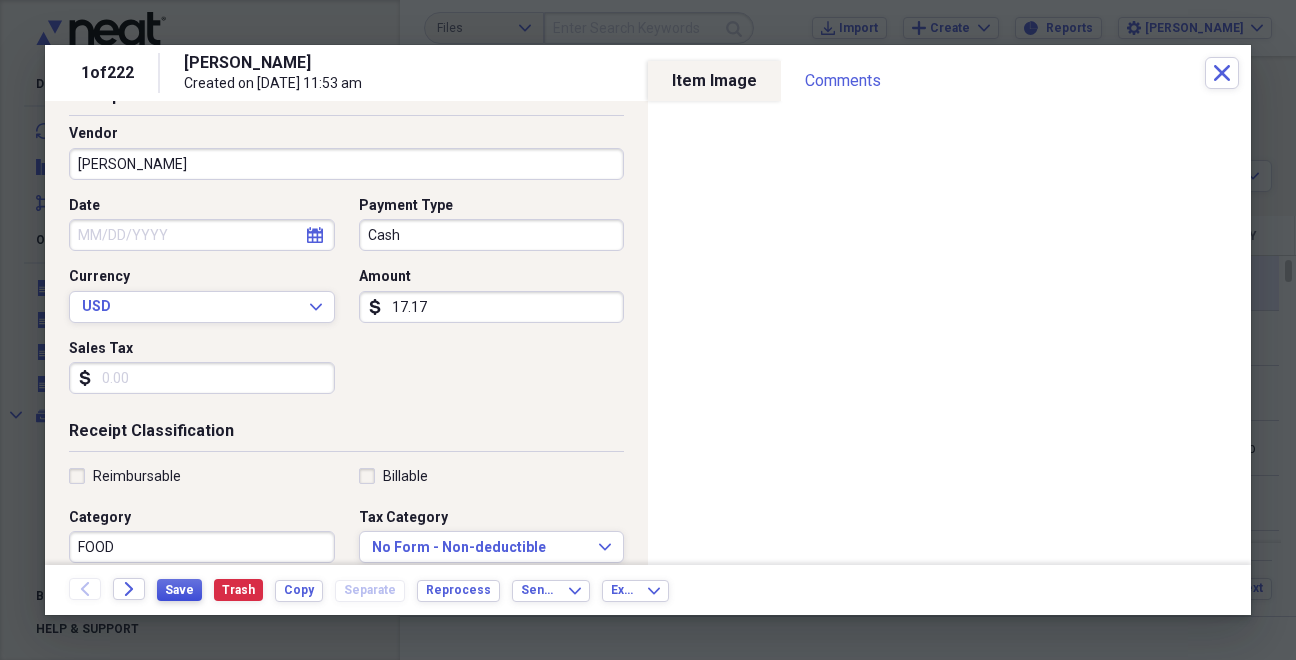 type 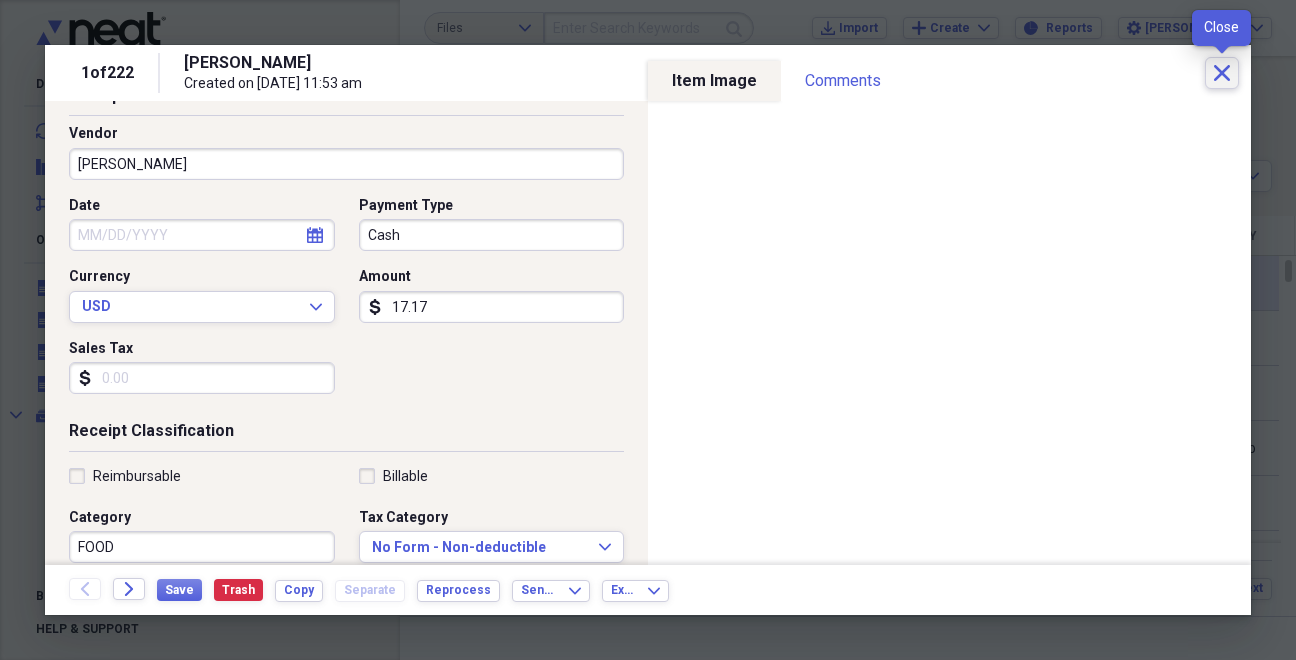 click 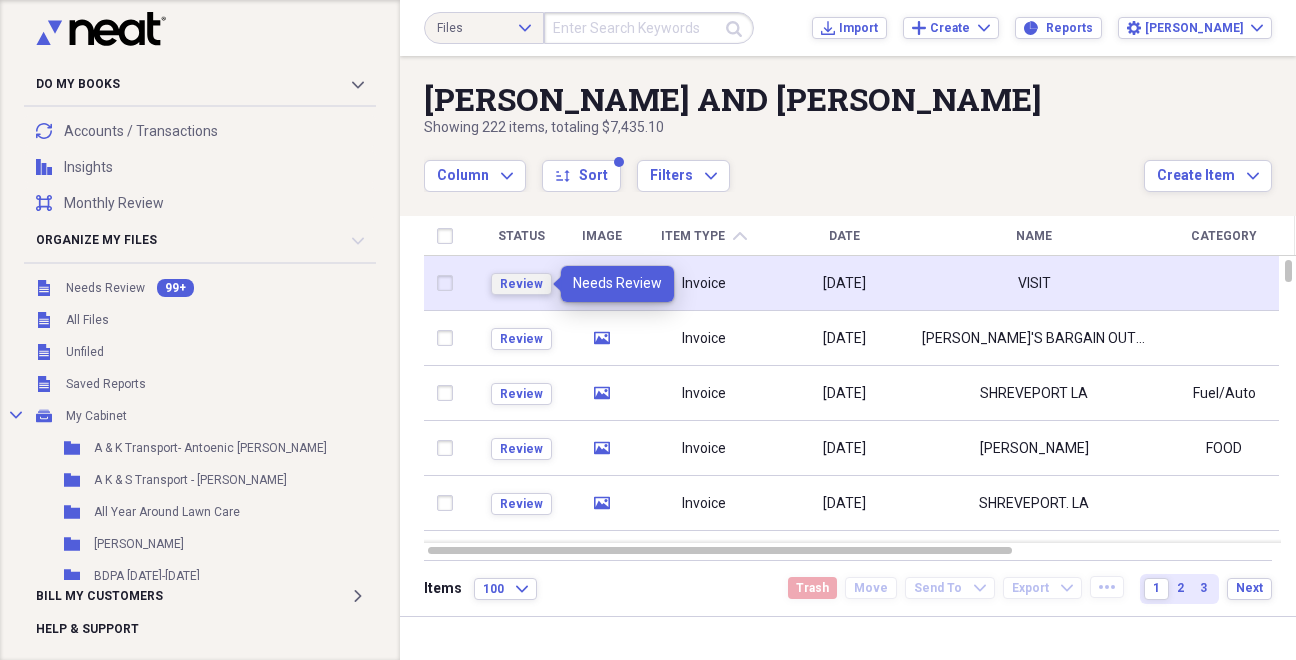 click on "Review" at bounding box center (521, 284) 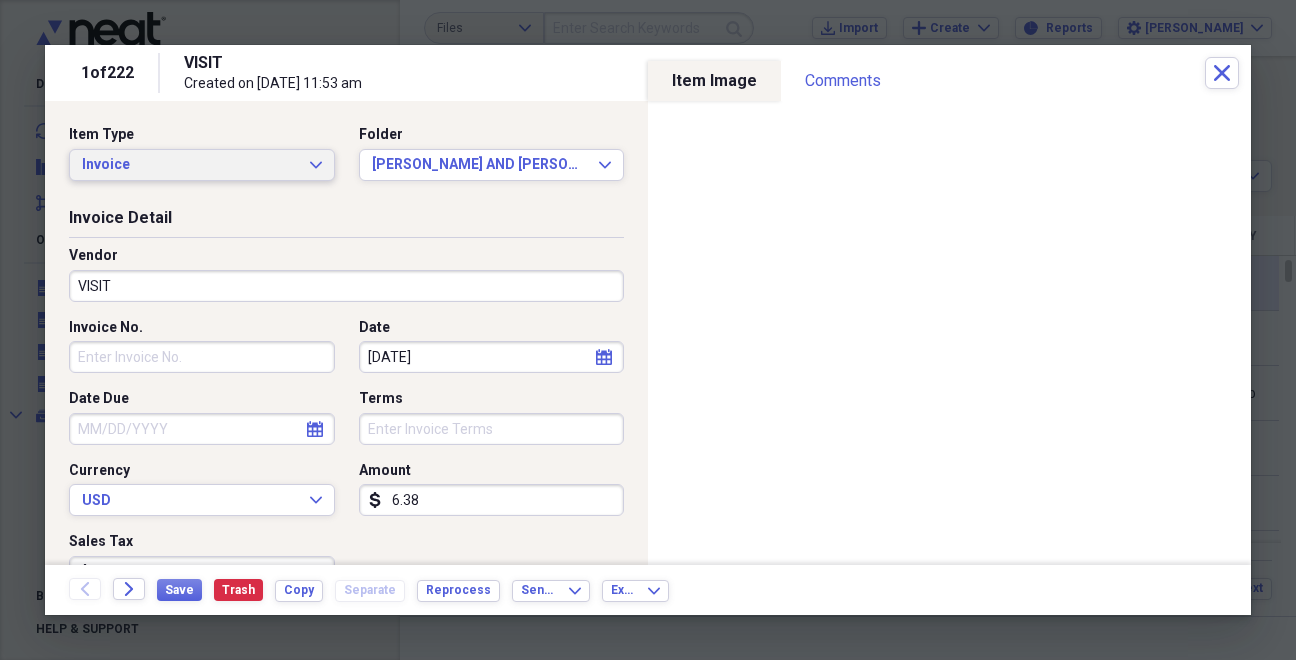 click on "Expand" 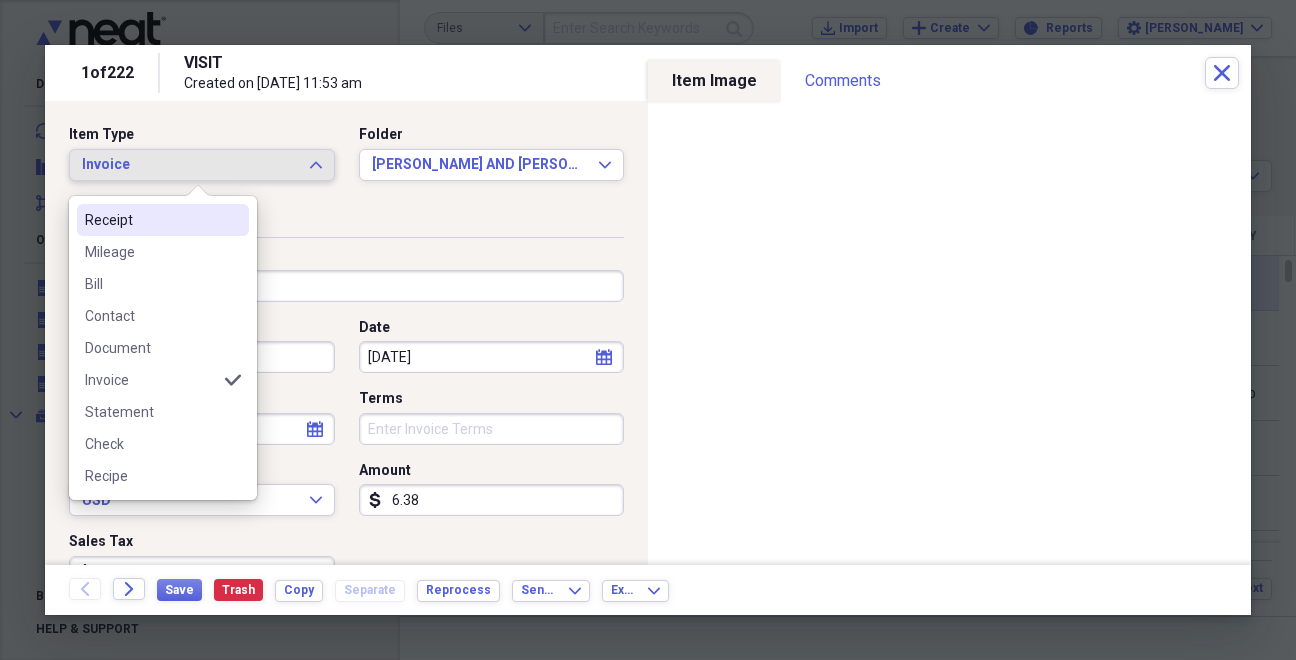 click on "Receipt" at bounding box center [151, 220] 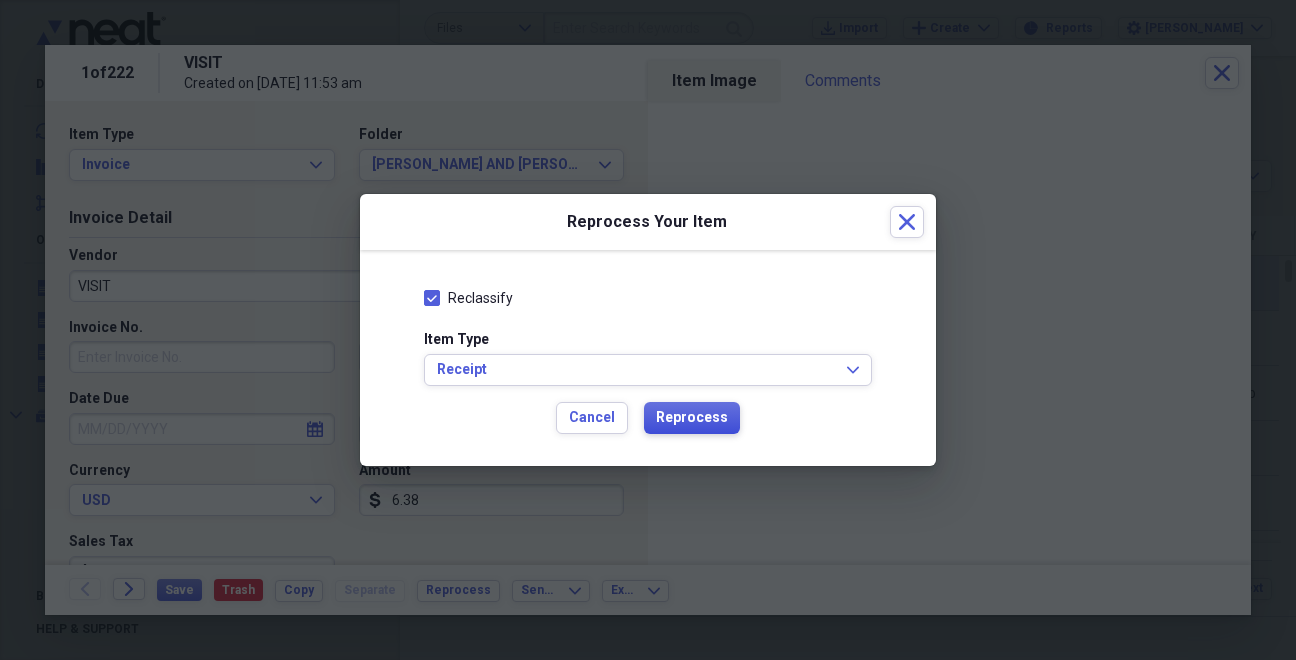 click on "Reprocess" at bounding box center [692, 418] 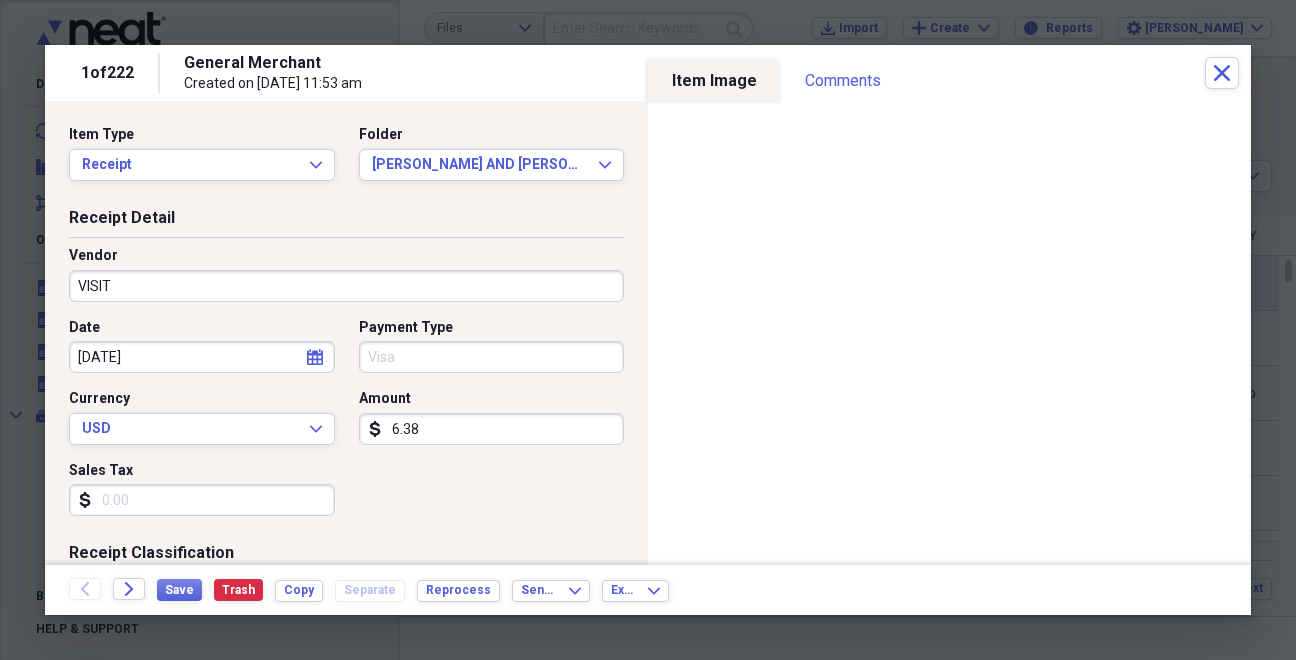 type on "General Merchant" 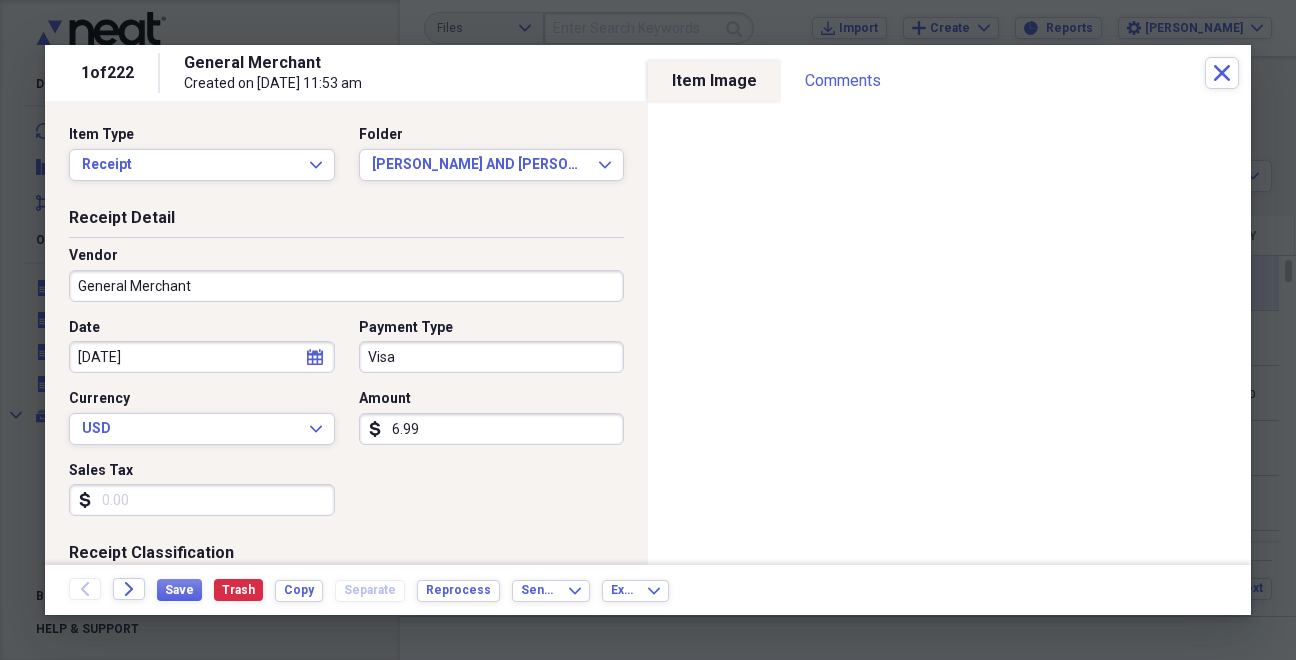 click on "General Merchant" at bounding box center [346, 286] 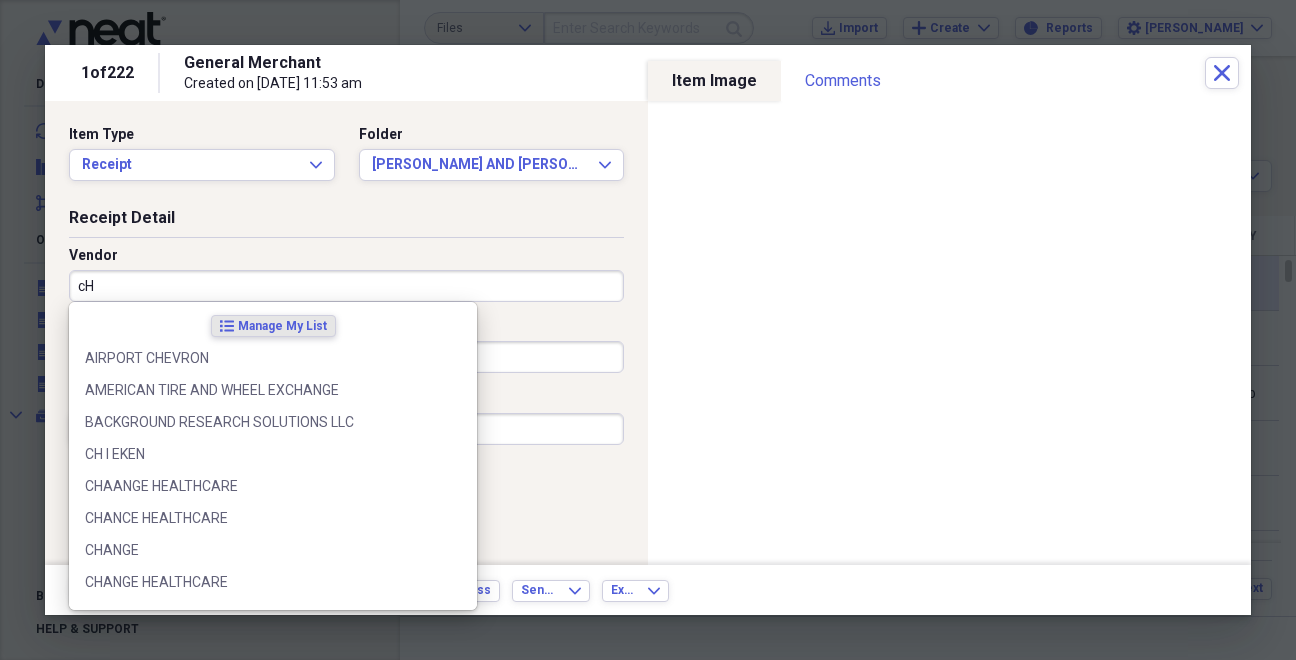 type on "c" 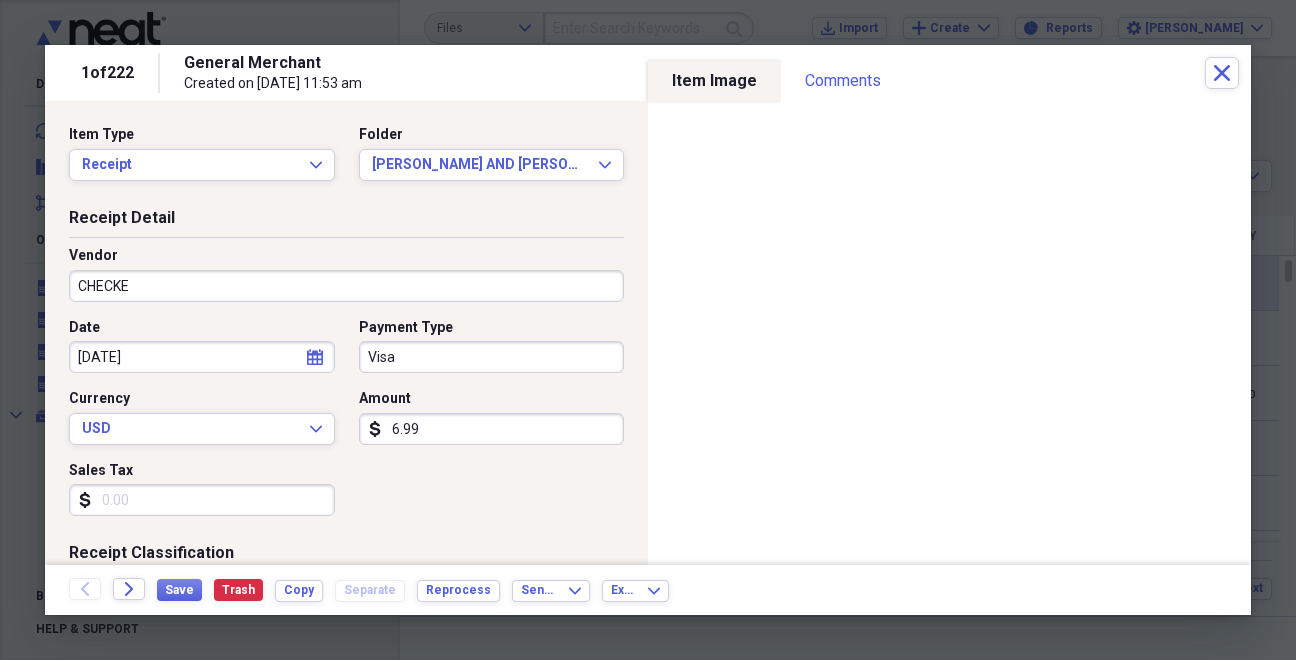 click on "CHECKE" at bounding box center (346, 286) 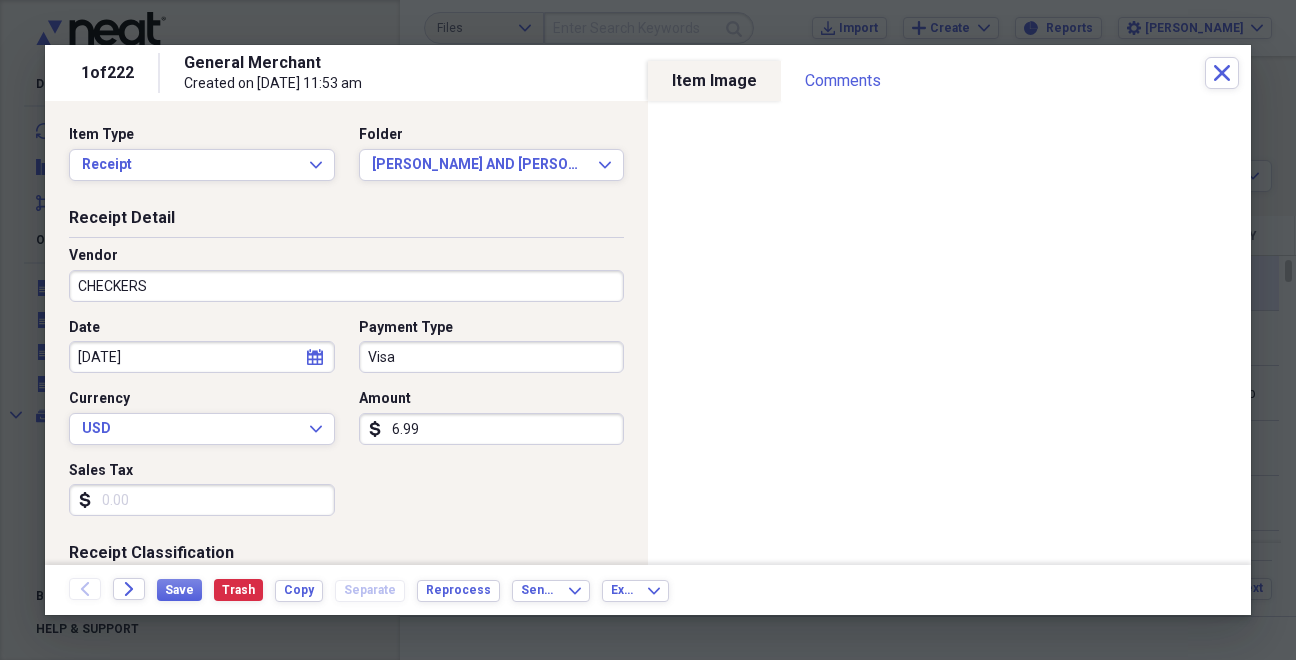 type on "CHECKERS" 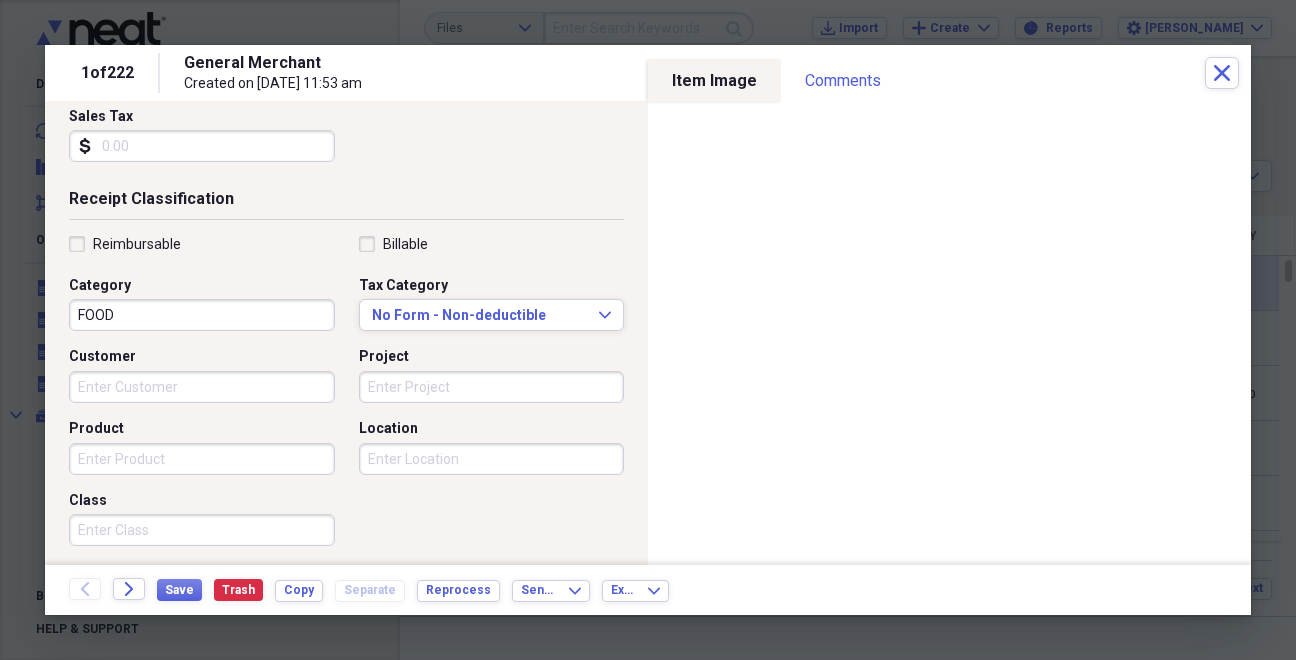 scroll, scrollTop: 386, scrollLeft: 0, axis: vertical 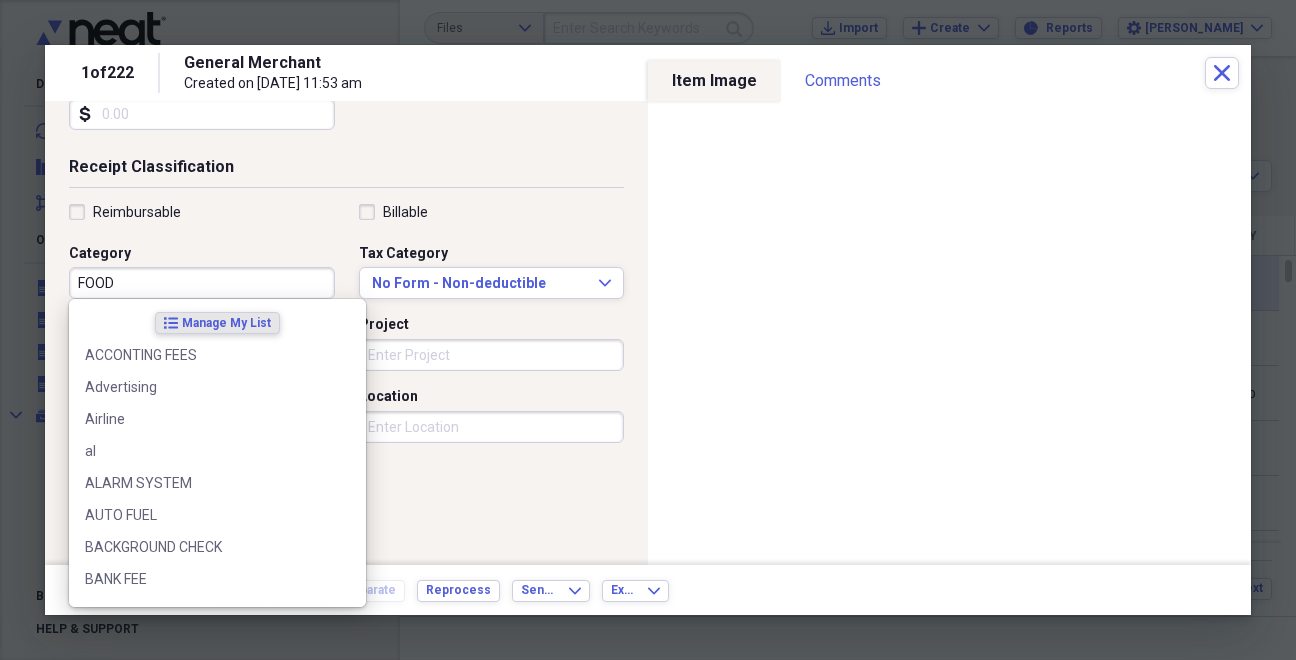 click on "FOOD" at bounding box center [202, 283] 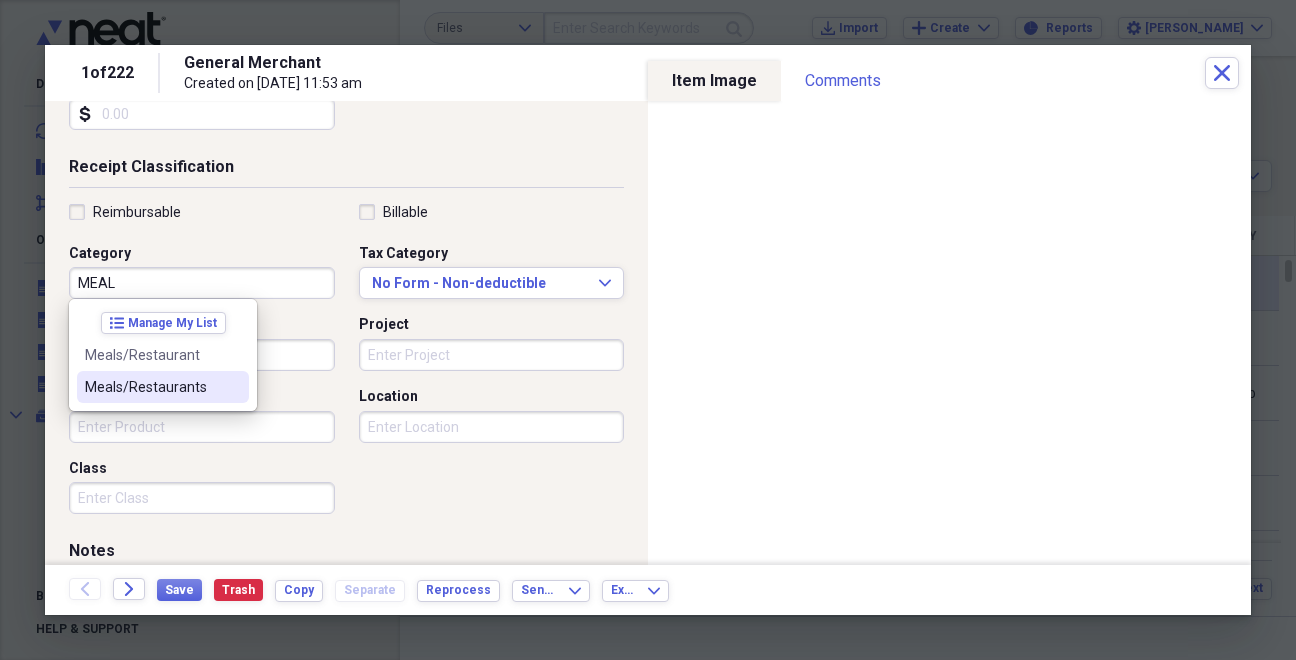 click on "Meals/Restaurants" at bounding box center (151, 387) 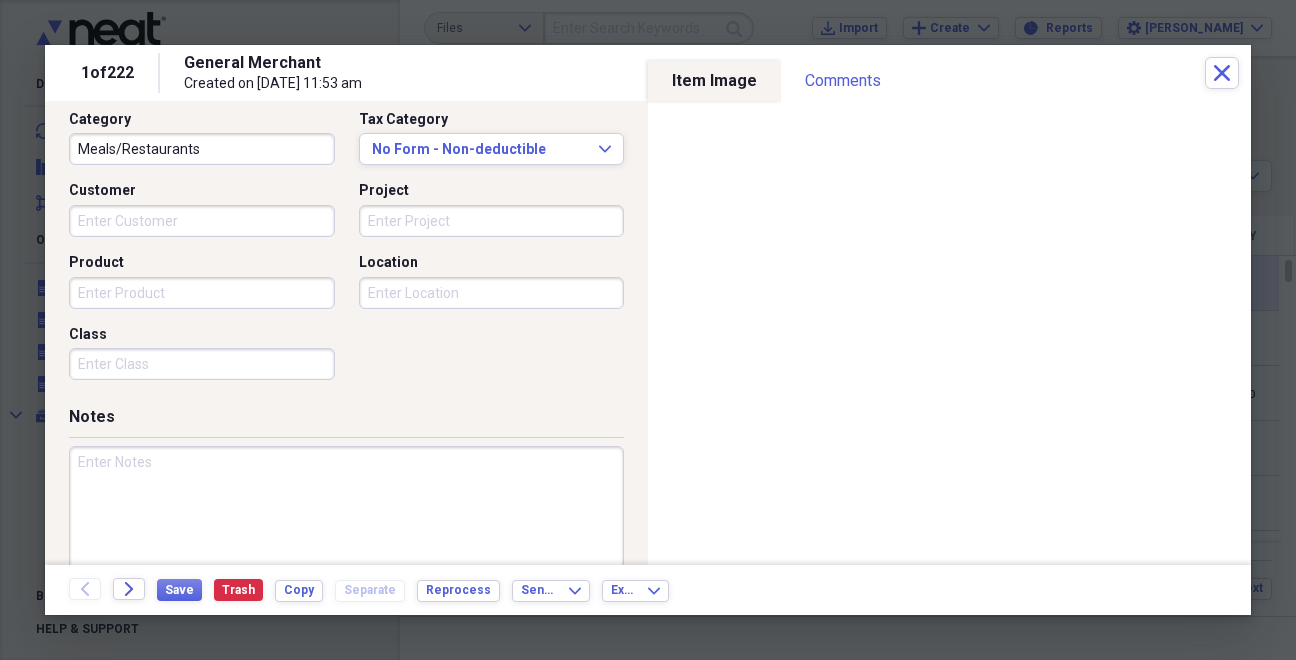 scroll, scrollTop: 493, scrollLeft: 0, axis: vertical 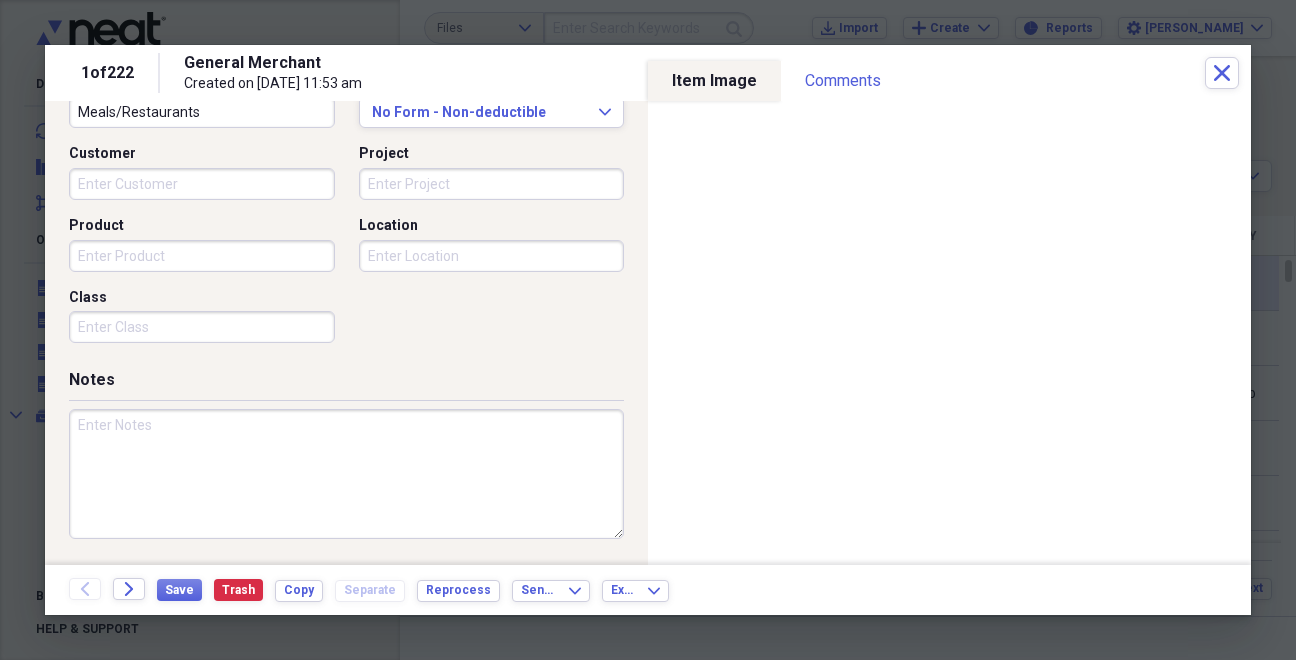 paste on "#9828" 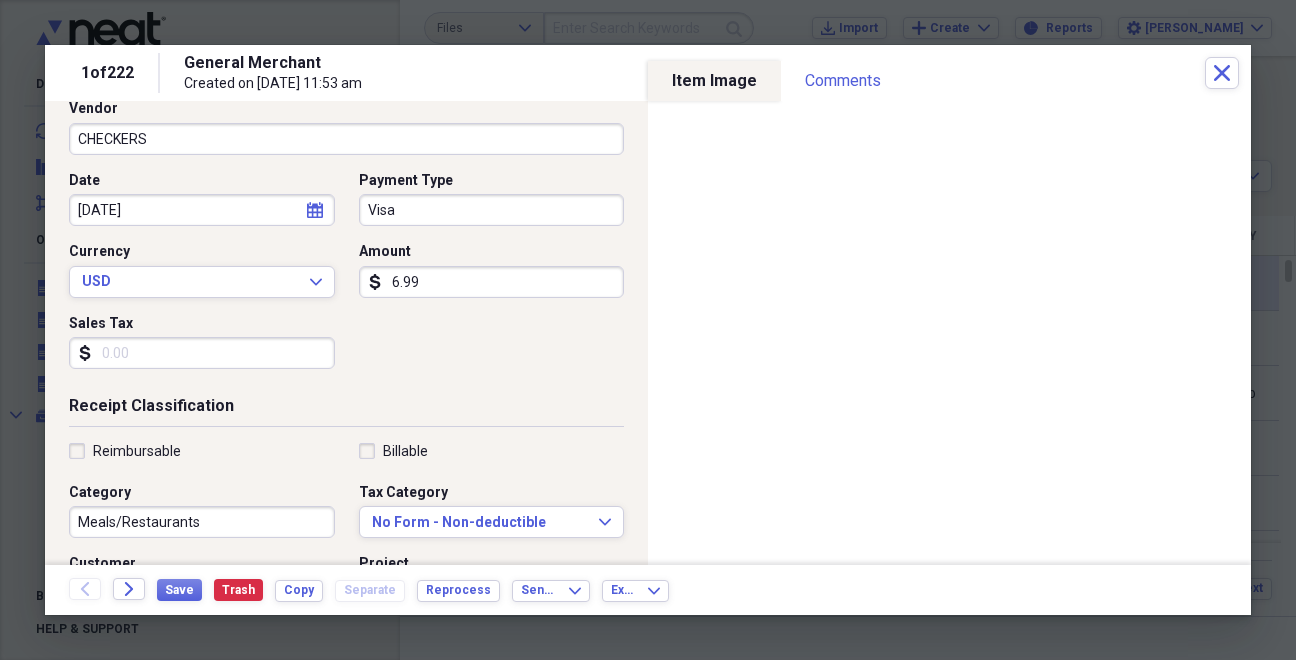 scroll, scrollTop: 142, scrollLeft: 0, axis: vertical 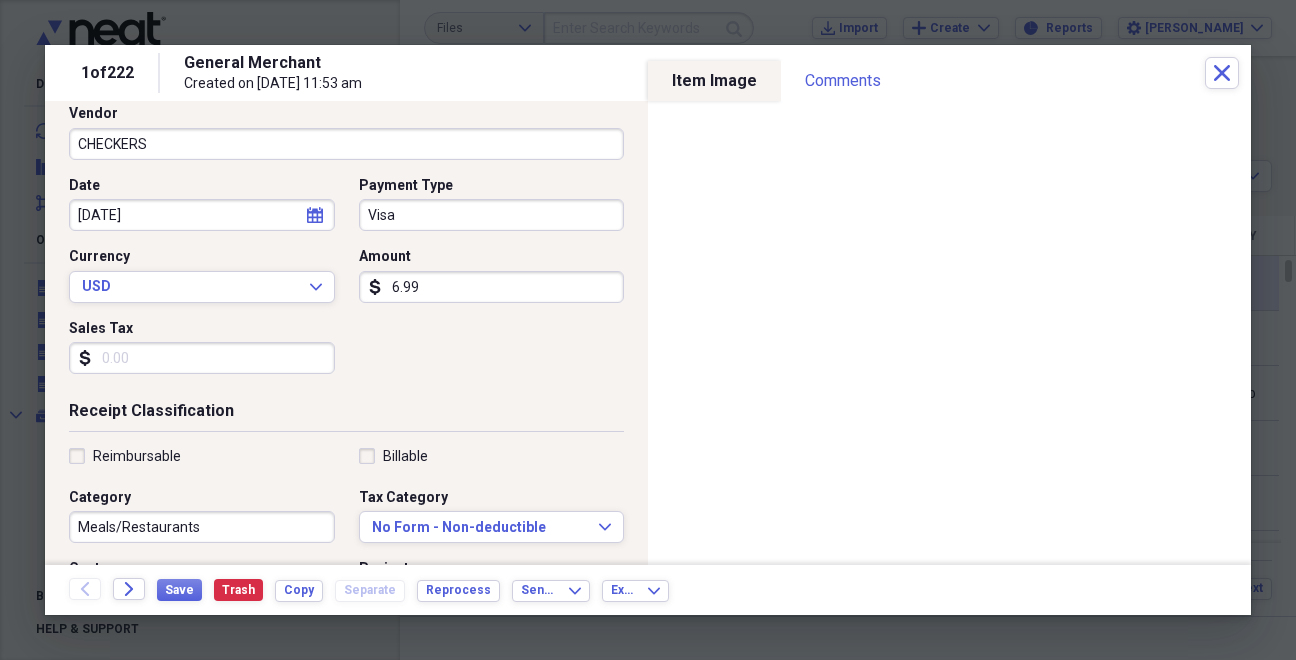 type on "#9828" 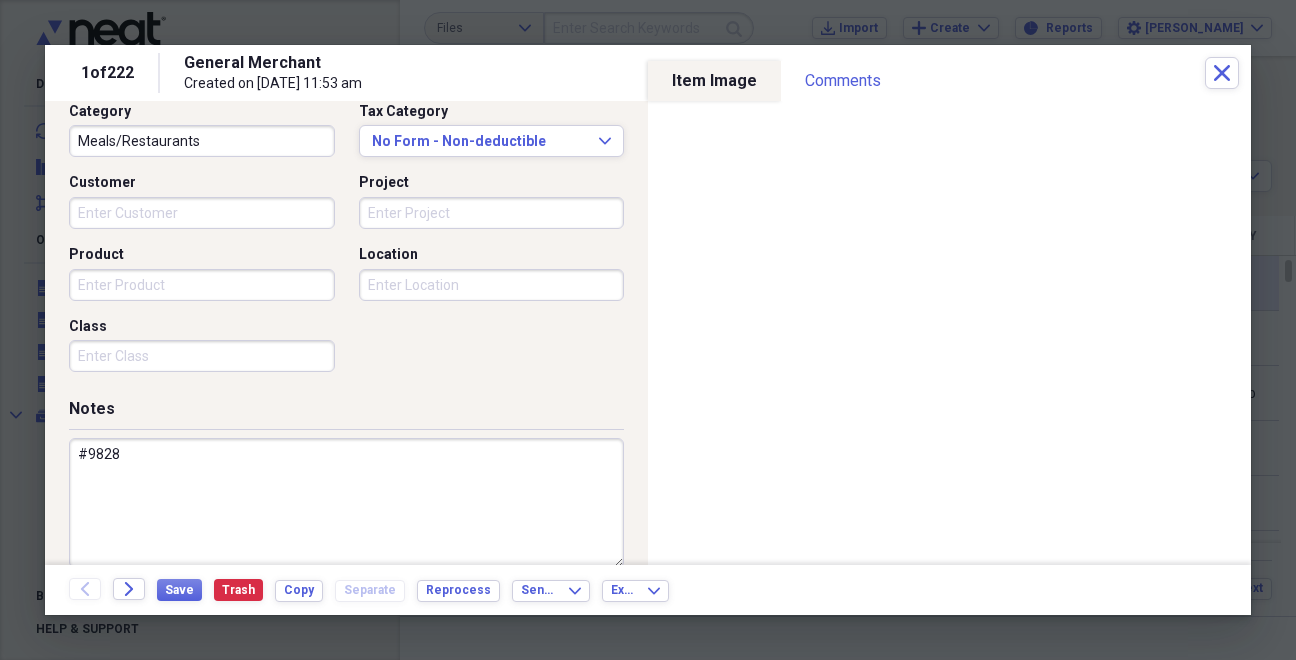 scroll, scrollTop: 557, scrollLeft: 0, axis: vertical 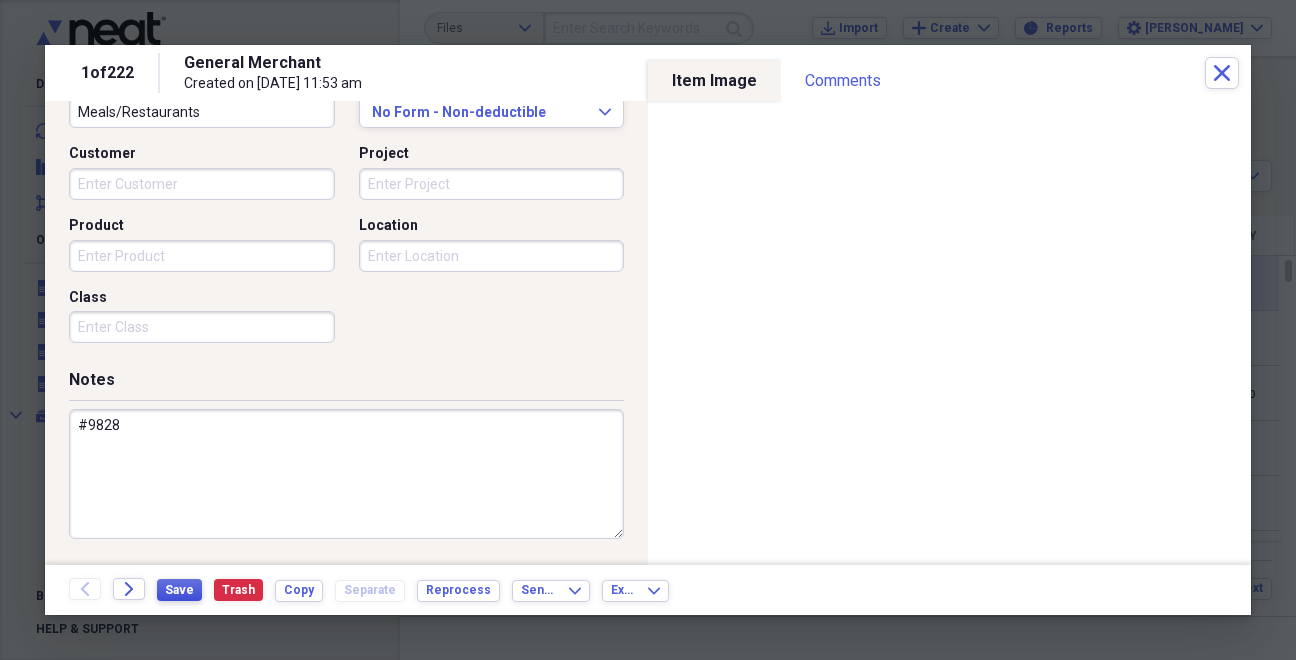 click on "Save" at bounding box center (179, 590) 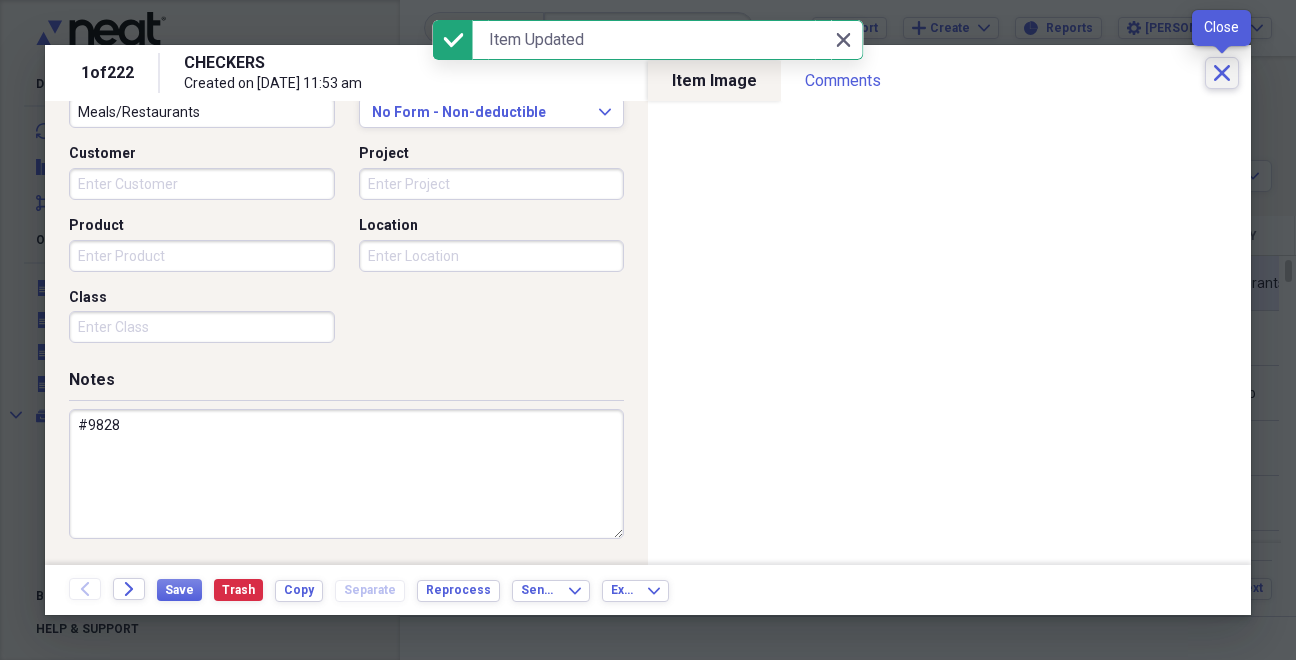 click on "Close" 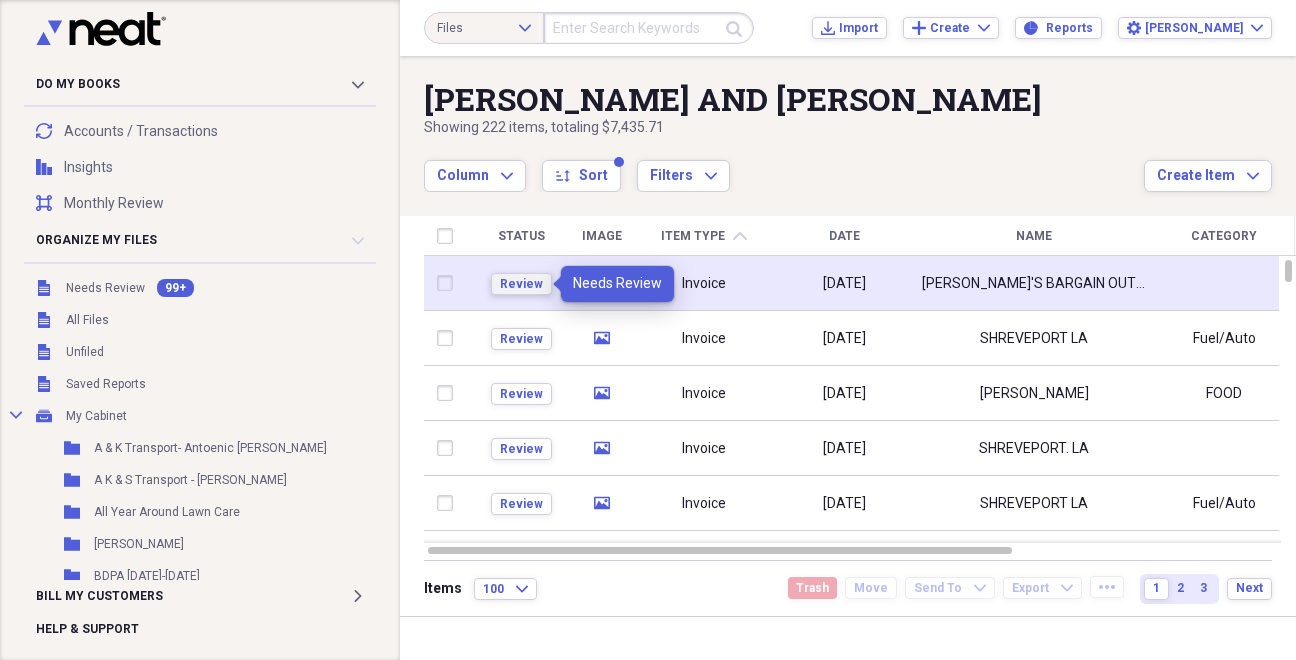 click on "Review" at bounding box center (521, 284) 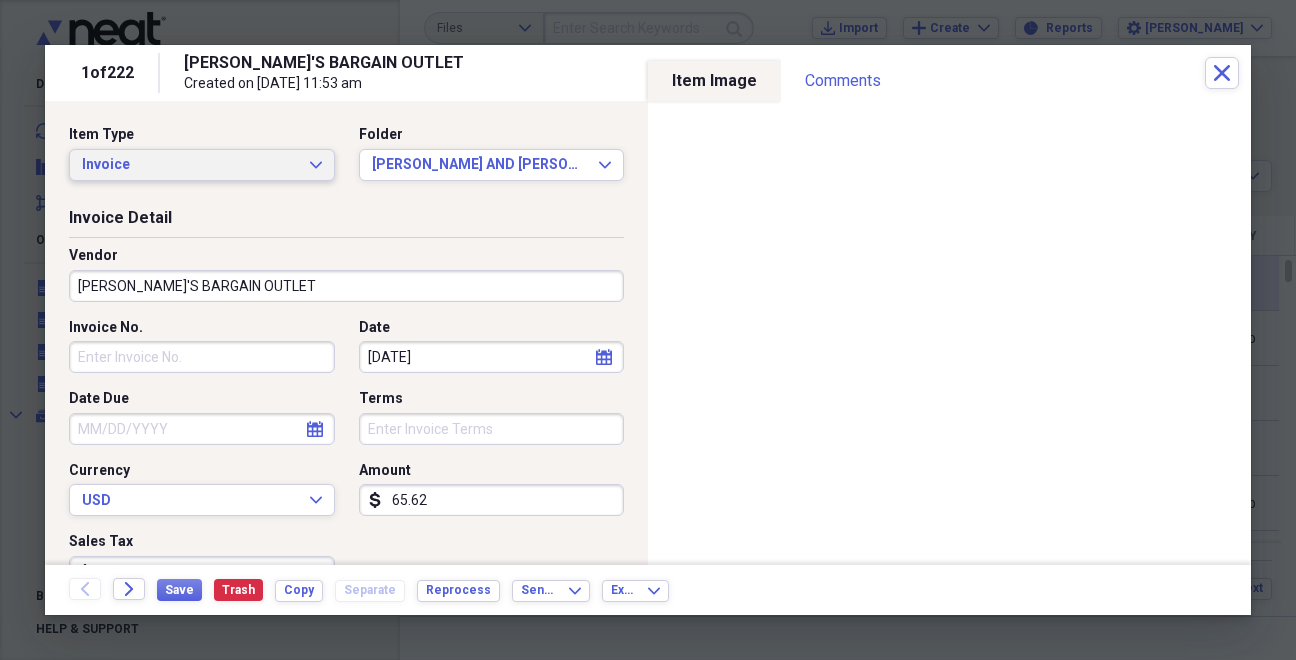 click on "Expand" 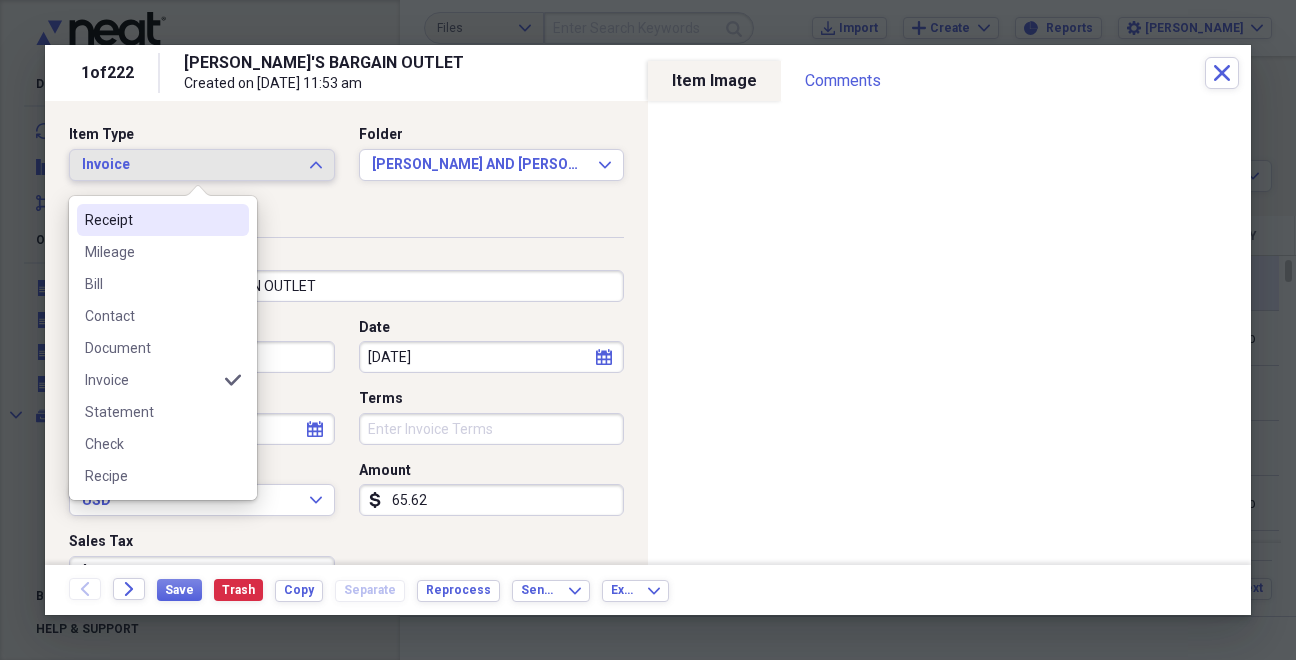 click on "Receipt" at bounding box center (151, 220) 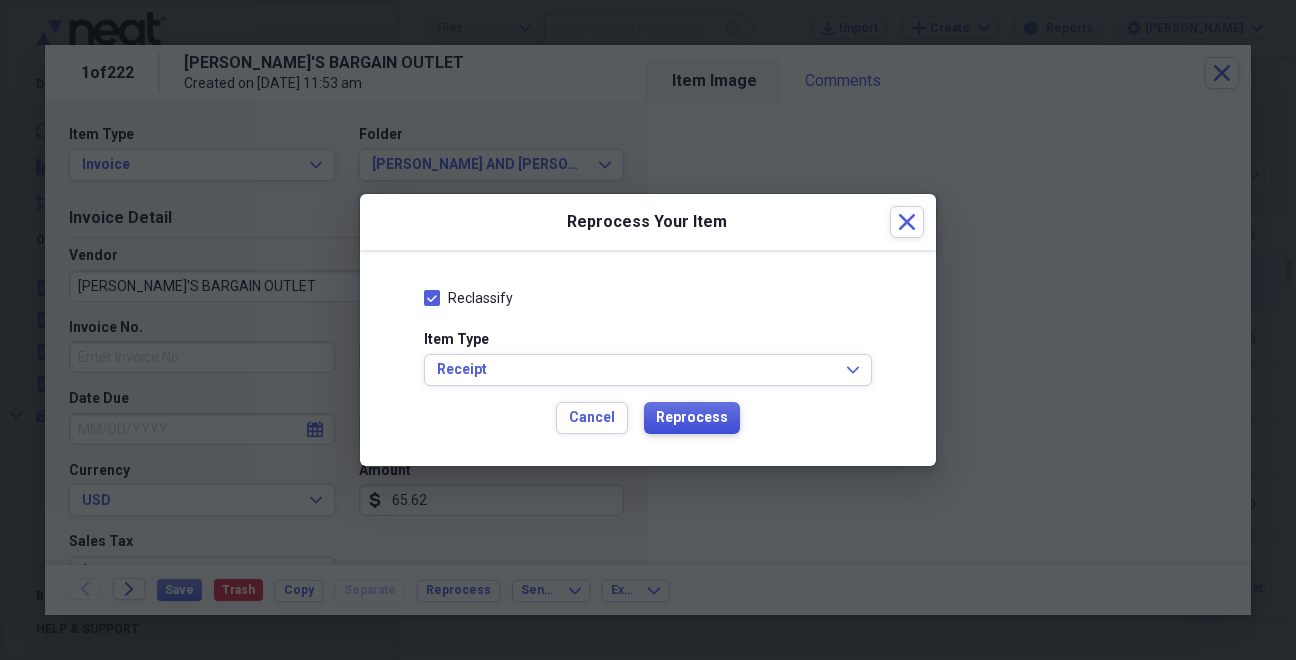 click on "Reprocess" at bounding box center [692, 418] 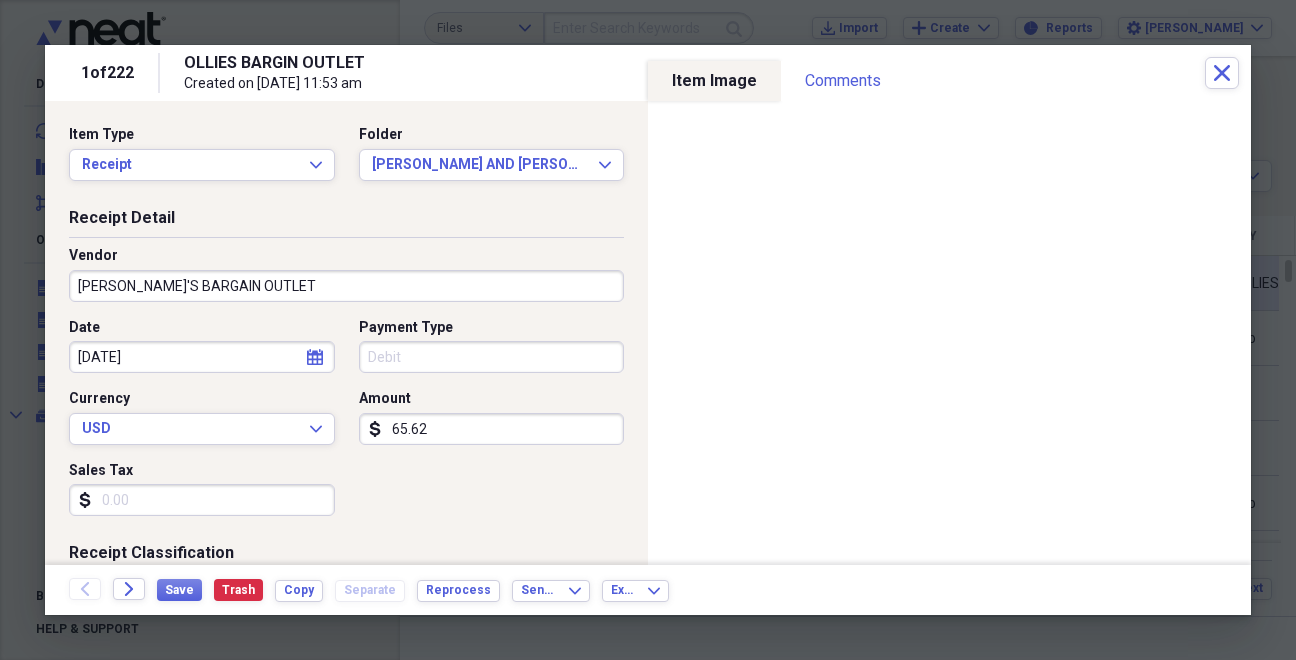 type on "OLLIES BARGIN OUTLET" 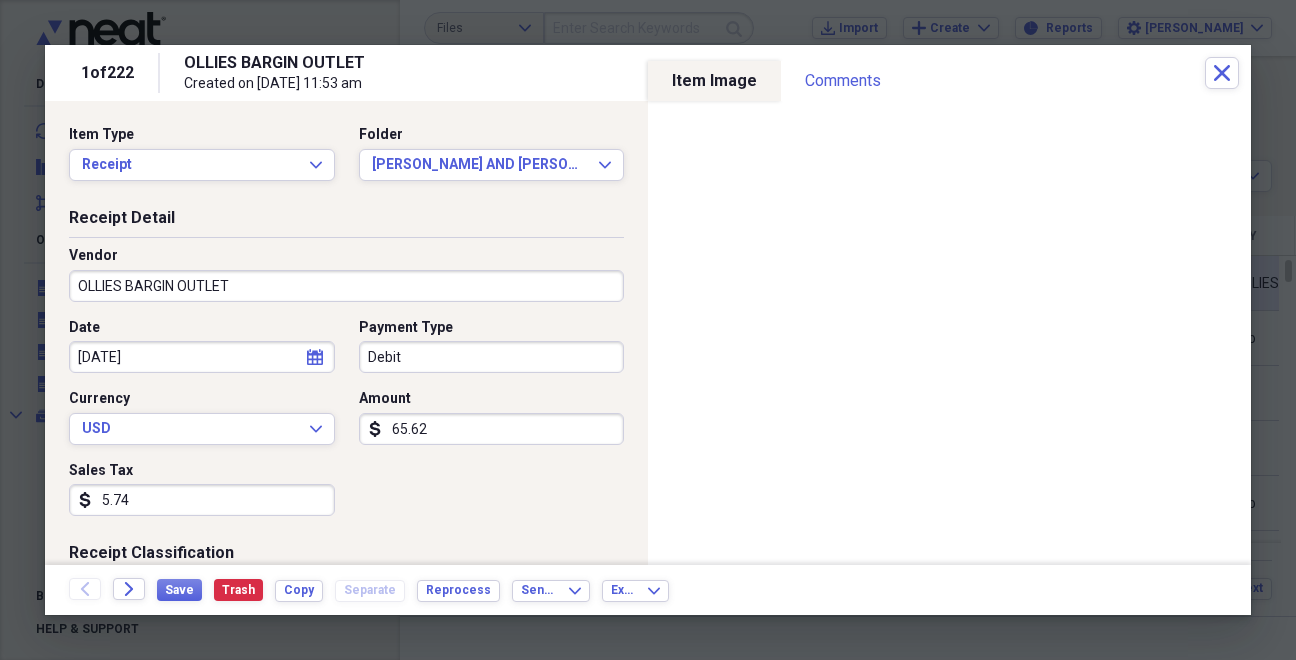 click on "5.74" at bounding box center [202, 500] 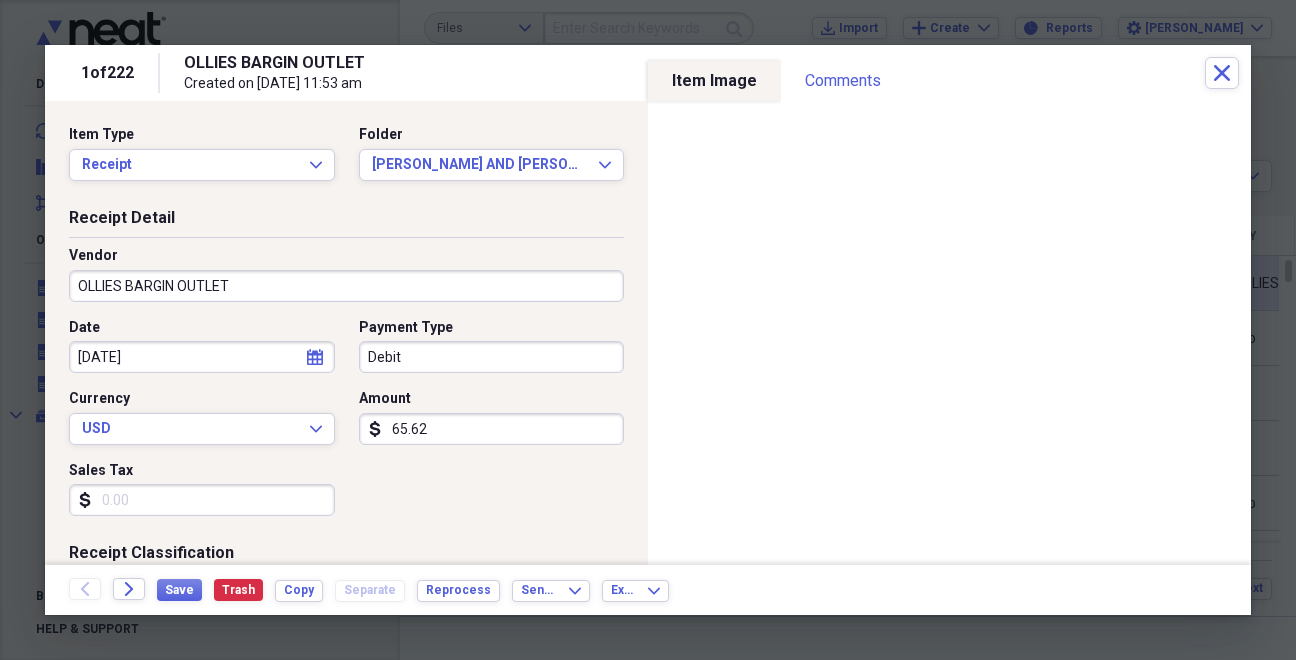 type 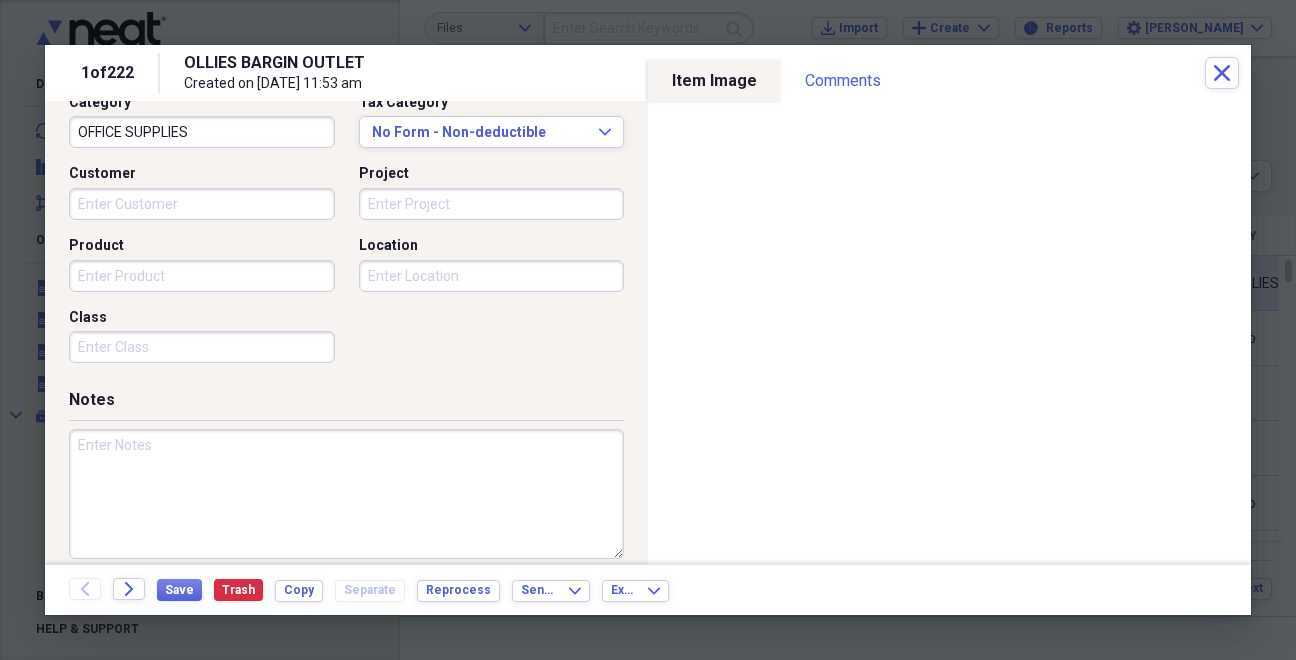 scroll, scrollTop: 557, scrollLeft: 0, axis: vertical 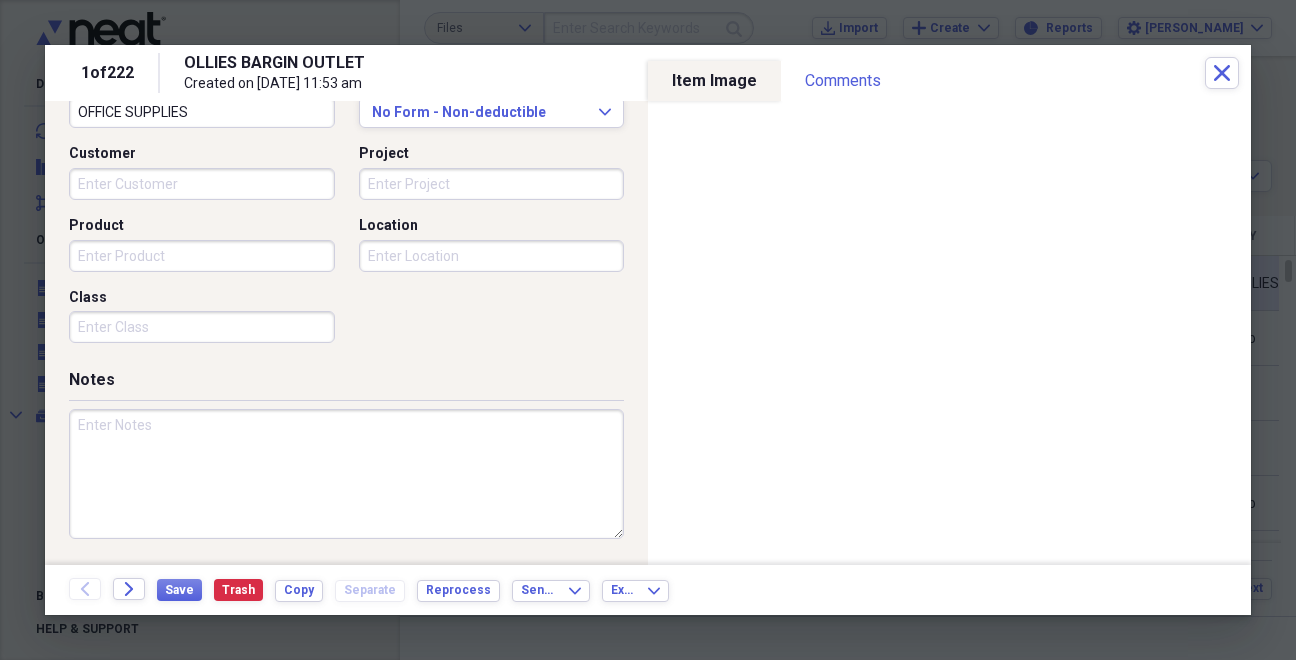 click at bounding box center [346, 474] 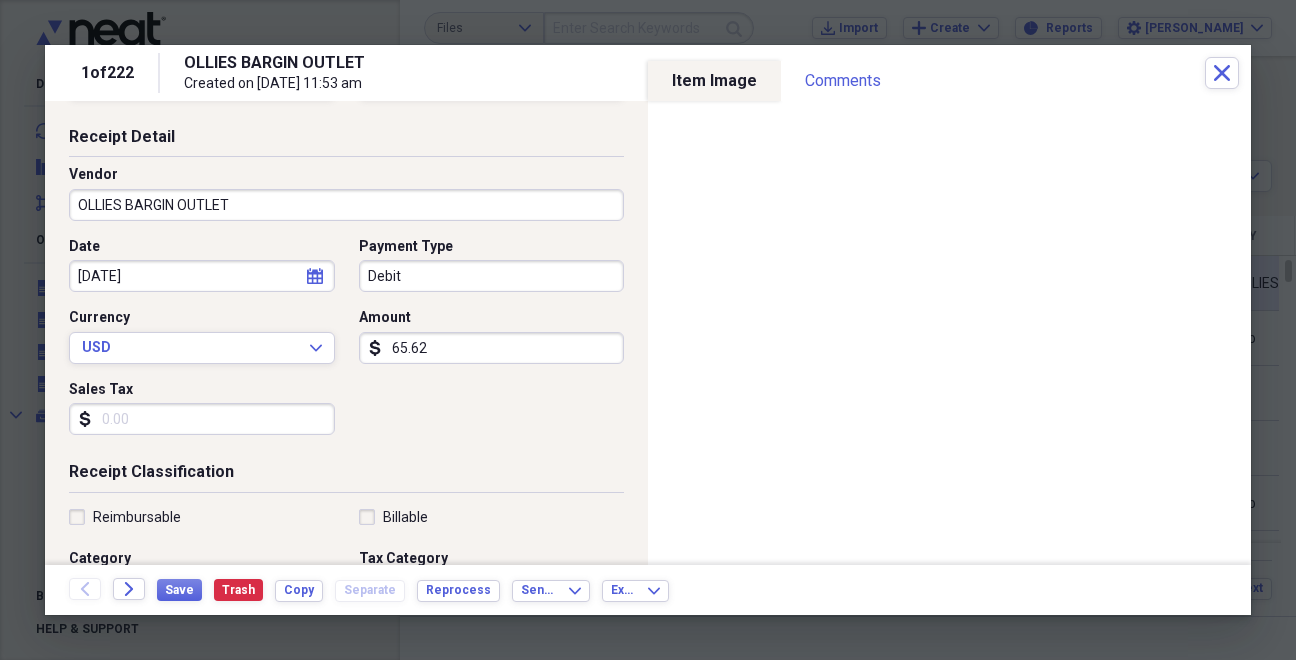 scroll, scrollTop: 71, scrollLeft: 0, axis: vertical 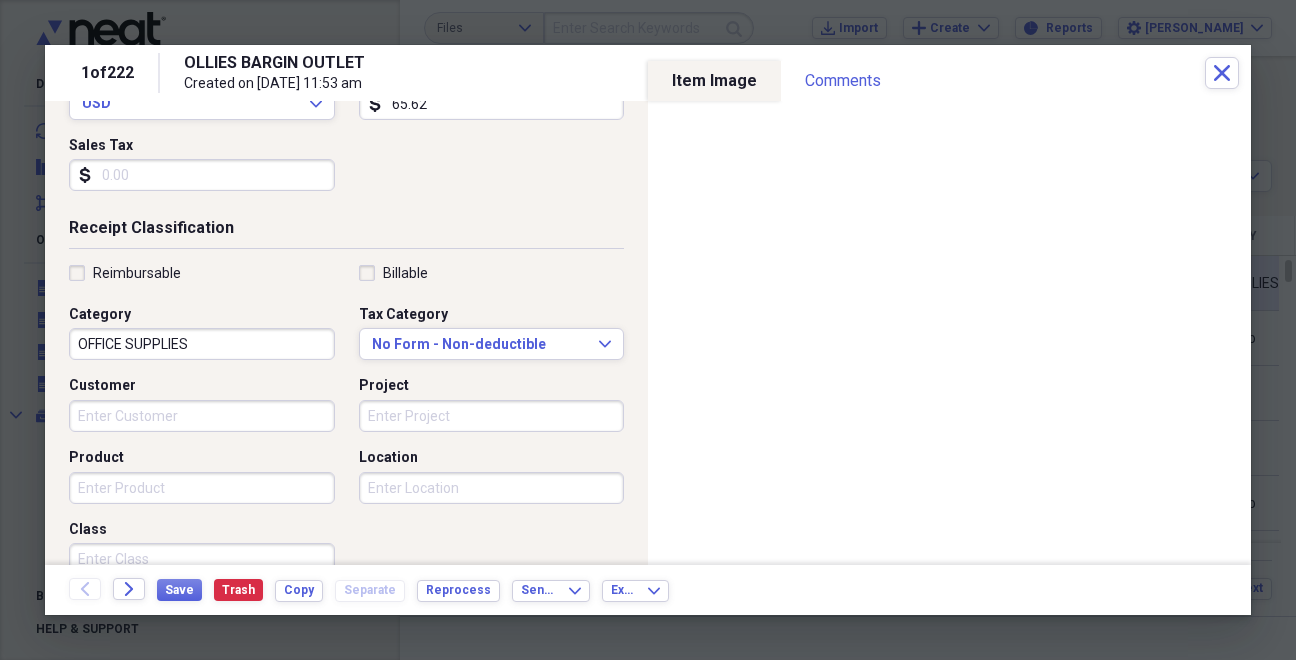 type on "#6297" 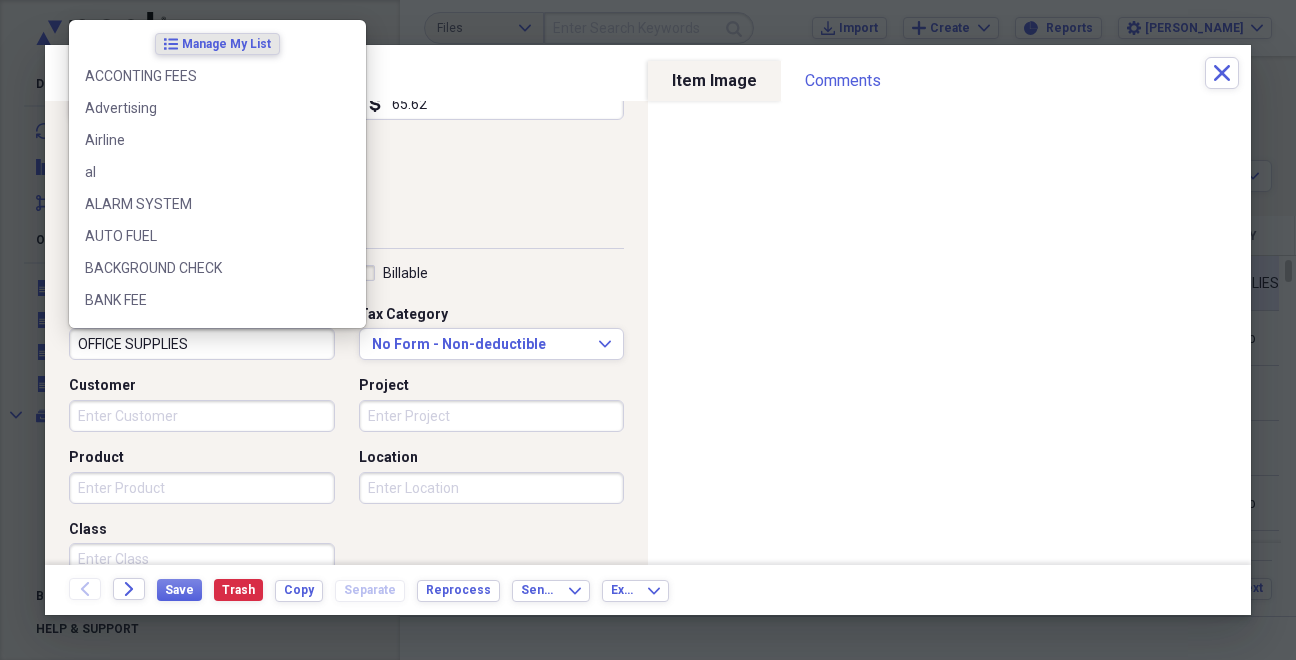 click on "OFFICE SUPPLIES" at bounding box center (202, 344) 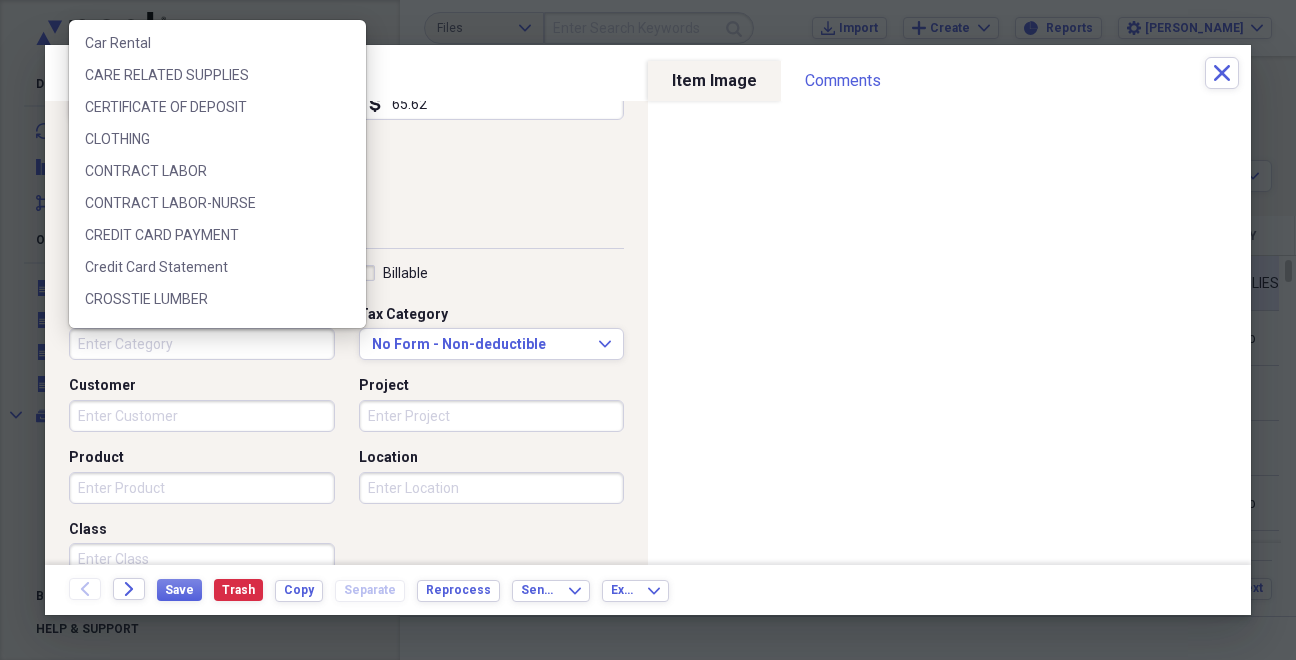 scroll, scrollTop: 762, scrollLeft: 0, axis: vertical 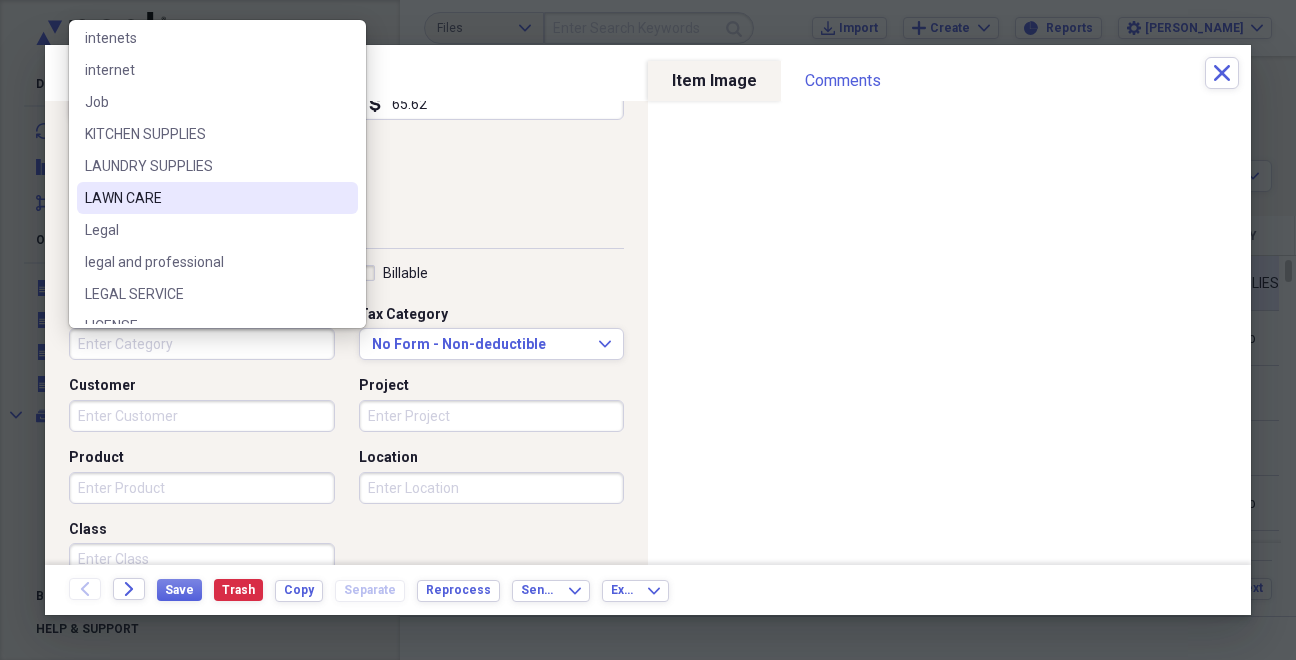click on "LAWN CARE" at bounding box center (205, 198) 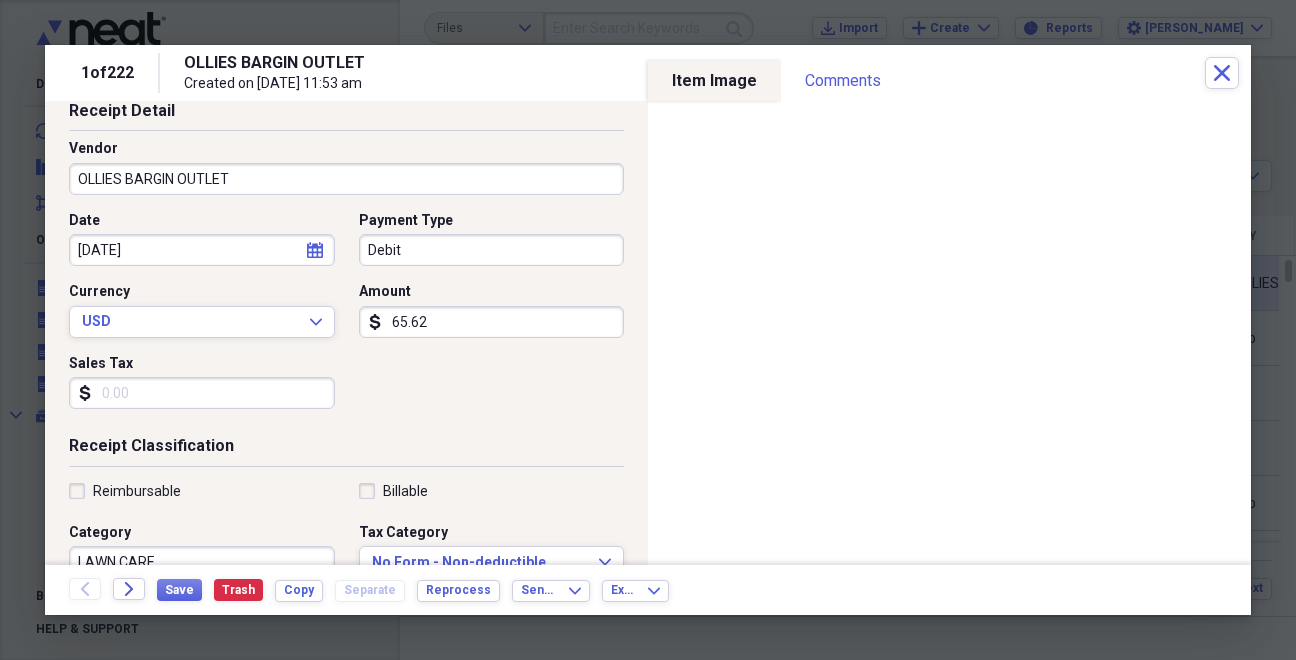 scroll, scrollTop: 98, scrollLeft: 0, axis: vertical 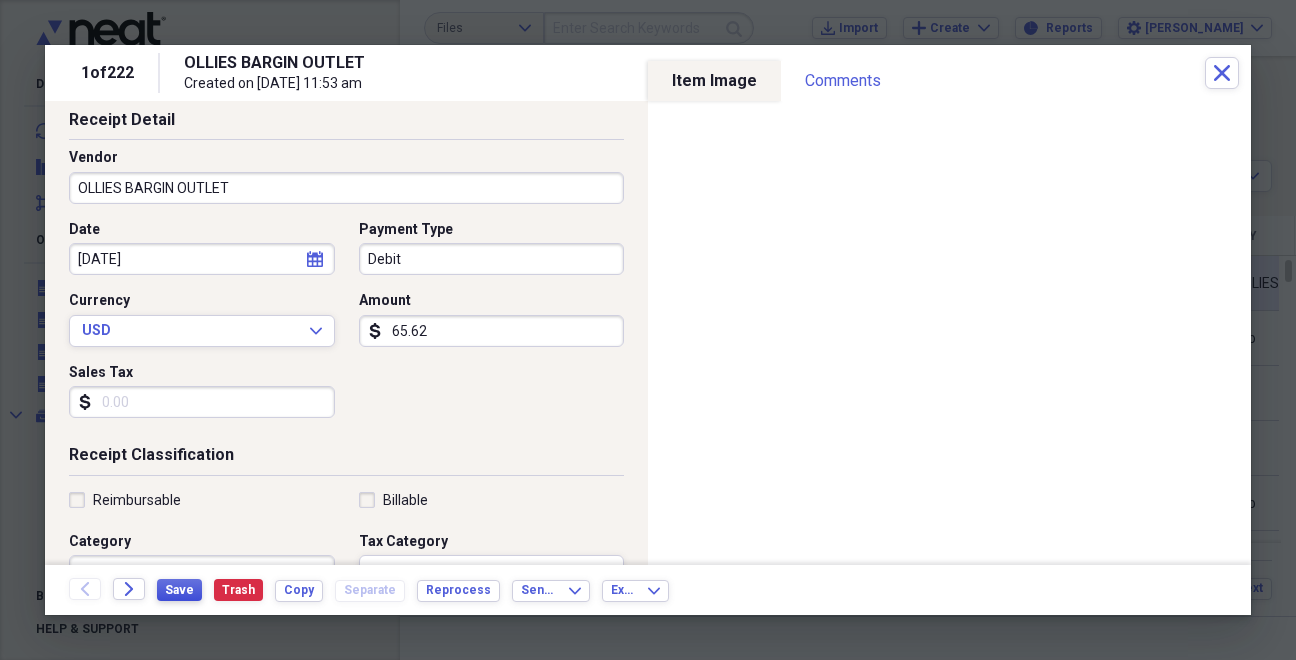 click on "Save" at bounding box center [179, 590] 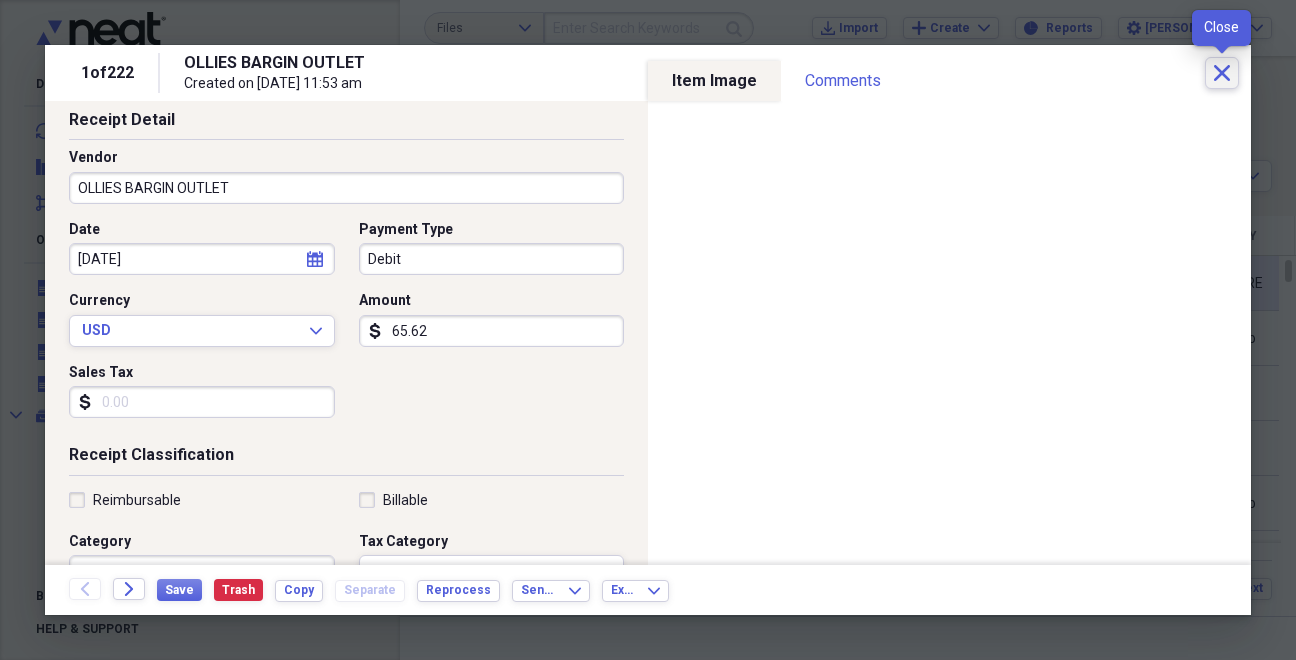 click 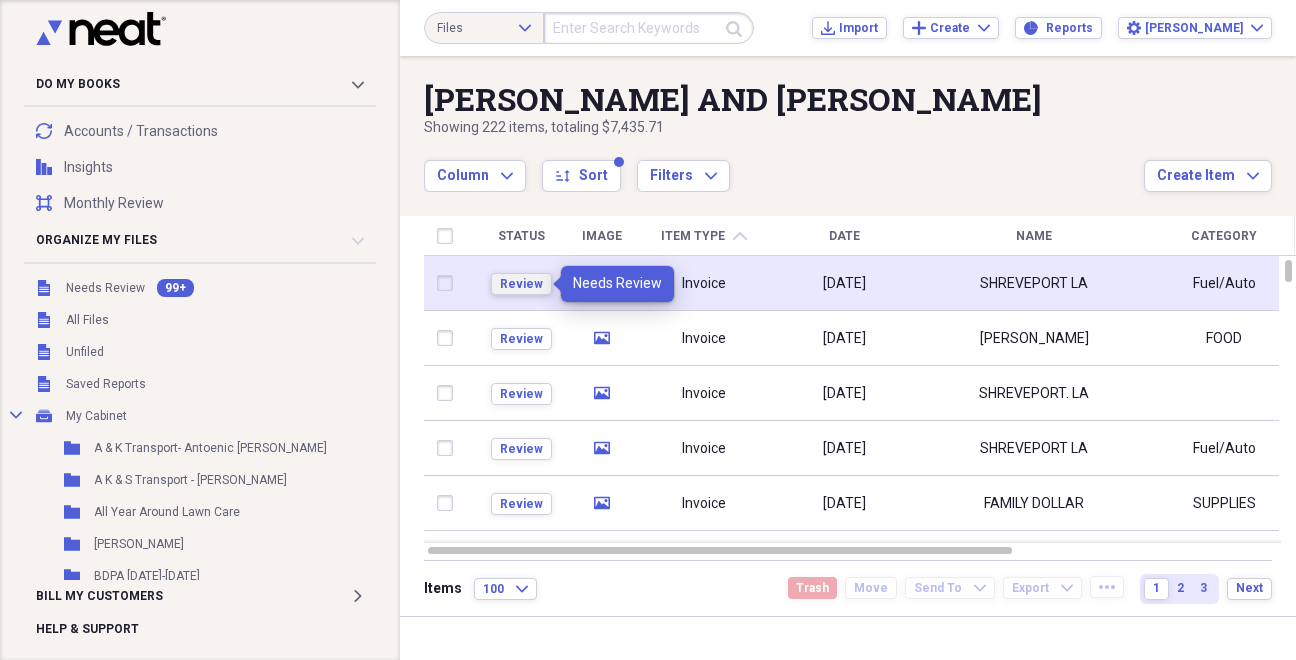 click on "Review" at bounding box center [521, 284] 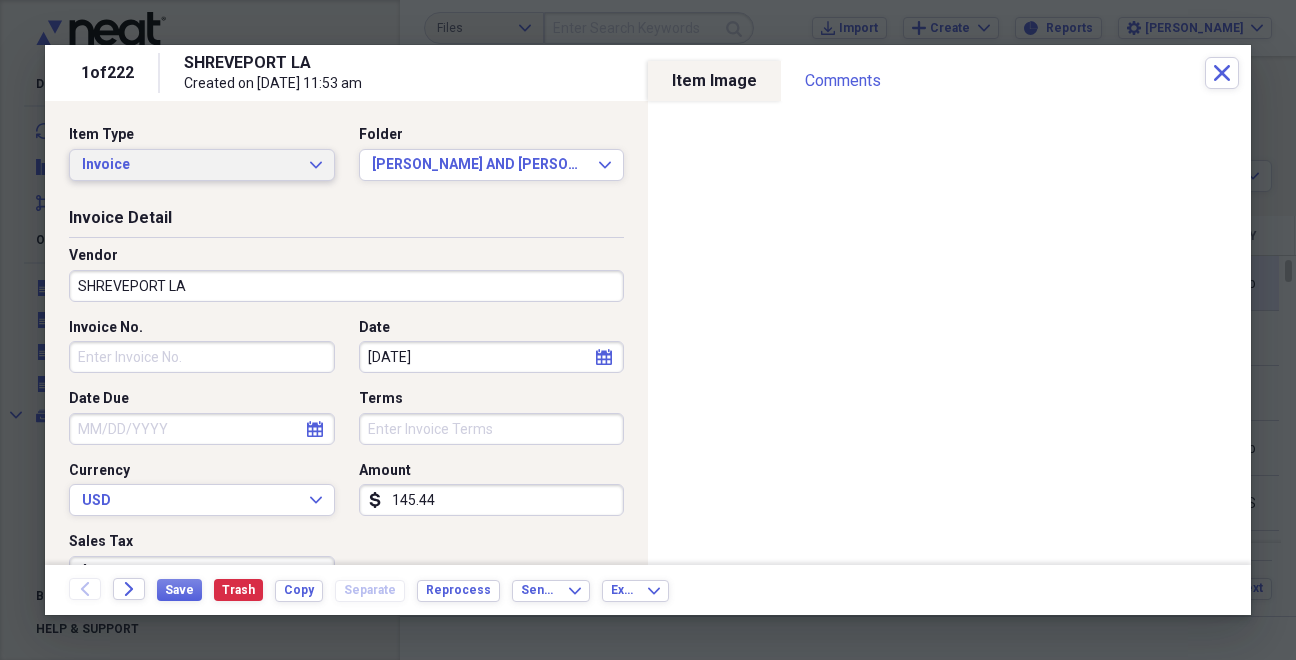 click on "Invoice Expand" at bounding box center (202, 165) 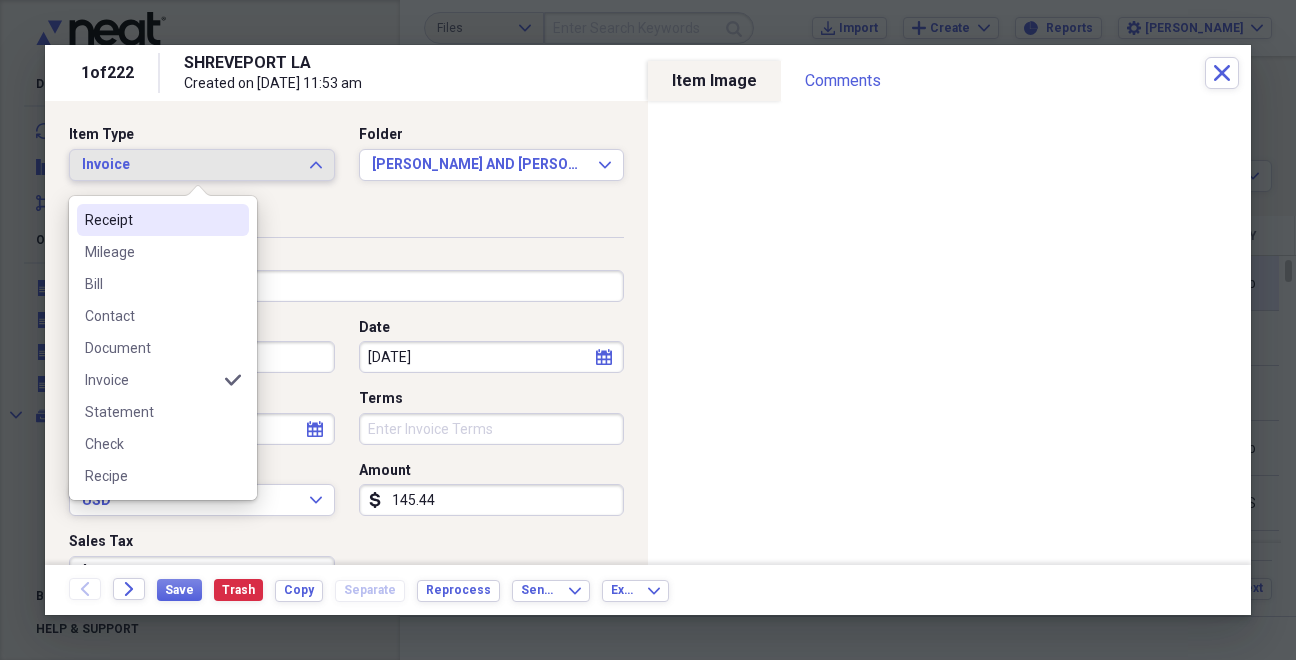 click on "Receipt" at bounding box center (151, 220) 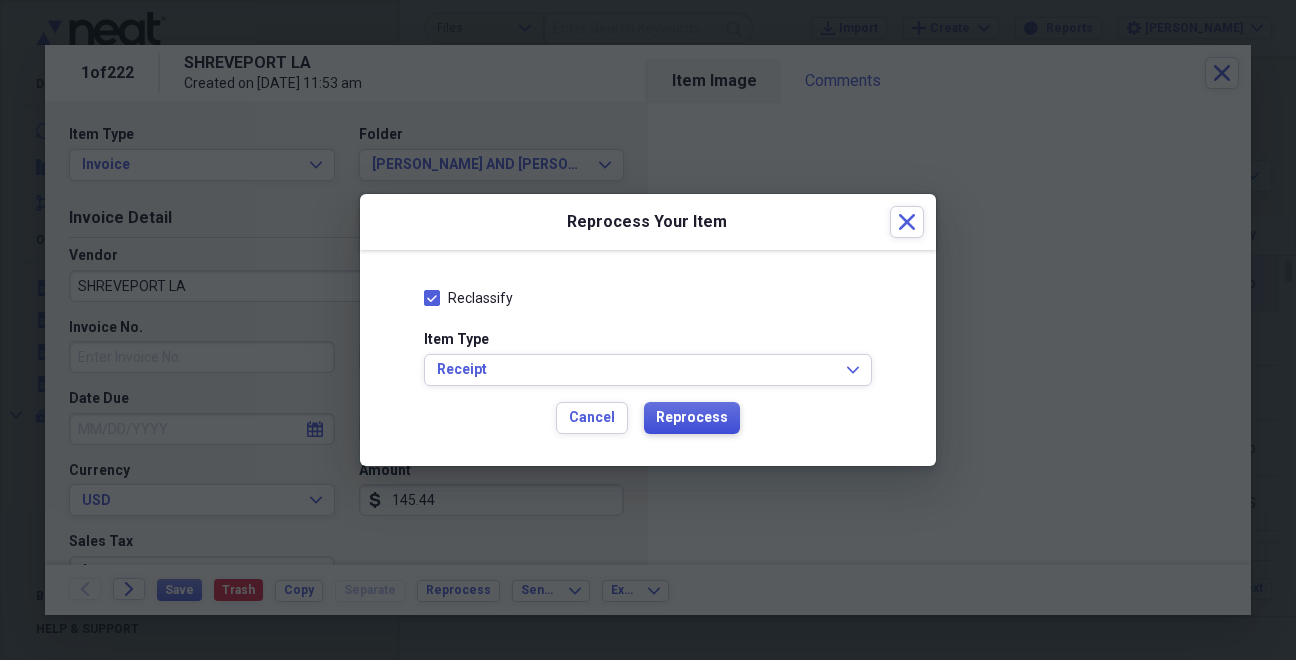 click on "Reprocess" at bounding box center [692, 418] 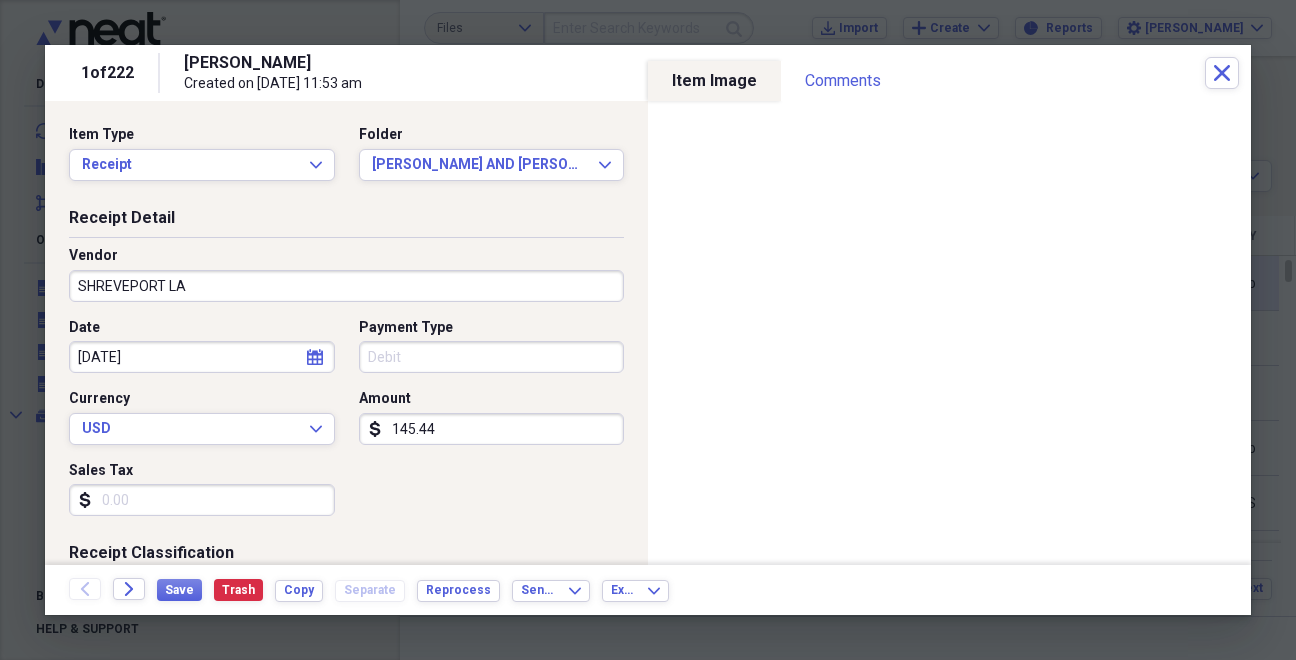 type on "[PERSON_NAME]" 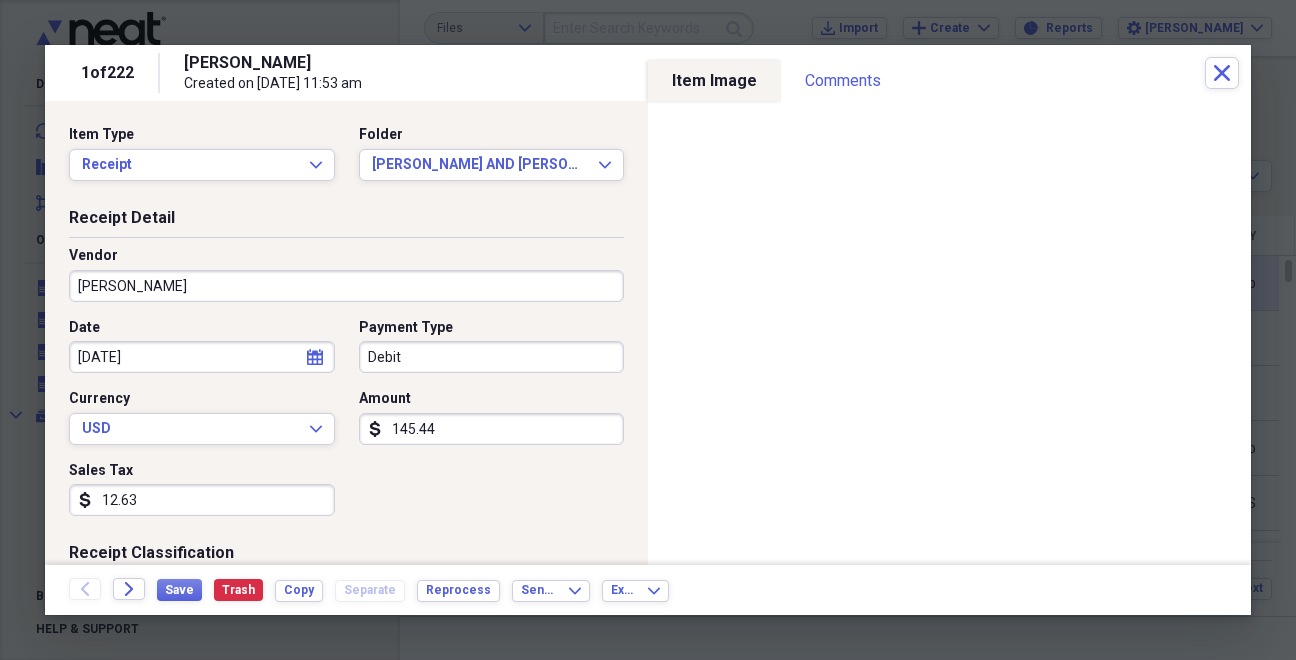 click on "12.63" at bounding box center [202, 500] 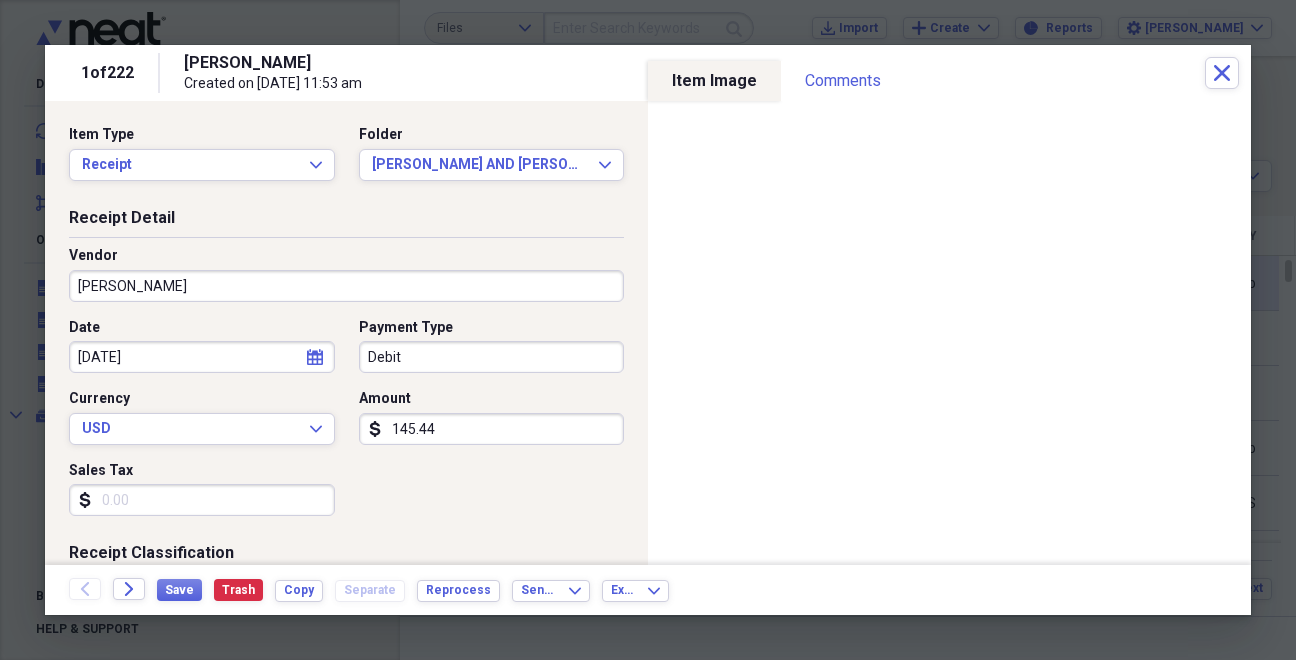 type 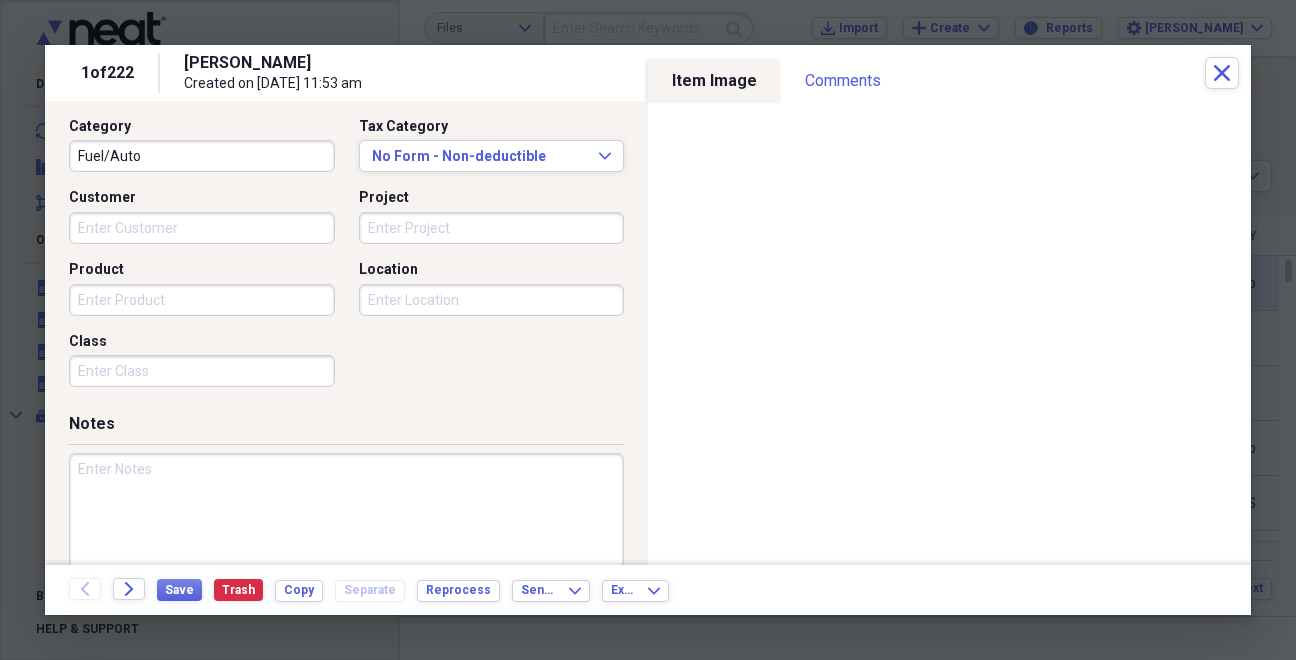 scroll, scrollTop: 557, scrollLeft: 0, axis: vertical 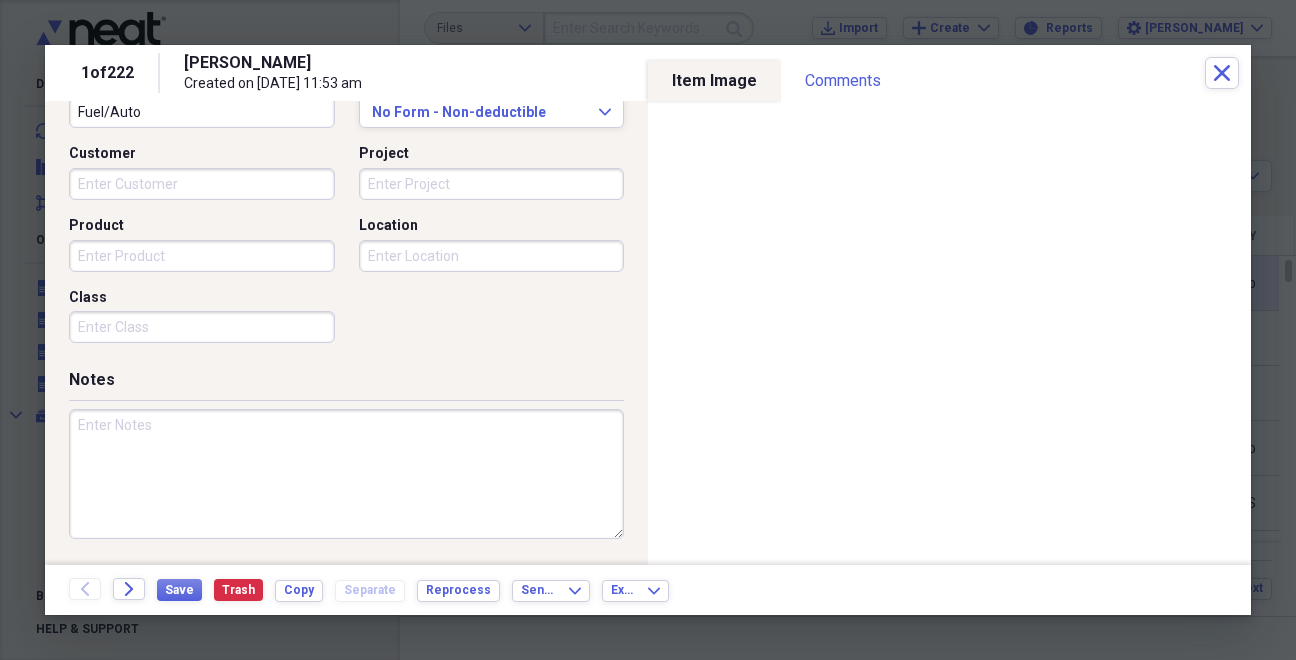 click at bounding box center [346, 474] 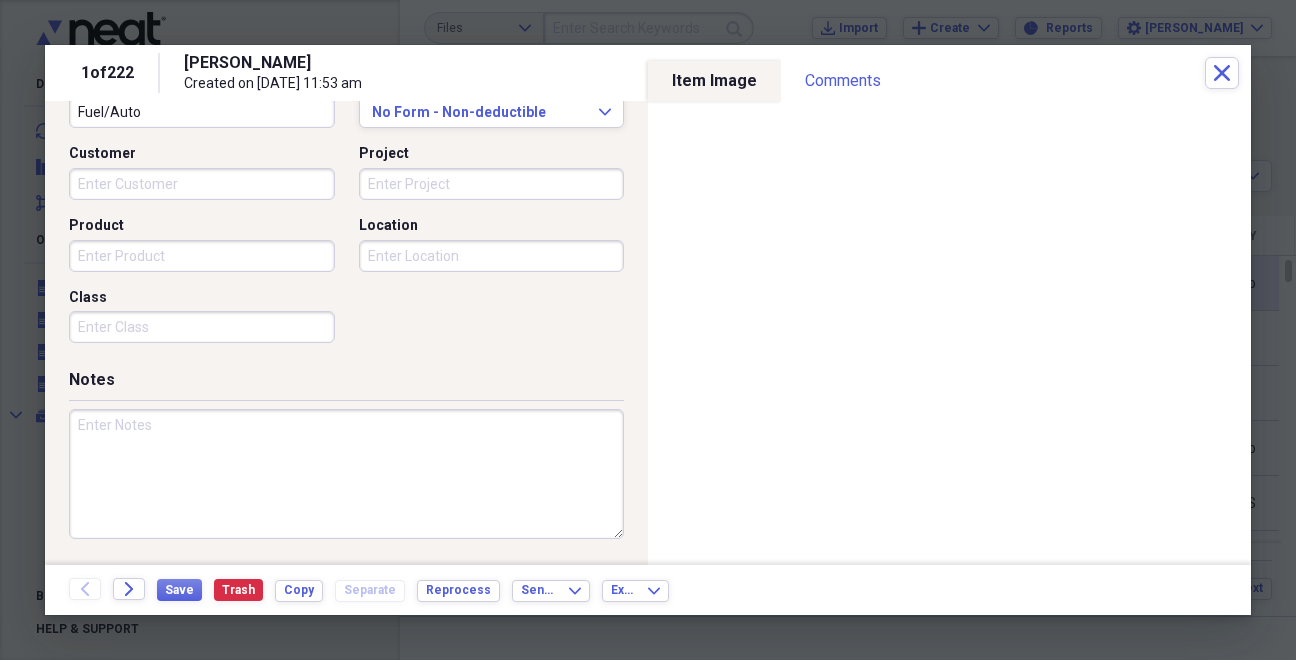 paste on "#9828" 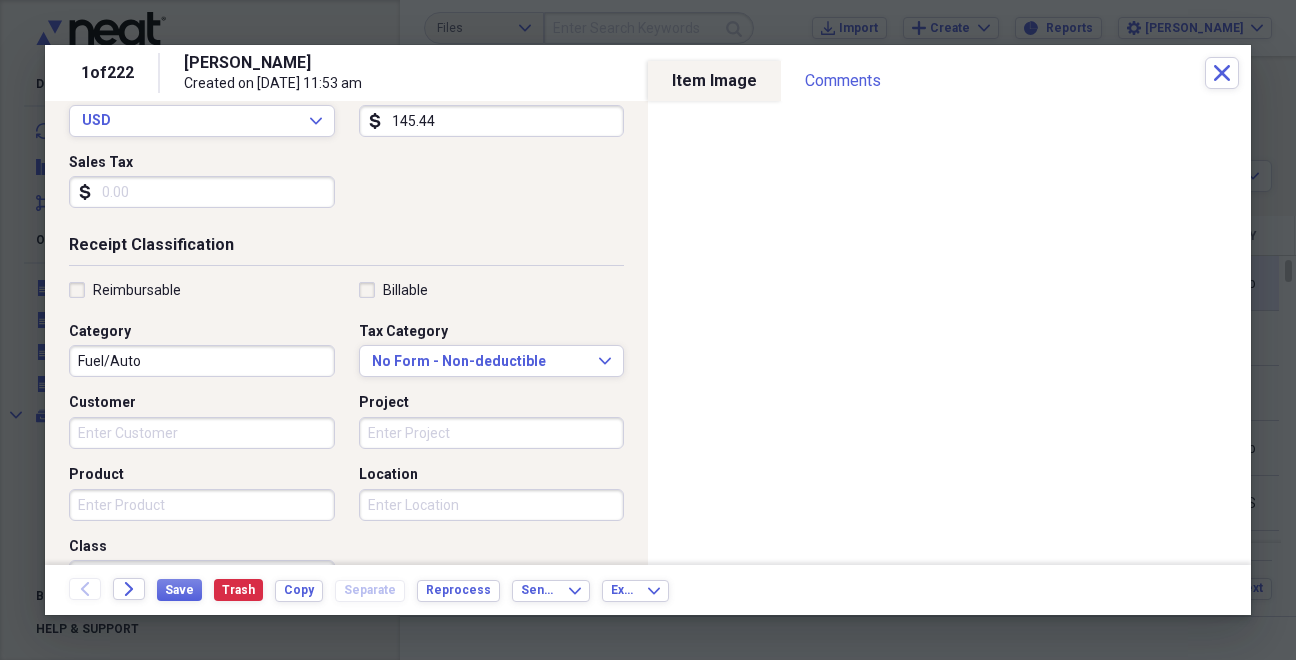 scroll, scrollTop: 254, scrollLeft: 0, axis: vertical 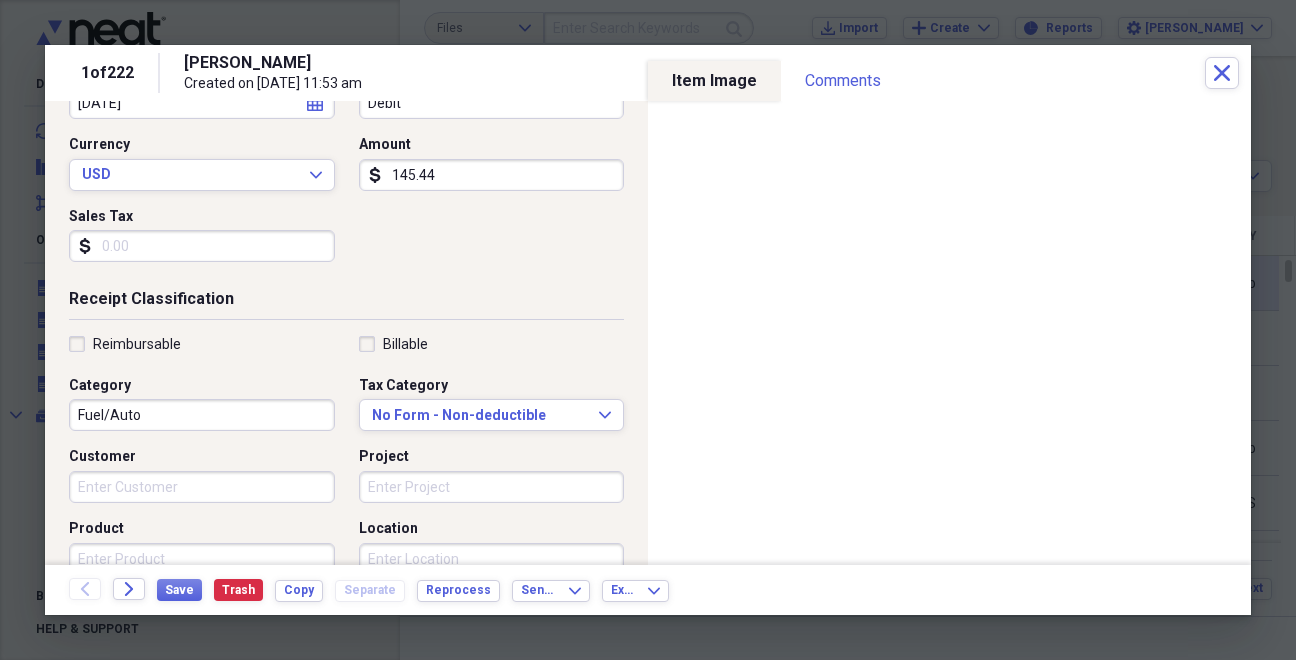 type on "#9828" 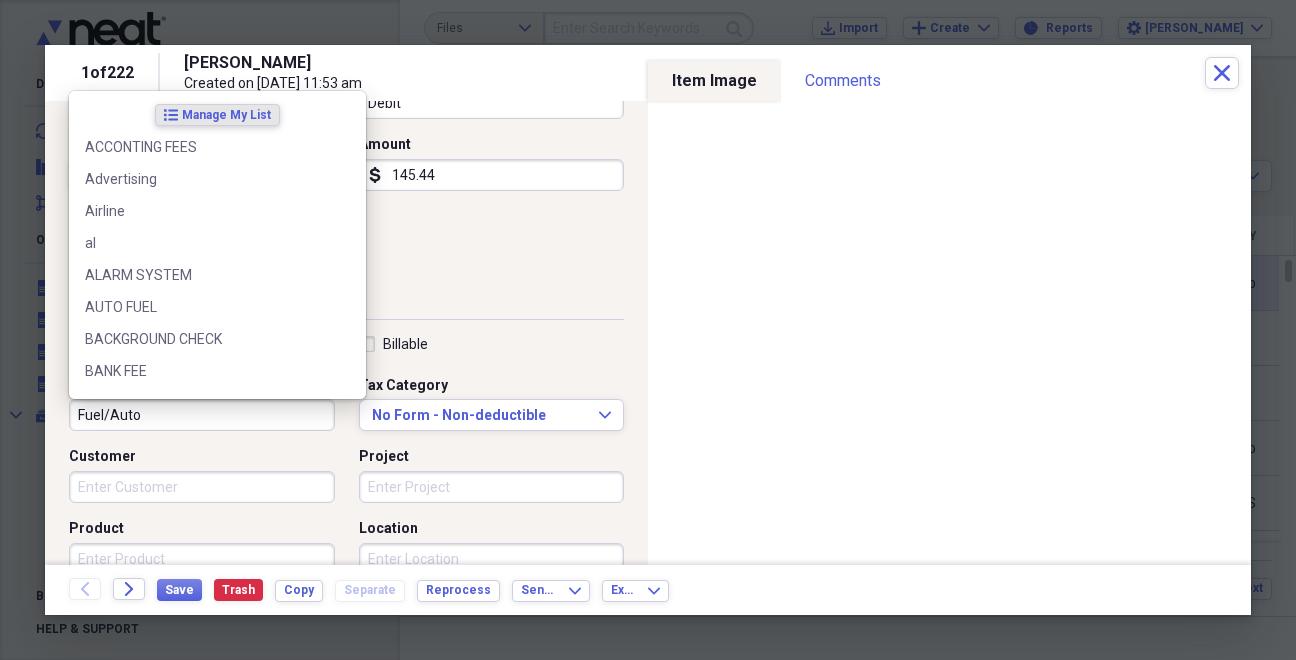 click on "Fuel/Auto" at bounding box center (202, 415) 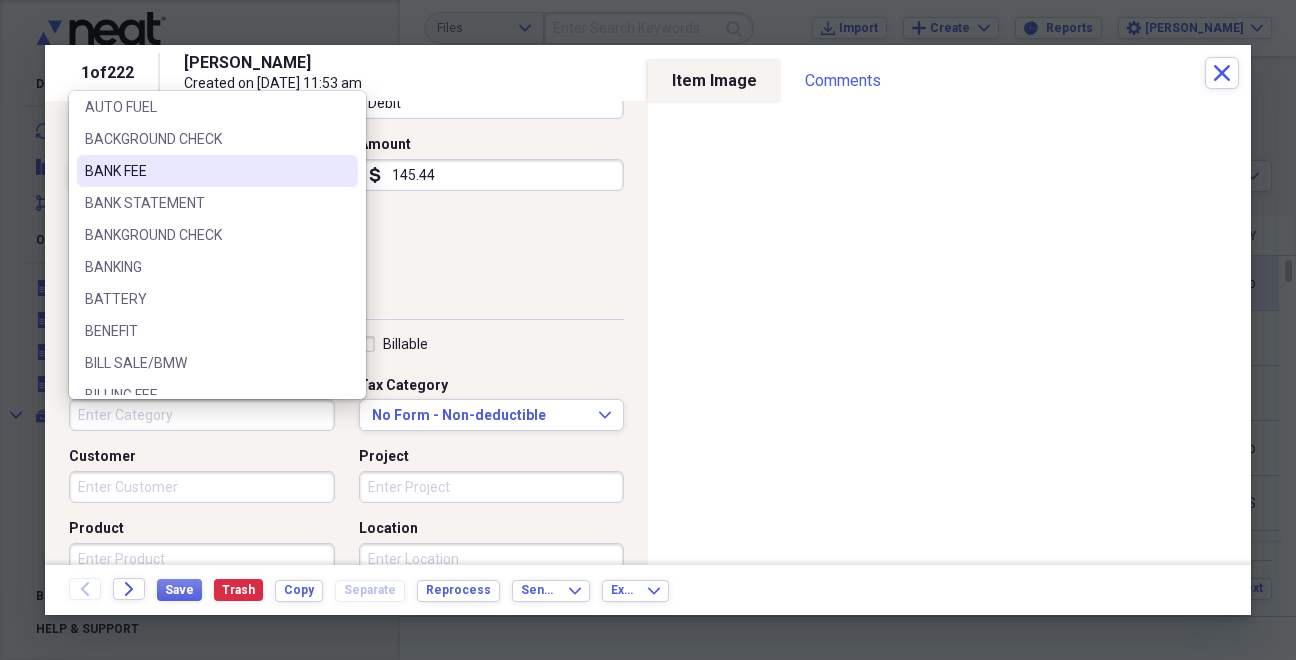 scroll, scrollTop: 240, scrollLeft: 0, axis: vertical 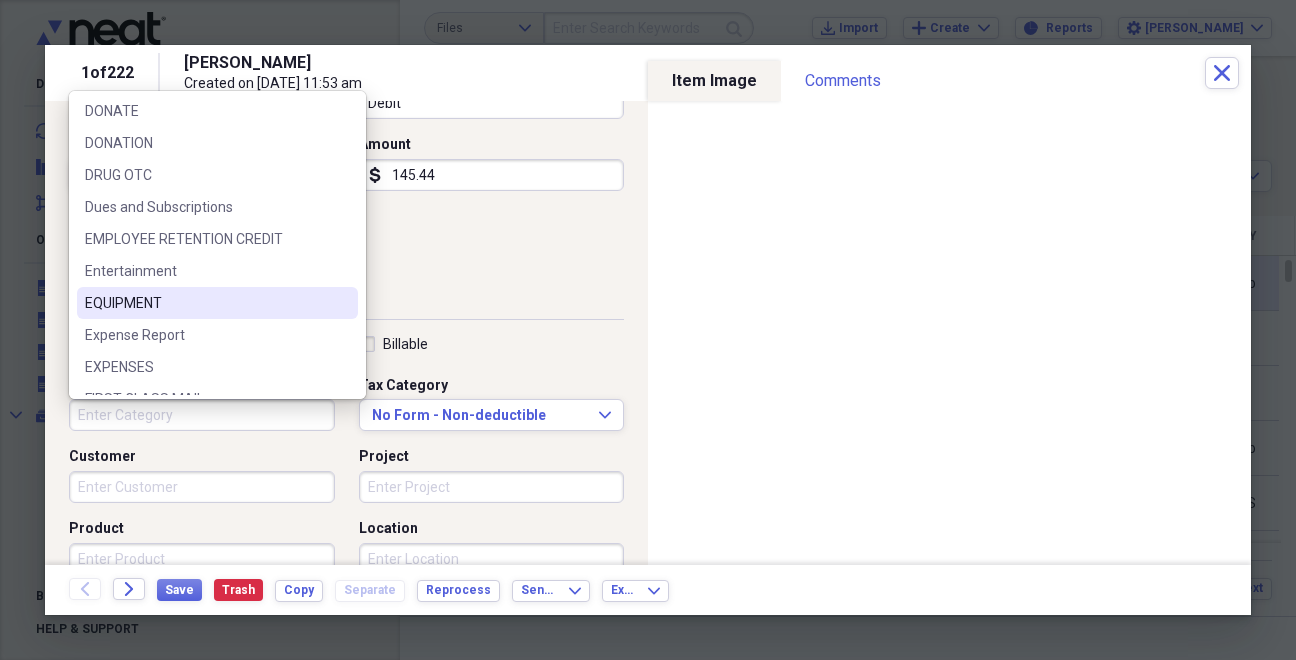 click on "EQUIPMENT" at bounding box center (205, 303) 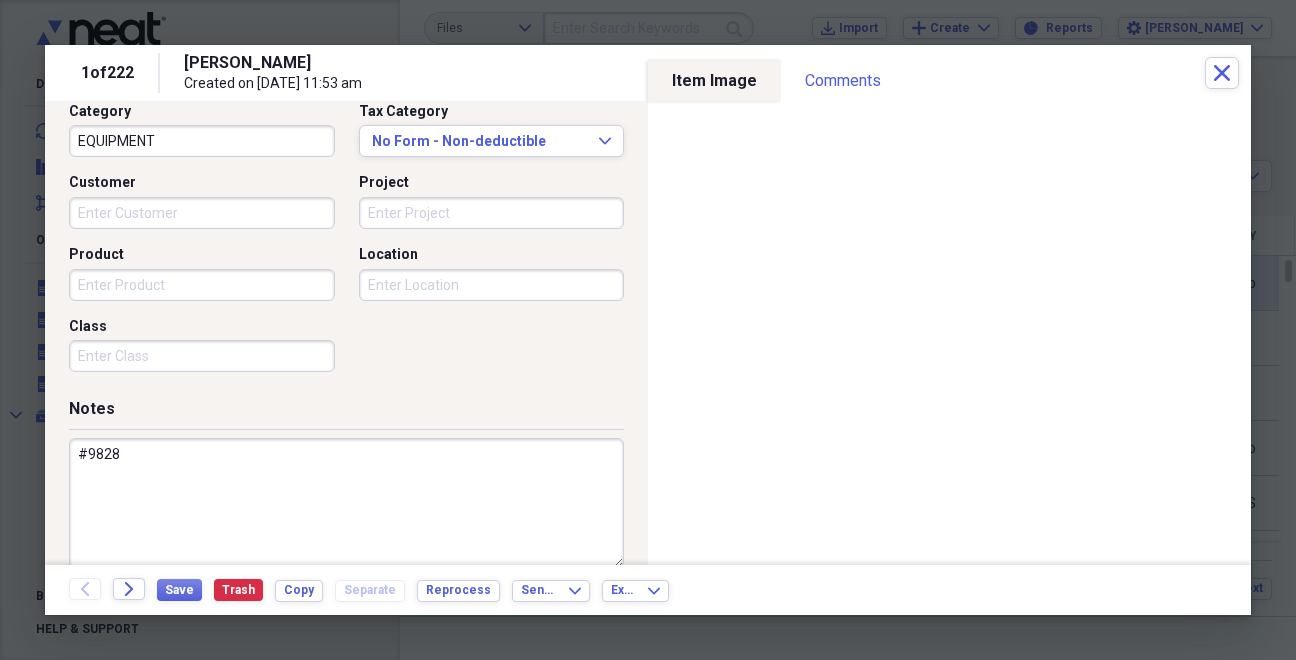 scroll, scrollTop: 557, scrollLeft: 0, axis: vertical 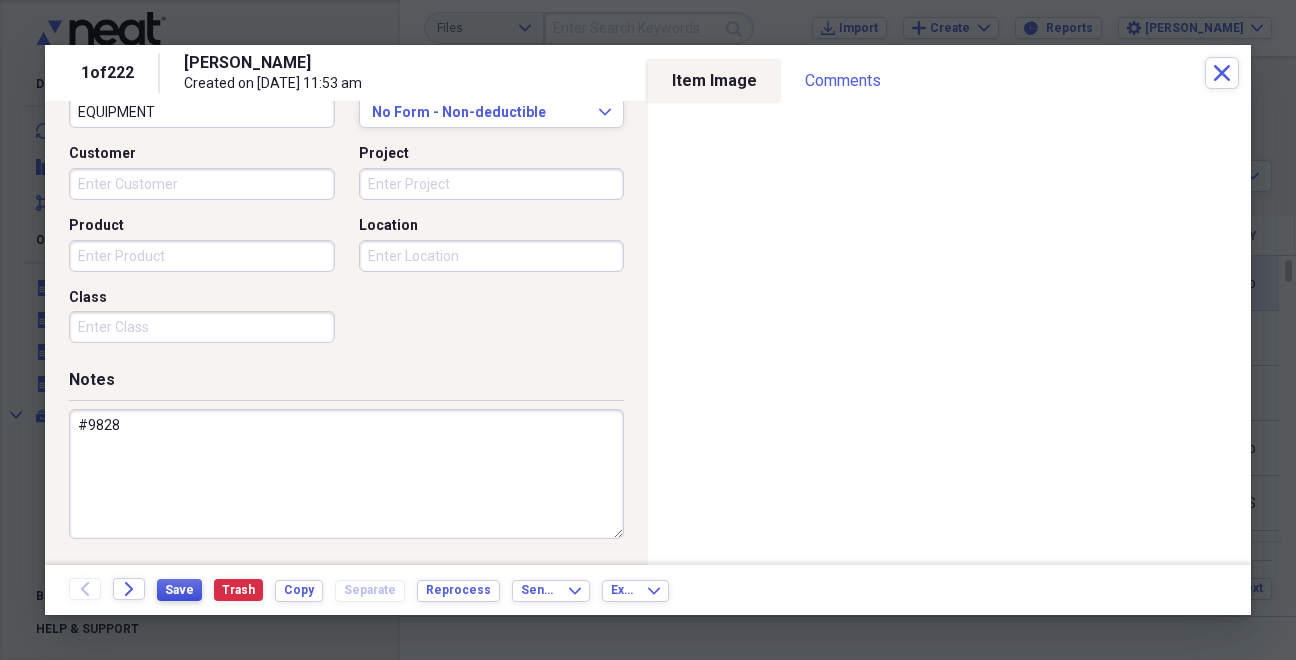 click on "Save" at bounding box center [179, 590] 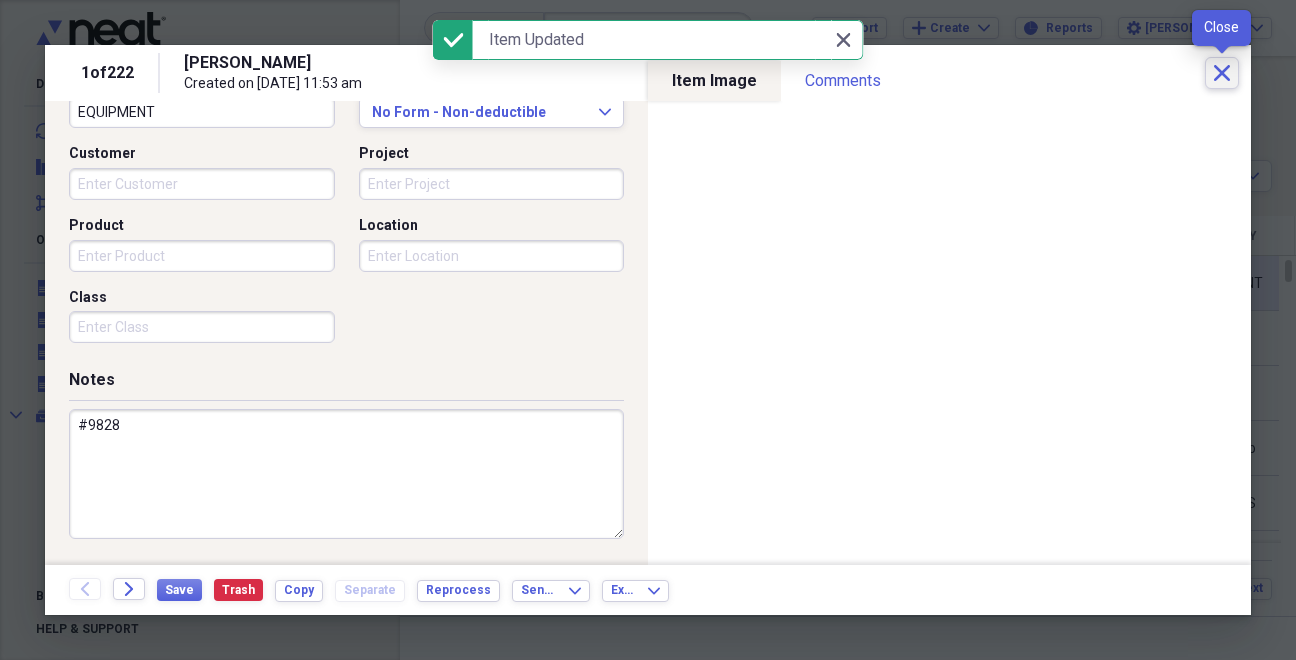click on "Close" 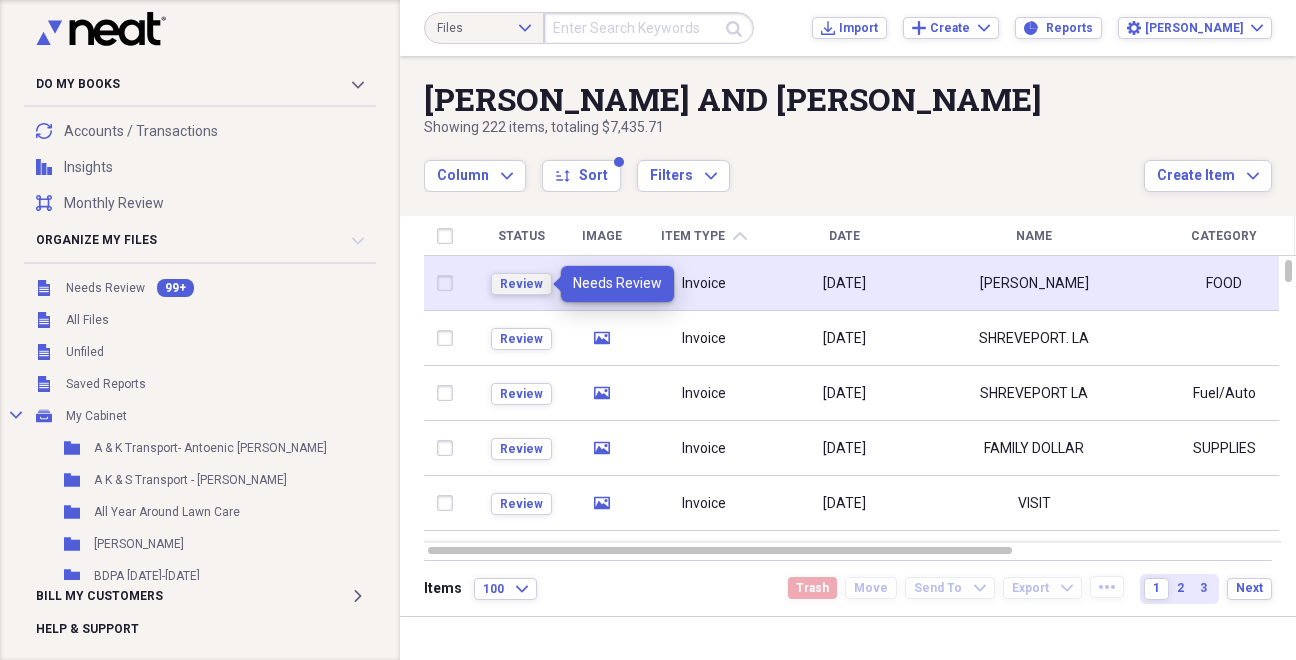 click on "Review" at bounding box center [521, 284] 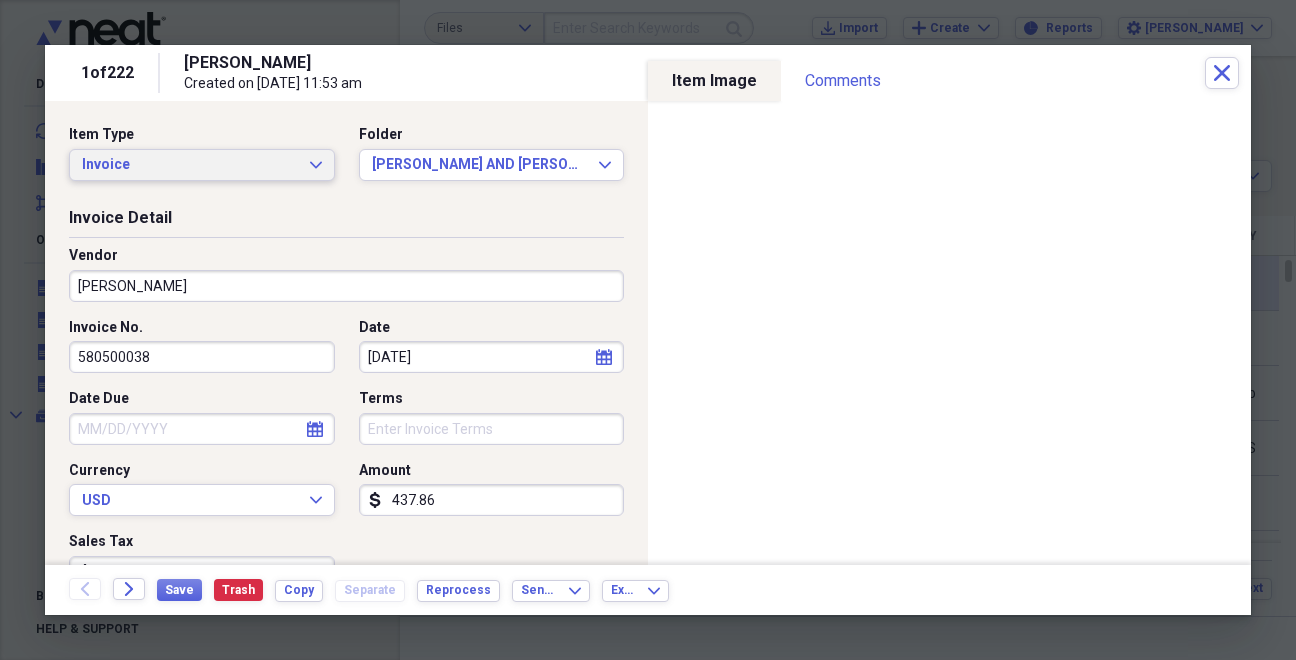 click on "Expand" 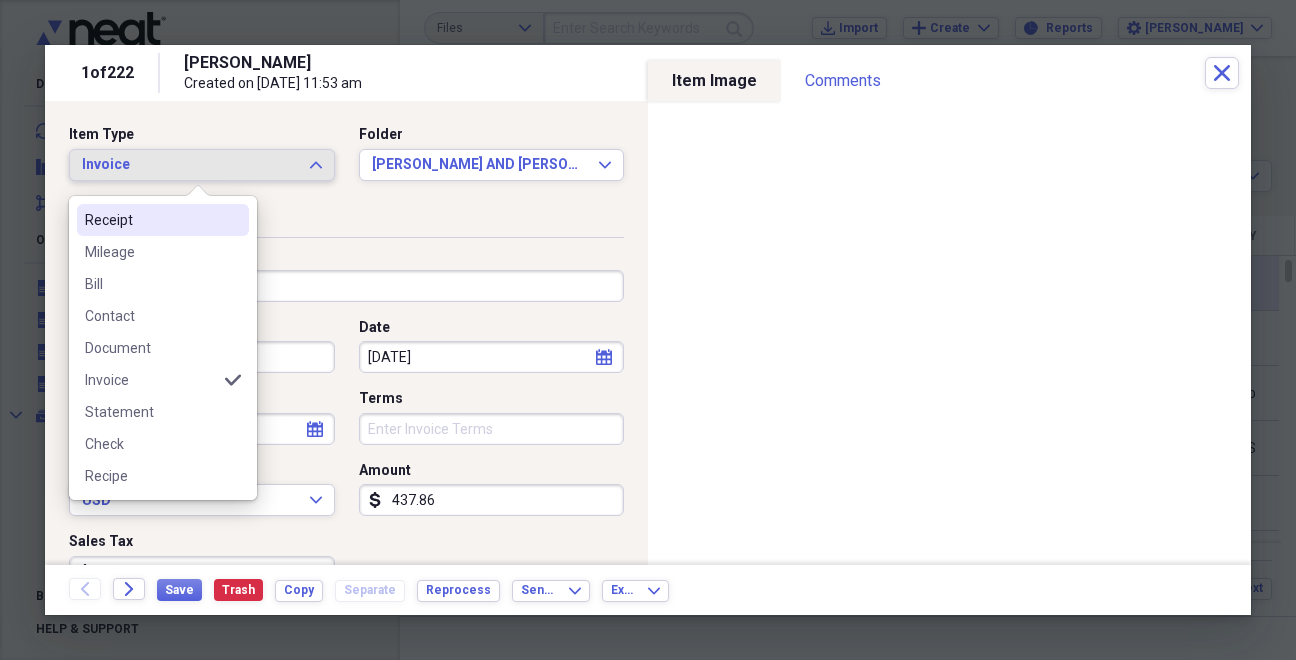 click on "Receipt" at bounding box center [151, 220] 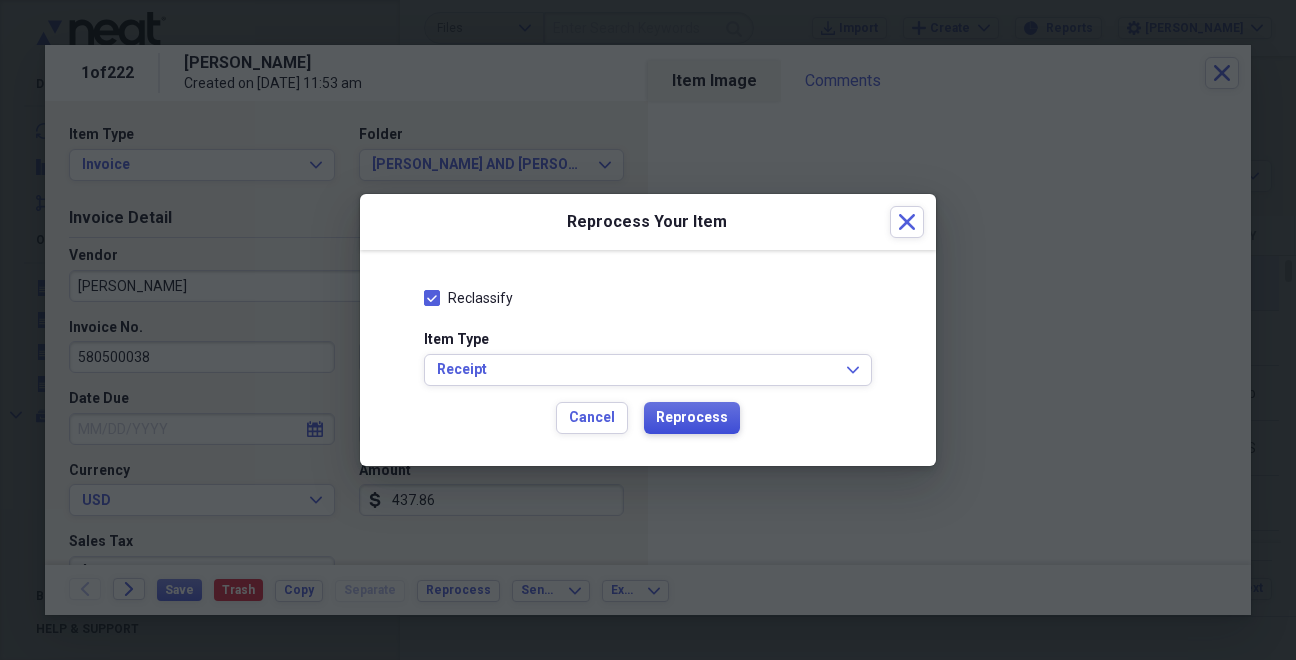 click on "Reprocess" at bounding box center [692, 418] 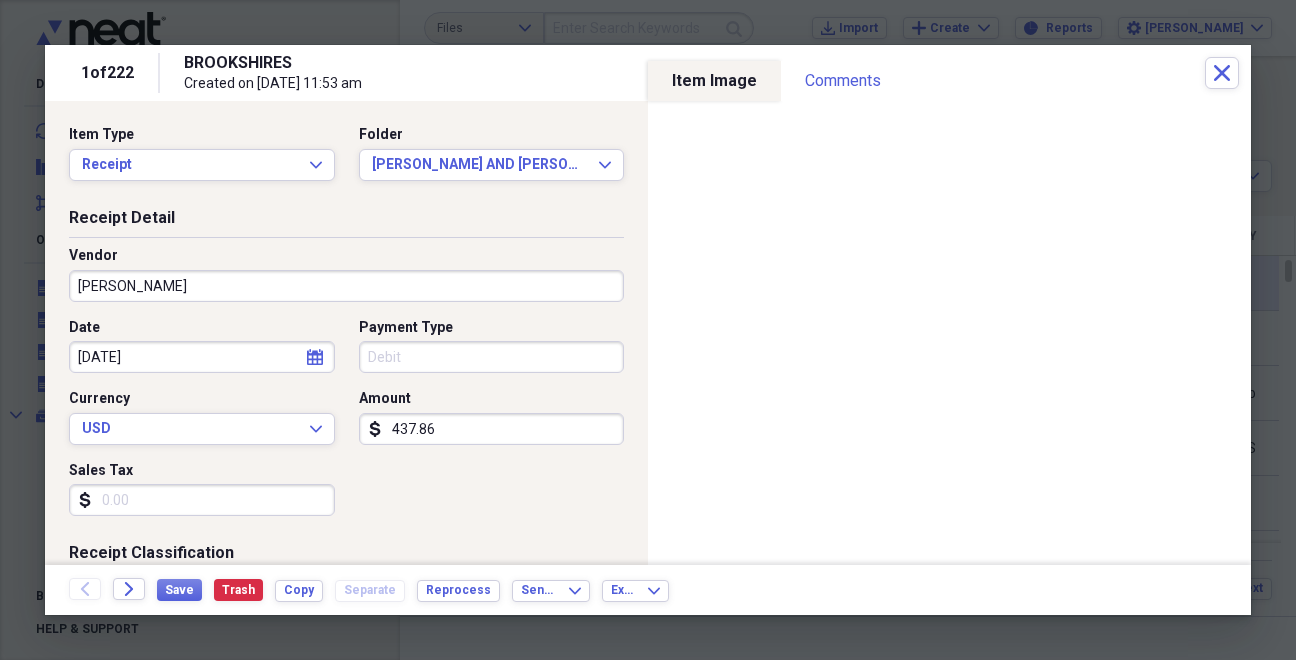 type on "BROOKSHIRES" 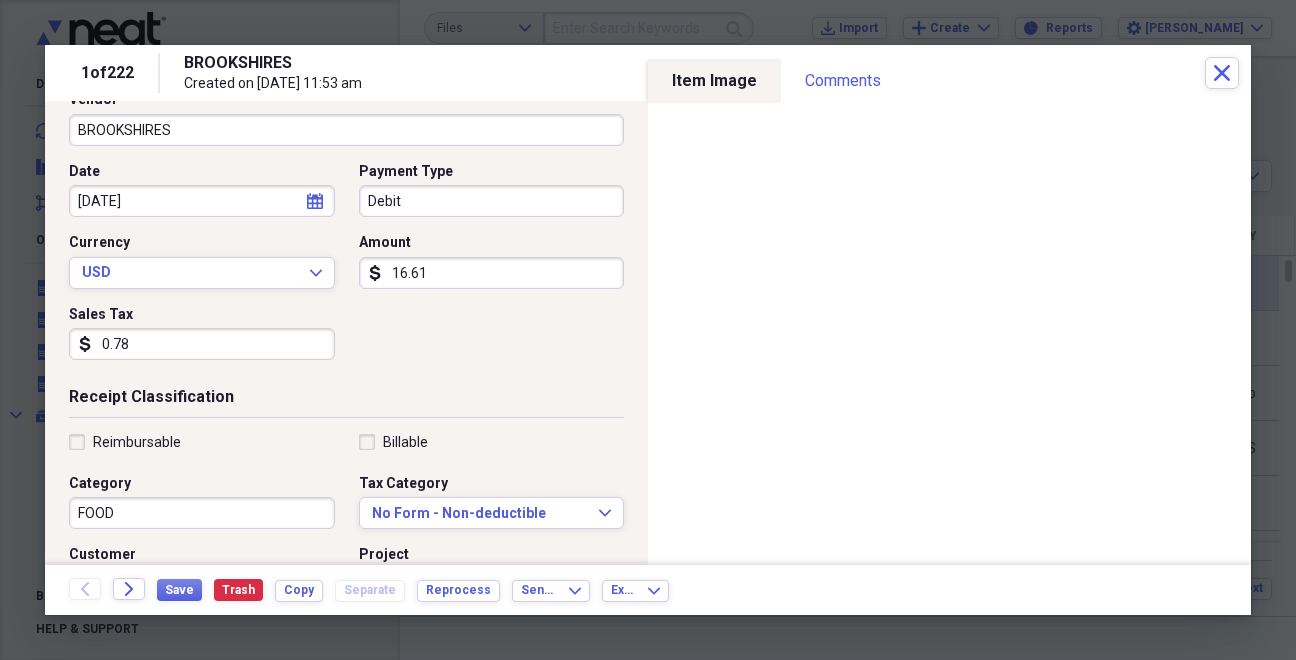 scroll, scrollTop: 193, scrollLeft: 0, axis: vertical 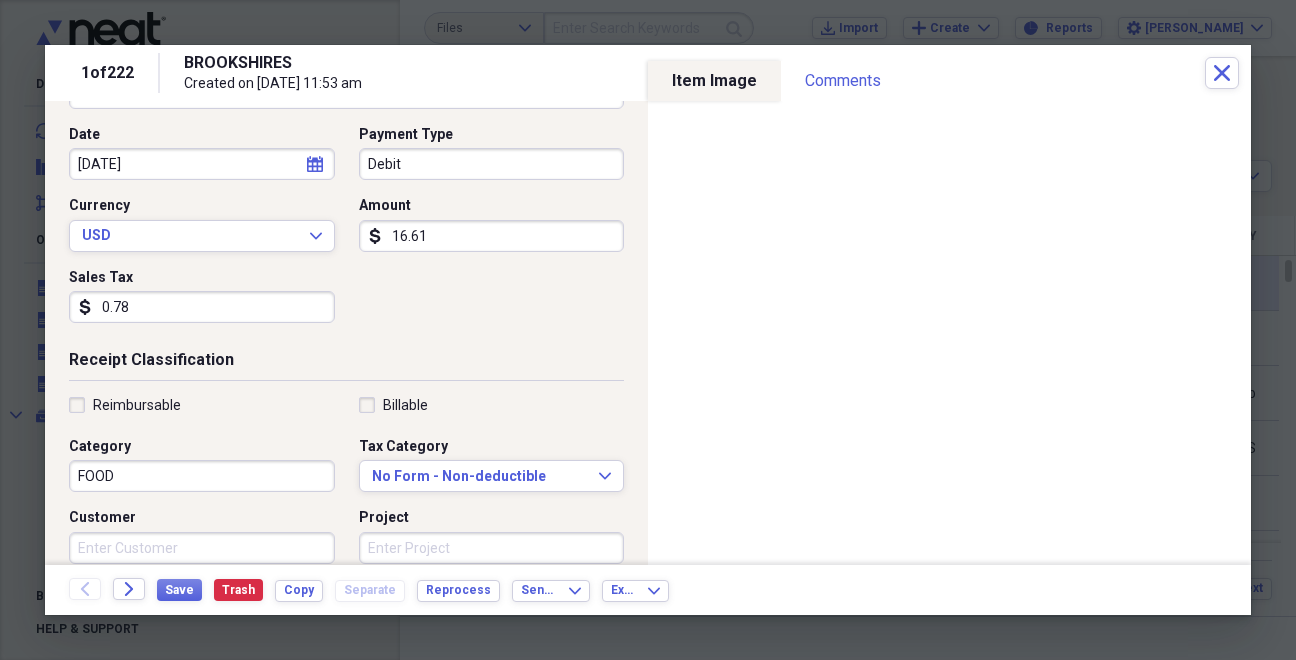 click on "0.78" at bounding box center [202, 307] 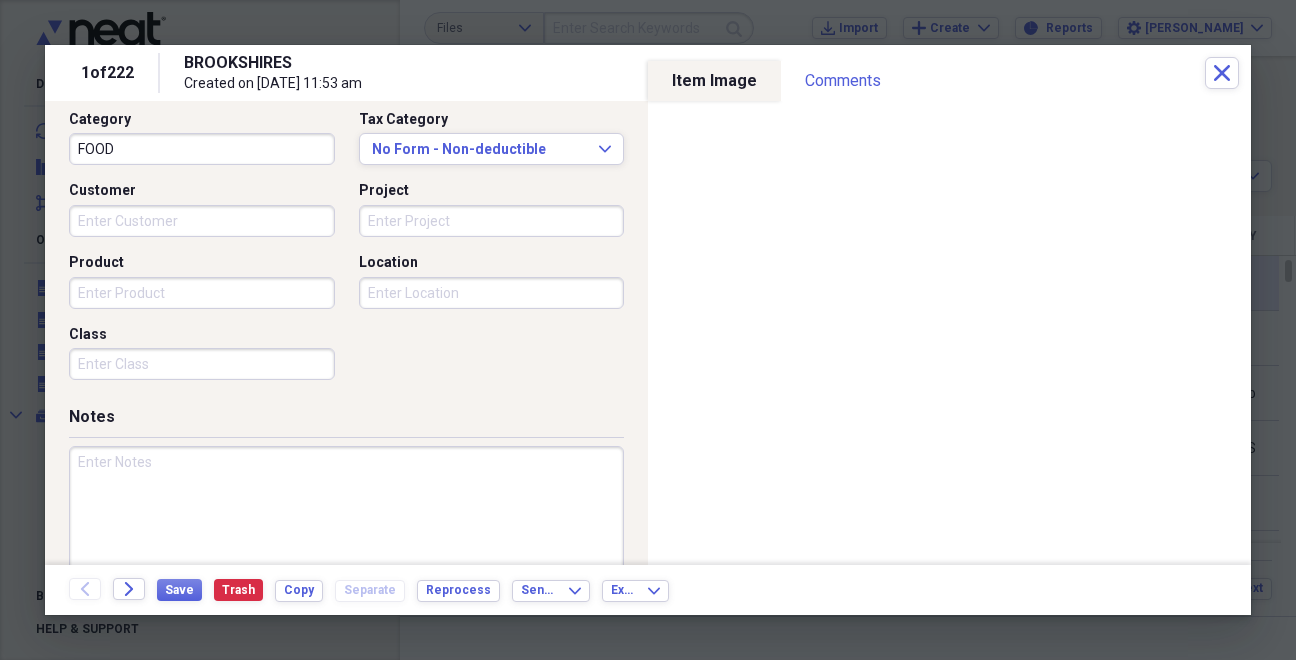 scroll, scrollTop: 552, scrollLeft: 0, axis: vertical 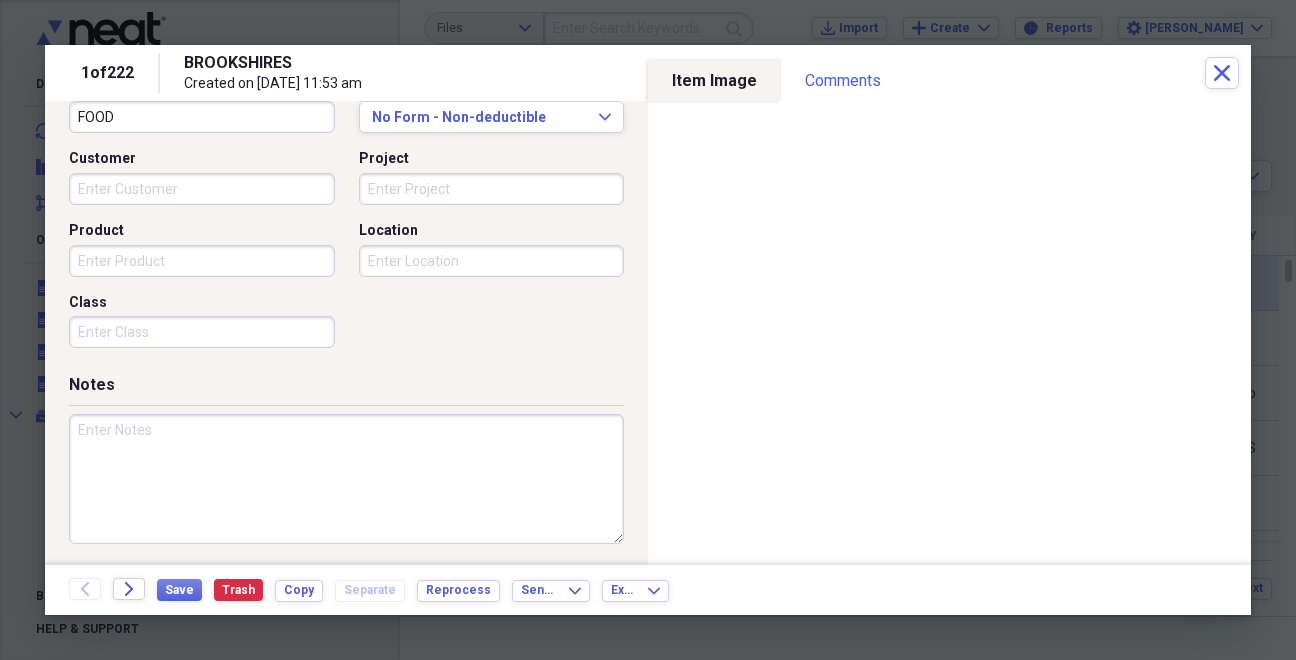 type 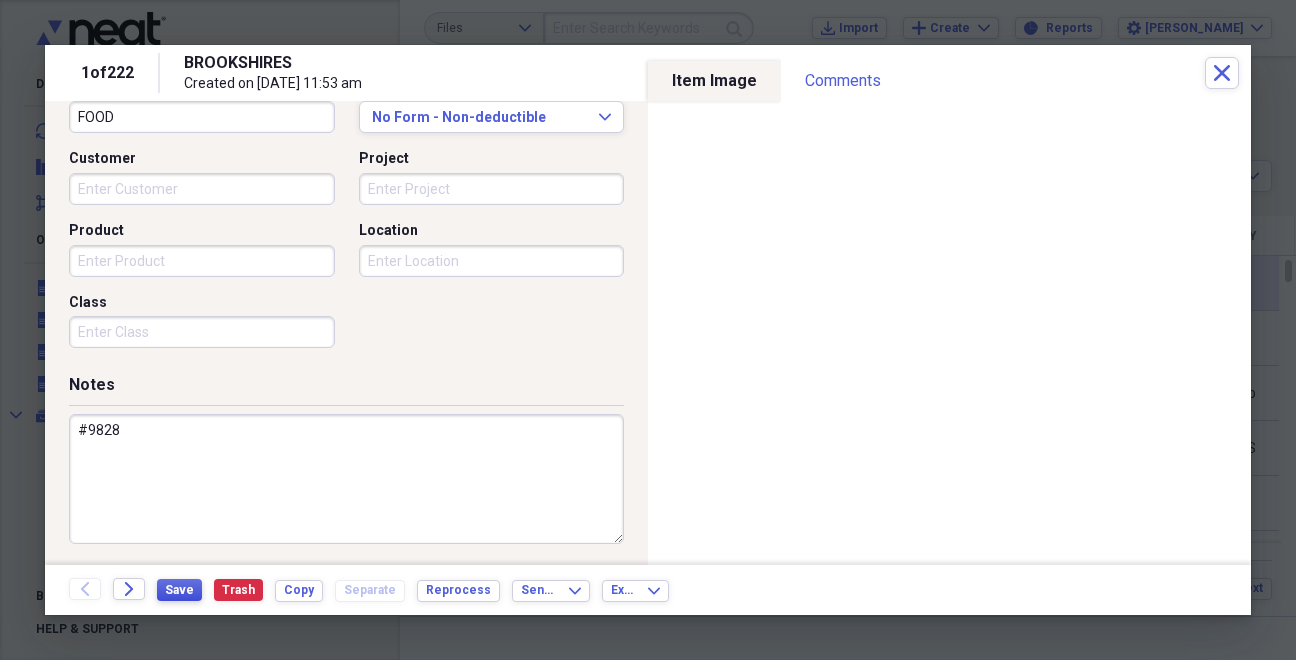 type on "#9828" 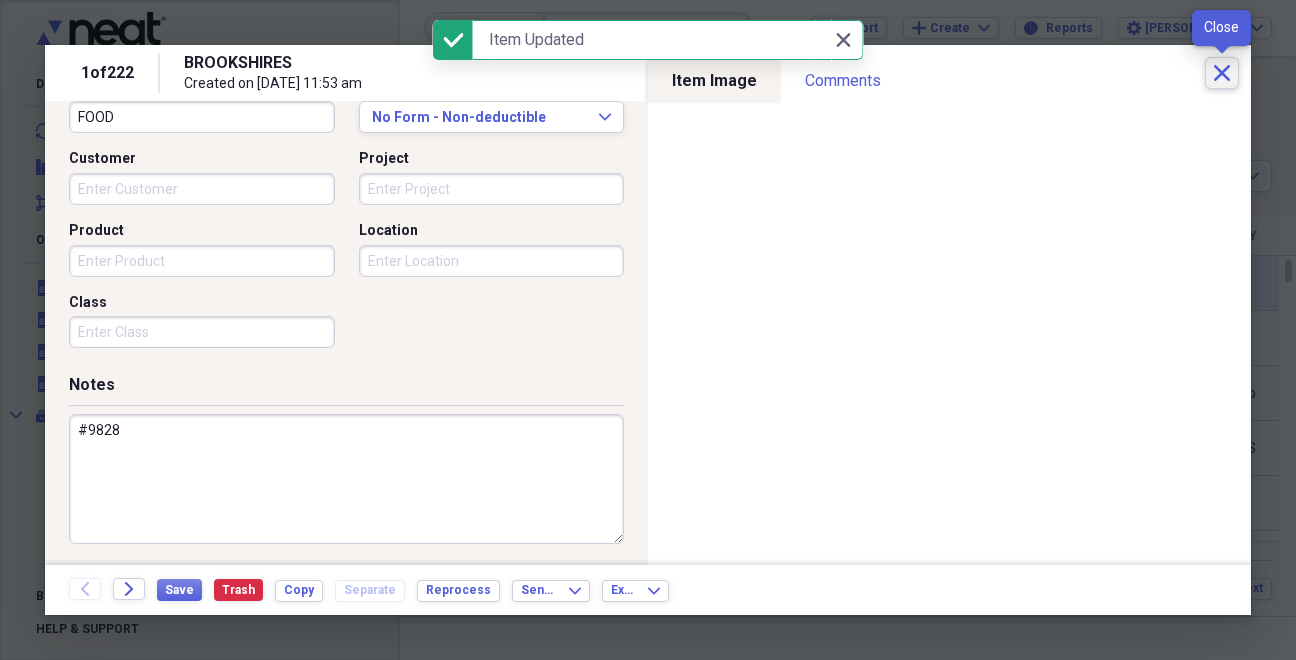 click on "Close" 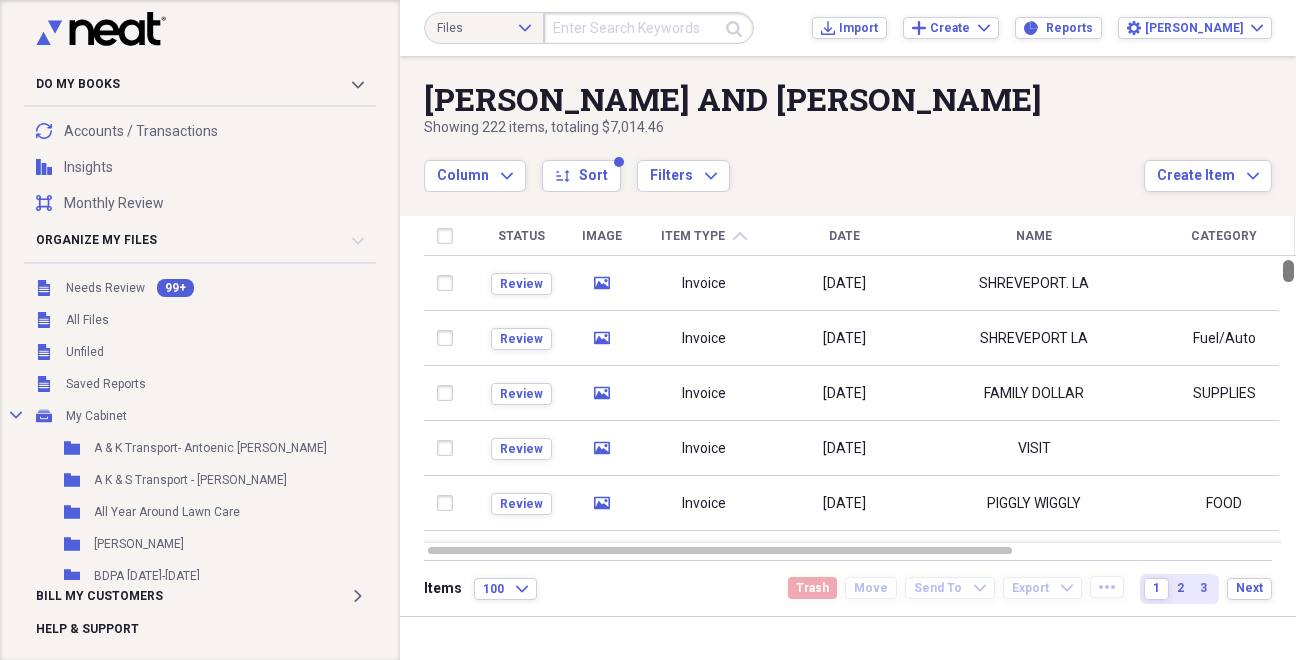 drag, startPoint x: 1286, startPoint y: 270, endPoint x: 1295, endPoint y: 154, distance: 116.34862 